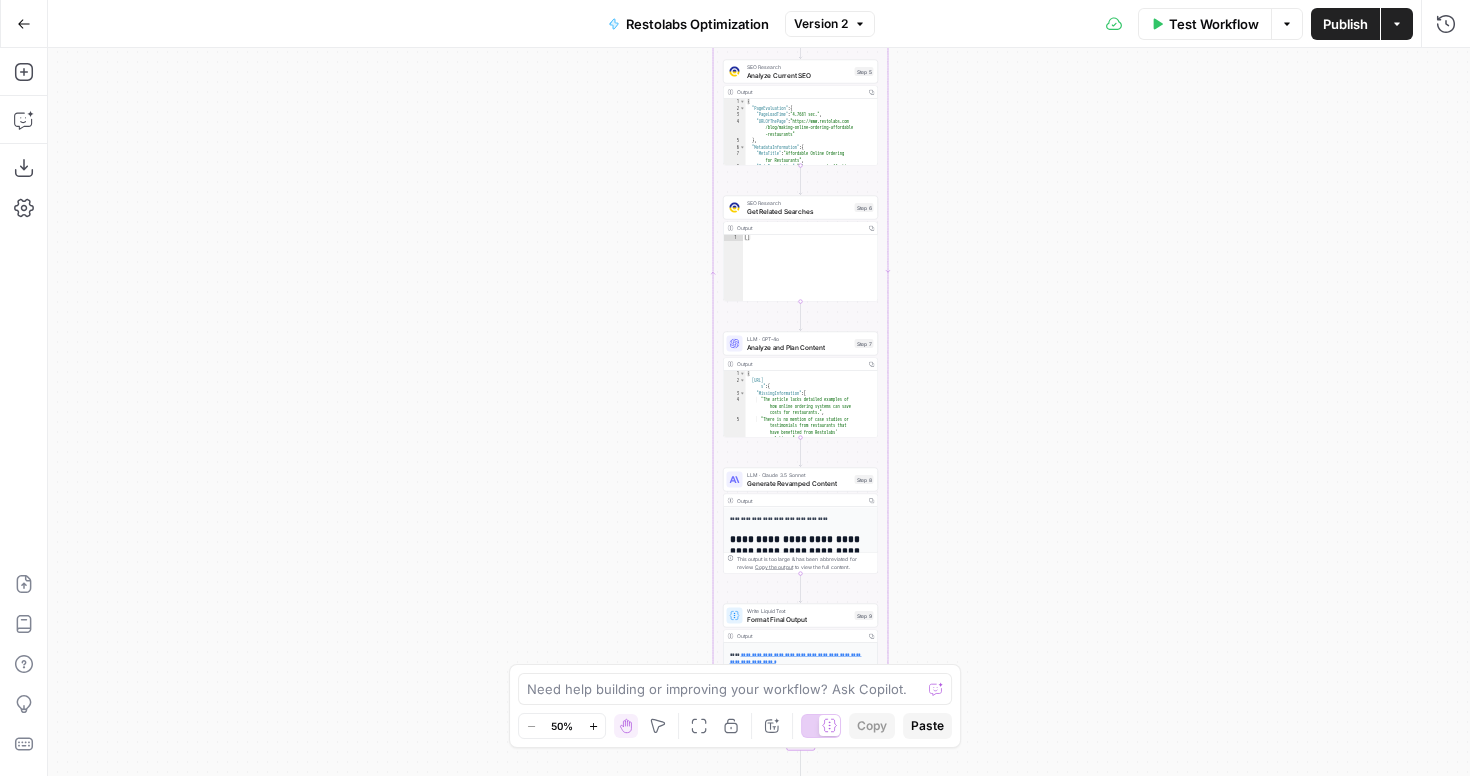 scroll, scrollTop: 0, scrollLeft: 0, axis: both 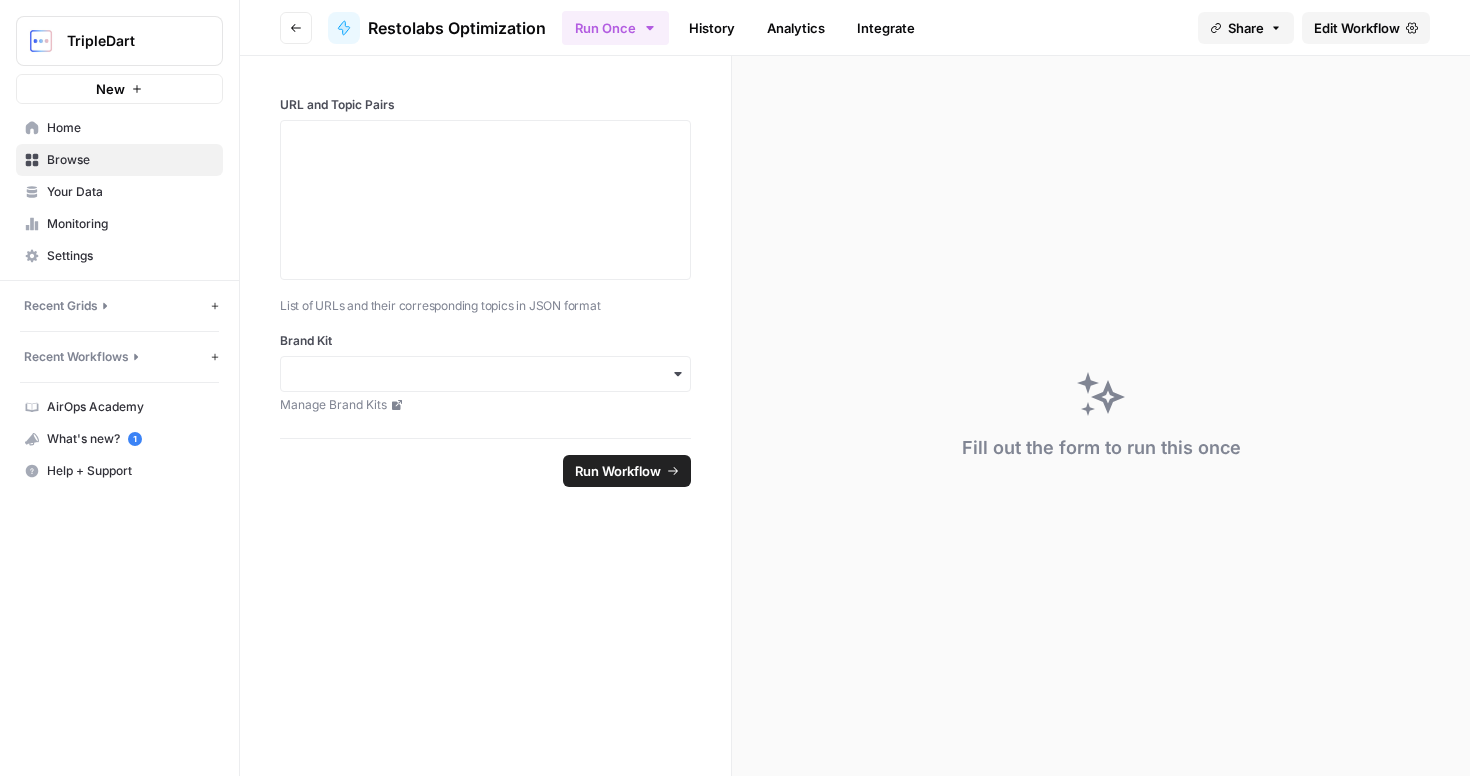 click on "Go back" at bounding box center [296, 28] 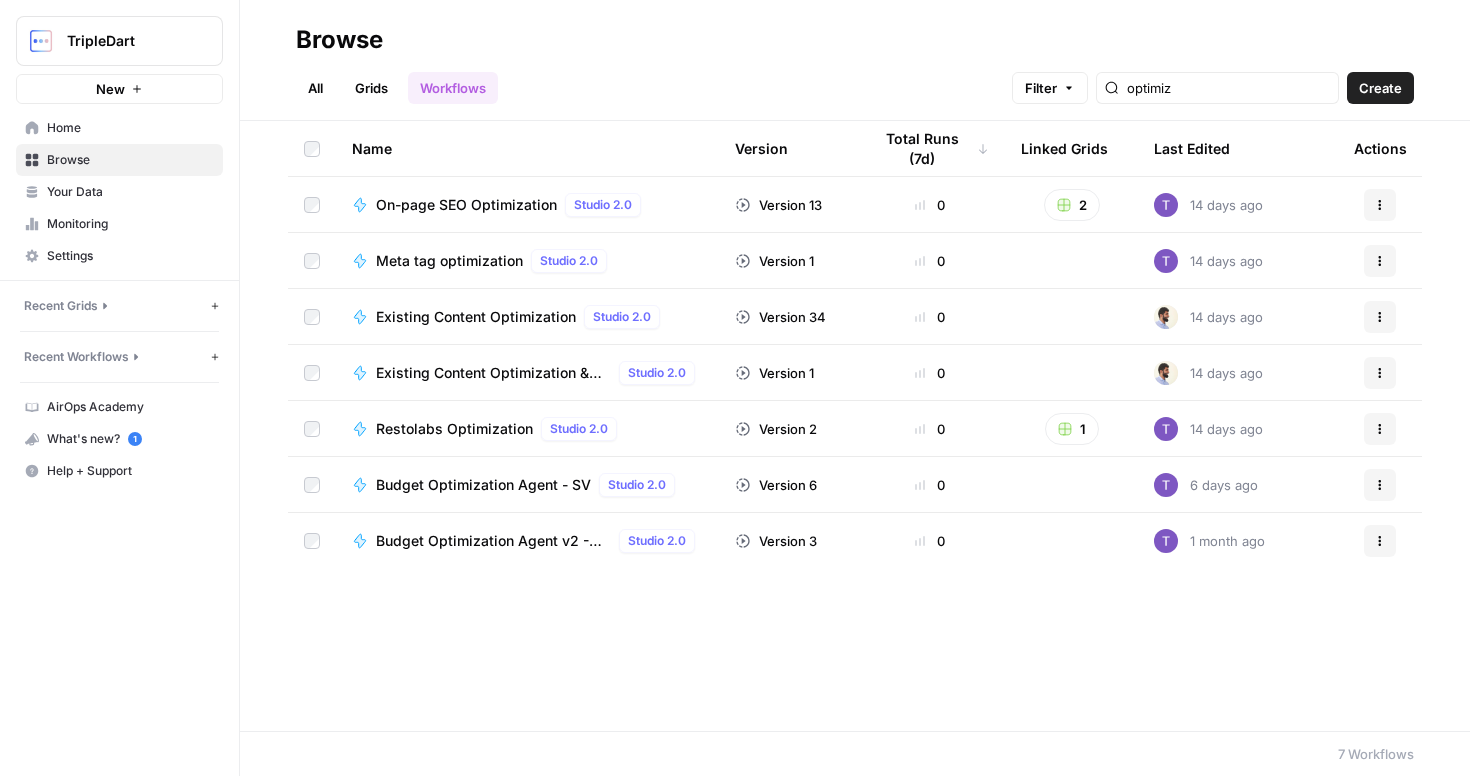 click on "Restolabs Optimization" at bounding box center [454, 429] 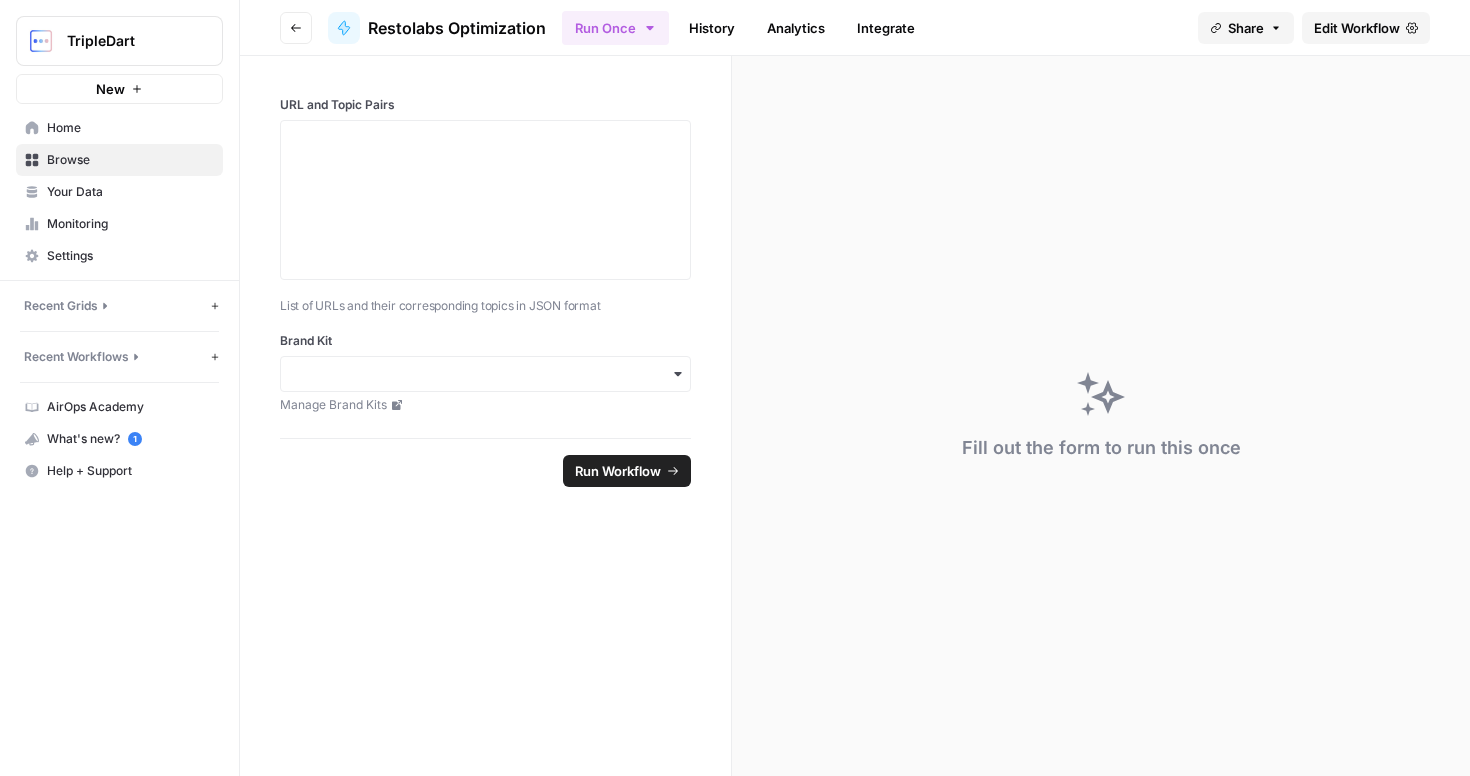 click on "Edit Workflow" at bounding box center (1357, 28) 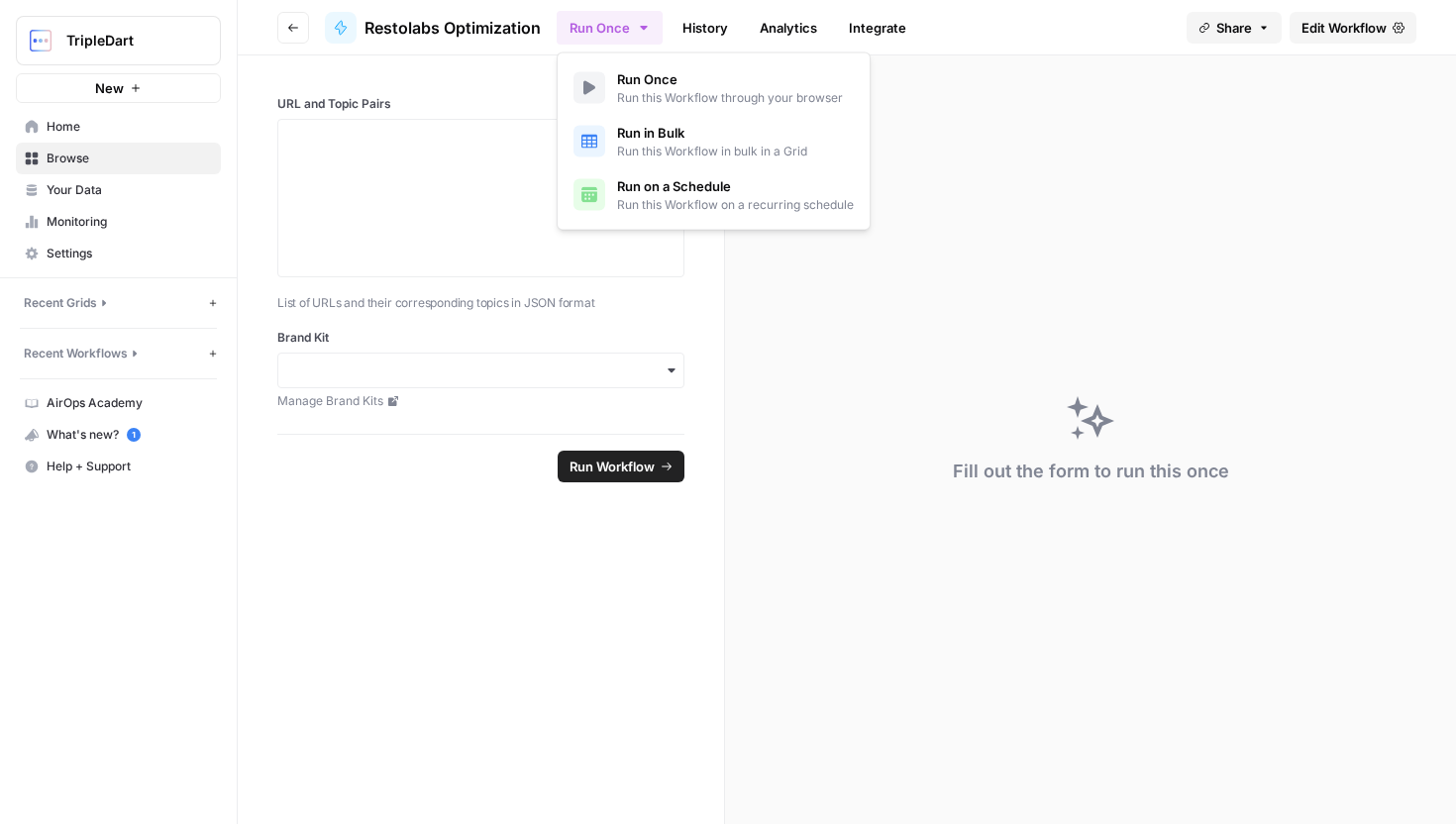 click on "Run on a Schedule" at bounding box center (735, 186) 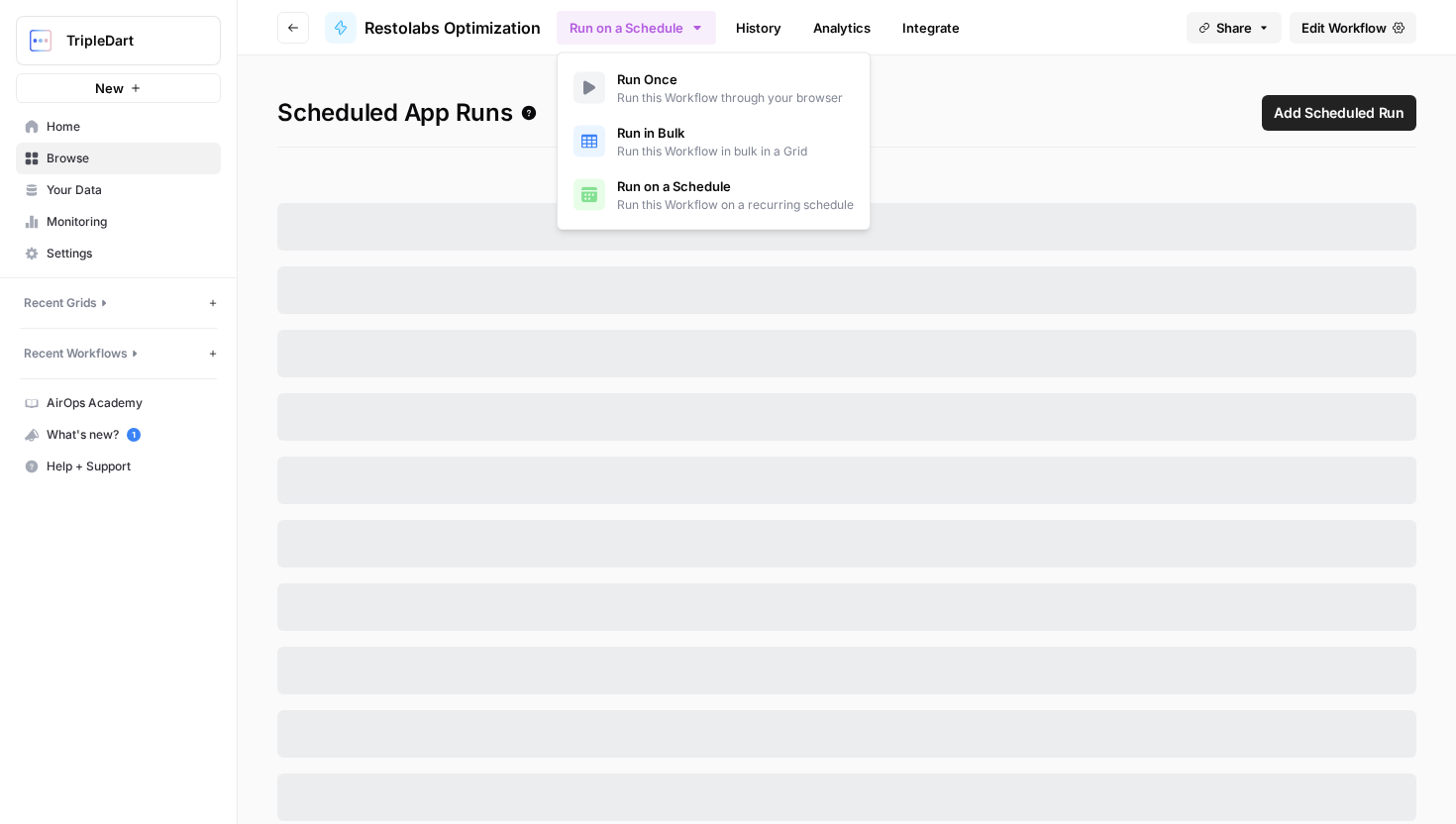 click on "Run in Bulk" at bounding box center [712, 133] 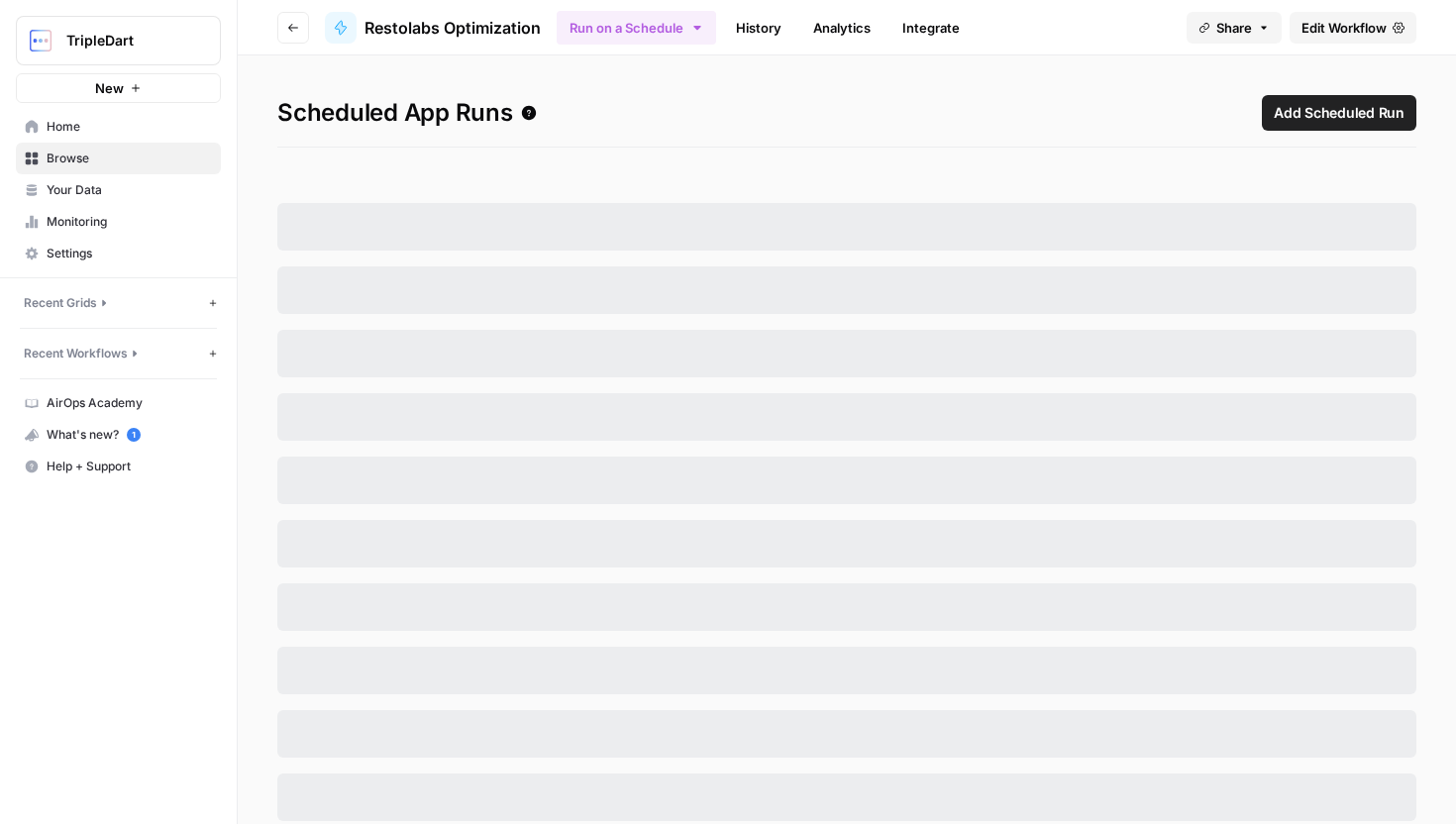 click on "Go back" at bounding box center (293, 28) 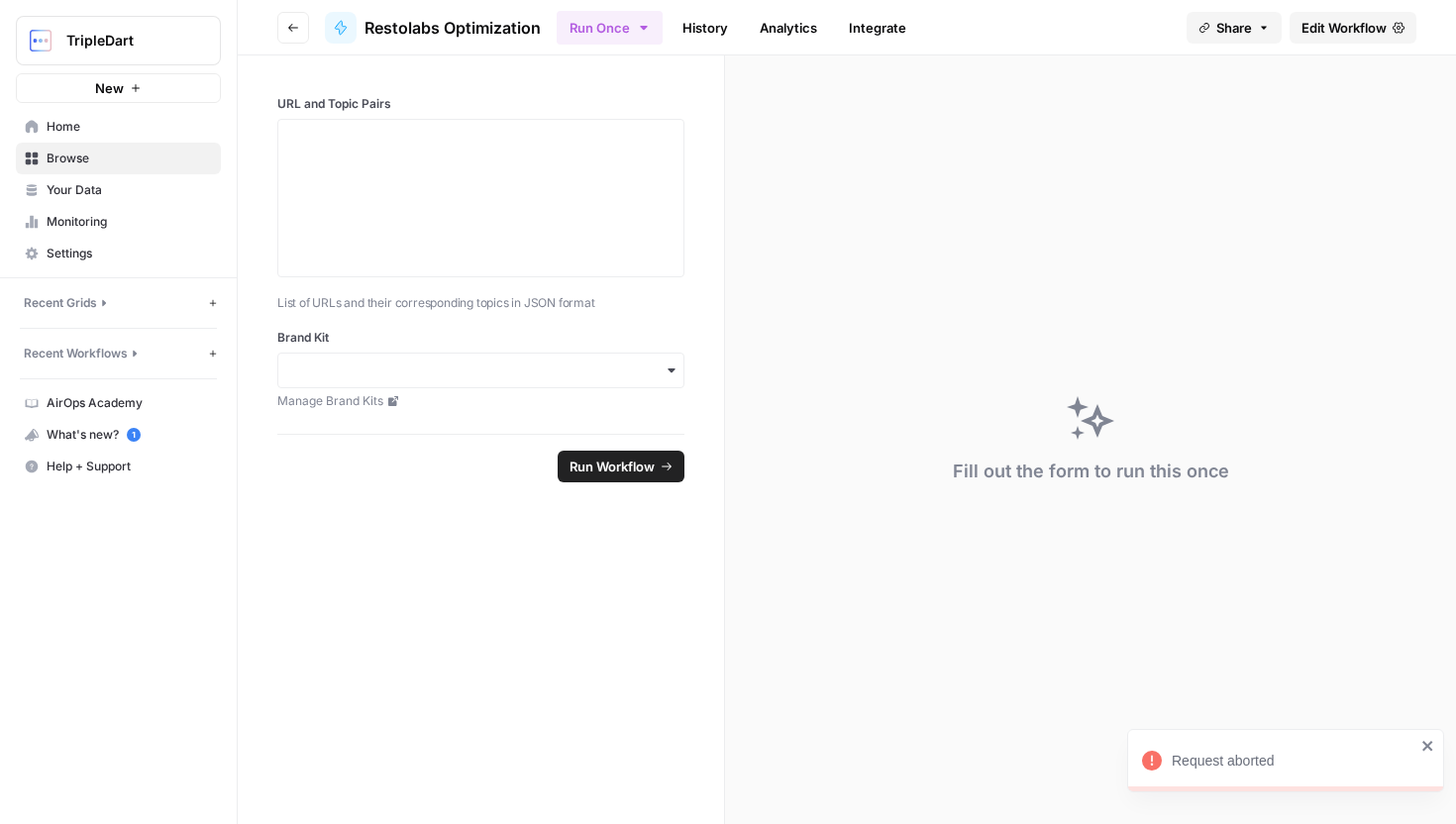 click on "Go back" at bounding box center [293, 28] 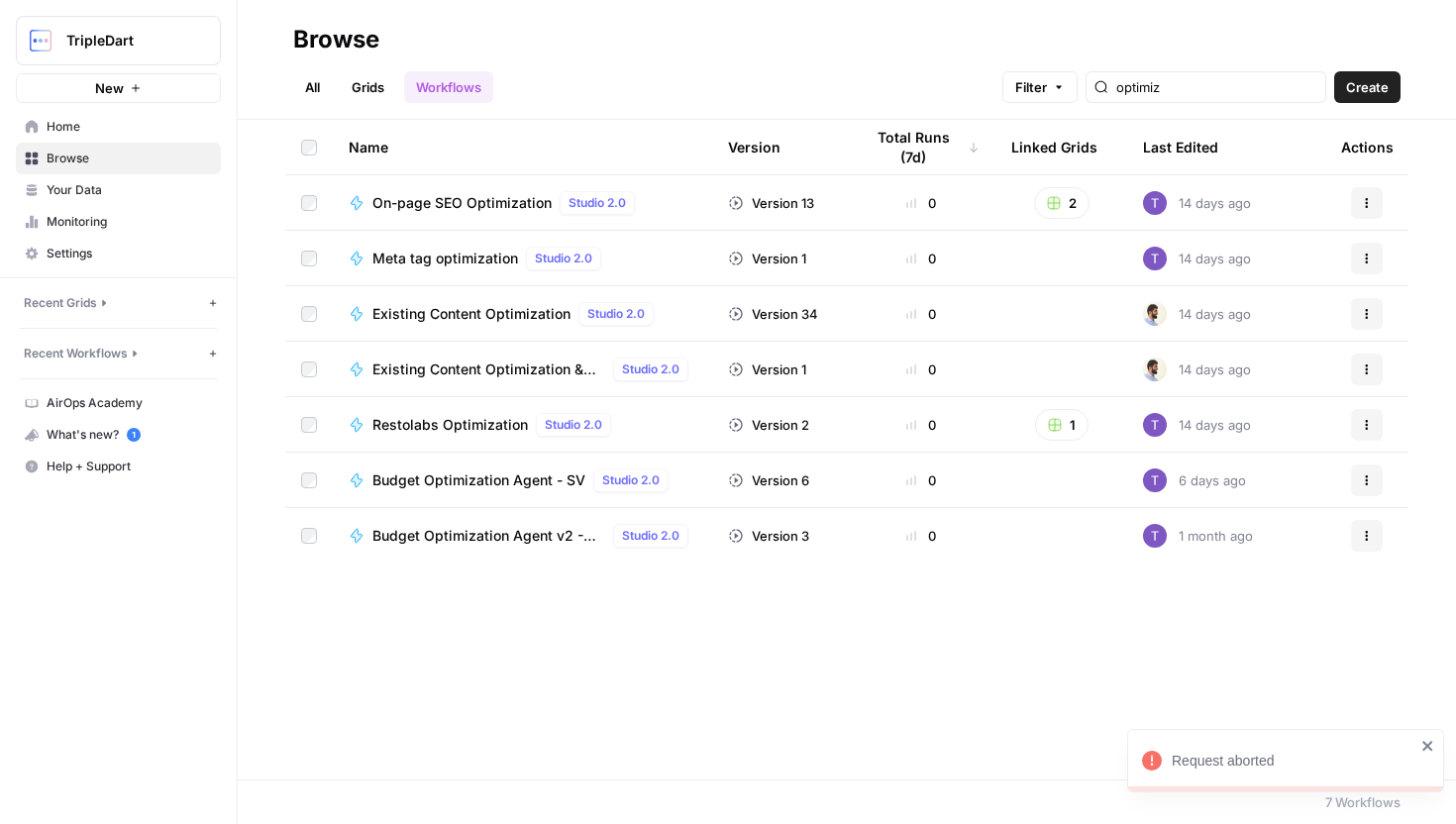 click on "Restolabs Optimization" at bounding box center (450, 425) 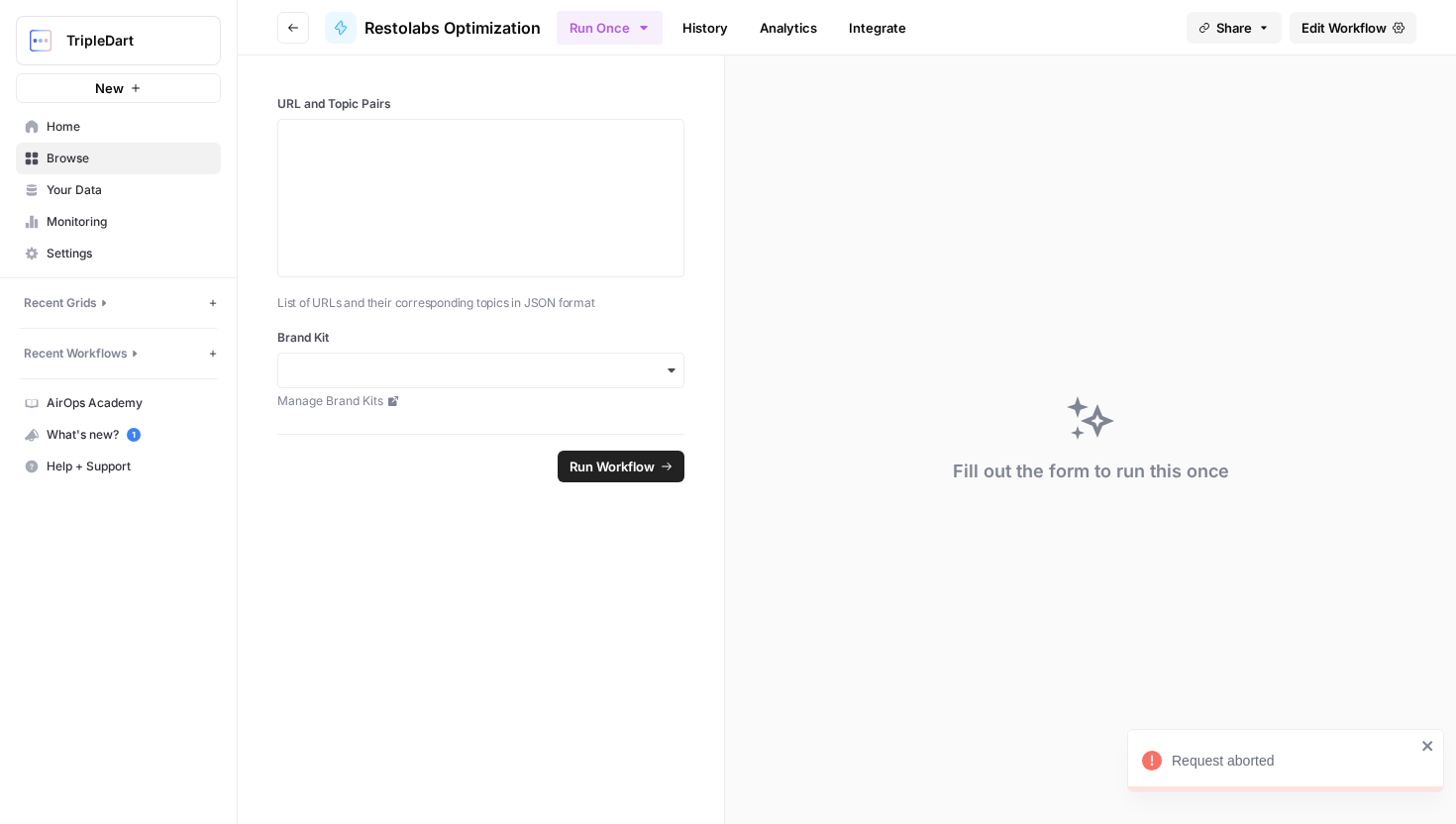 click on "Go back Restolabs Optimization Run Once History Analytics Integrate Share Edit Workflow" at bounding box center [847, 28] 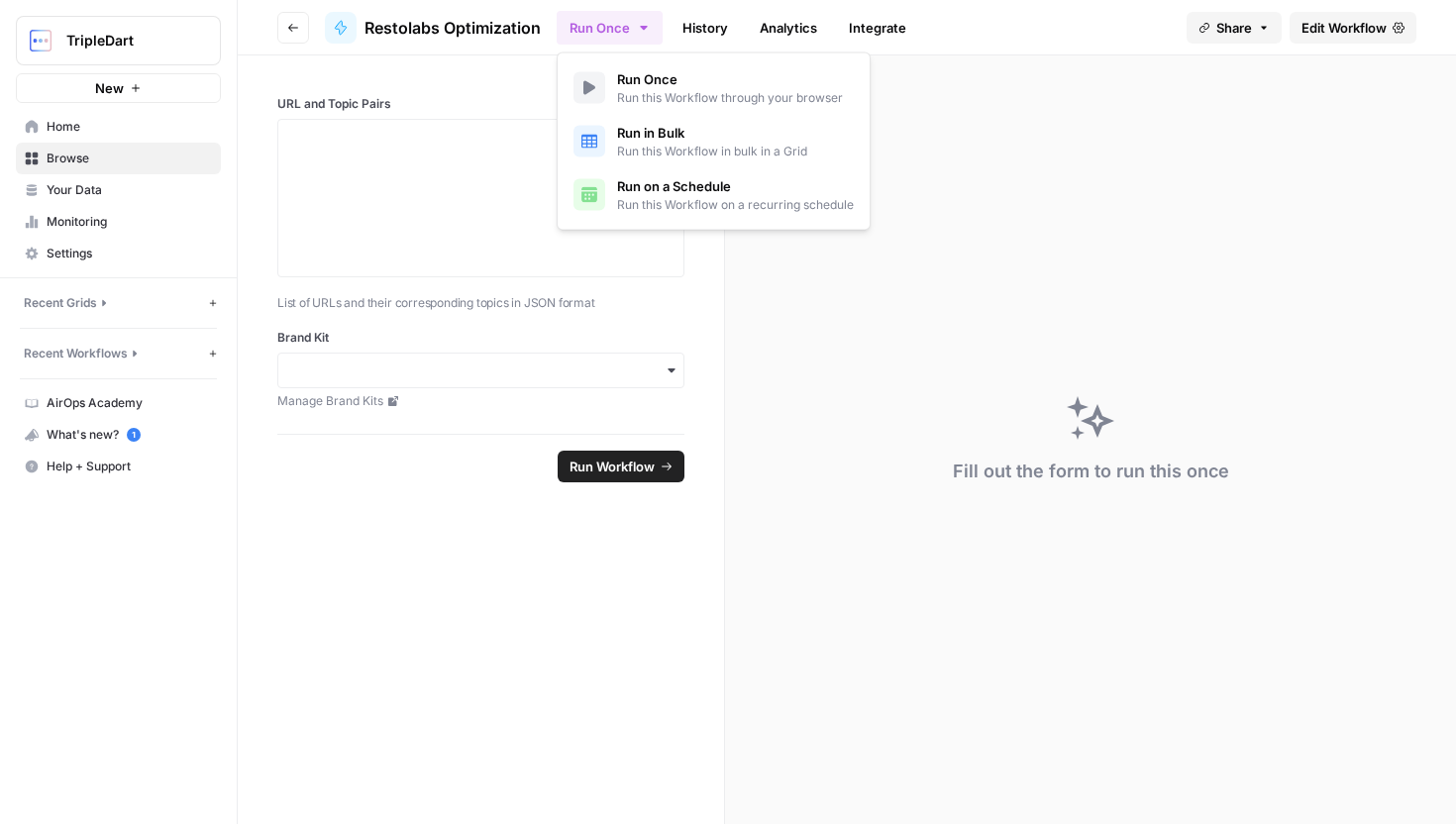 click on "Run this Workflow in bulk in a Grid" at bounding box center (712, 152) 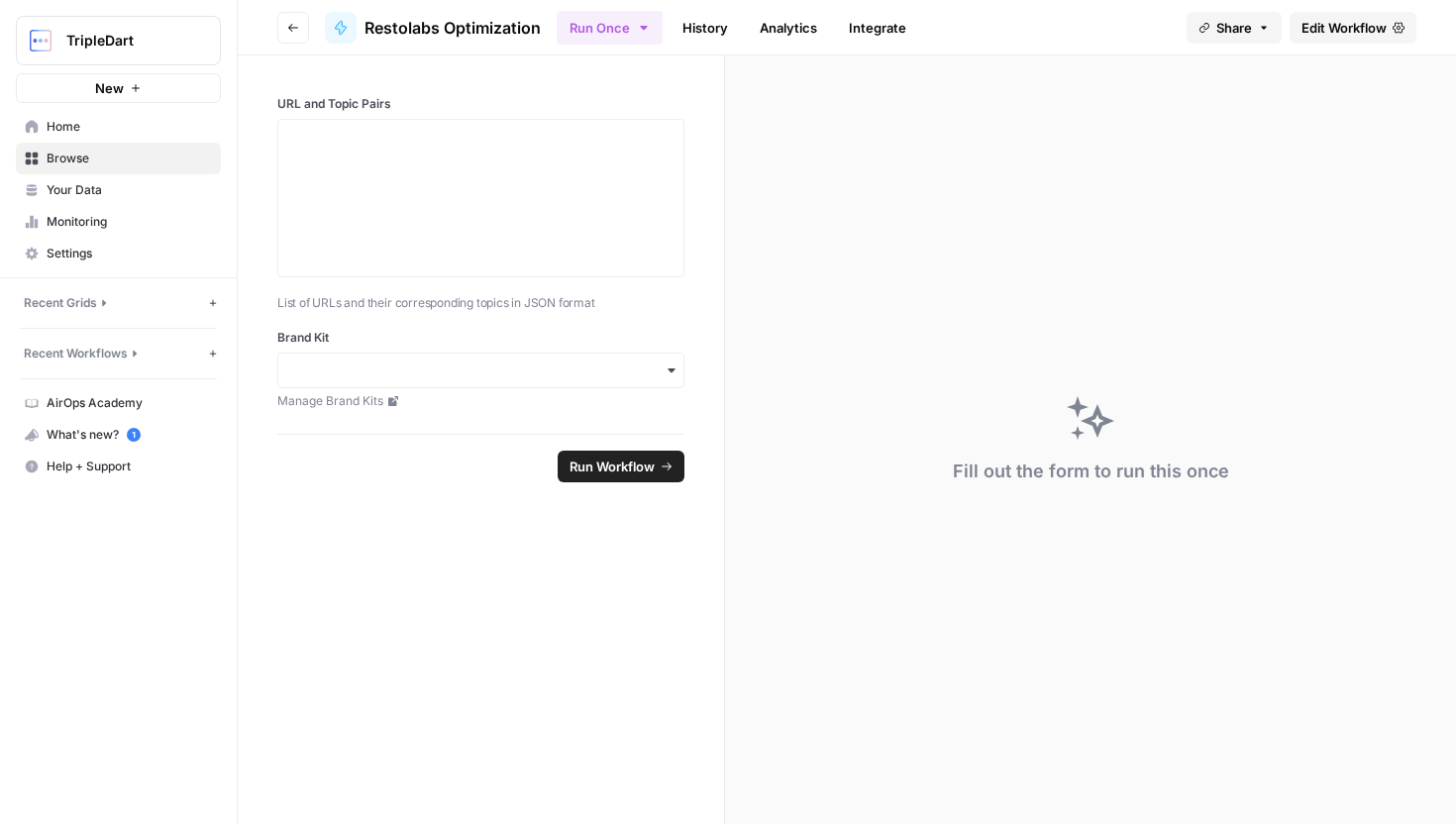 click on "Edit Workflow" at bounding box center [1344, 28] 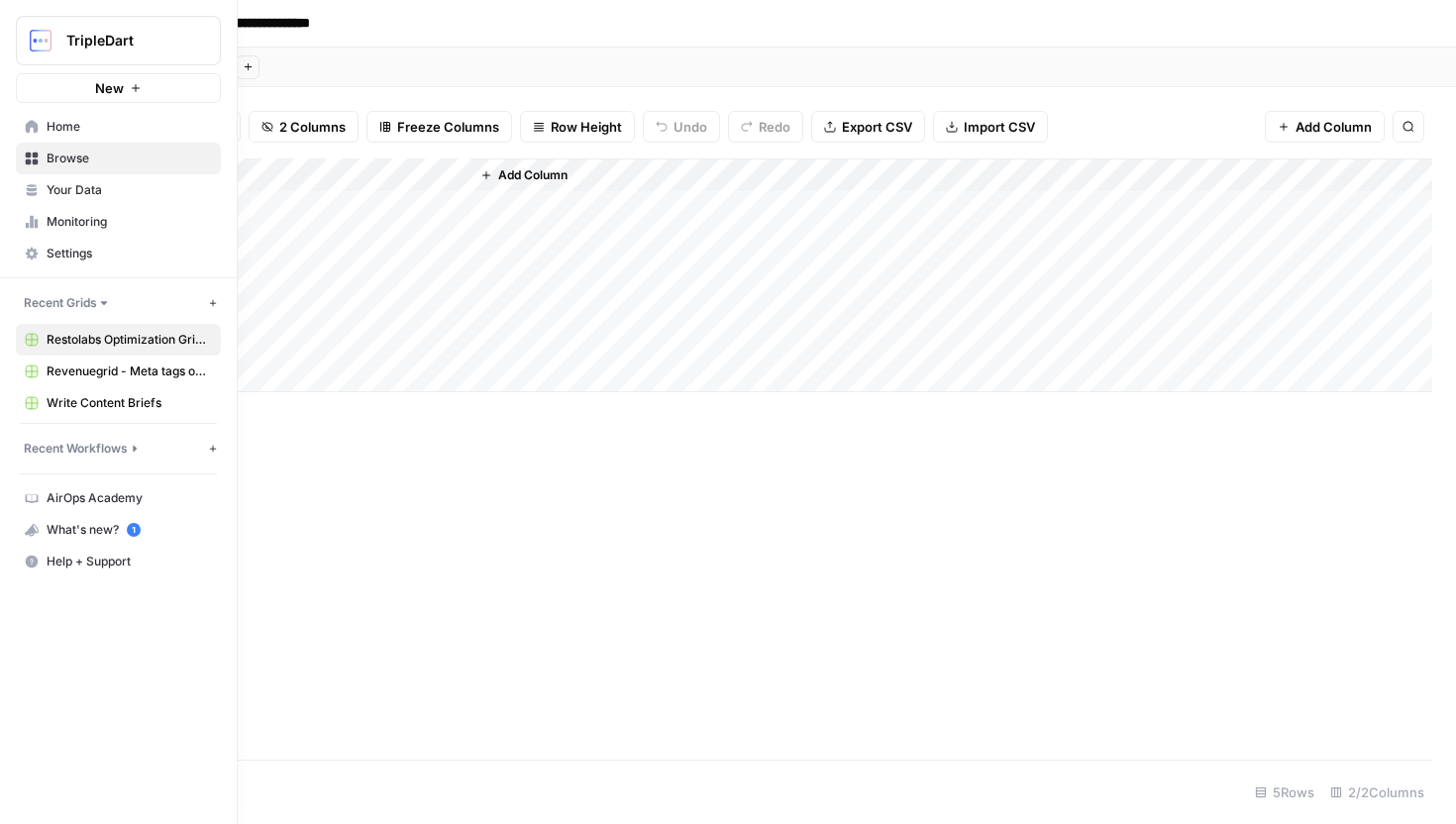 click 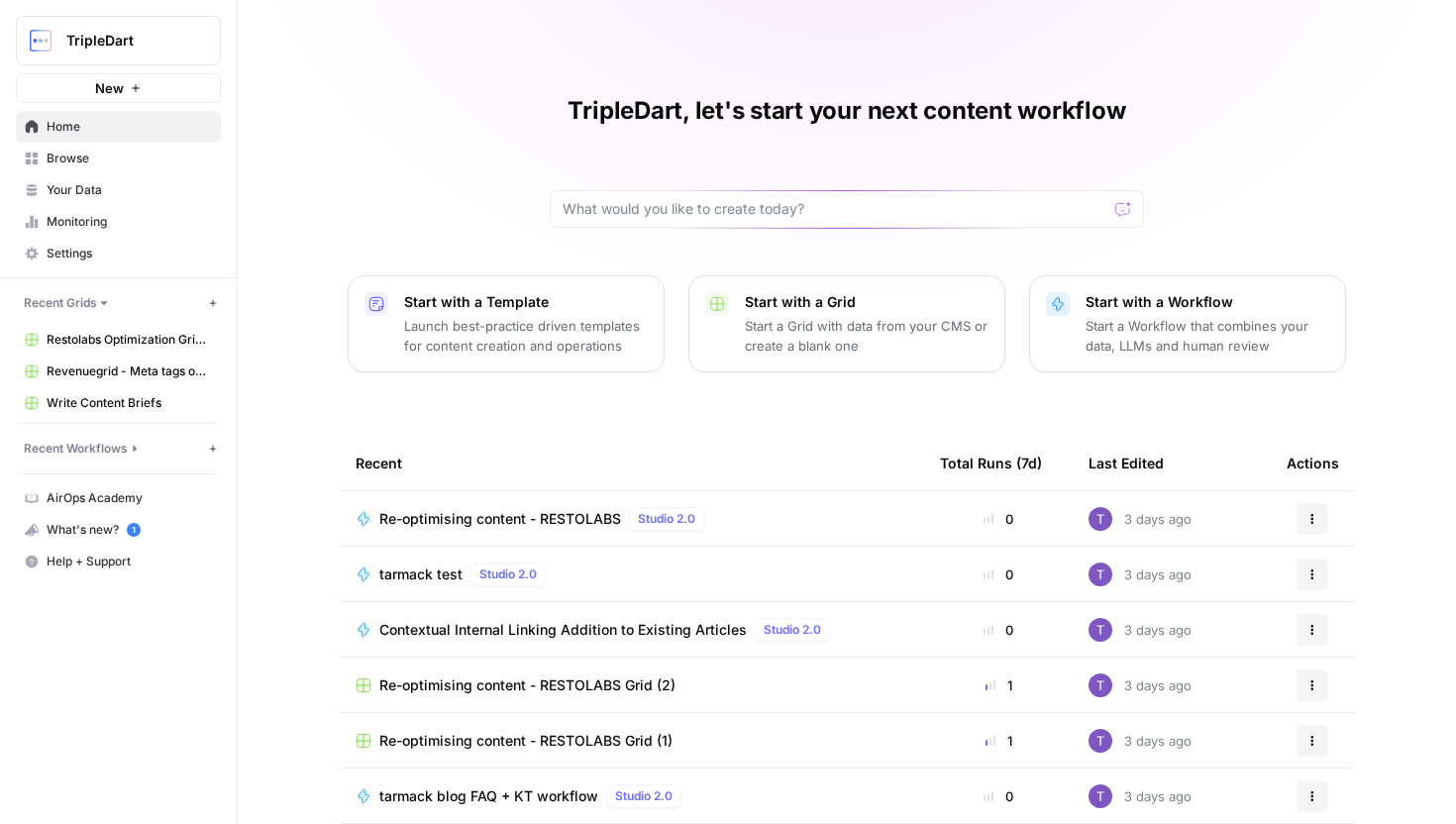 click on "Re-optimising content - RESTOLABS Studio 2.0" at bounding box center [546, 519] 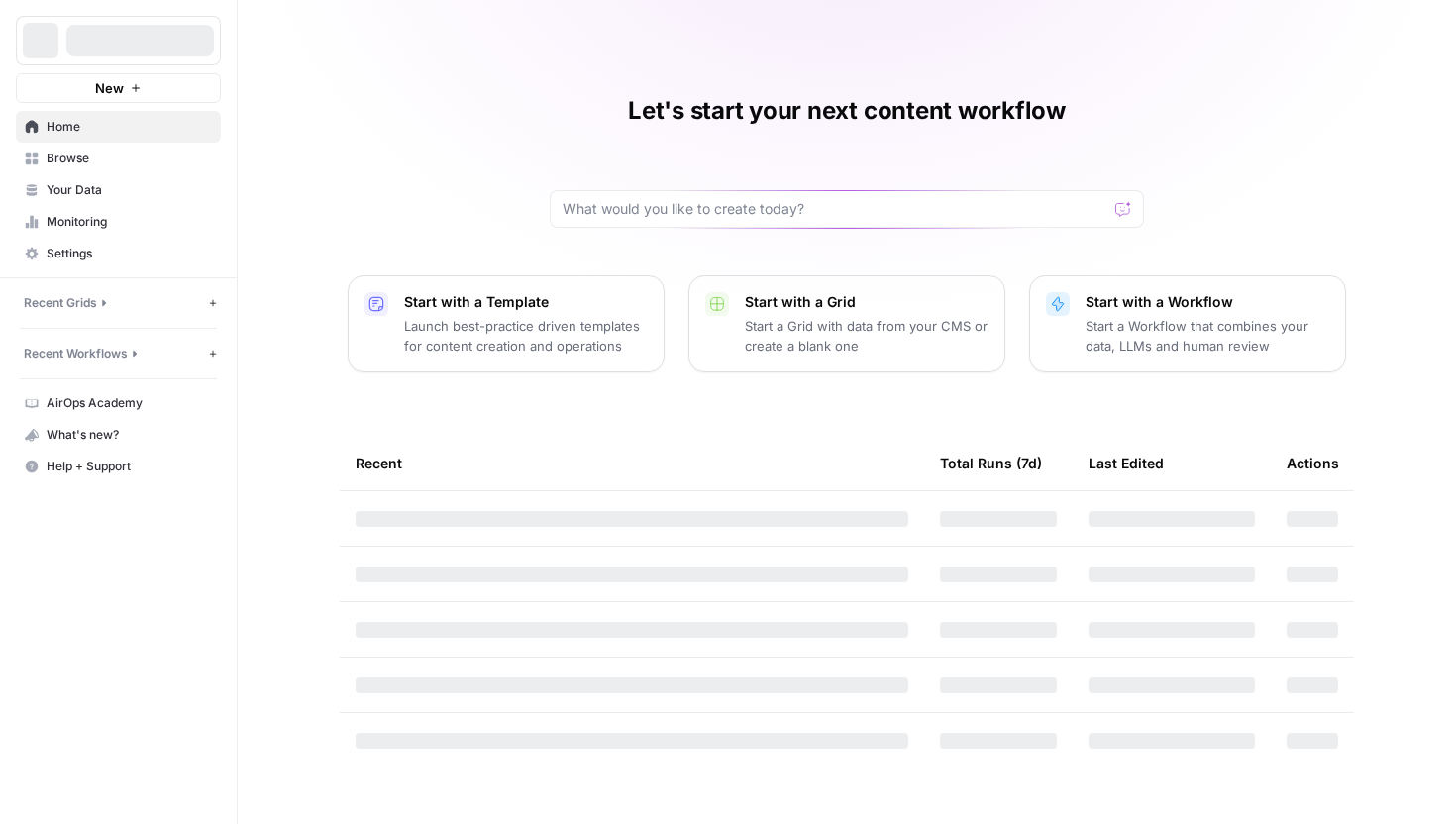 scroll, scrollTop: 0, scrollLeft: 0, axis: both 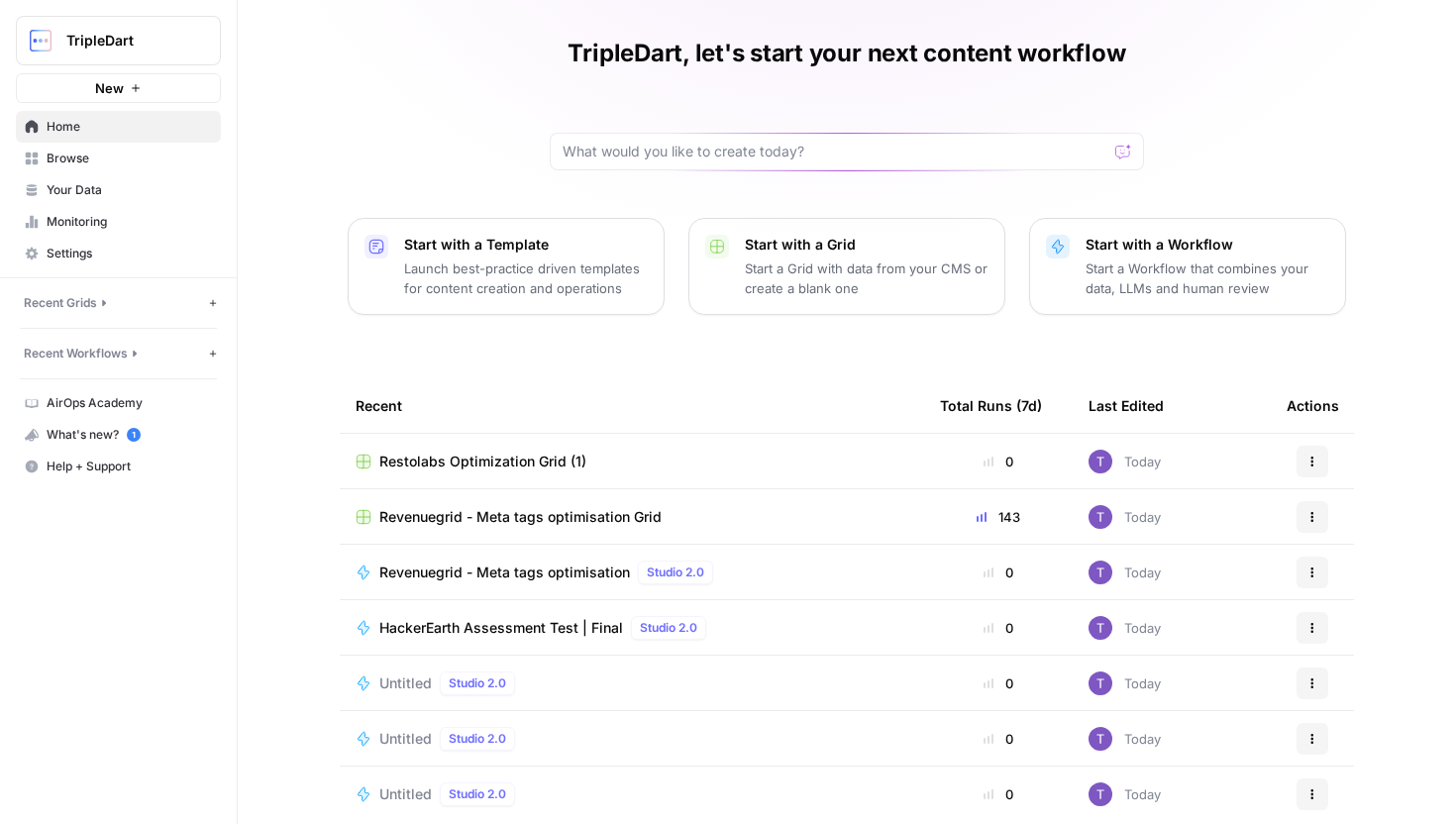 click on "Recent Grids" at bounding box center [60, 303] 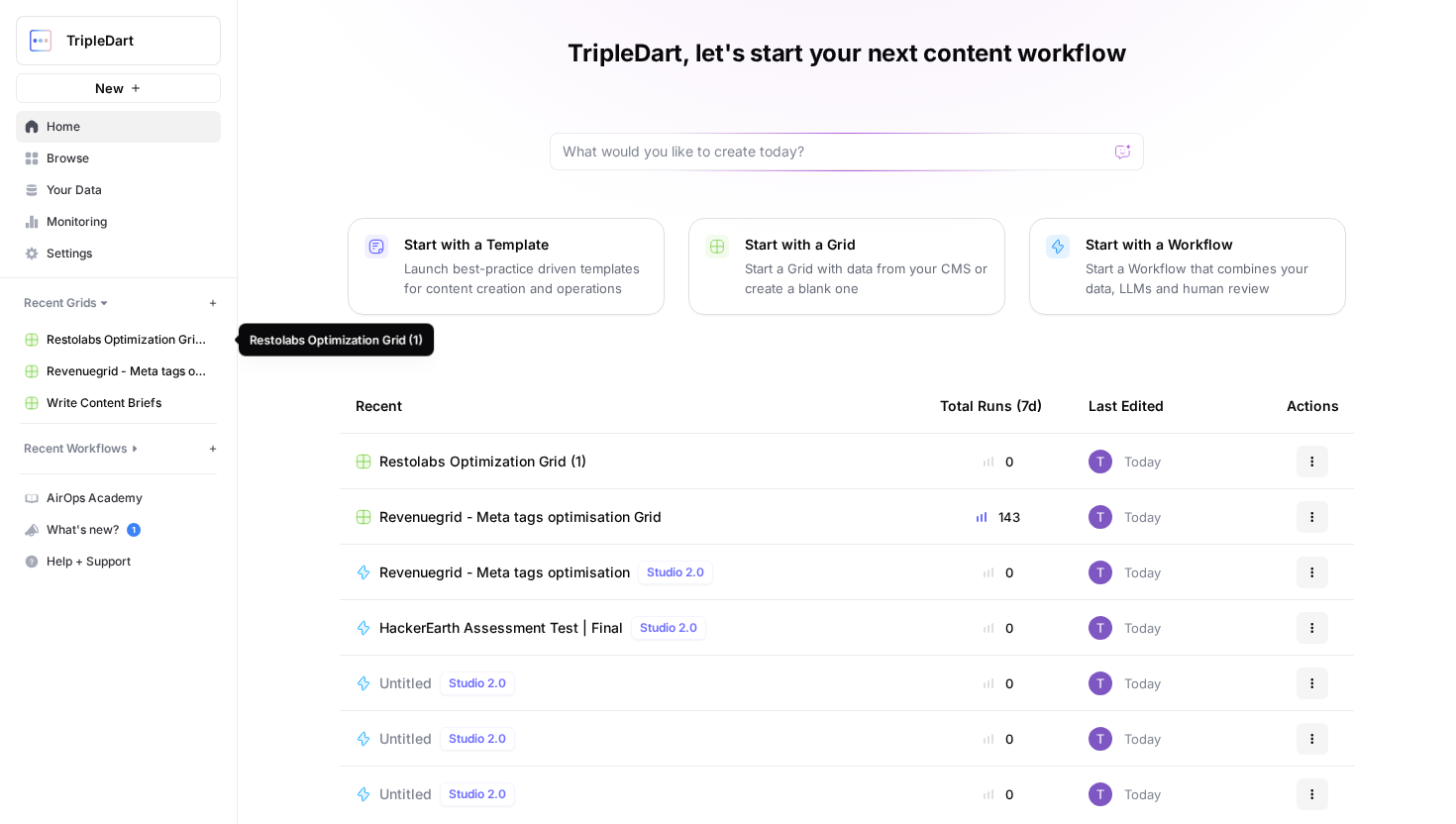 click on "Restolabs Optimization Grid (1)" at bounding box center (129, 340) 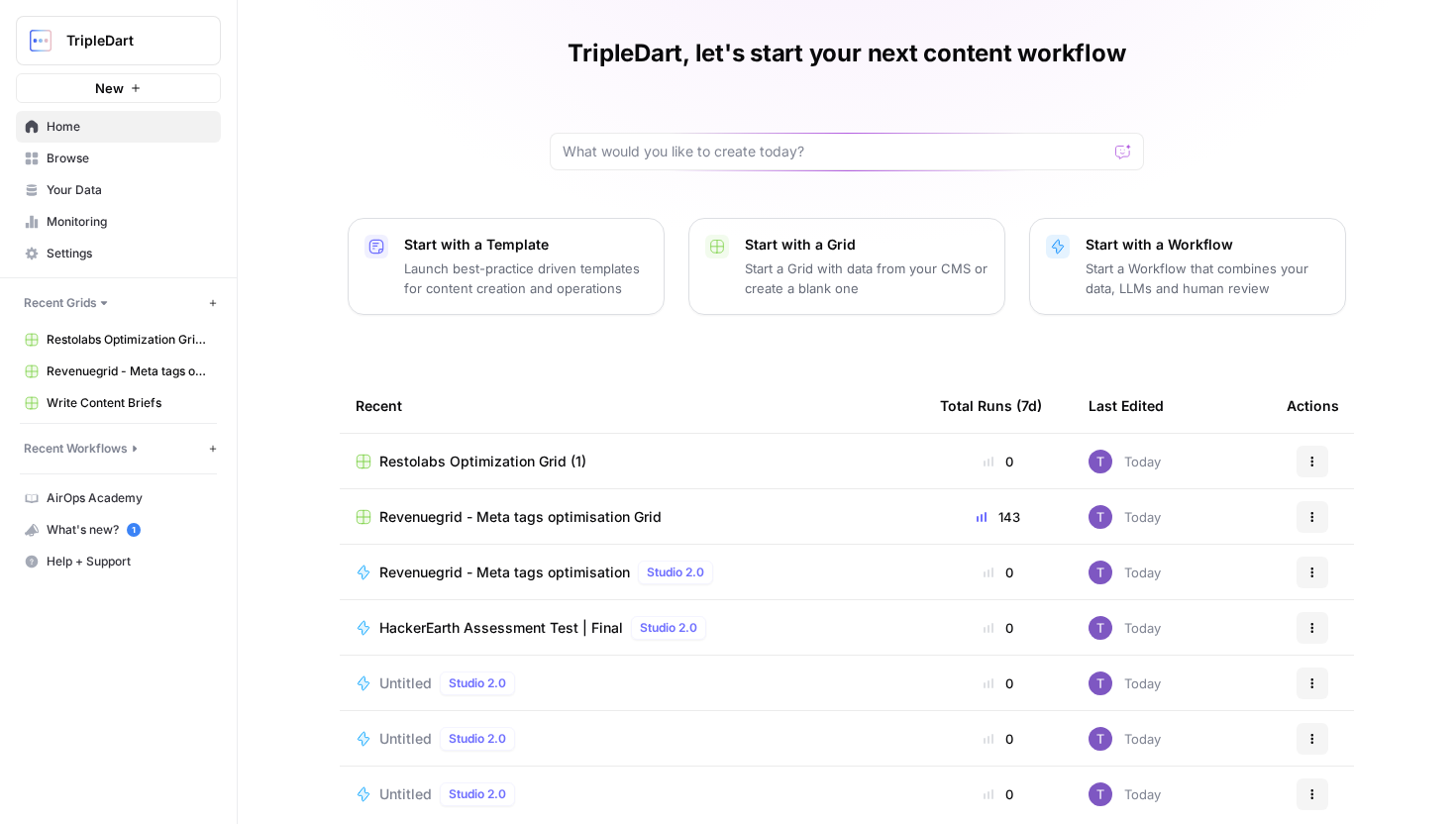 scroll, scrollTop: 0, scrollLeft: 0, axis: both 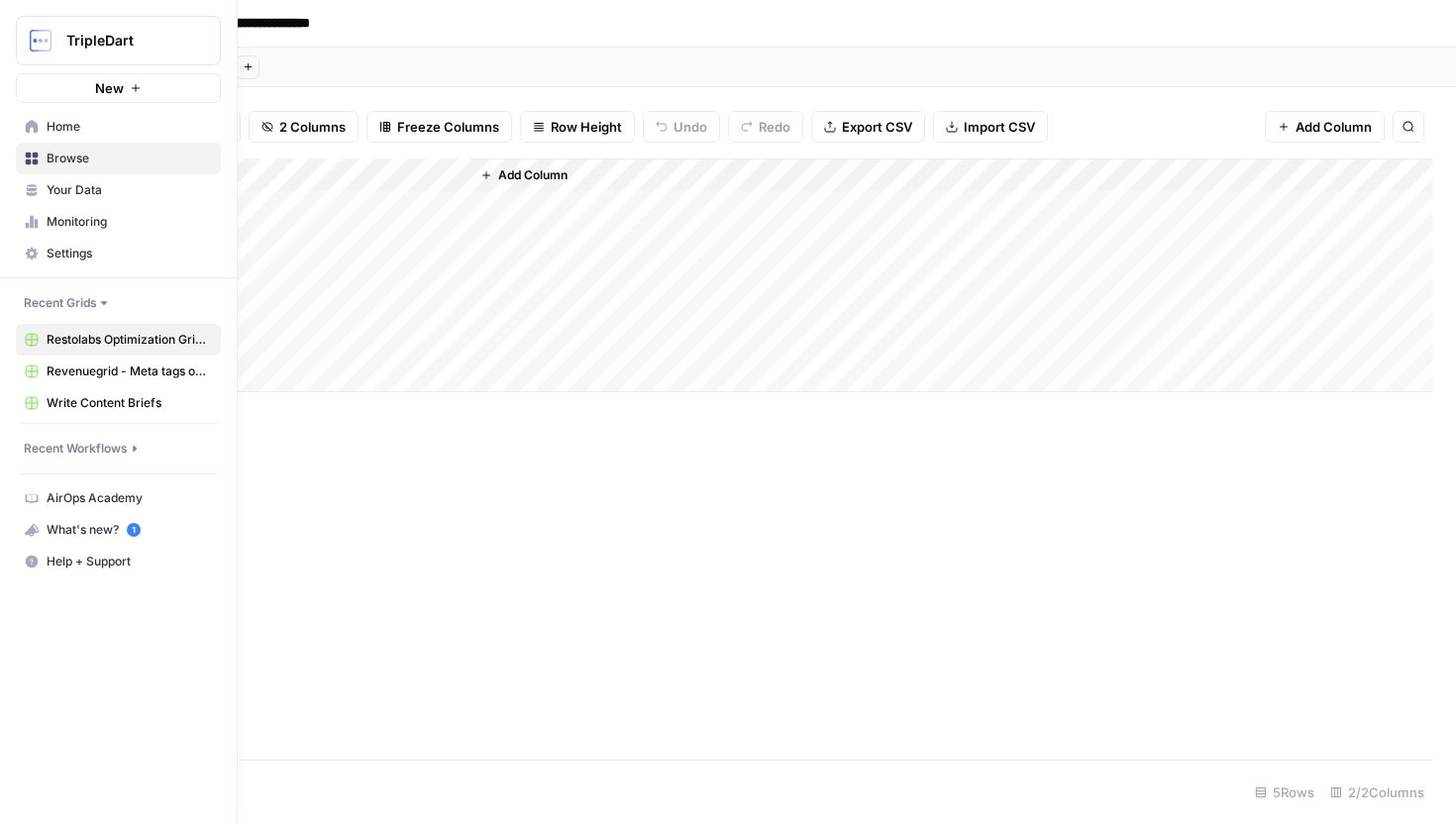 click on "Revenuegrid - Meta tags optimisation Grid" at bounding box center (118, 371) 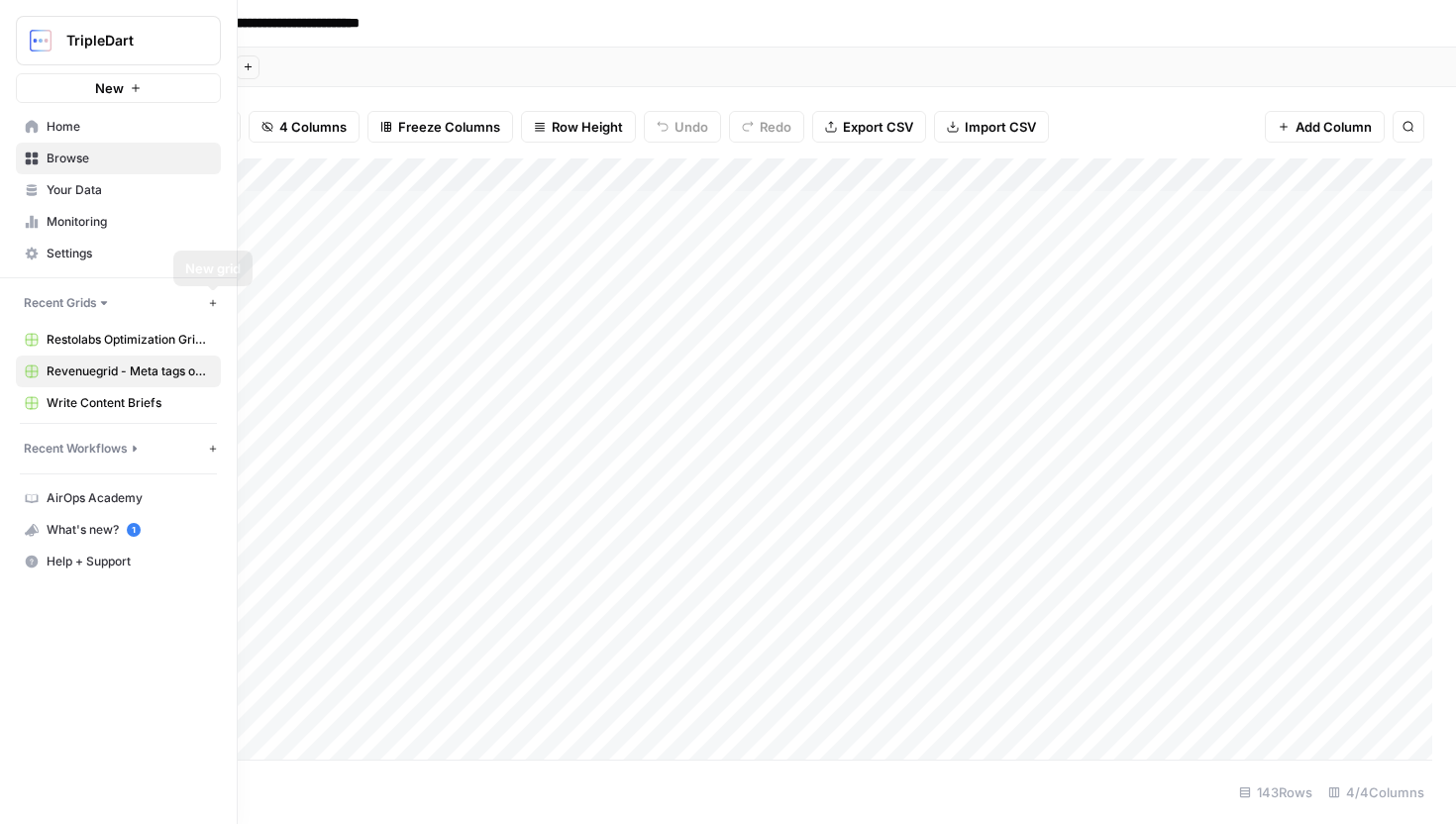 click 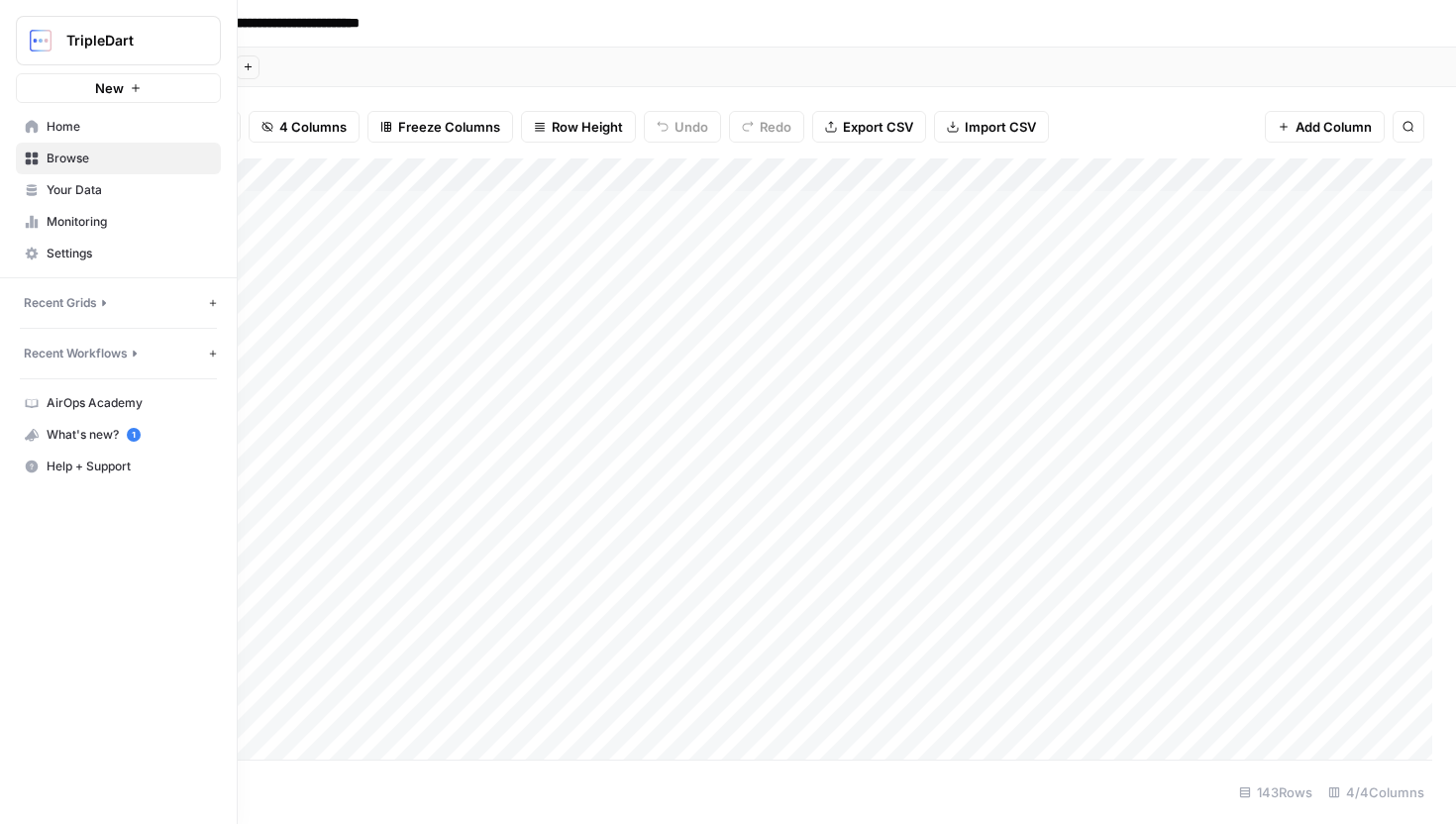 click 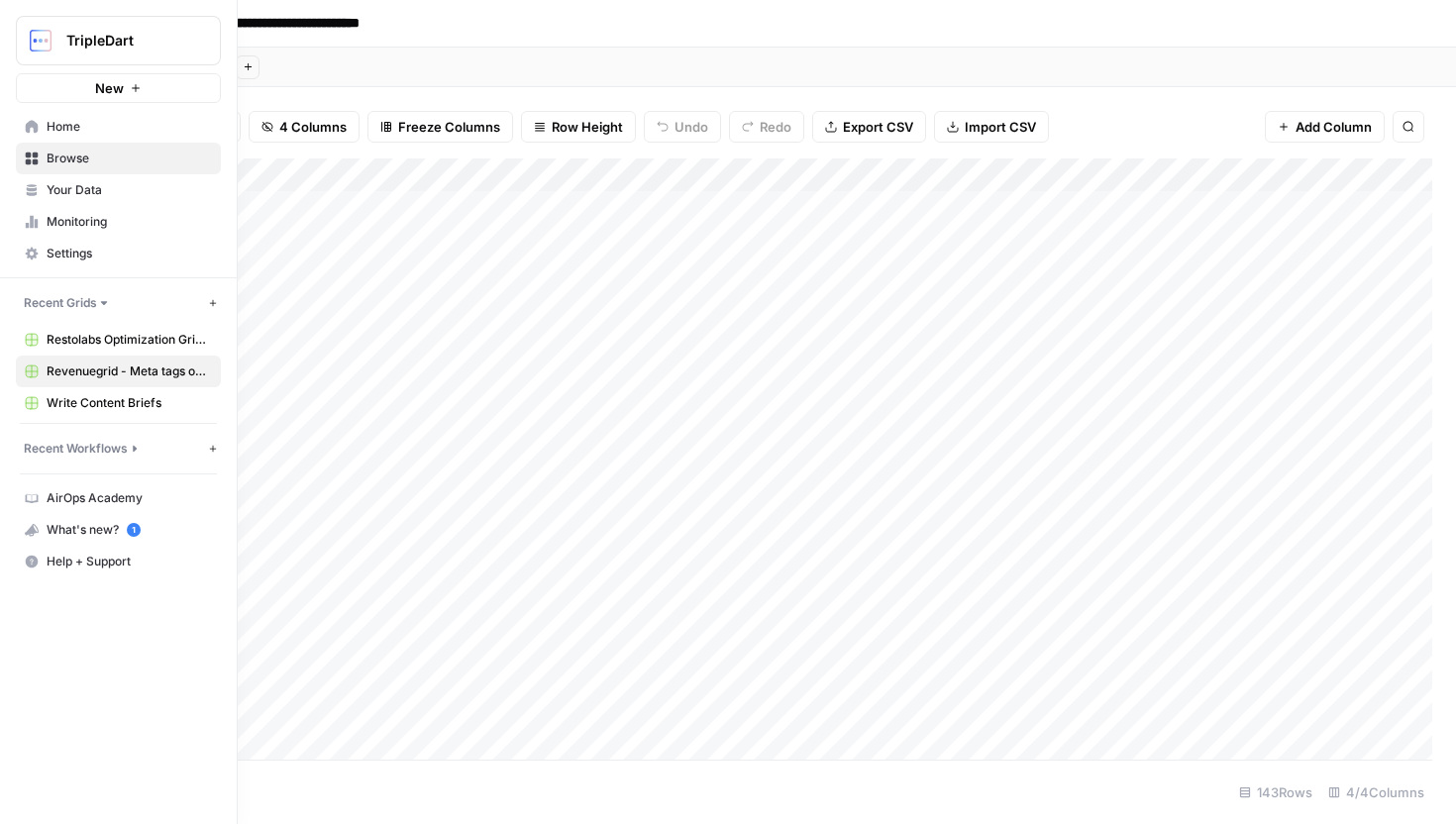click on "Home" at bounding box center (129, 127) 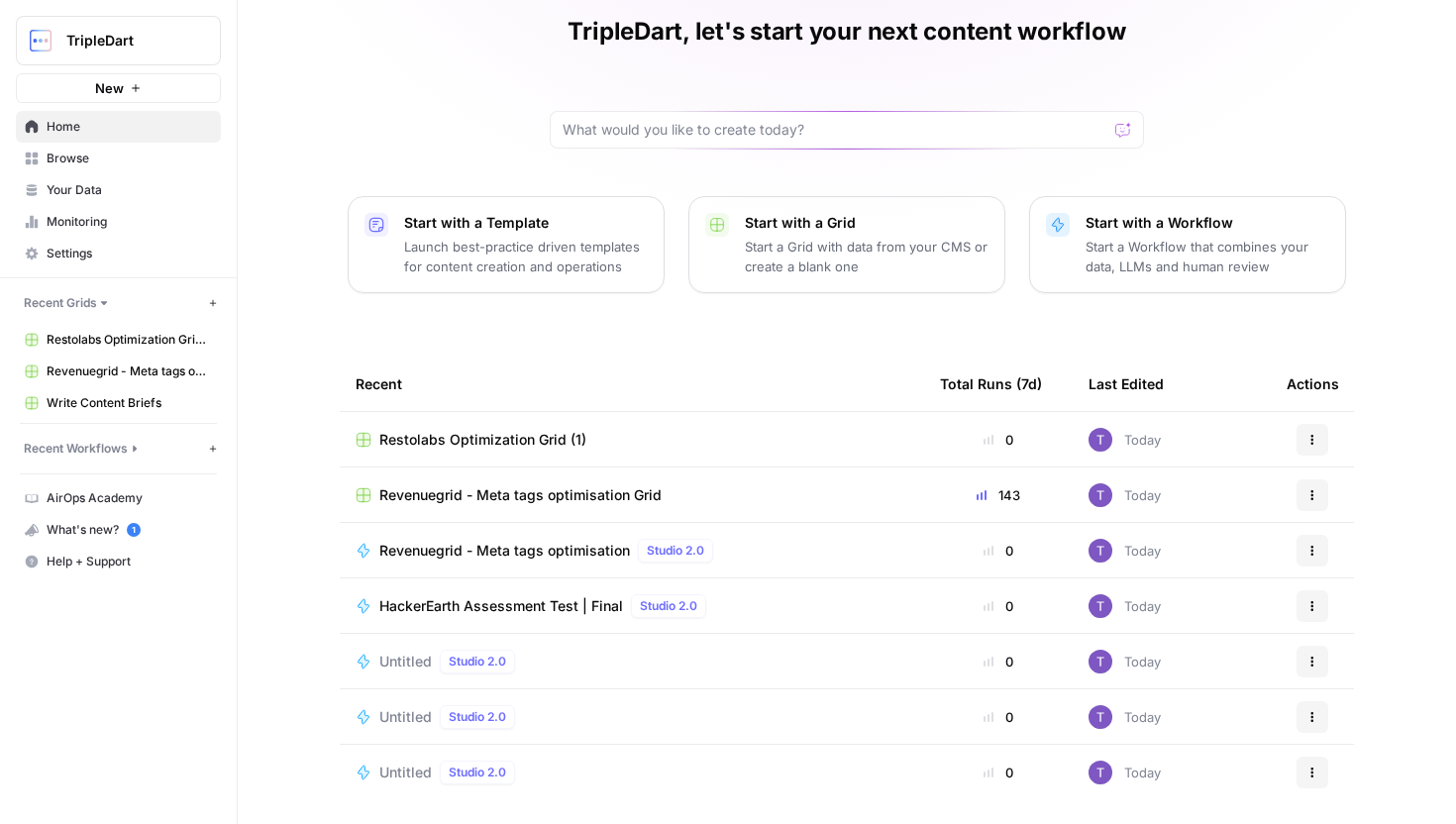 scroll, scrollTop: 87, scrollLeft: 0, axis: vertical 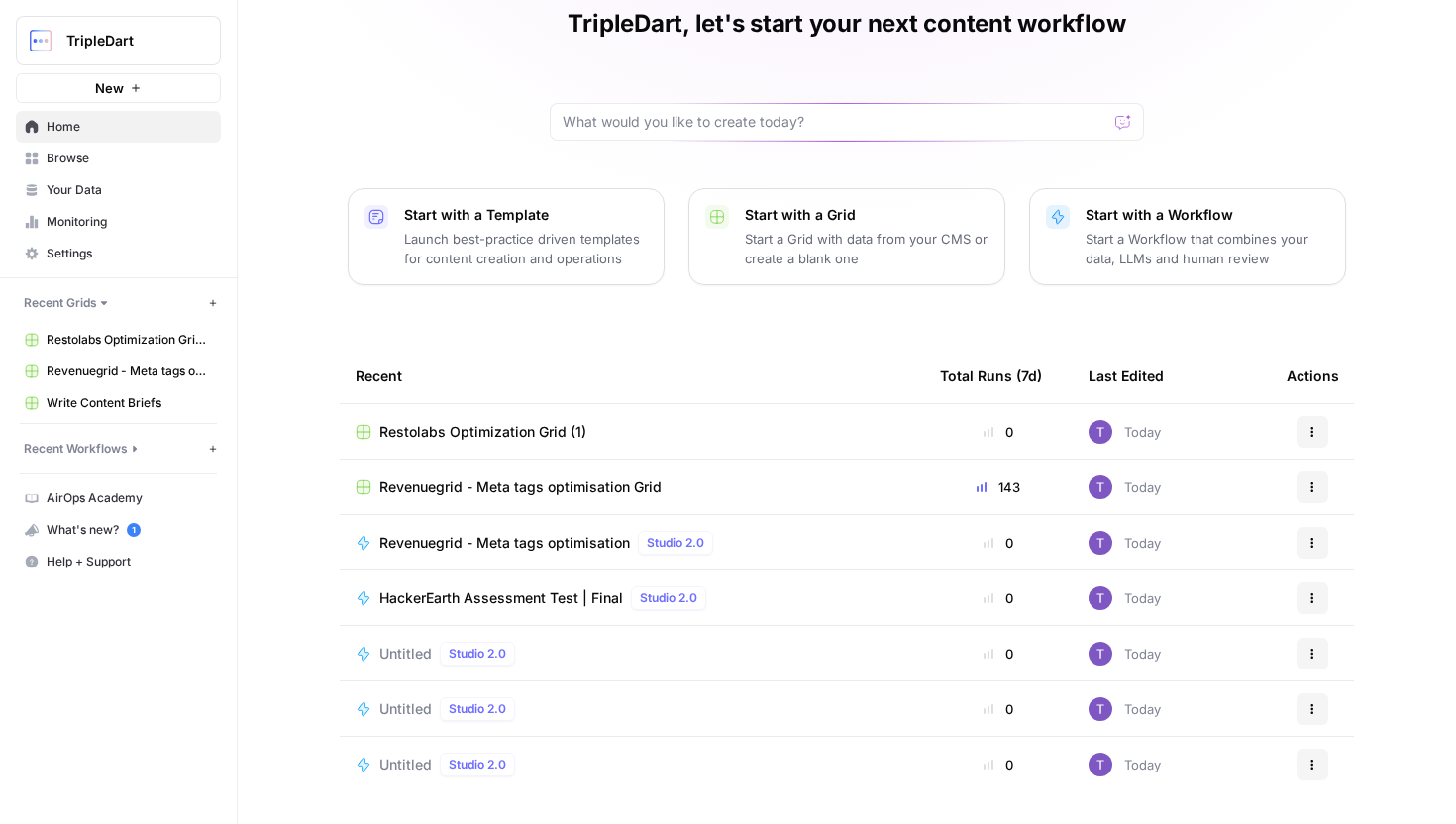 click on "Restolabs Optimization Grid (1)" at bounding box center (482, 432) 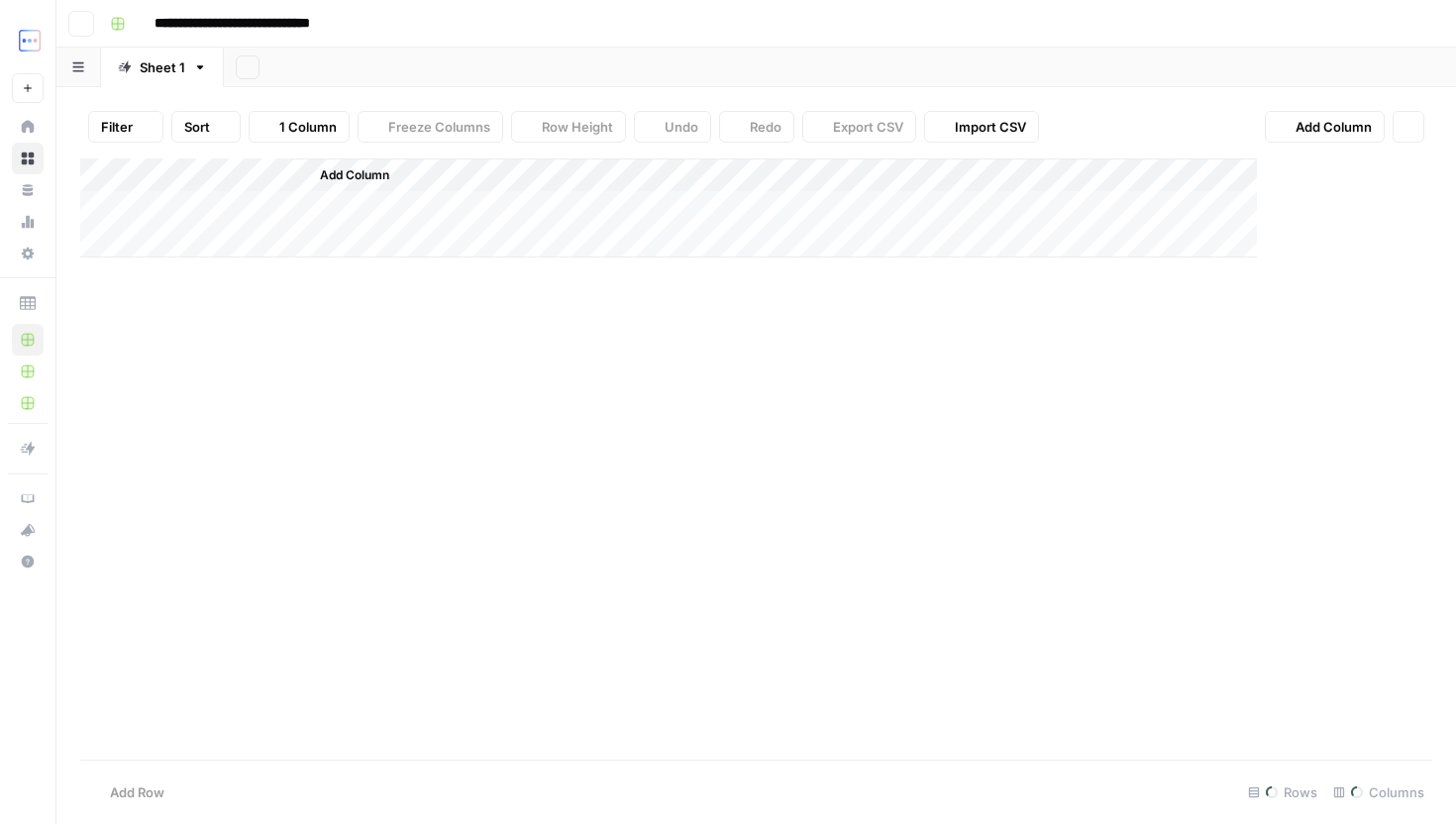 scroll, scrollTop: 0, scrollLeft: 0, axis: both 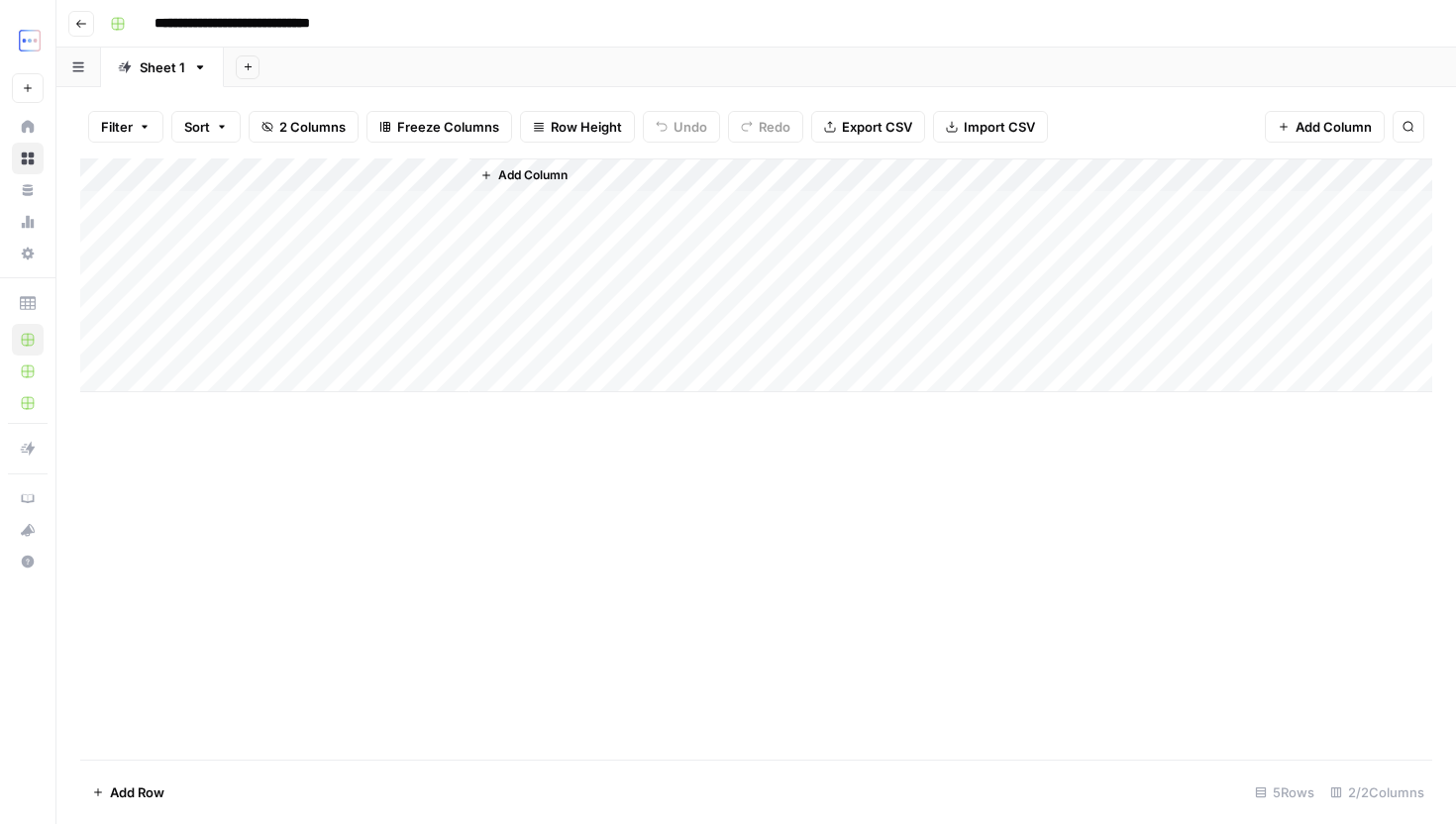 click on "Add Column" at bounding box center (756, 275) 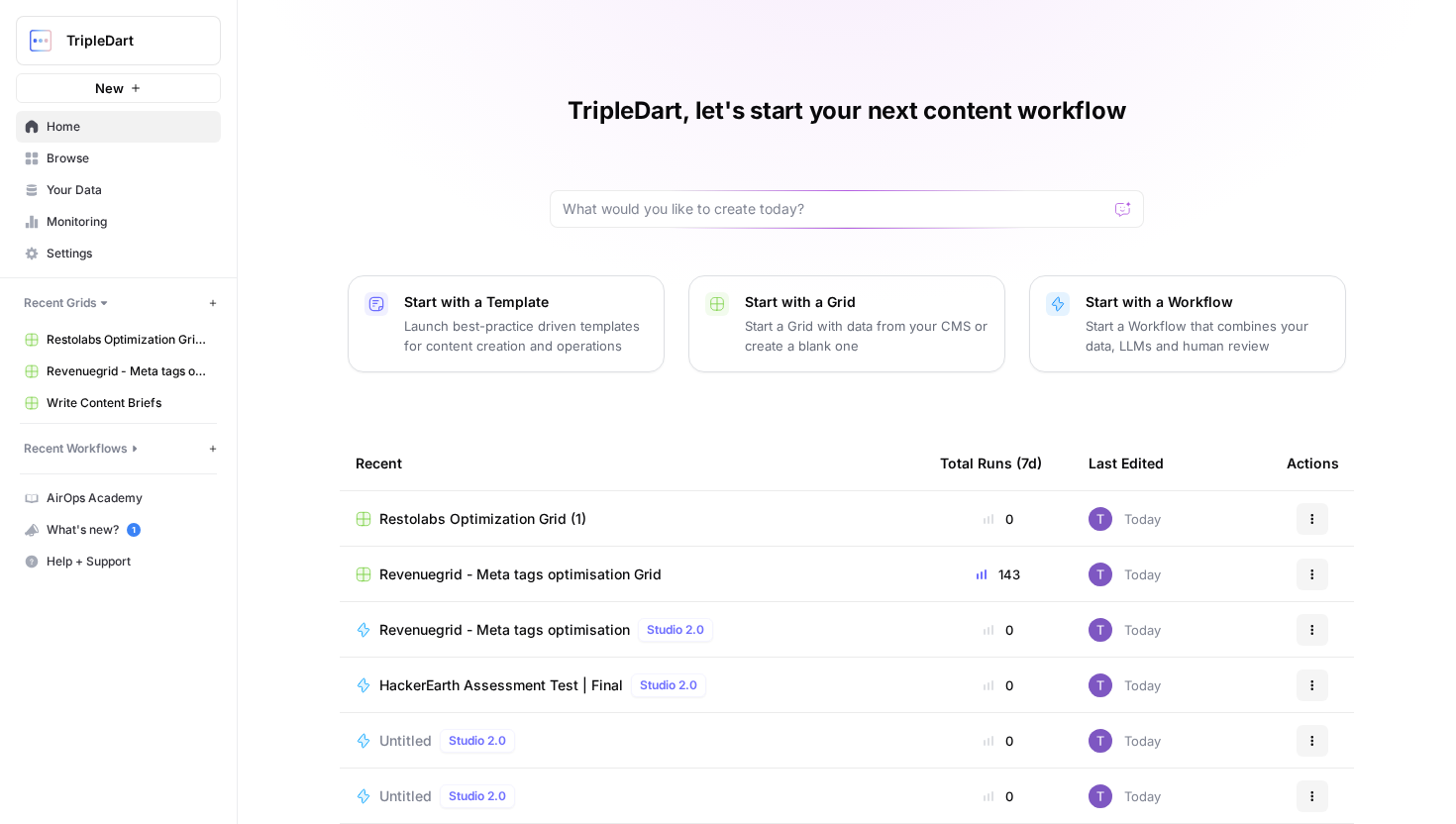 click on "Browse" at bounding box center [118, 158] 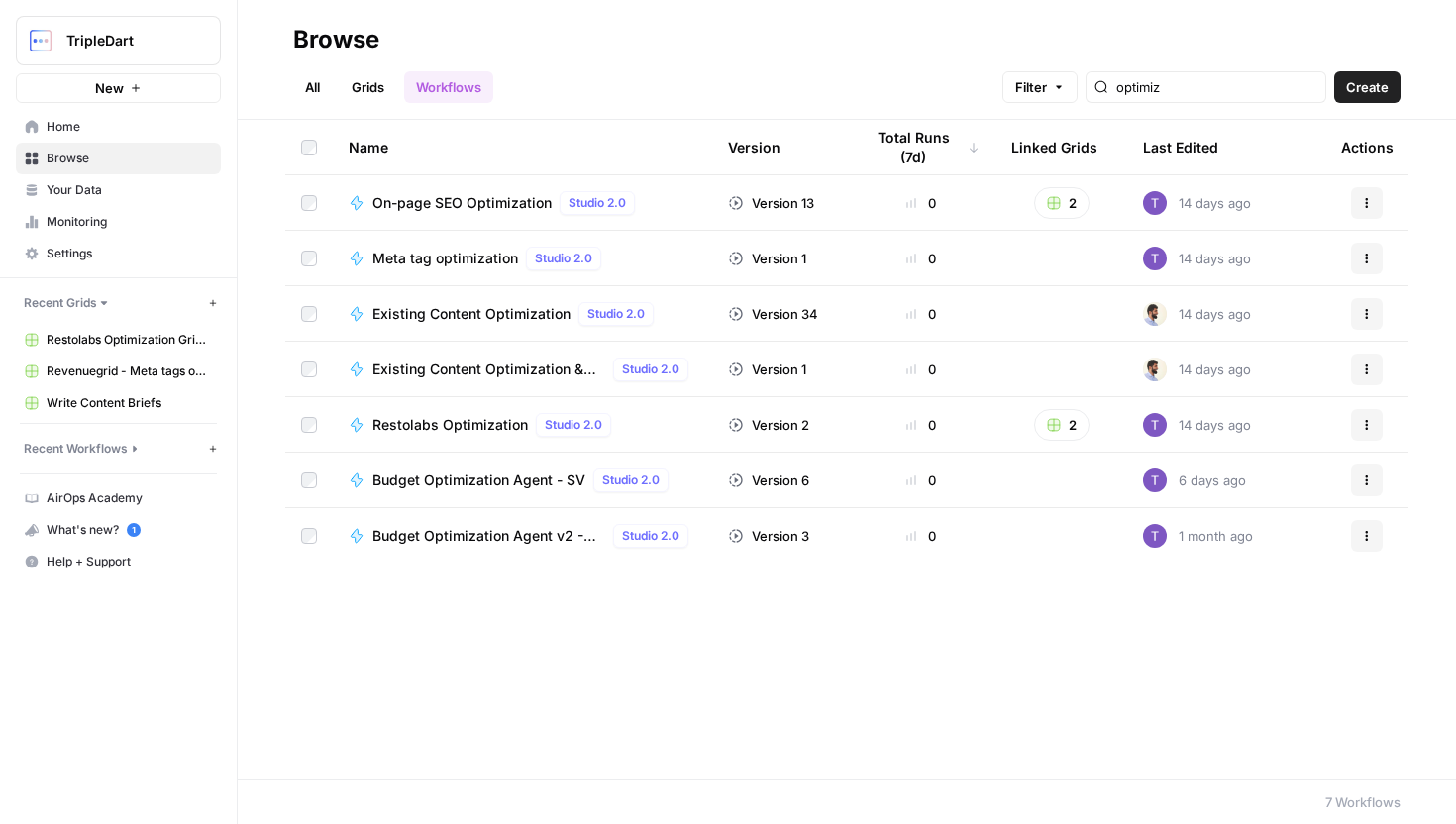 click on "Restolabs Optimization" at bounding box center [450, 425] 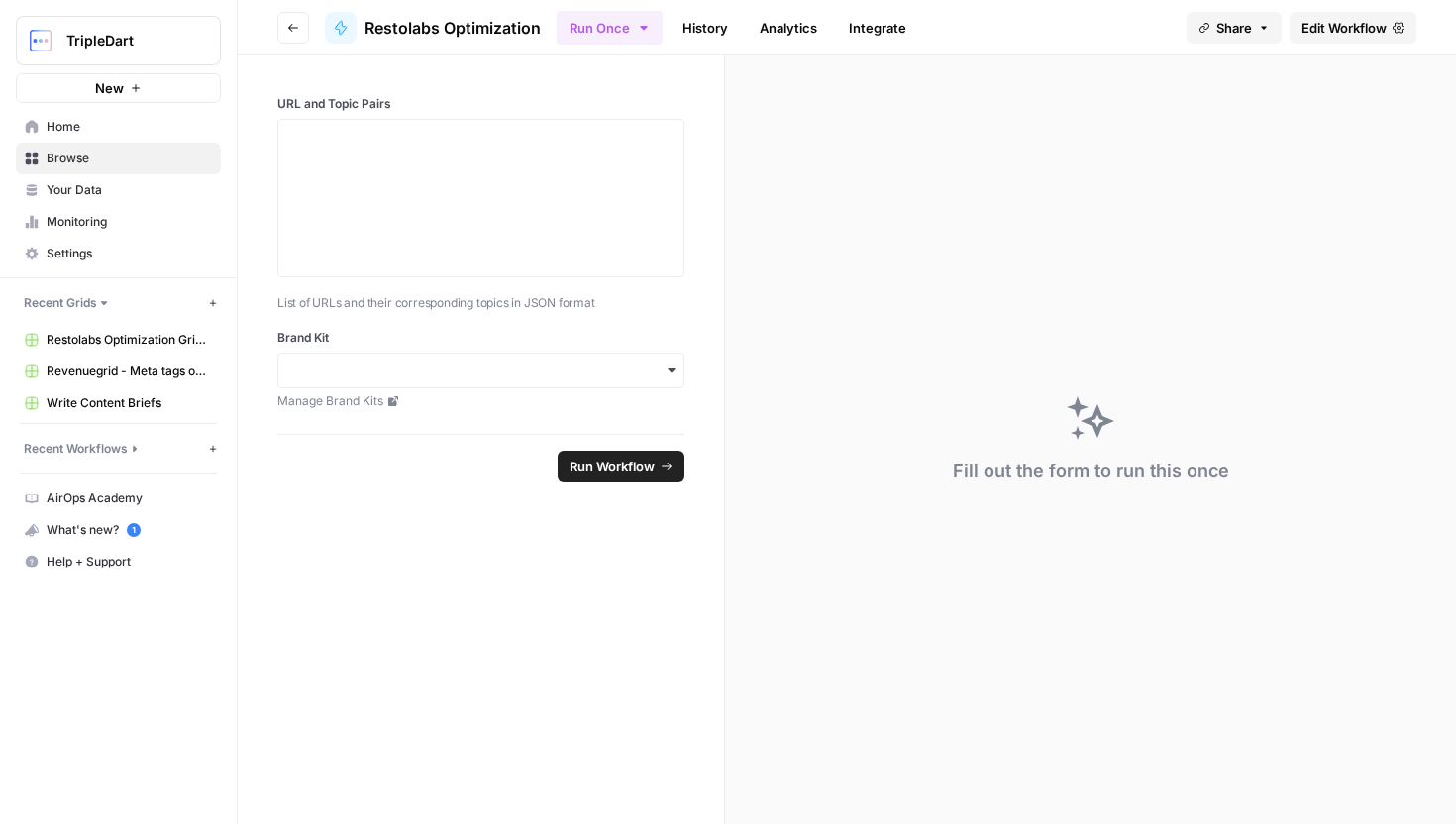 click on "Edit Workflow" at bounding box center [1353, 28] 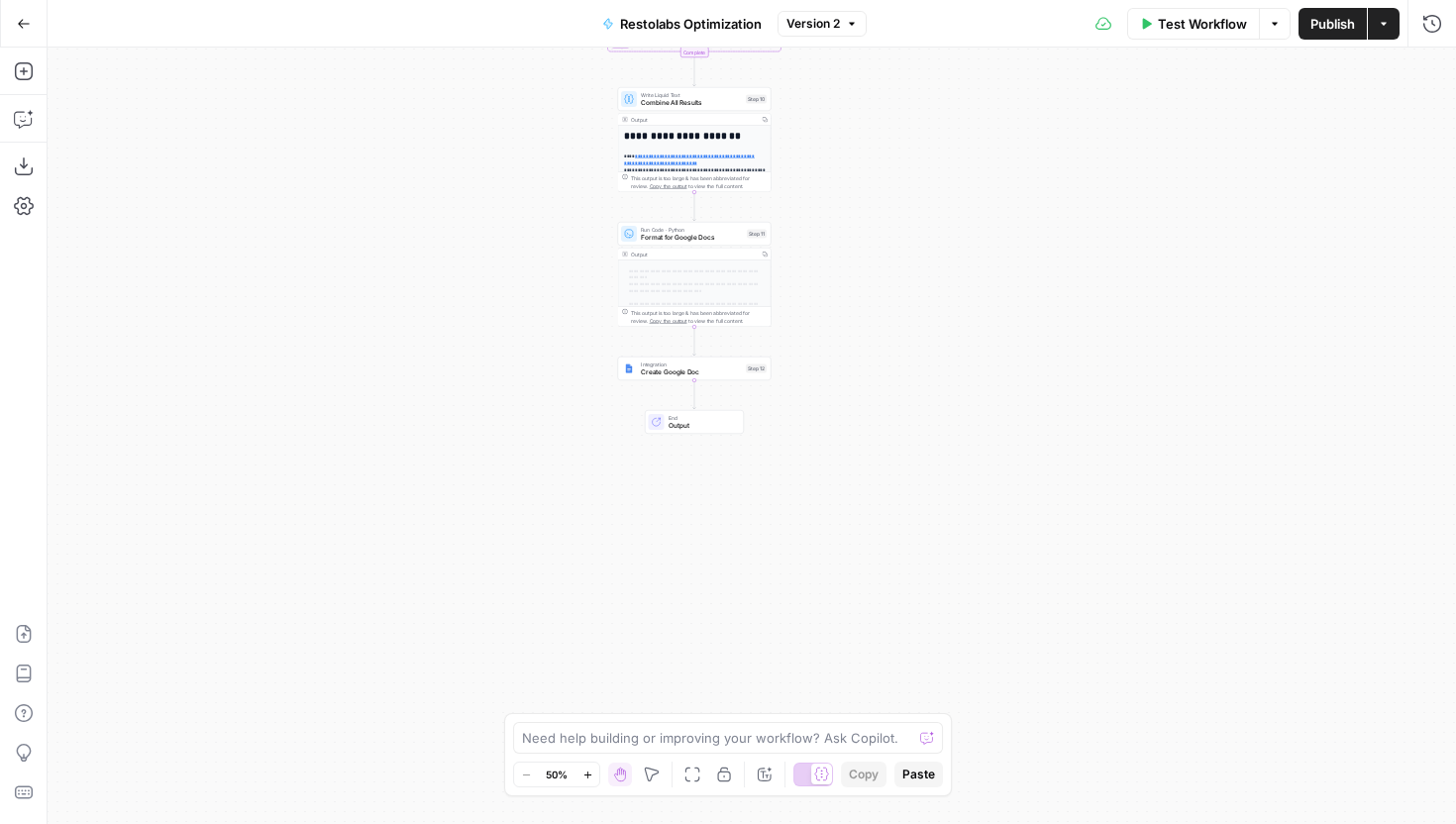 click on "Go Back" at bounding box center (24, 24) 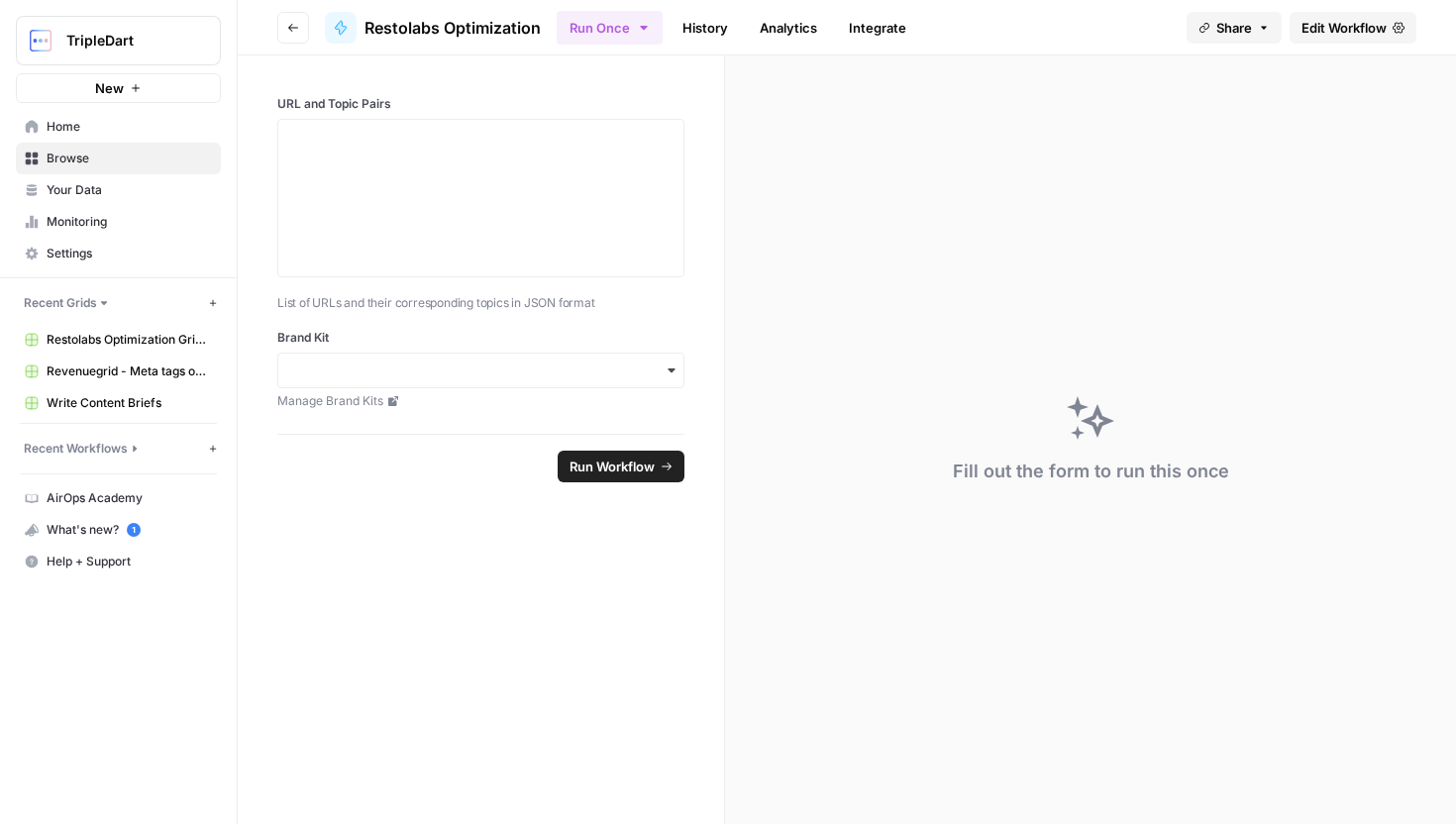 click on "Browse" at bounding box center [129, 158] 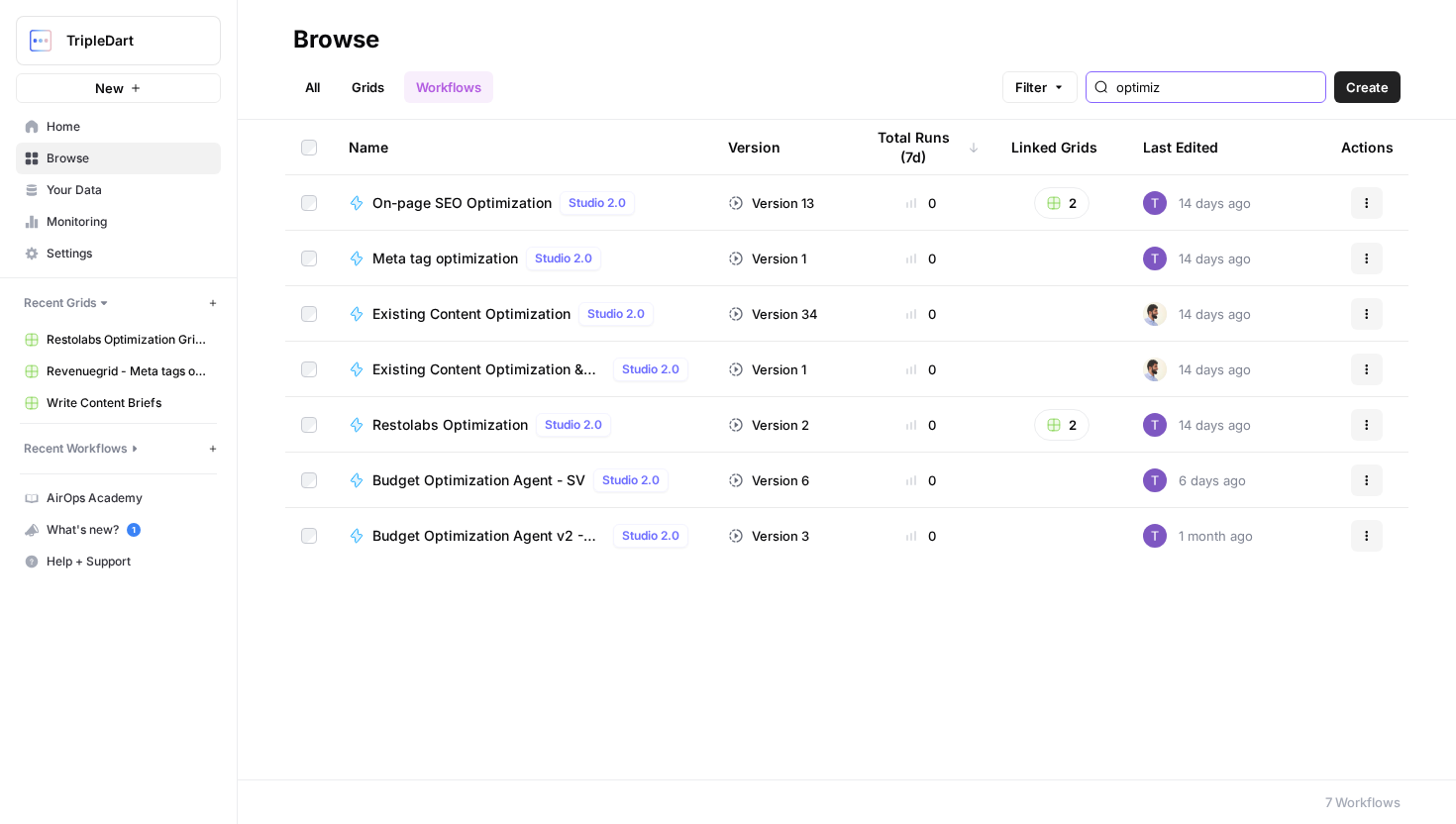 click on "optimiz" at bounding box center [1216, 87] 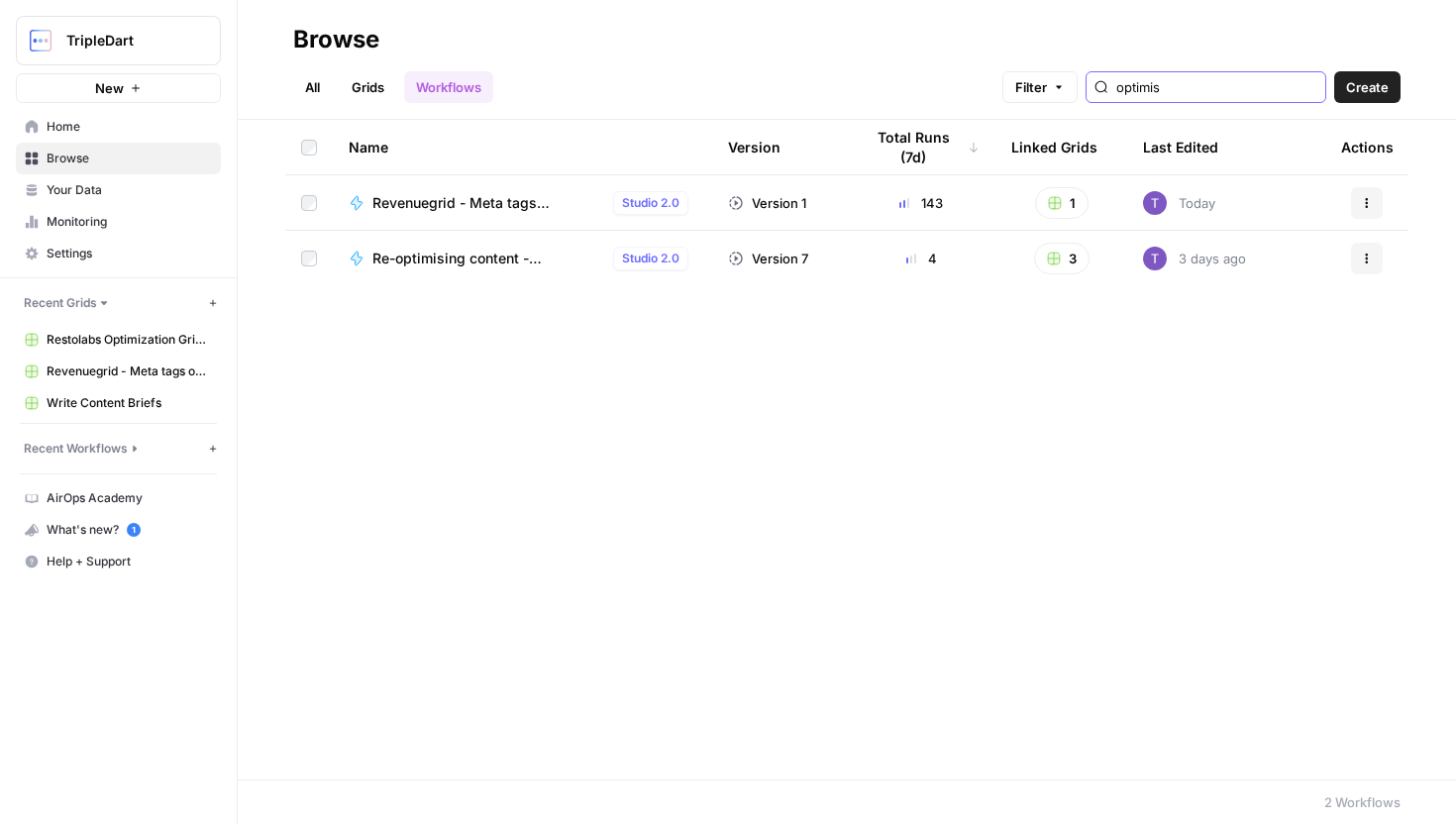 type on "optimis" 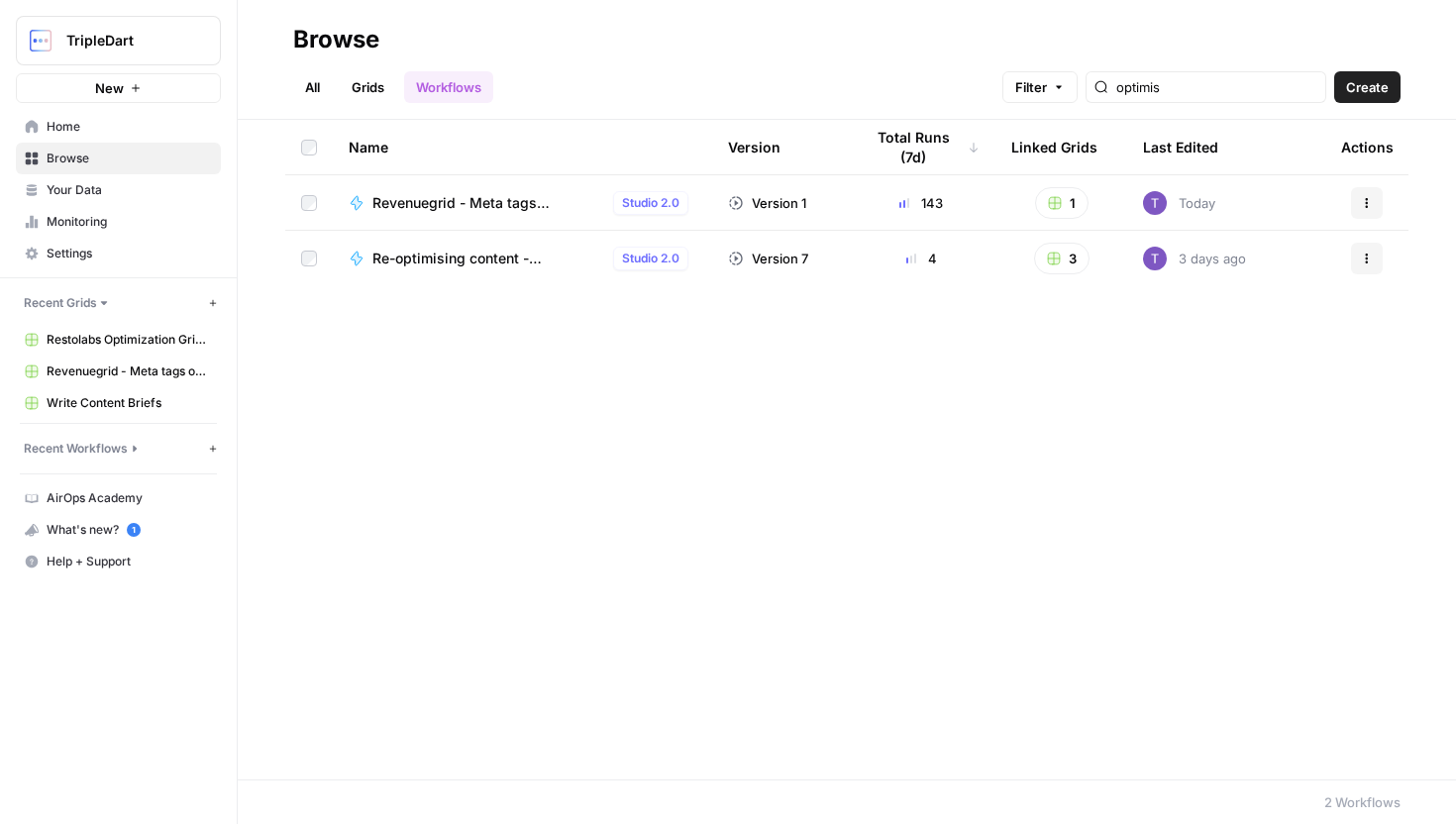 click on "Re-optimising content - RESTOLABS" at bounding box center [488, 258] 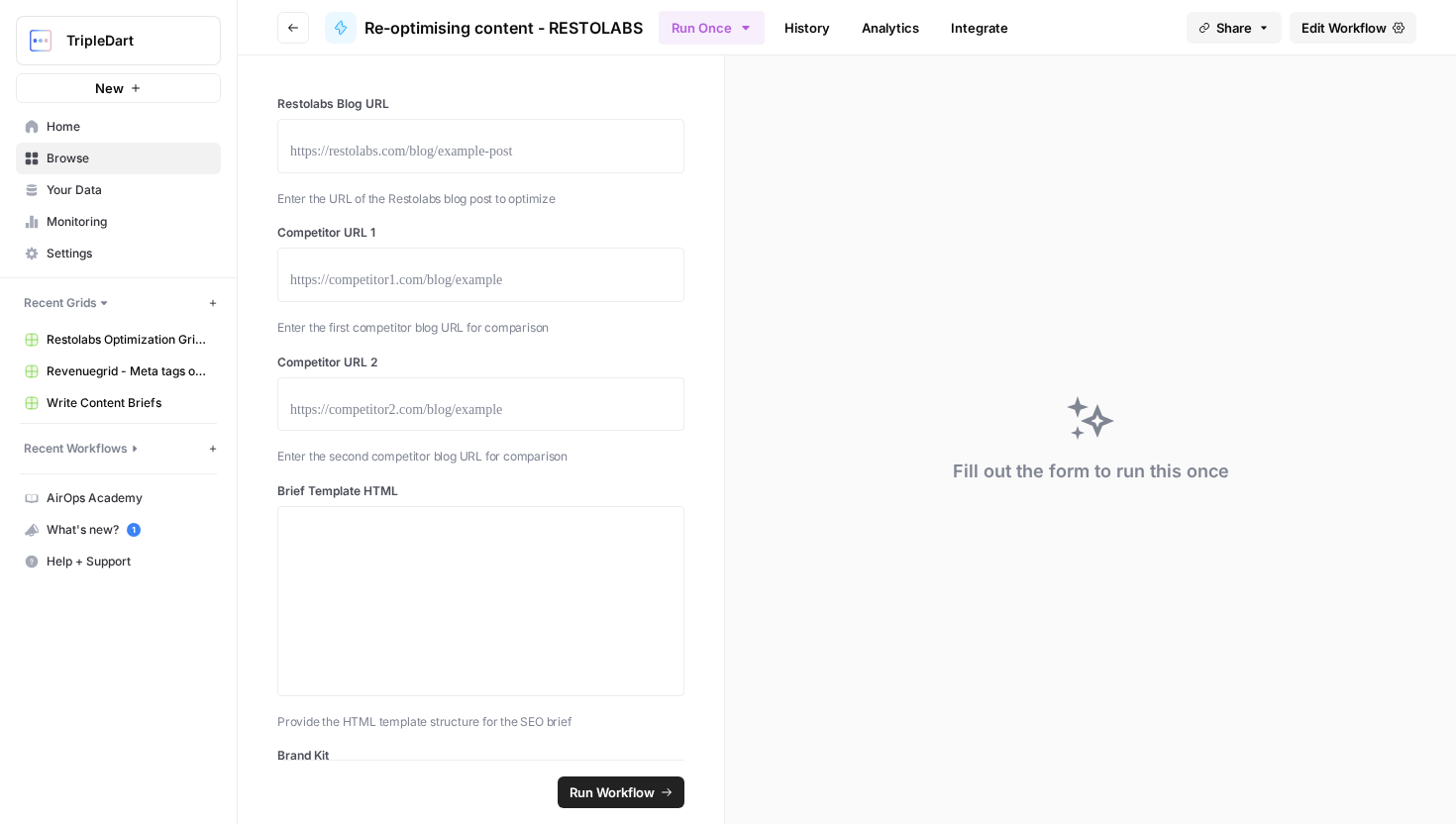 click on "Edit Workflow" at bounding box center [1344, 28] 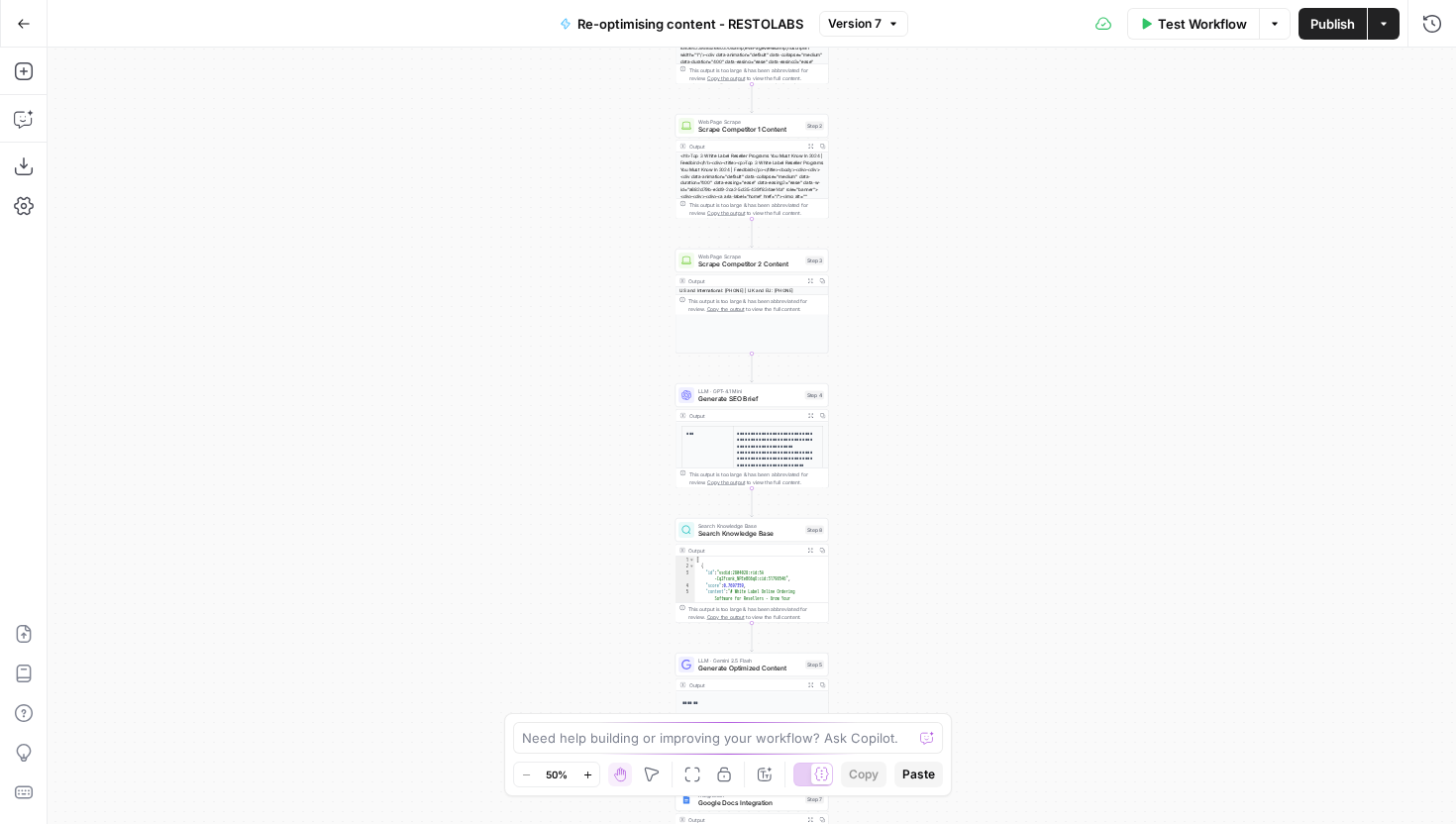 click 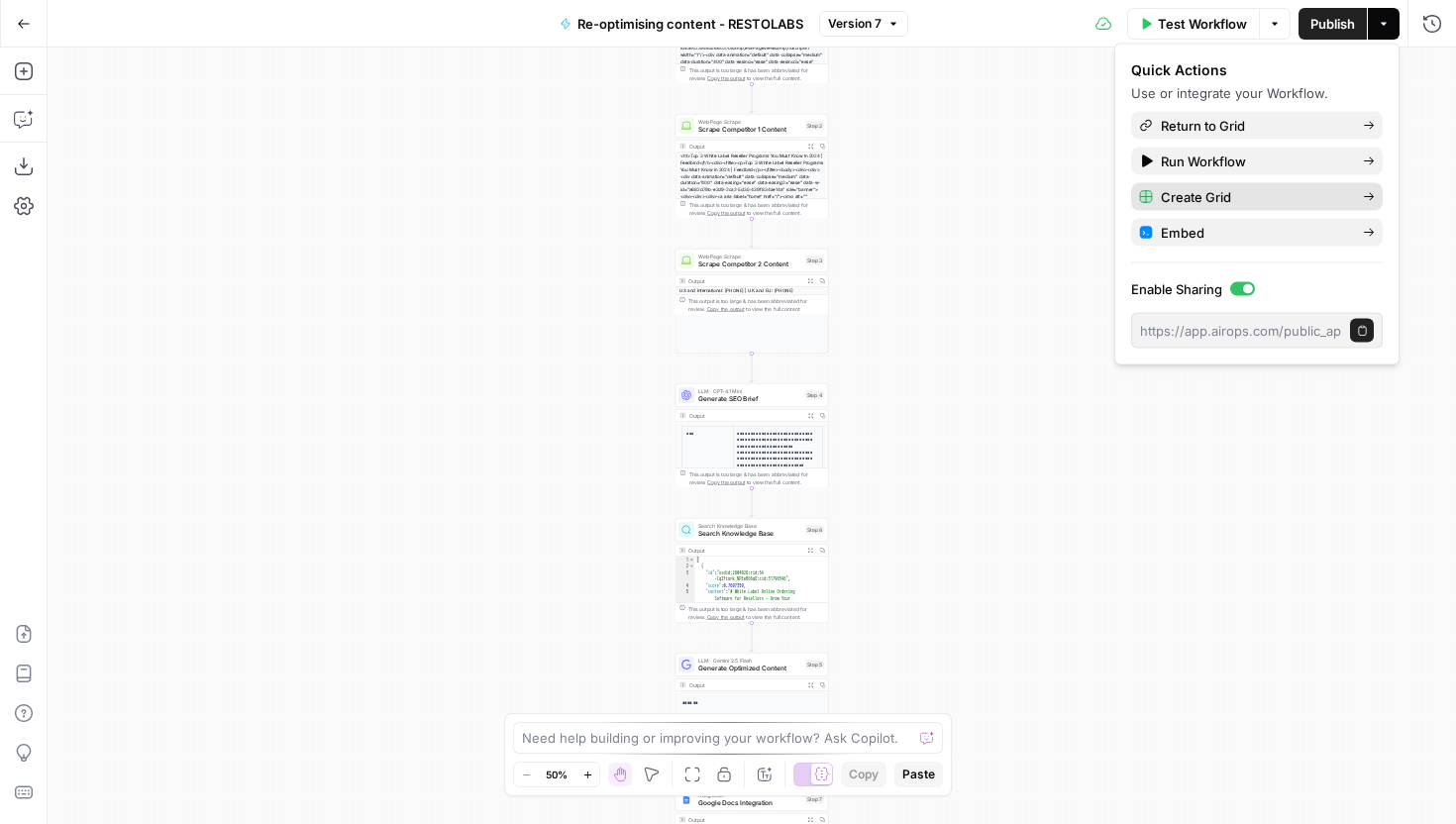 click on "Create Grid" at bounding box center [1196, 197] 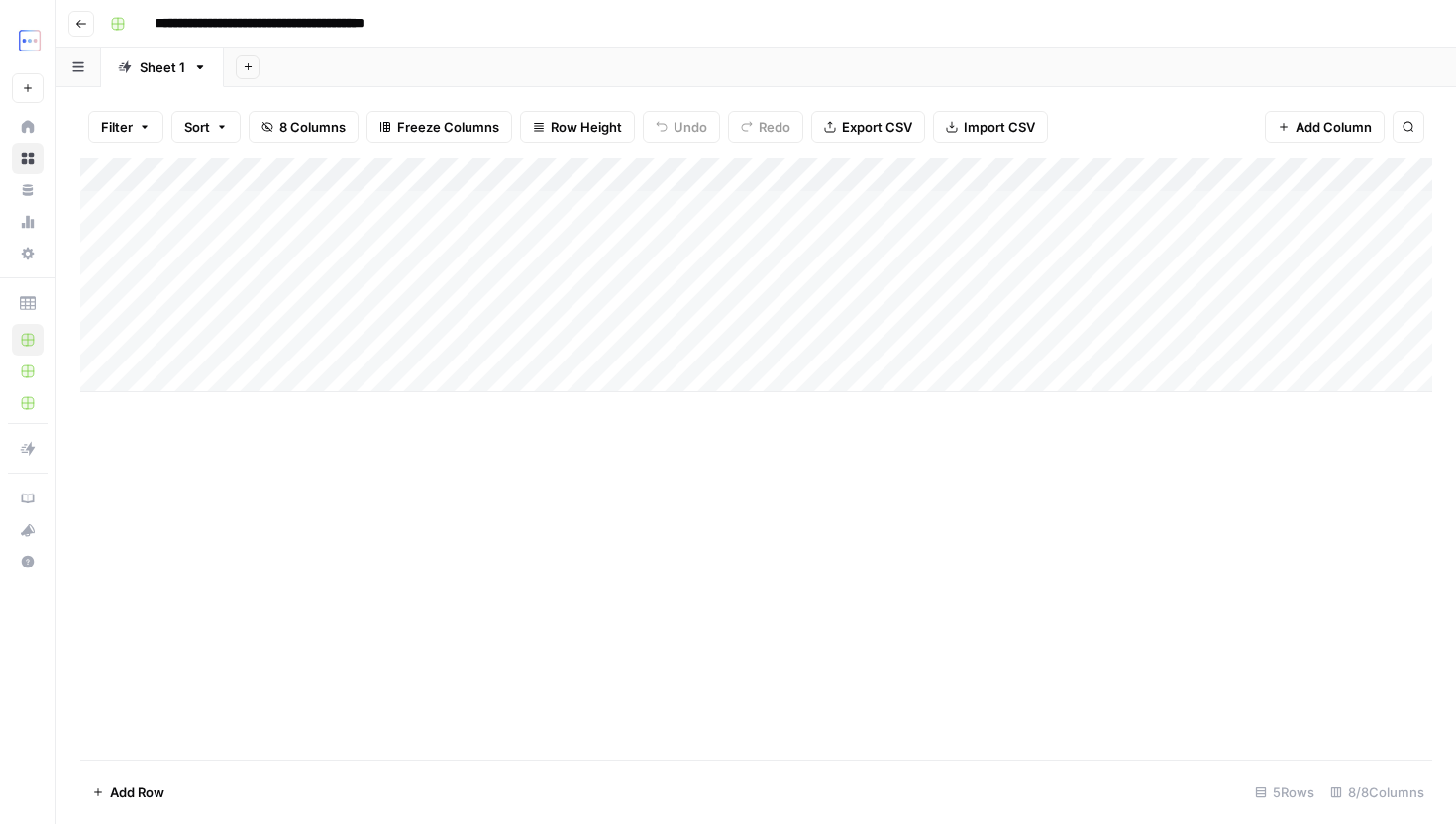 click on "Add Column" at bounding box center [756, 275] 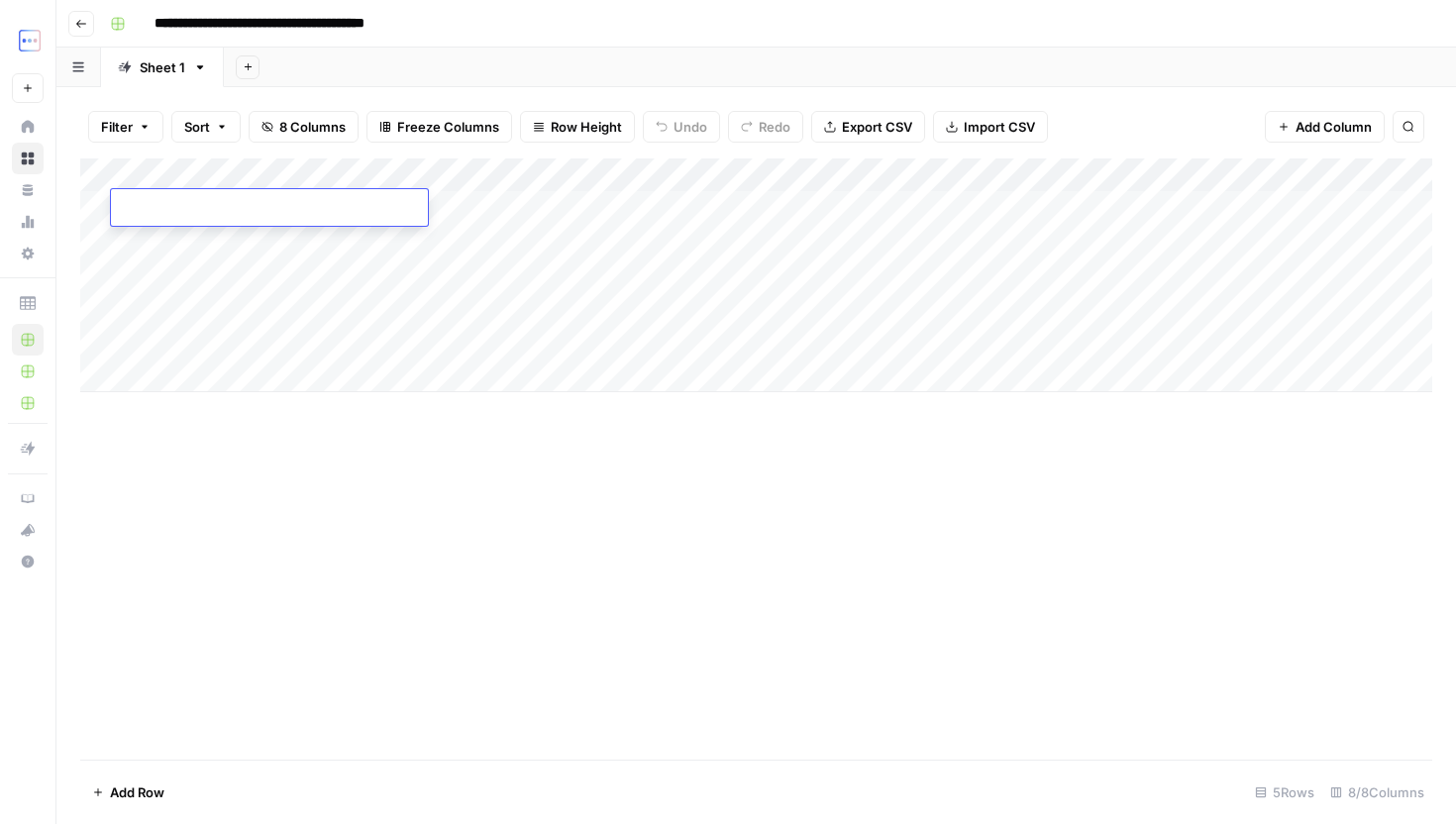 type on "**********" 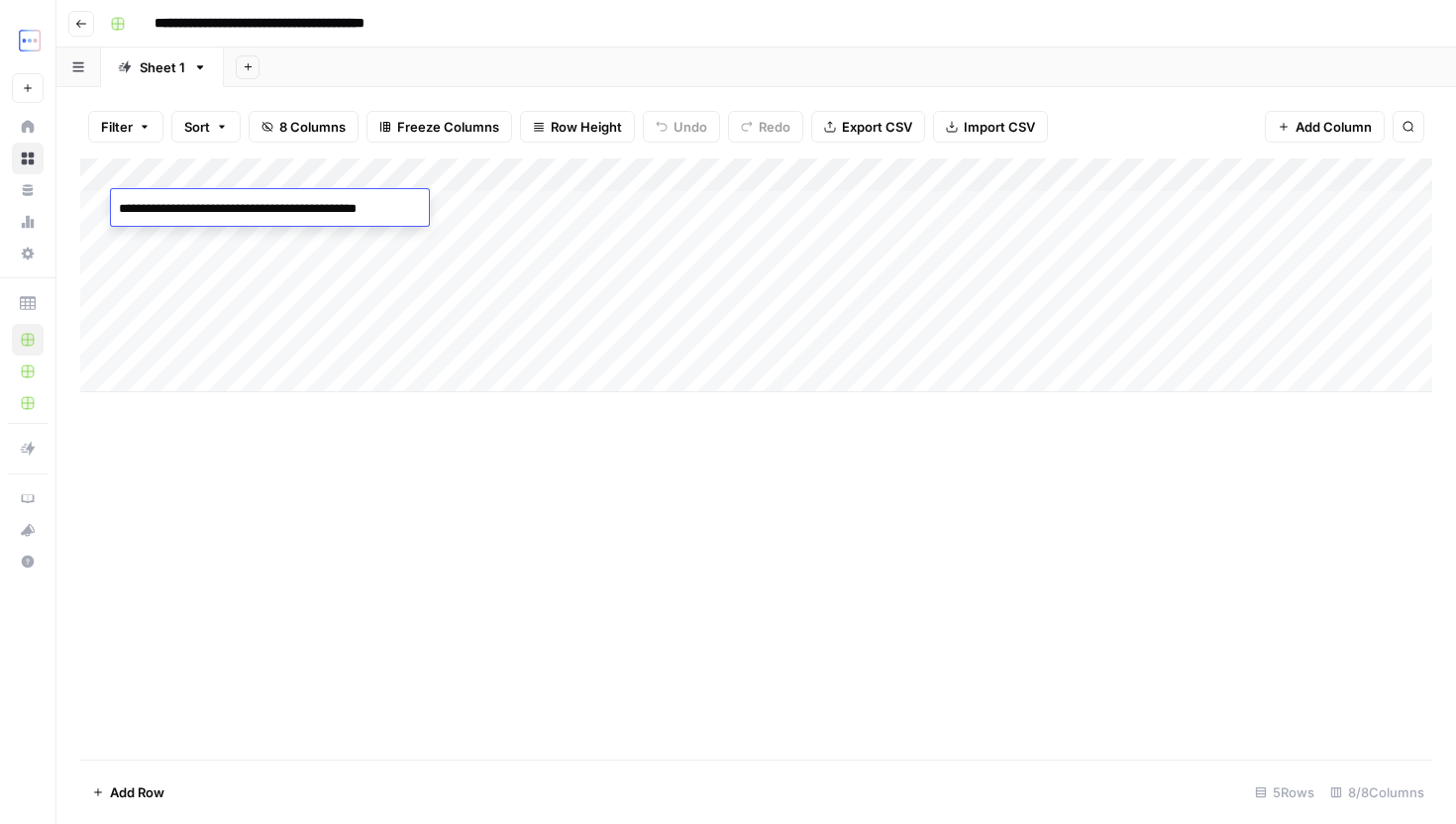 click on "Add Column" at bounding box center [756, 275] 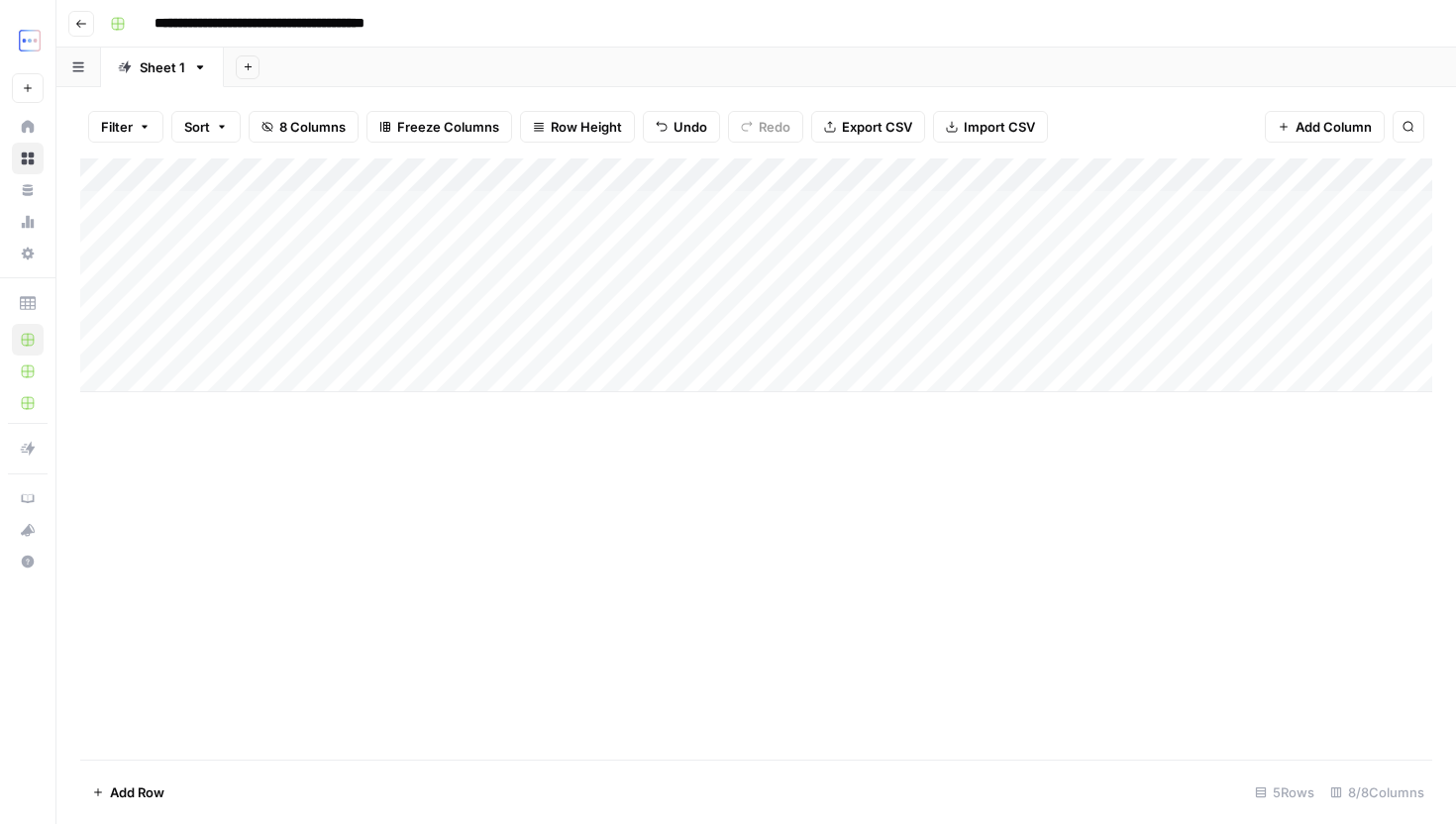 click on "Add Column" at bounding box center (756, 275) 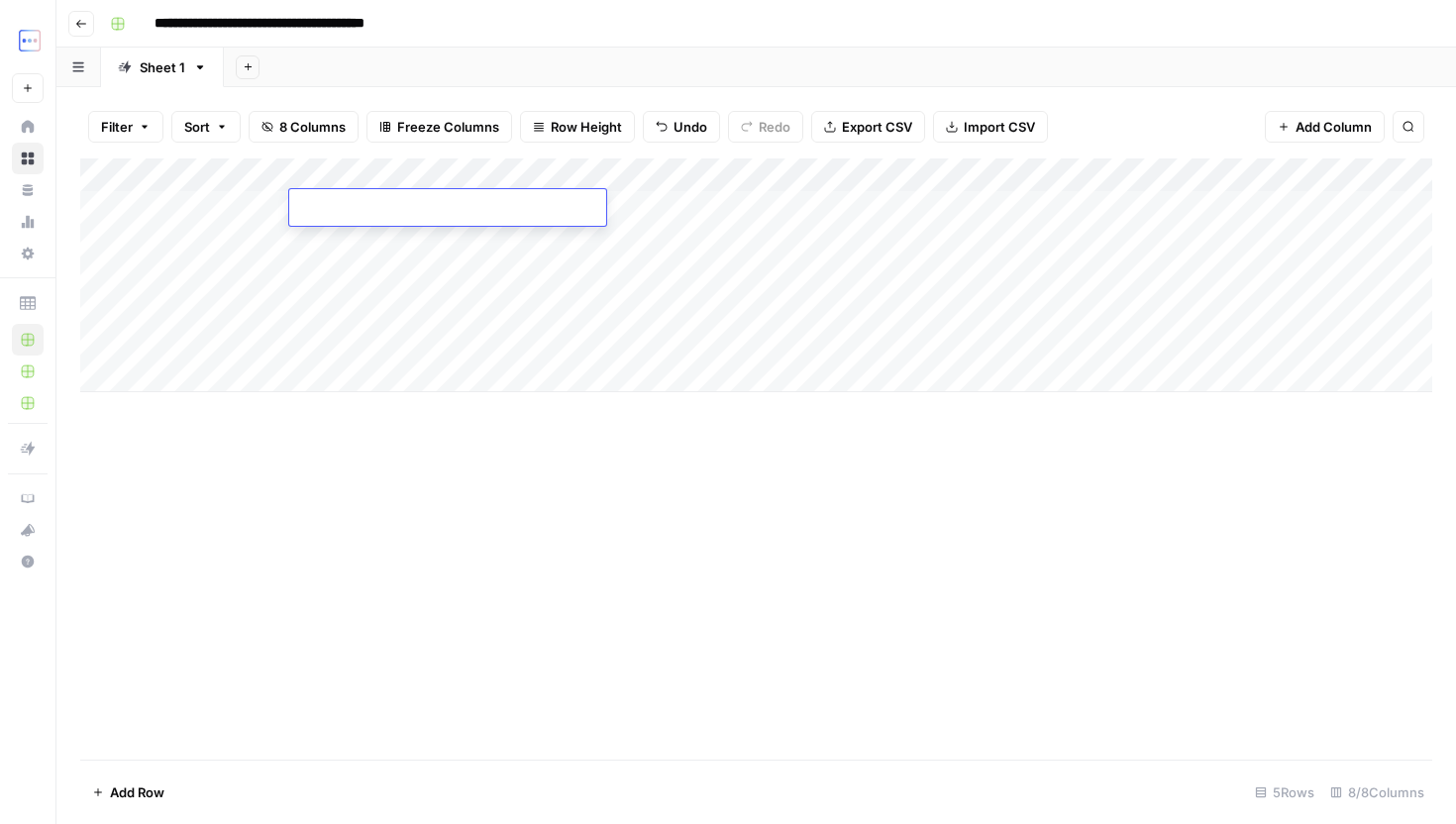 click on "Add Column" at bounding box center (756, 275) 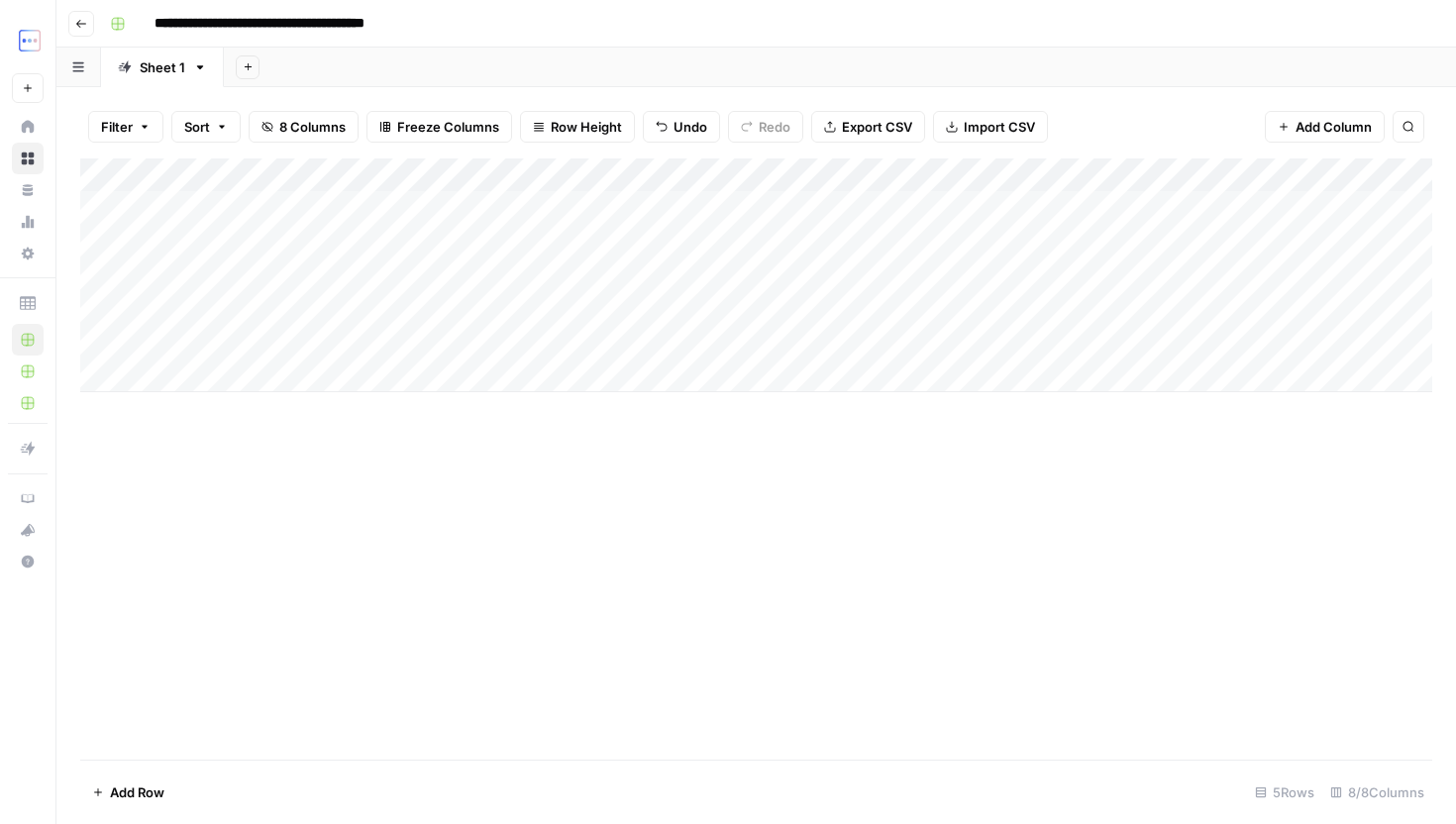click on "Add Column" at bounding box center [756, 275] 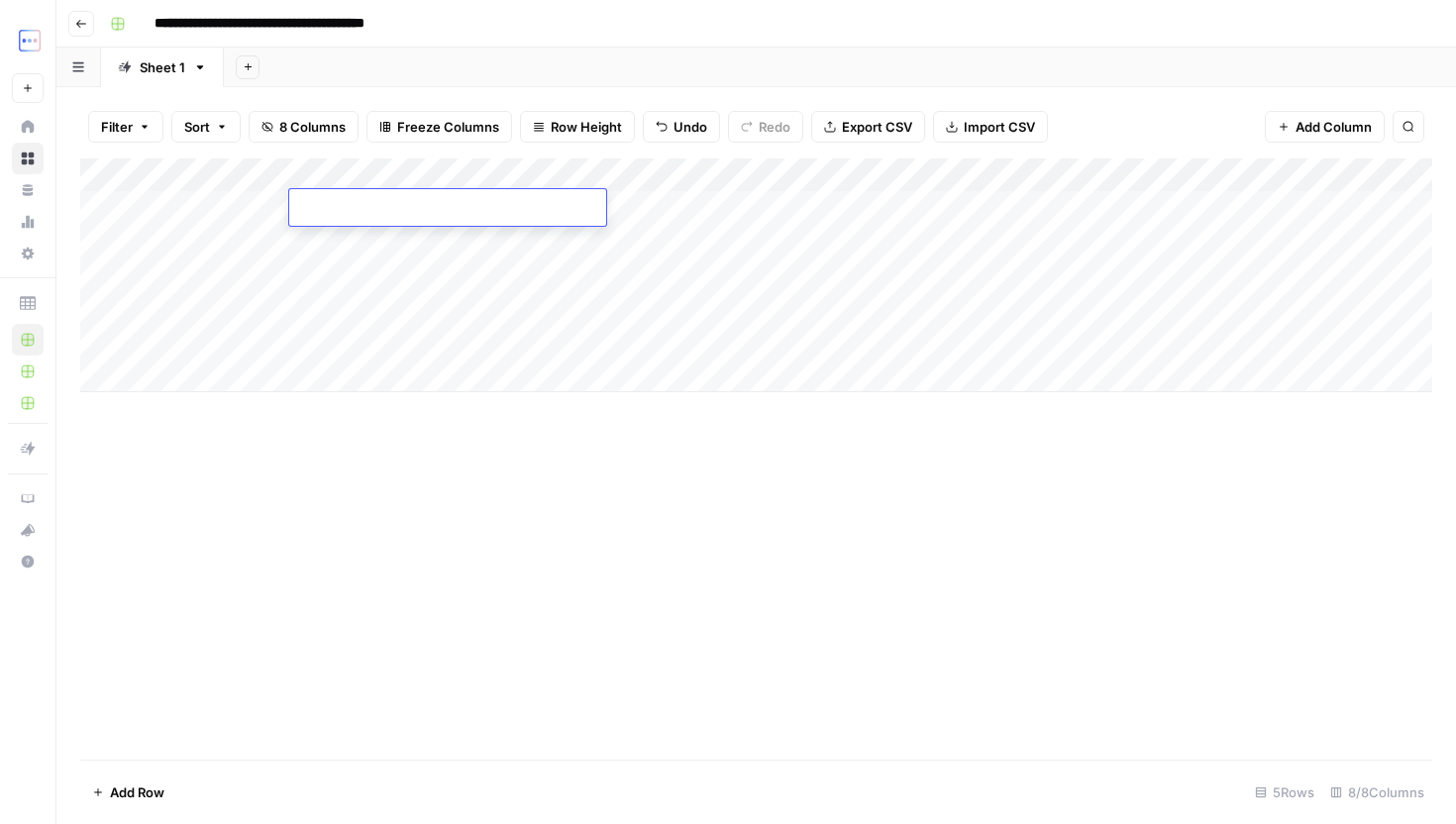 click on "Add Column" at bounding box center [756, 275] 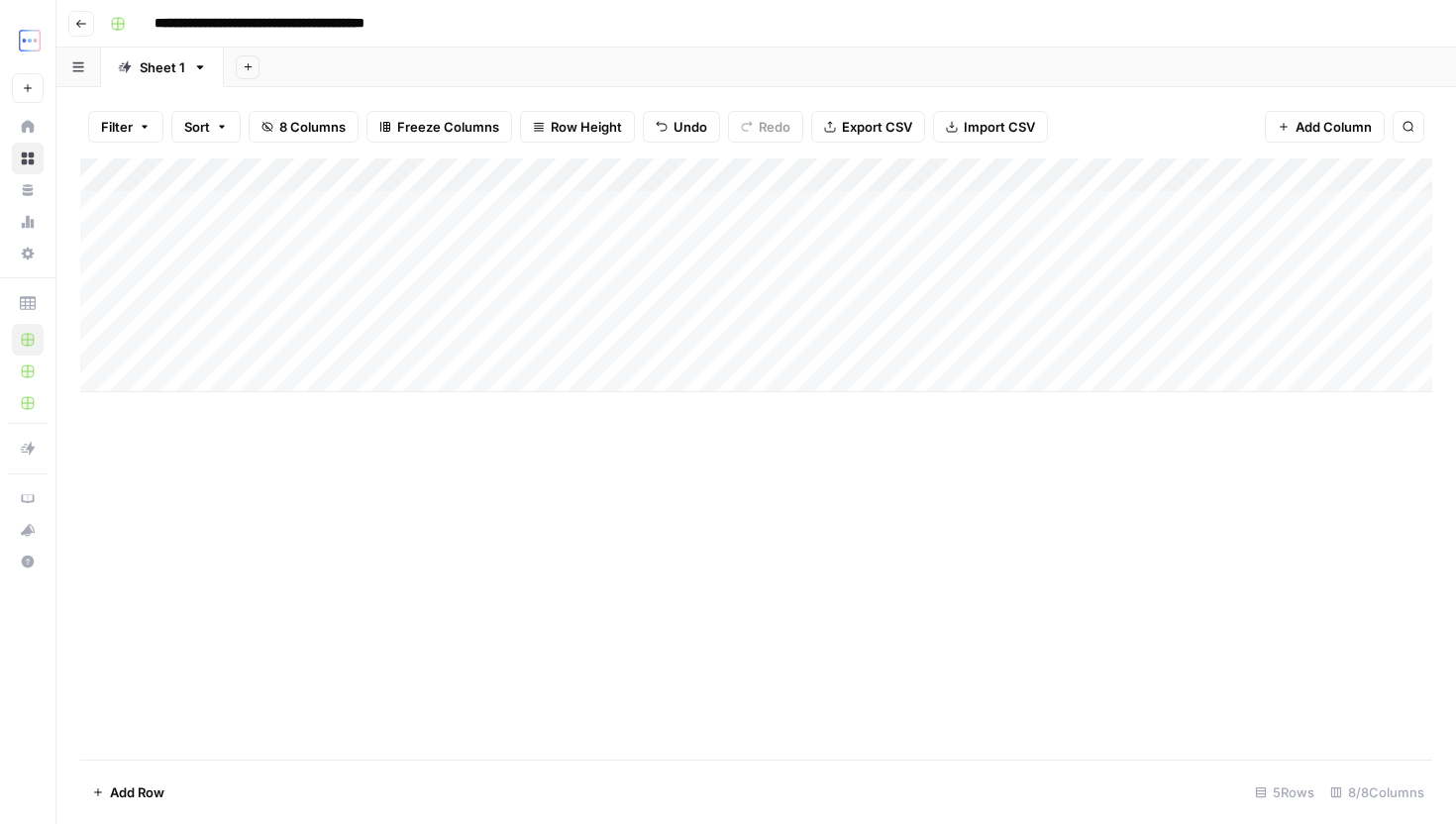 click on "Add Column" at bounding box center [756, 275] 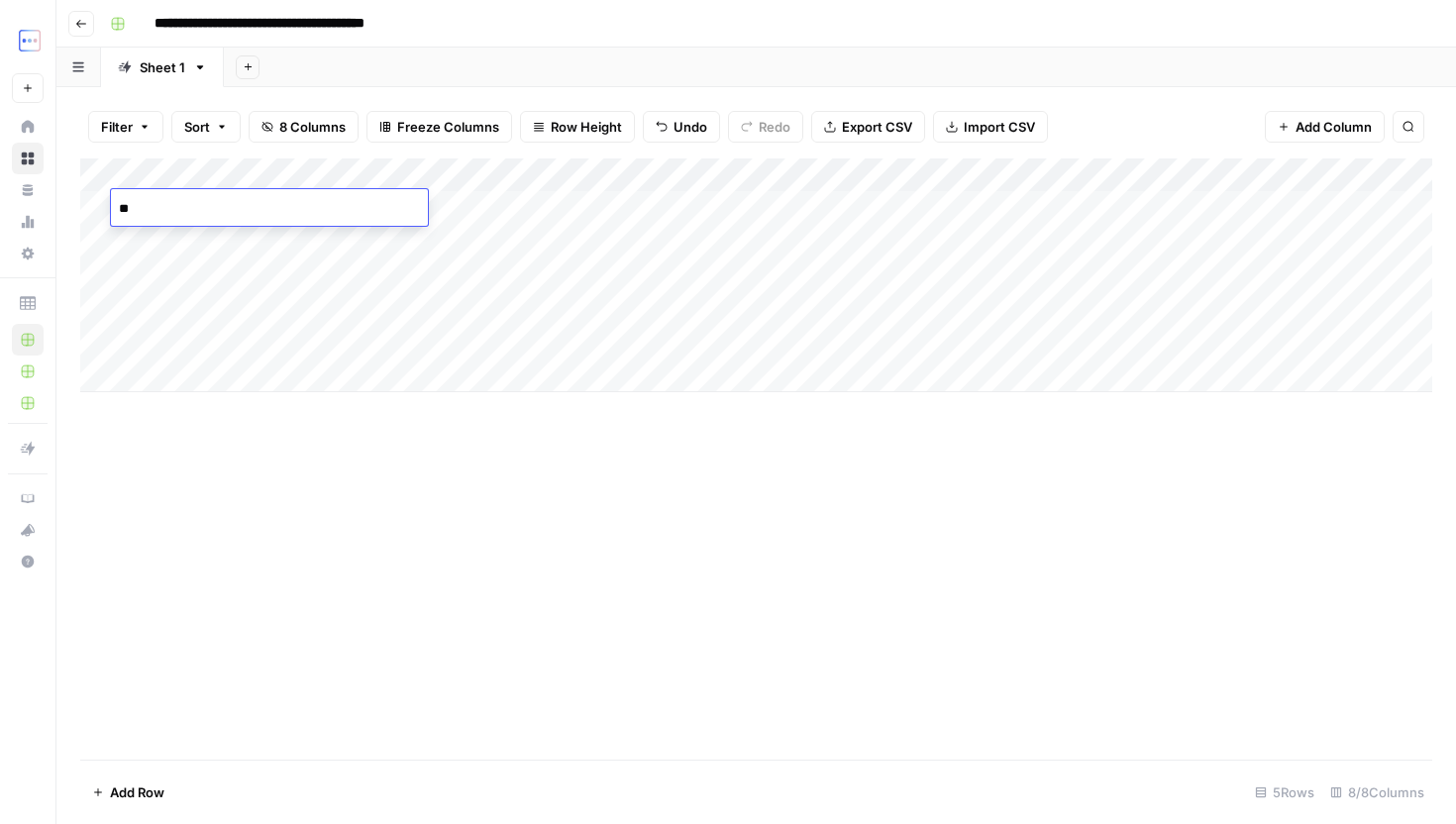 type on "*" 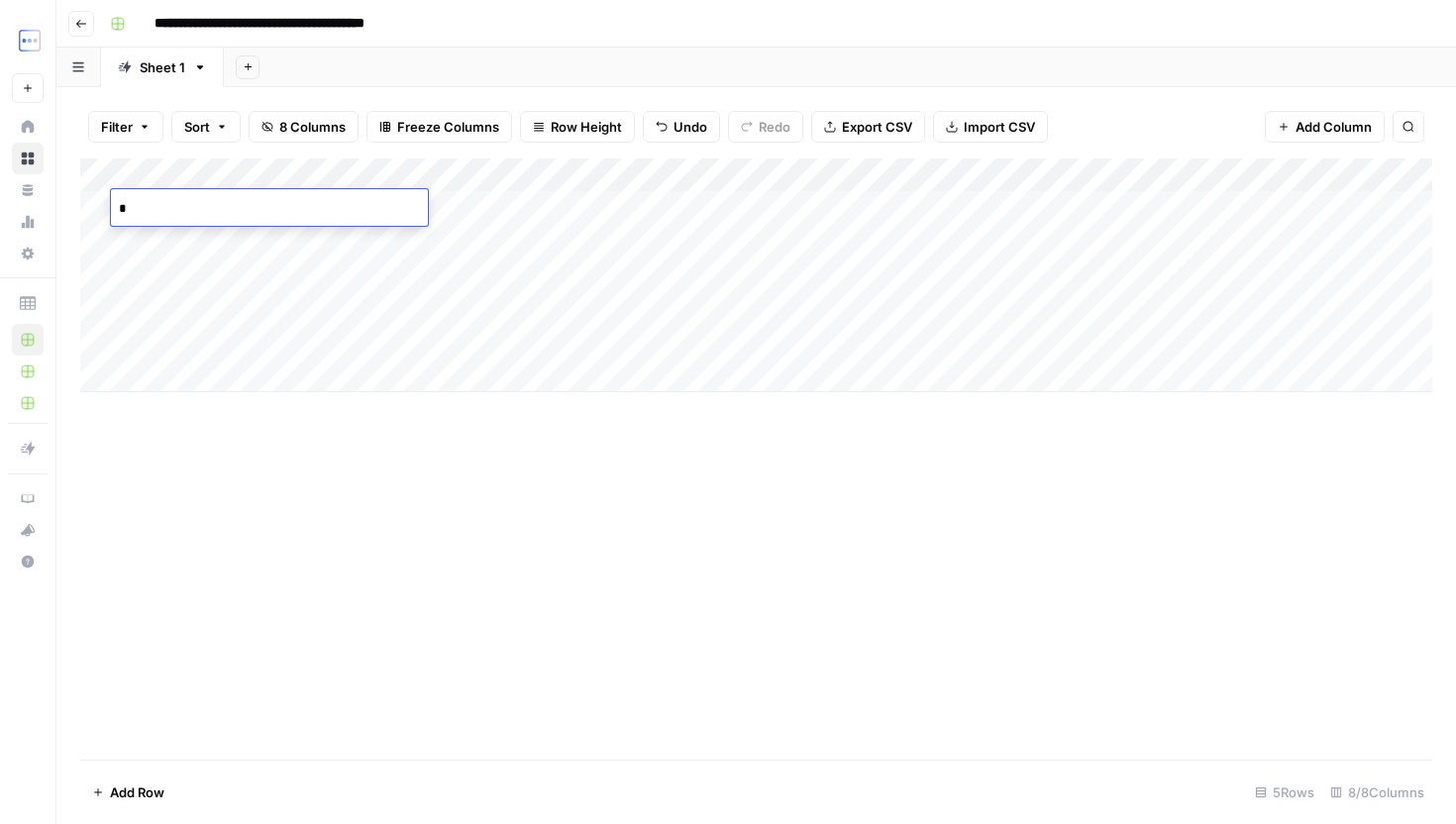 type 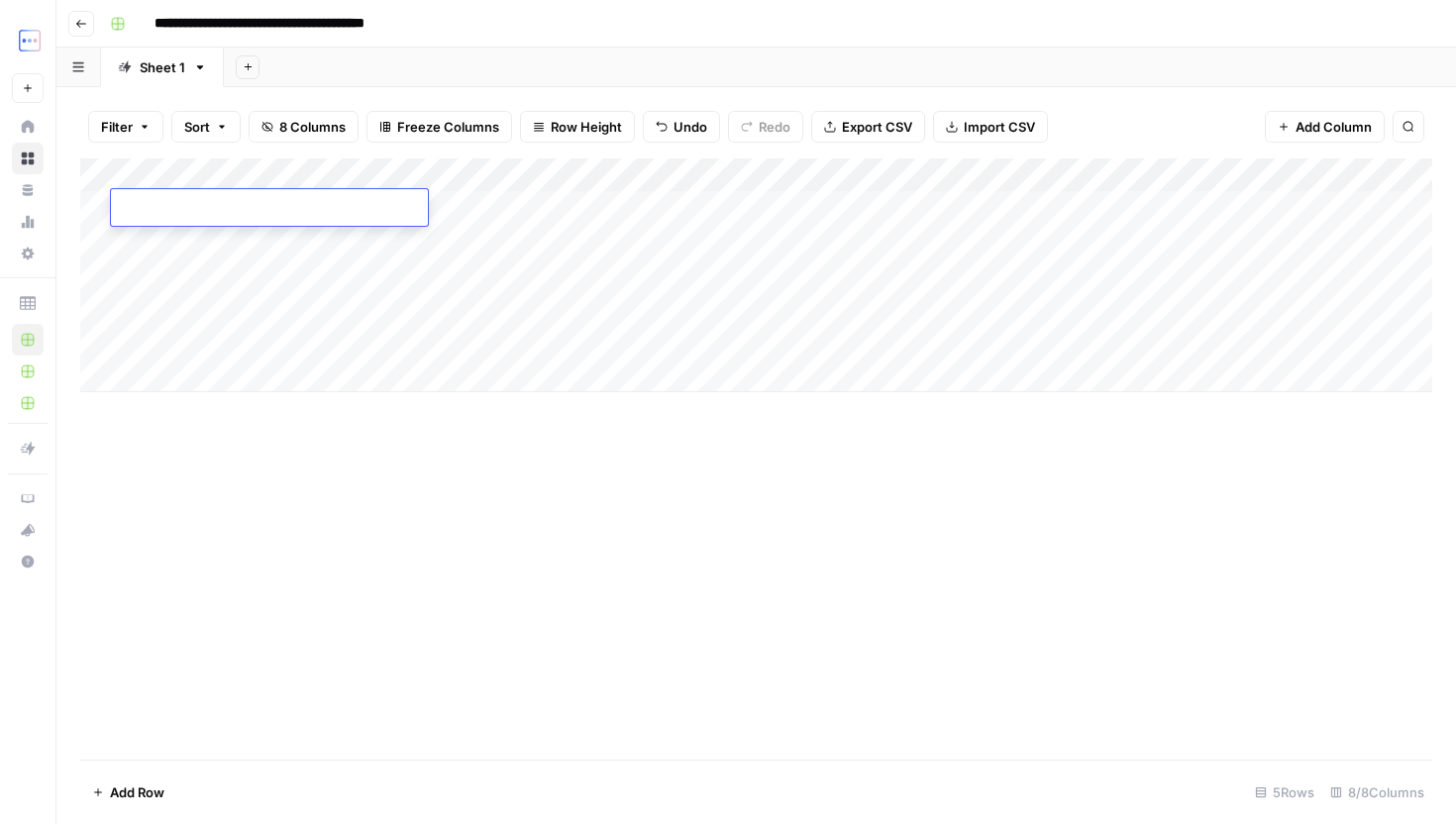 click on "**********" at bounding box center (756, 24) 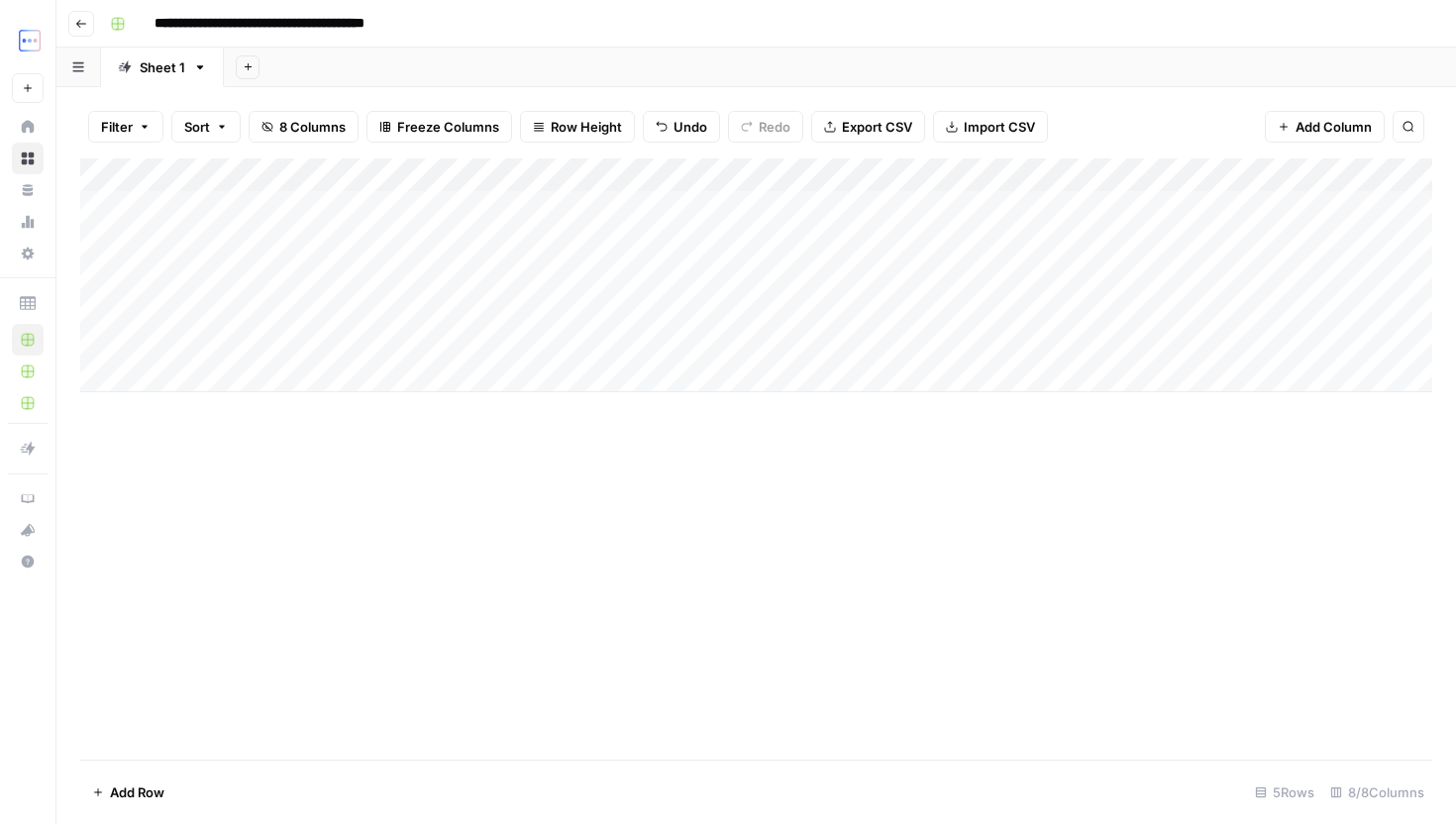 click on "**********" at bounding box center (756, 24) 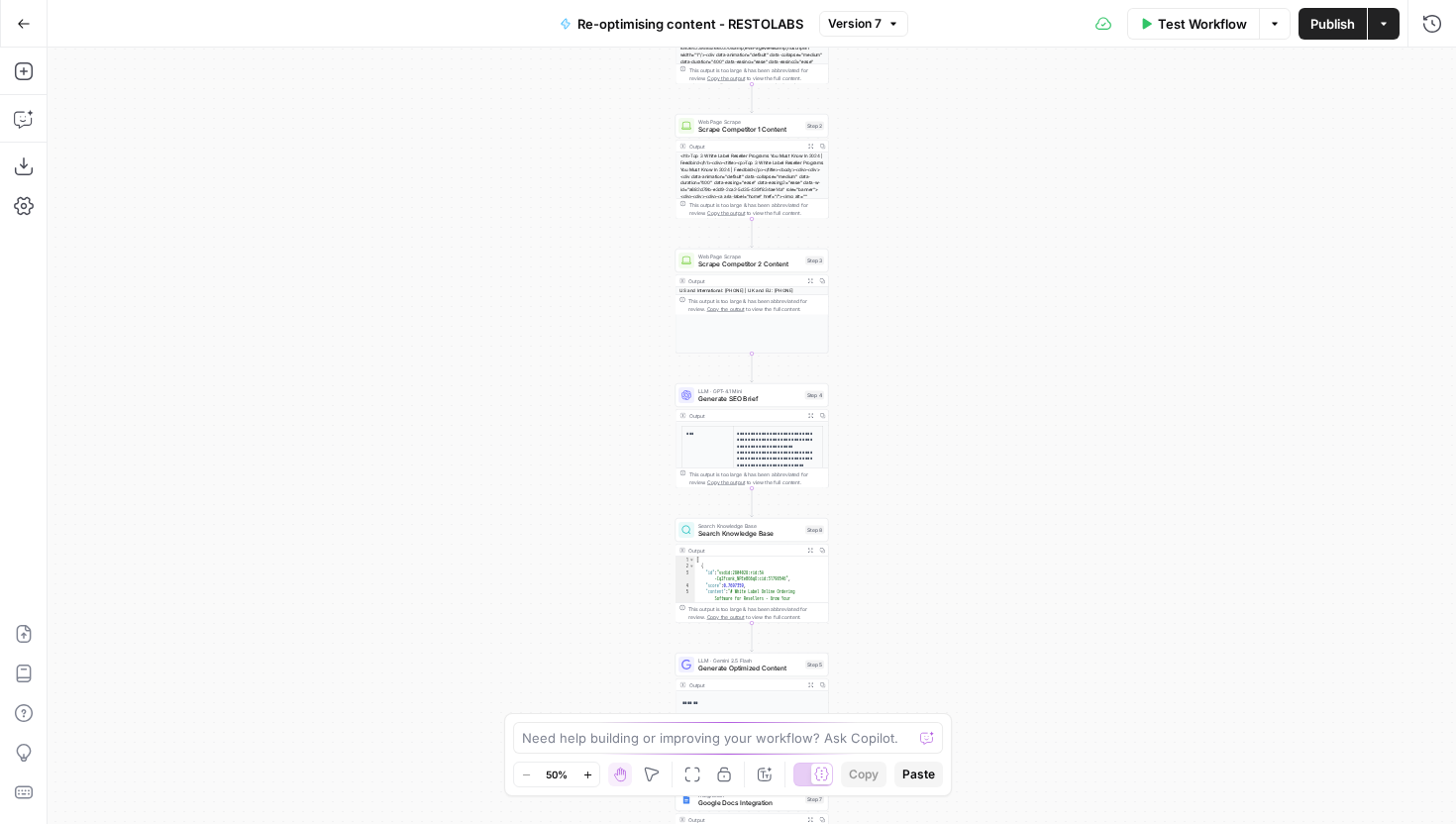 click 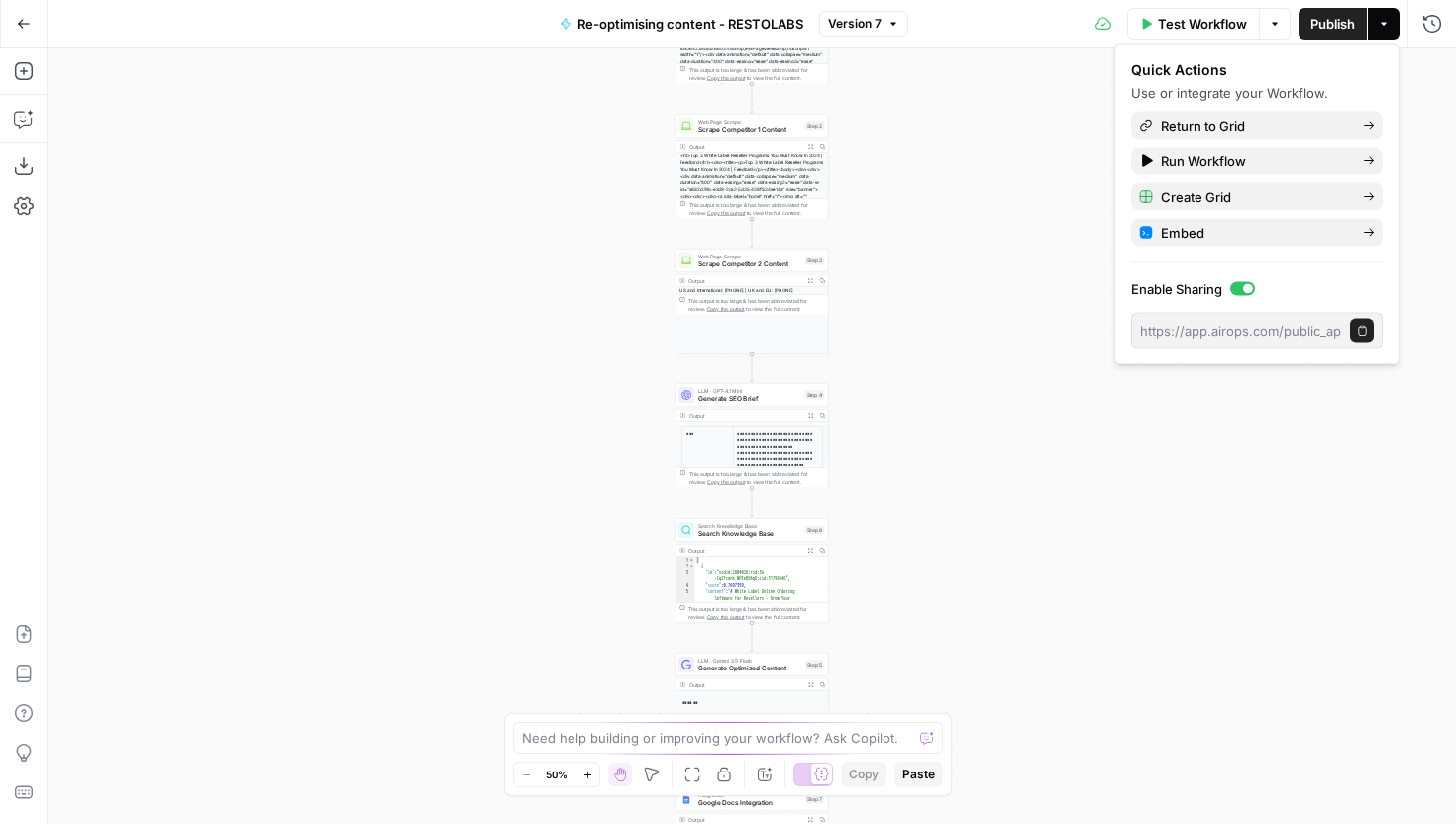 click on "**********" at bounding box center [752, 436] 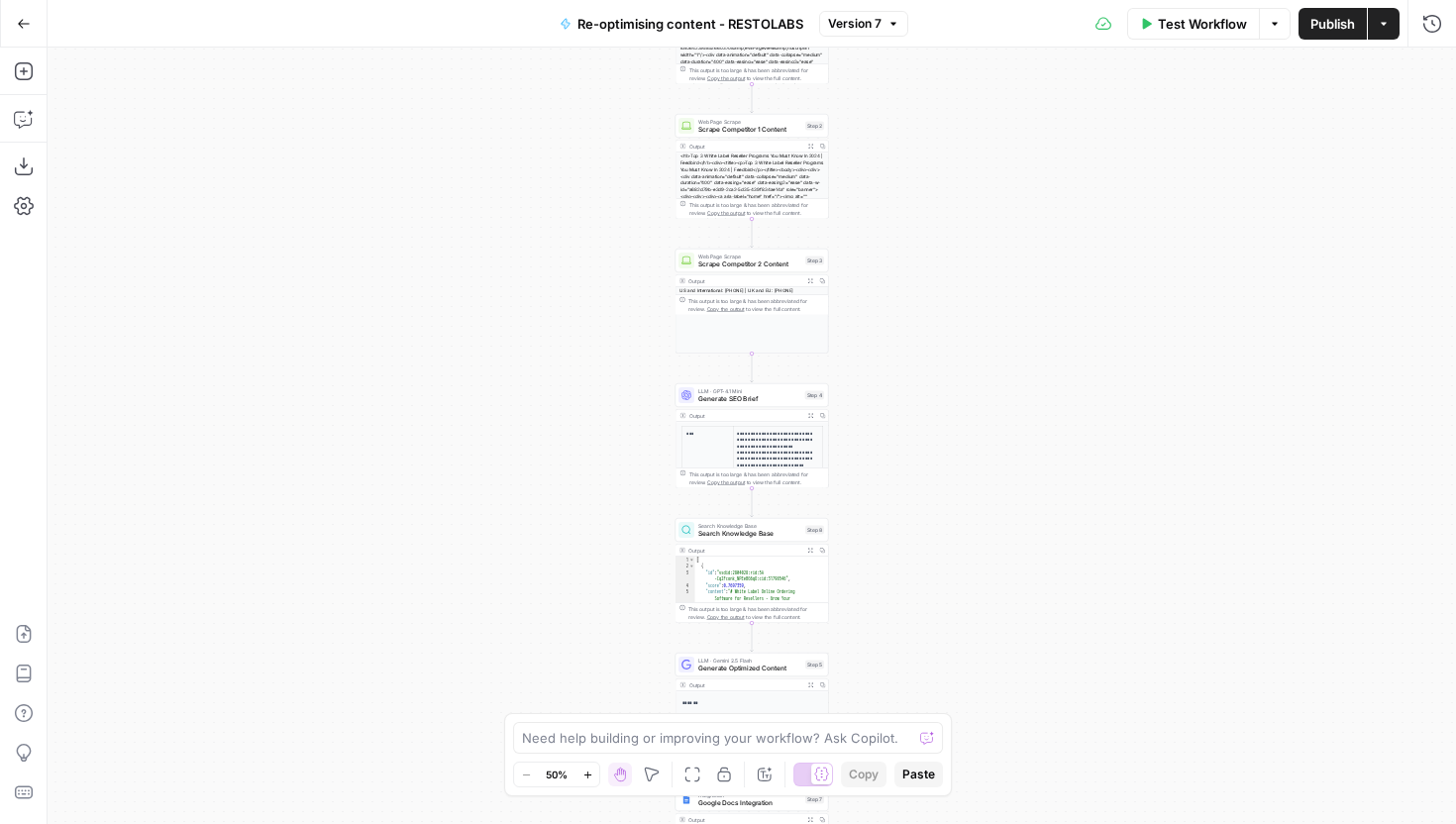 click on "Go Back" at bounding box center [24, 24] 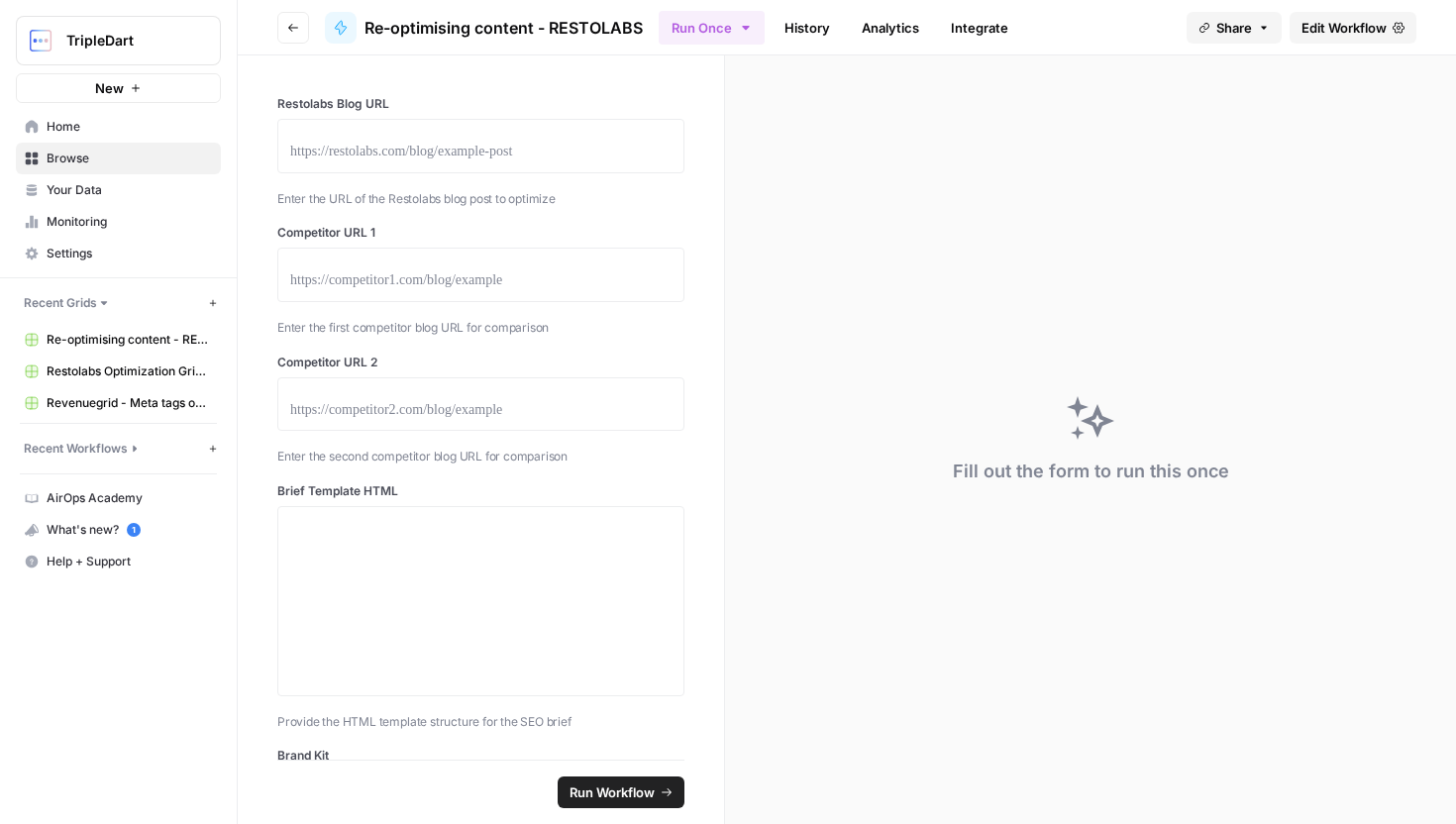 click 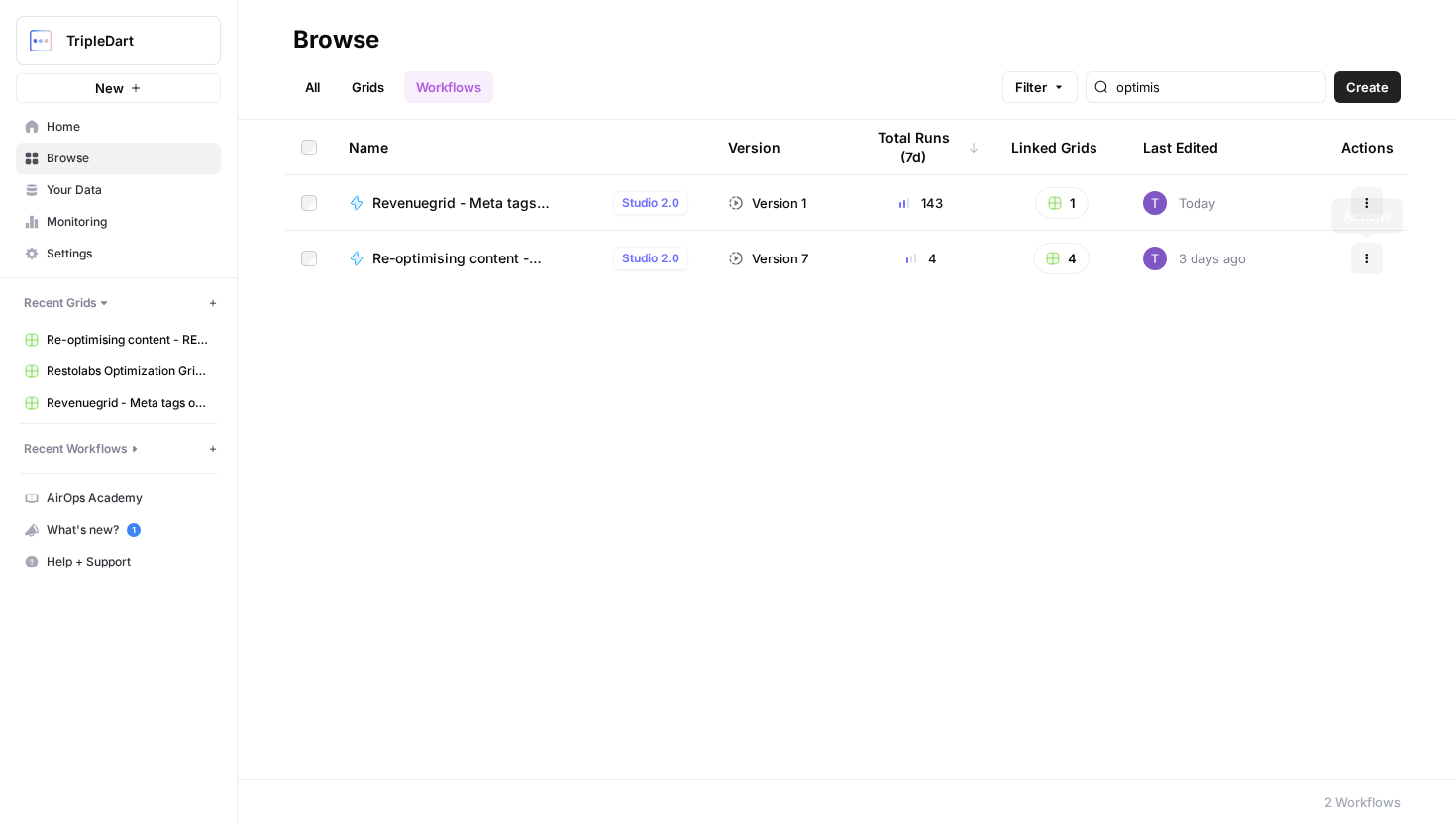 click on "Actions" at bounding box center [1367, 258] 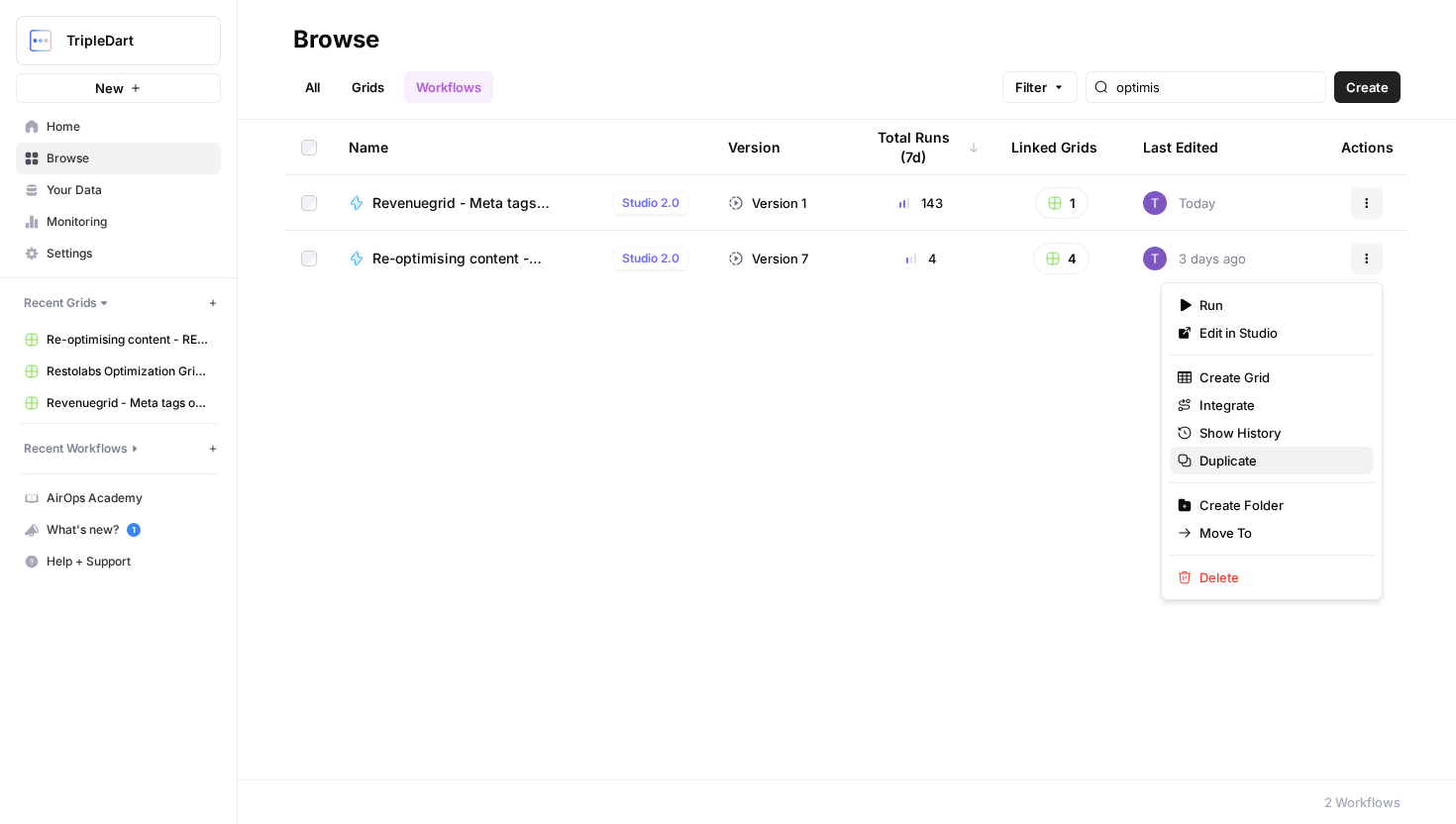 click on "Duplicate" at bounding box center [1228, 461] 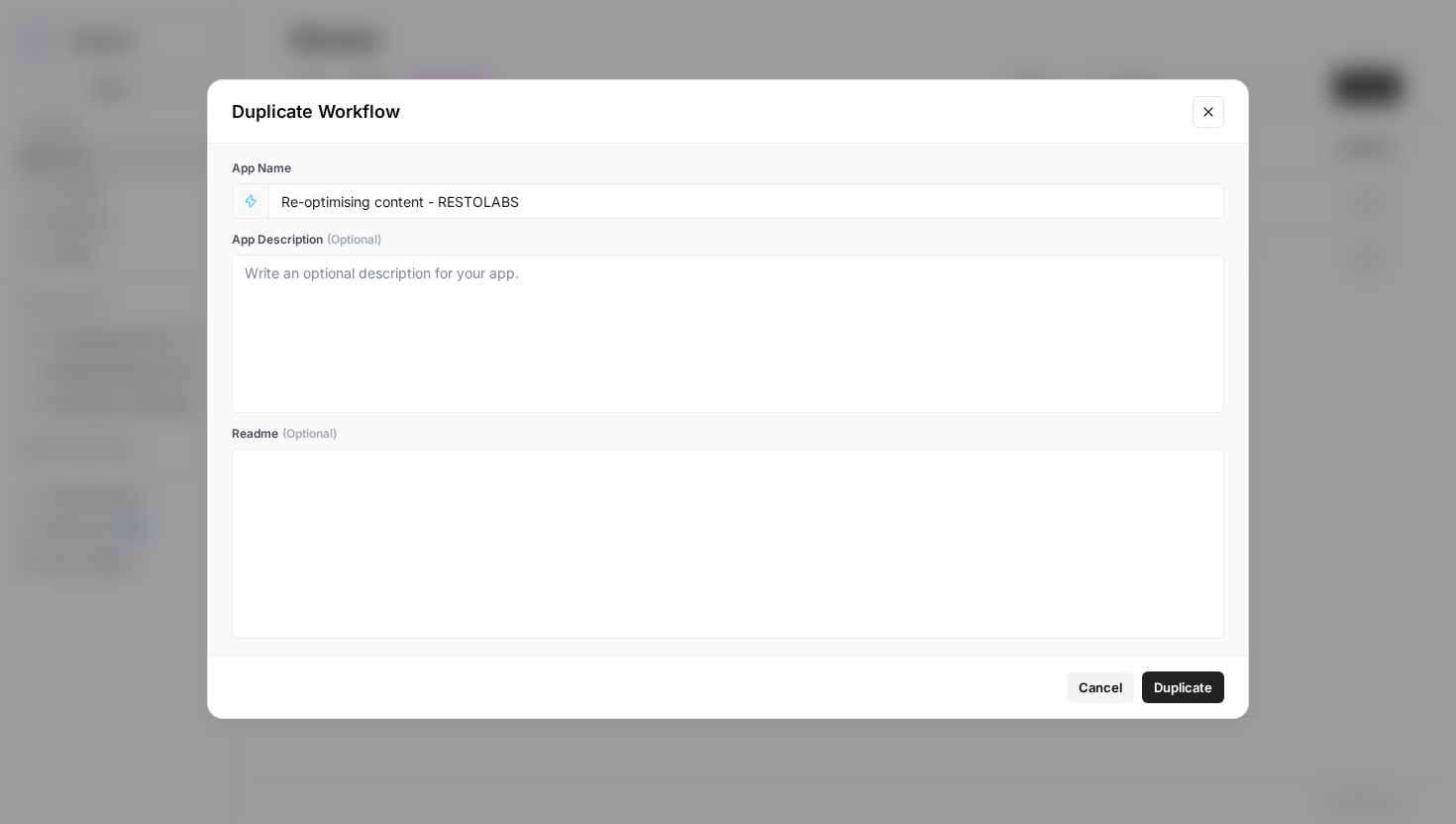 click at bounding box center [728, 334] 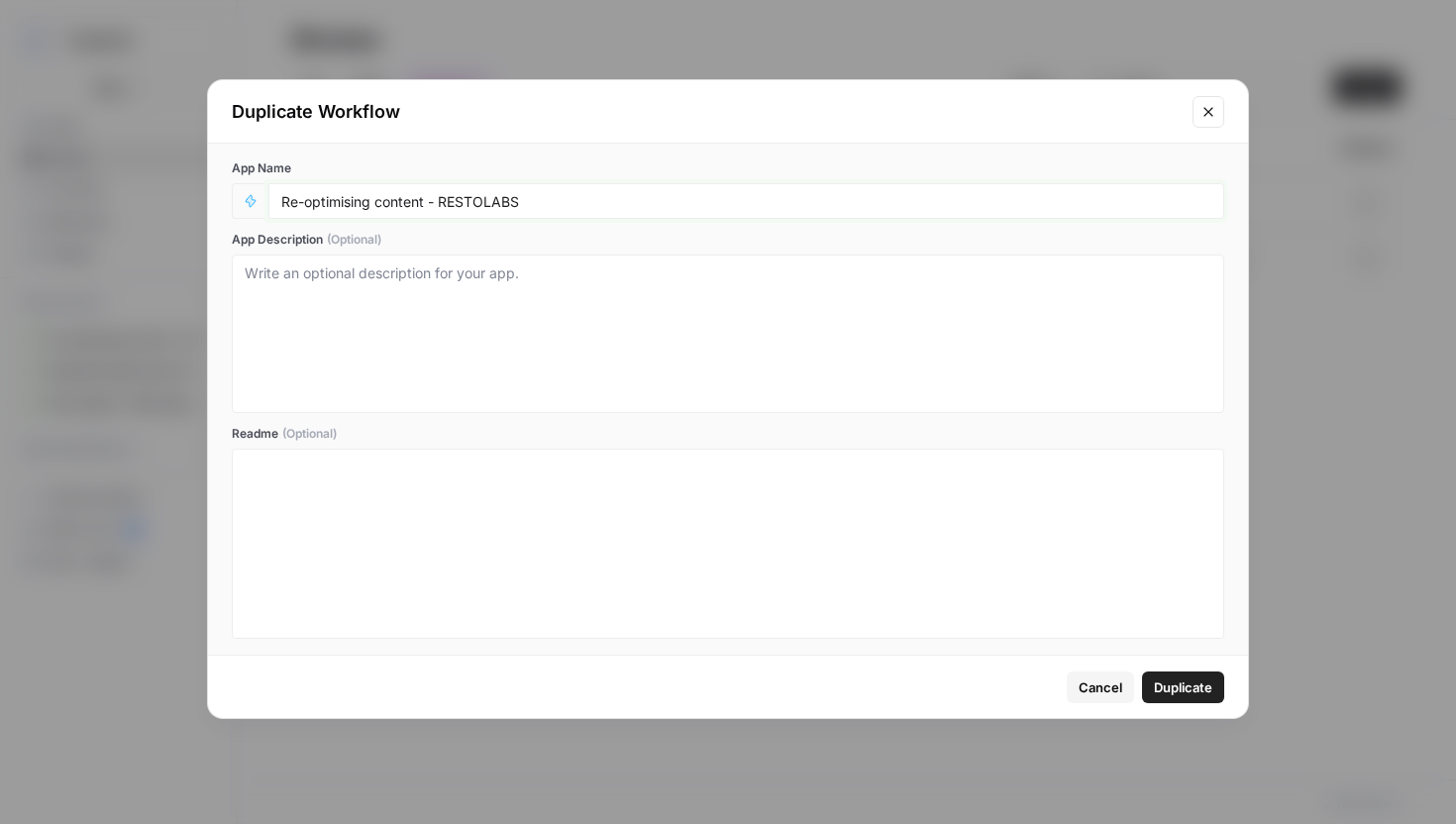 click on "Re-optimising content - RESTOLABS" at bounding box center (746, 201) 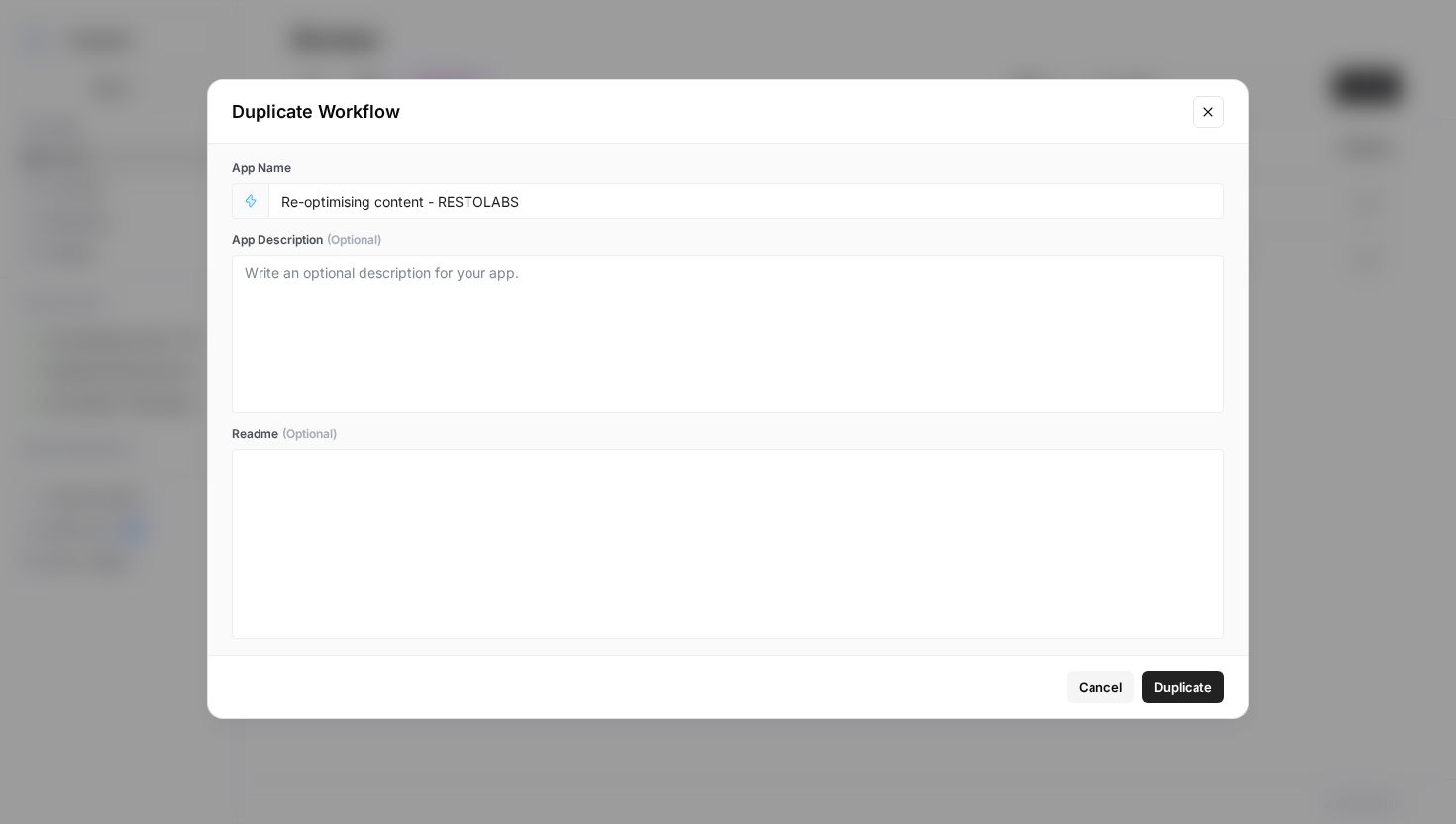 click on "App Description (Optional)" at bounding box center (728, 240) 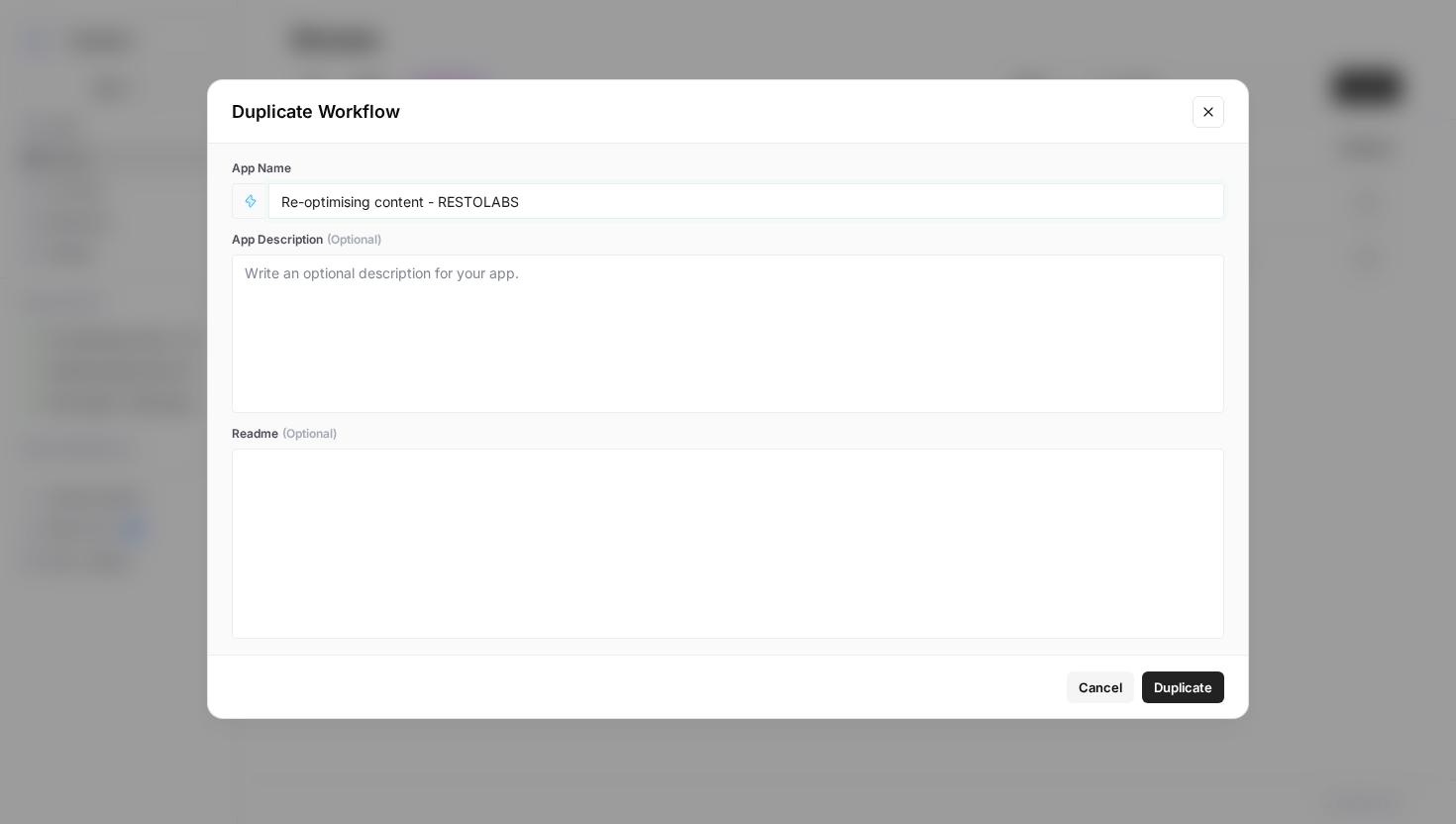 click on "Re-optimising content - RESTOLABS" at bounding box center (746, 201) 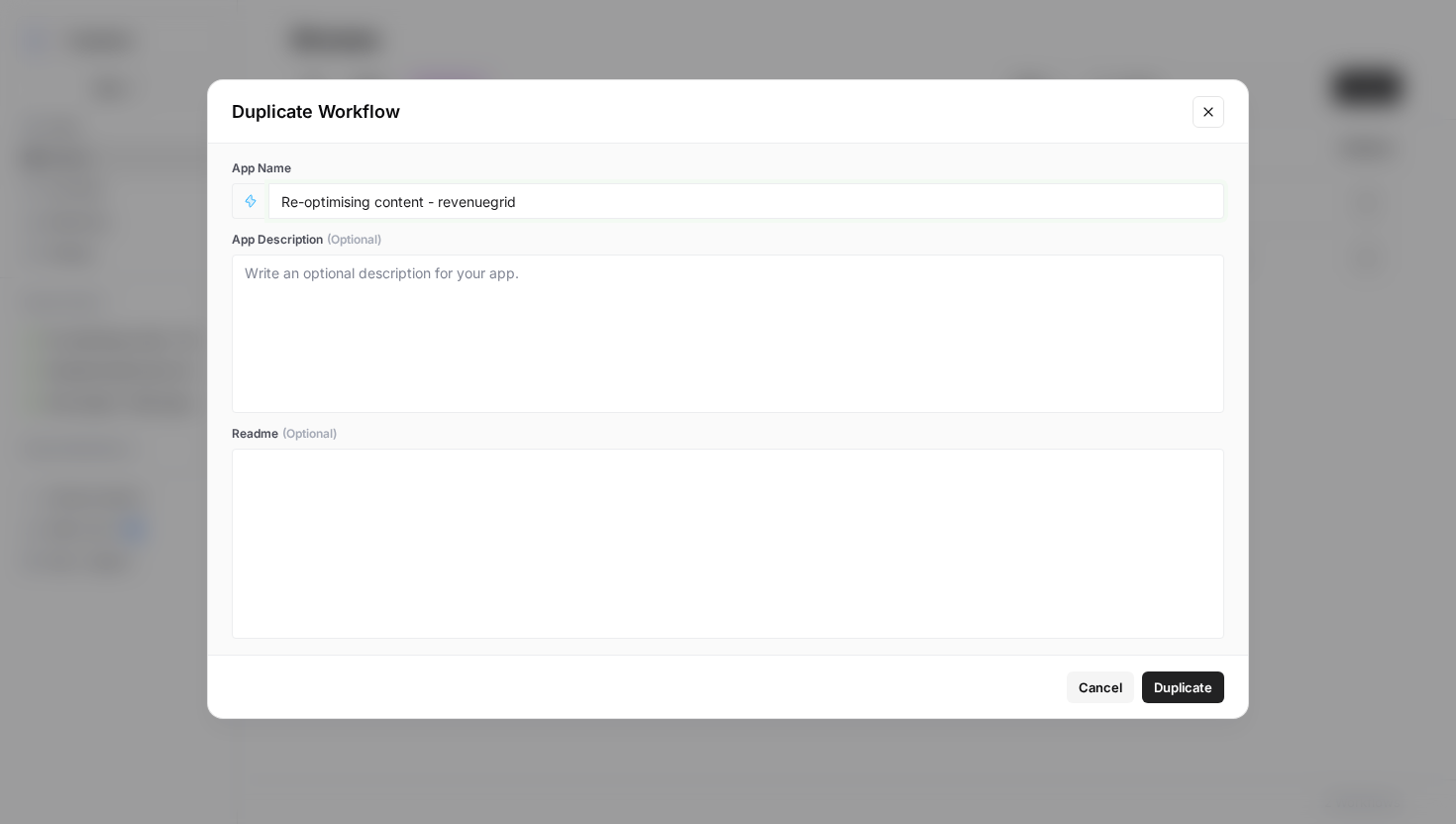 type on "Re-optimising content - revenuegrid" 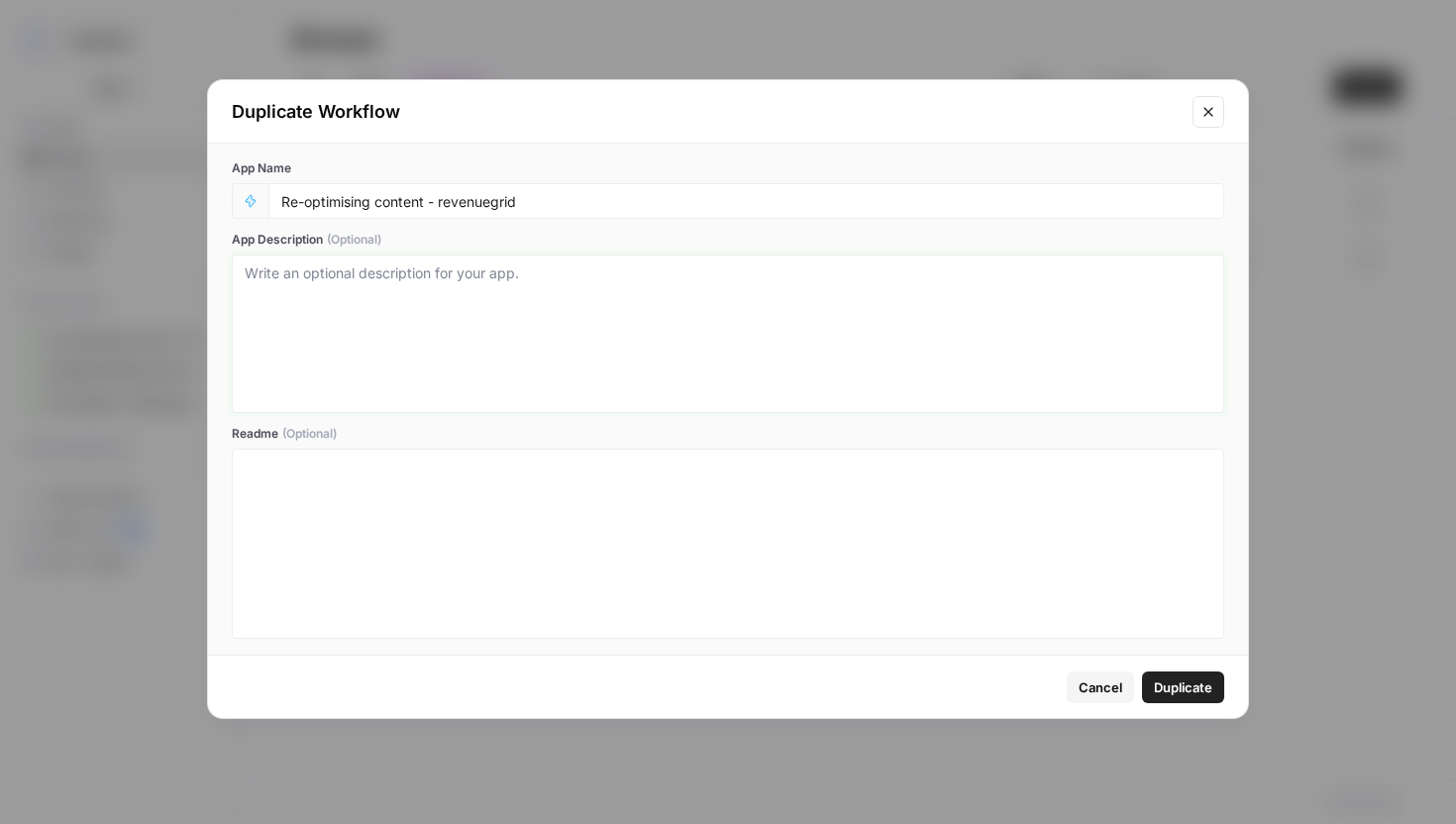 drag, startPoint x: 529, startPoint y: 314, endPoint x: 999, endPoint y: 643, distance: 573.7081 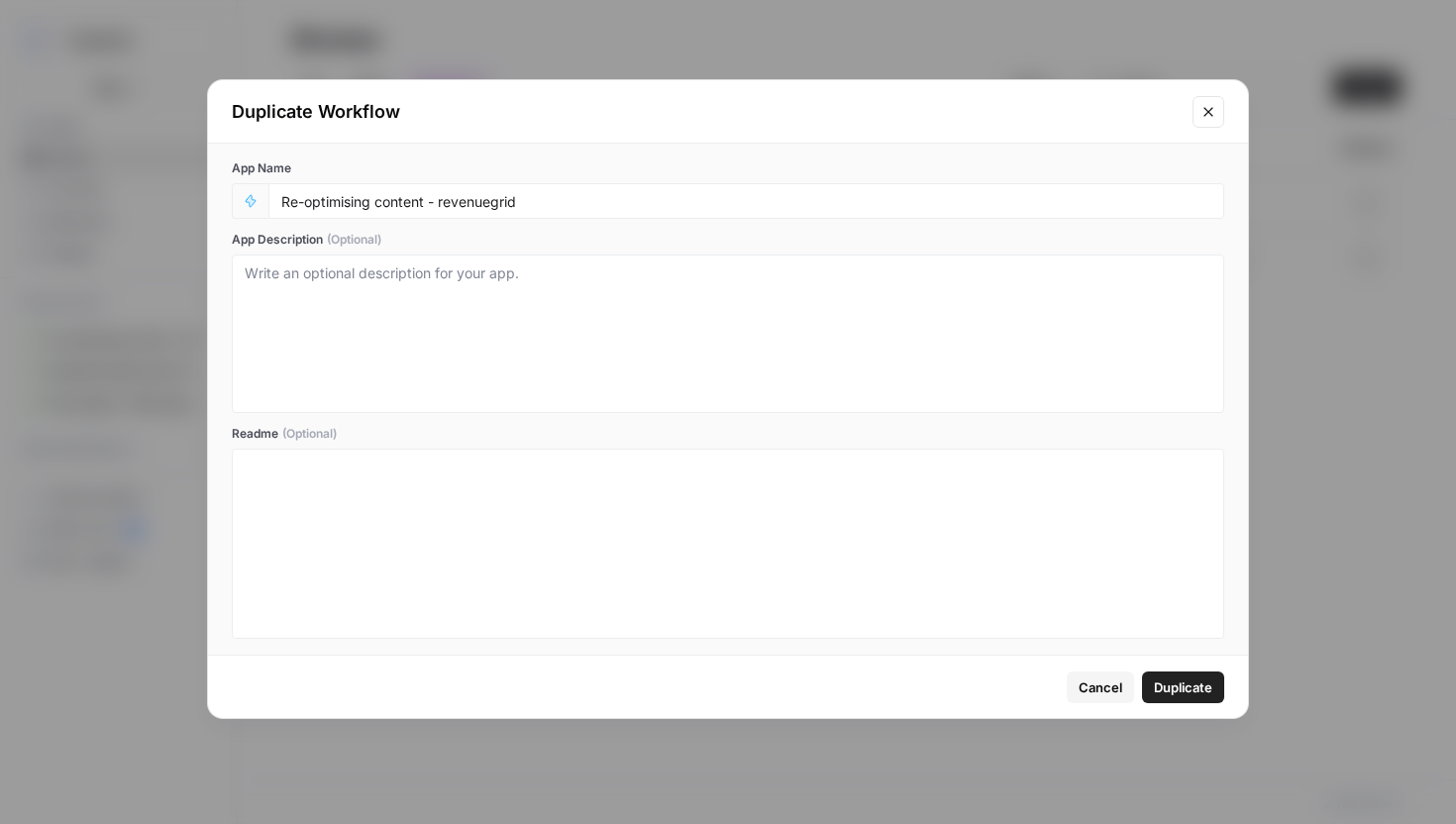 click on "Duplicate" at bounding box center (1183, 687) 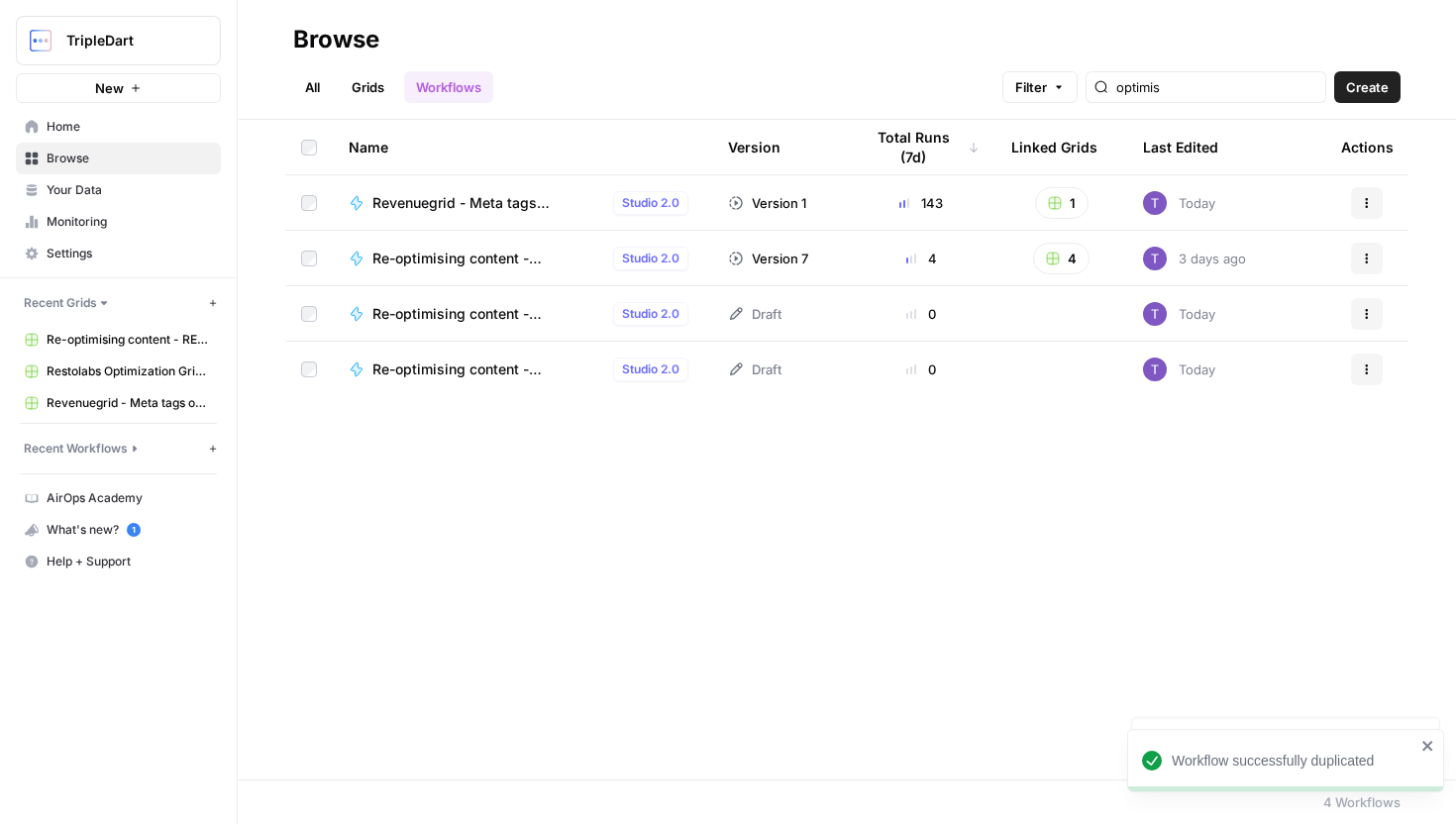 click 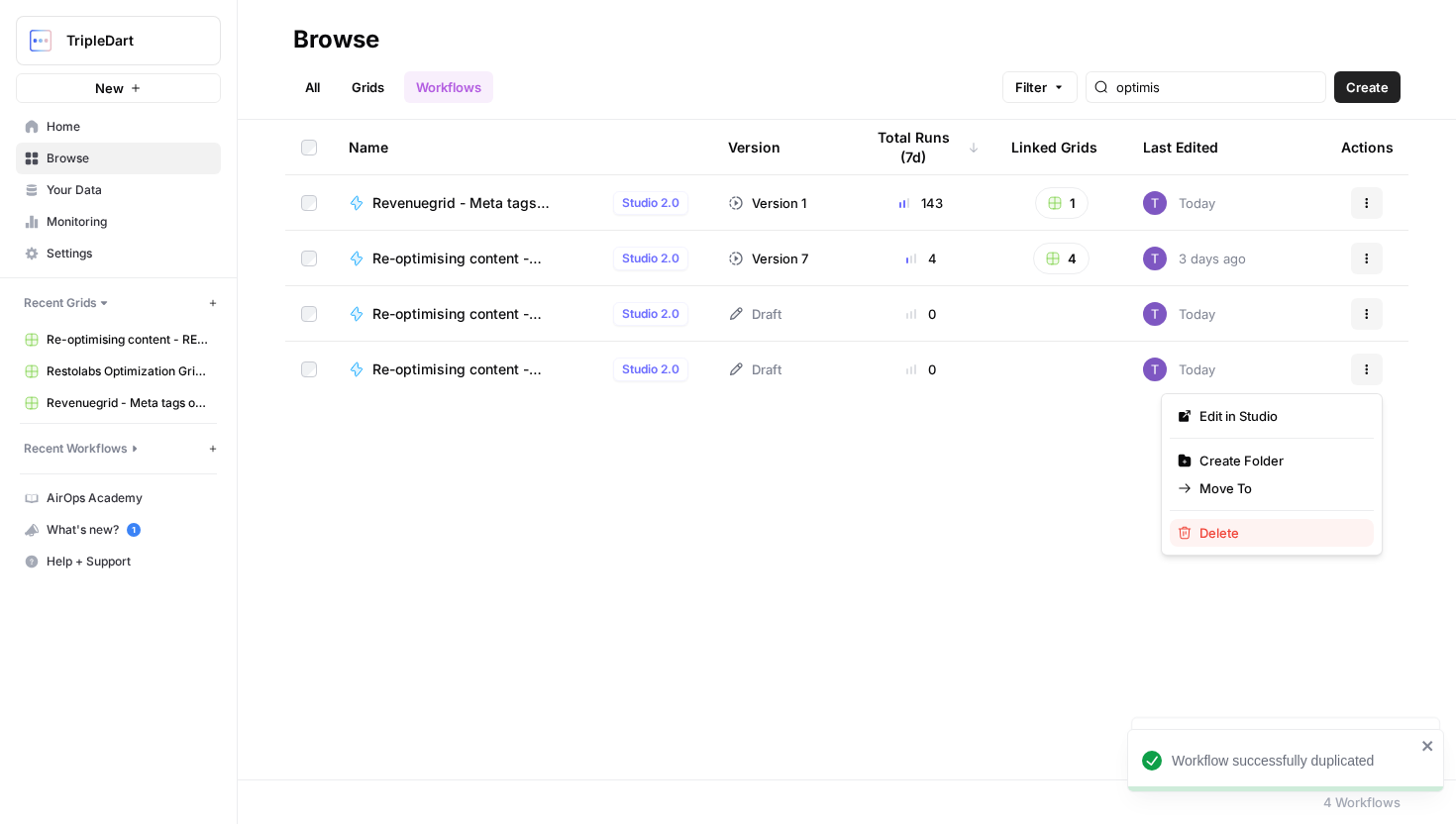 click on "Delete" at bounding box center (1272, 533) 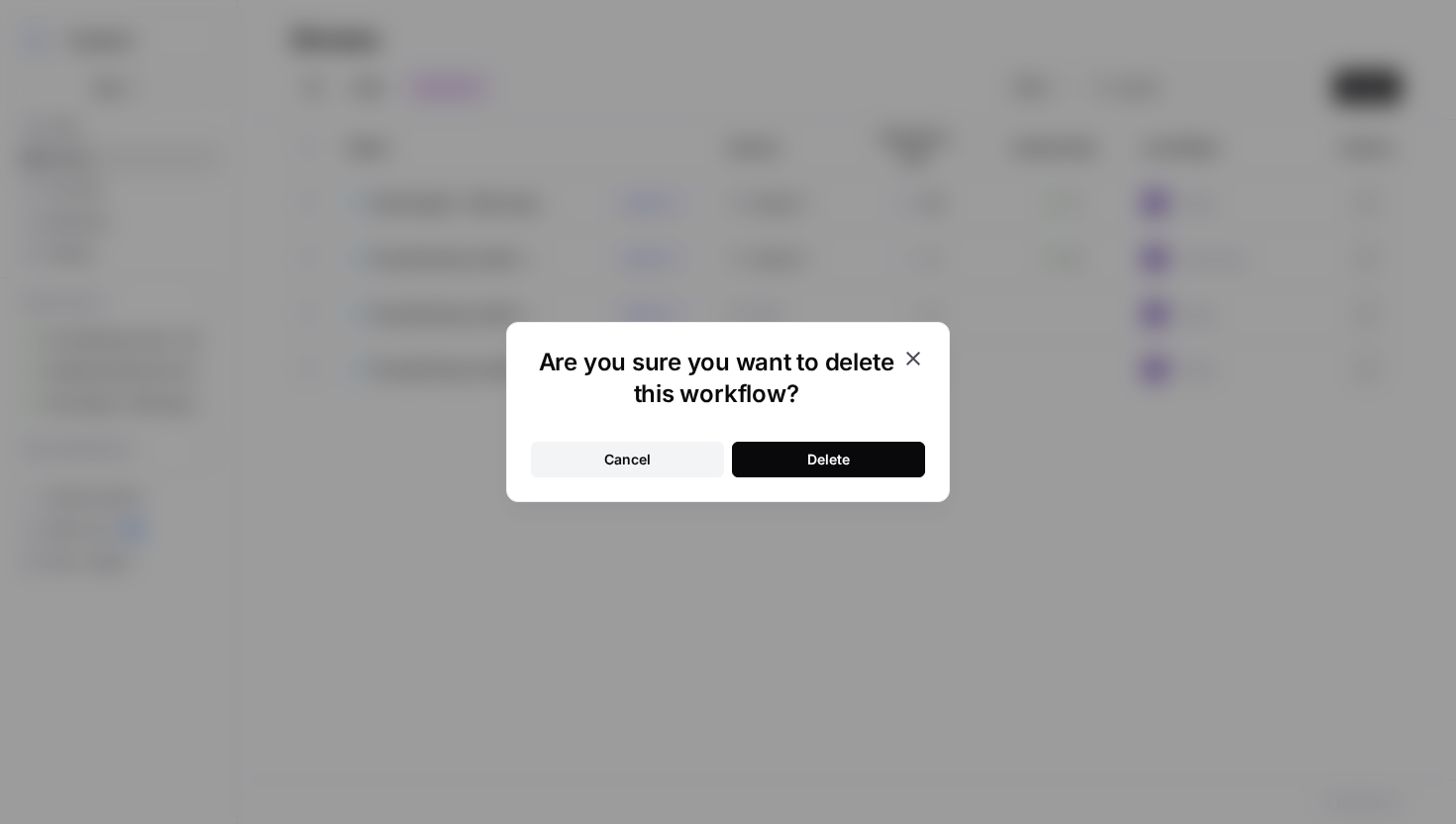 click on "Delete" at bounding box center (828, 460) 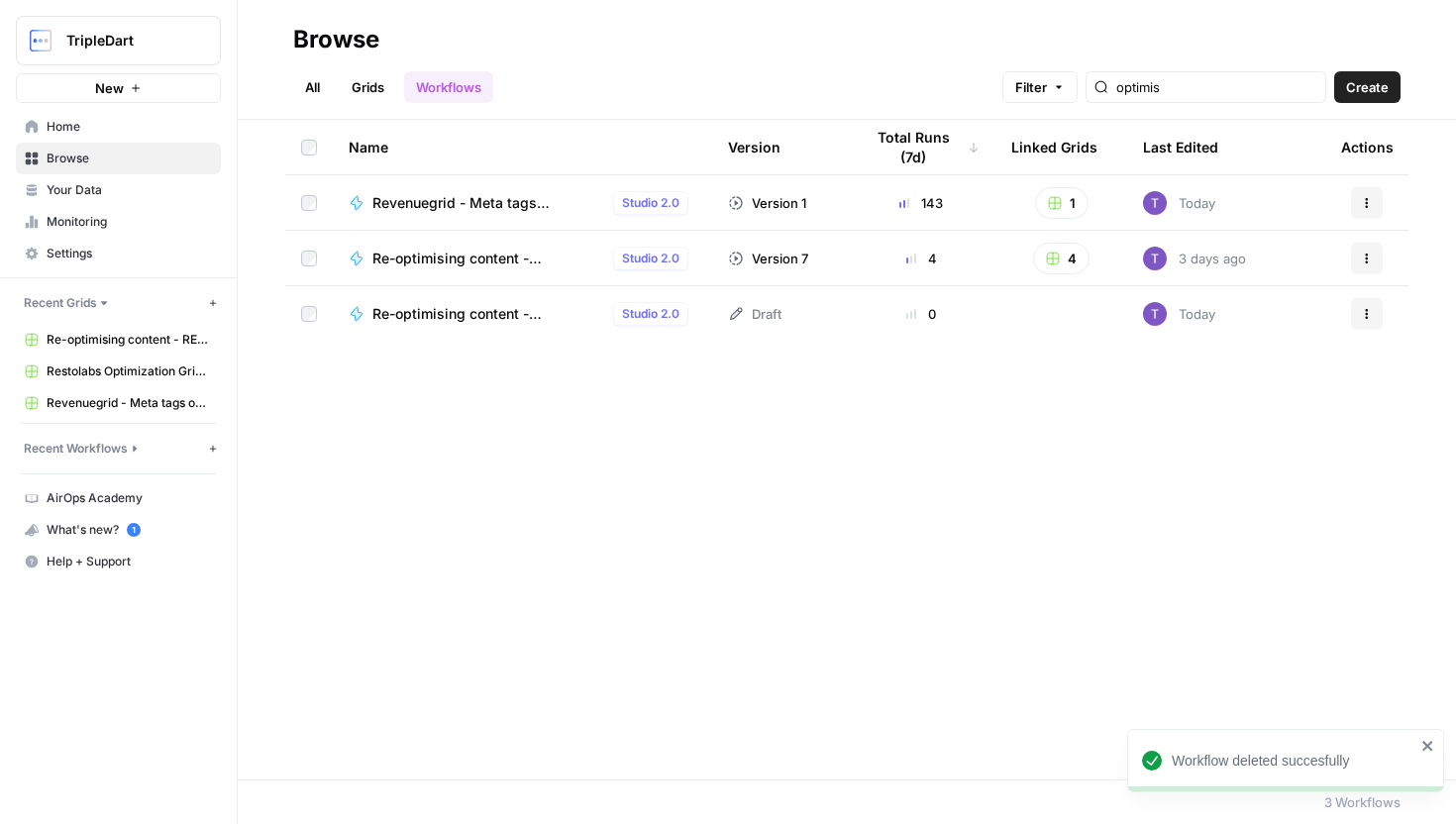 click on "Re-optimising content - revenuegrid" at bounding box center [488, 314] 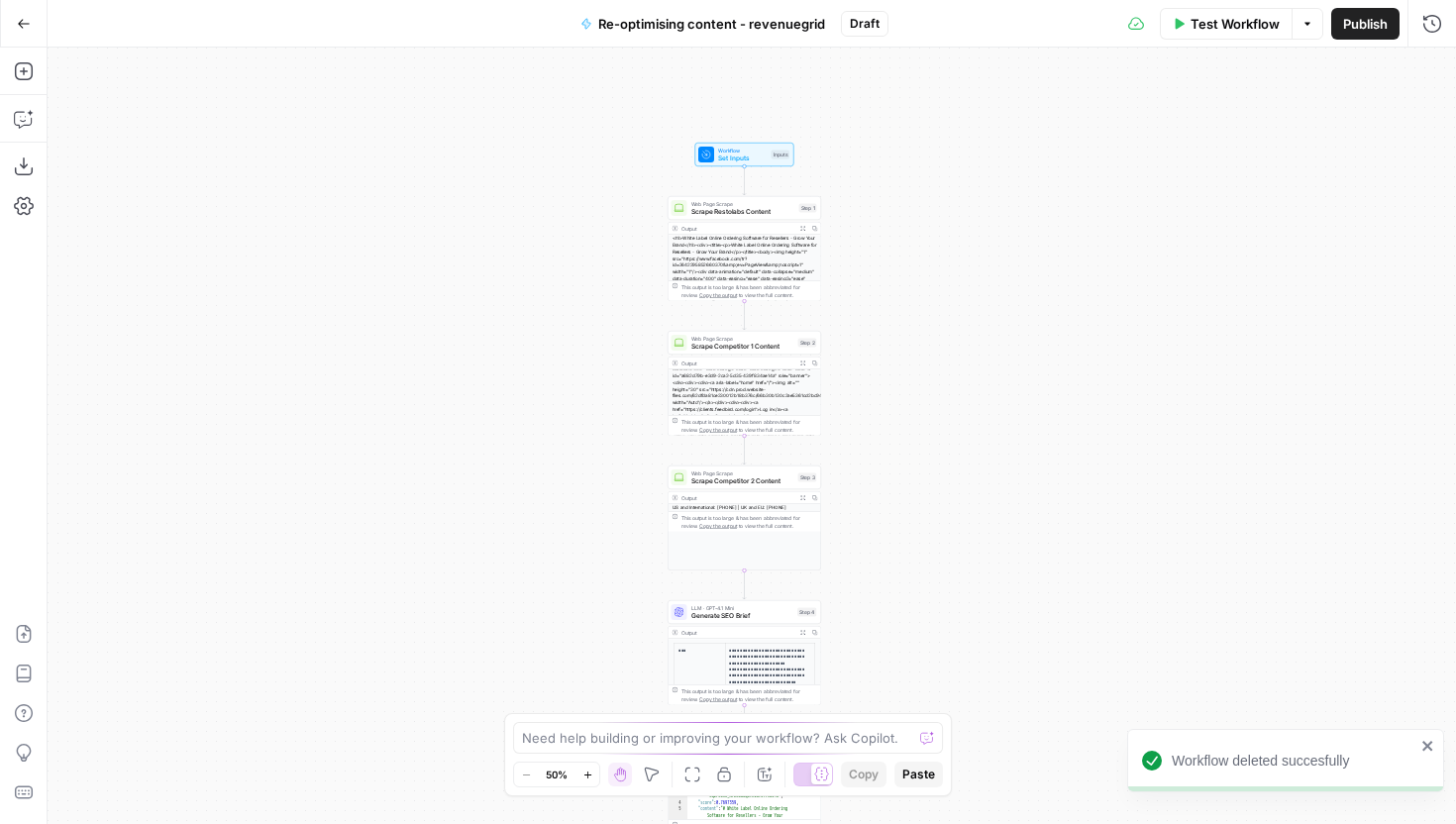 scroll, scrollTop: 0, scrollLeft: 0, axis: both 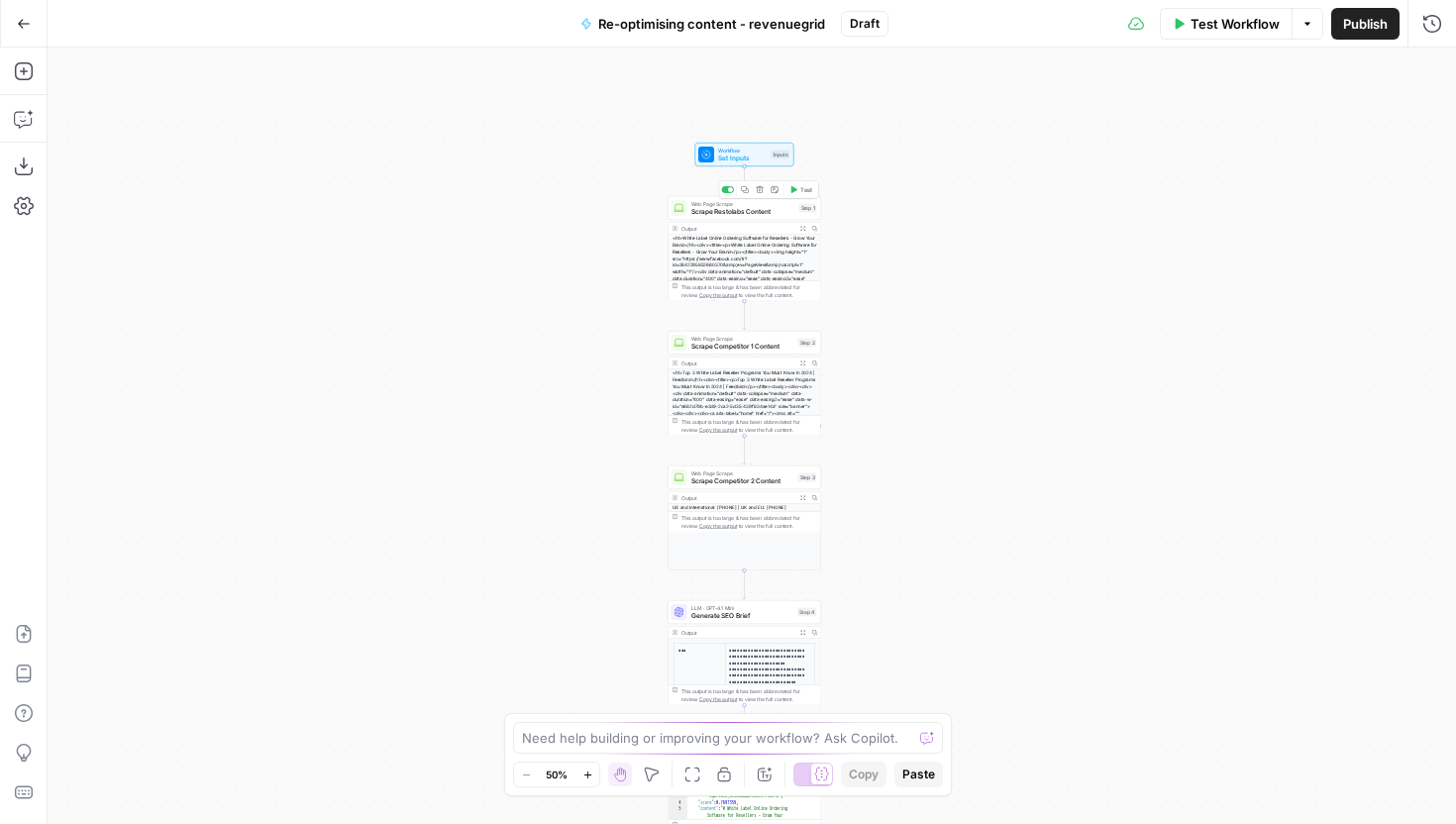 click on "Scrape Restolabs Content" at bounding box center [743, 212] 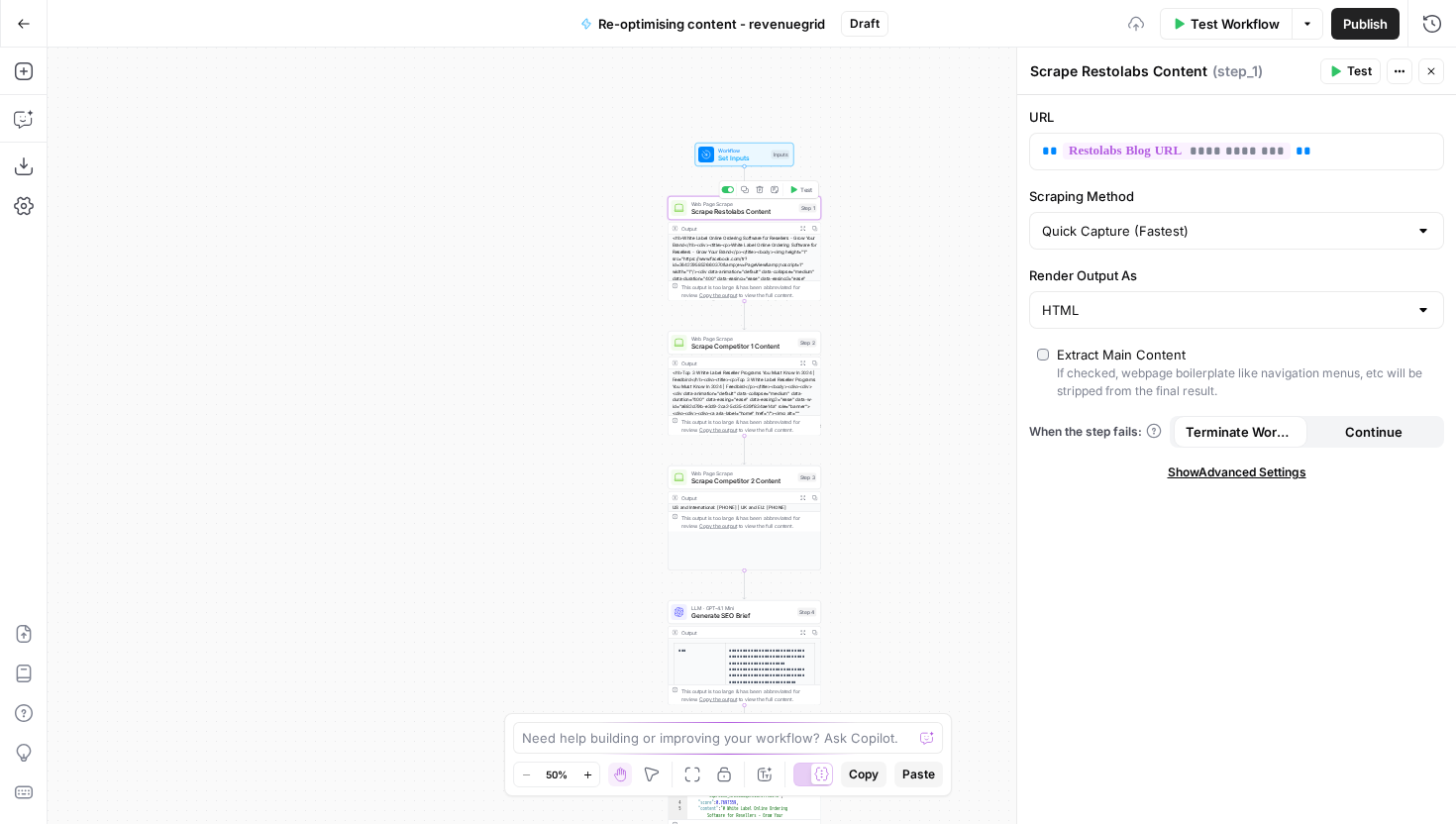 click on "Workflow" at bounding box center [743, 151] 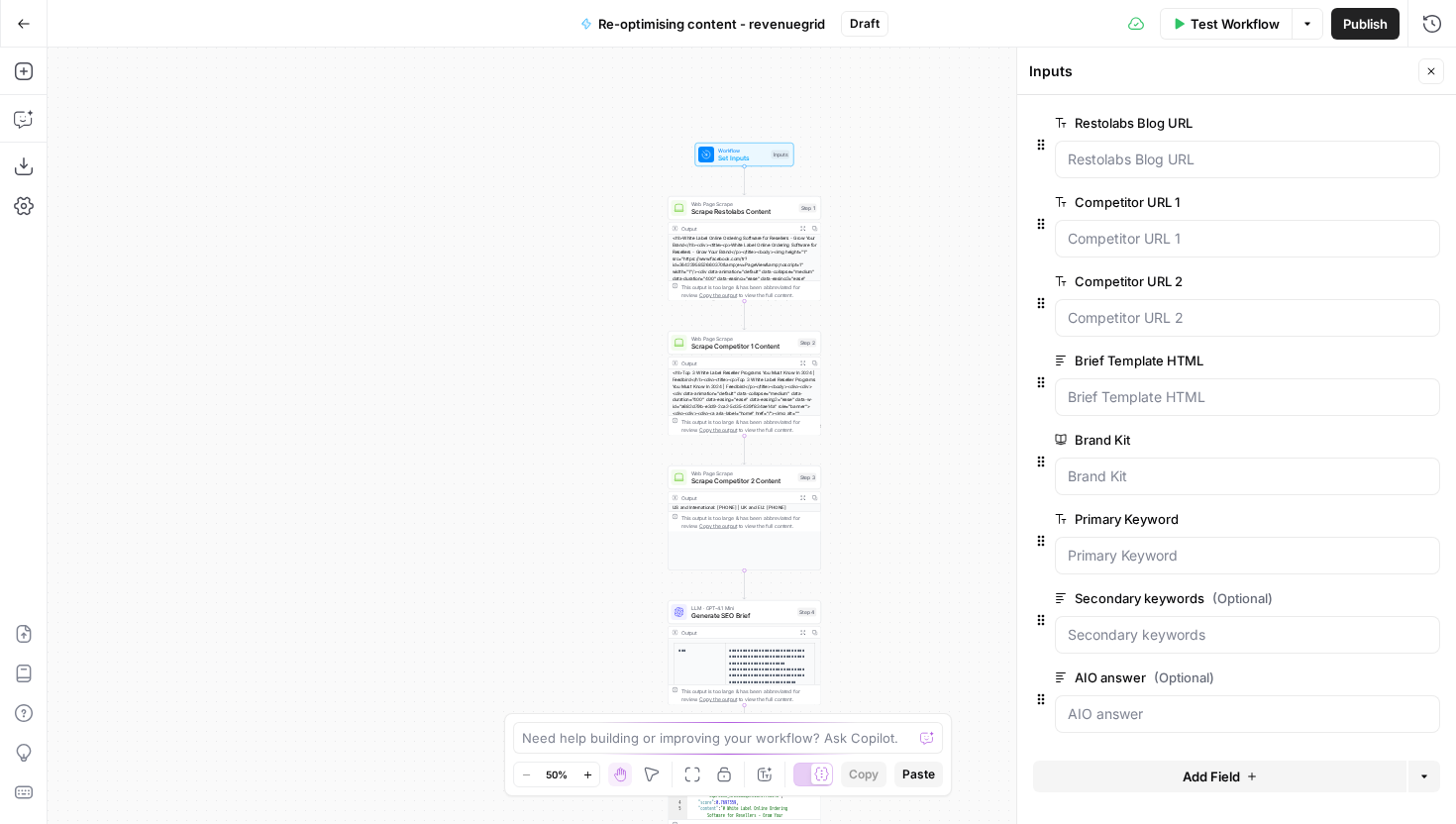 click on "edit field" at bounding box center [1366, 123] 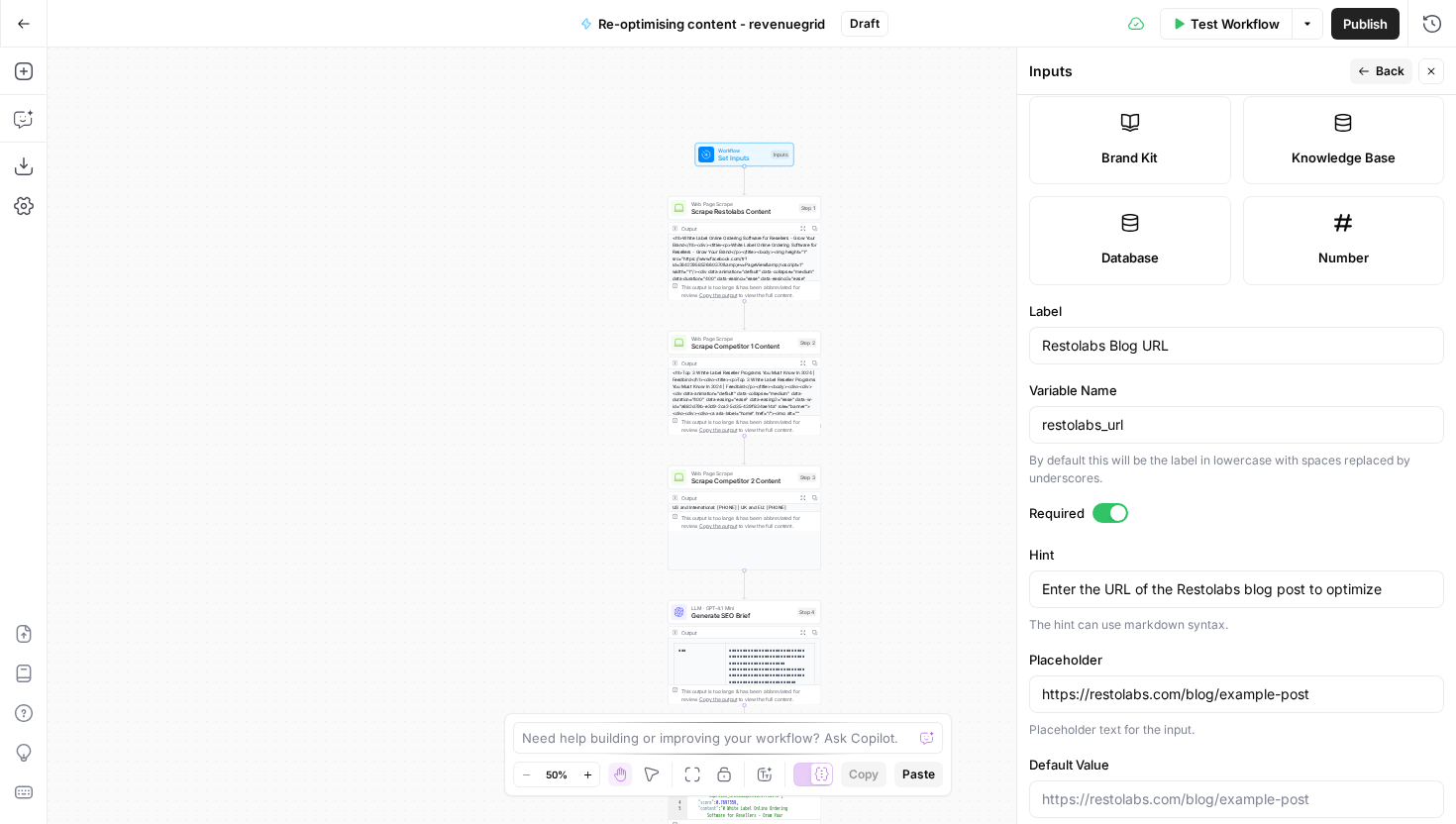 scroll, scrollTop: 484, scrollLeft: 0, axis: vertical 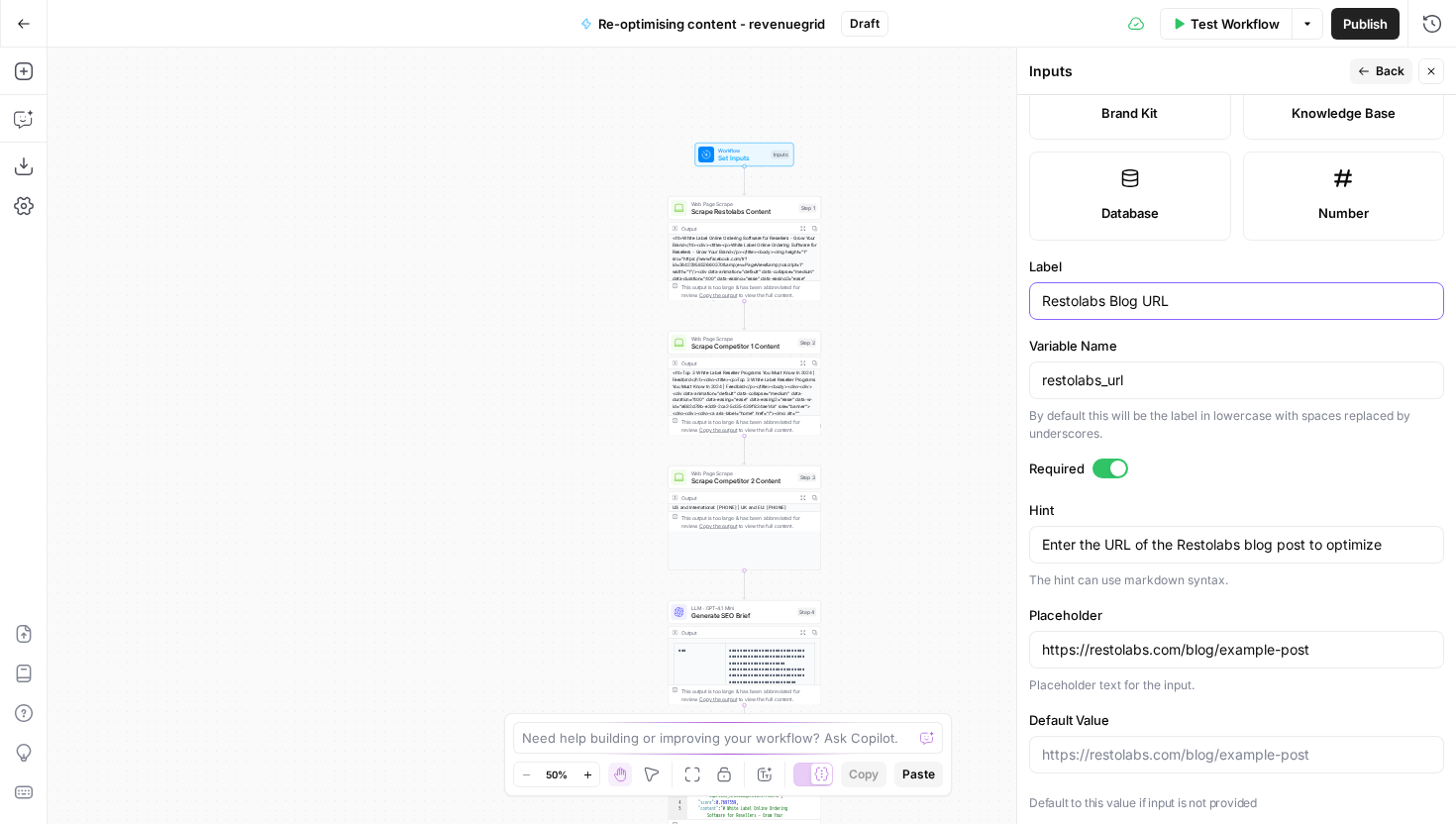 click on "Restolabs Blog URL" at bounding box center (1236, 301) 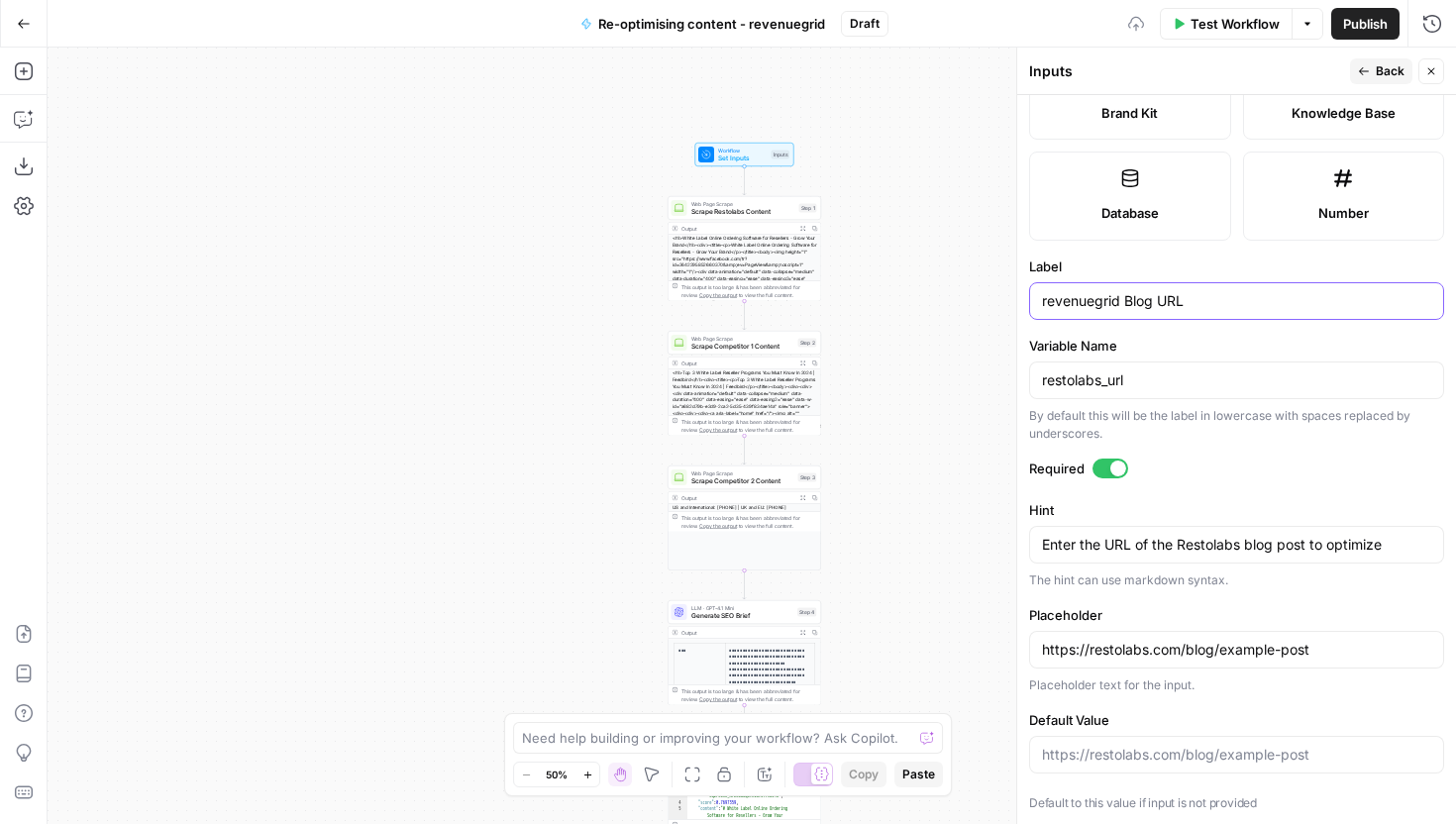 type on "revenuegrid Blog URL" 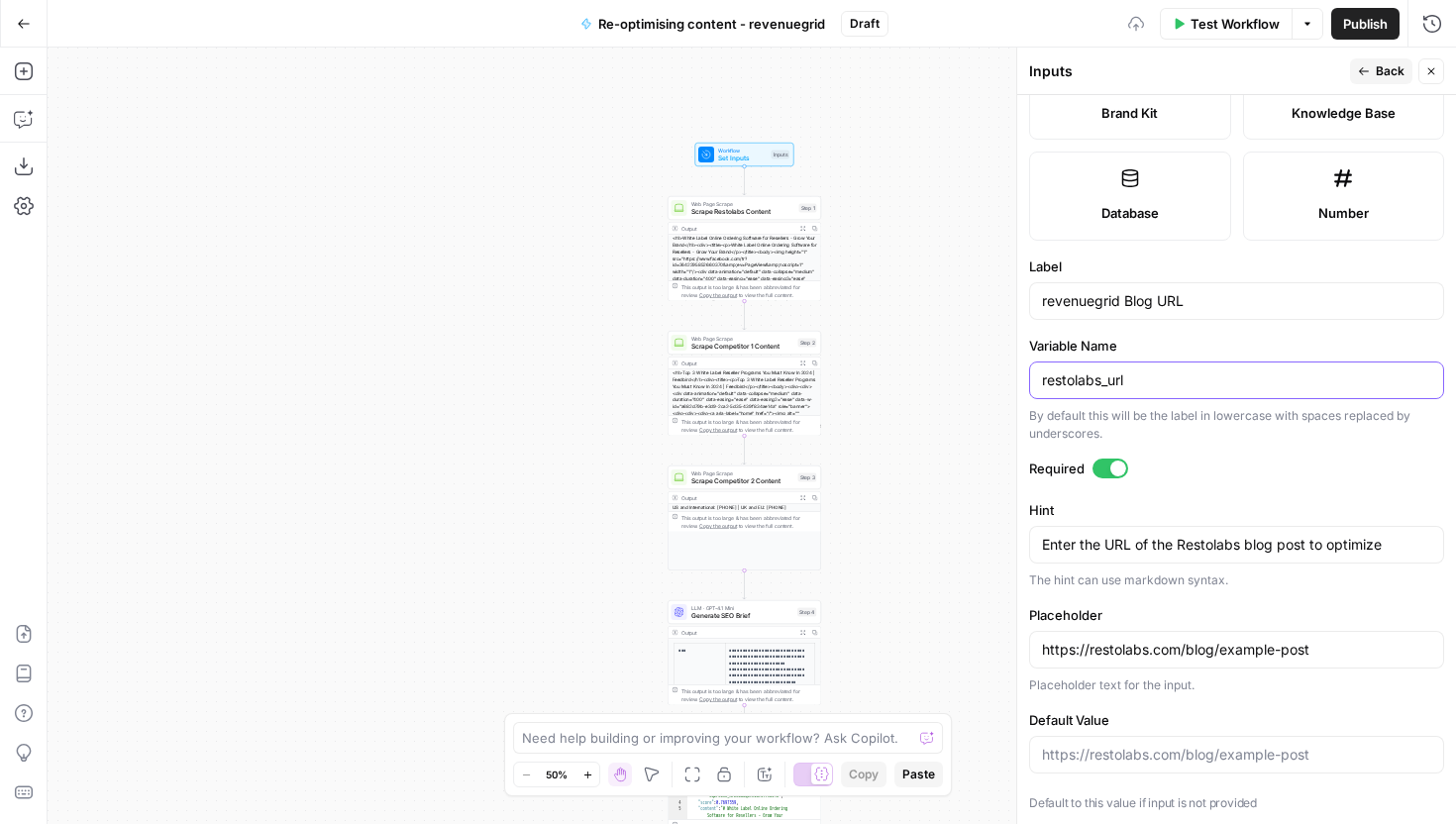 click on "restolabs_url" at bounding box center [1236, 380] 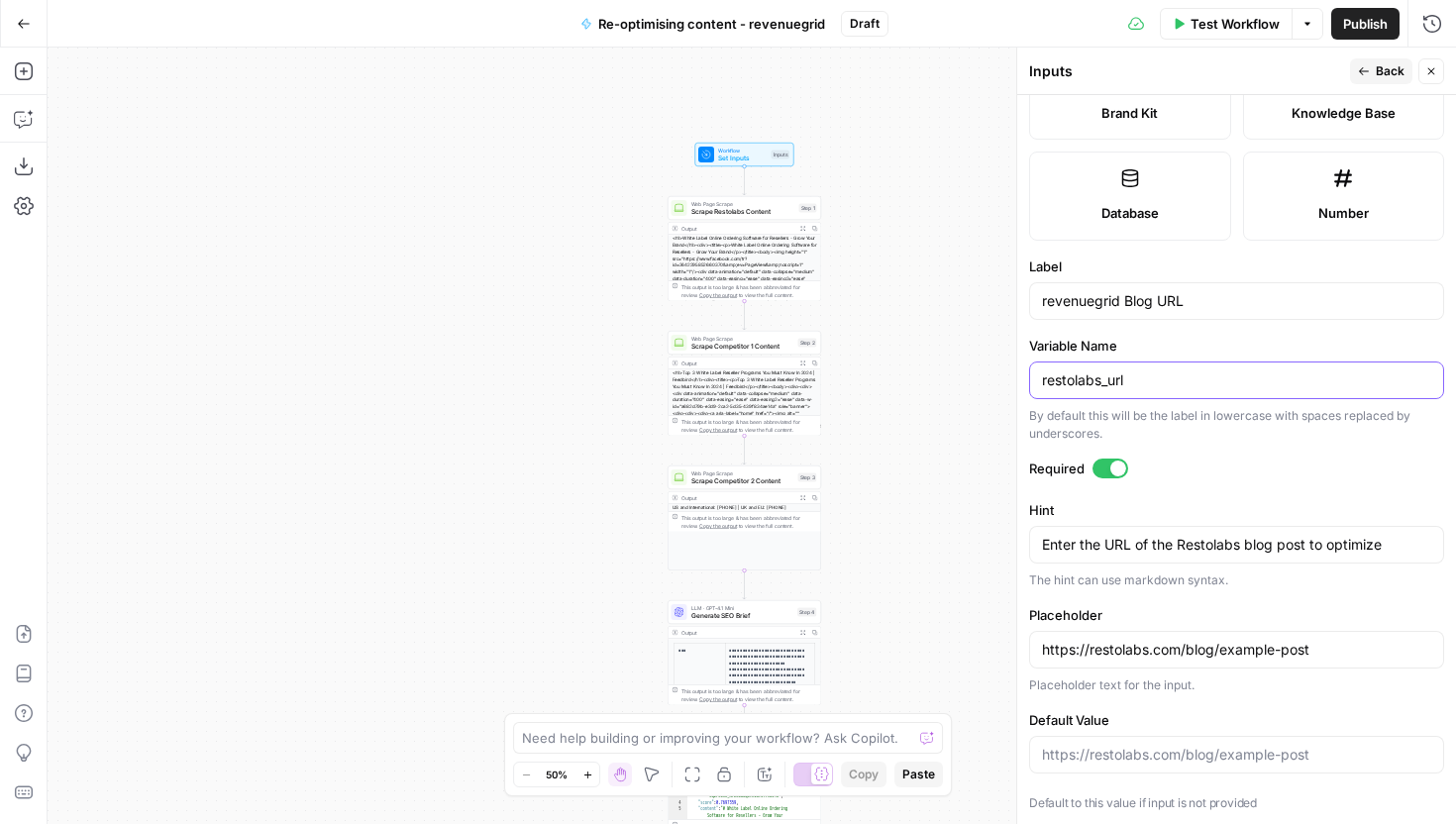 click on "restolabs_url" at bounding box center (1236, 380) 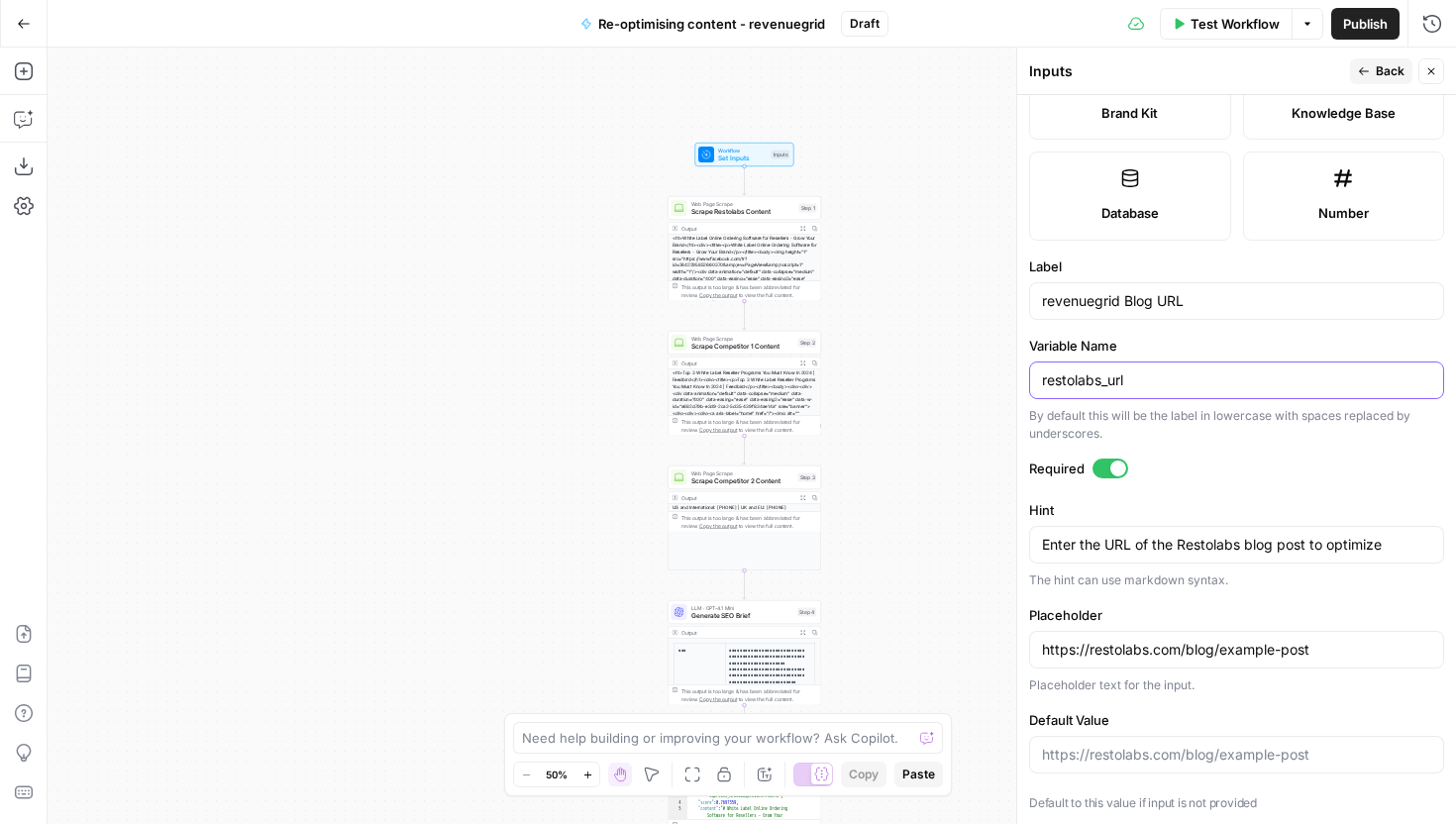 click on "restolabs_url" at bounding box center [1236, 380] 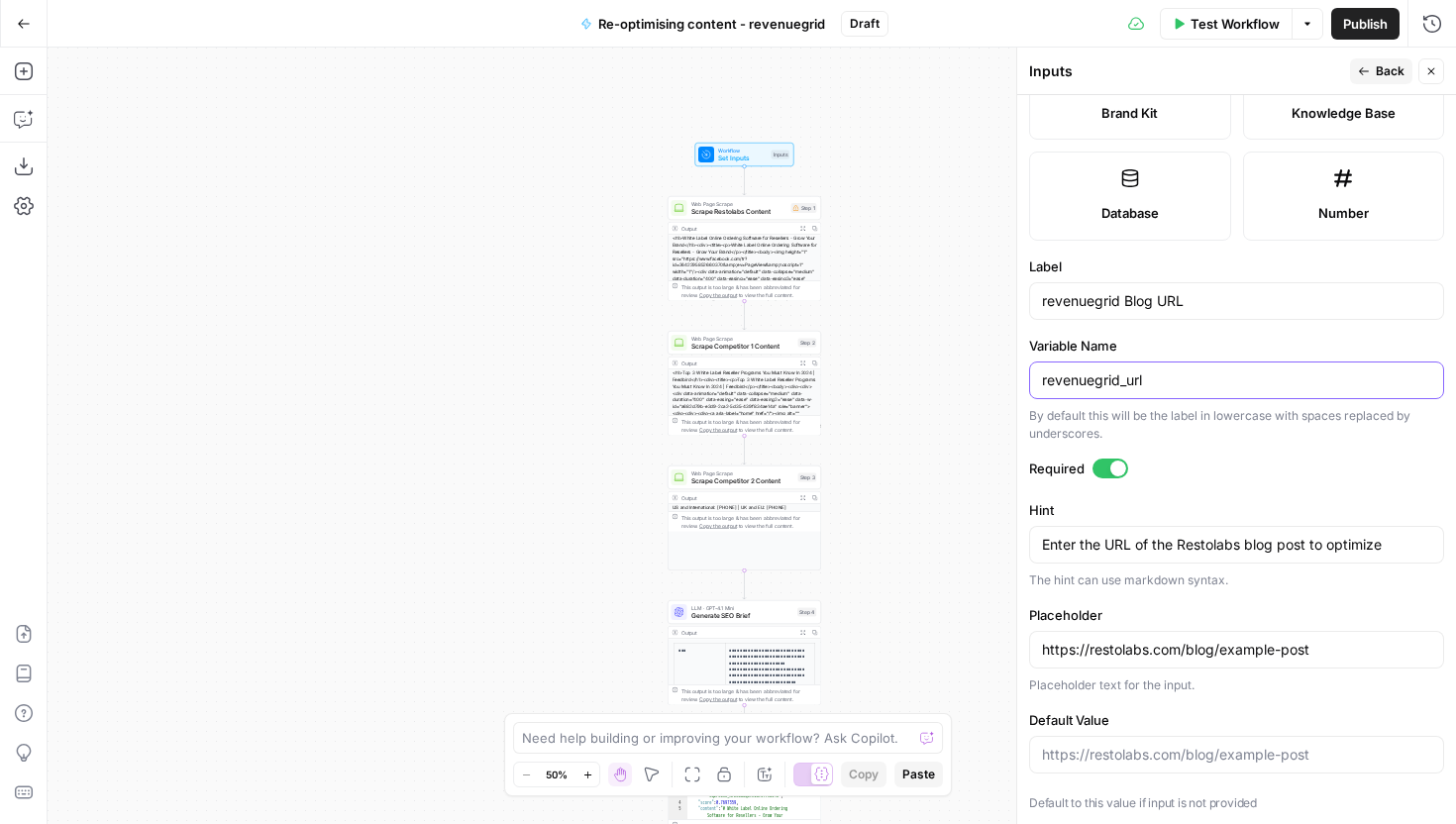 type on "revenuegrid_url" 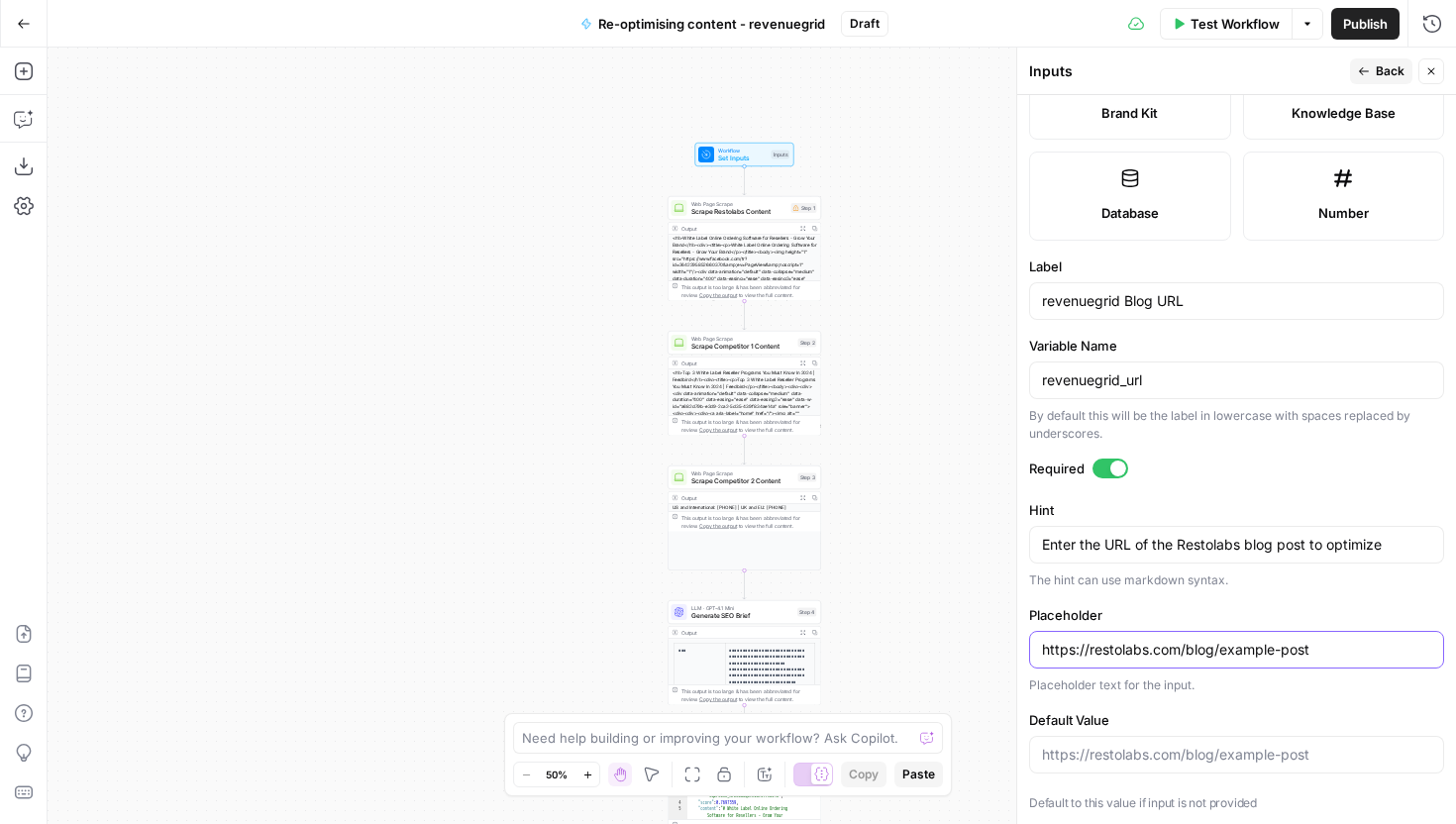 click on "https://restolabs.com/blog/example-post" at bounding box center (1236, 650) 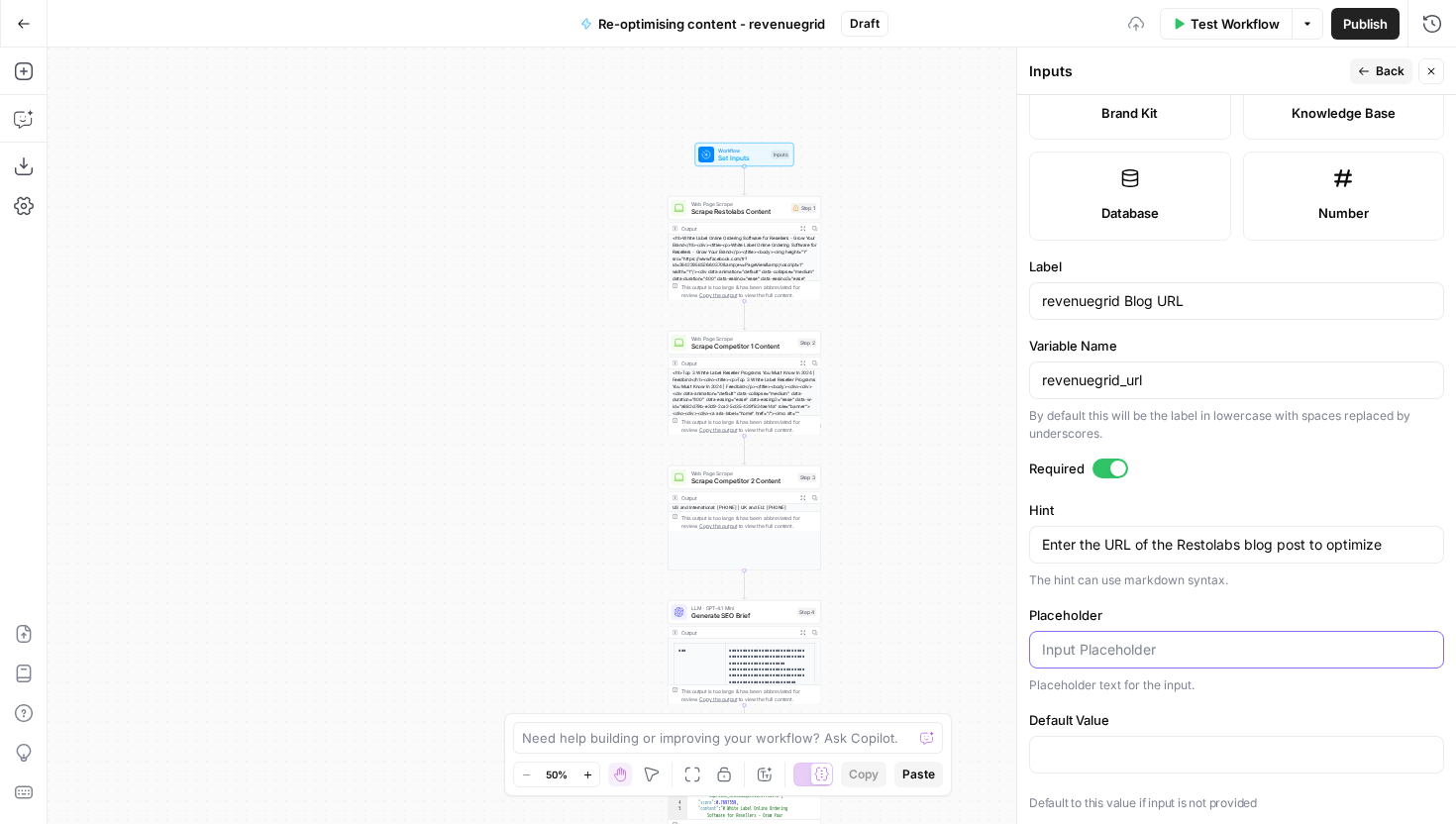 type 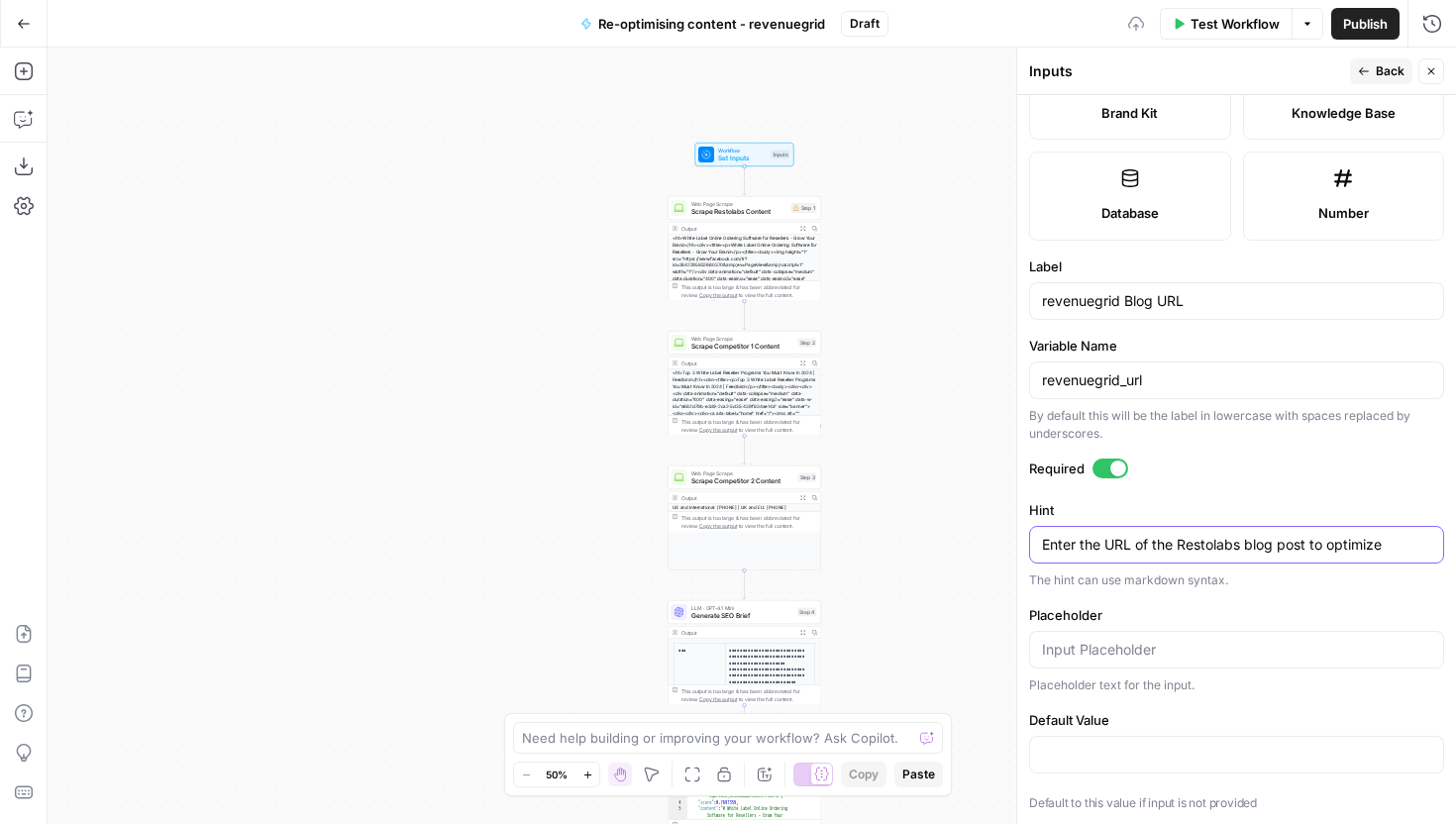 click on "Enter the URL of the Restolabs blog post to optimize" at bounding box center [1236, 545] 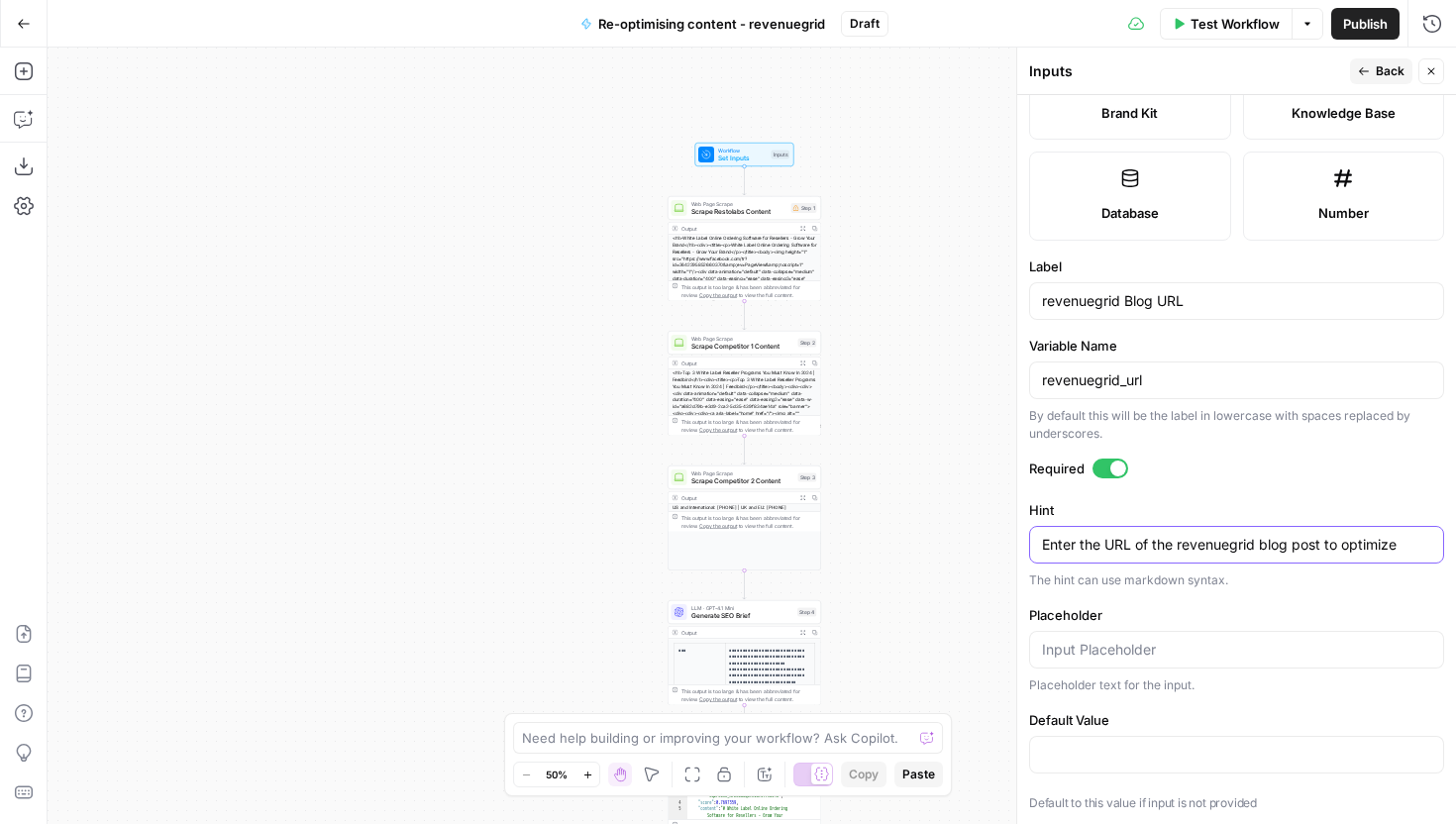 type on "Enter the URL of the revenuegrid blog post to optimize" 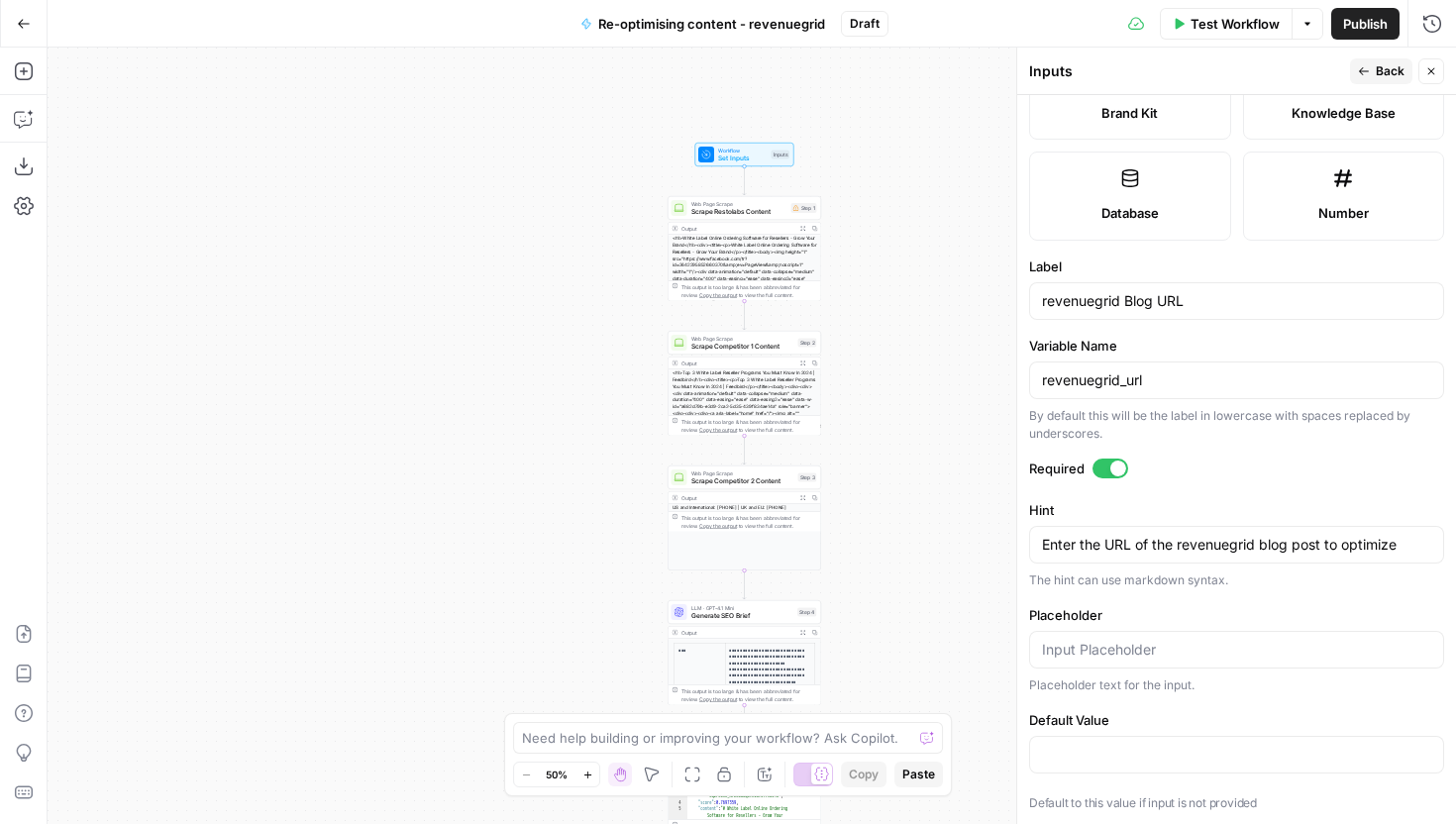 click on "Back" at bounding box center [1390, 71] 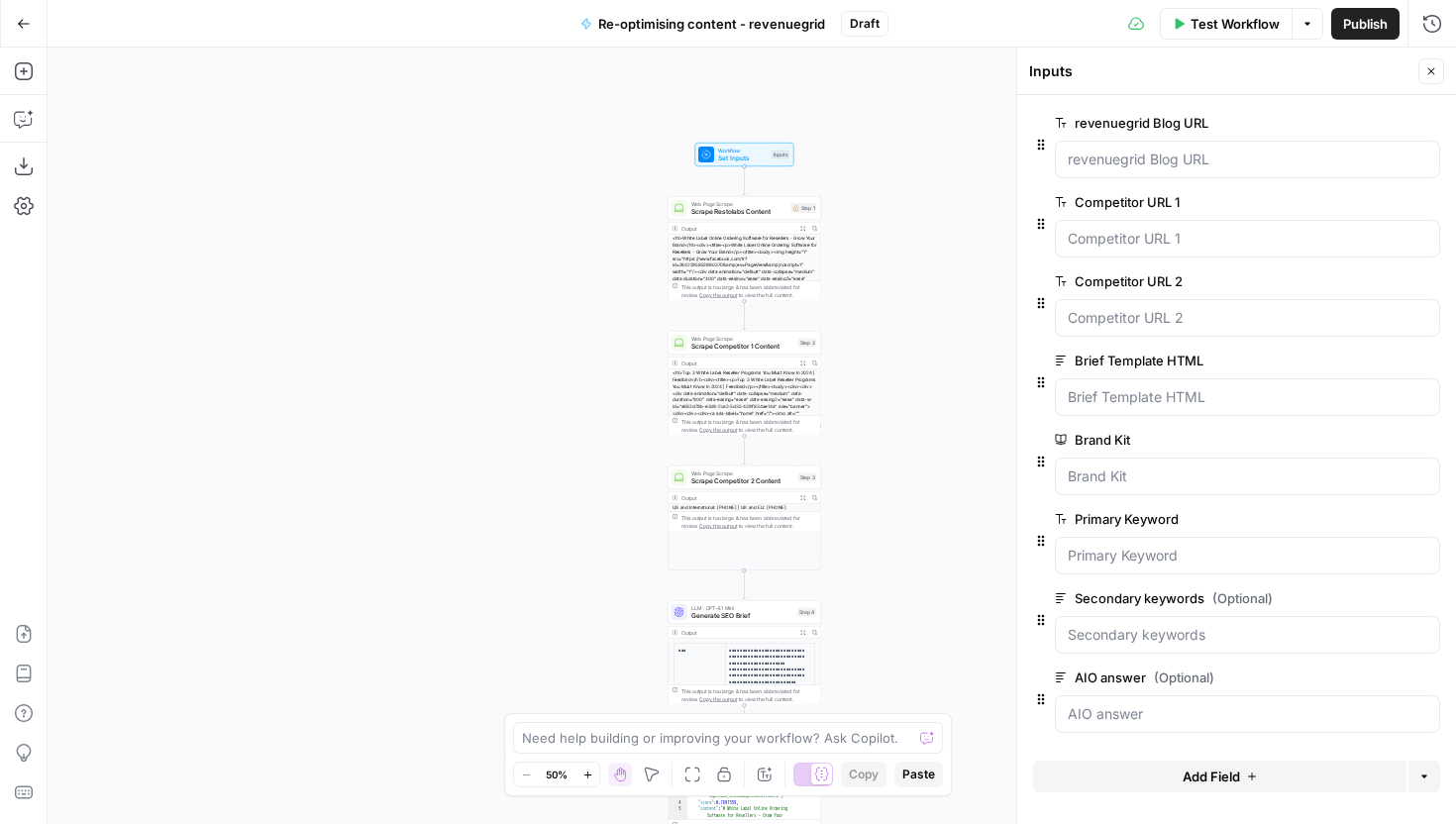 drag, startPoint x: 1430, startPoint y: 79, endPoint x: 1308, endPoint y: 101, distance: 123.96774 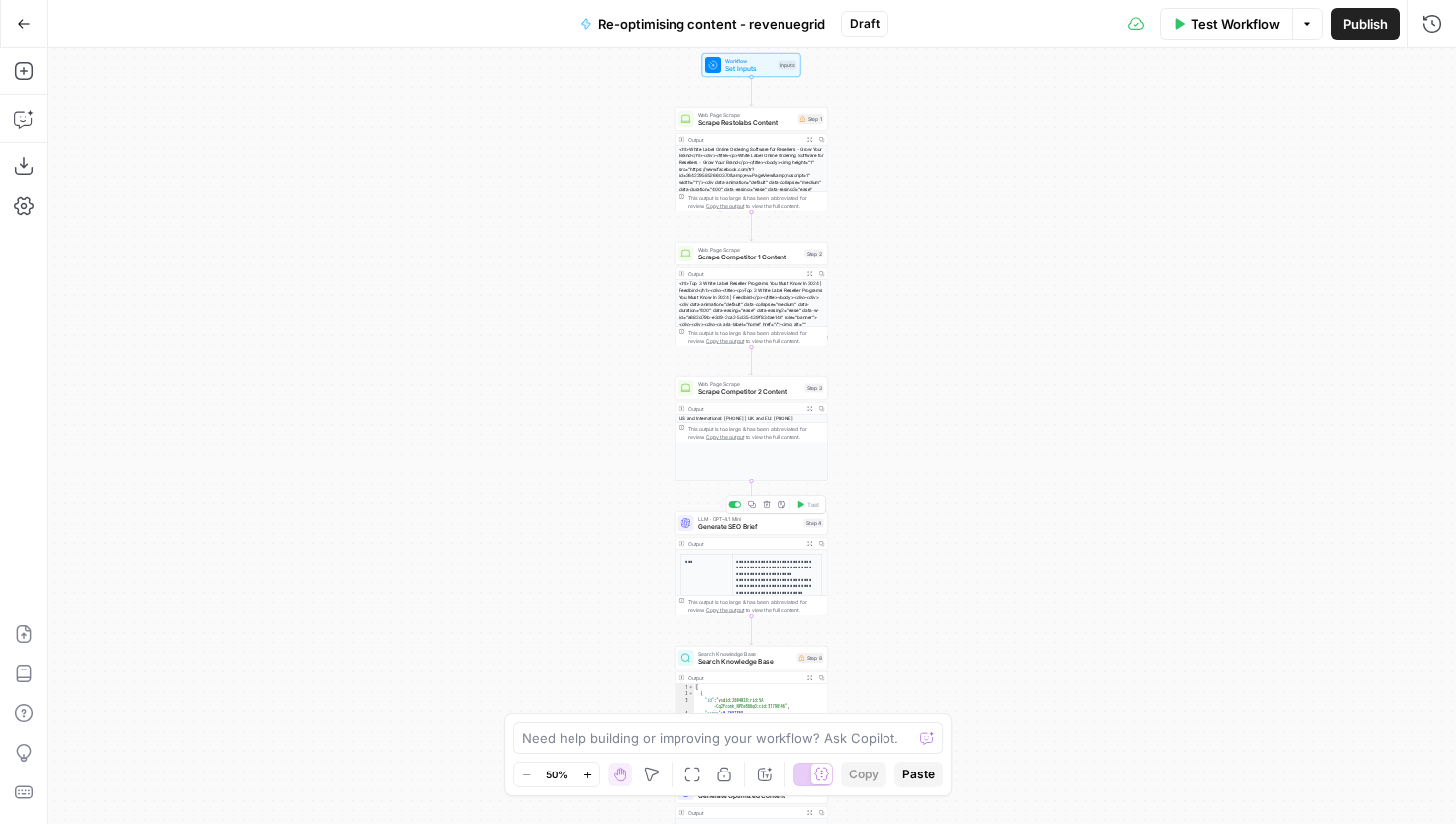 click on "Generate SEO Brief" at bounding box center (750, 527) 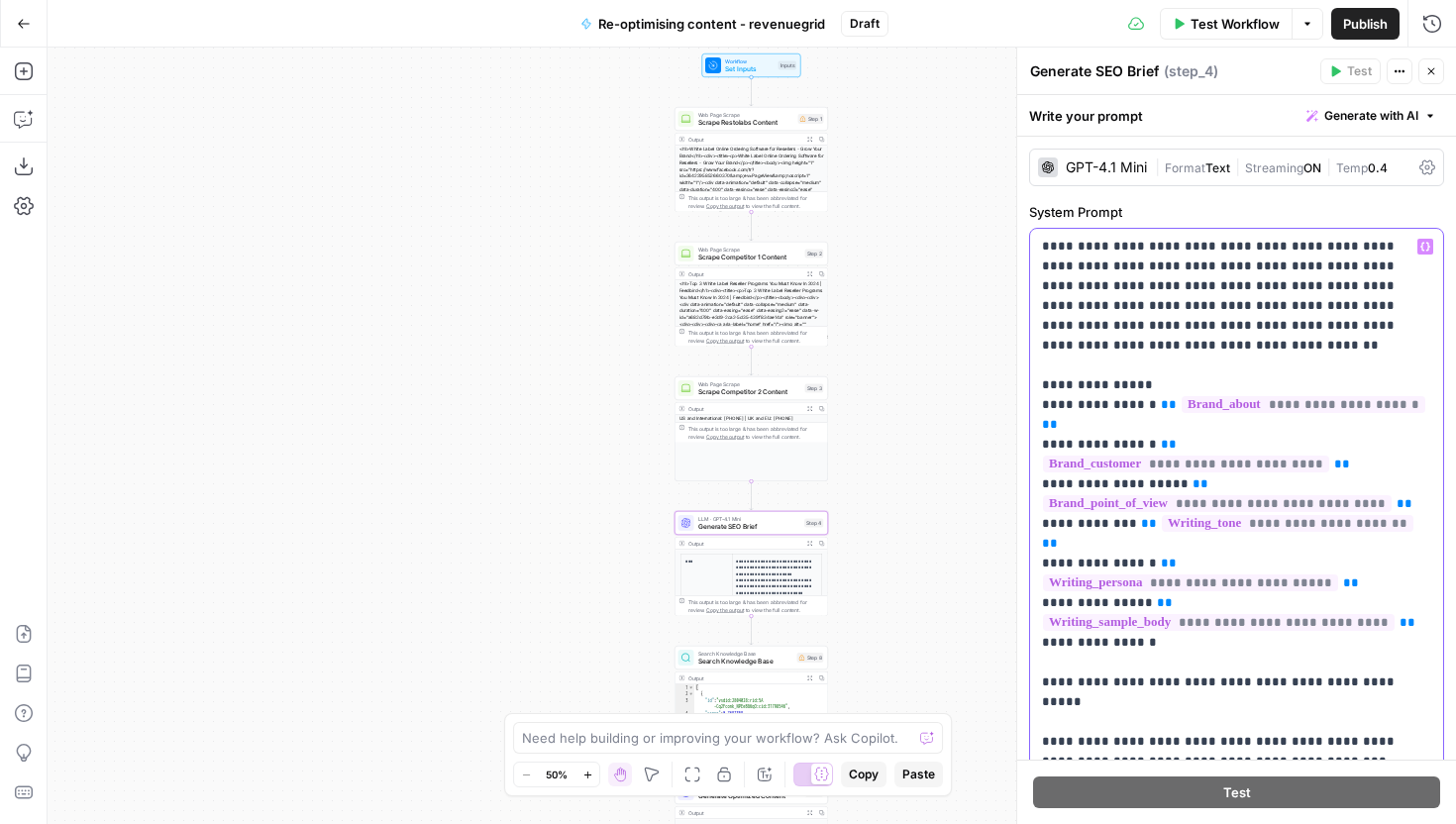 click on "**********" at bounding box center [1236, 1217] 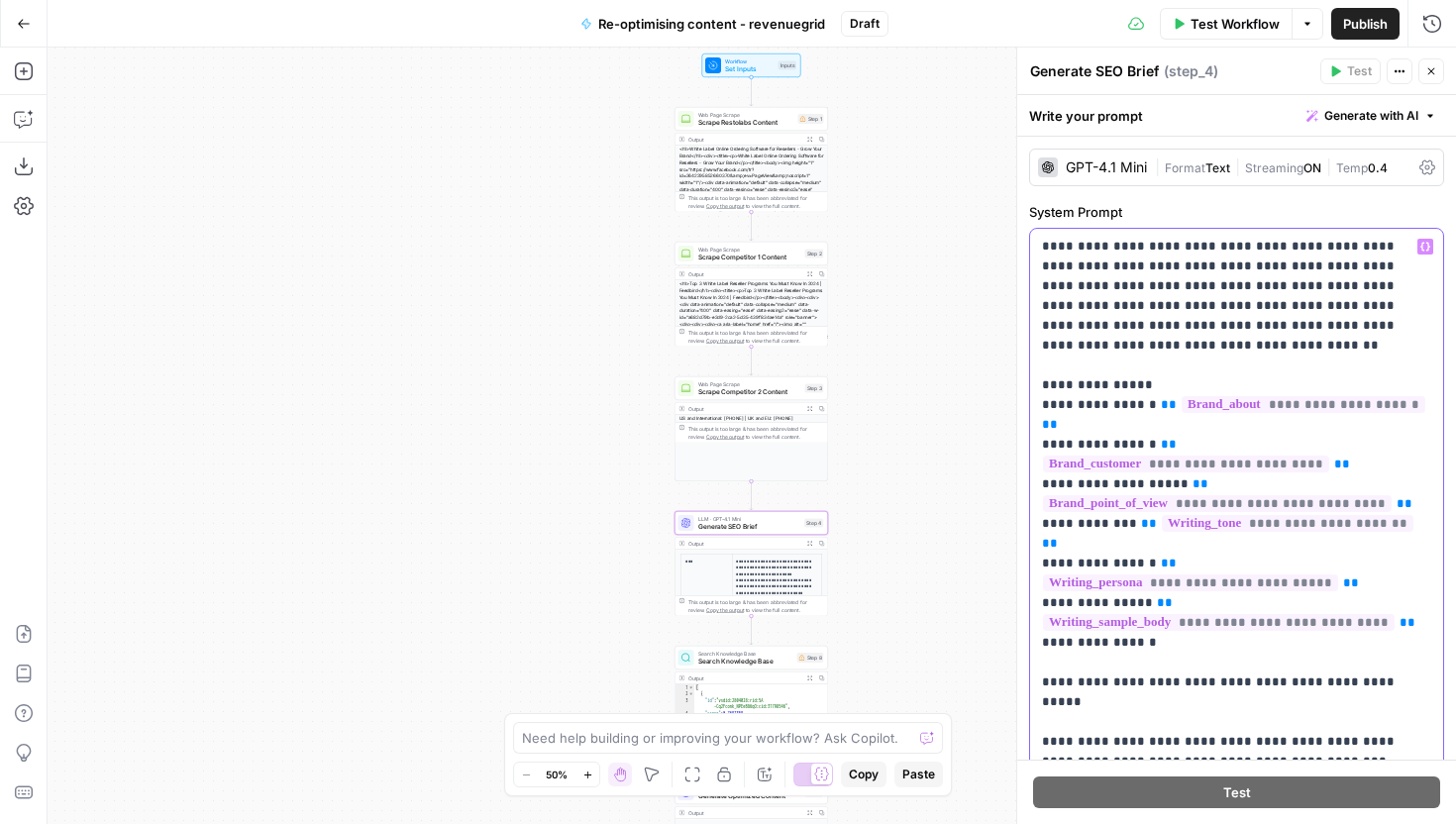 click on "**********" at bounding box center [1236, 1217] 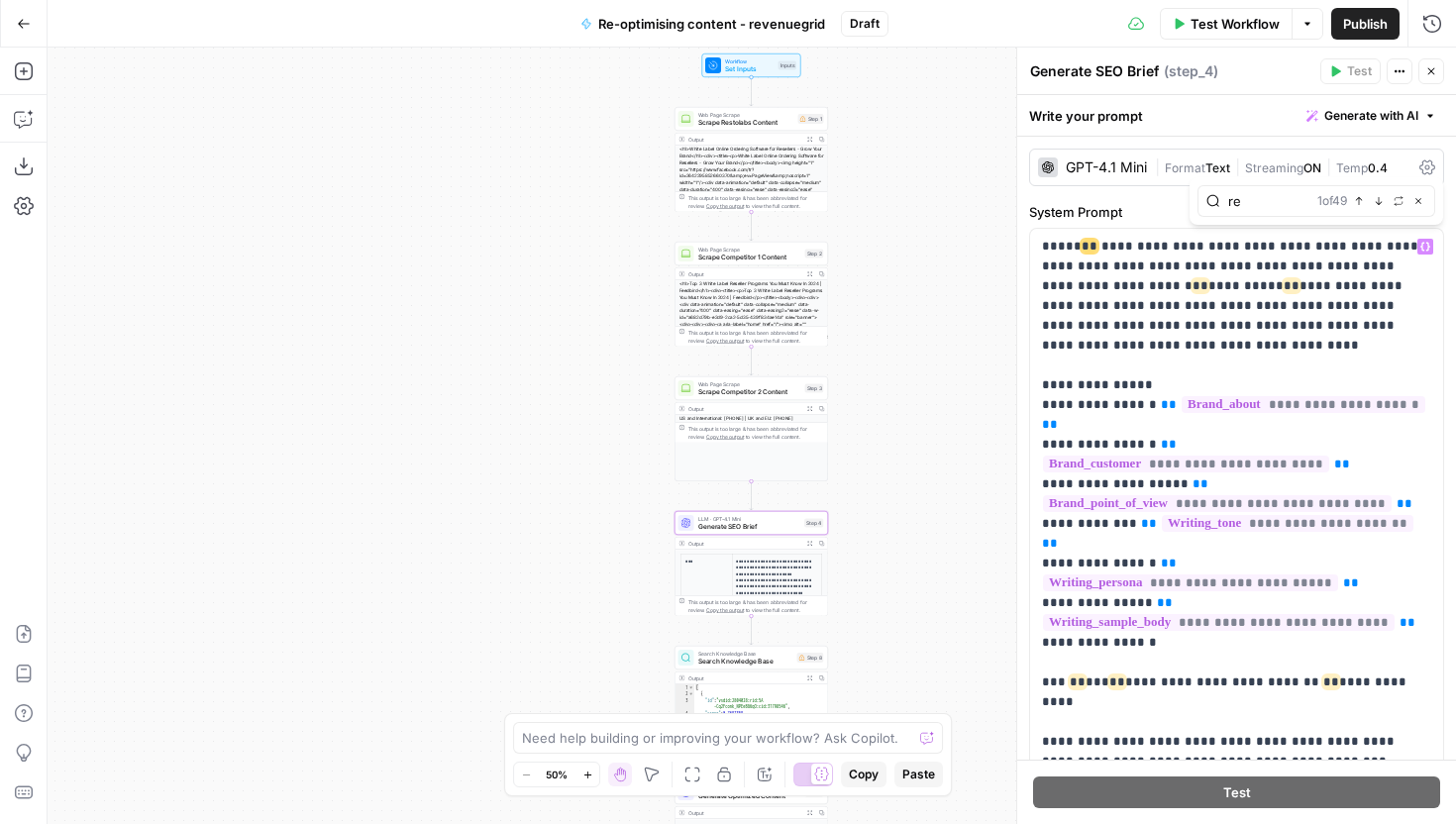 type on "r" 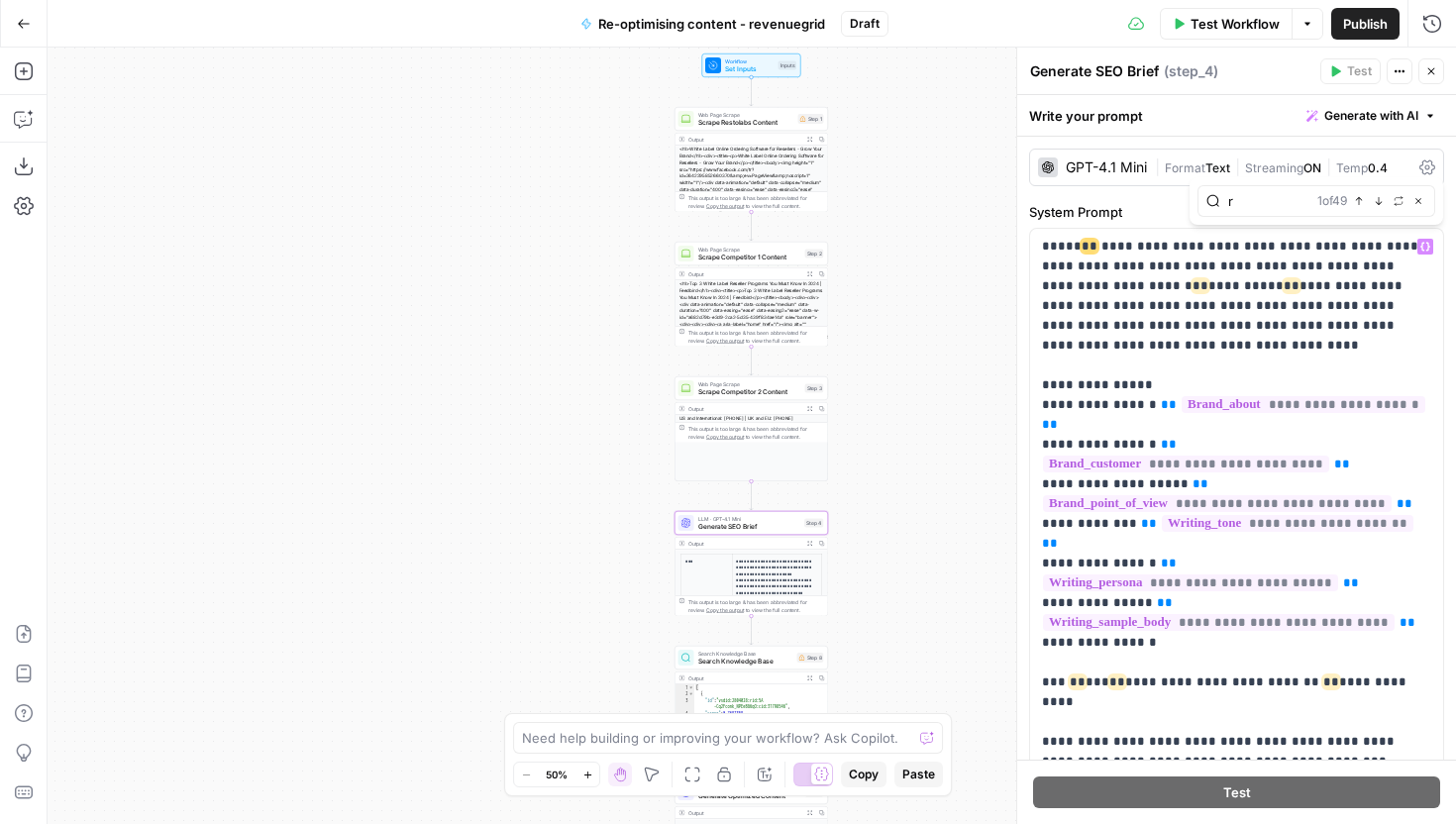 type 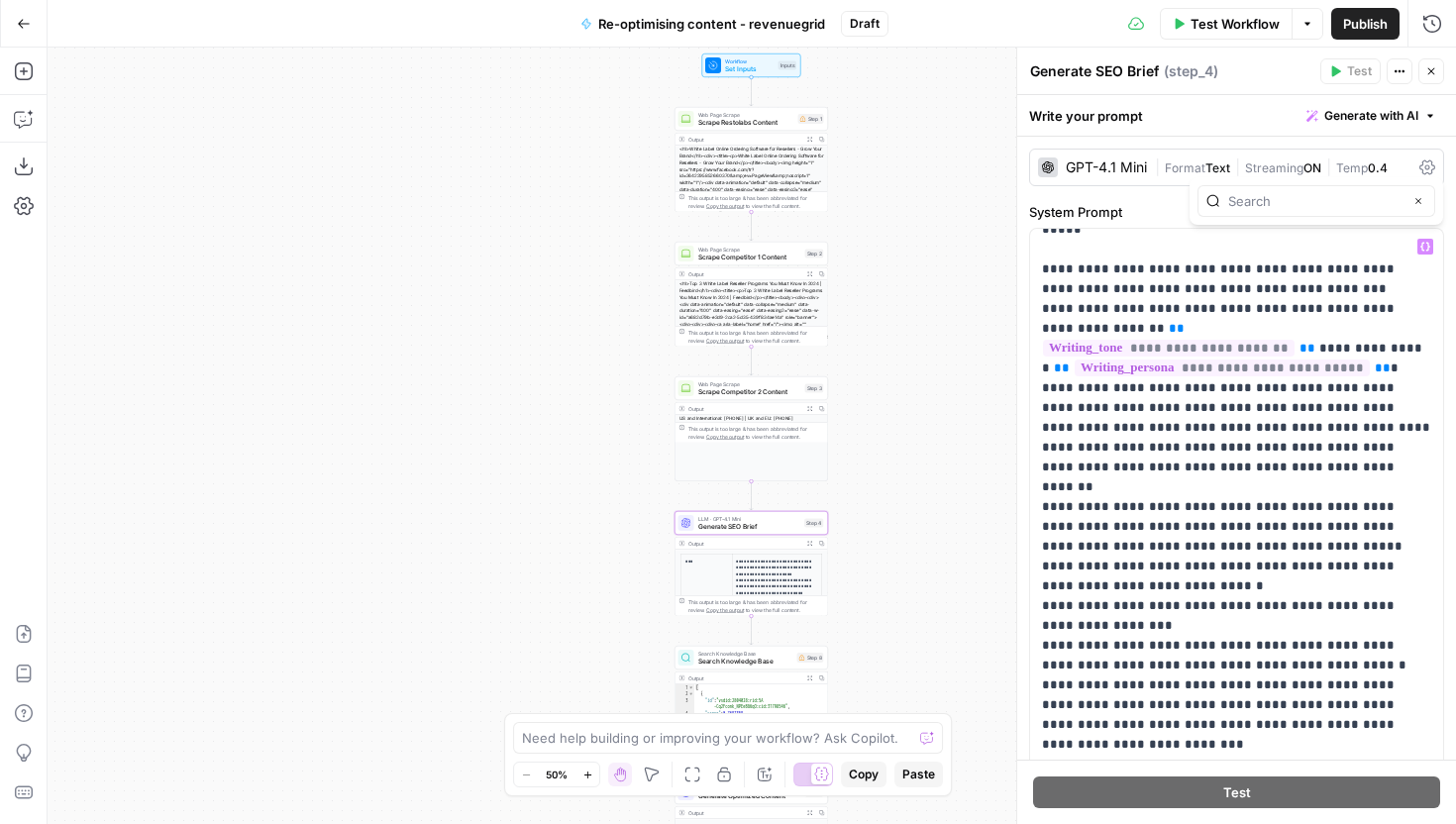 scroll, scrollTop: 1170, scrollLeft: 0, axis: vertical 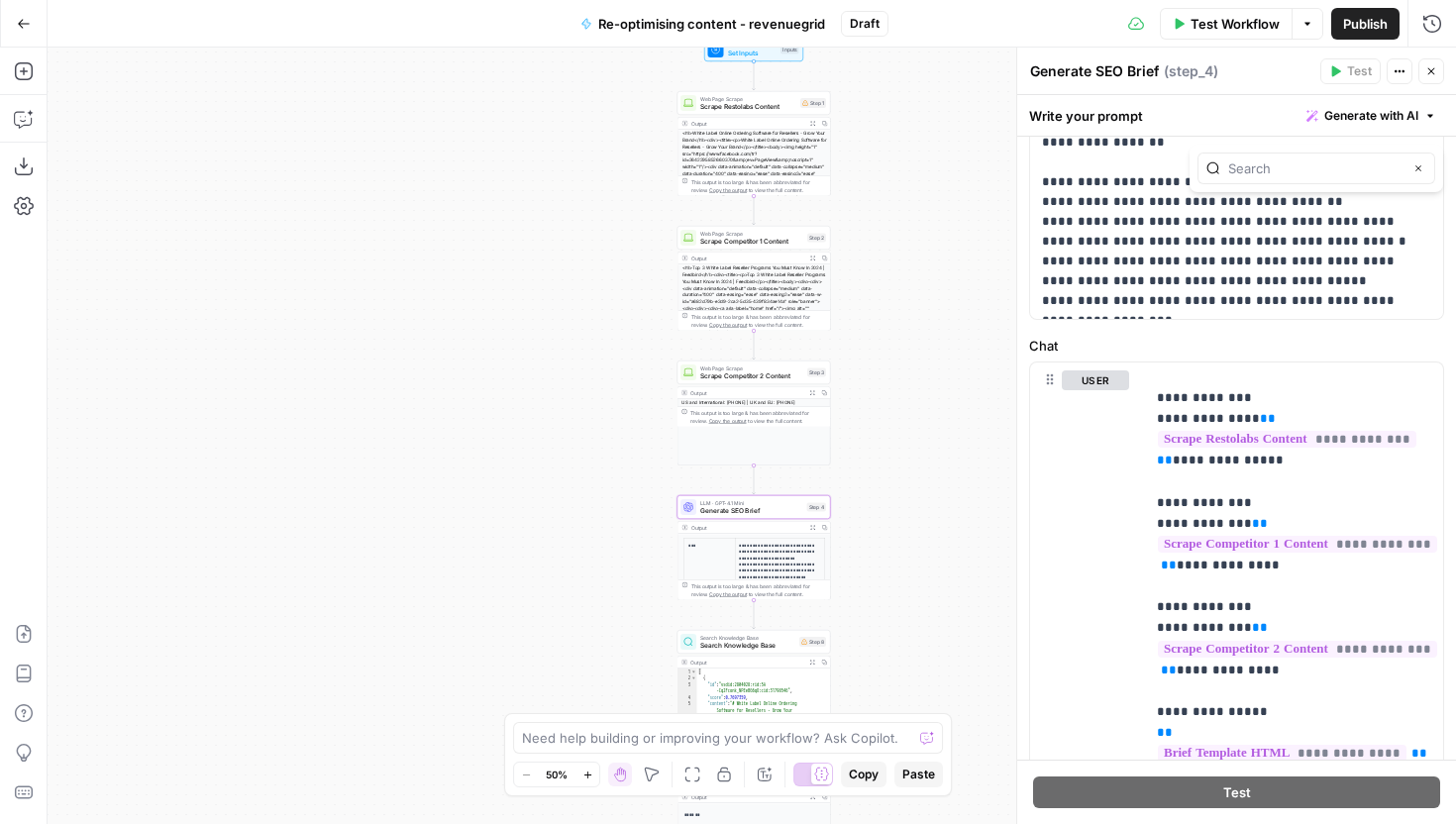 click on "Scrape Competitor 1 Content" at bounding box center (752, 242) 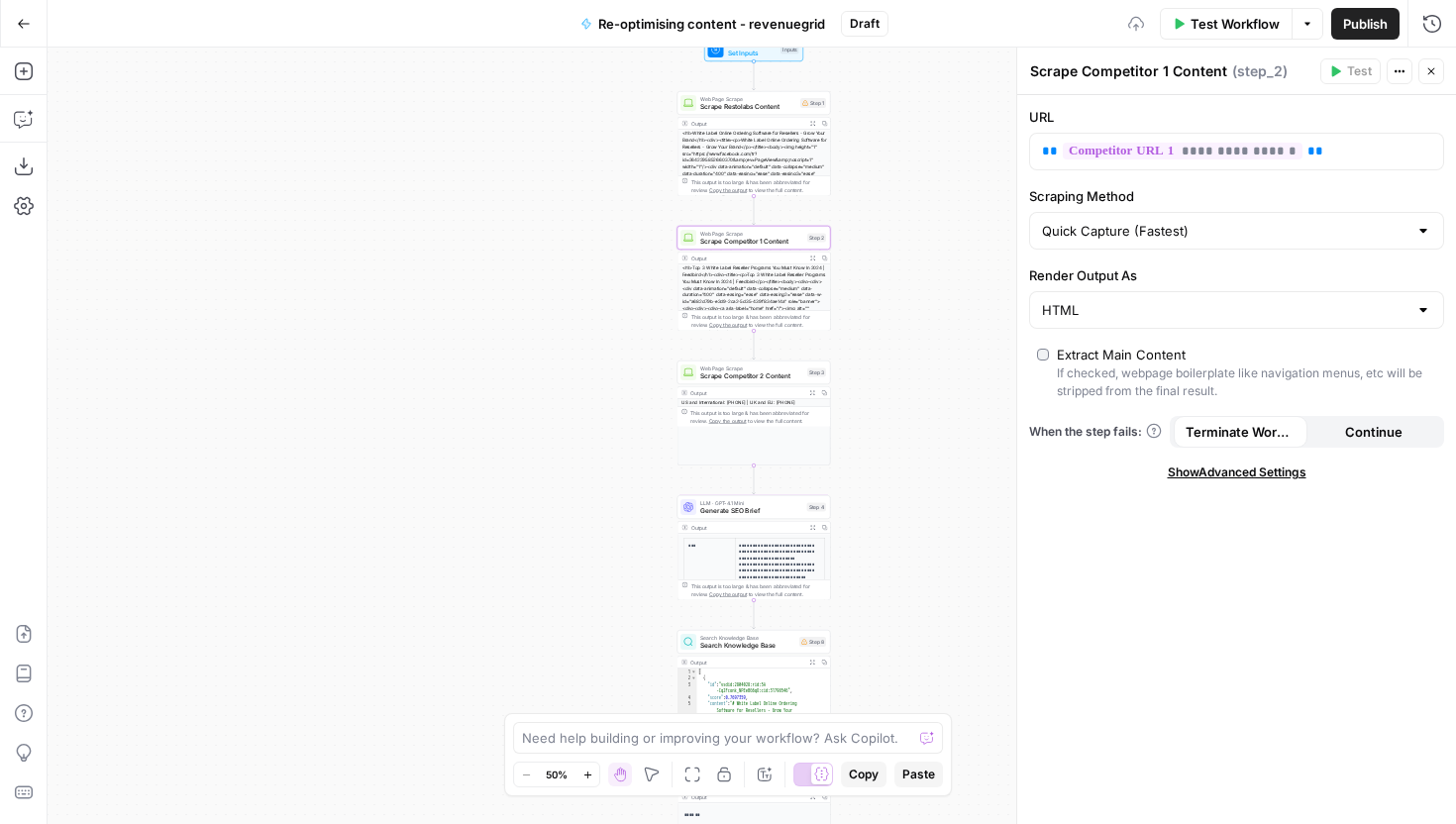 click on "Scrape Competitor 2 Content" at bounding box center [752, 376] 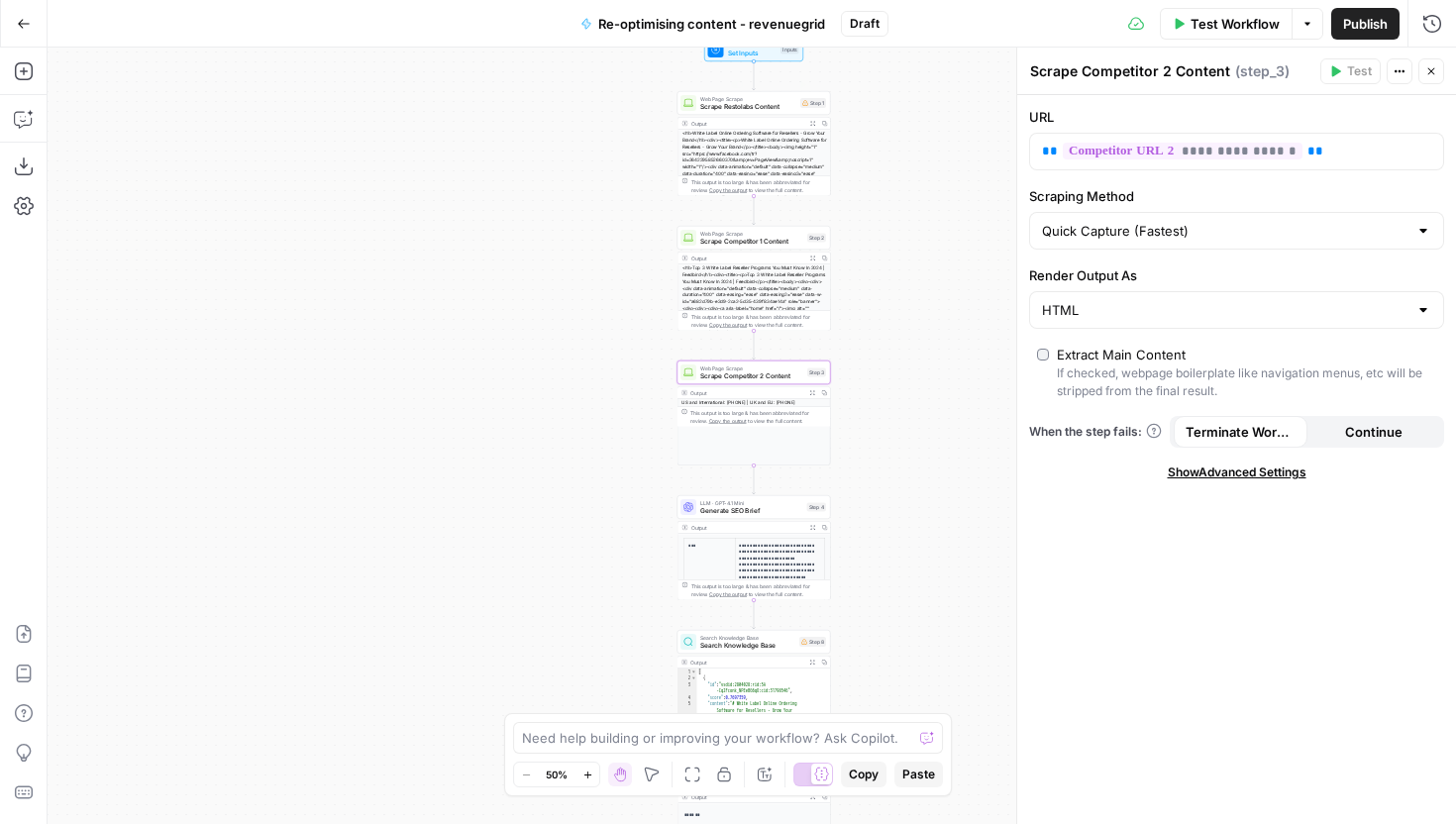 click on "Output" at bounding box center (747, 124) 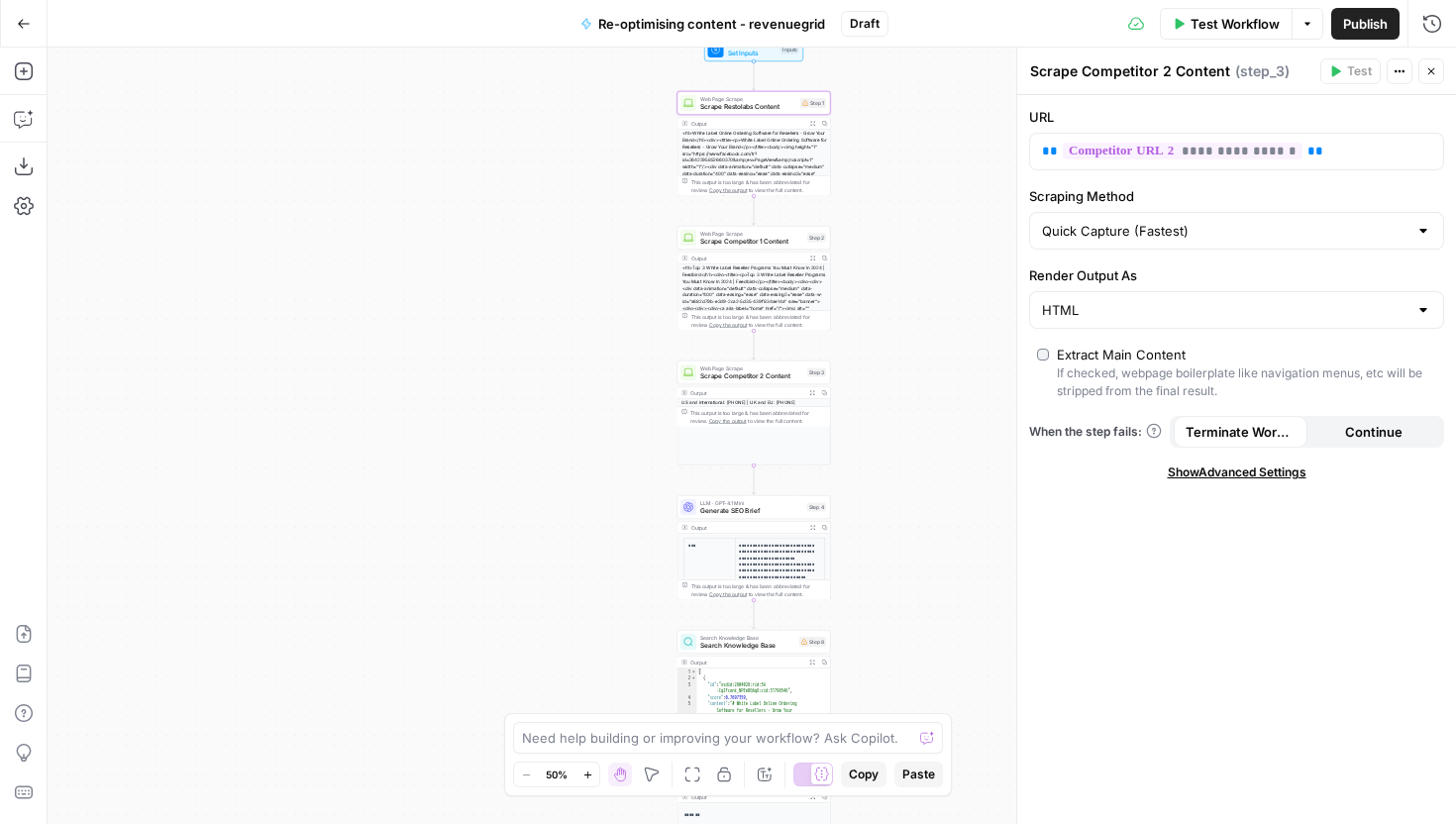 click on "Web Page Scrape" at bounding box center (748, 99) 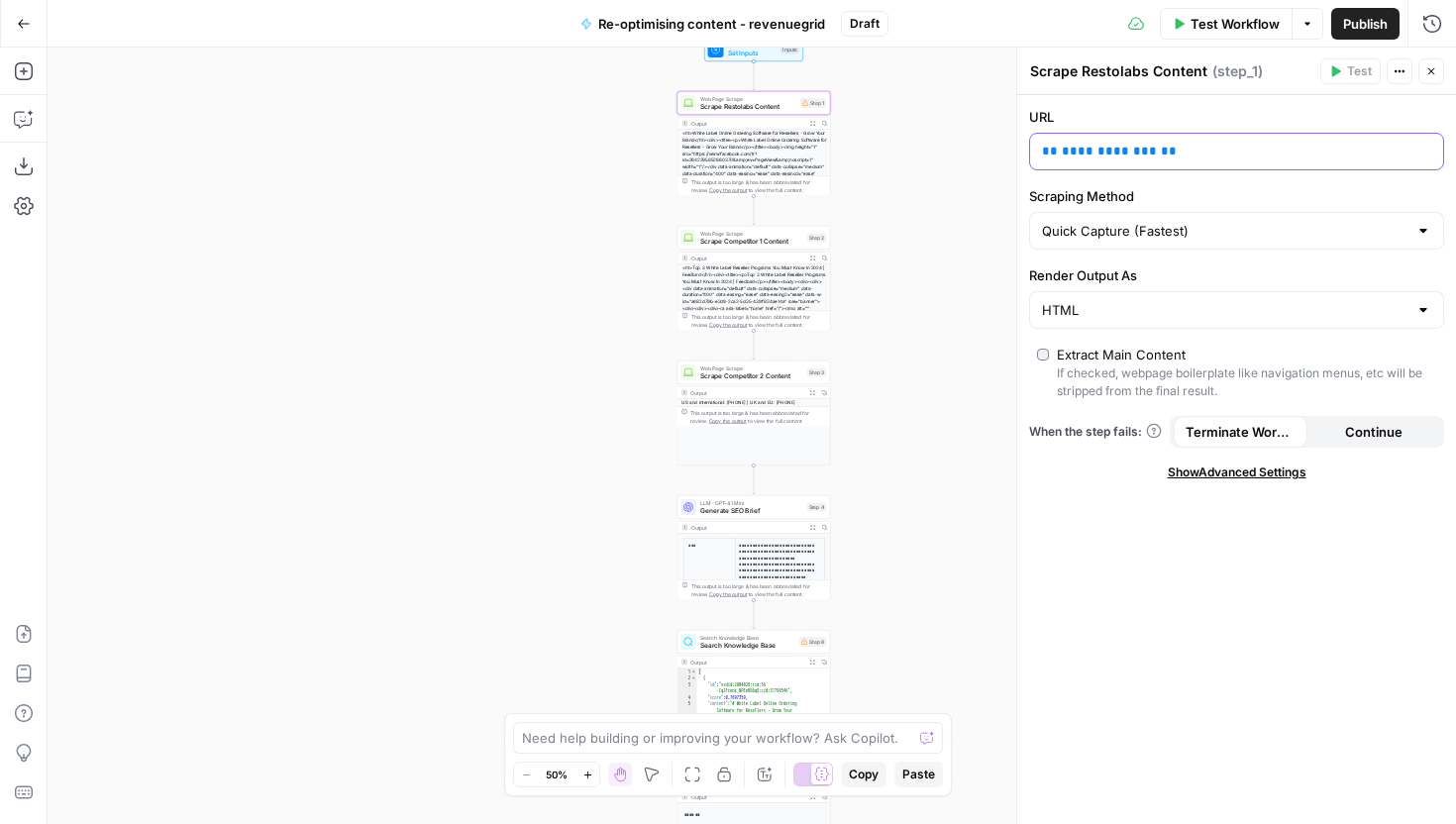 click on "**********" at bounding box center (1236, 152) 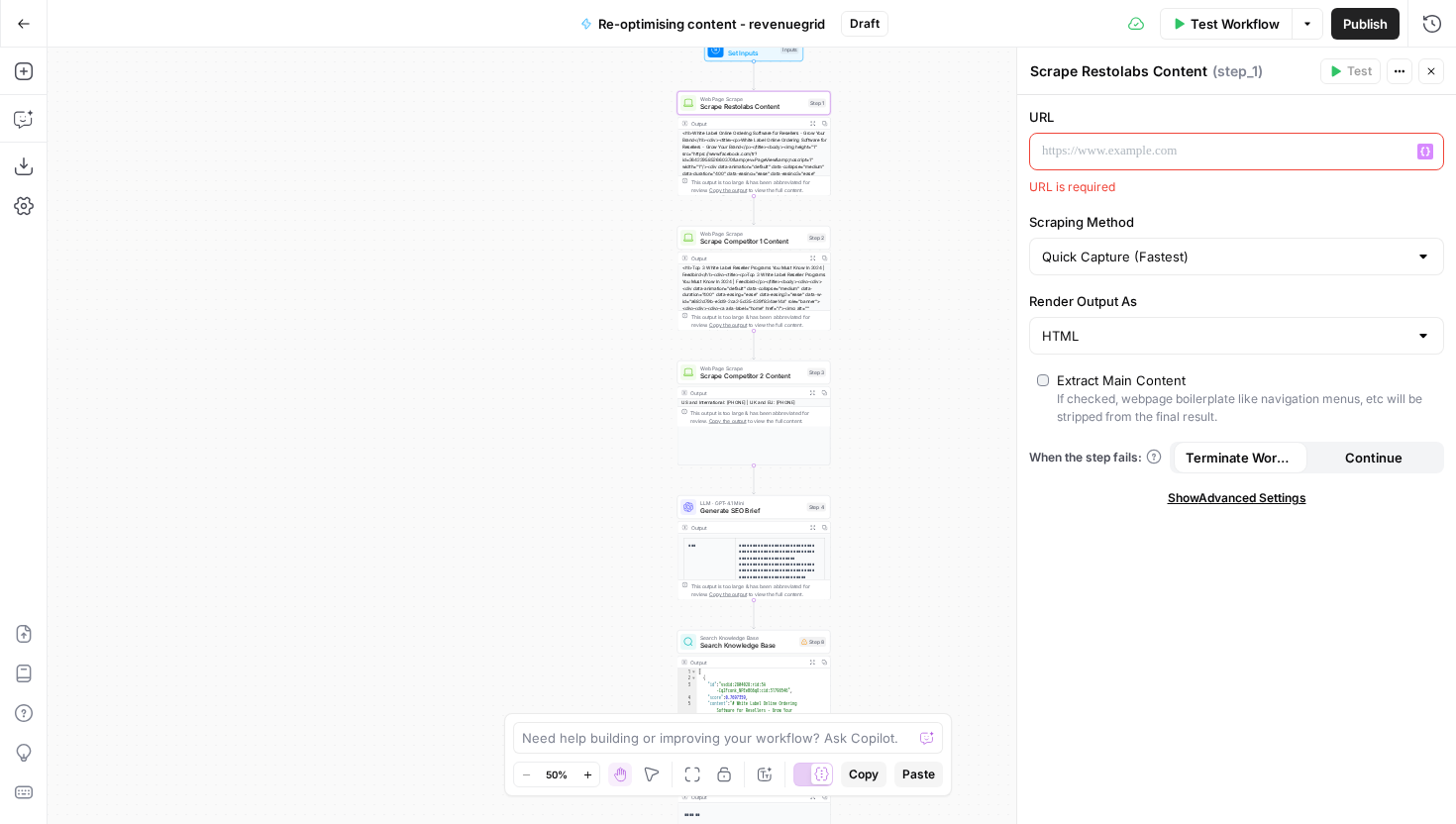type 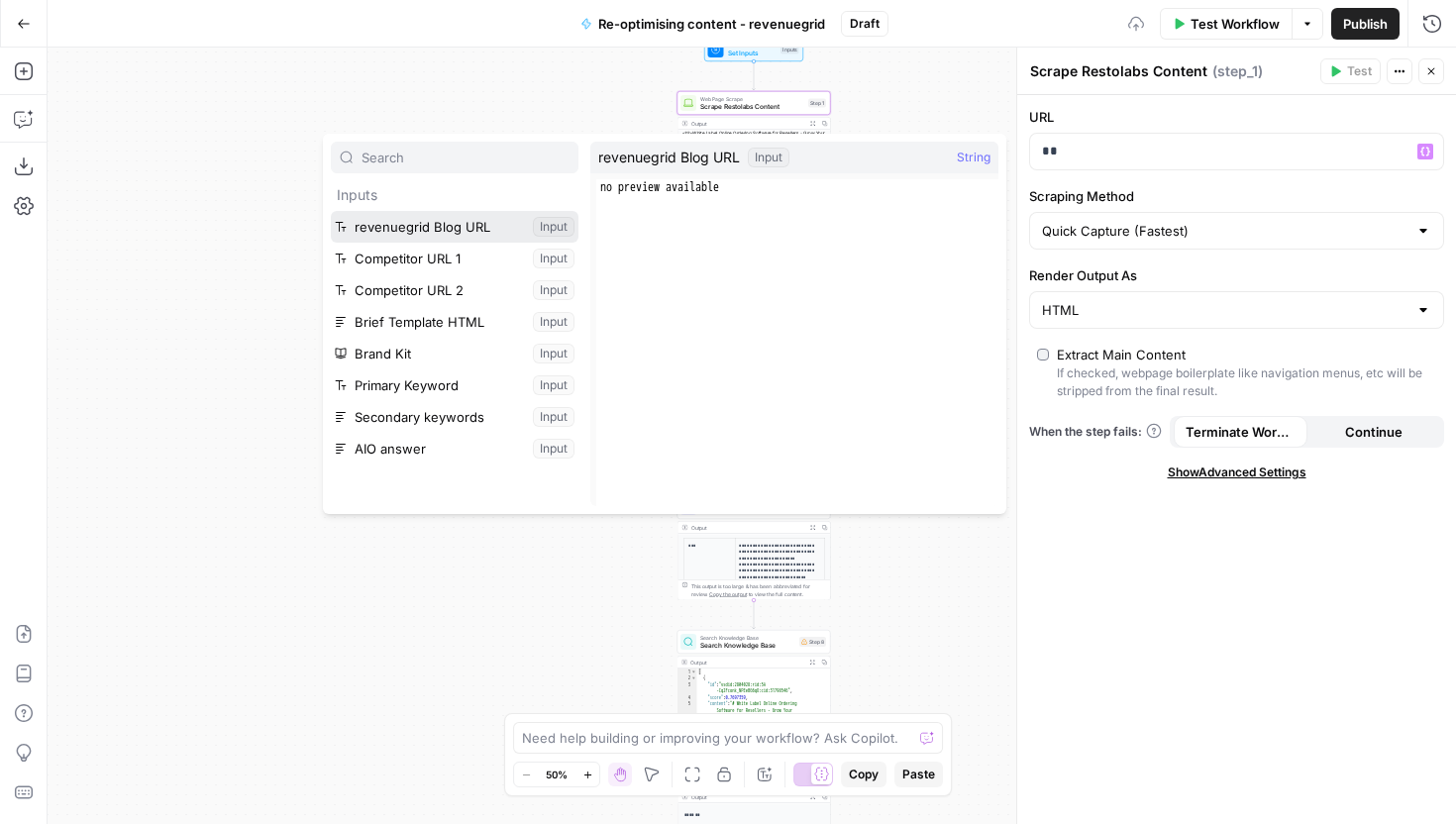 click at bounding box center (455, 227) 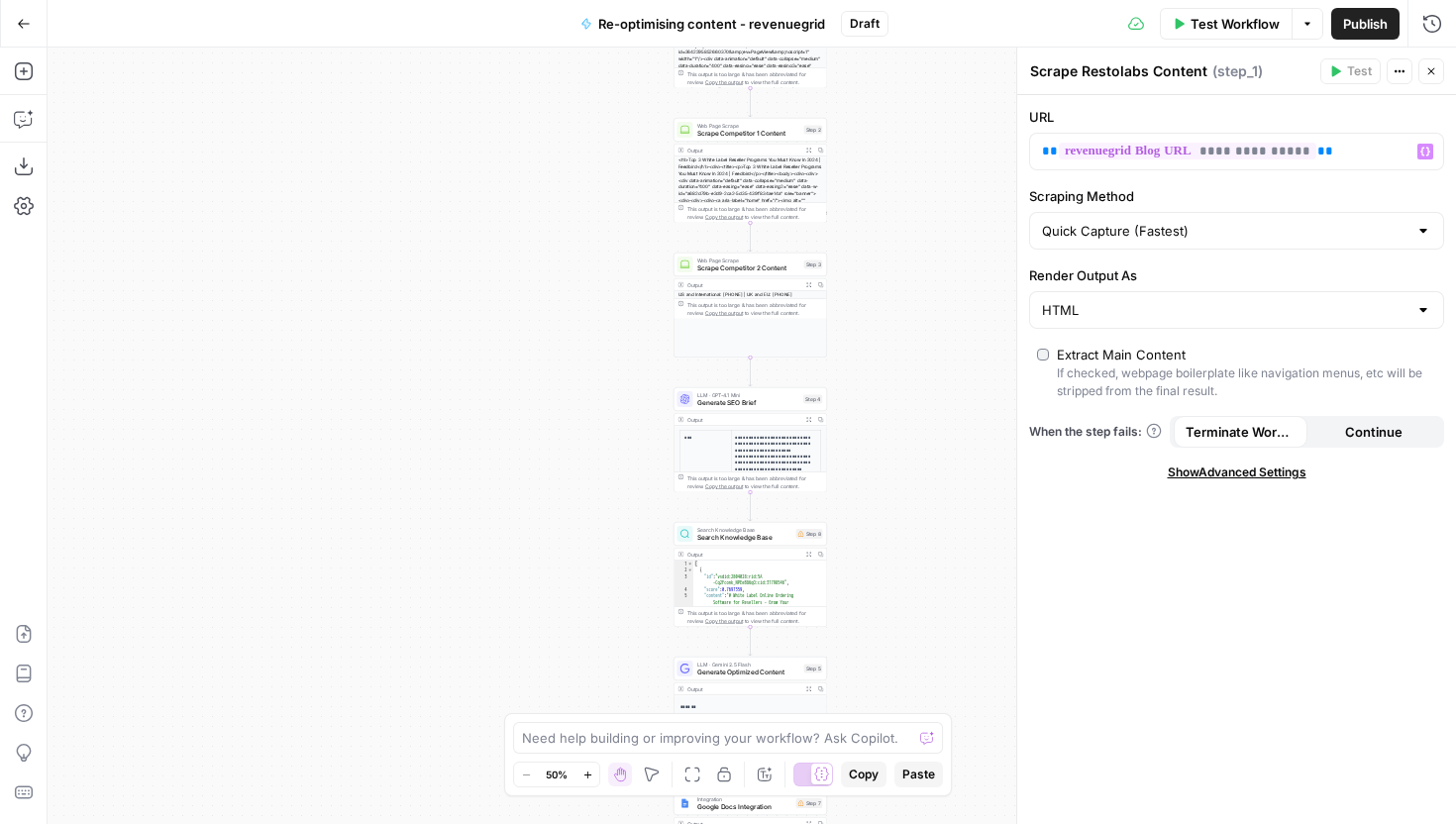 click on "LLM · GPT-4.1 Mini" at bounding box center (749, 395) 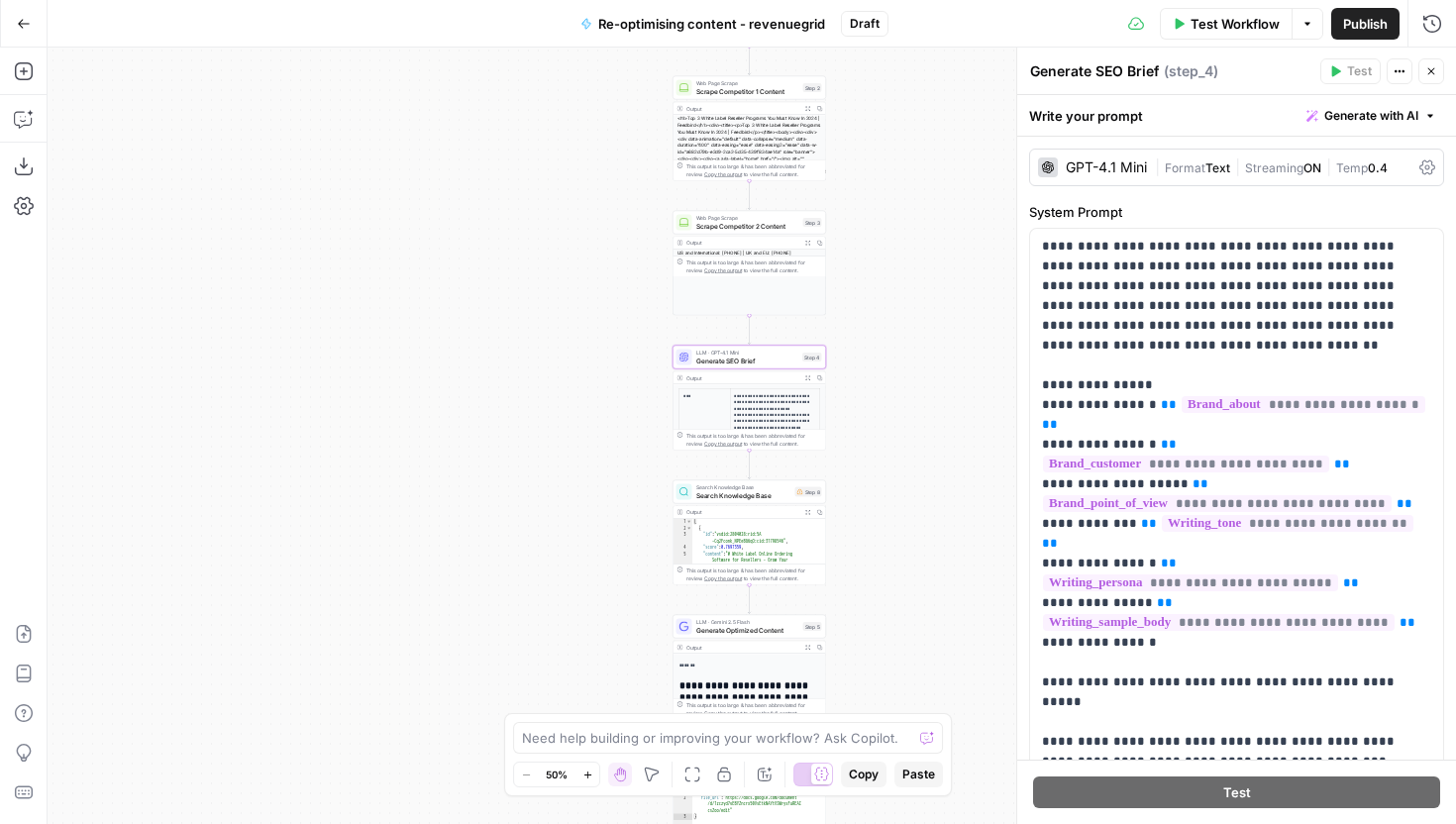 click on "Search Knowledge Base Search Knowledge Base Step 8" at bounding box center (749, 492) 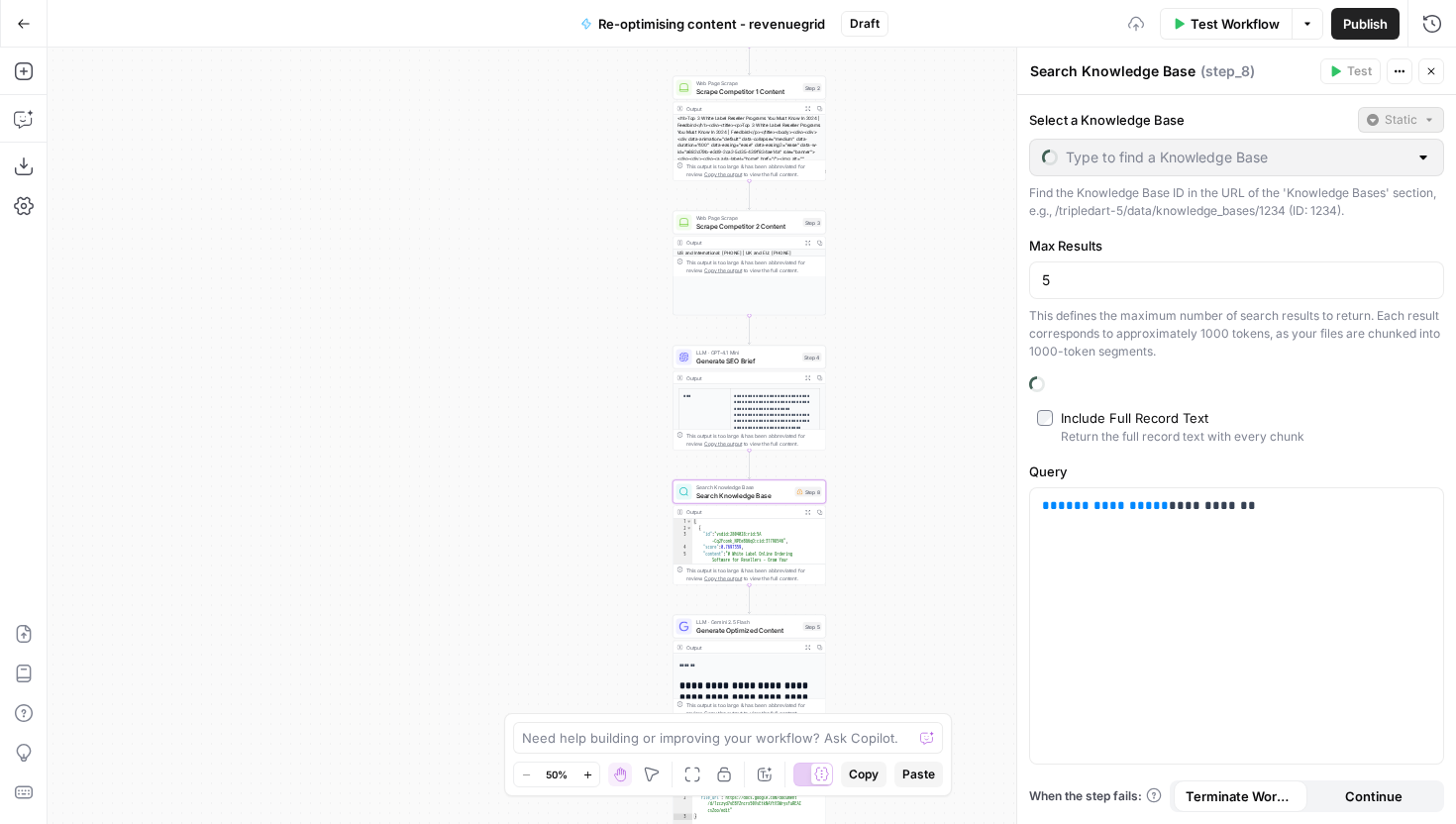 type on "Restolabs" 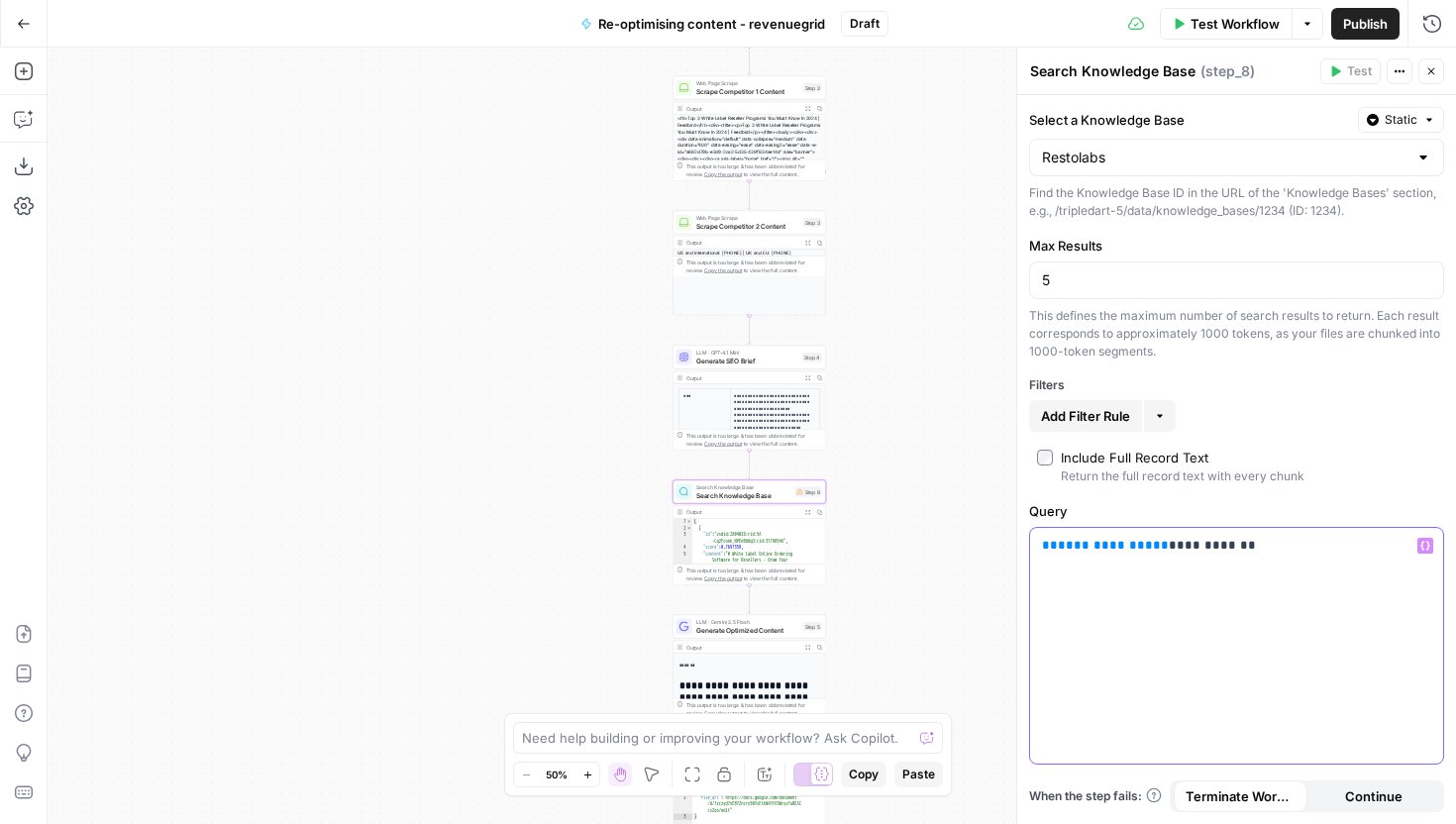 drag, startPoint x: 1141, startPoint y: 545, endPoint x: 976, endPoint y: 545, distance: 165 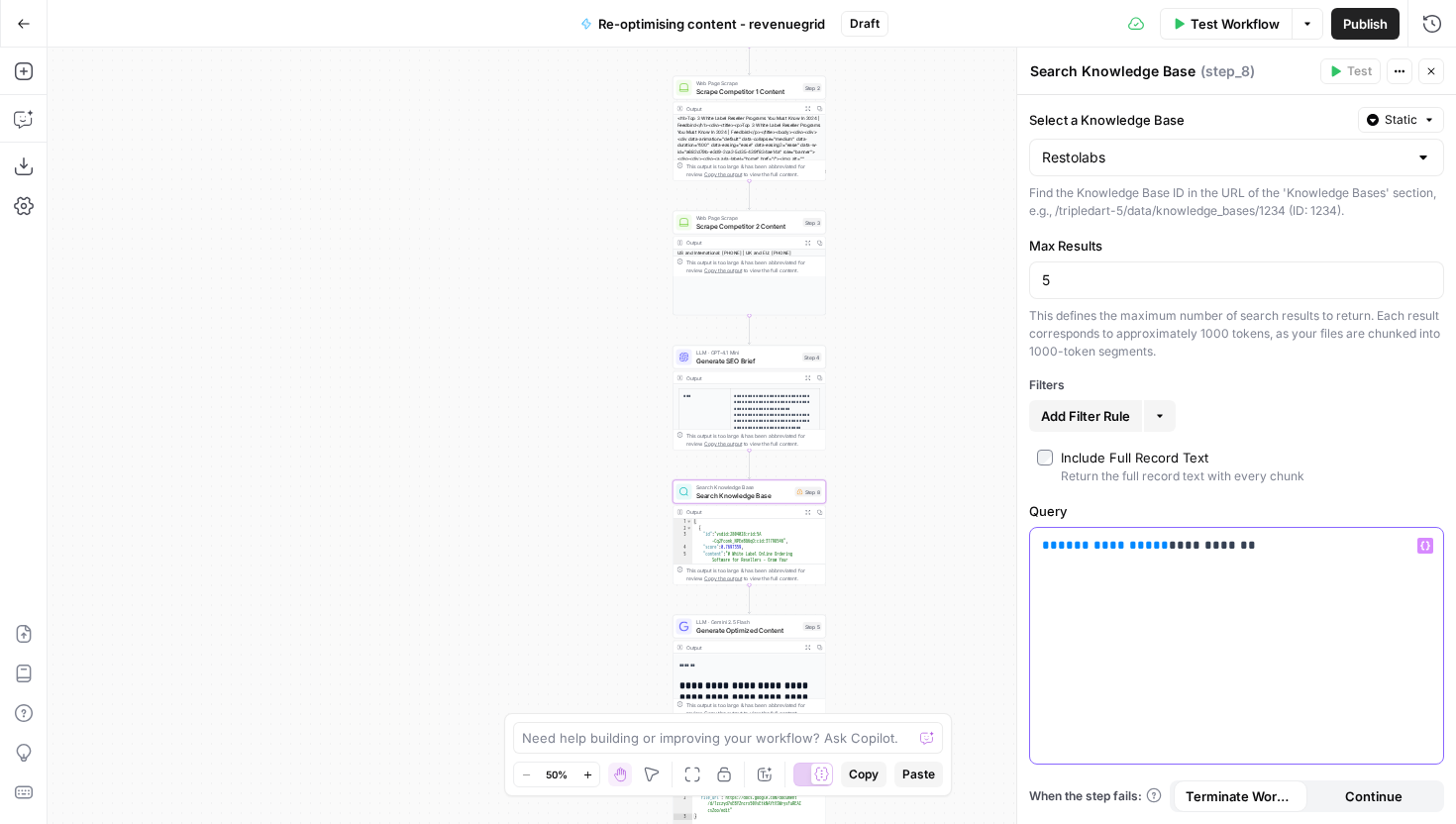 click on "TripleDart New Home Browse Your Data Monitoring Settings Recent Grids New grid Re-optimising content - RESTOLABS Grid (3) Restolabs Optimization Grid (1) Revenuegrid - Meta tags optimisation Grid Recent Workflows New Workflow Re-optimising content - revenuegrid Revenuegrid - Meta tags optimisation Content Refresh Workflows AirOps Academy What's new?
1
Help + Support Go Back Re-optimising content - revenuegrid Draft Test Workflow Options Publish Run History Add Steps Copilot Download as JSON Settings Import JSON AirOps Academy Help Give Feedback Shortcuts Workflow Set Inputs Inputs Web Page Scrape Scrape Restolabs Content Step 1 Output Expand Output Copy This output is too large & has been abbreviated for review.   Copy the output   to view the full content. Web Page Scrape Scrape Competitor 1 Content Step 2 Output Expand Output Copy This output is too large & has been abbreviated for review.   Copy the output   to view the full content. Step 3 Output" at bounding box center [728, 412] 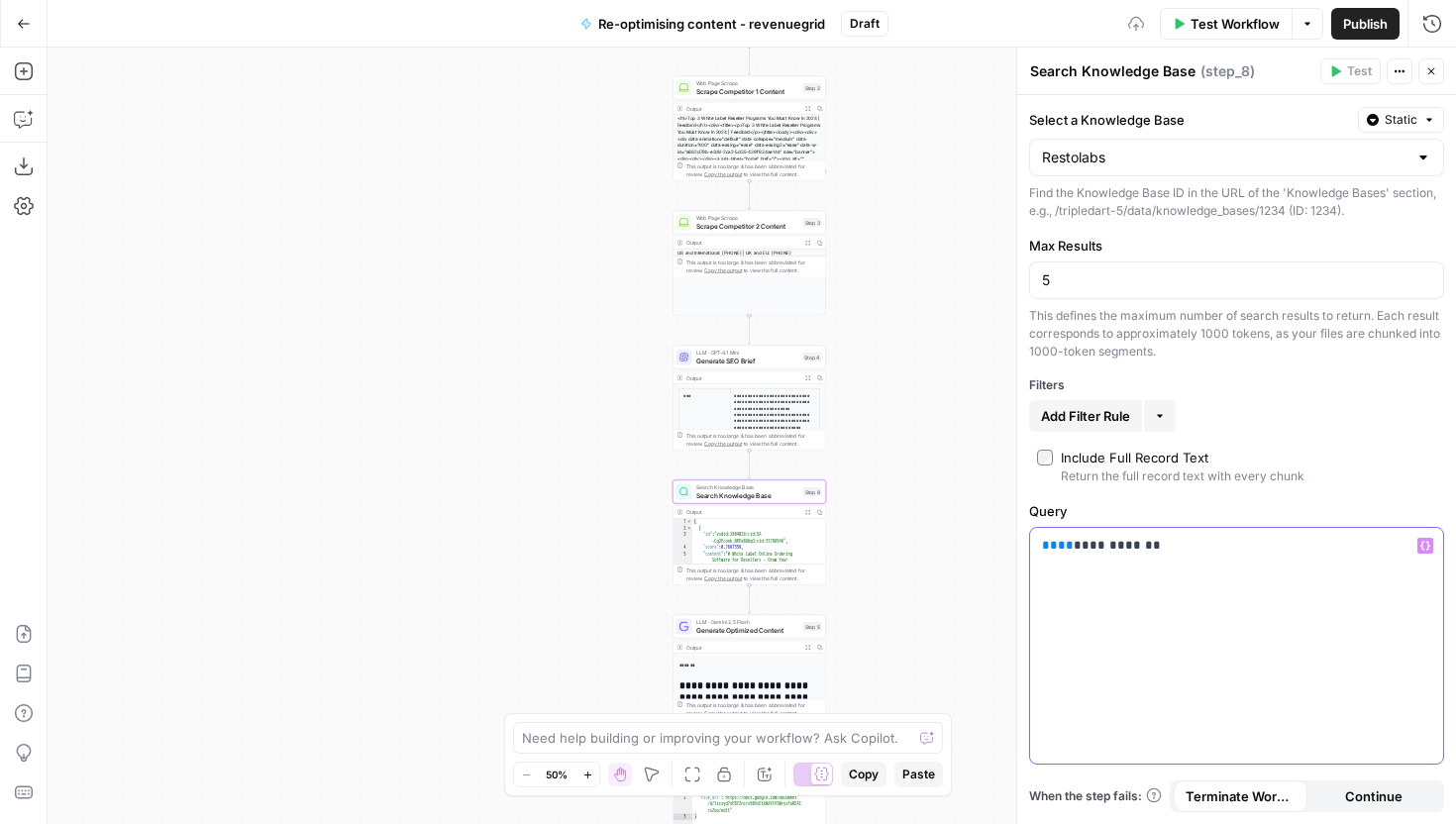 type 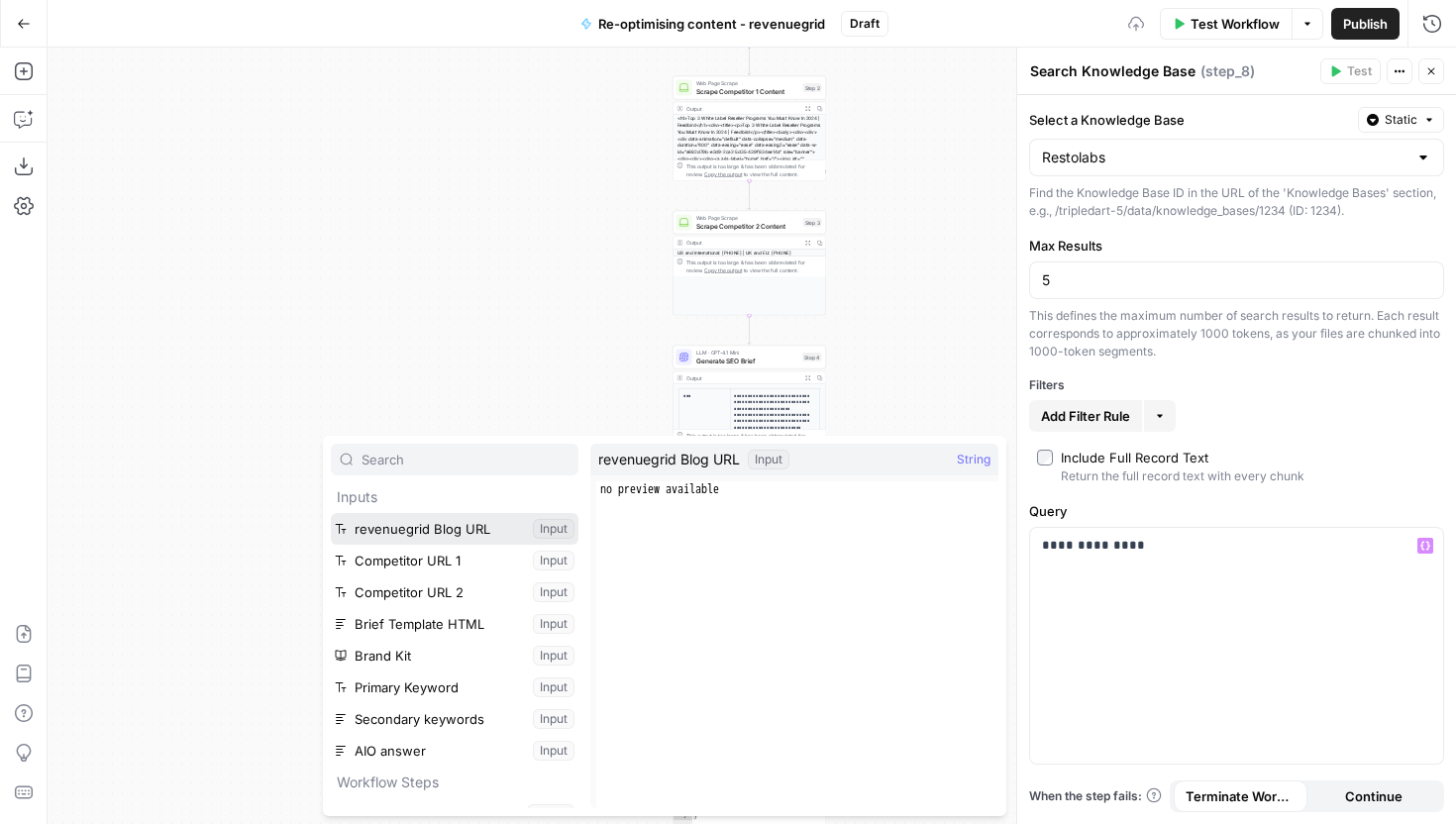 click at bounding box center (455, 529) 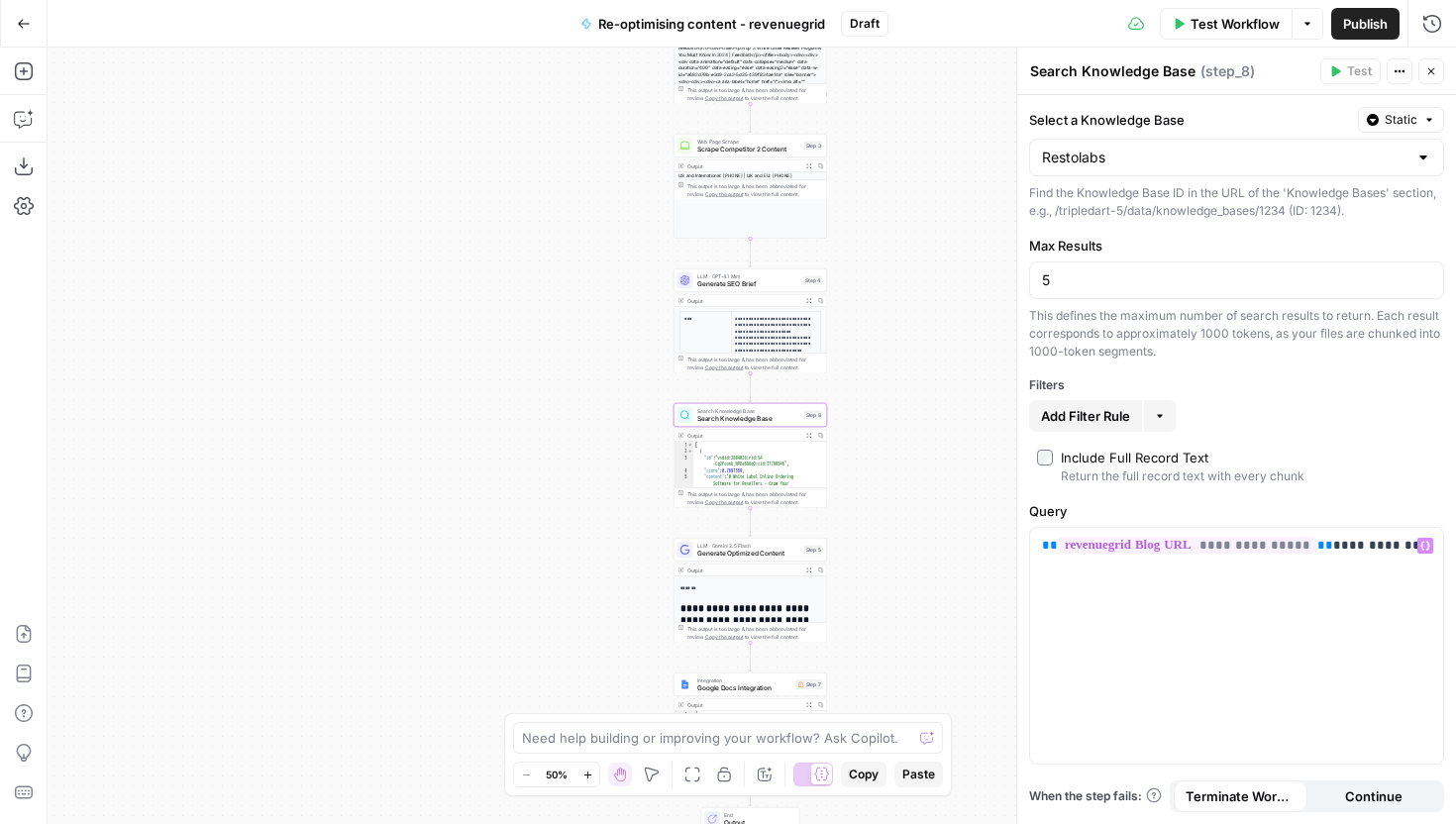 click on "Generate Optimized Content" at bounding box center (749, 554) 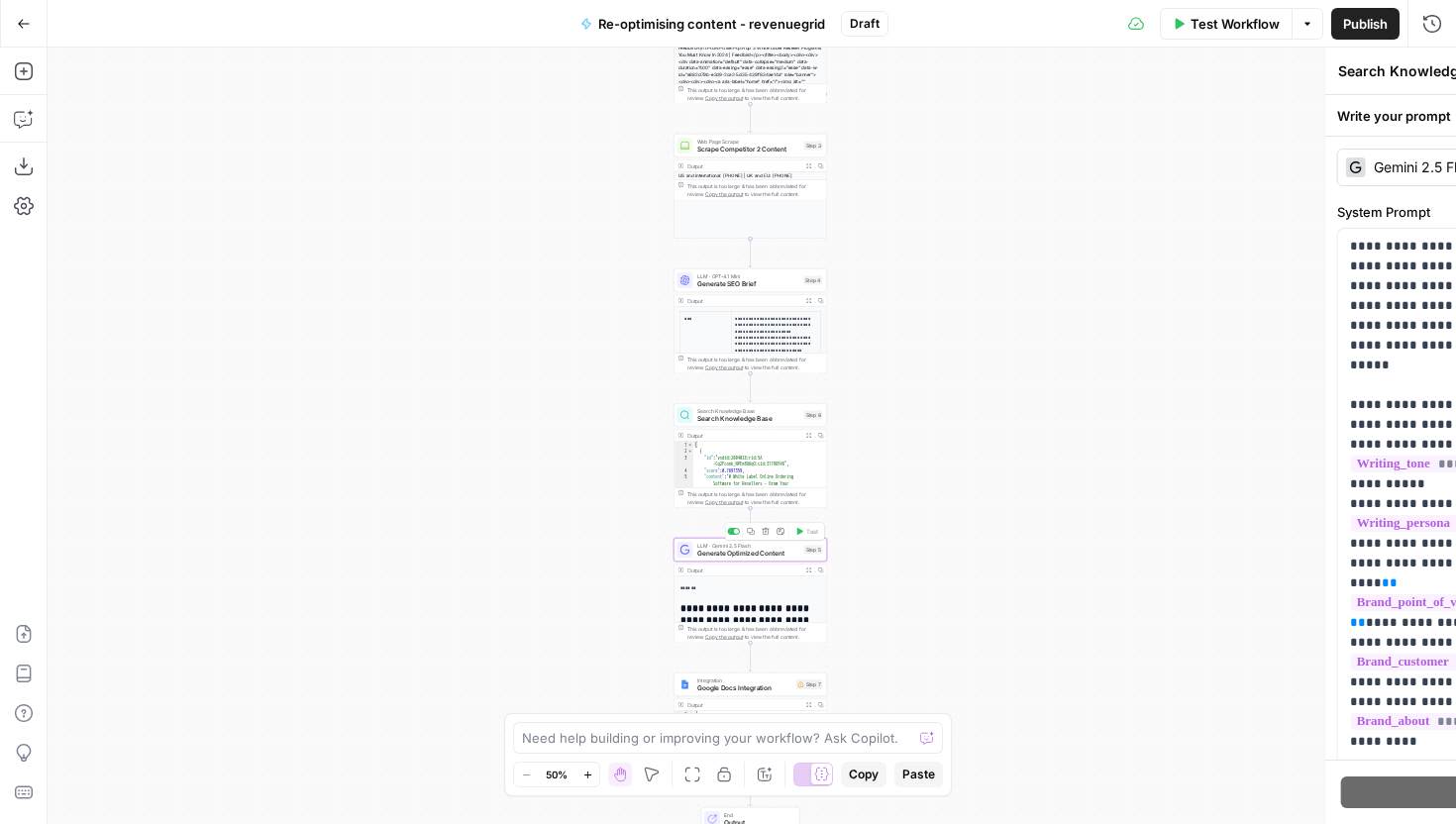 type on "Generate Optimized Content" 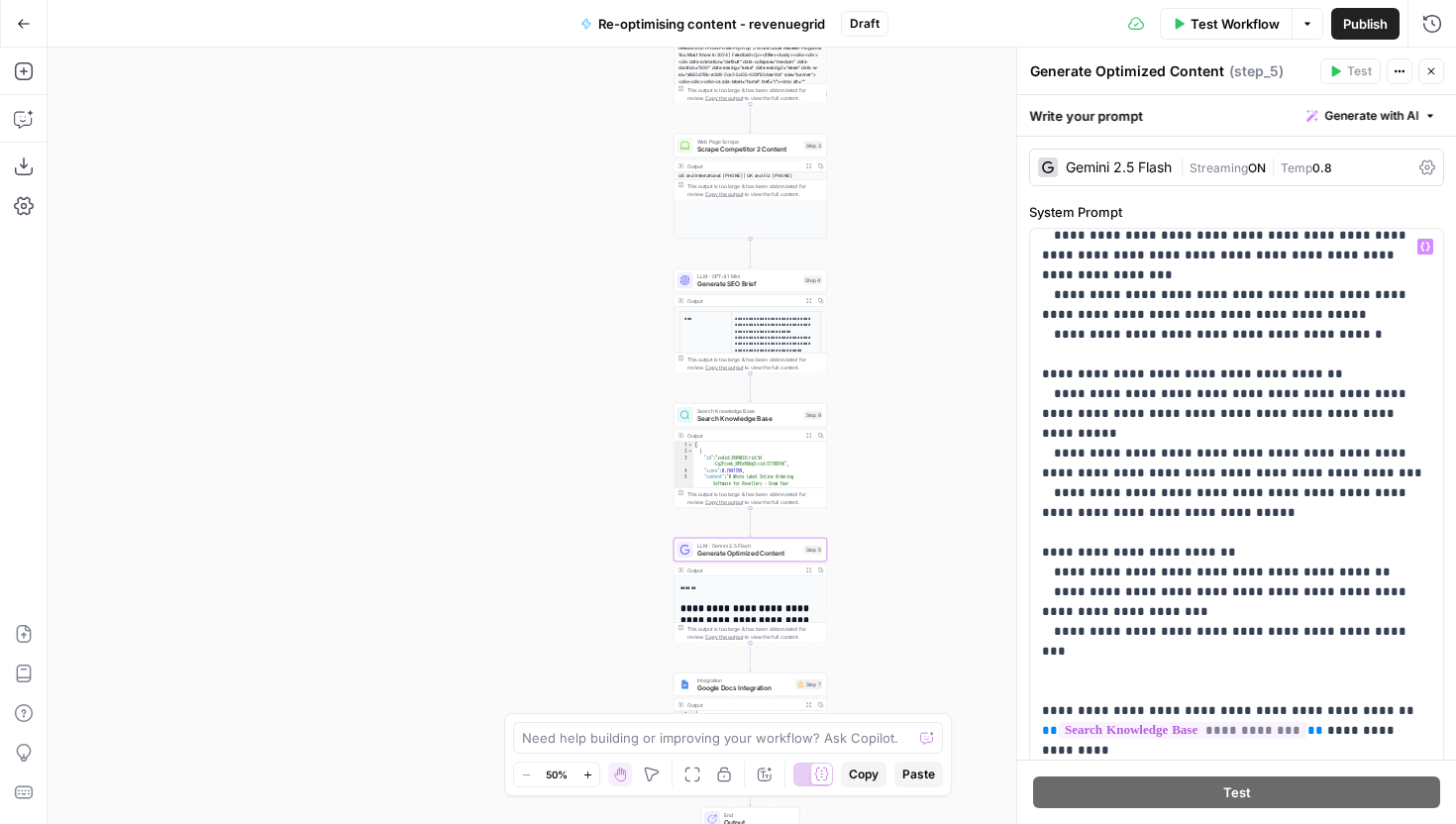 scroll, scrollTop: 1922, scrollLeft: 0, axis: vertical 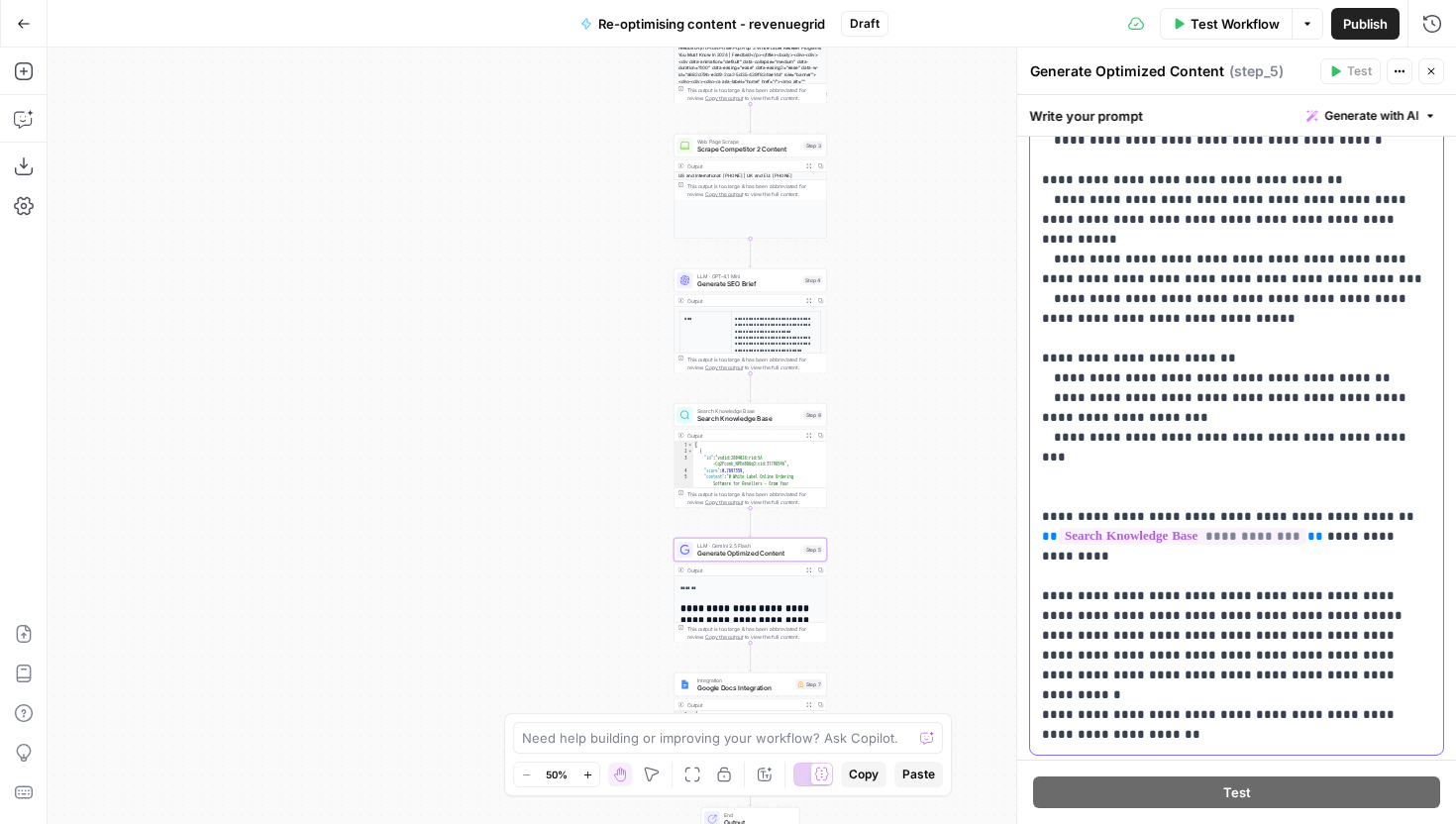 click on "**********" at bounding box center [1236, -335] 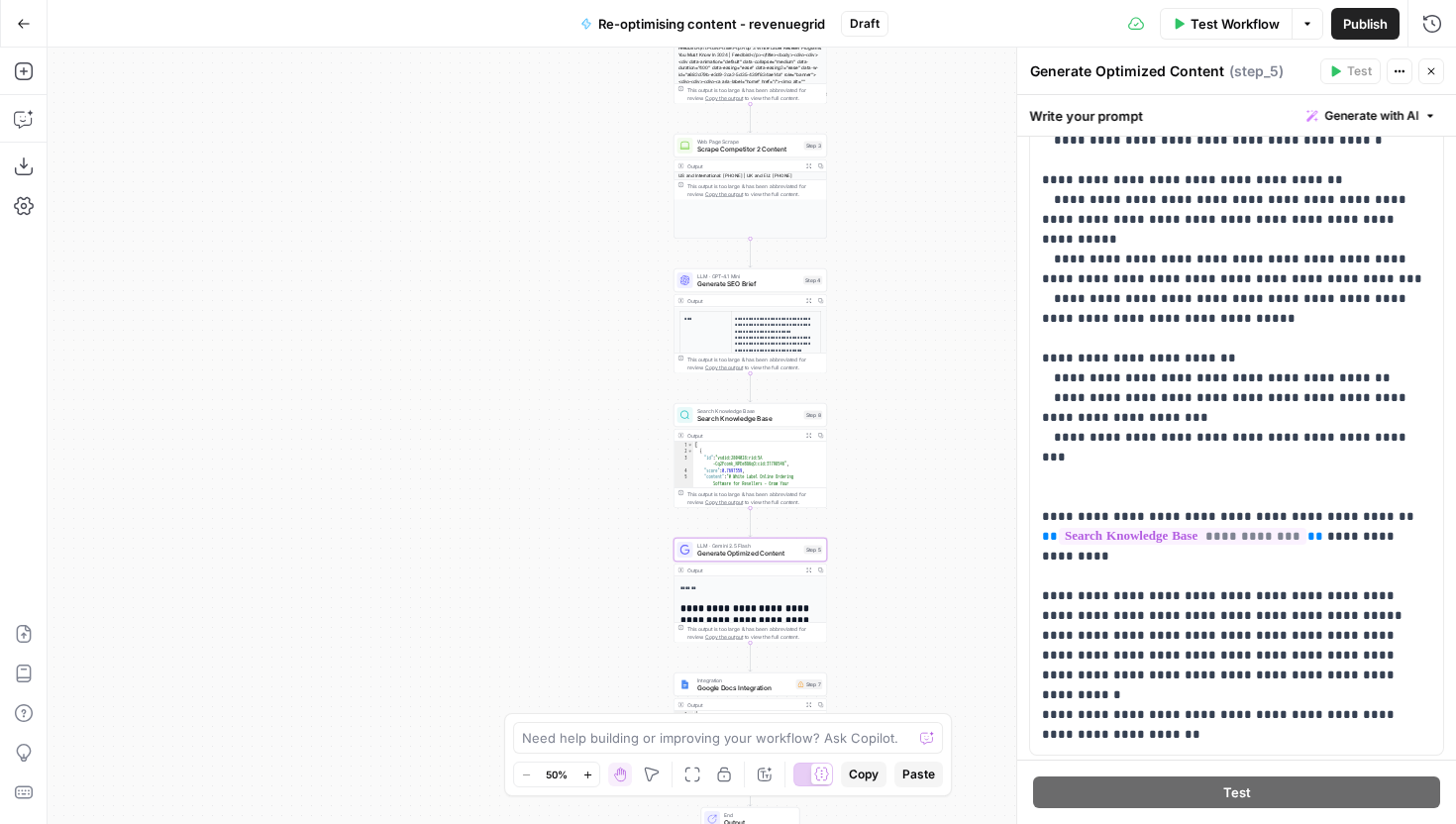 scroll, scrollTop: 0, scrollLeft: 0, axis: both 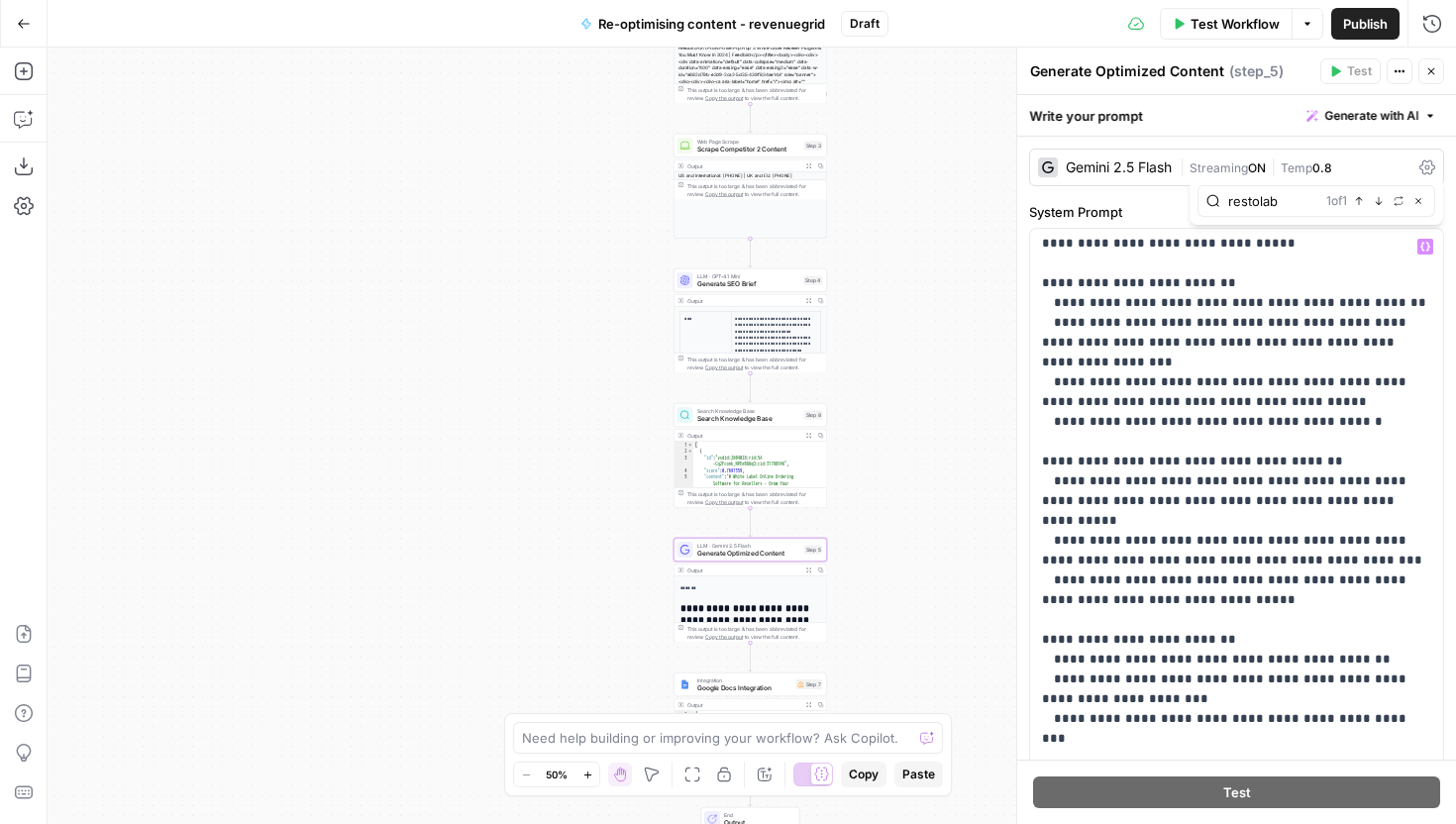 type on "restolab" 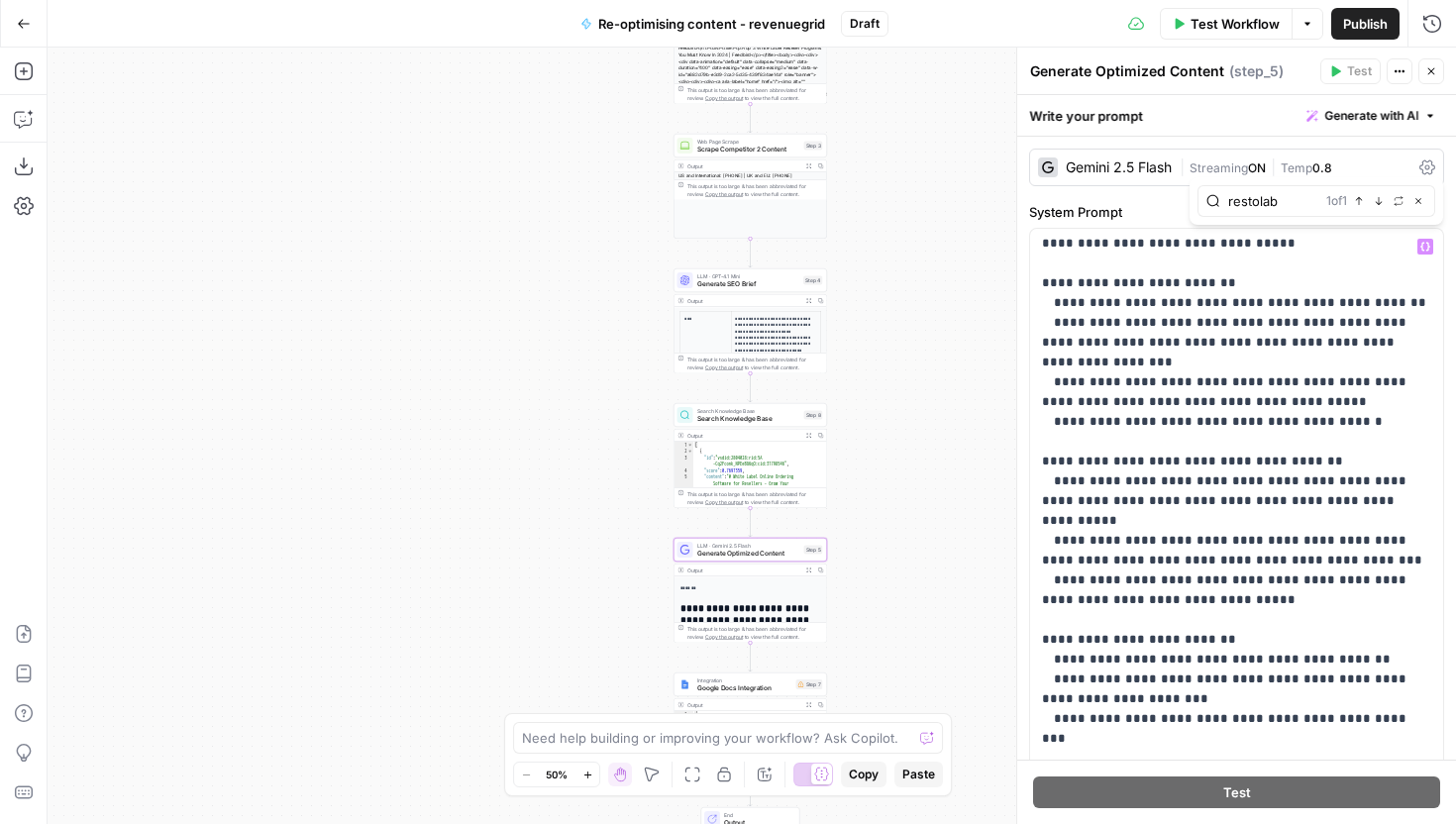 click on "1  of  1 Previous match Next Match Replace Close" at bounding box center (1376, 201) 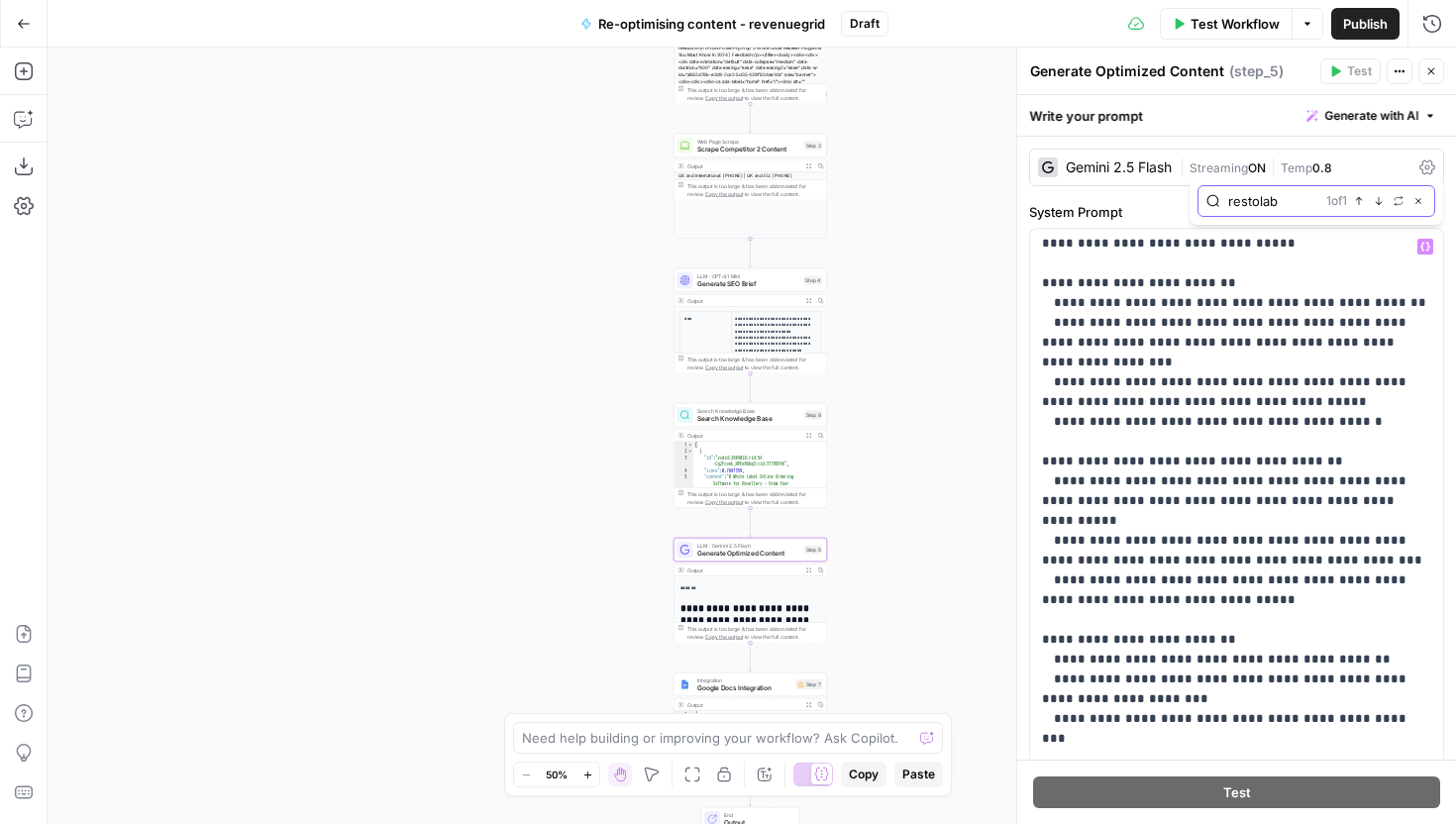click 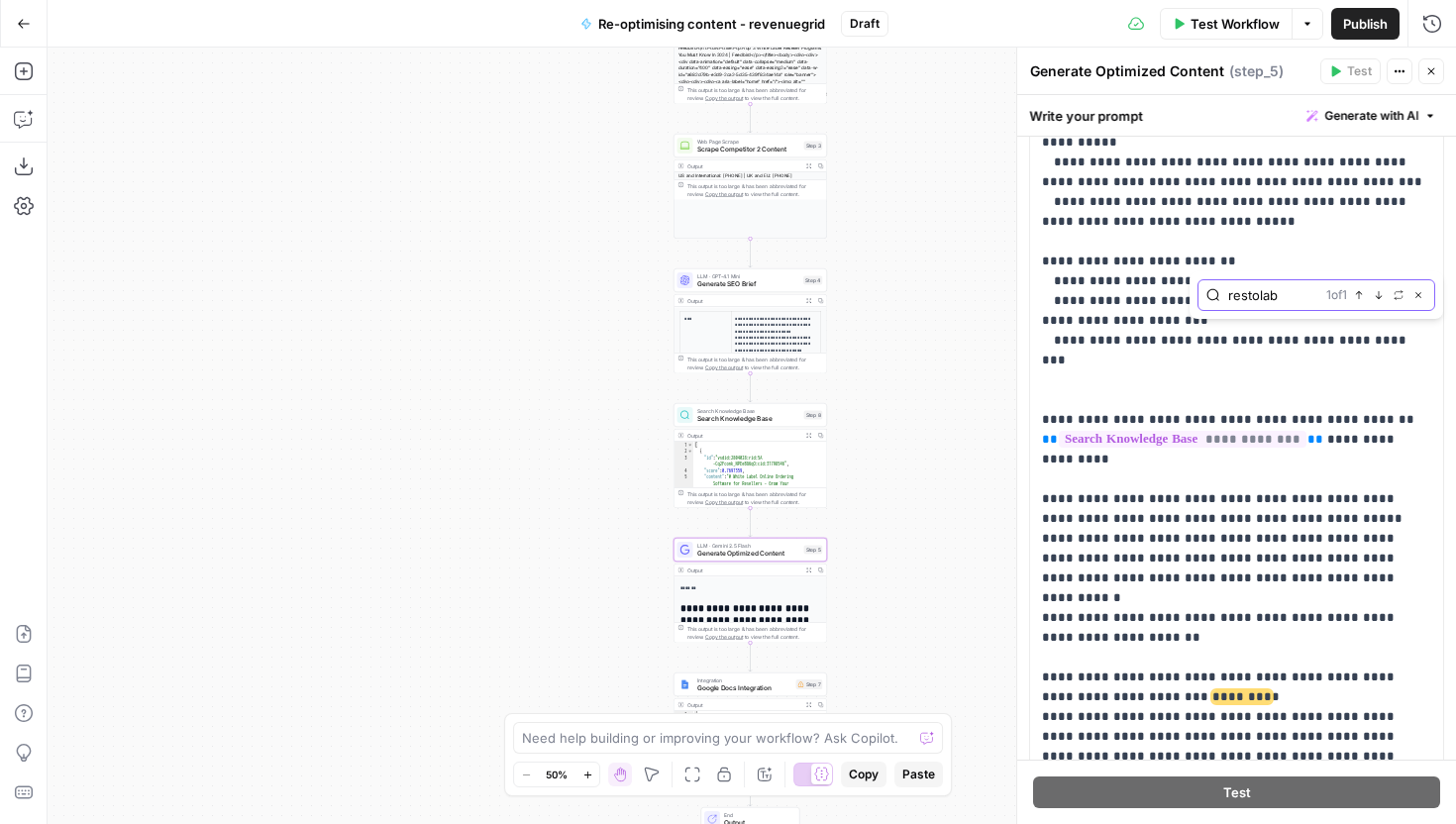 scroll, scrollTop: 452, scrollLeft: 0, axis: vertical 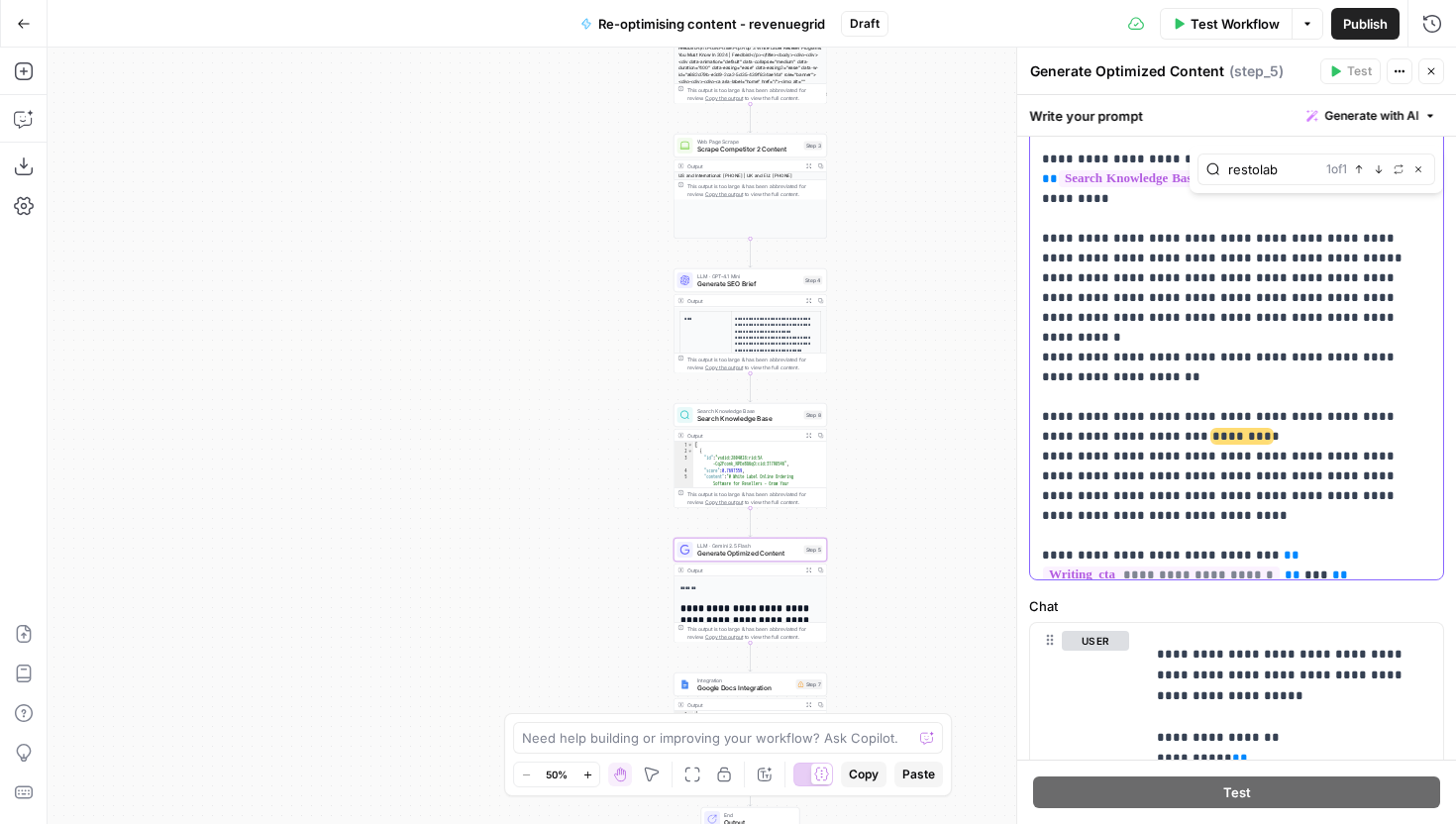 click on "********" at bounding box center [1242, 436] 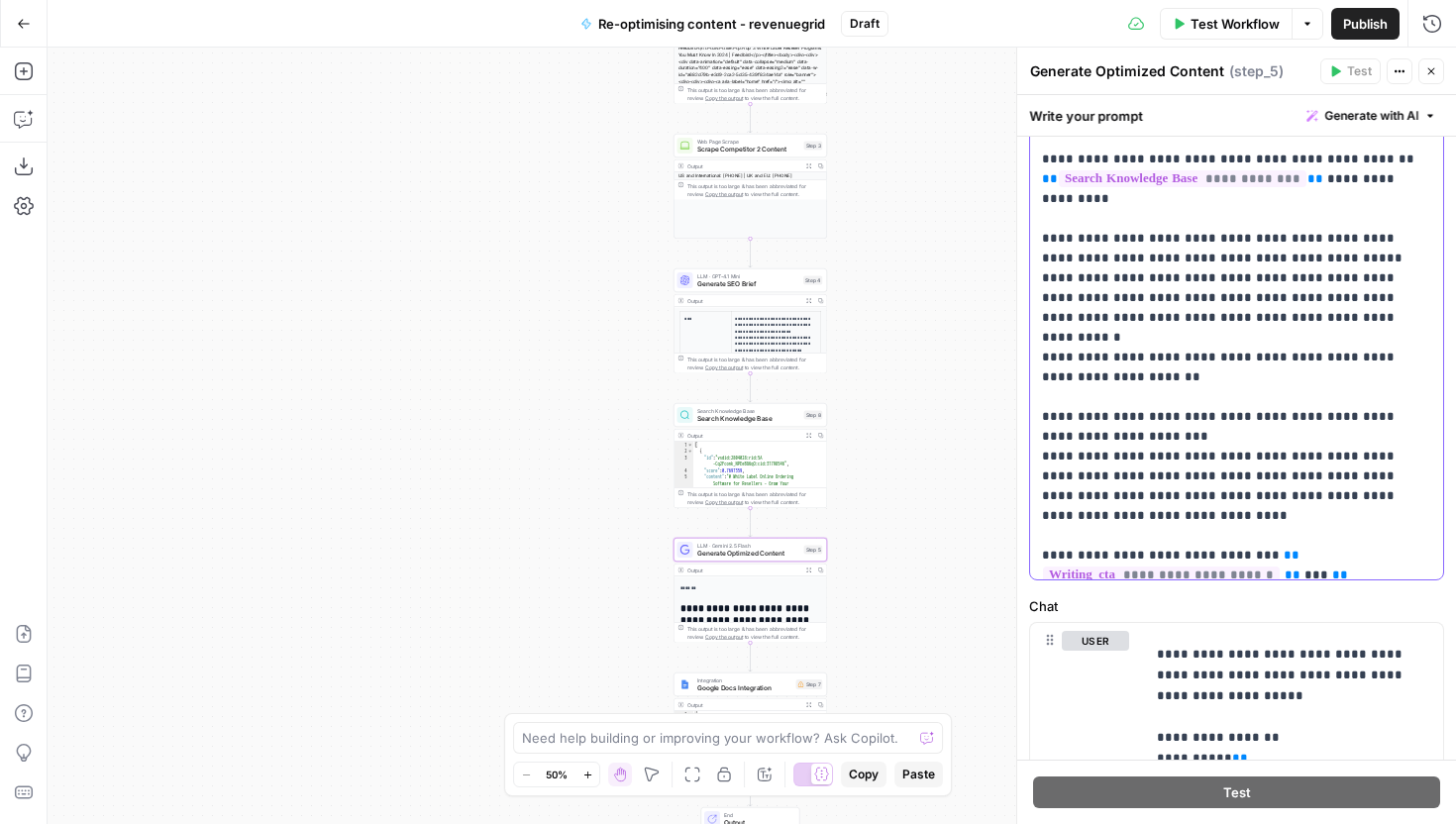 type 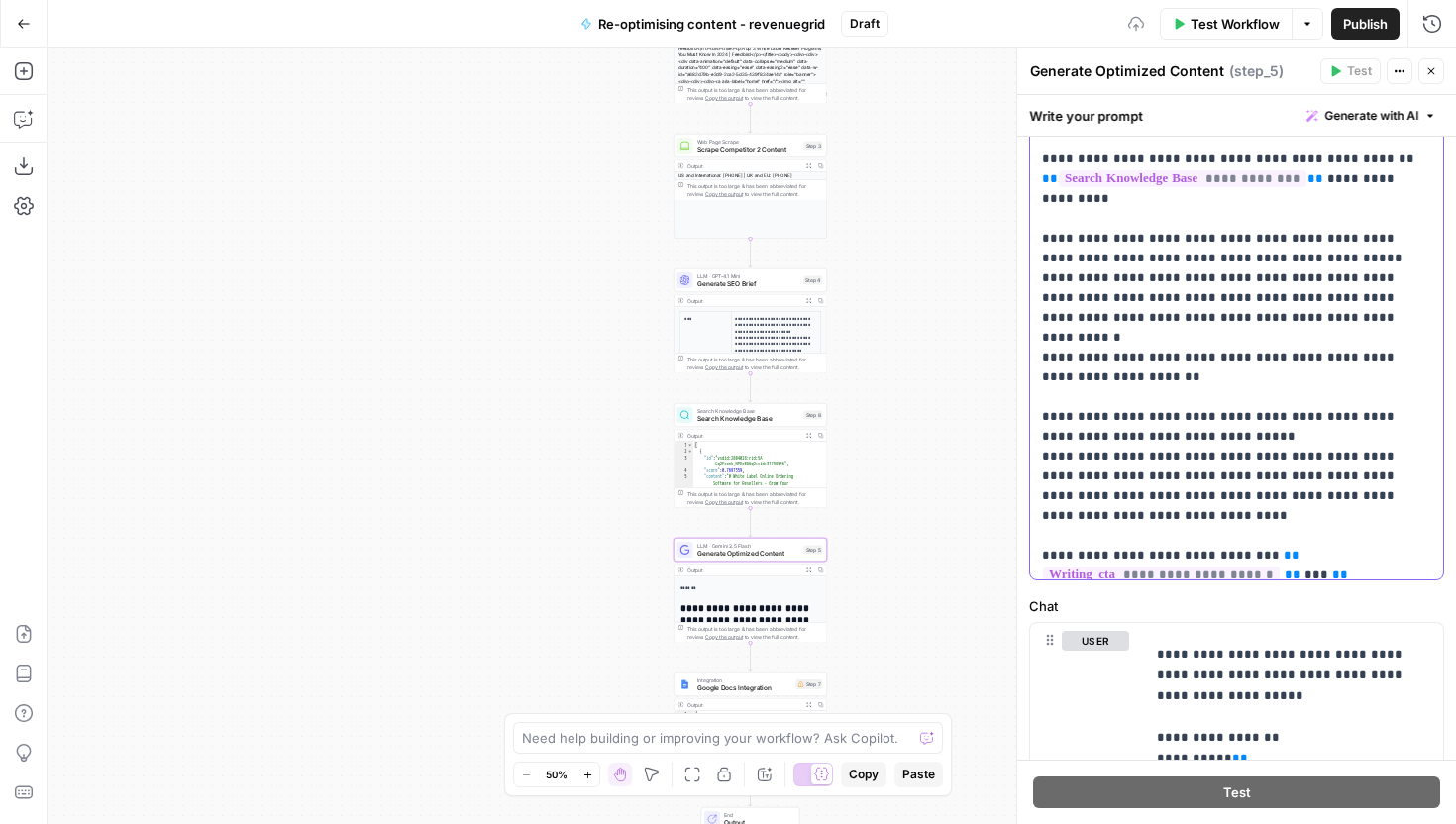 scroll, scrollTop: 1922, scrollLeft: 0, axis: vertical 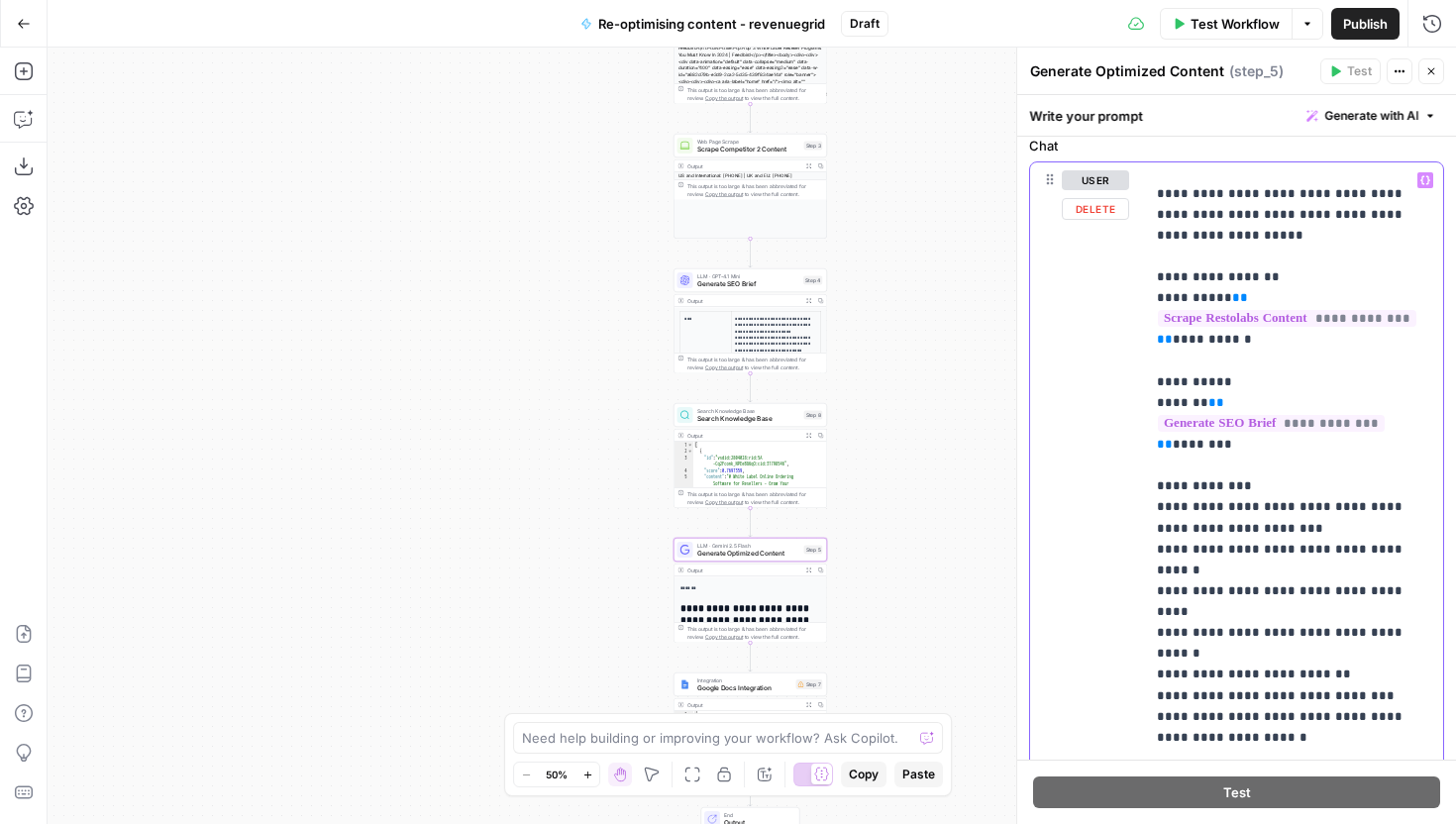 click on "**********" at bounding box center [1294, 486] 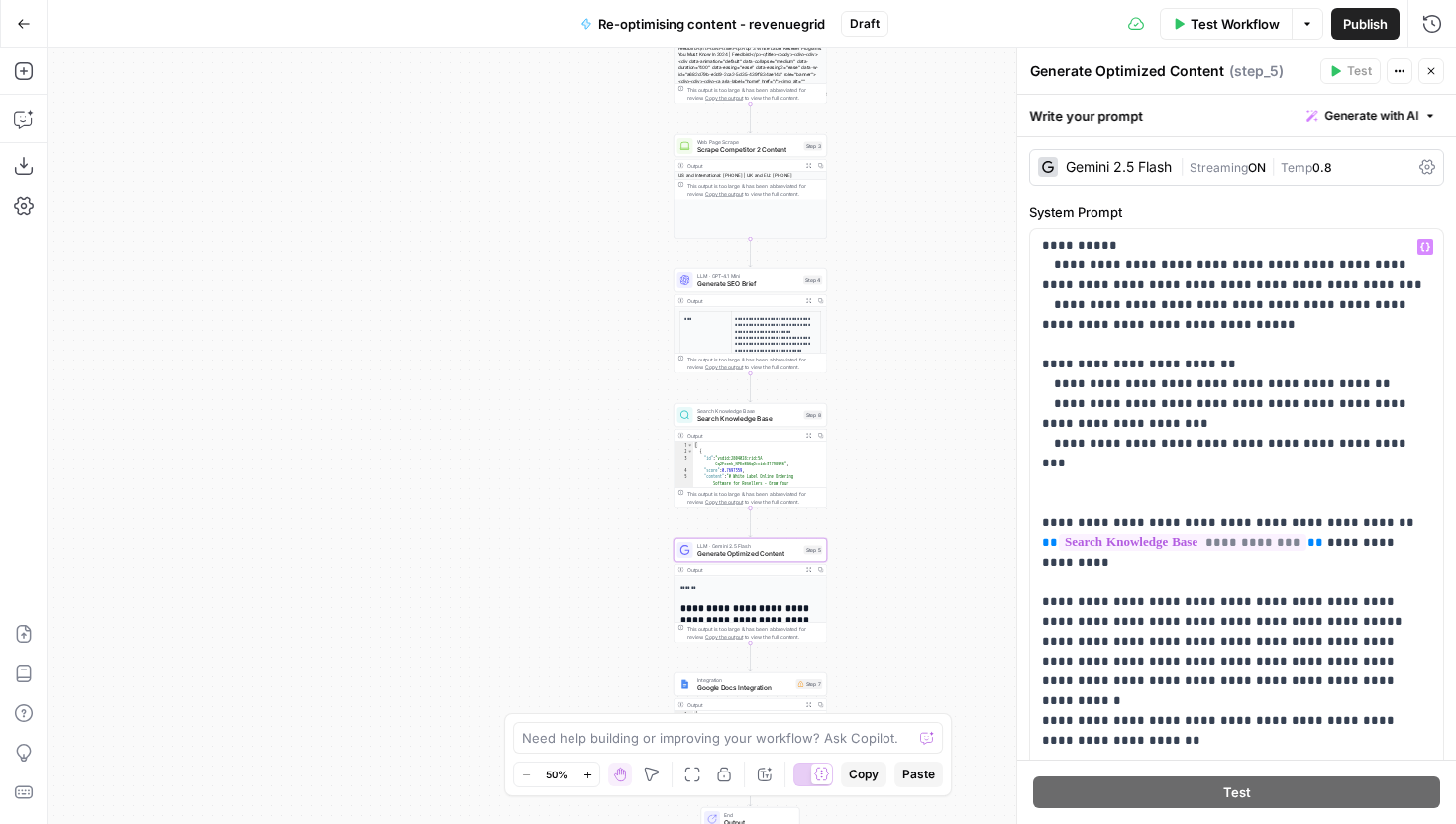 scroll, scrollTop: 299, scrollLeft: 0, axis: vertical 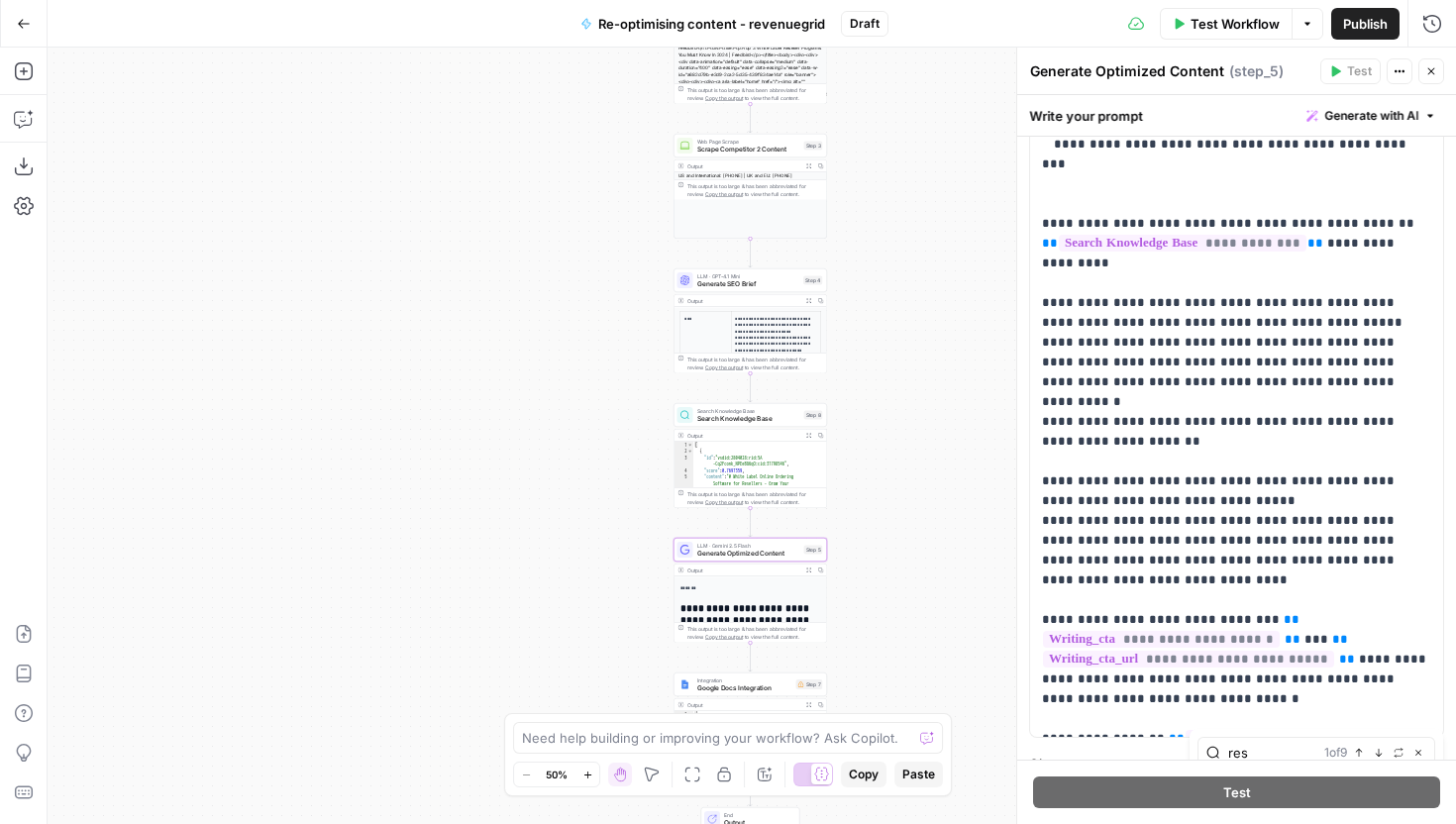 type on "rest" 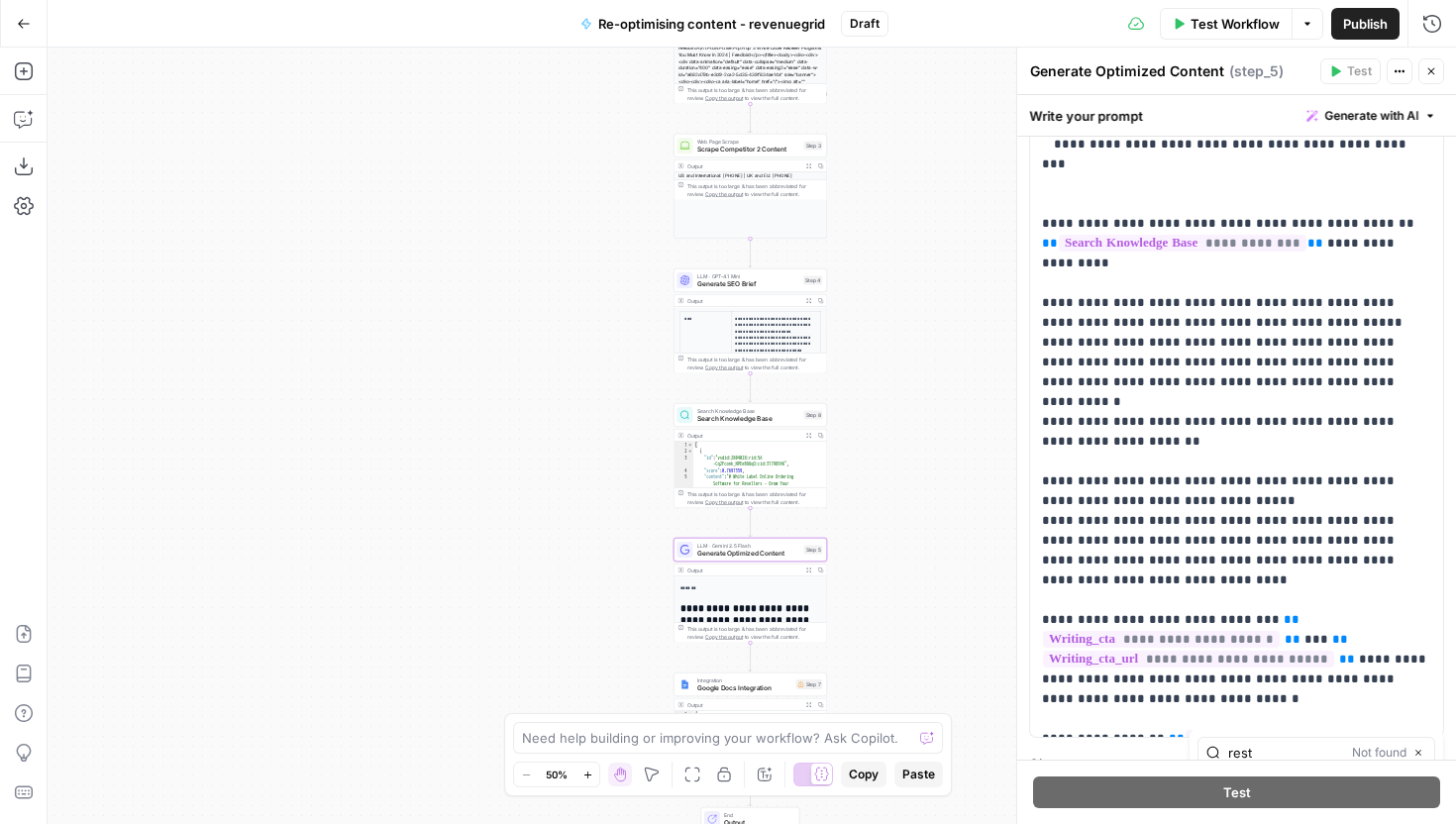 type 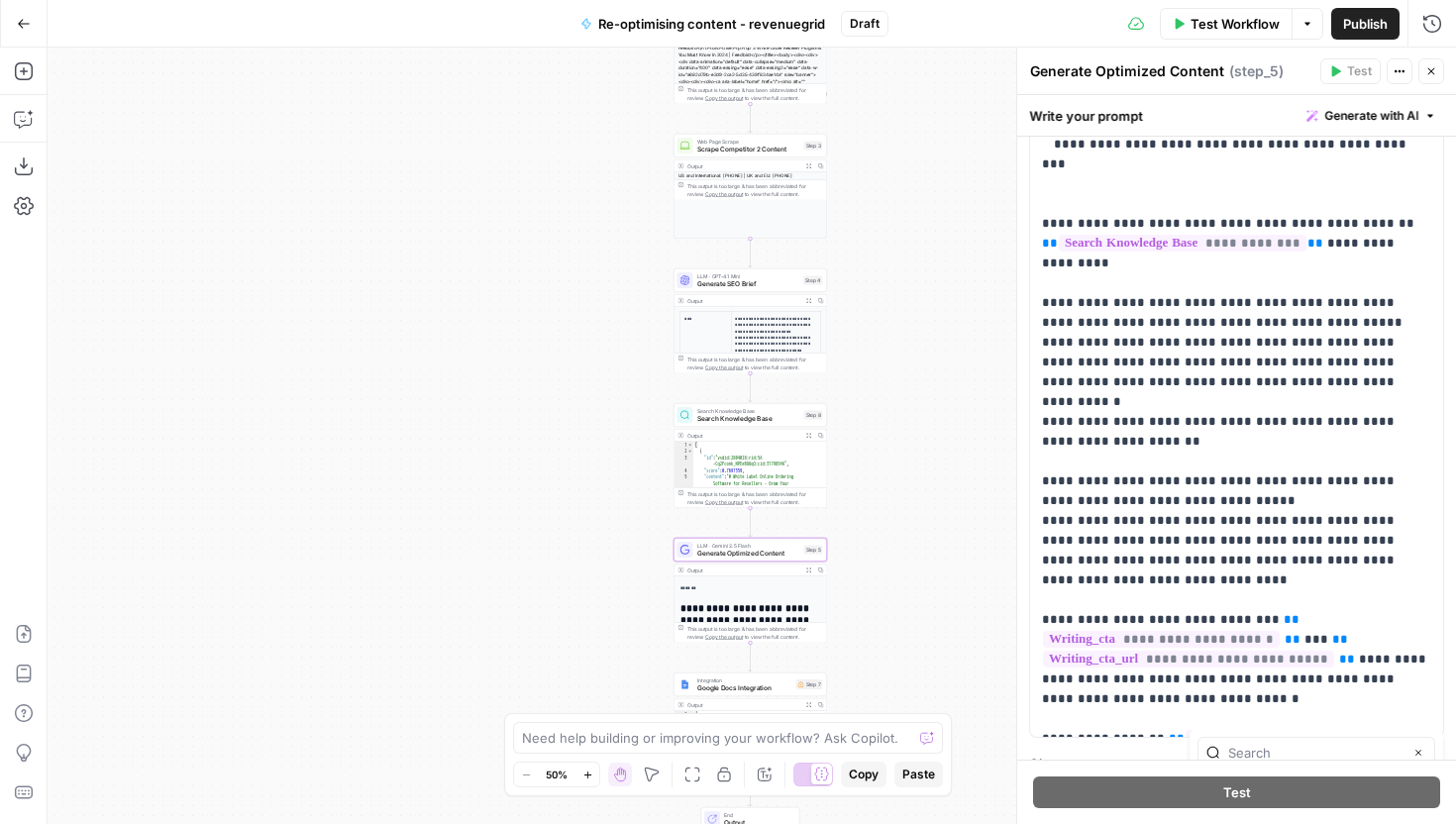 scroll, scrollTop: 299, scrollLeft: 0, axis: vertical 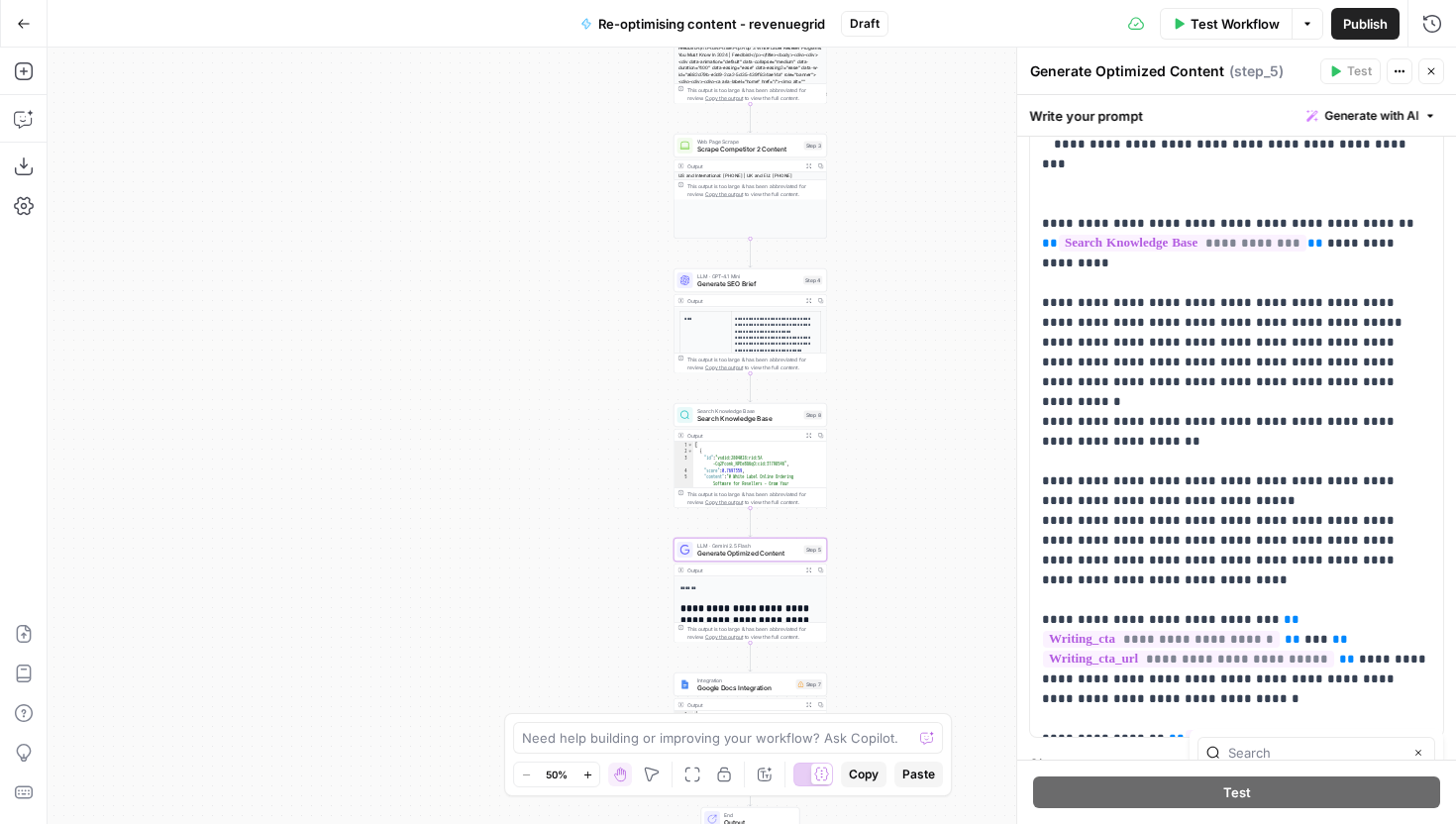click on "Close" at bounding box center [1431, 71] 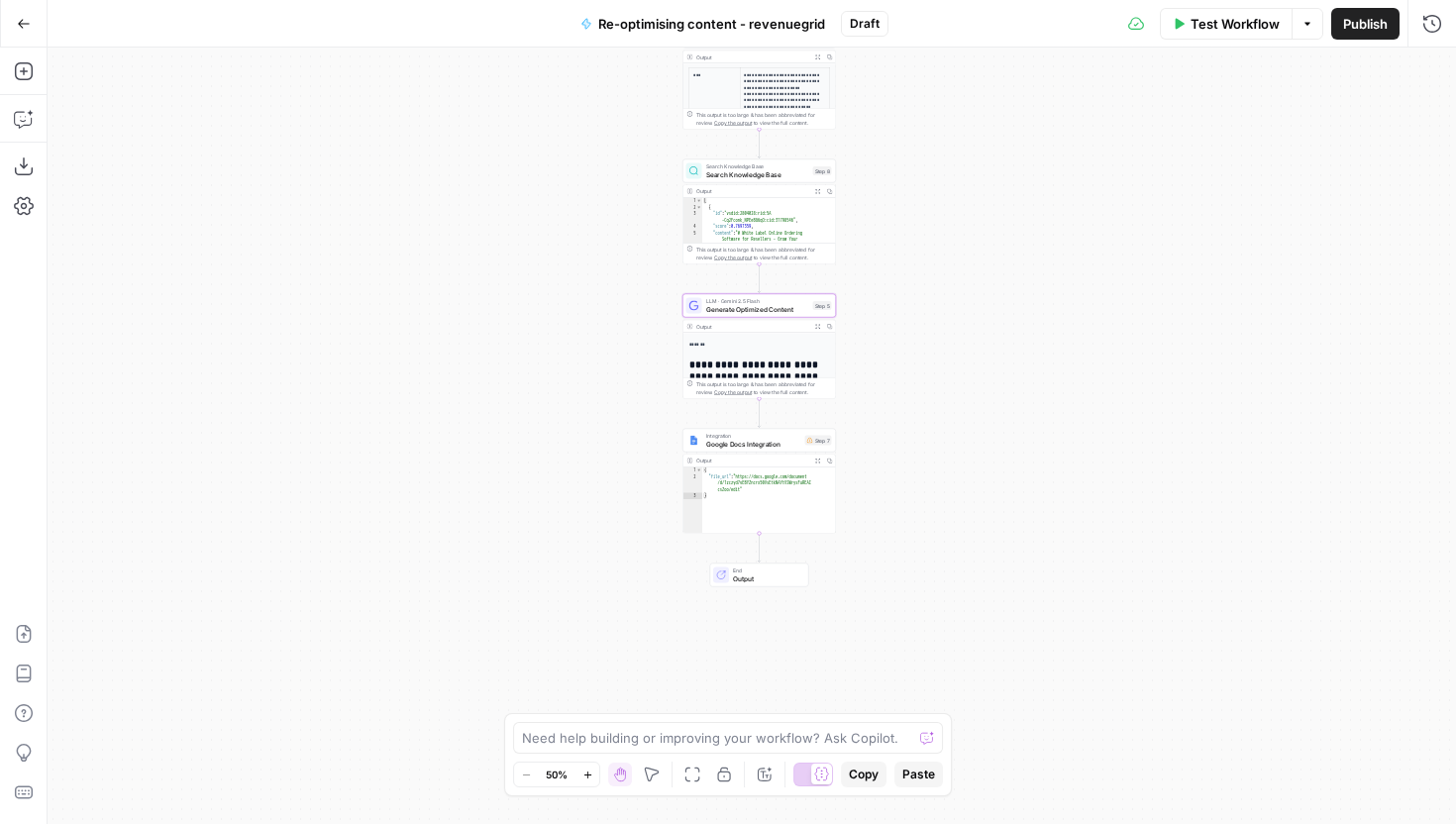 click on "**********" at bounding box center [752, 436] 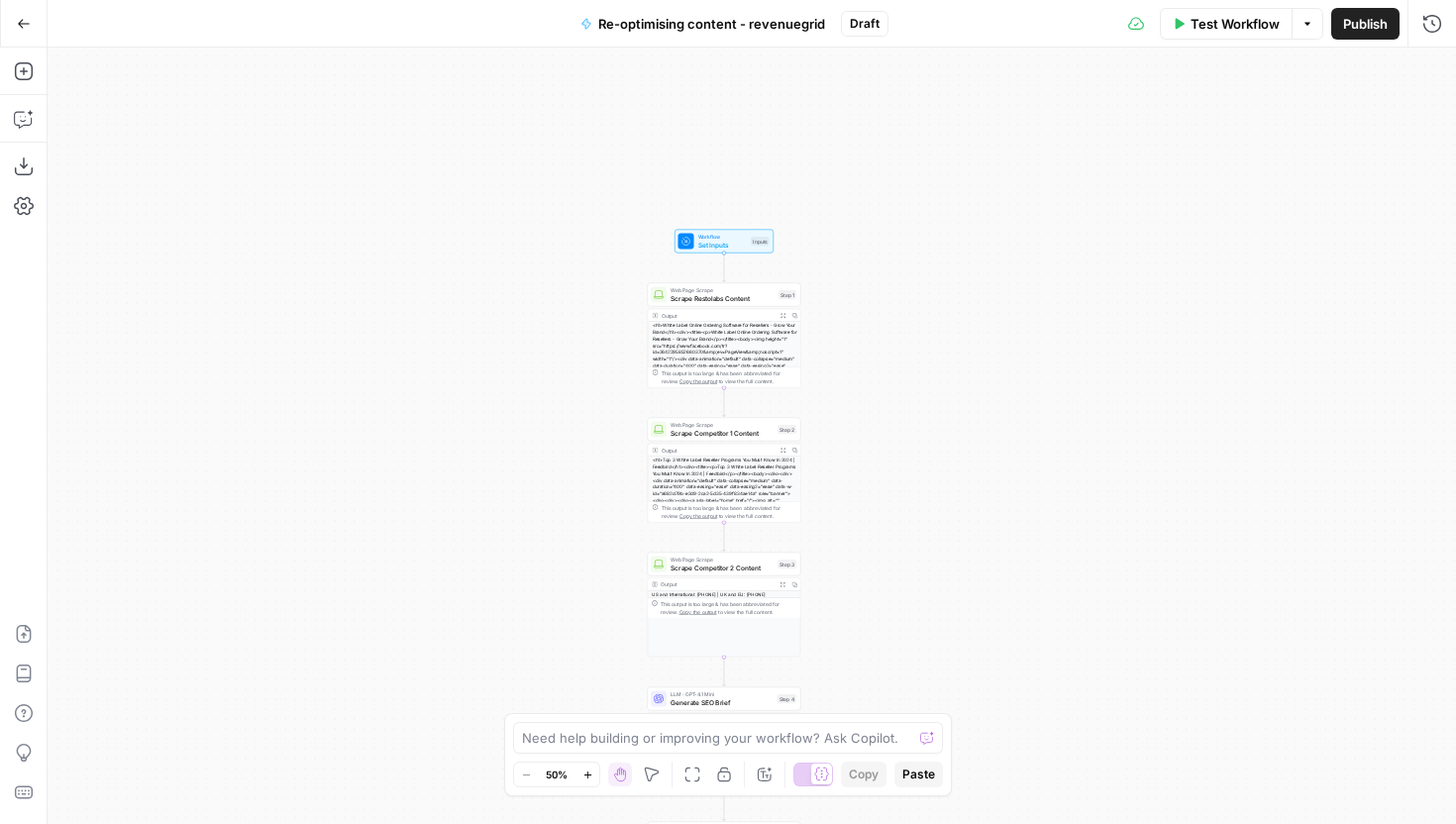 click on "Publish" at bounding box center (1365, 24) 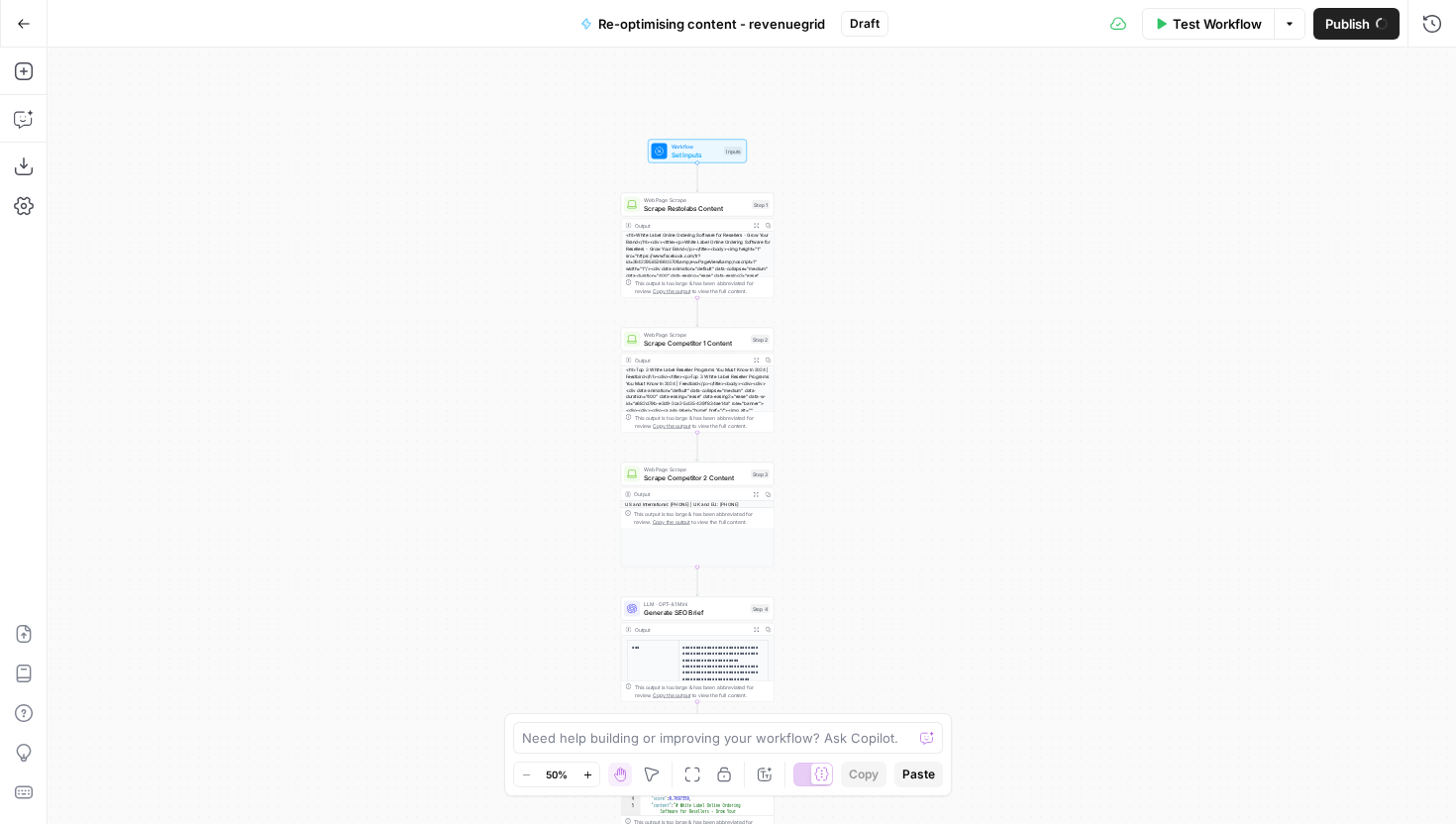 click on "Draft" at bounding box center [865, 24] 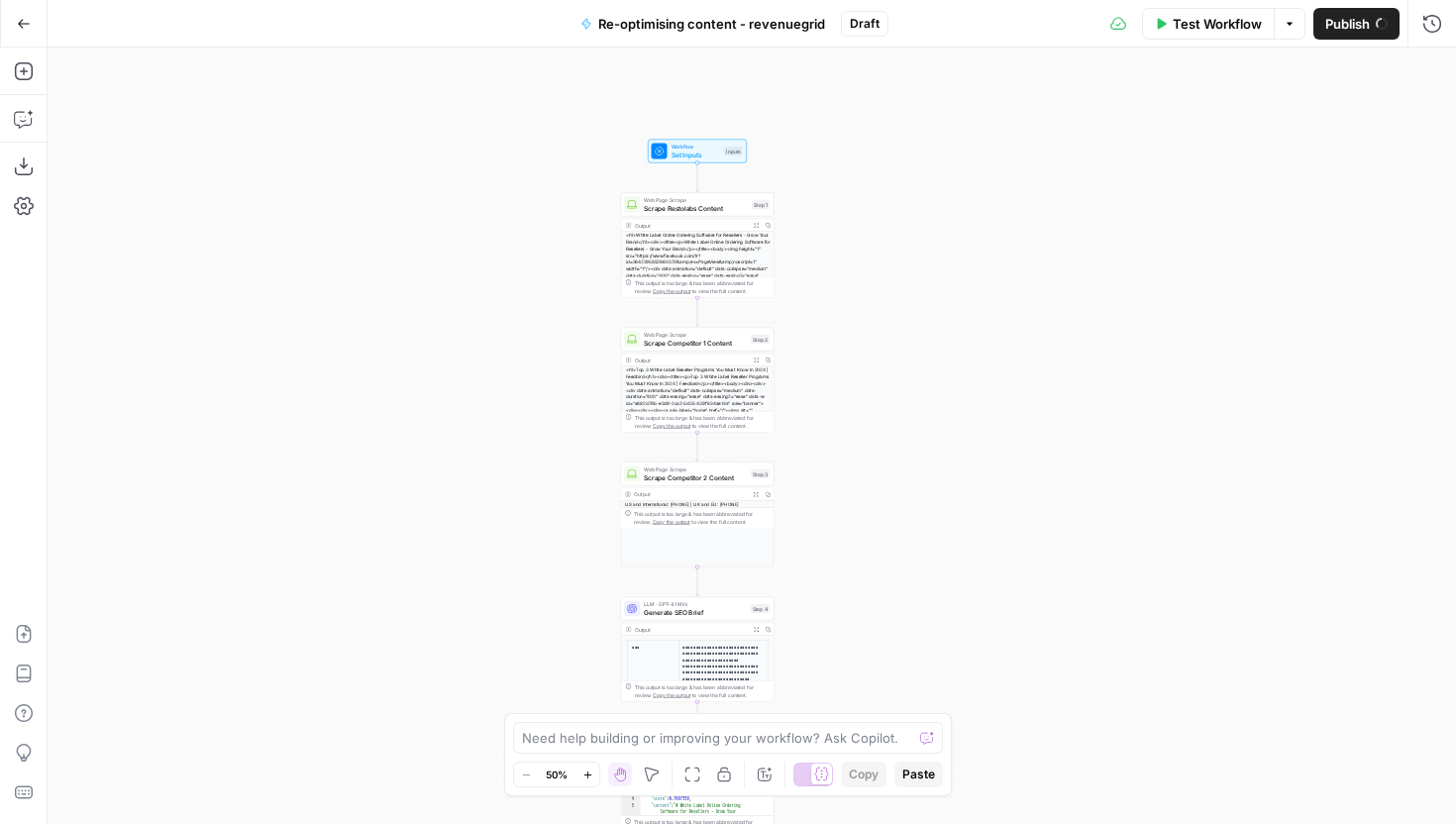 click on "Options" at bounding box center (1290, 24) 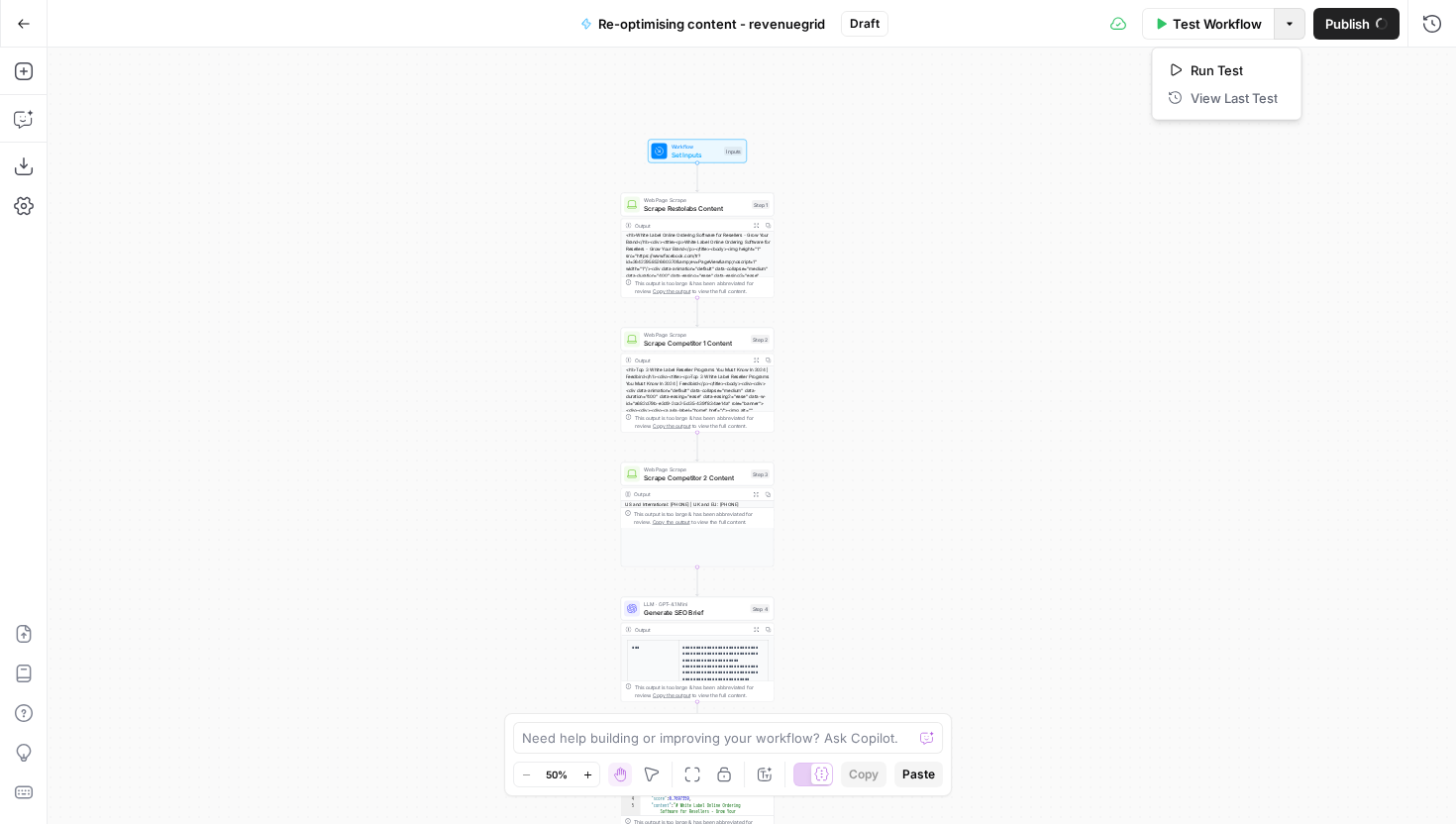 click on "Options" at bounding box center [1290, 24] 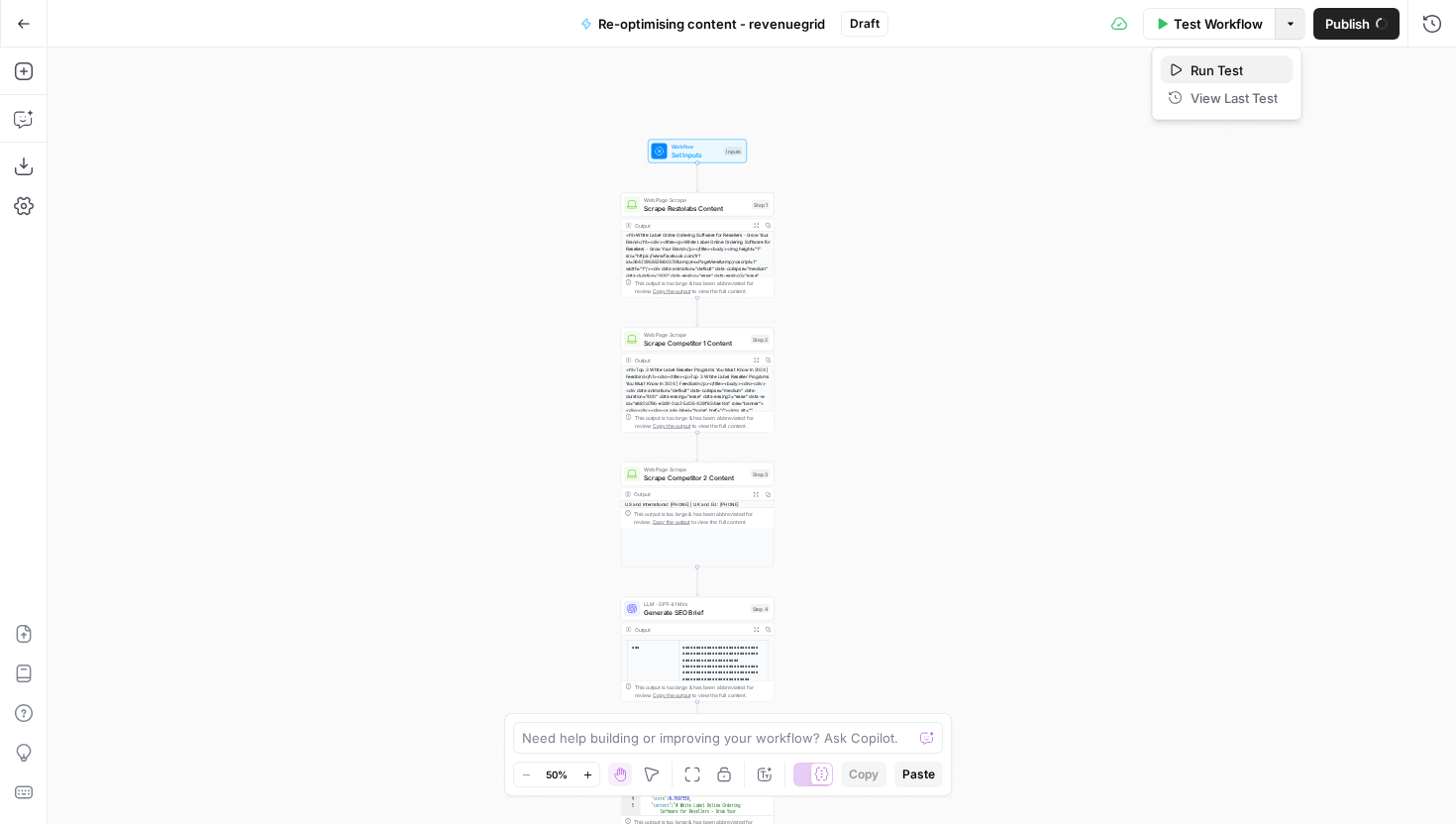 click on "Run Test" at bounding box center [1216, 70] 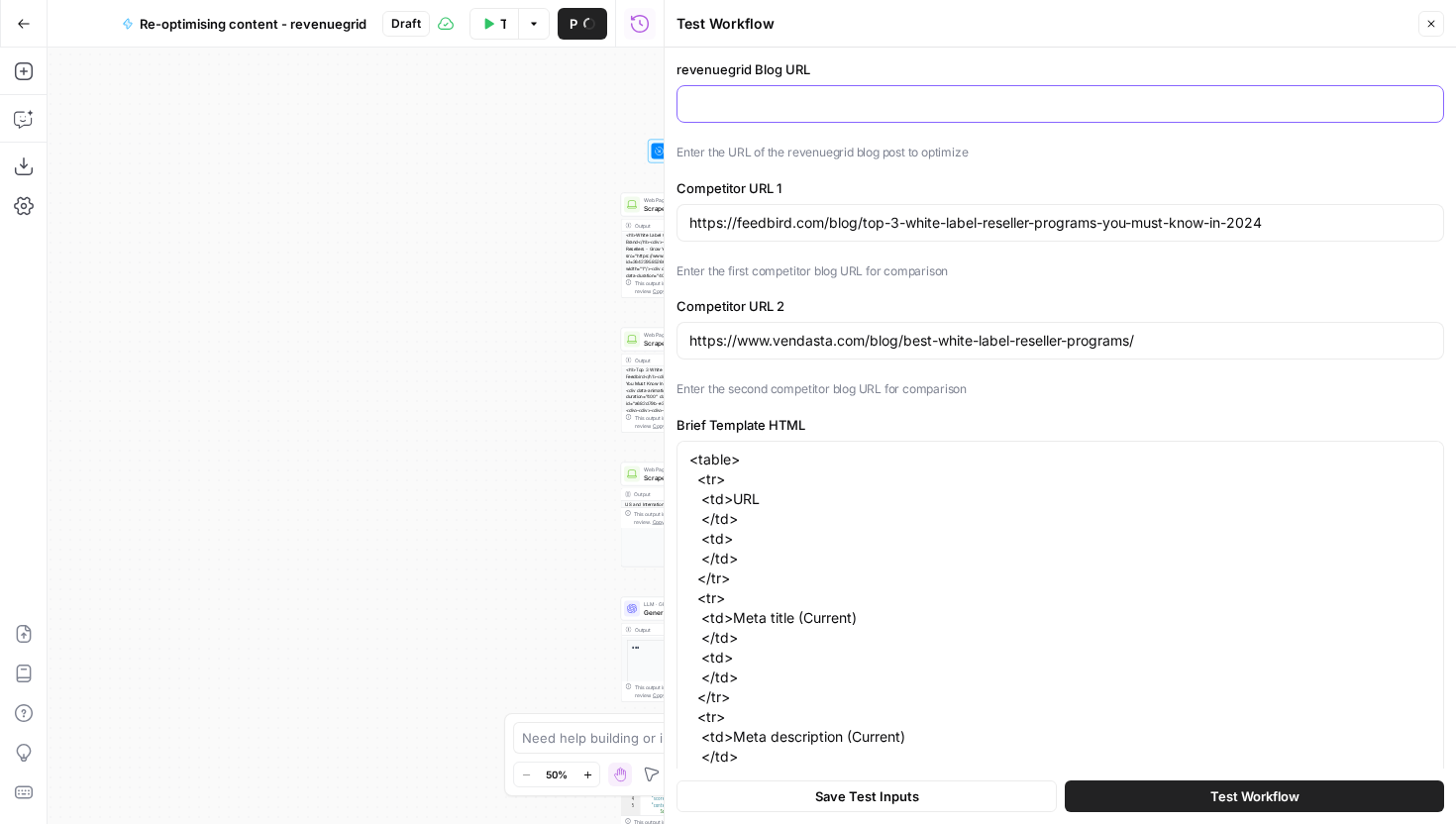 click on "revenuegrid Blog URL" at bounding box center [1060, 104] 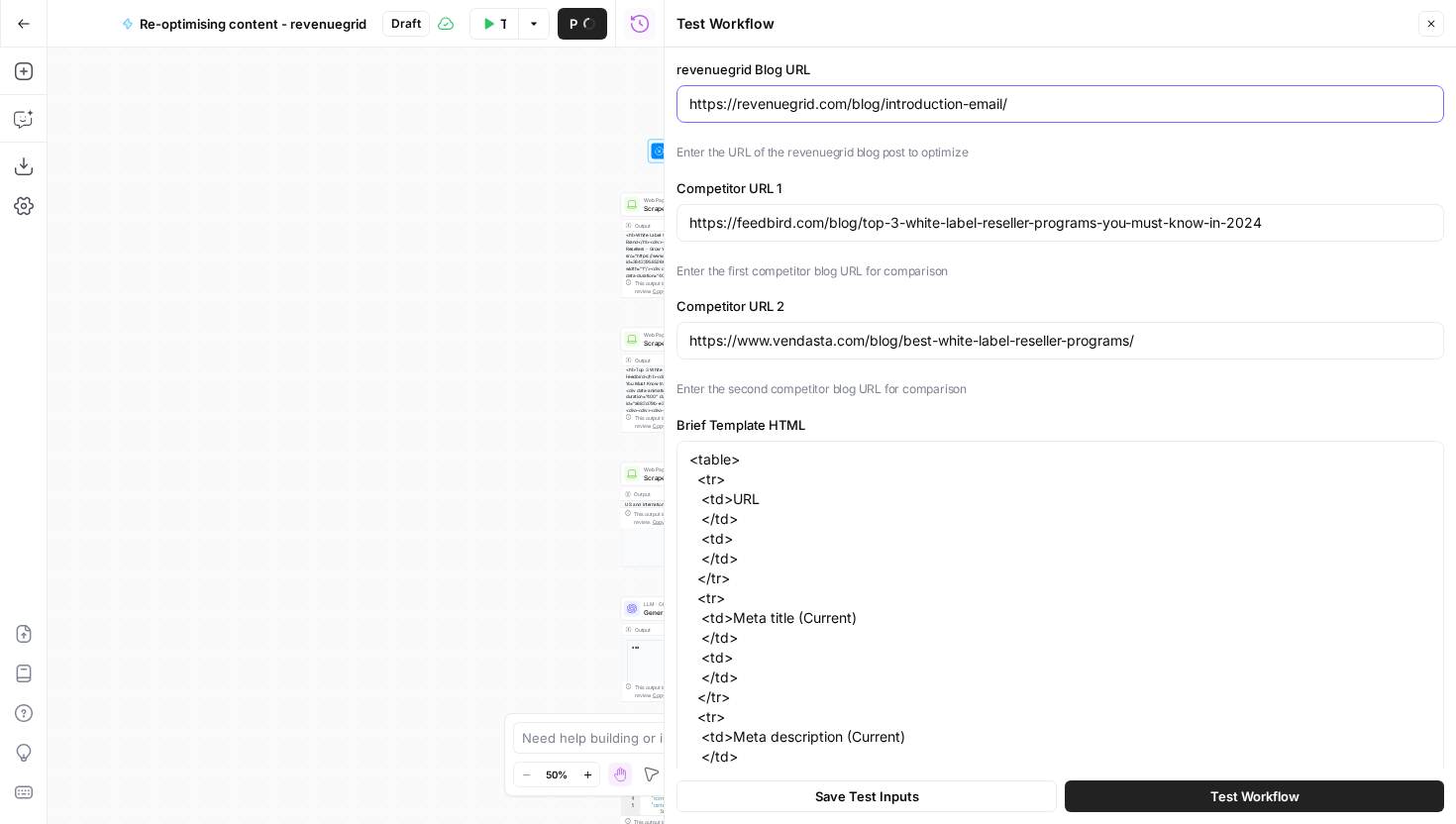 scroll, scrollTop: 4, scrollLeft: 0, axis: vertical 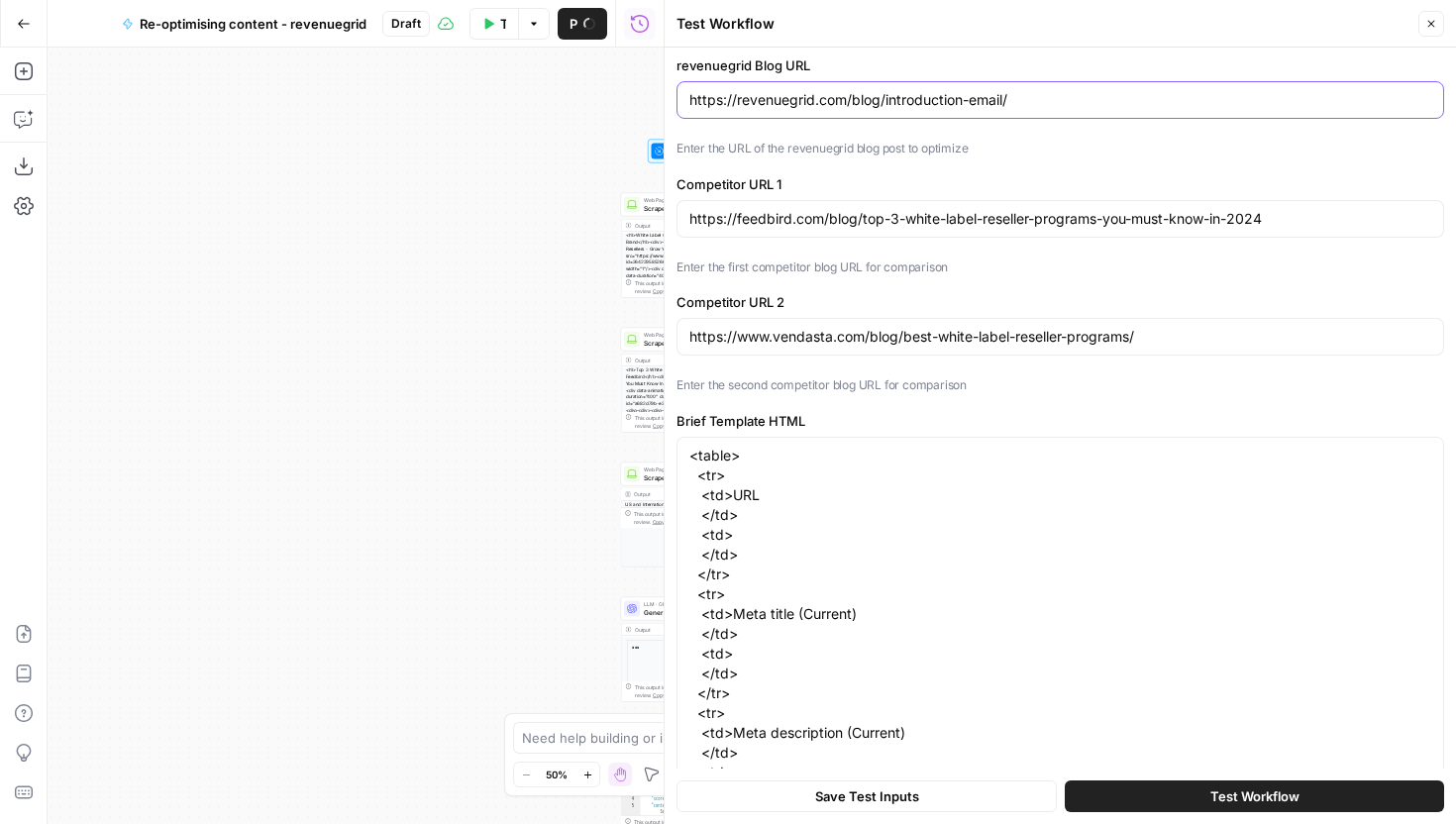 type on "https://revenuegrid.com/blog/introduction-email/" 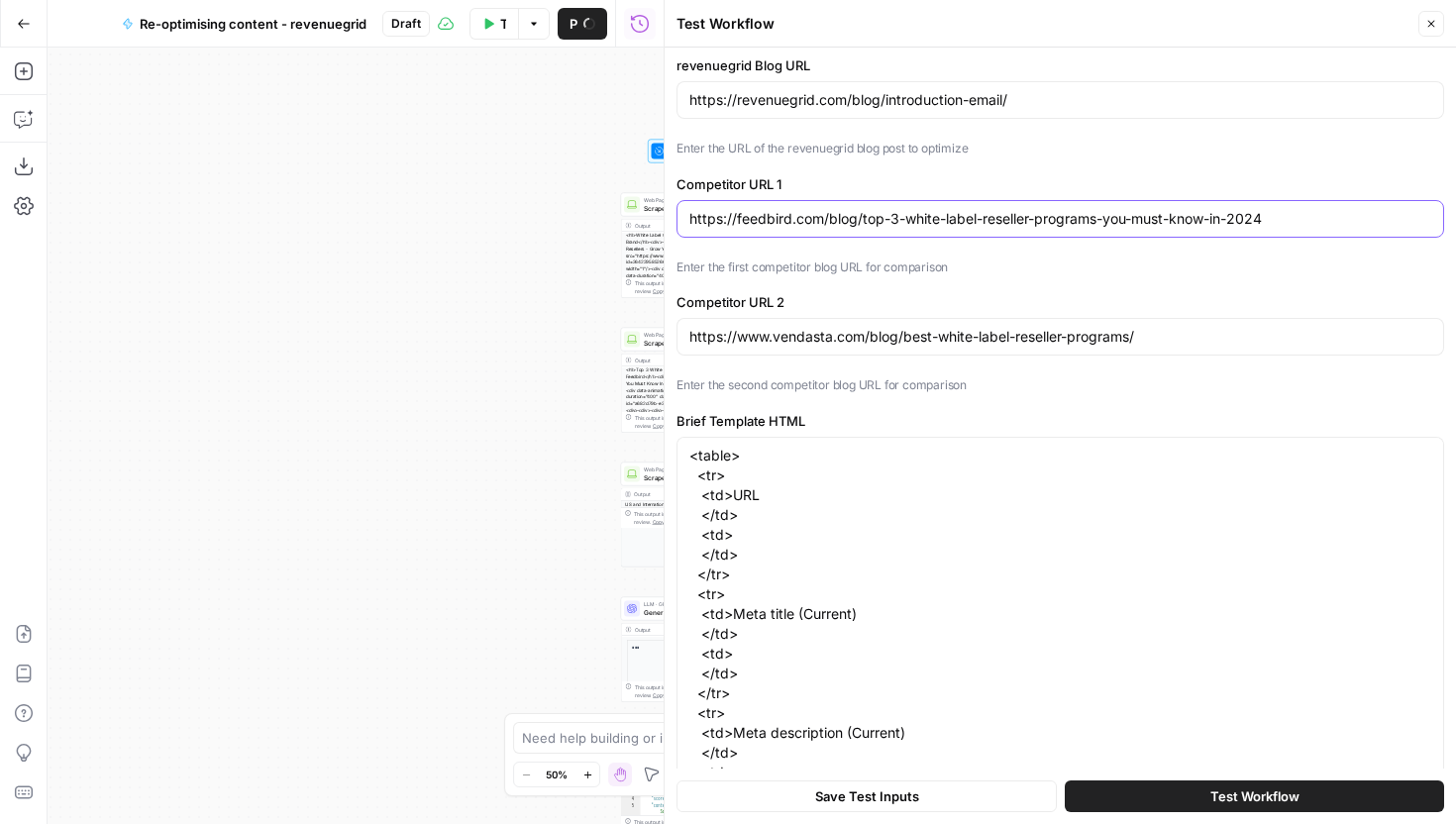 click on "https://feedbird.com/blog/top-3-white-label-reseller-programs-you-must-know-in-2024" at bounding box center [1060, 219] 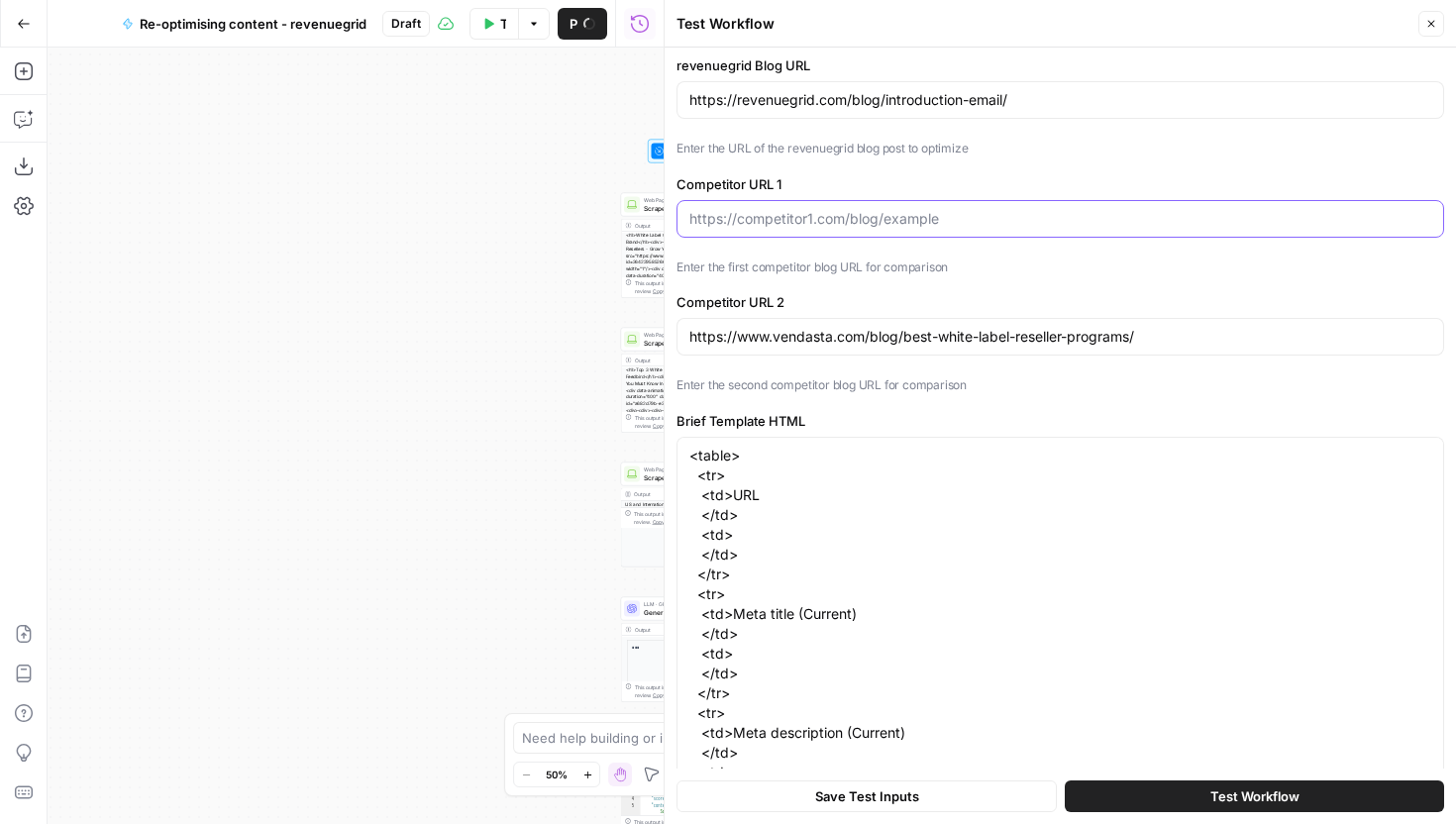 paste on "https://www.commsor.com/post/warm-intro-email" 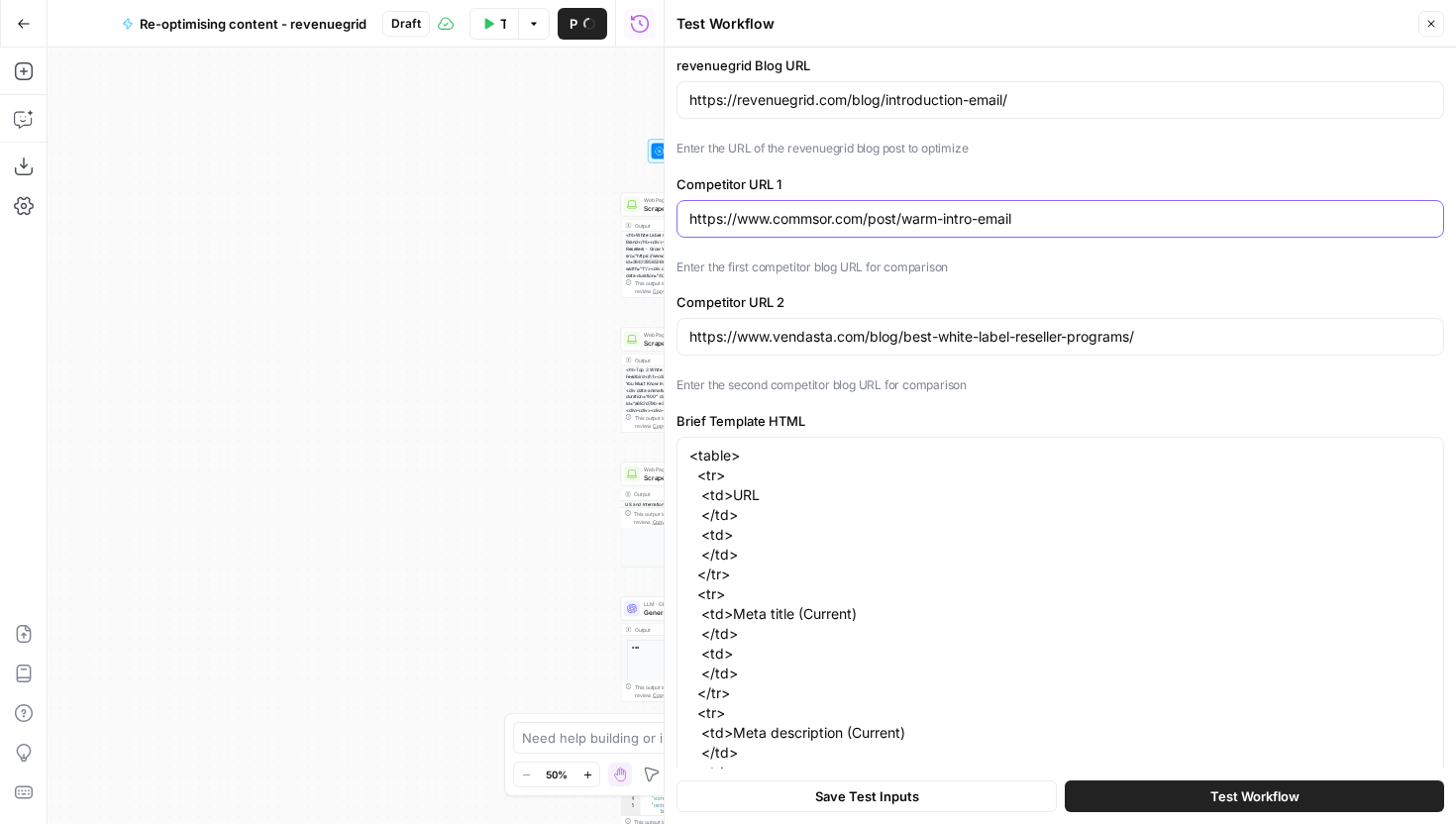 type on "https://www.commsor.com/post/warm-intro-email" 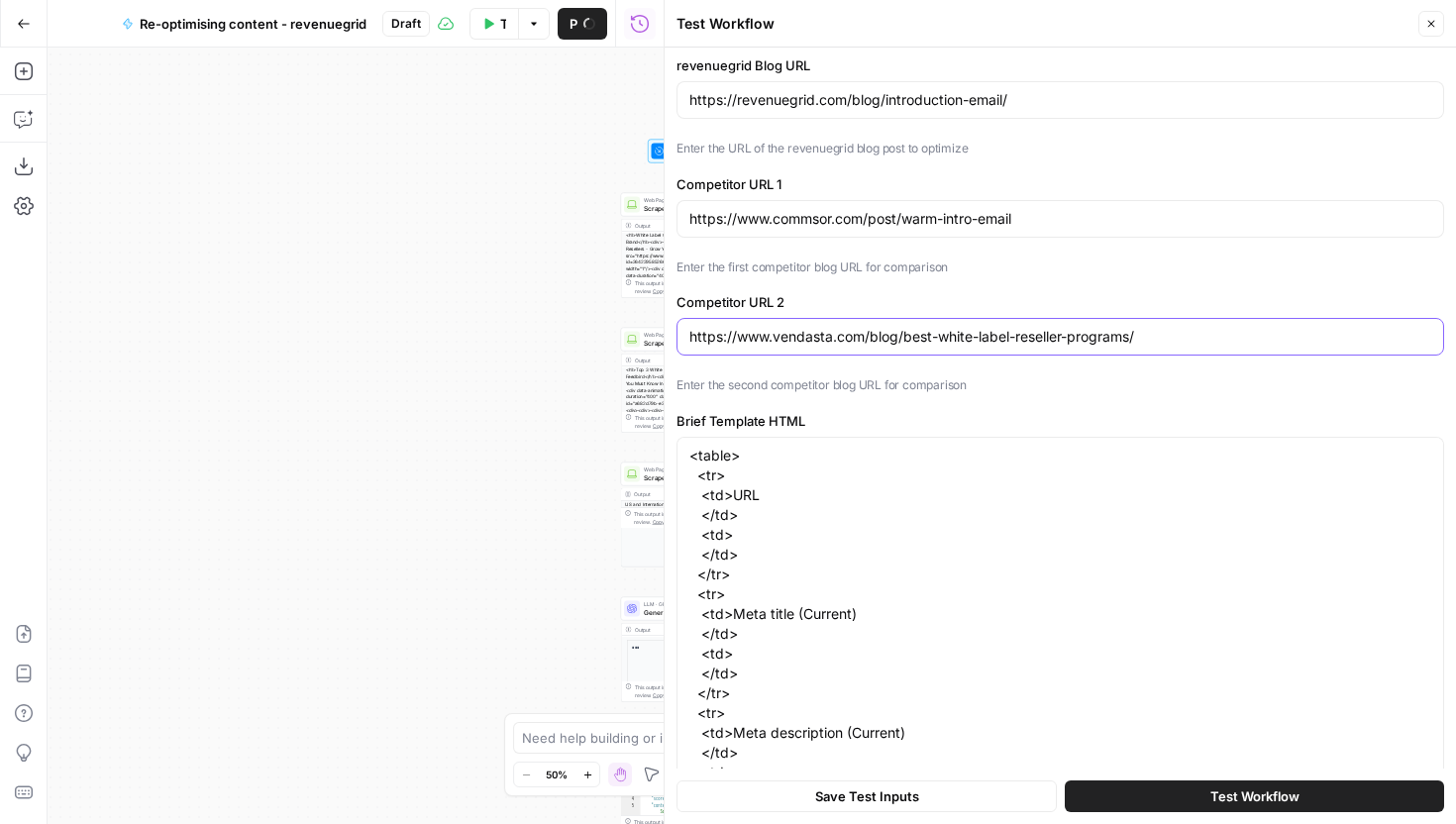 click on "https://www.vendasta.com/blog/best-white-label-reseller-programs/" at bounding box center (1060, 337) 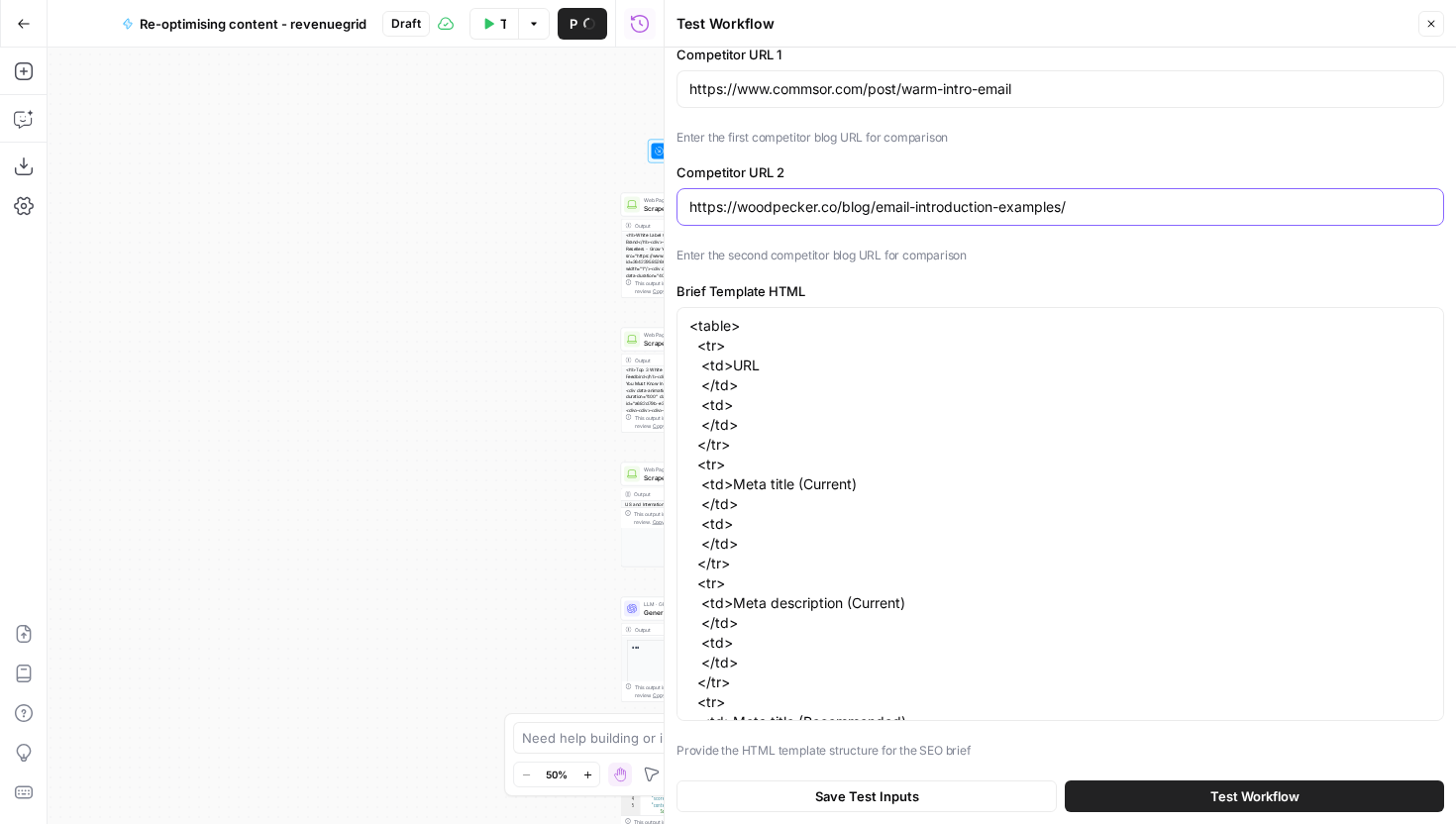 scroll, scrollTop: 138, scrollLeft: 0, axis: vertical 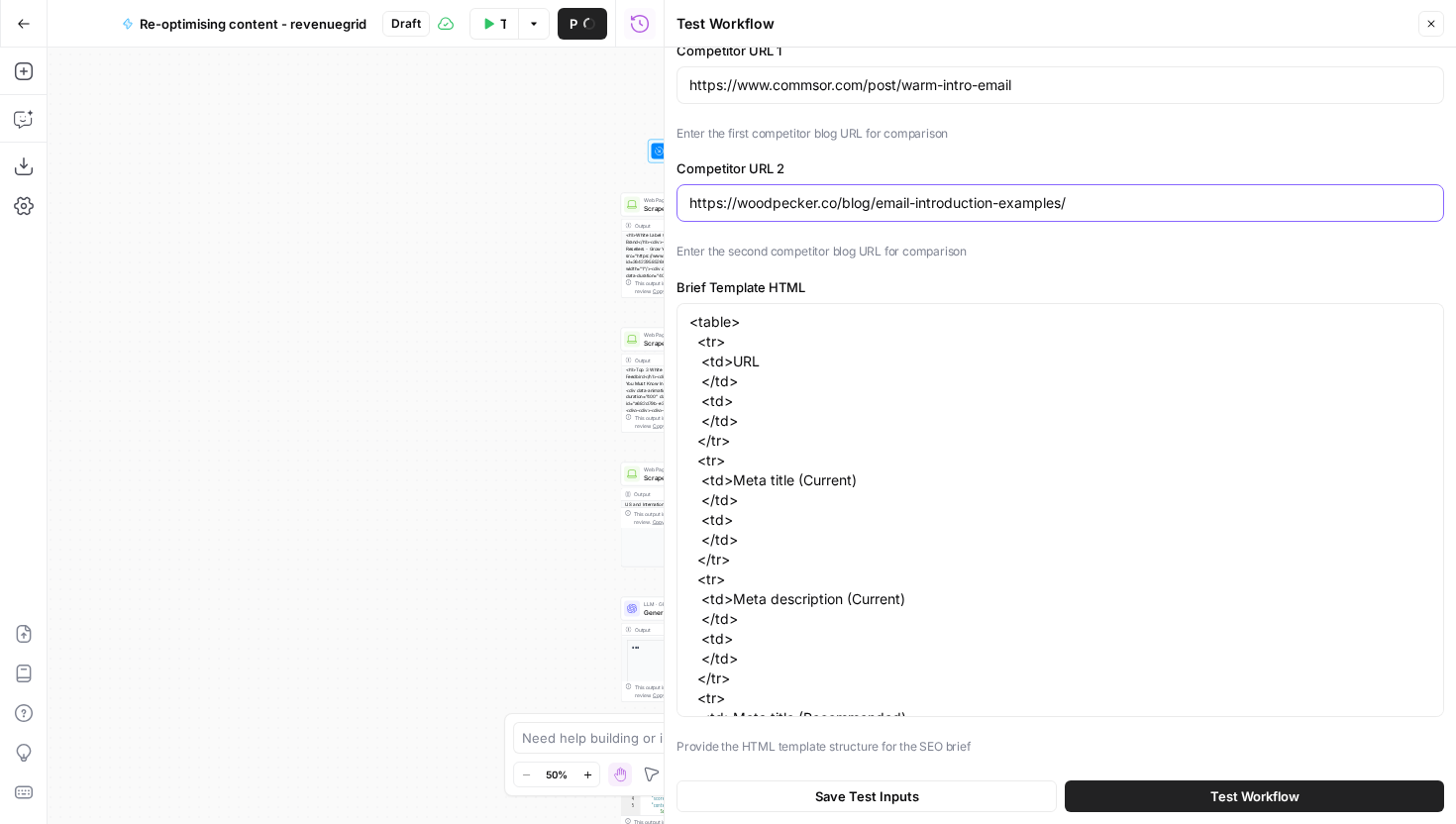 type on "https://woodpecker.co/blog/email-introduction-examples/" 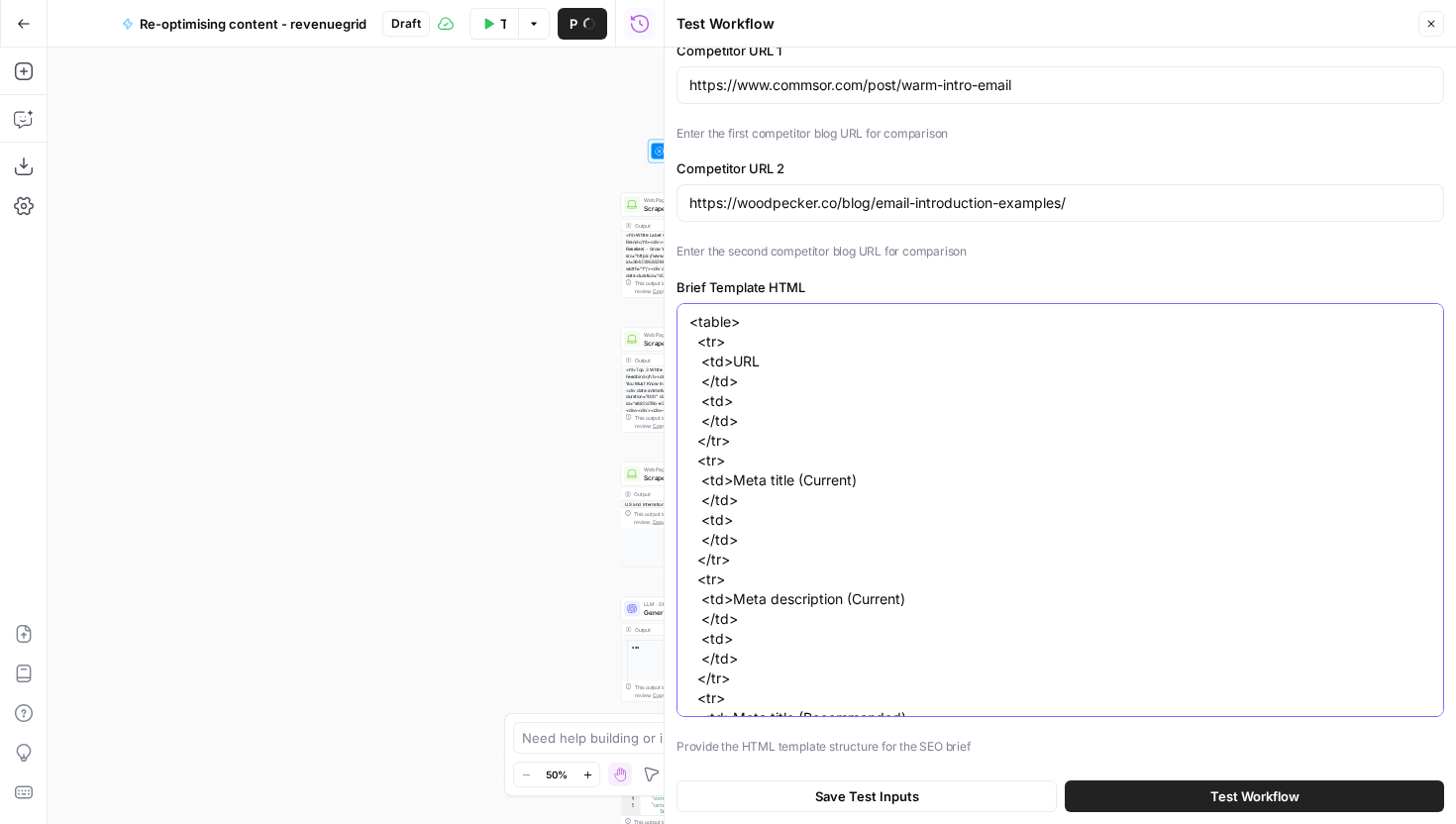 click on "<table>
<tr>
<td>URL
</td>
<td>
</td>
</tr>
<tr>
<td>Meta title (Current)
</td>
<td>
</td>
</tr>
<tr>
<td>Meta description (Current)
</td>
<td>
</td>
</tr>
<tr>
<td>Meta title (Recommended)
</td>
<td>
</td>
</tr>
<tr>
<td>Meta description (Recommended)
</td>
<td>
</td>
</tr>
<tr>
<td>Optimisation Eligibility
</td>
<td>
</td>
</tr>
<tr>
<td>Current heading hierarchy
</td>
<td>
</td>
</tr>
<tr>
<td>Recommended heading hierarchy
</td>
<td>
</td>
</tr>
<tr>
<td>Missing Sub-sections
</td>
<td>
</td>
</tr>
<tr>
<td>Internal Linking
</td>
<td>
</td>
</tr>
<tr>
<td>FAQs to add
</td>
<td>
</td>
</tr>
<tr>
<td>Schema code if any
</td>
<td>
</td>
</tr>
</table>" at bounding box center (1060, 1045) 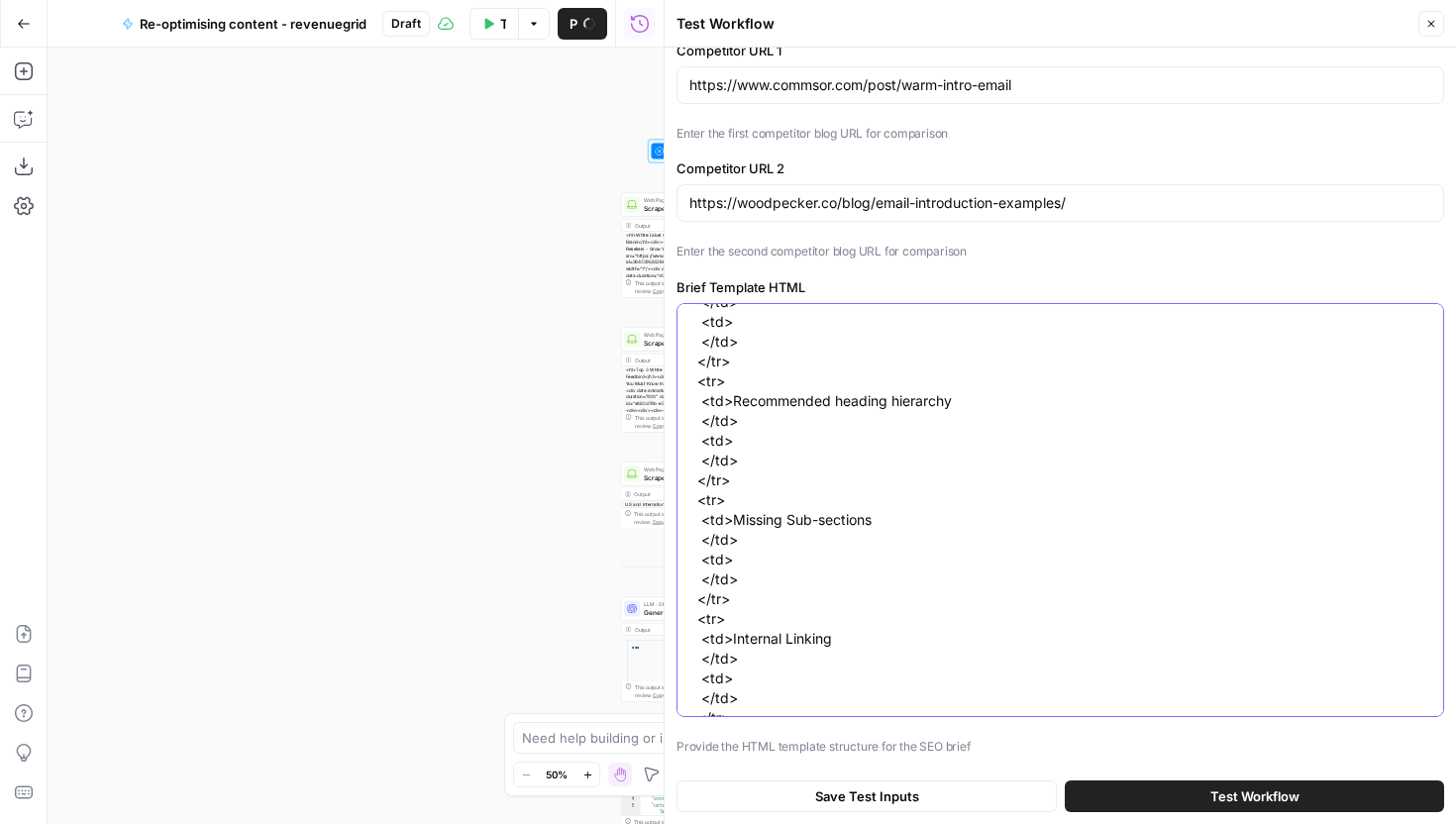 scroll, scrollTop: 1129, scrollLeft: 0, axis: vertical 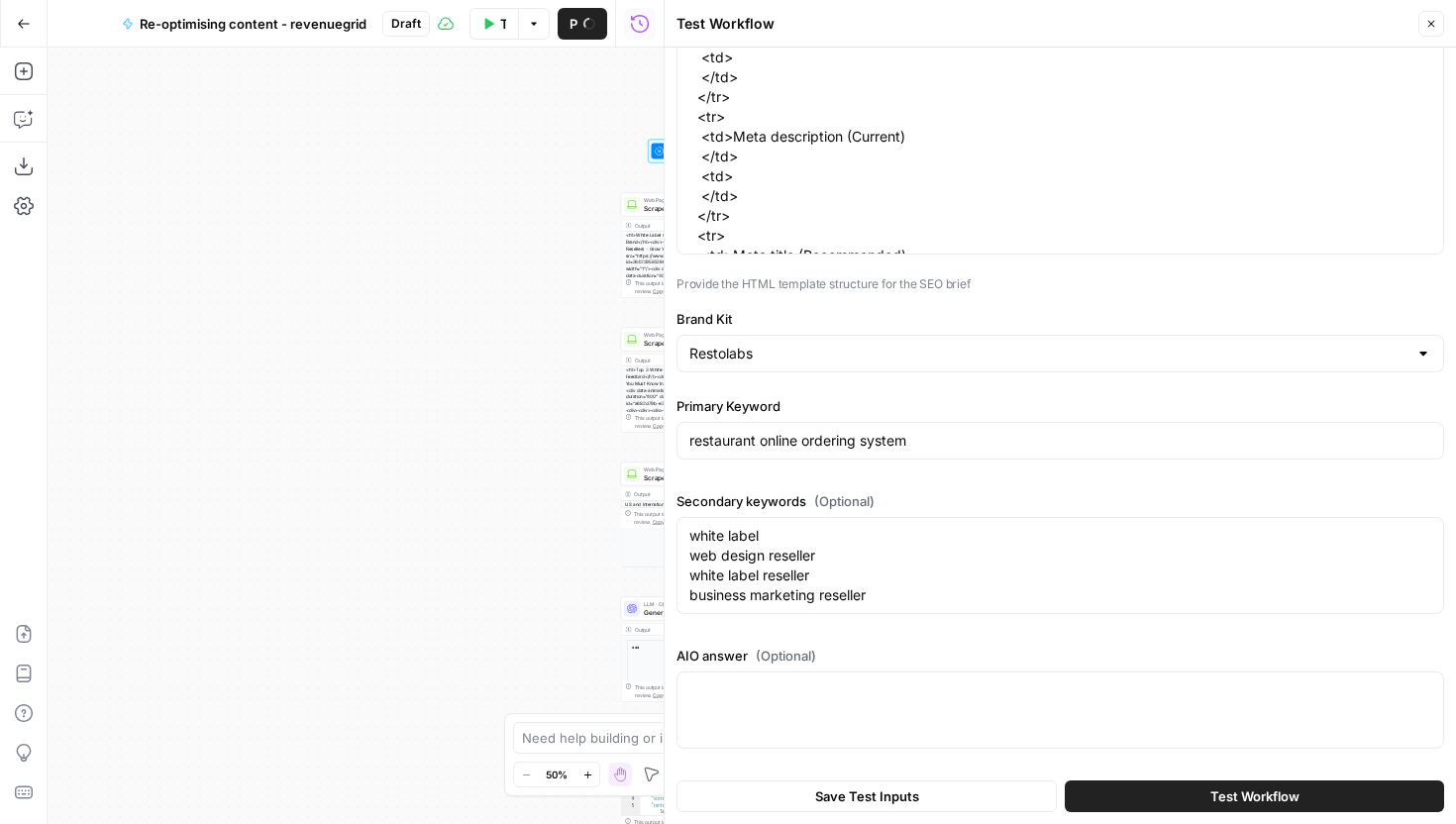 click on "Restolabs" at bounding box center [1060, 354] 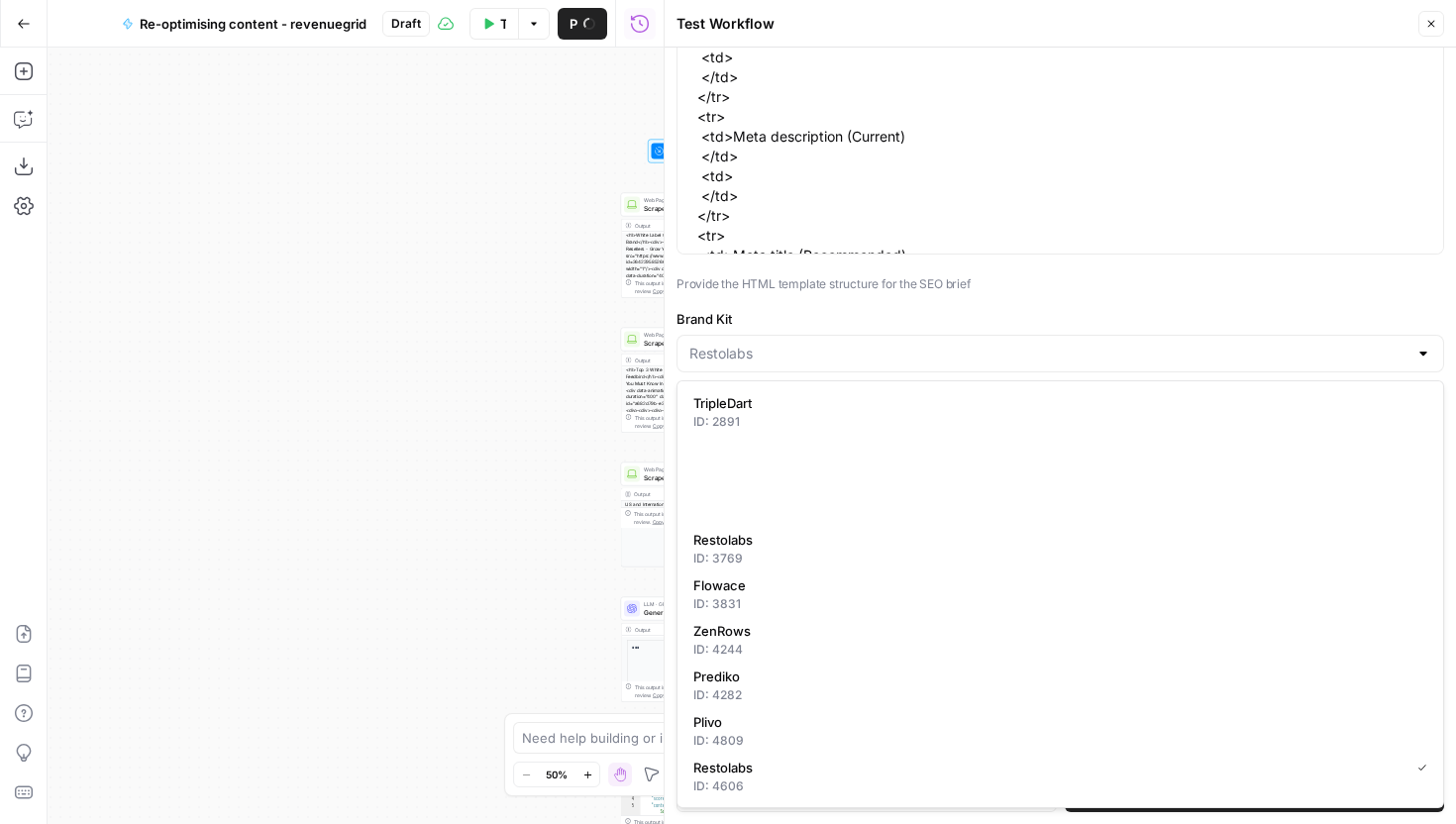scroll, scrollTop: 957, scrollLeft: 0, axis: vertical 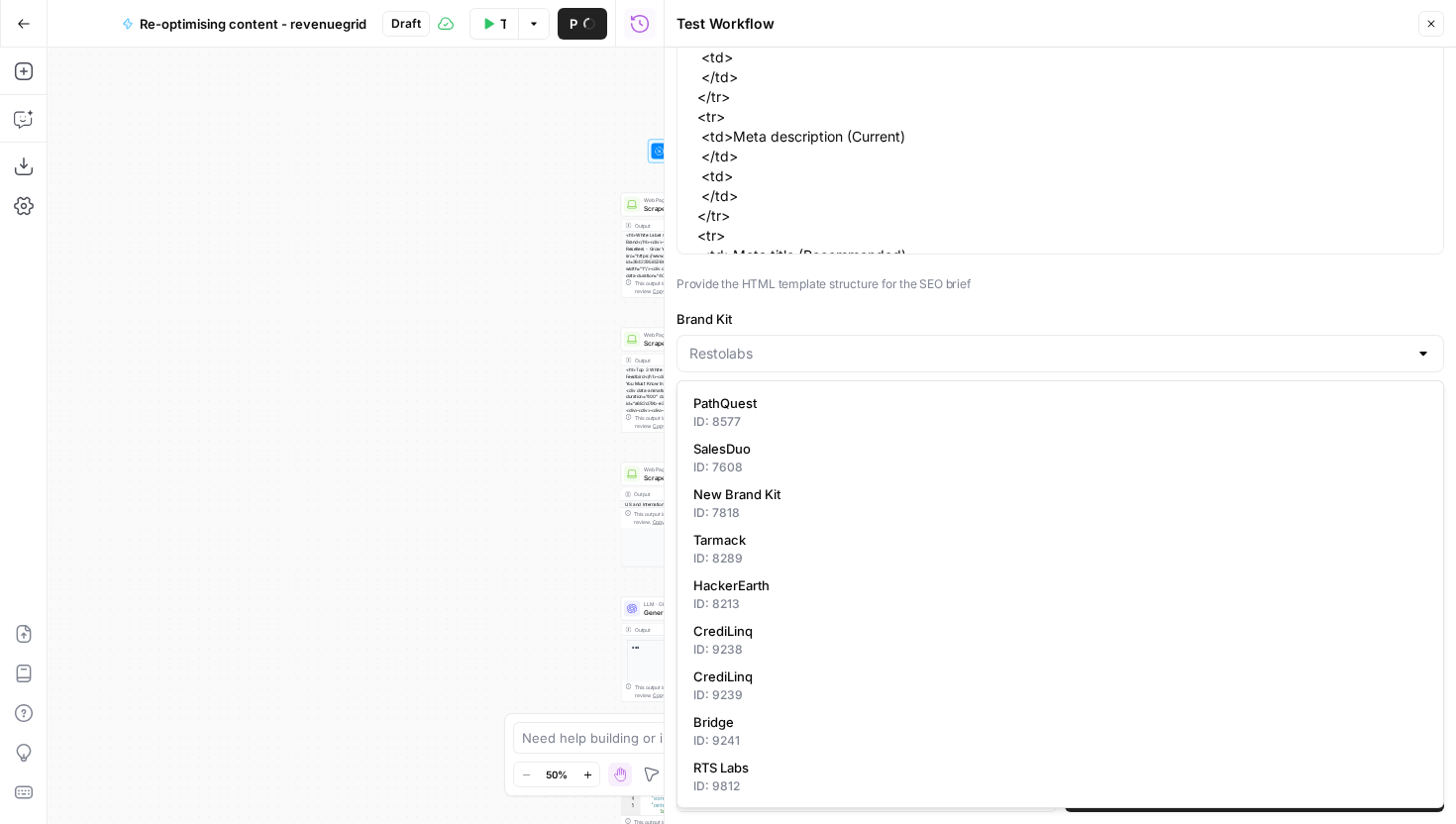 type on "Restolabs" 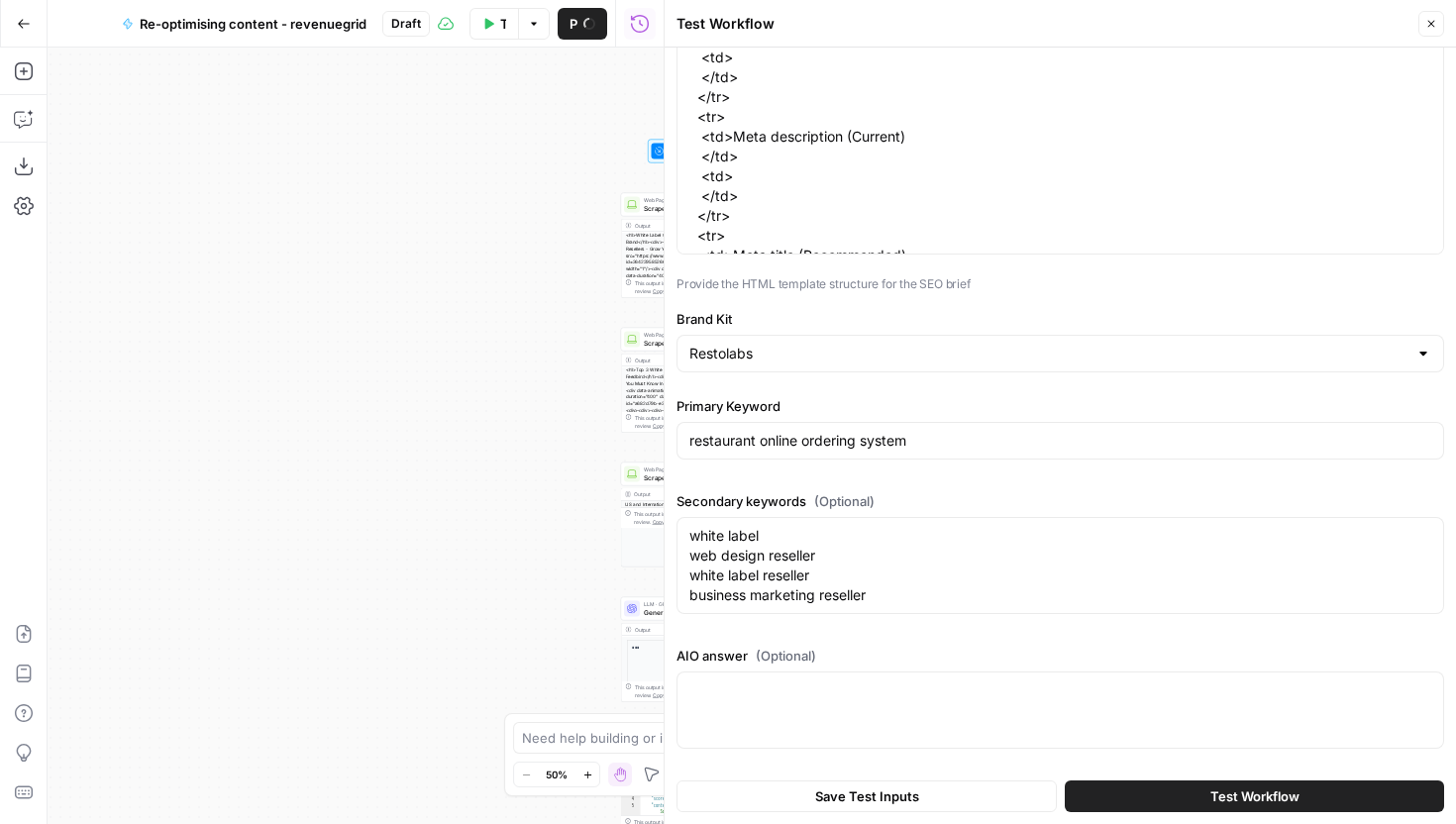 click on "Brand Kit" at bounding box center [1060, 319] 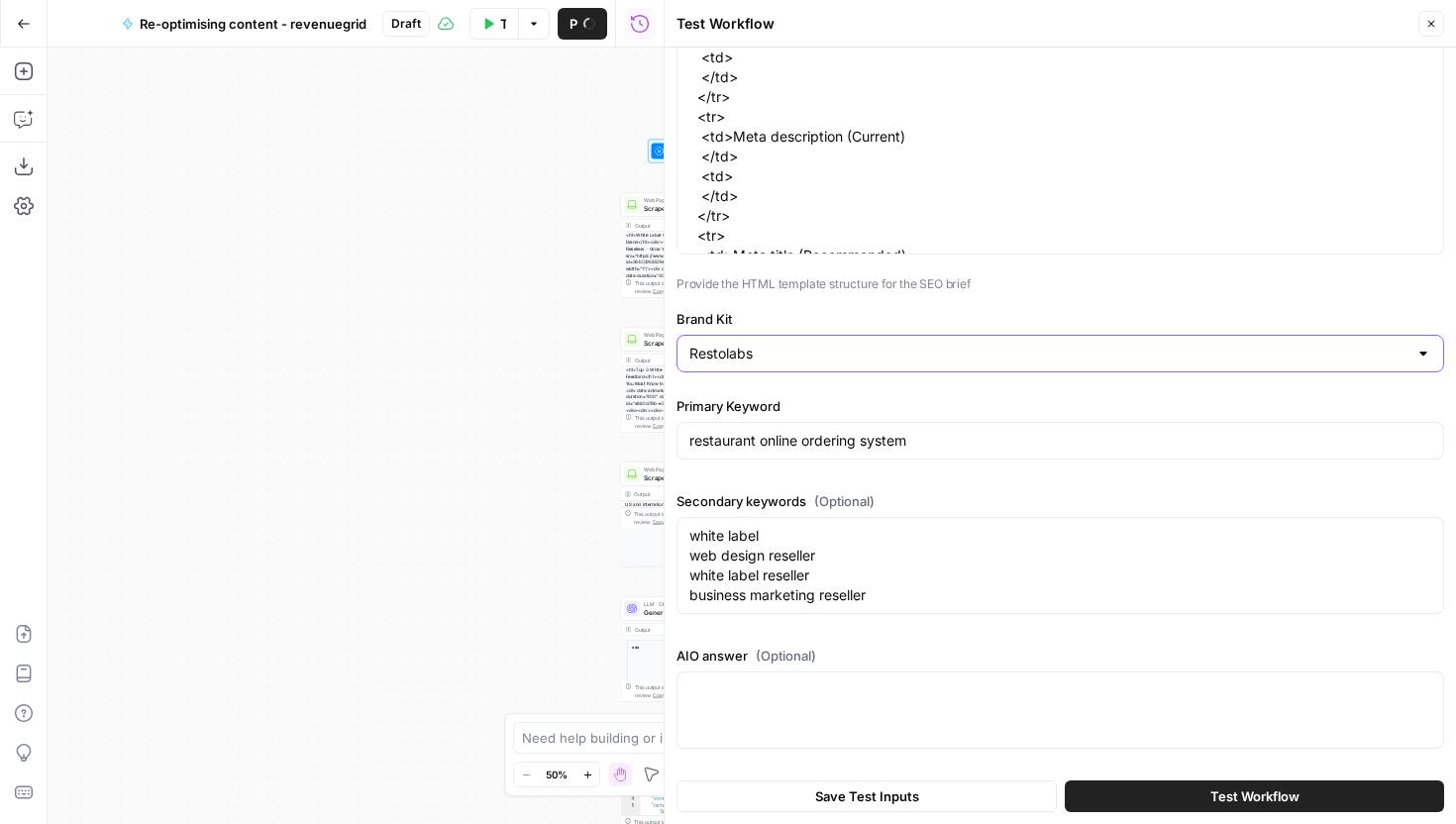 click on "Restolabs" at bounding box center [1048, 354] 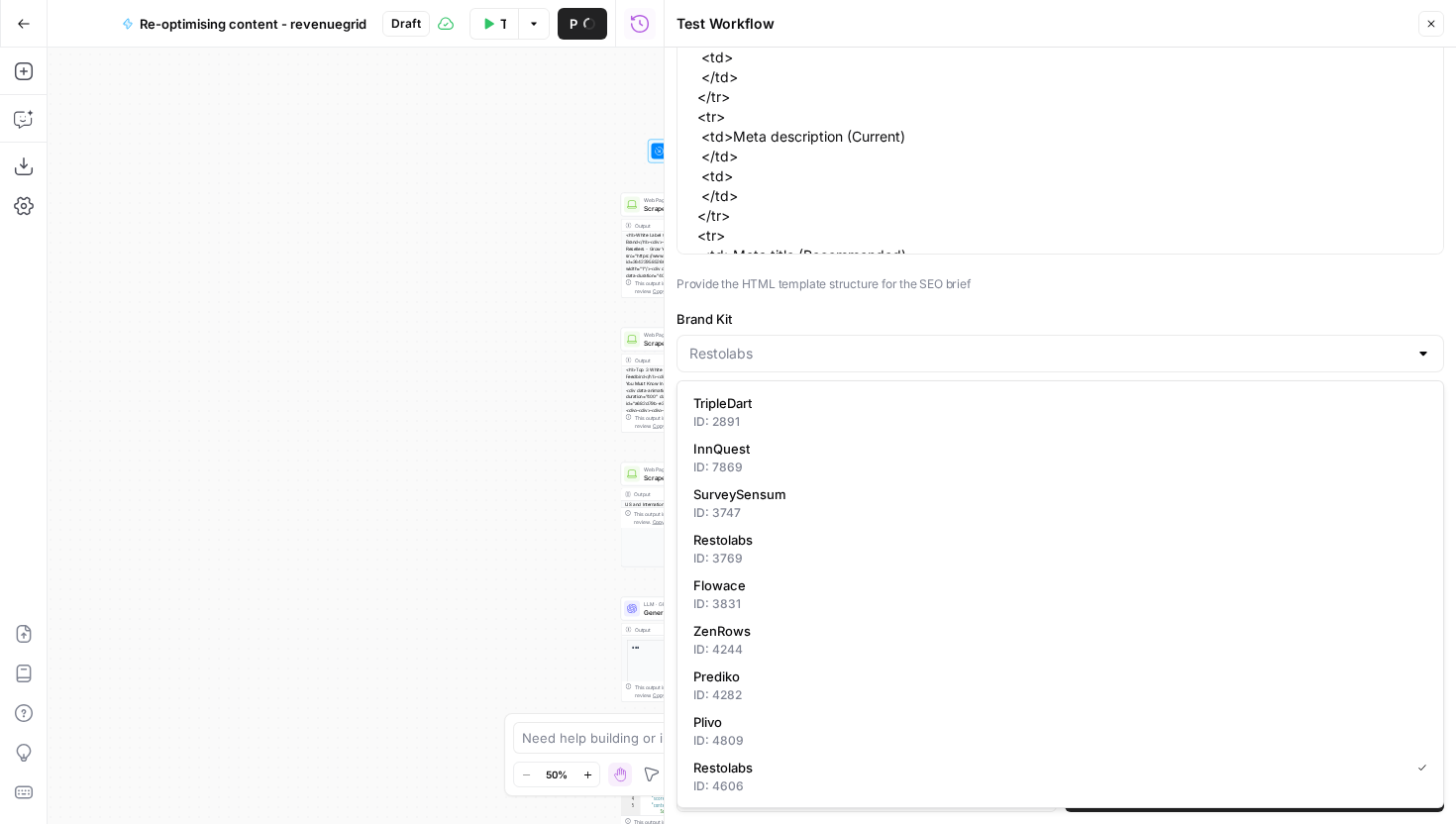 type on "Restolabs" 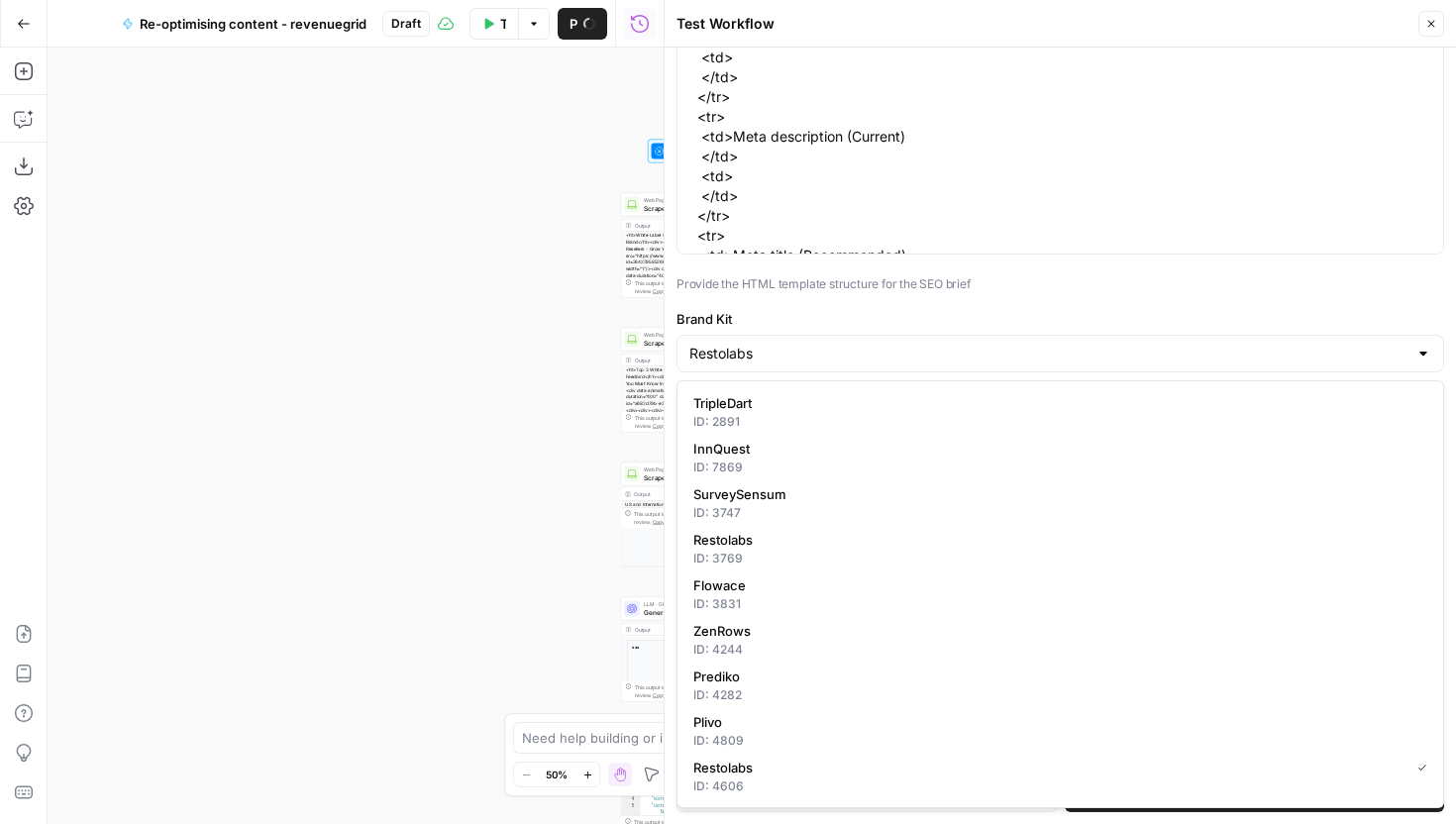 click on "Brand Kit" at bounding box center [1060, 319] 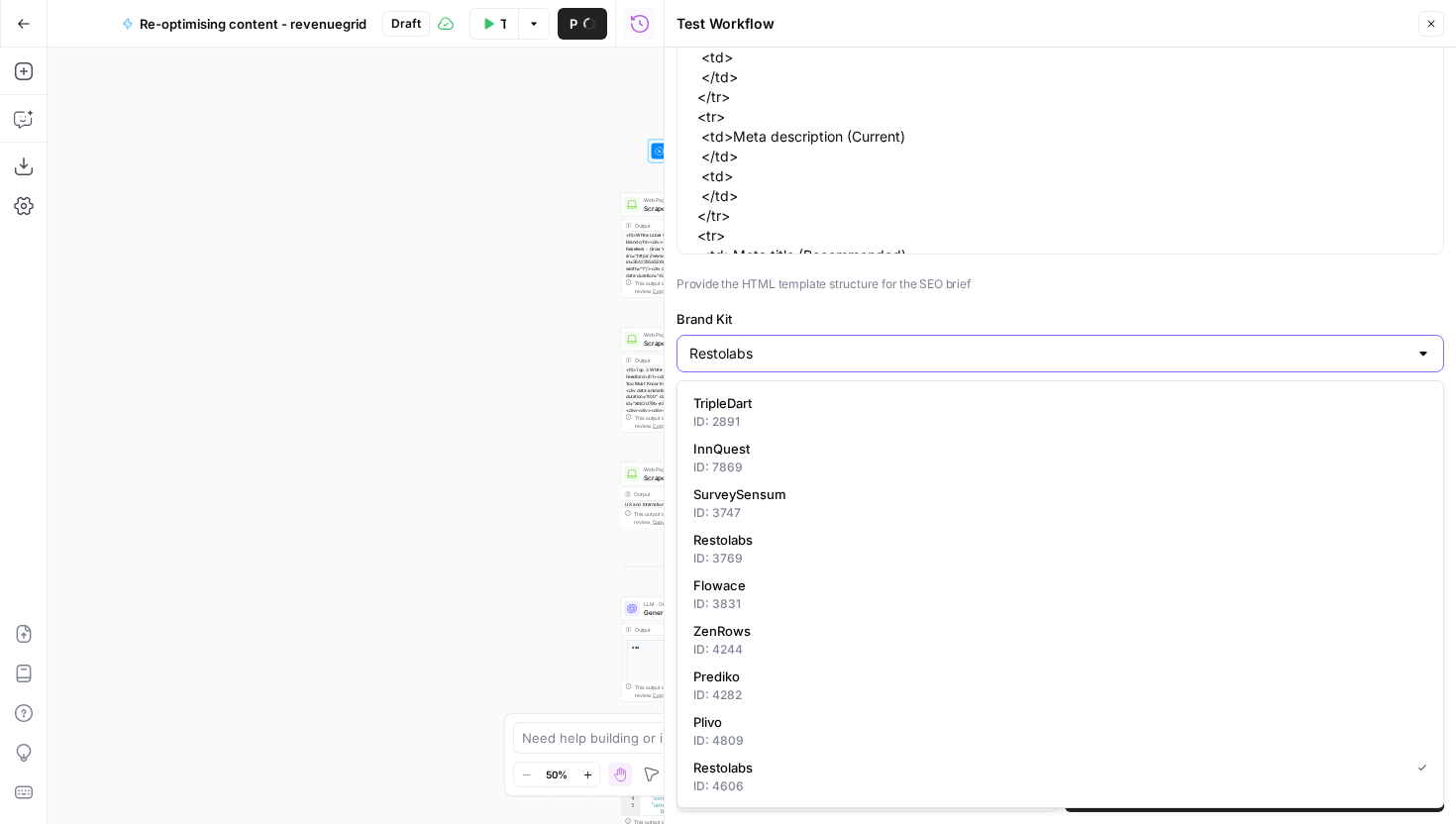 click on "Restolabs" at bounding box center [1048, 354] 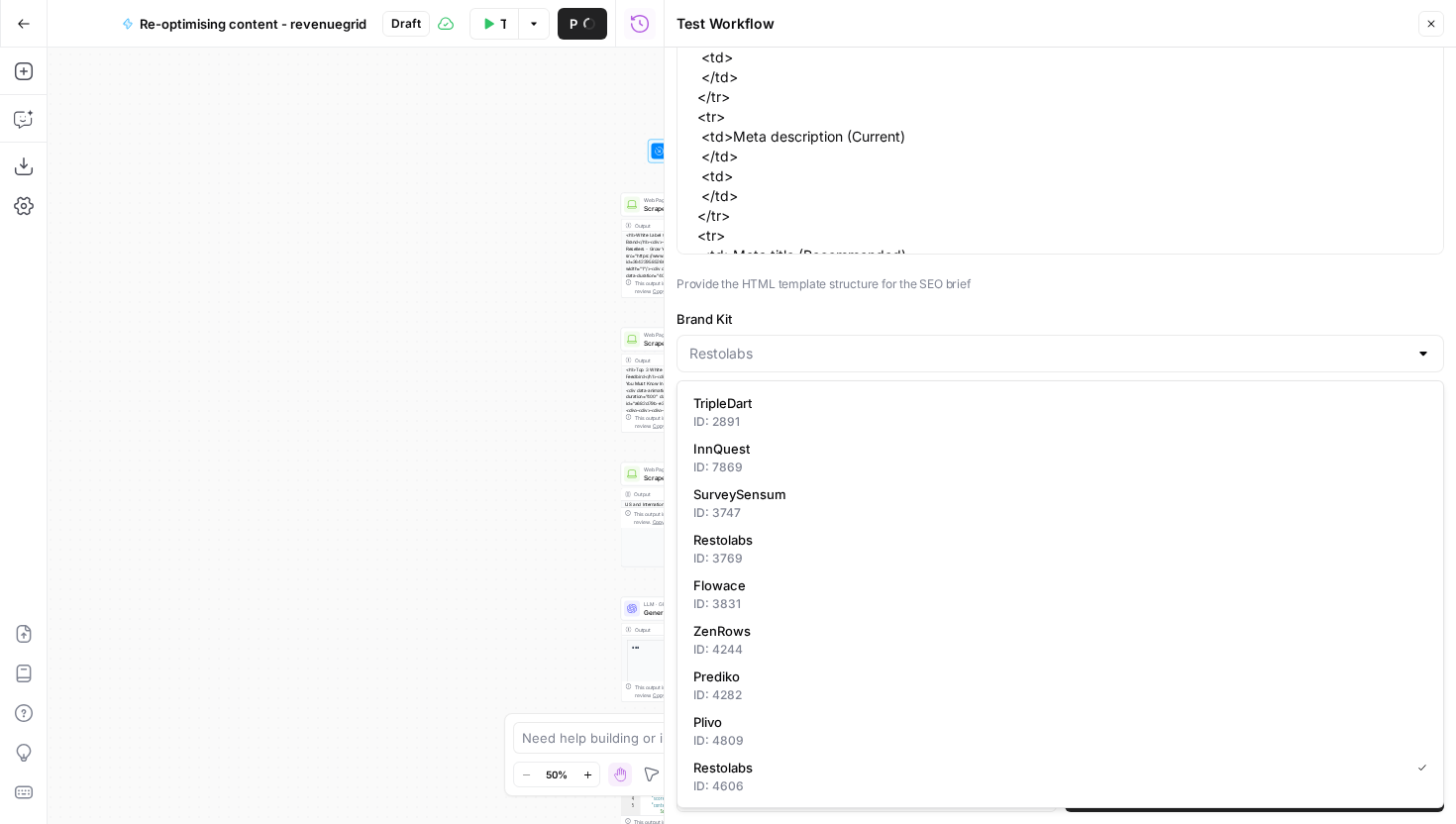 type on "Restolabs" 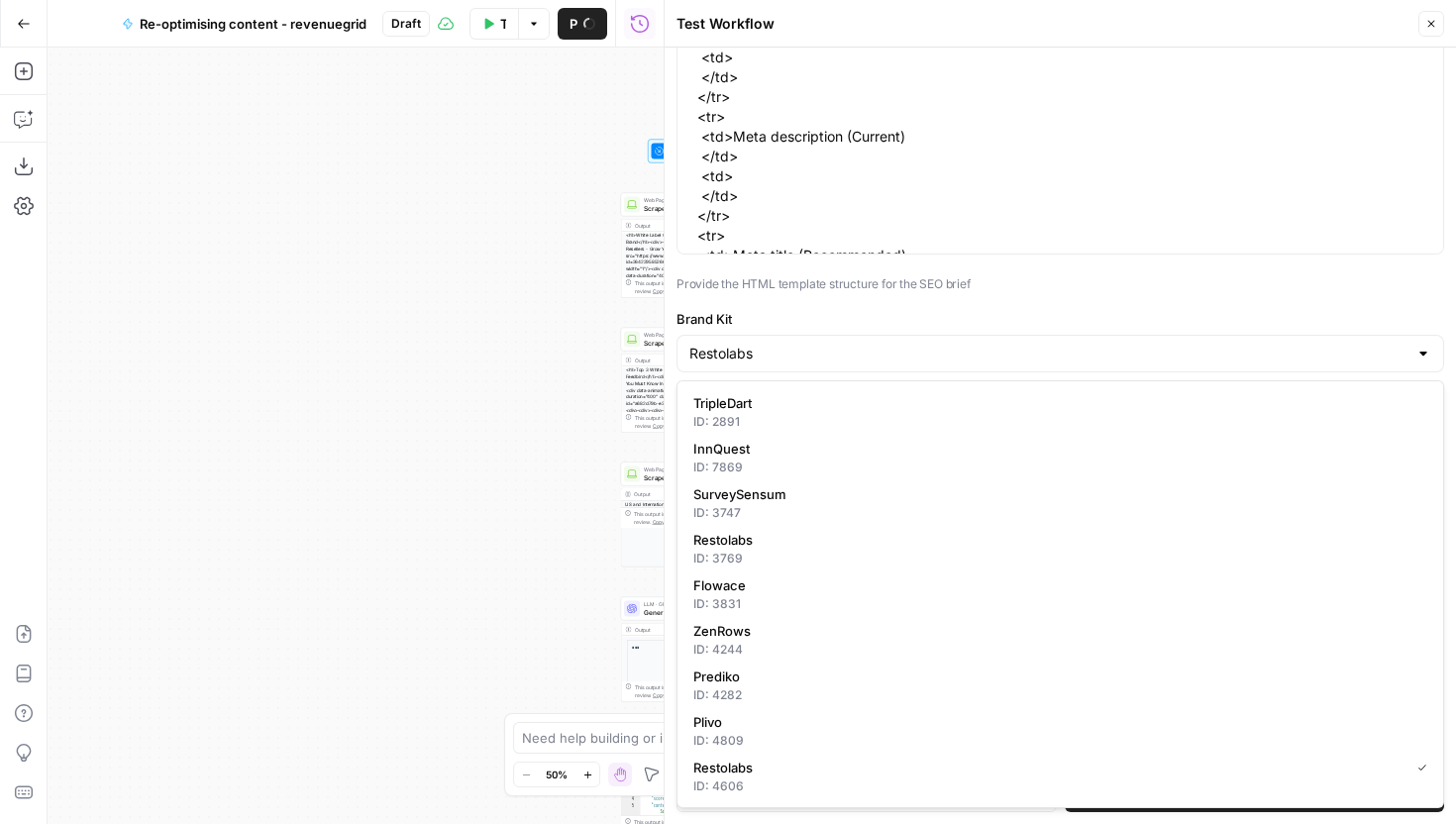 click on "revenuegrid Blog URL https://revenuegrid.com/blog/introduction-email/ Enter the URL of the revenuegrid blog post to optimize Competitor URL 1 https://www.commsor.com/post/warm-intro-email Enter the first competitor blog URL for comparison Competitor URL 2 https://woodpecker.co/blog/email-introduction-examples/ Enter the second competitor blog URL for comparison Brief Template HTML Provide the HTML template structure for the SEO brief Brand Kit Restolabs" at bounding box center [1060, -84] 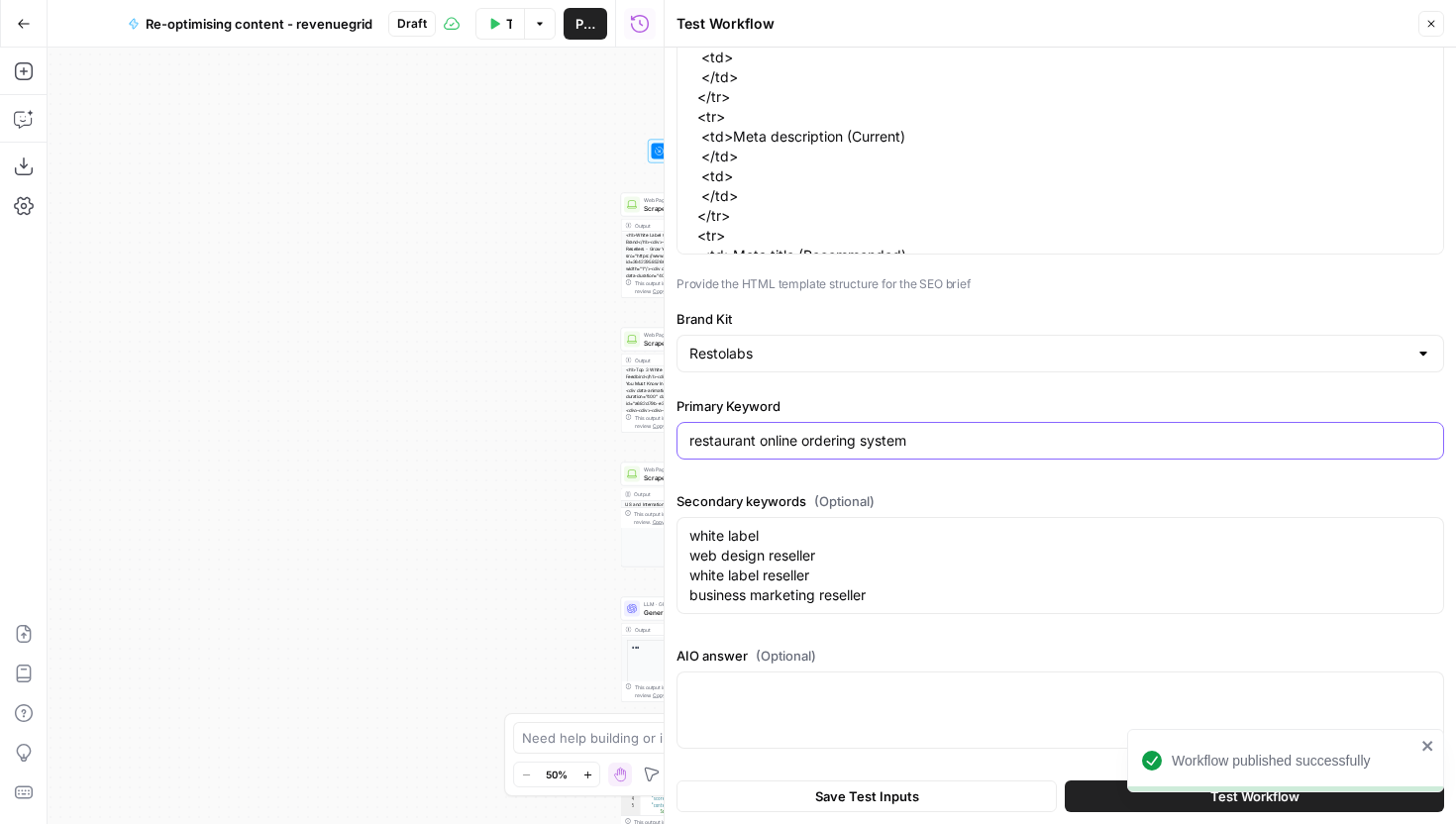 click on "restaurant online ordering system" at bounding box center [1060, 441] 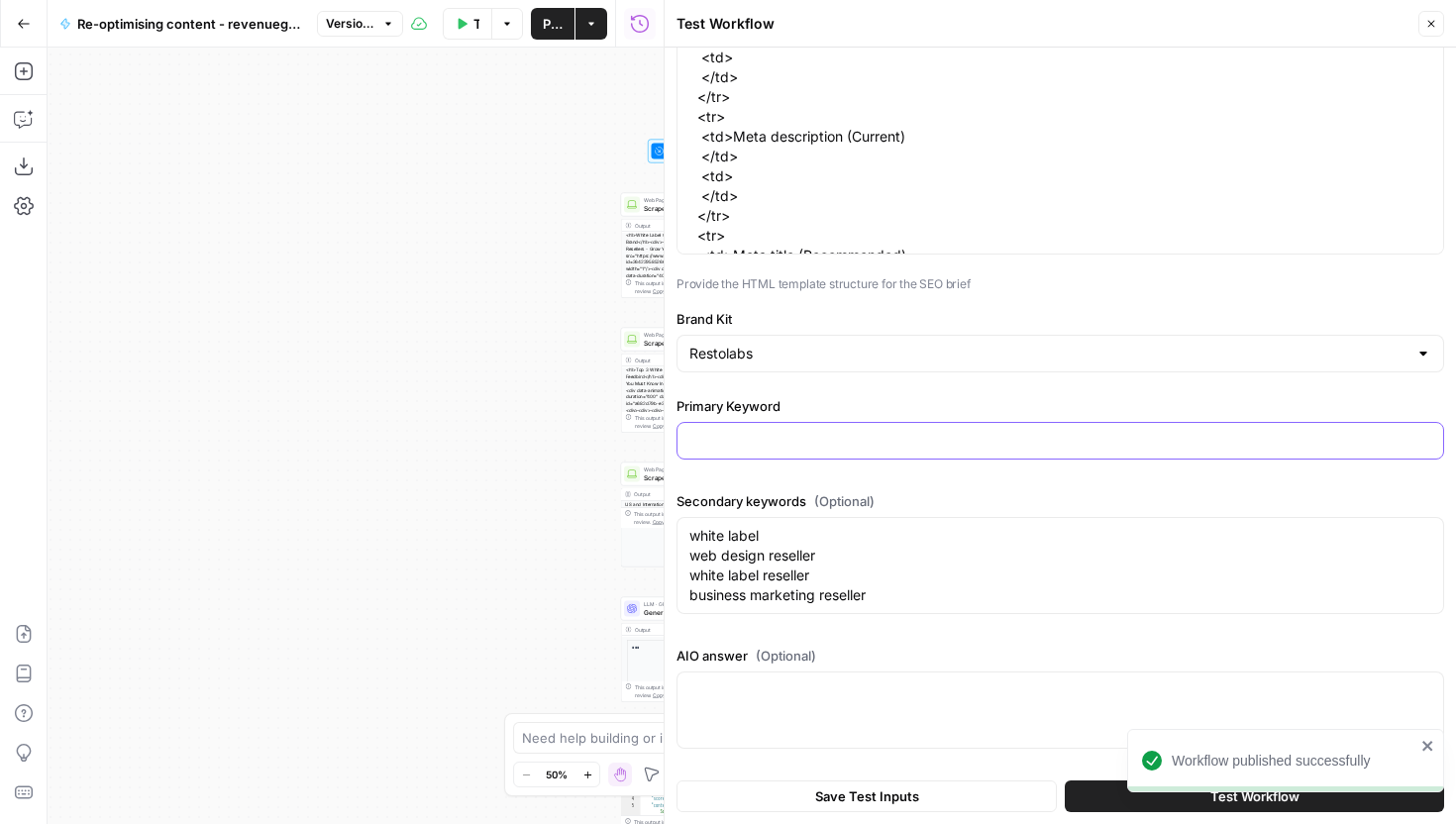 paste on "https://woodpecker.co/blog/email-introduction-examples/" 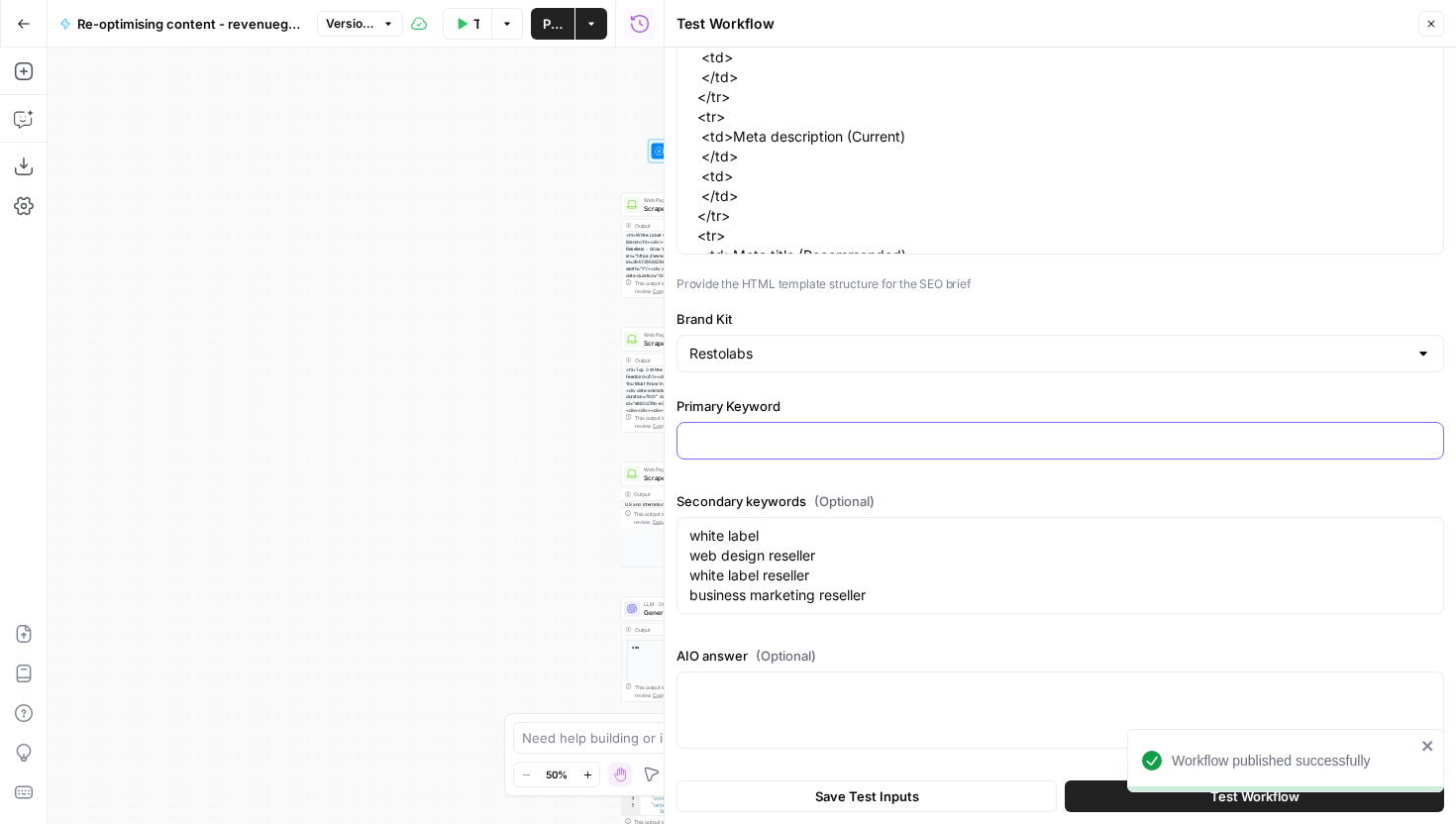 paste on "Introduction Email" 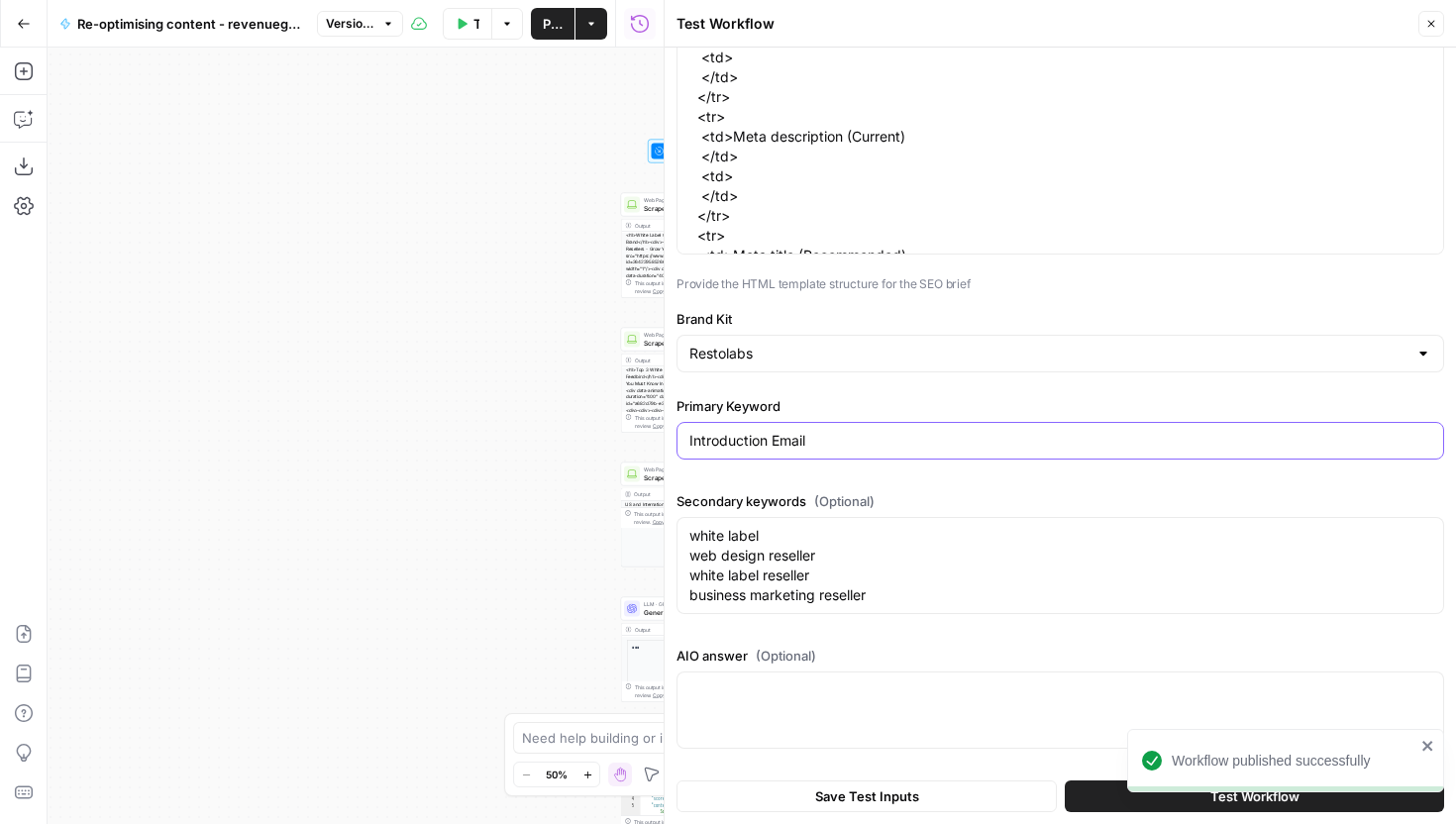 type on "Introduction Email" 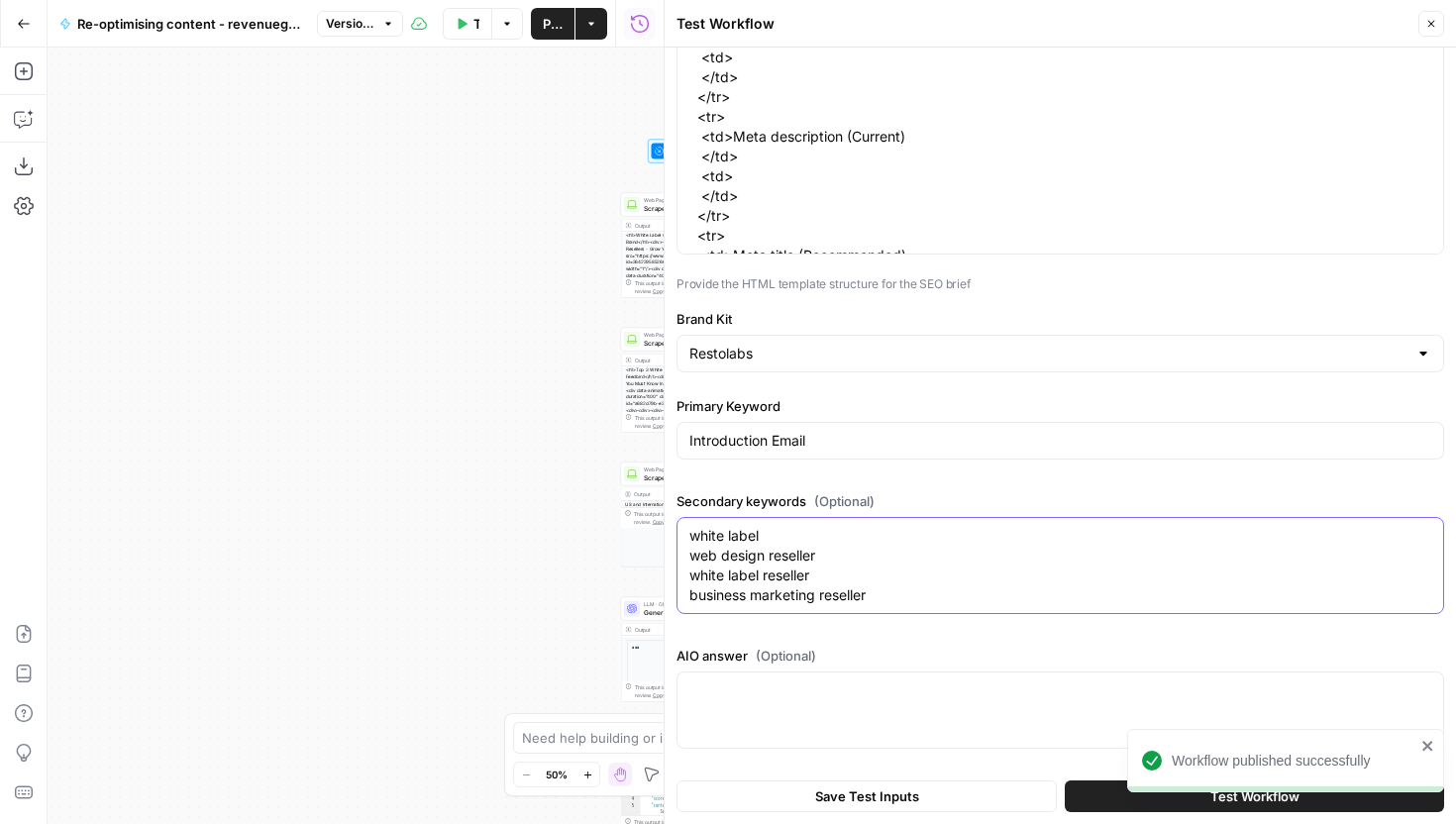 click on "white label
web design reseller
white label reseller
business marketing reseller" at bounding box center [1060, 566] 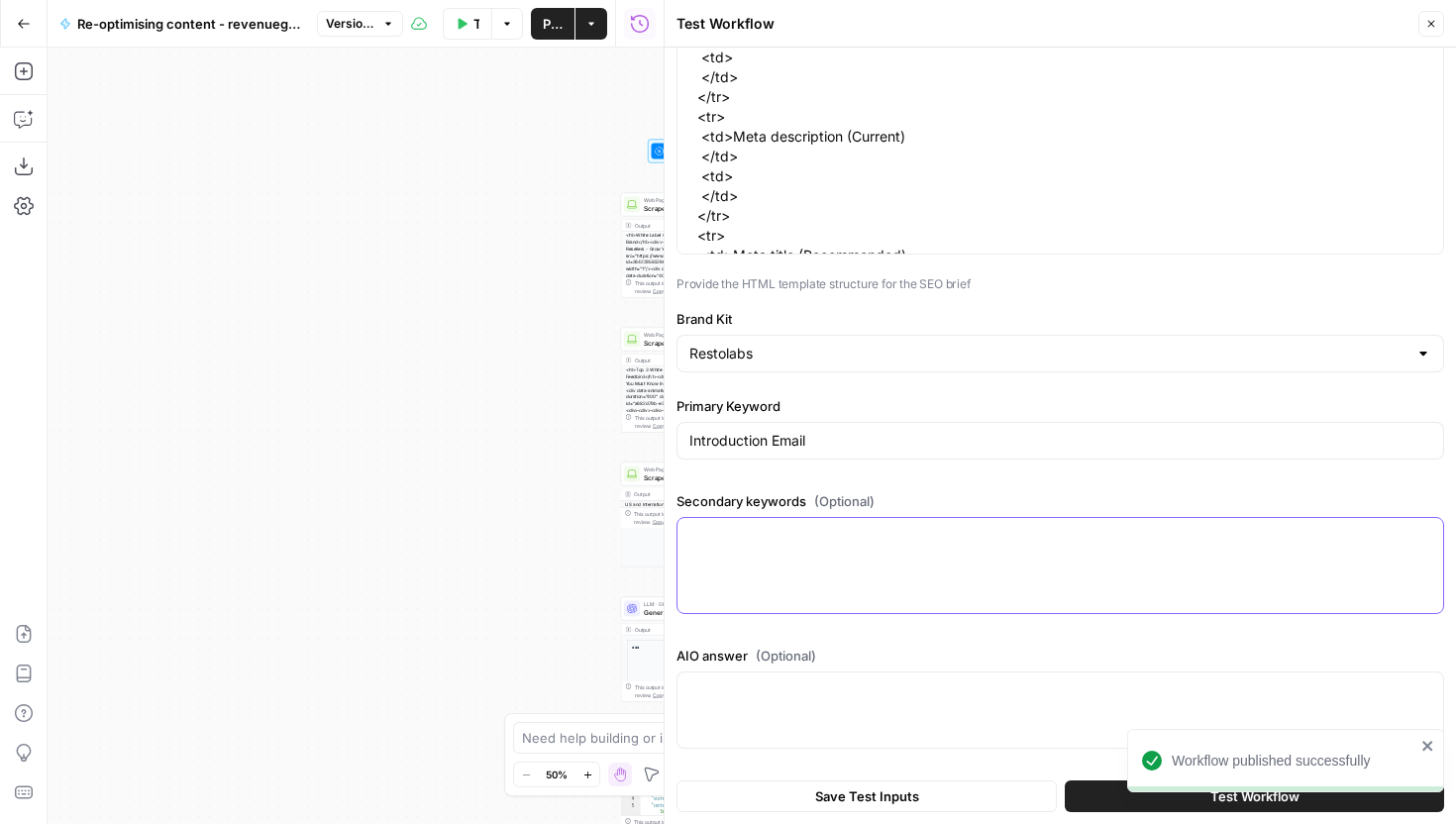 scroll, scrollTop: 580, scrollLeft: 0, axis: vertical 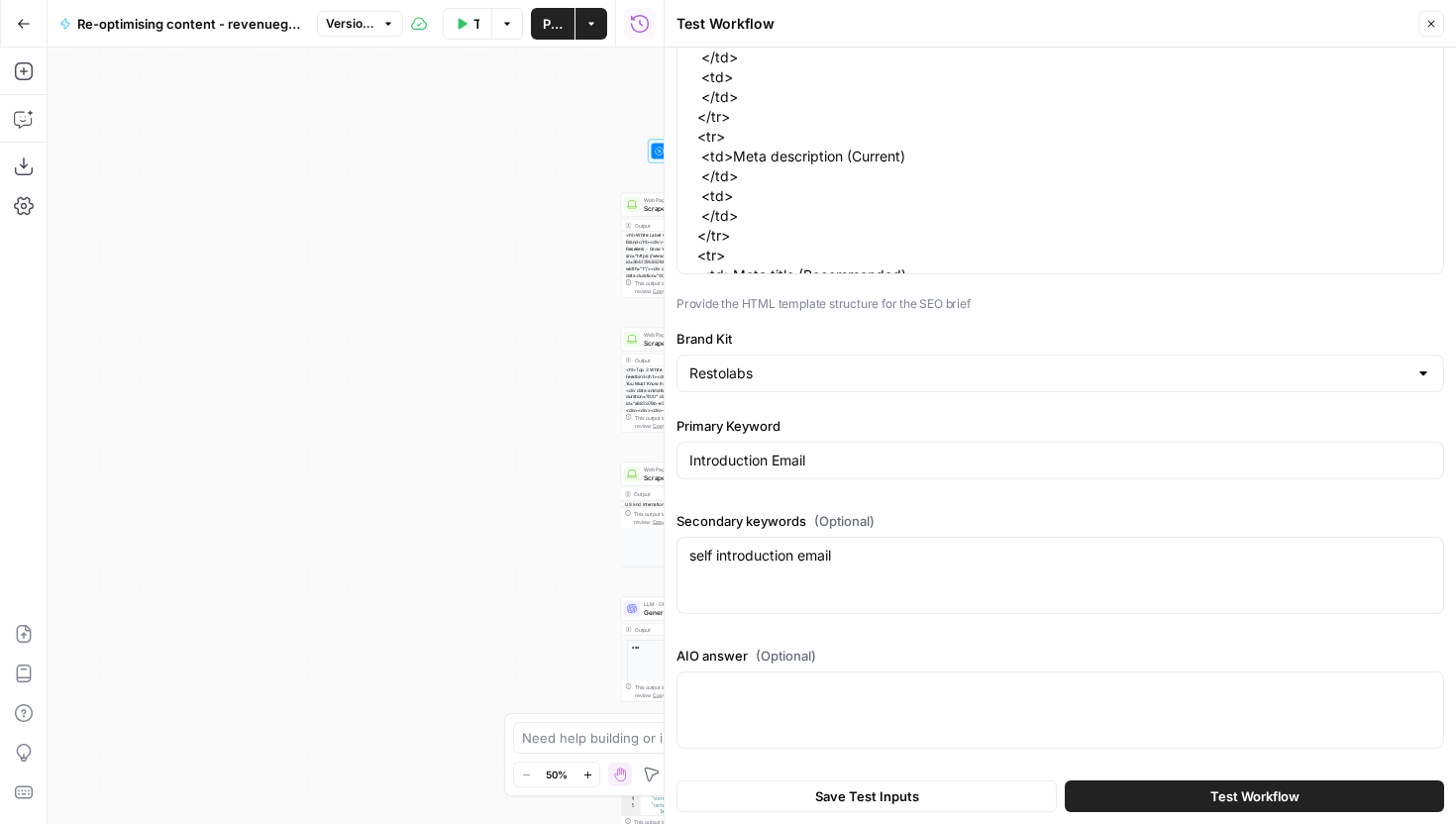 click on "self introduction email
self introduction email" at bounding box center [1060, 575] 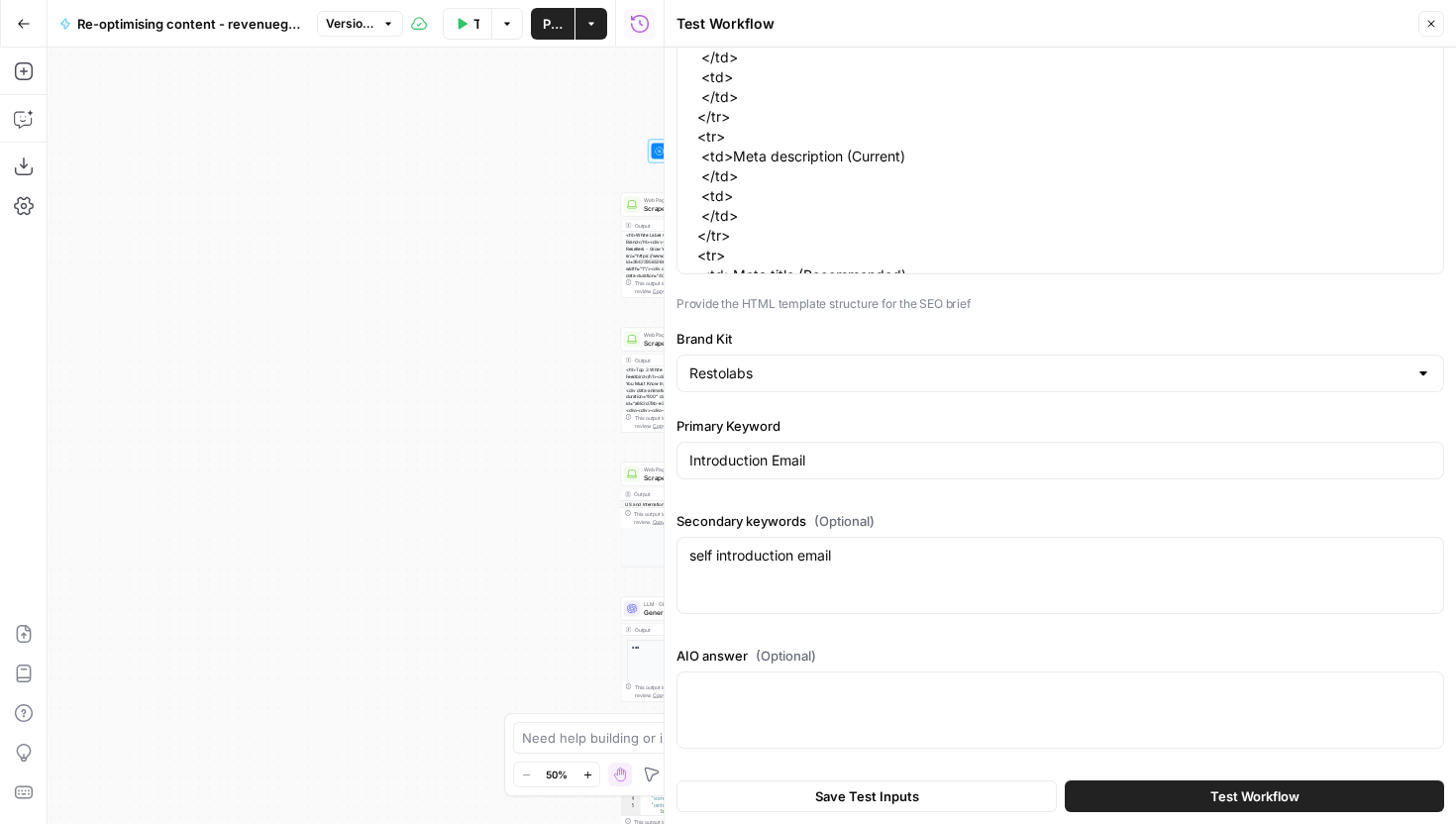 click at bounding box center (1060, 710) 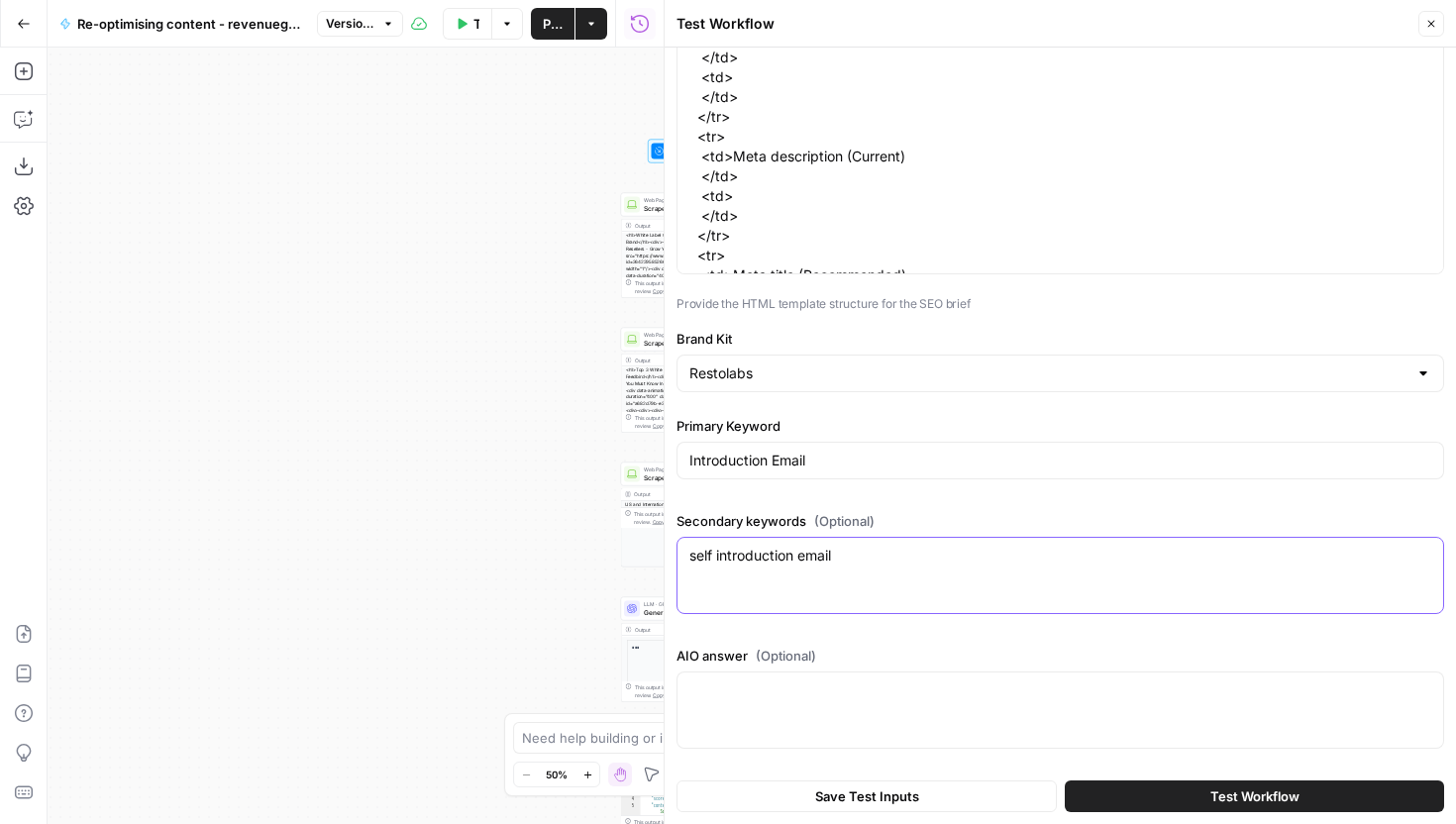 click on "self introduction email" at bounding box center (1060, 556) 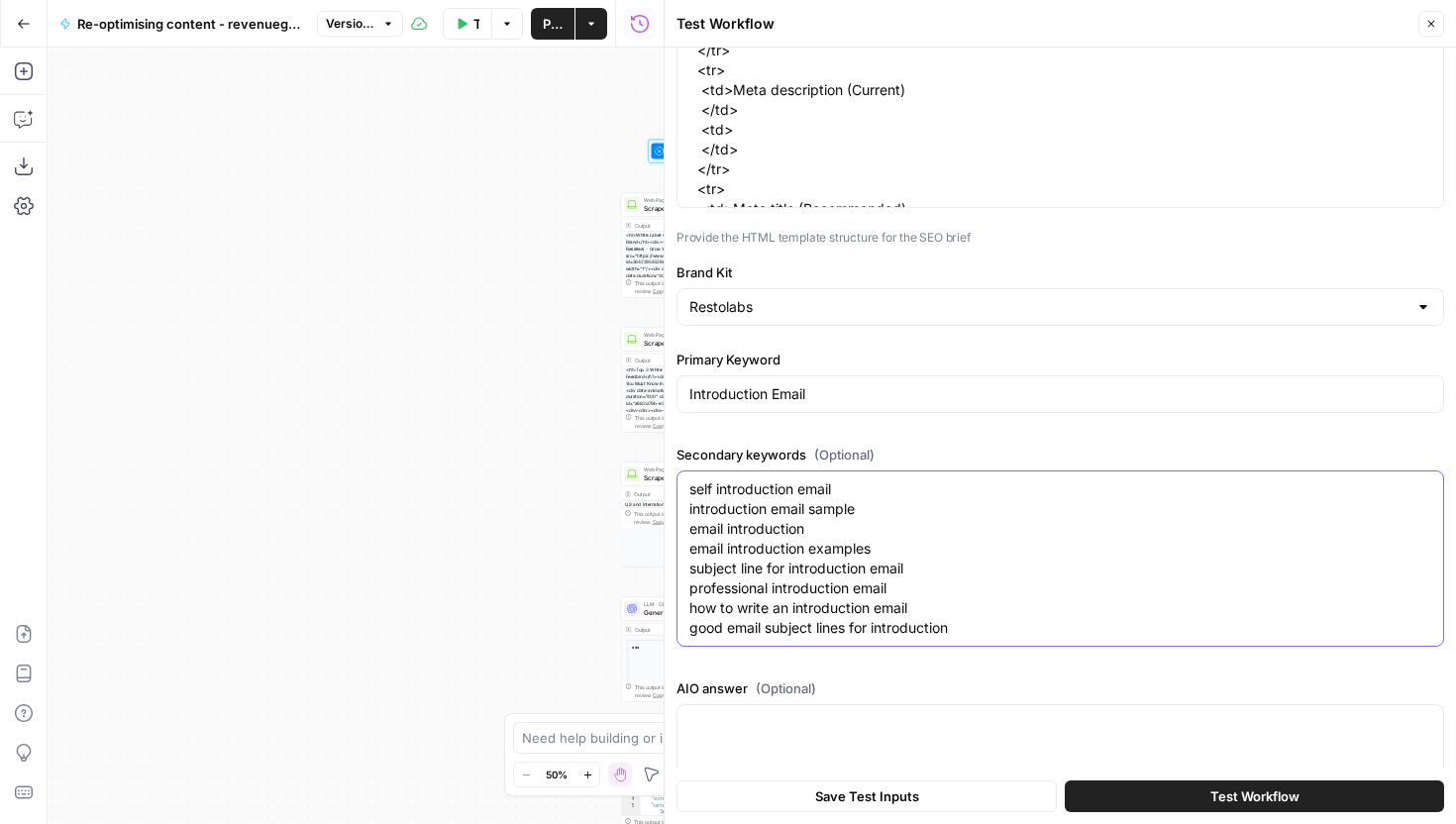 scroll, scrollTop: 655, scrollLeft: 0, axis: vertical 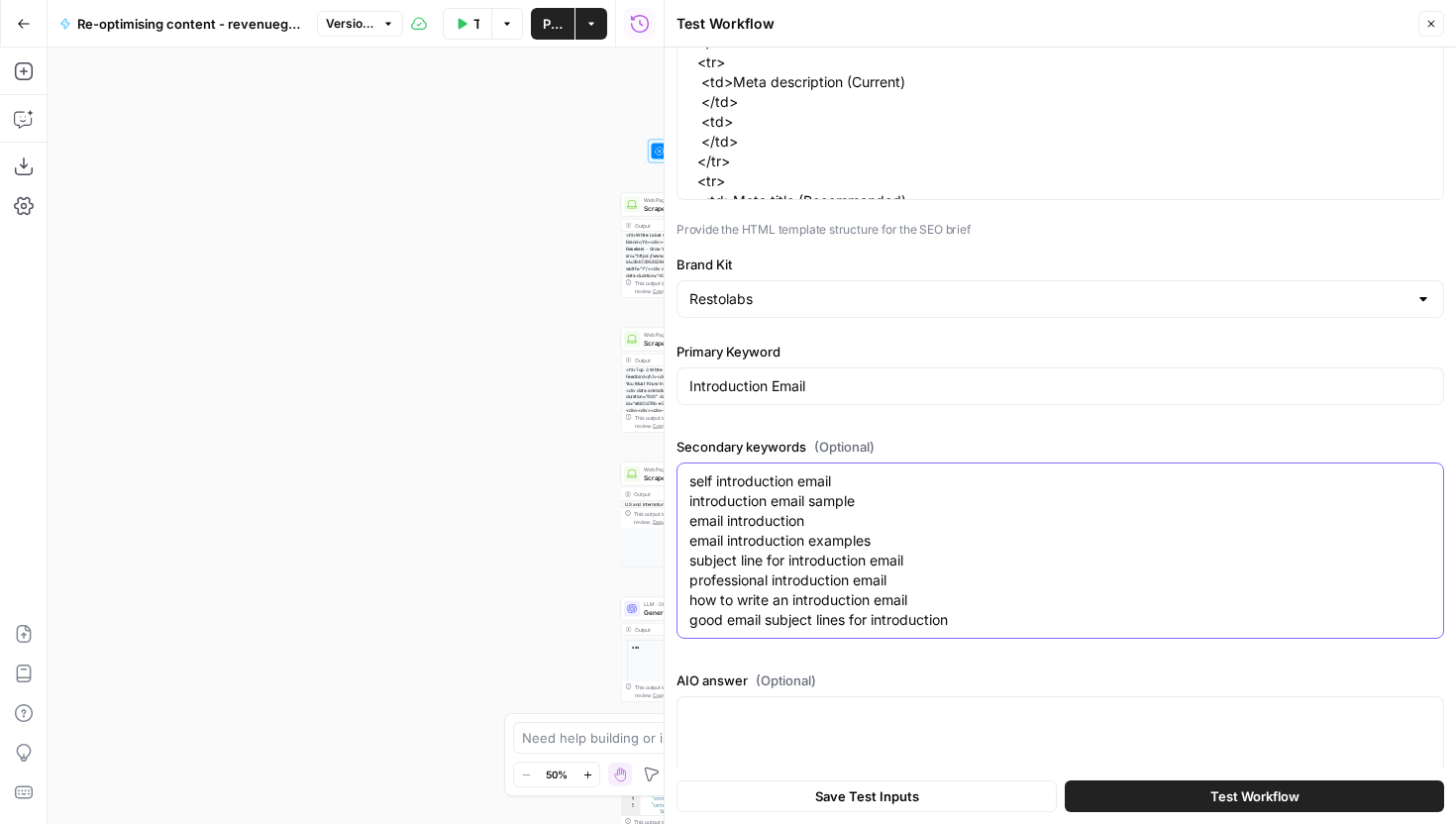 type on "self introduction email
introduction email sample
email introduction
email introduction examples
subject line for introduction email
professional introduction email
how to write an introduction email
good email subject lines for introduction" 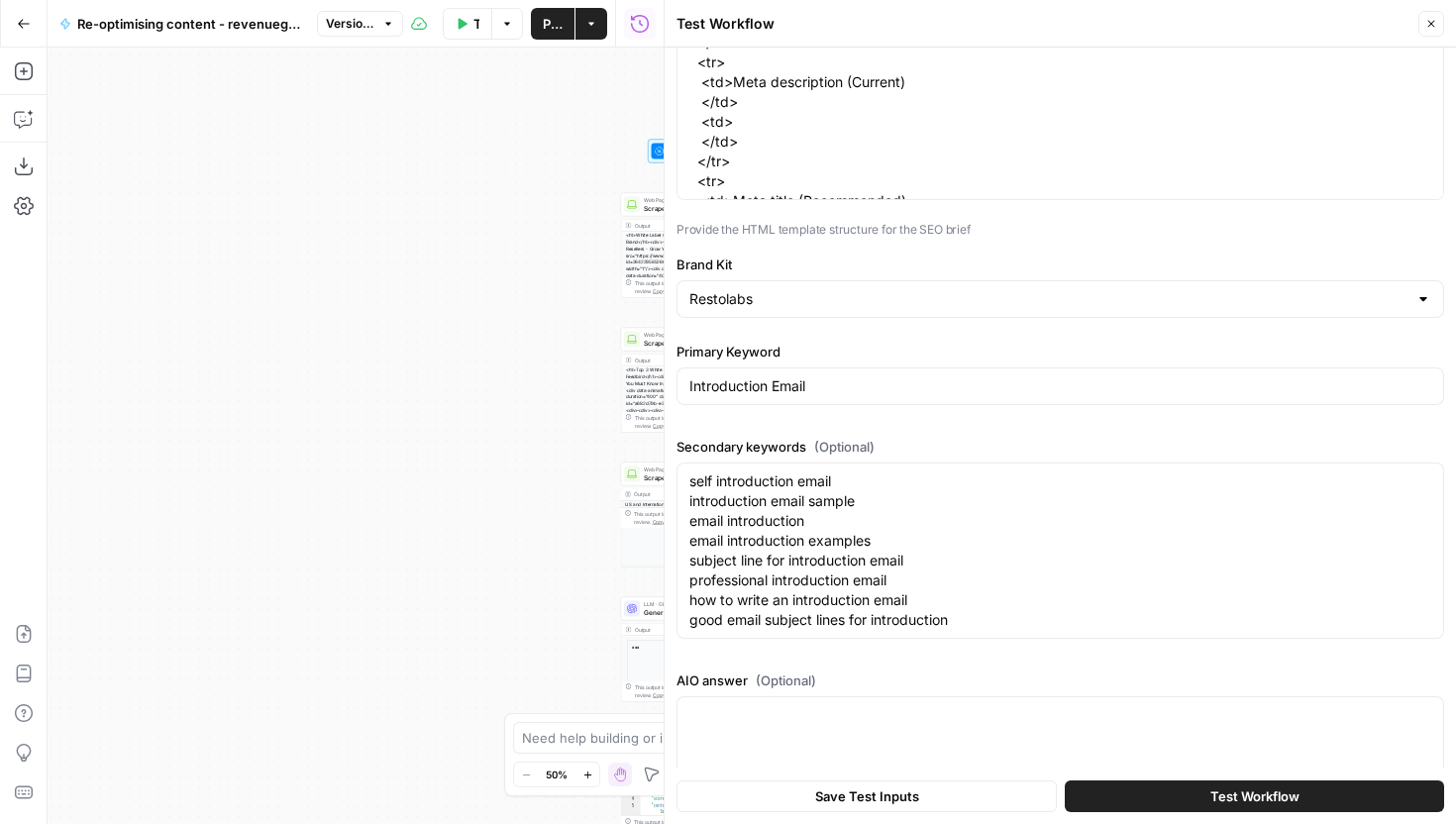 click at bounding box center [1060, 735] 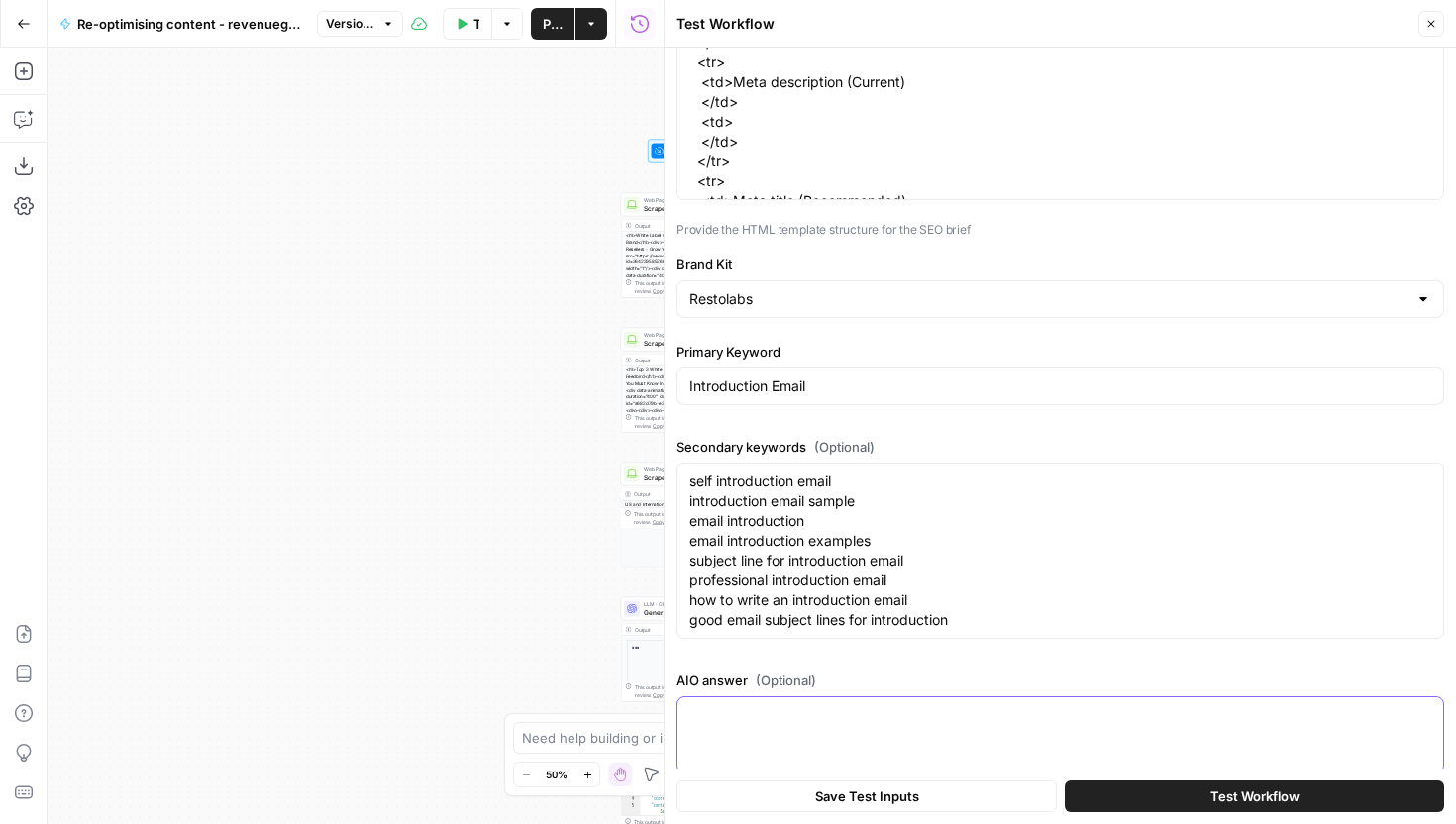 paste on "An introduction email should be clear, concise, and professional. It should clearly state who you are, why you're reaching out, and what you hope to achieve with the email. A good introduction email also highlights relevant background information and includes a clear call to action.
Here's a breakdown of how to craft an effective introduction email:
1. Subject Line:
Make it clear and concise. For example: "Introduction: [Your Name] - [Your Role] at [Your Company]" or "Introducing [Your Name] - [Your Reason for Contacting]".
2. Greeting:
Use a professional salutation like "Dear [Recipient Name]" or "Hello [Recipient Name]".
3. Introduction:
Clearly state who you are and your role. For example: "My name is [Your Name], and I am the [Your Role] at [Your Company]".
Briefly explain your reason for reaching out. For example: "I am writing to introduce myself as the new [Your Role] and to express my interest in collaborating on [Project/Topic]".
4. Background (Optional):
If relevant, provide a brief overvie..." 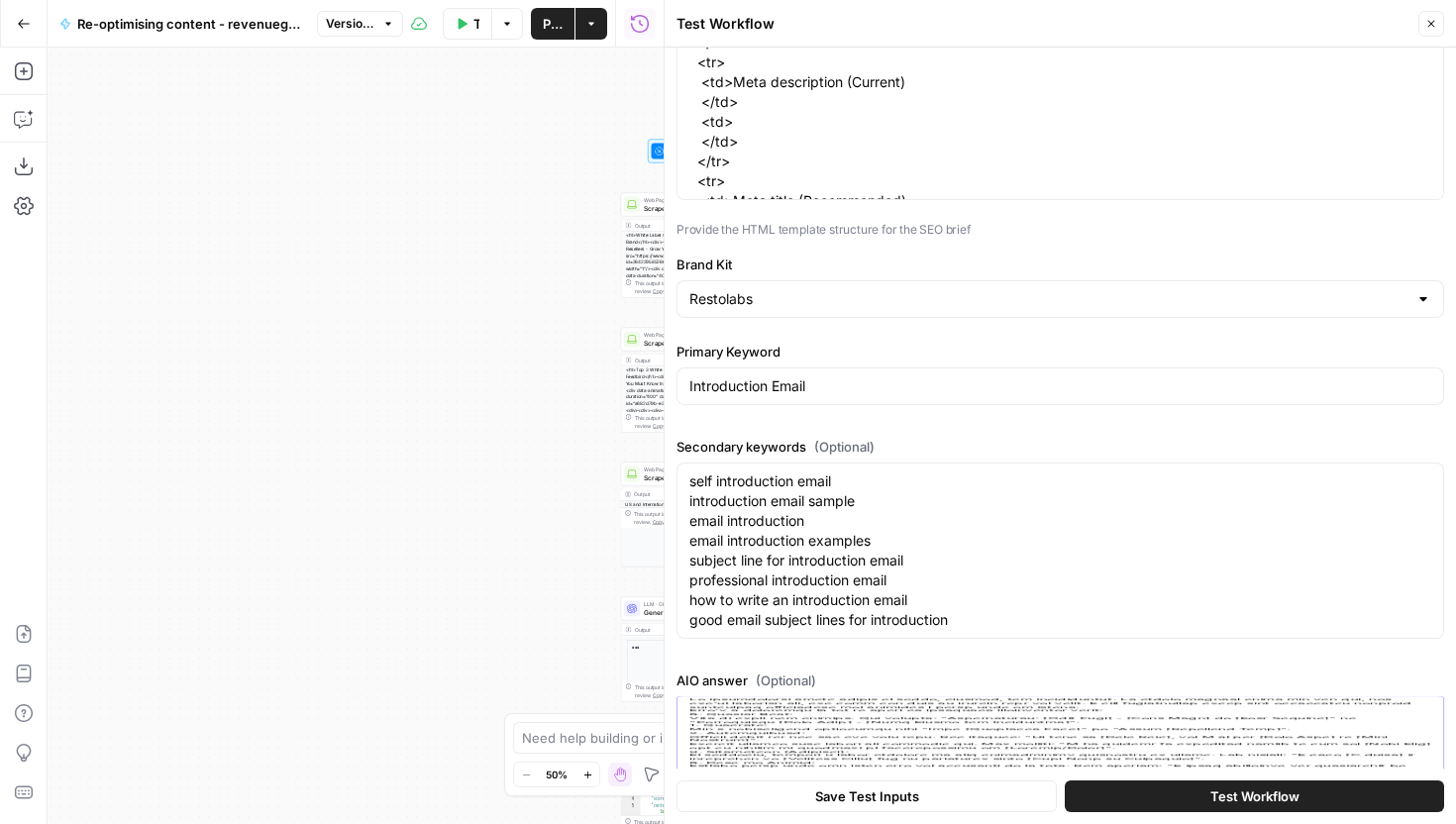 scroll, scrollTop: 349, scrollLeft: 0, axis: vertical 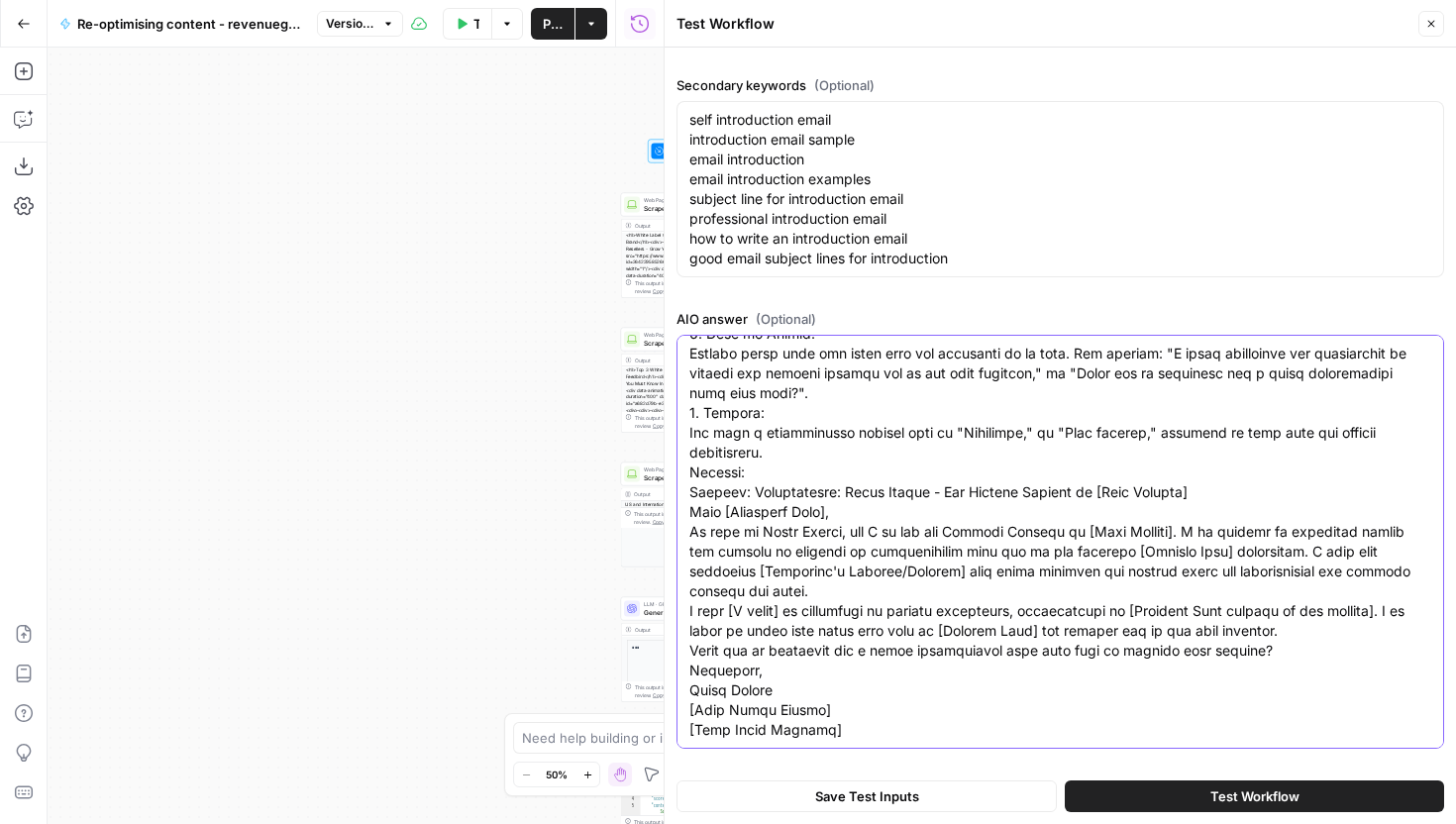 type on "An introduction email should be clear, concise, and professional. It should clearly state who you are, why you're reaching out, and what you hope to achieve with the email. A good introduction email also highlights relevant background information and includes a clear call to action.
Here's a breakdown of how to craft an effective introduction email:
1. Subject Line:
Make it clear and concise. For example: "Introduction: [Your Name] - [Your Role] at [Your Company]" or "Introducing [Your Name] - [Your Reason for Contacting]".
2. Greeting:
Use a professional salutation like "Dear [Recipient Name]" or "Hello [Recipient Name]".
3. Introduction:
Clearly state who you are and your role. For example: "My name is [Your Name], and I am the [Your Role] at [Your Company]".
Briefly explain your reason for reaching out. For example: "I am writing to introduce myself as the new [Your Role] and to express my interest in collaborating on [Project/Topic]".
4. Background (Optional):
If relevant, provide a brief overvie..." 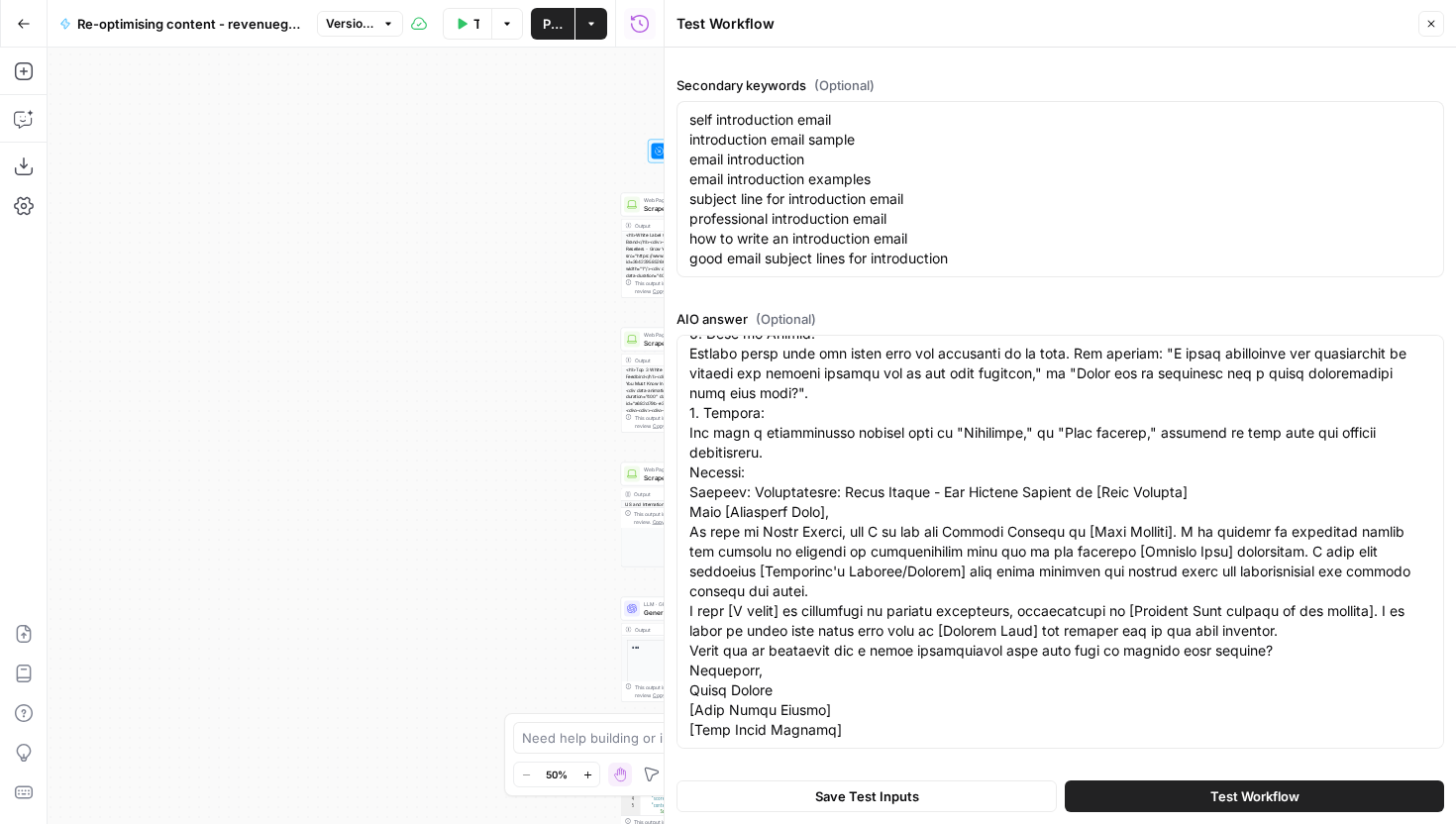 click on "Test Workflow" at bounding box center (1255, 796) 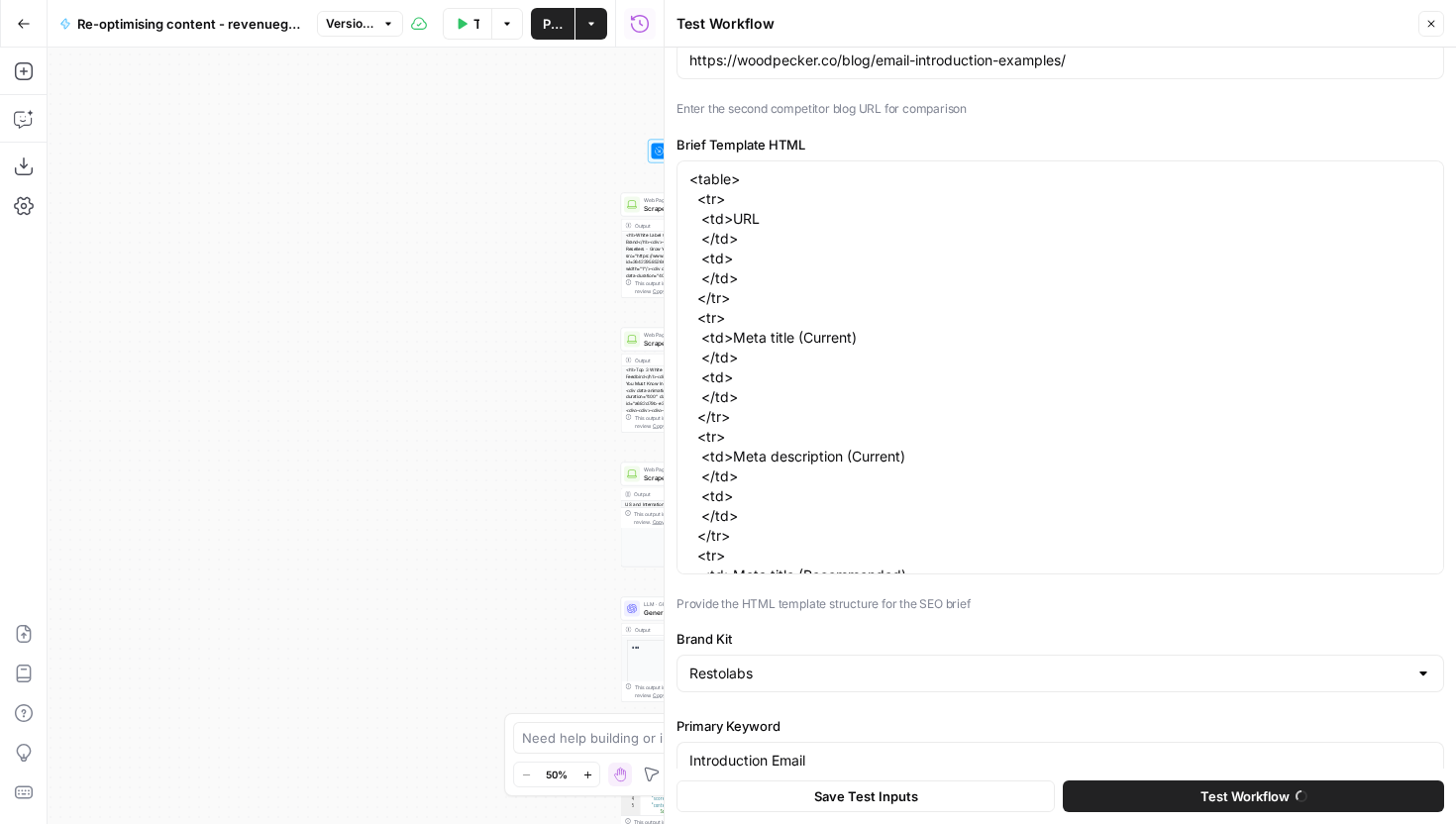 scroll, scrollTop: 0, scrollLeft: 0, axis: both 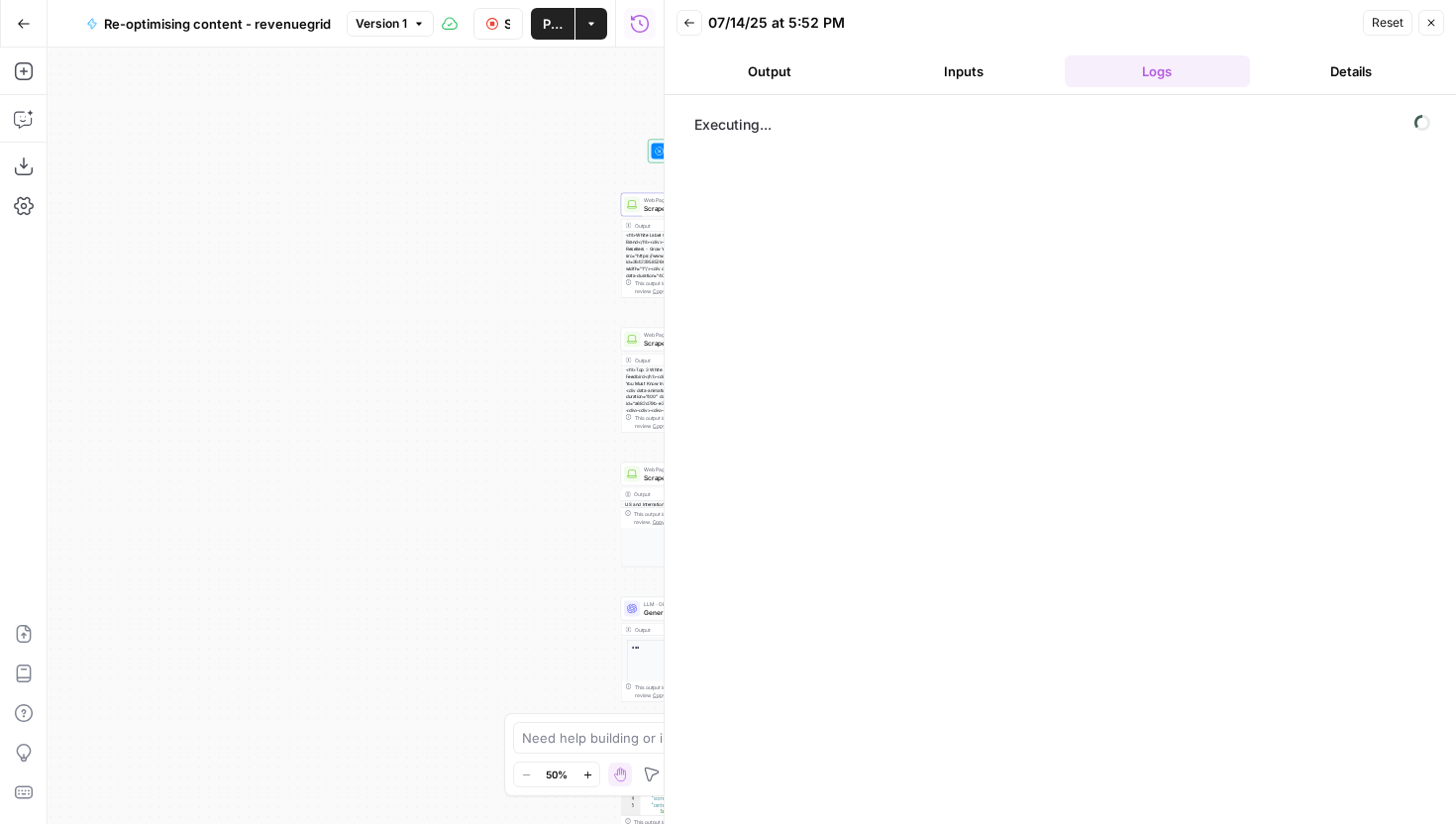 click on "Output" at bounding box center [770, 71] 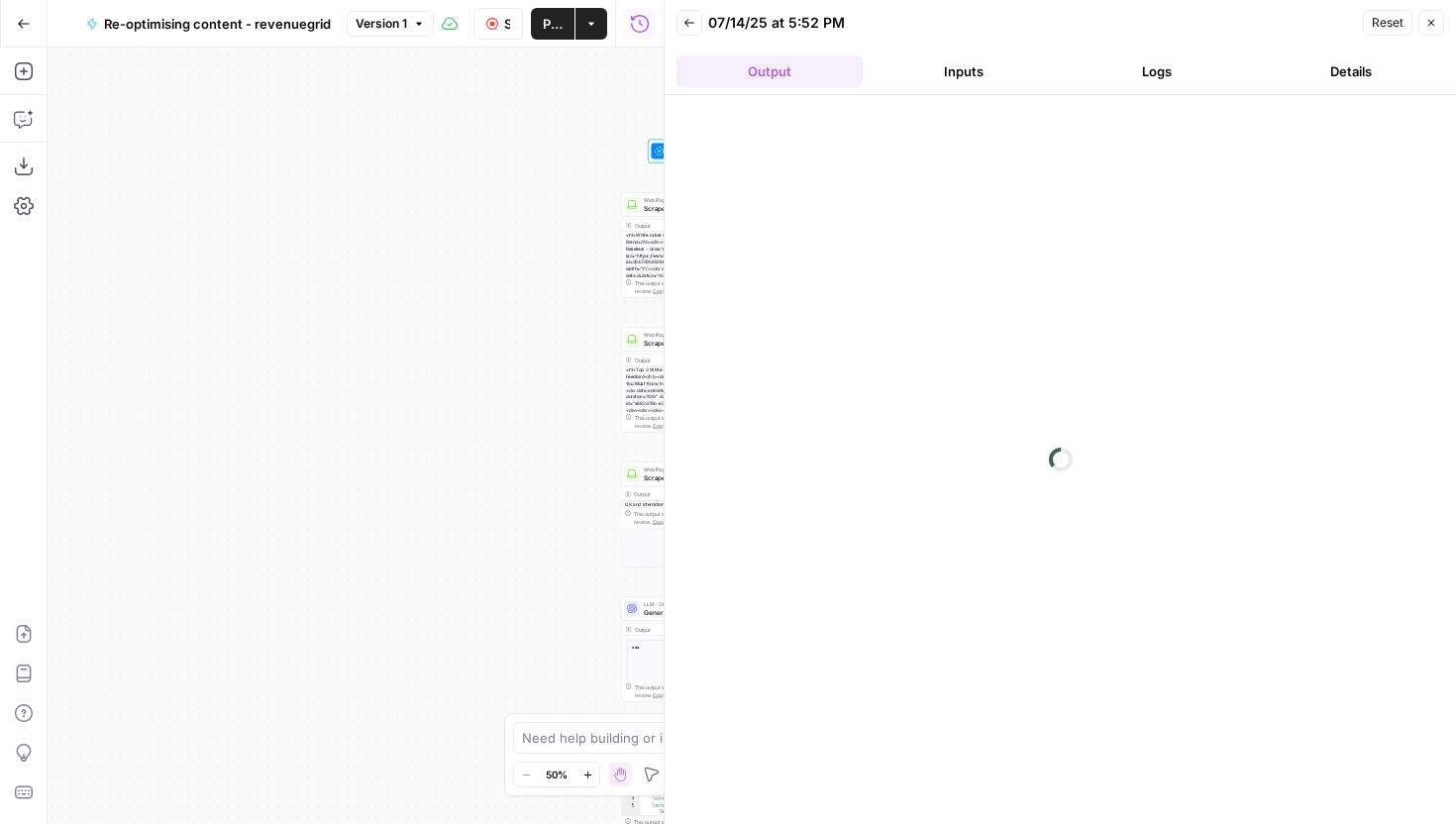 click on "Logs" at bounding box center (1158, 71) 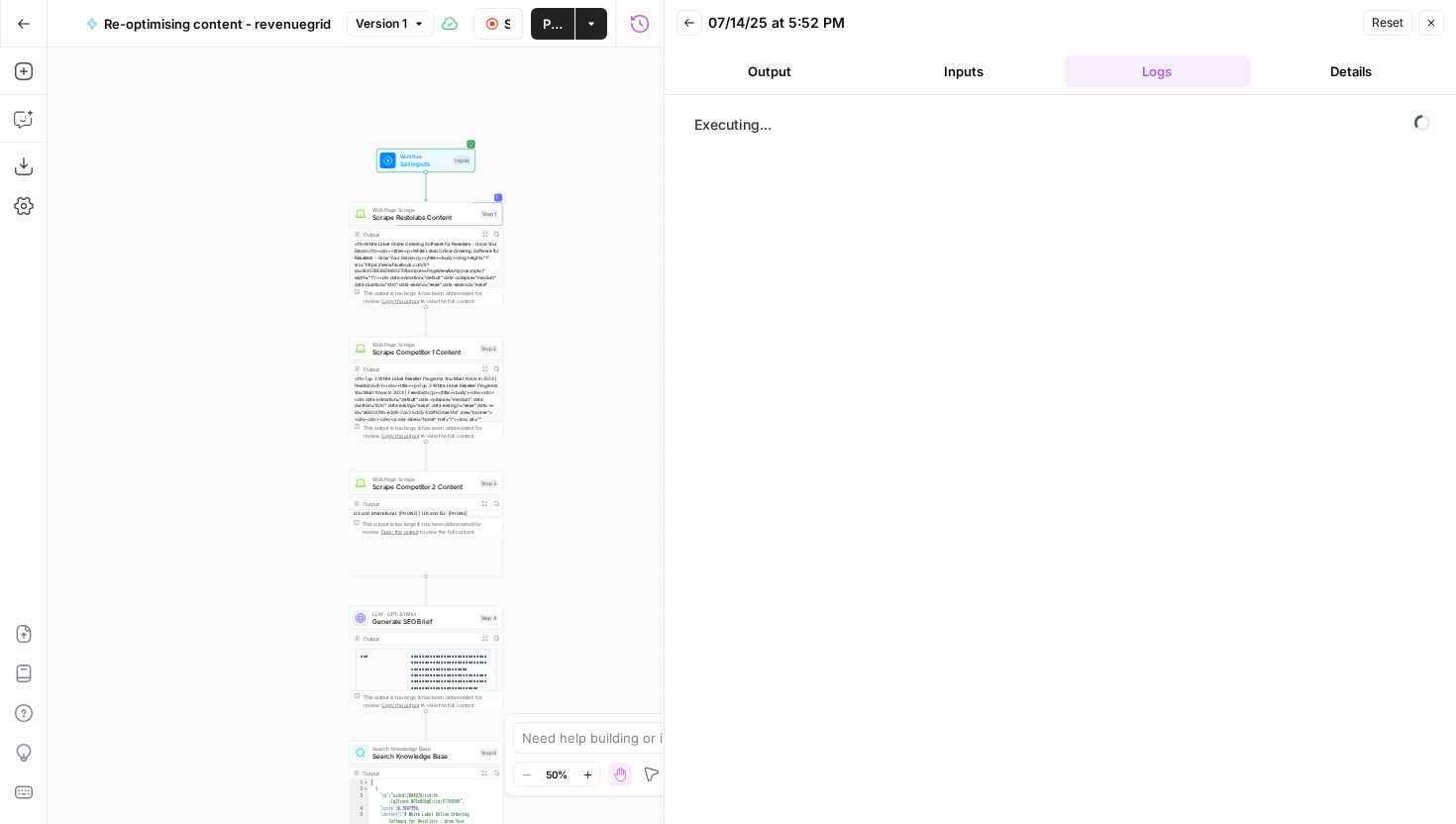 drag, startPoint x: 862, startPoint y: 77, endPoint x: 818, endPoint y: 74, distance: 44.102154 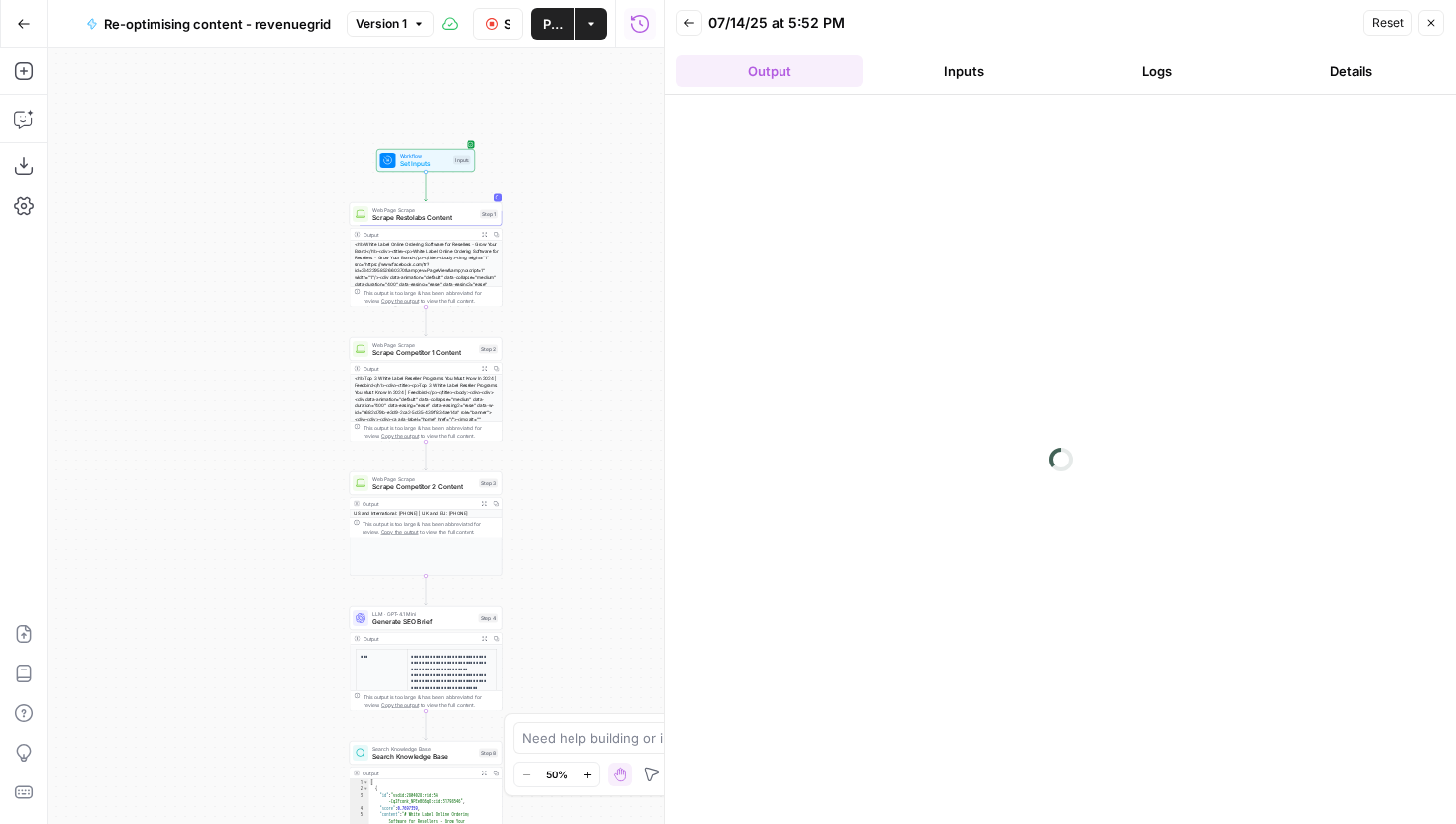 click on "Output" at bounding box center (770, 71) 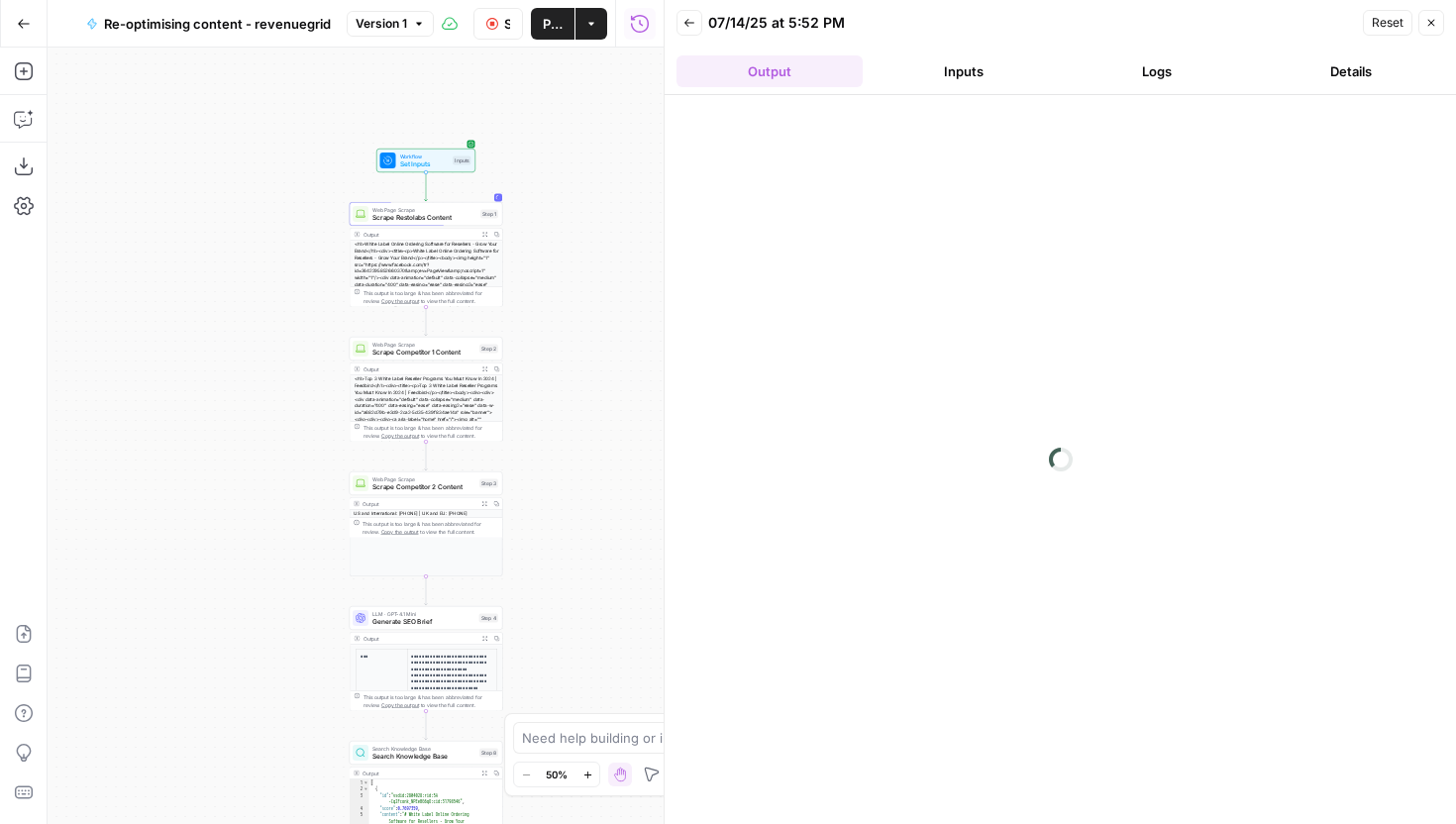 click on "07/14/25 at 5:52 PM" at bounding box center (0, 0) 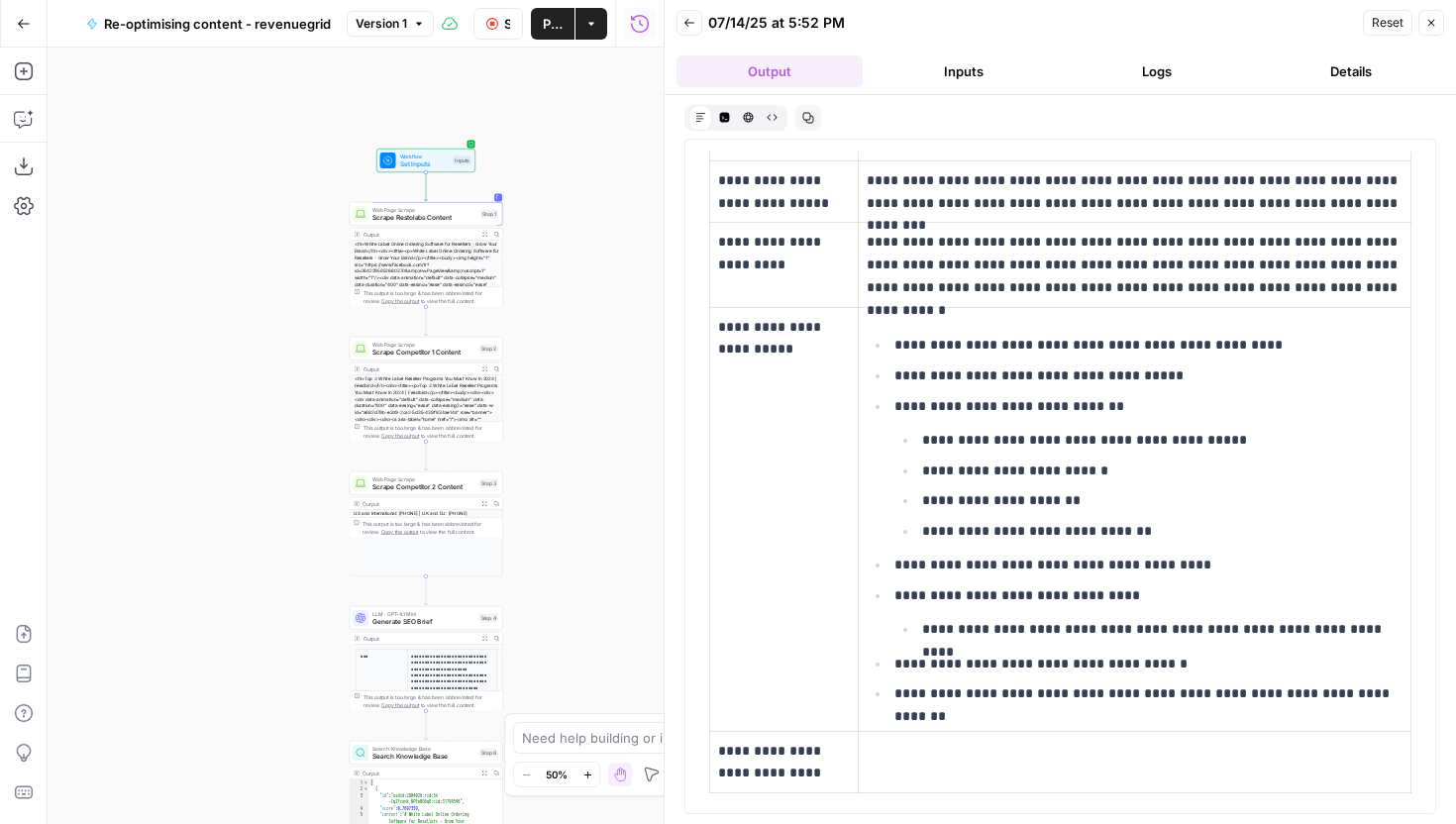 scroll, scrollTop: 282, scrollLeft: 0, axis: vertical 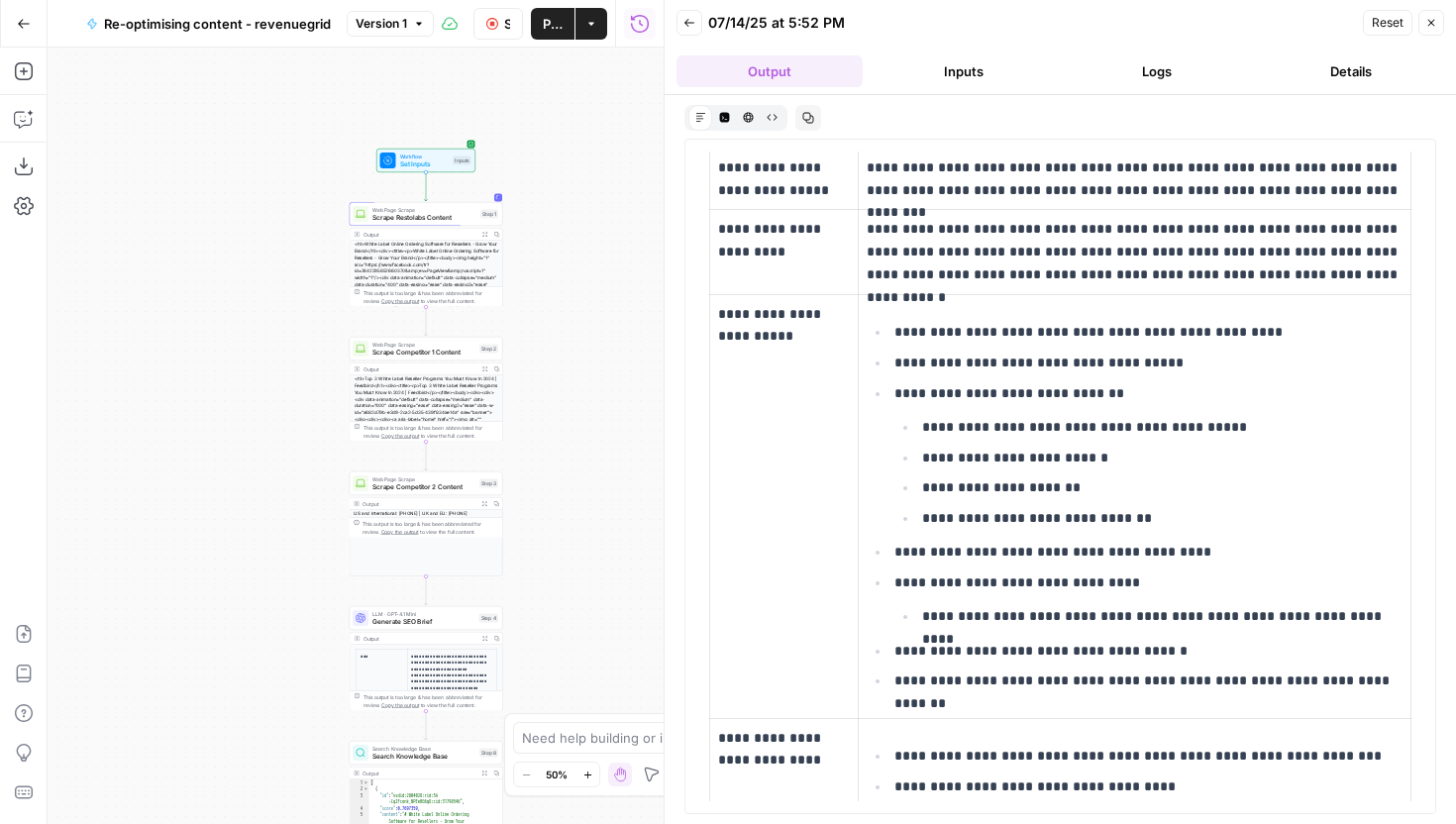 click on "Logs" at bounding box center (1158, 71) 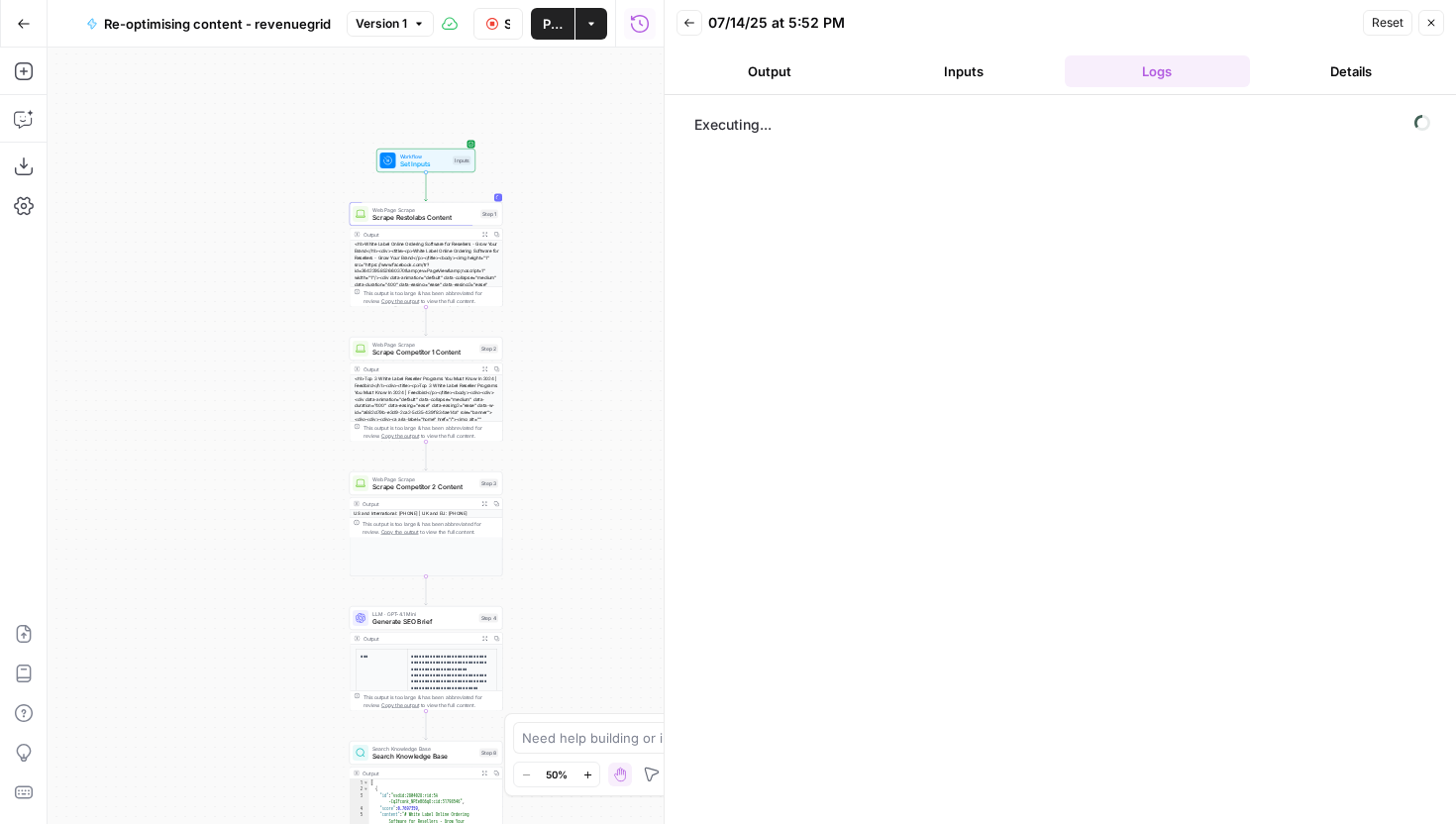 click on "Close" at bounding box center [1431, 23] 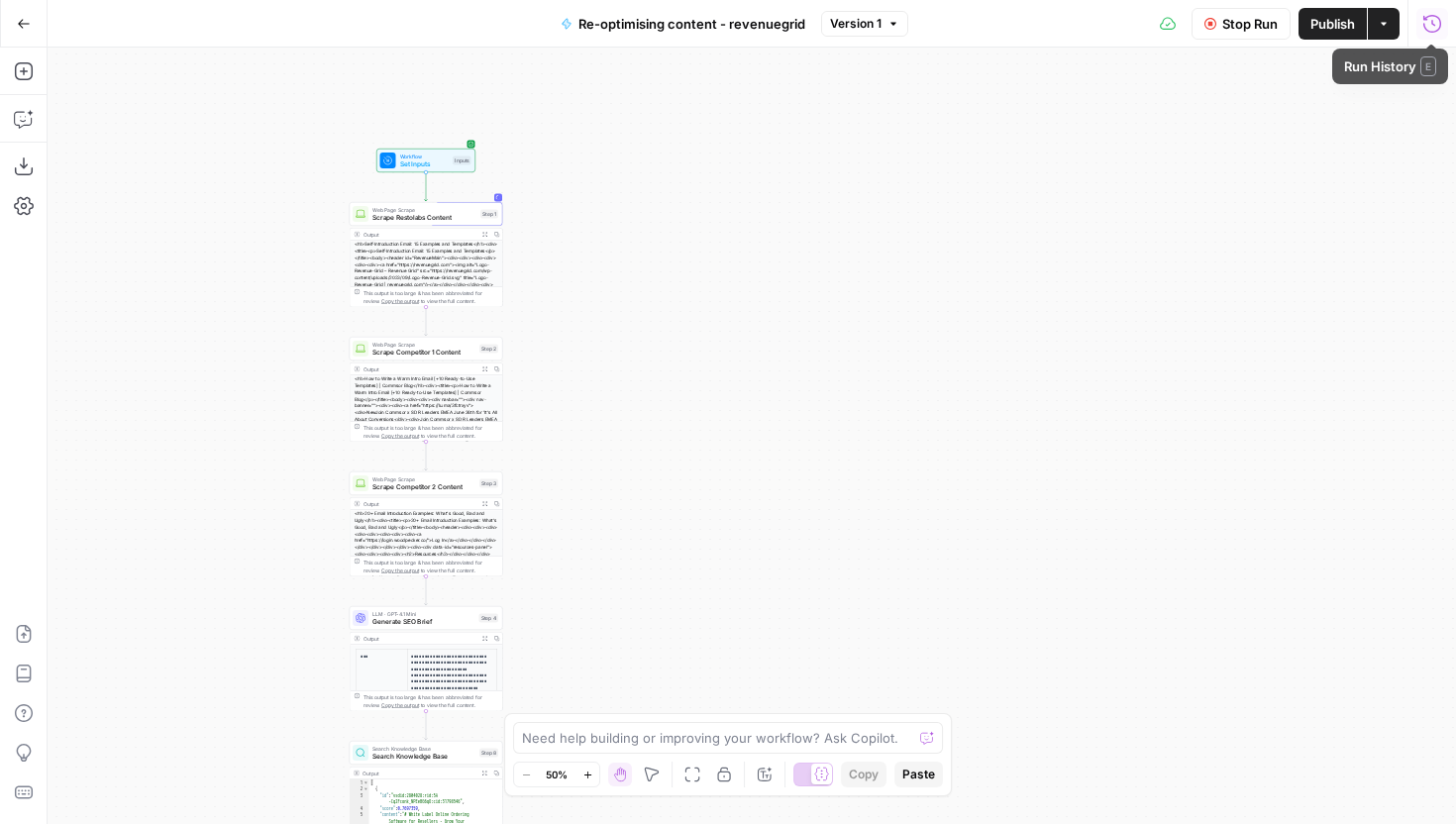 click on "Run History" at bounding box center [1432, 24] 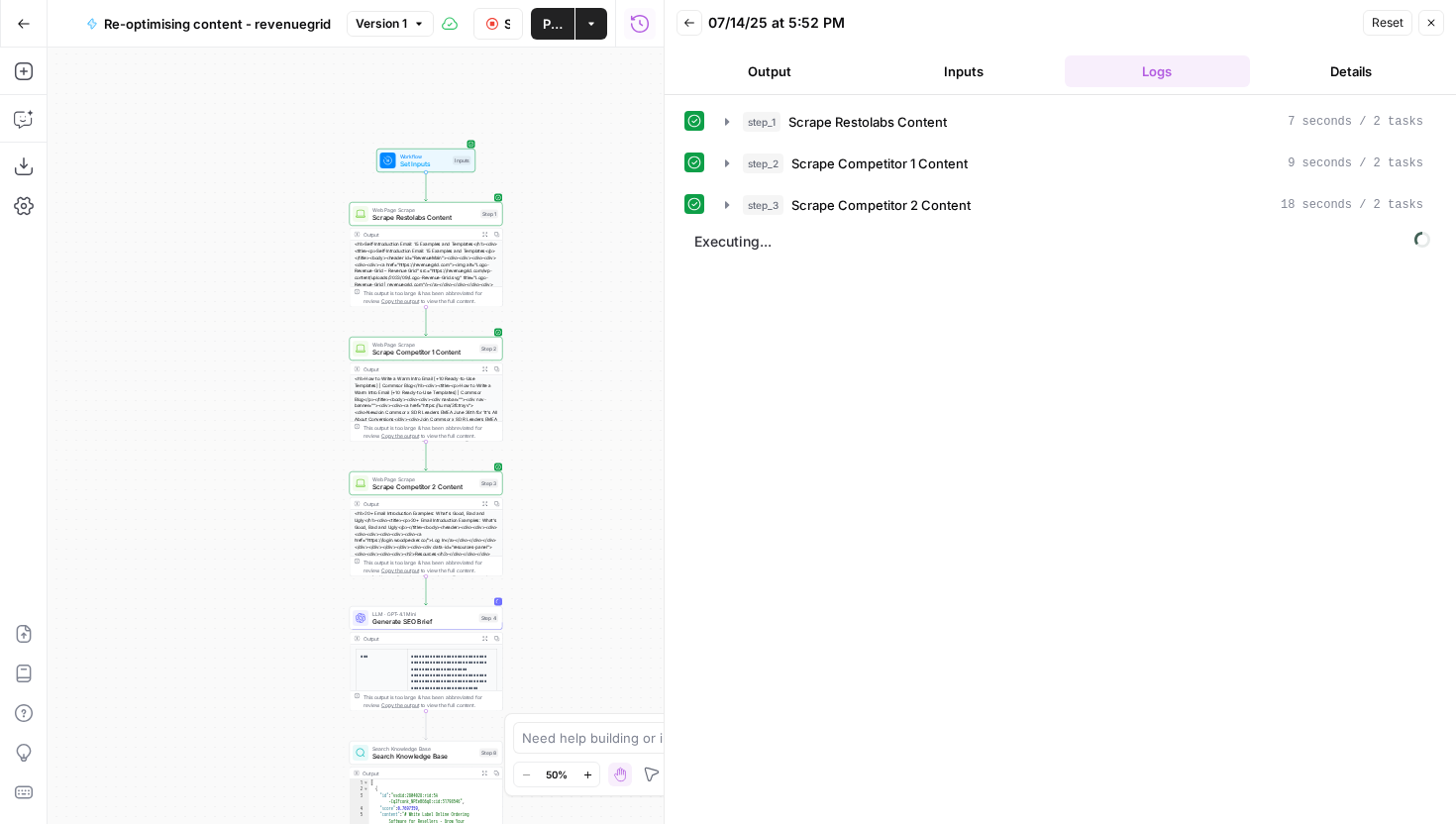 click on "Output" at bounding box center (770, 71) 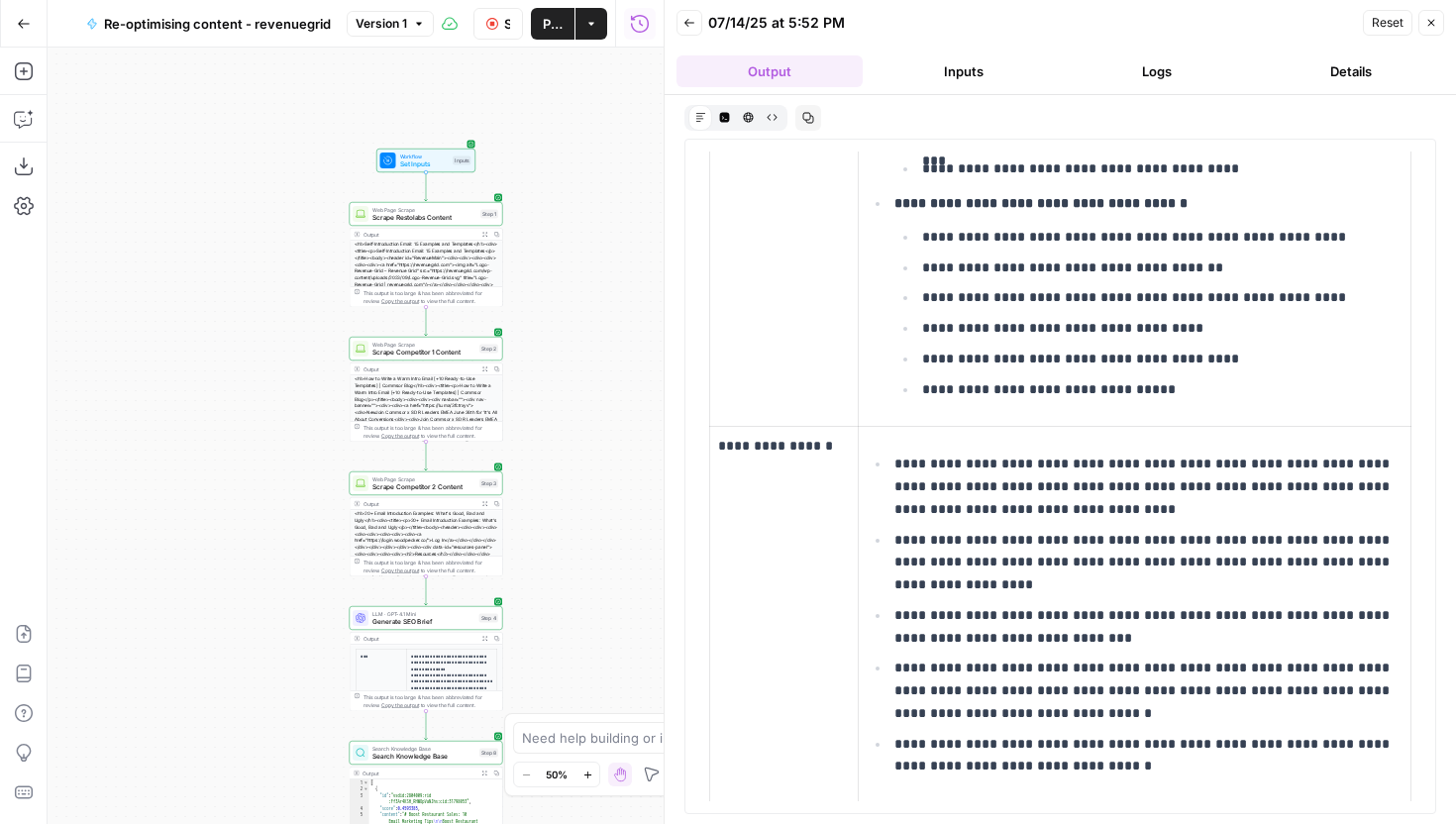 scroll, scrollTop: 2254, scrollLeft: 0, axis: vertical 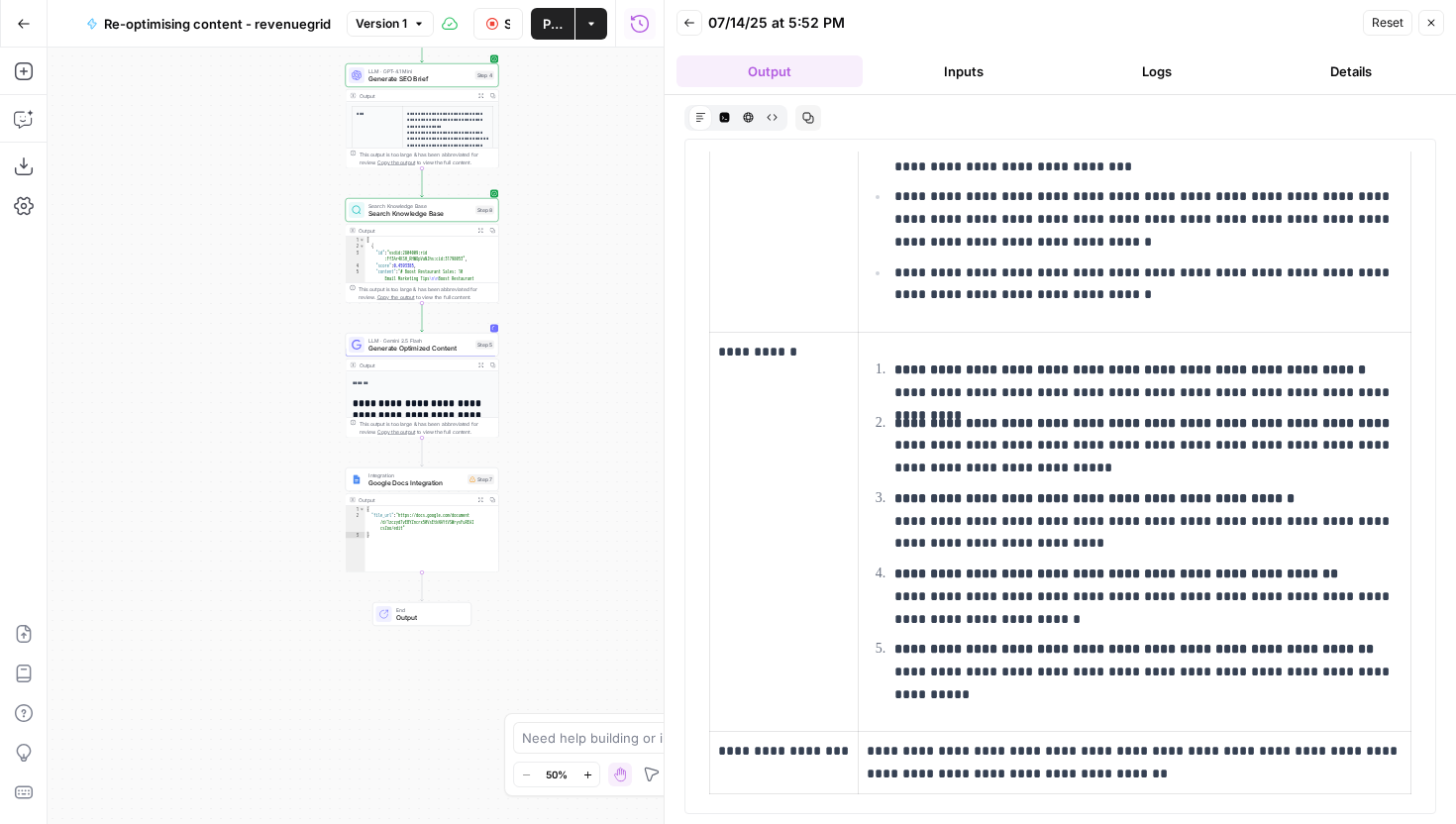click on "Logs" at bounding box center (1158, 71) 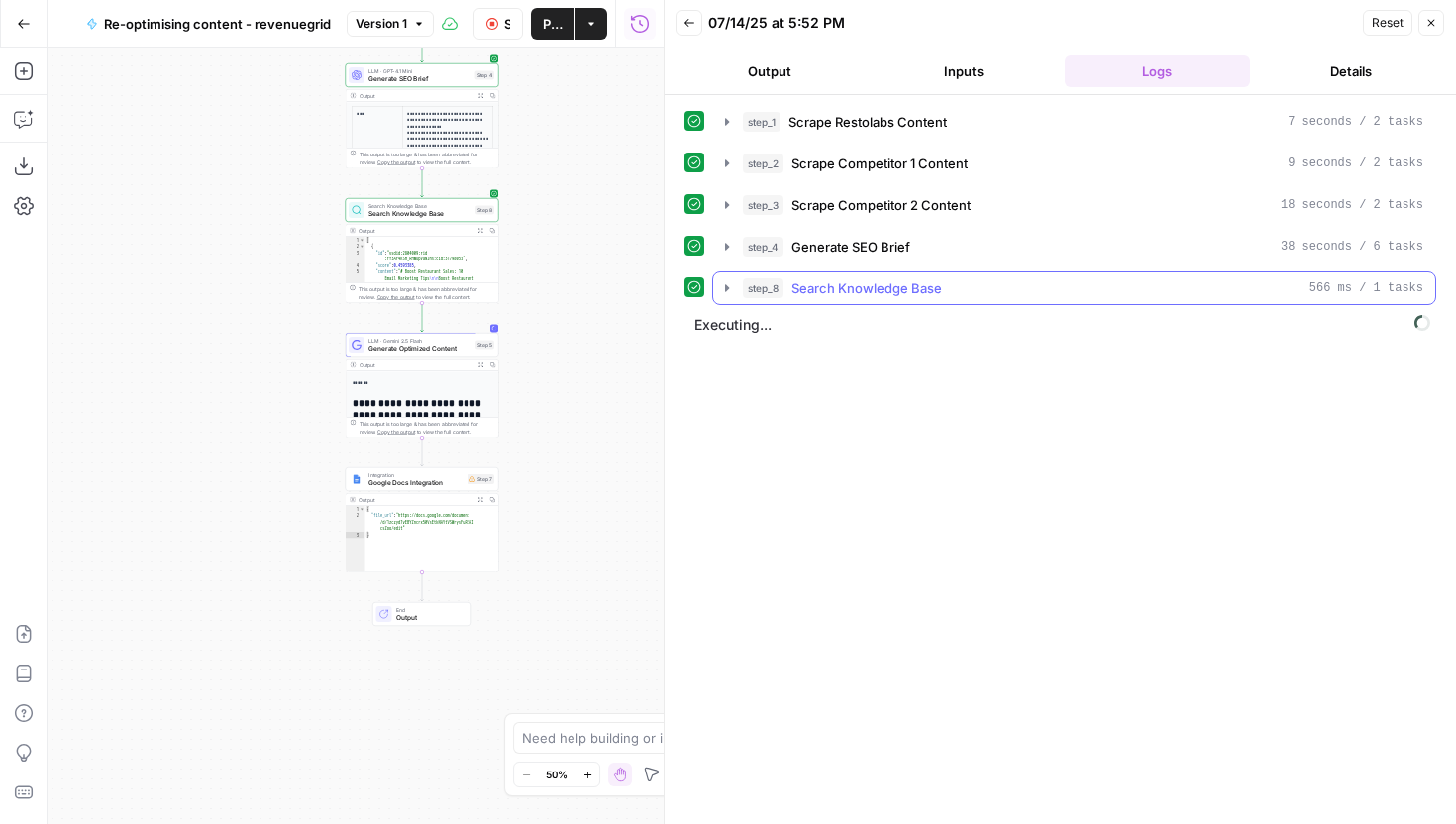 click on "Search Knowledge Base" at bounding box center (867, 288) 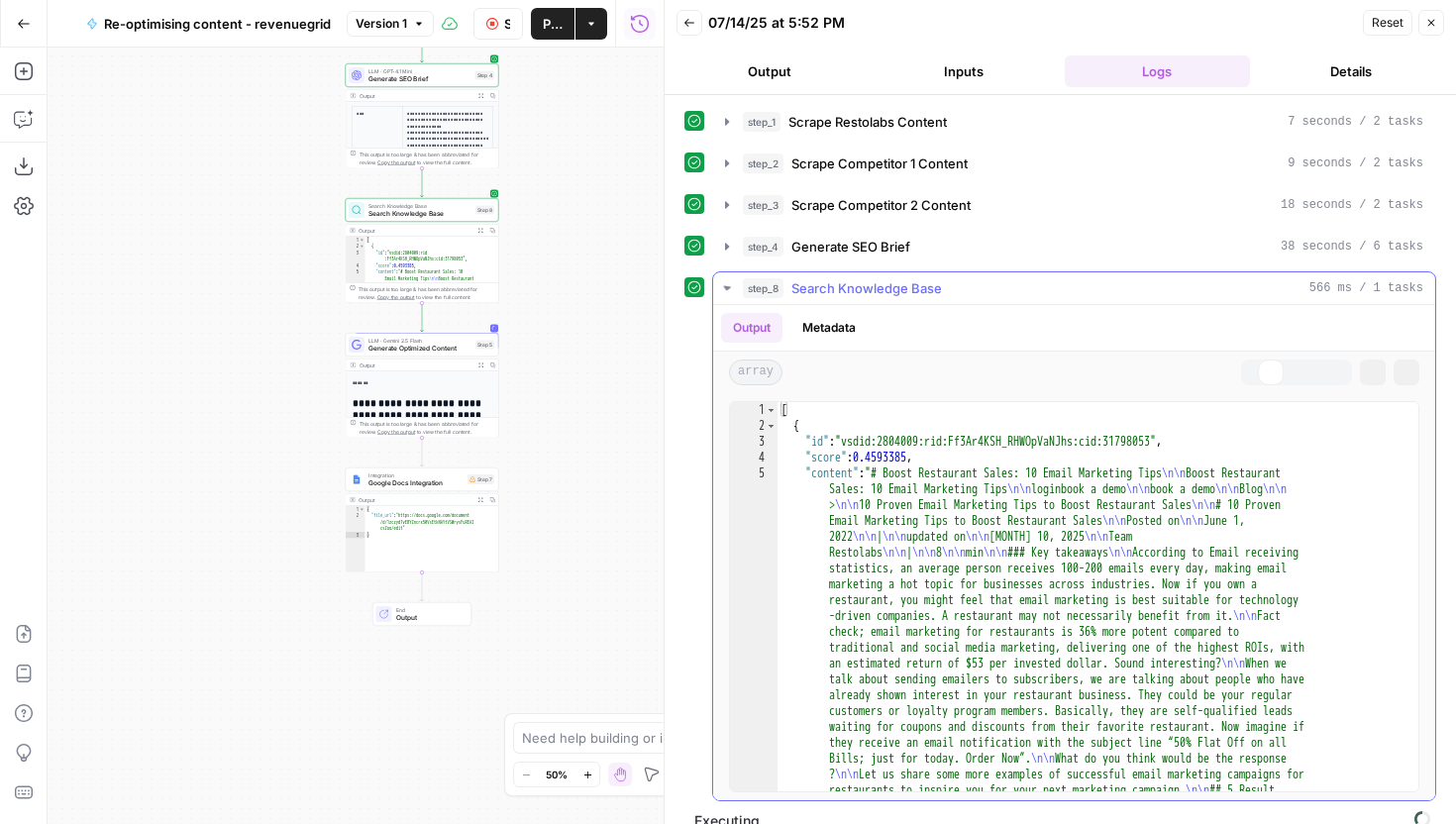 click on "Search Knowledge Base" at bounding box center (867, 288) 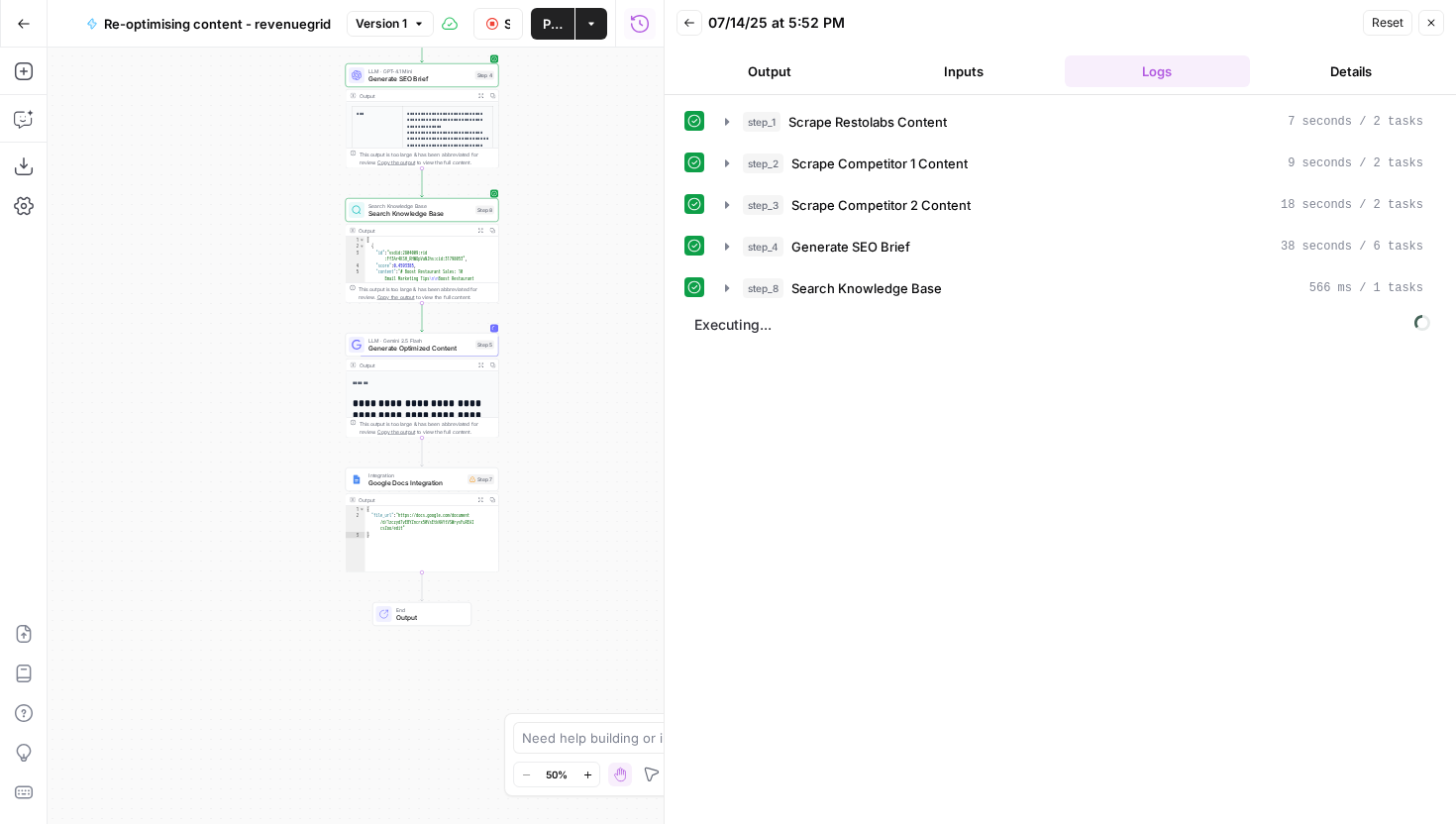 click on "Output" at bounding box center (770, 71) 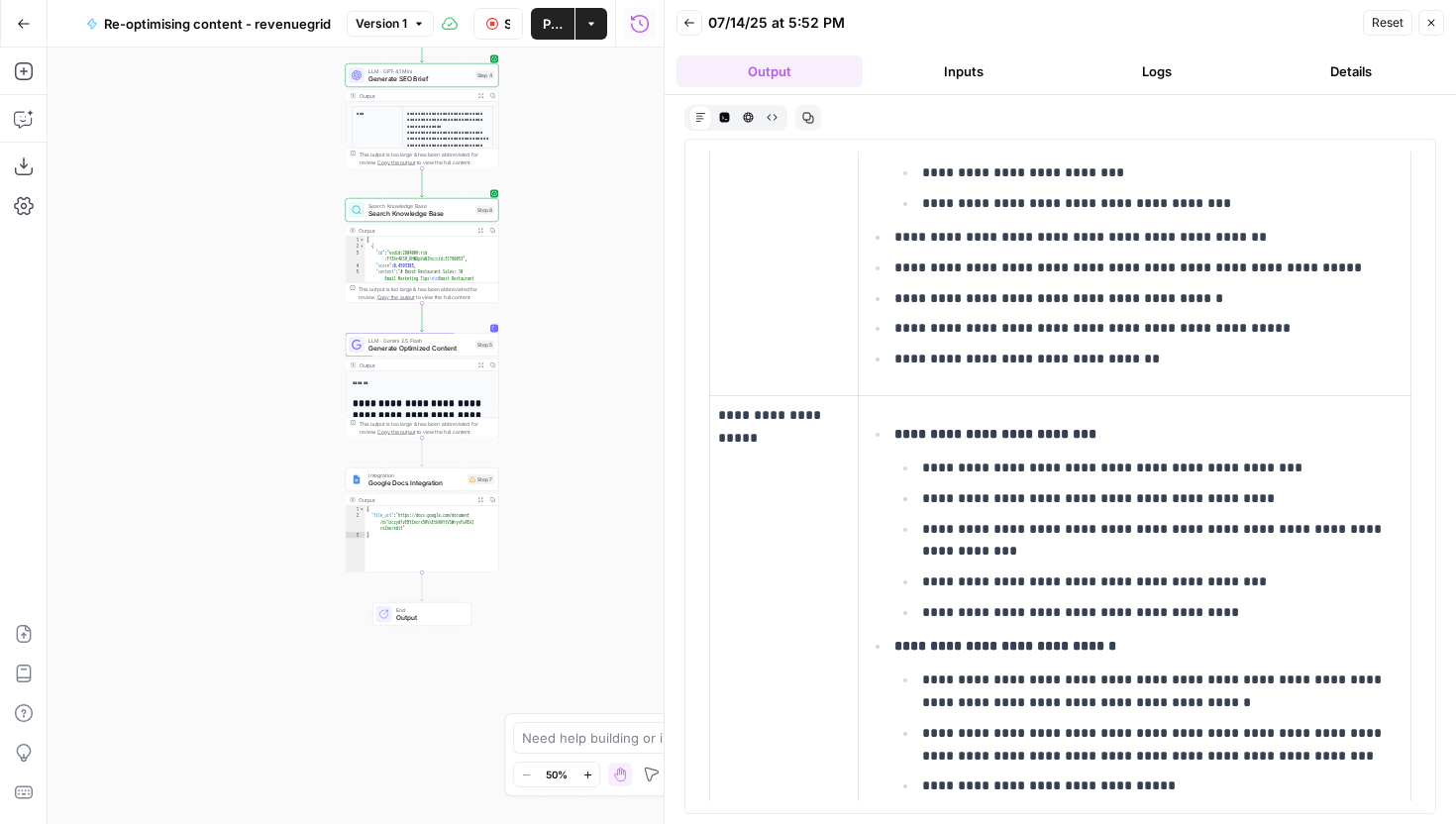 scroll, scrollTop: 2254, scrollLeft: 0, axis: vertical 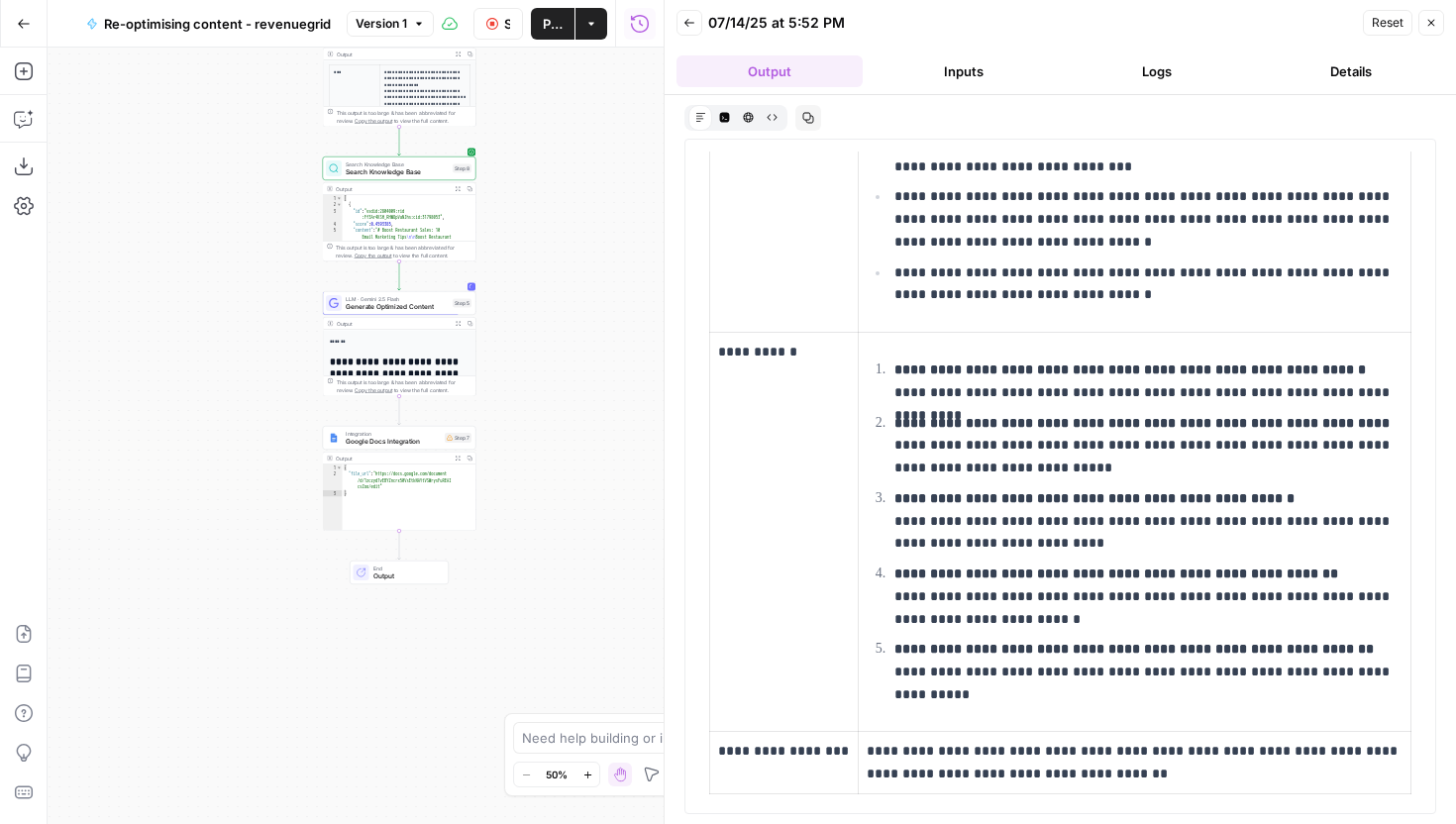 click on "Logs" at bounding box center (1158, 71) 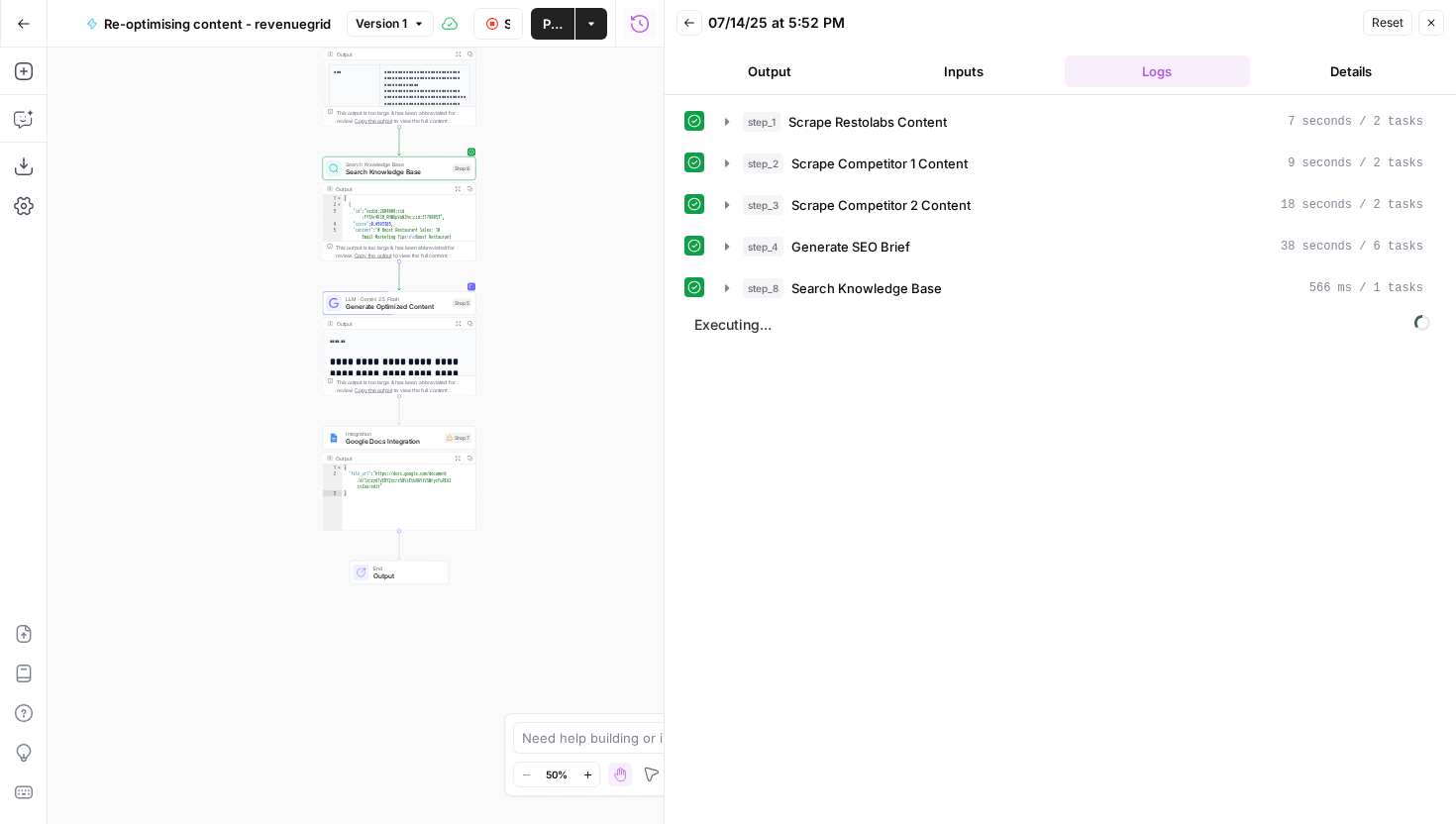 click on "Output" at bounding box center [770, 71] 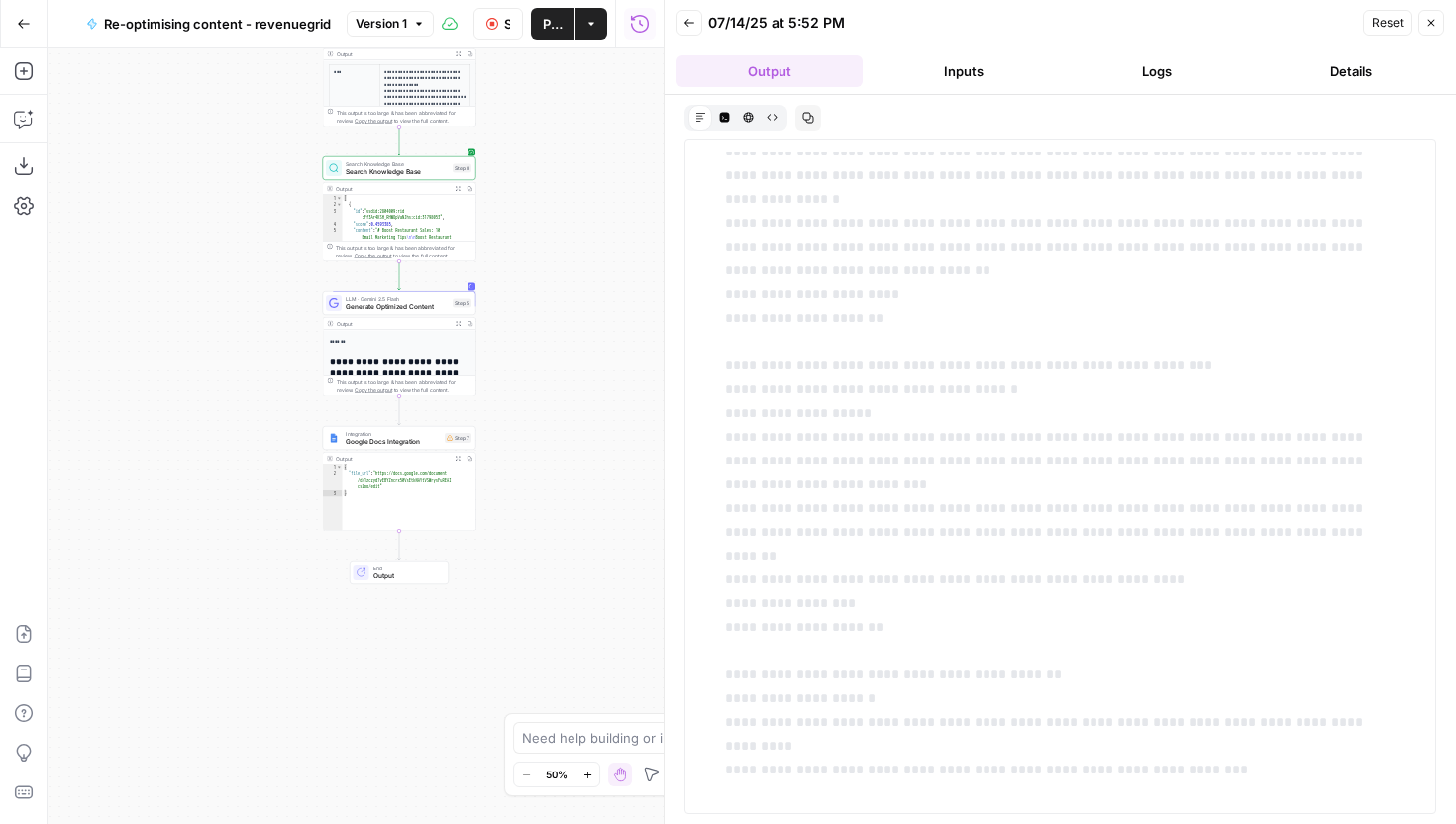 scroll, scrollTop: 8743, scrollLeft: 0, axis: vertical 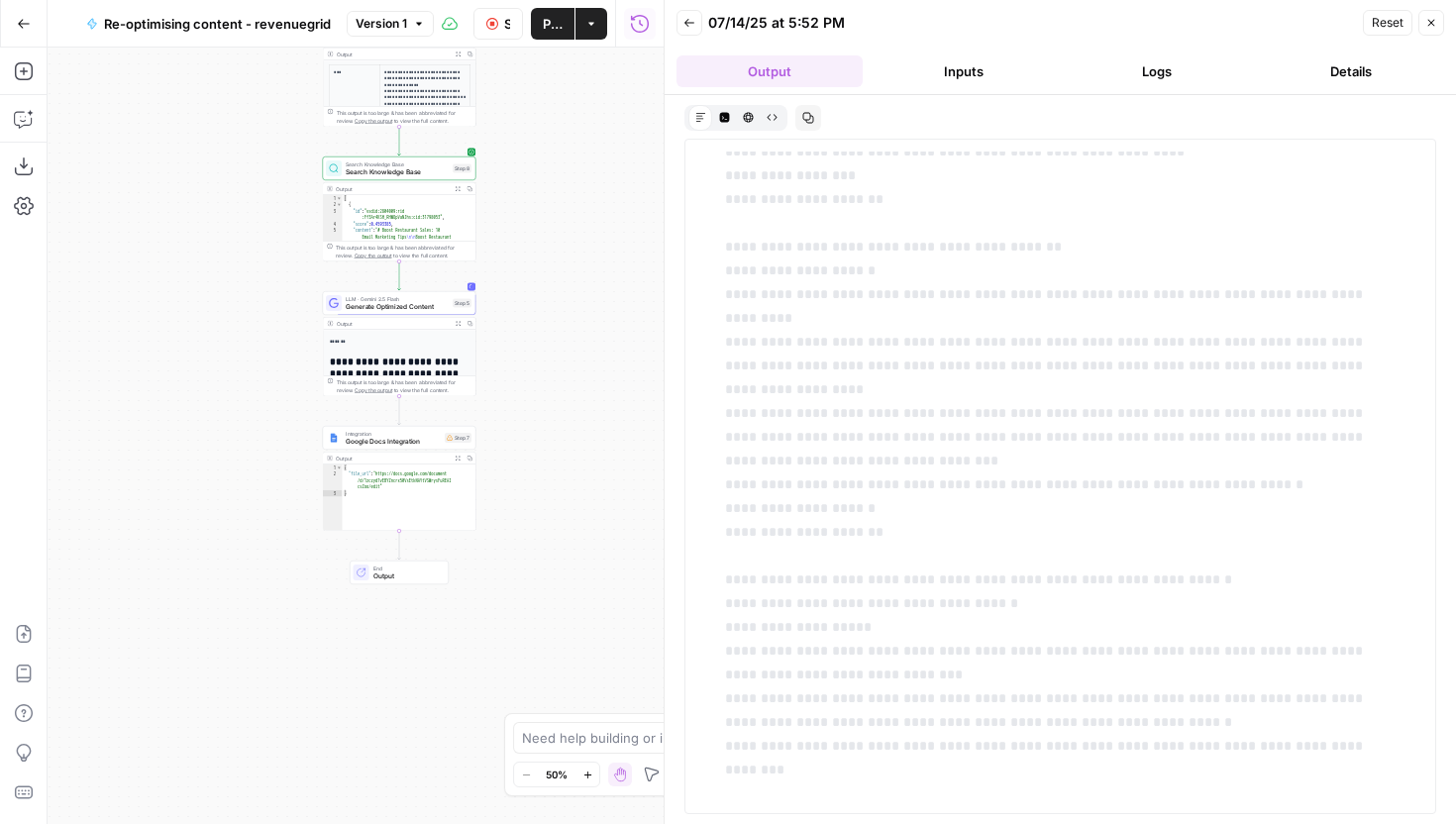 click on "Logs" at bounding box center (1158, 71) 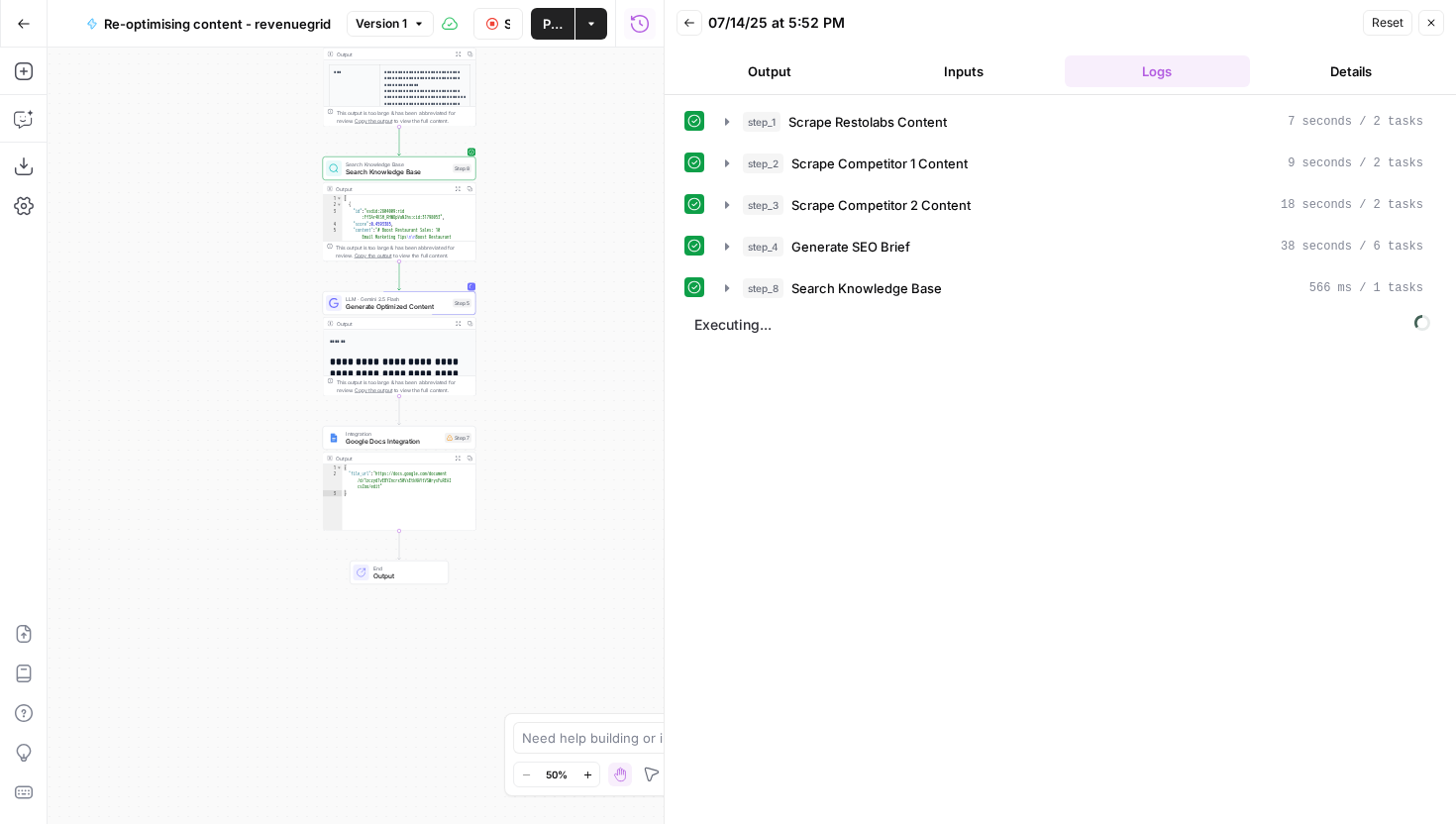 click on "Output" at bounding box center [770, 71] 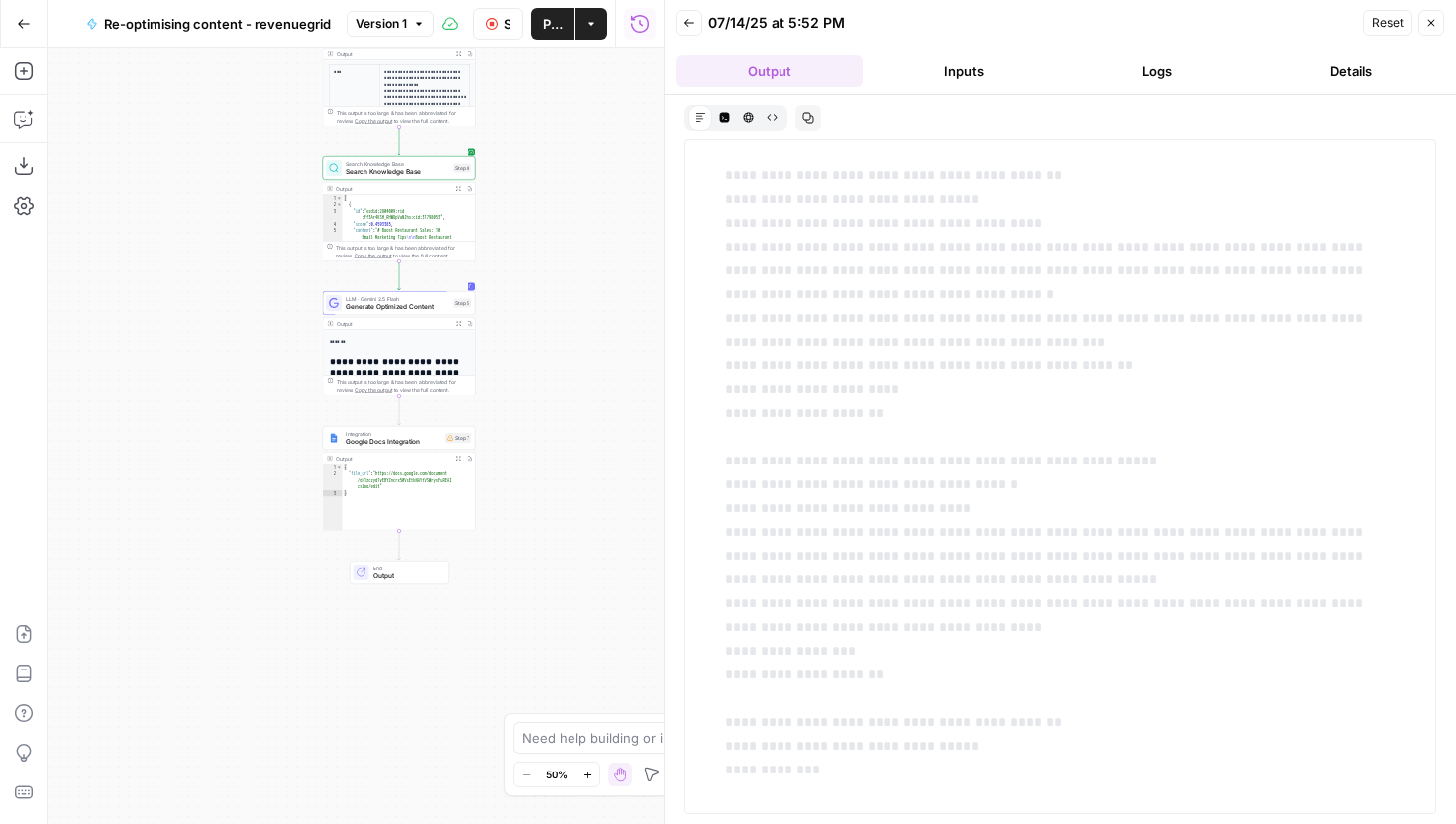 scroll, scrollTop: 16152, scrollLeft: 0, axis: vertical 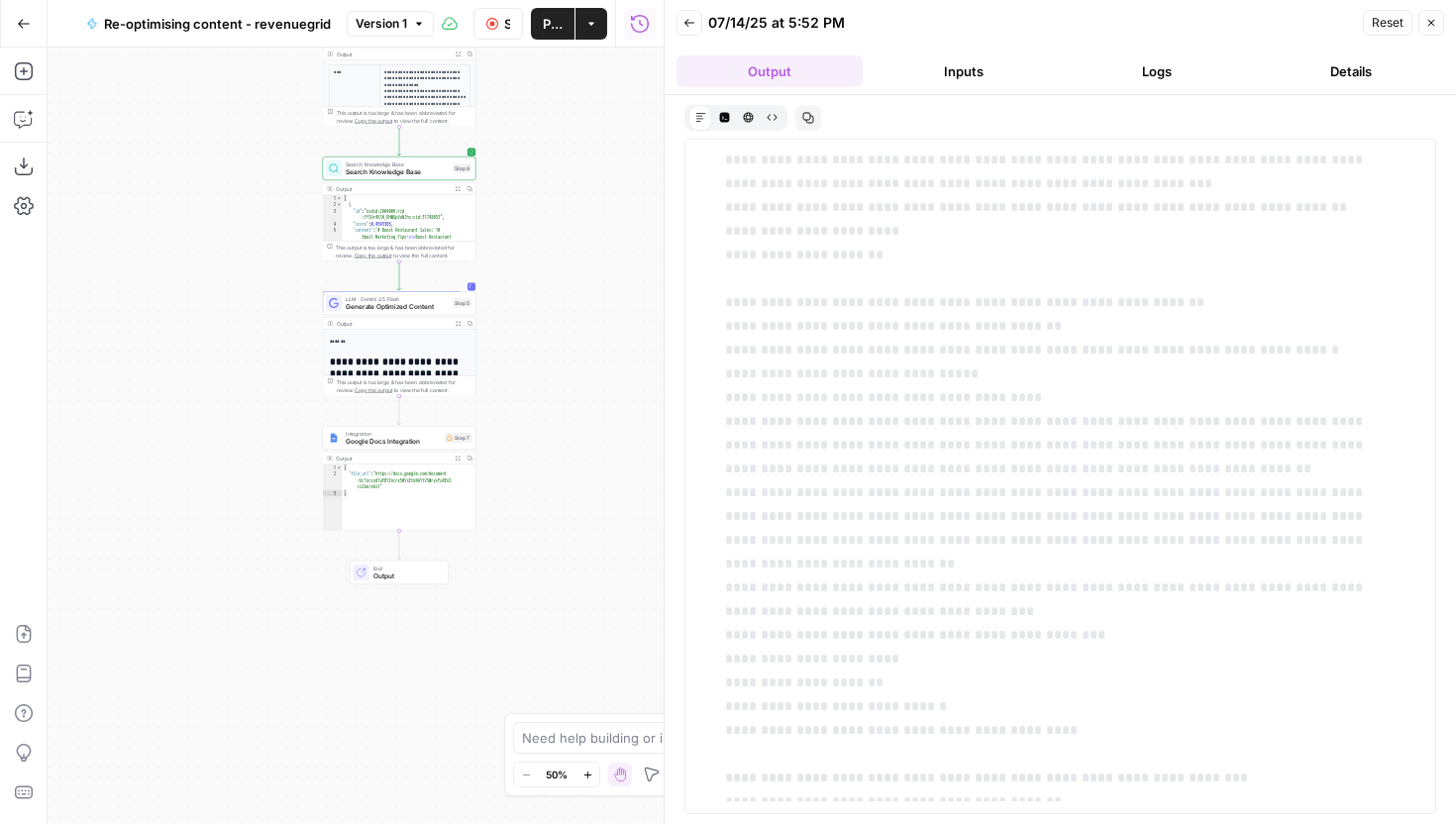 click on "Google Docs Integration" at bounding box center (393, 442) 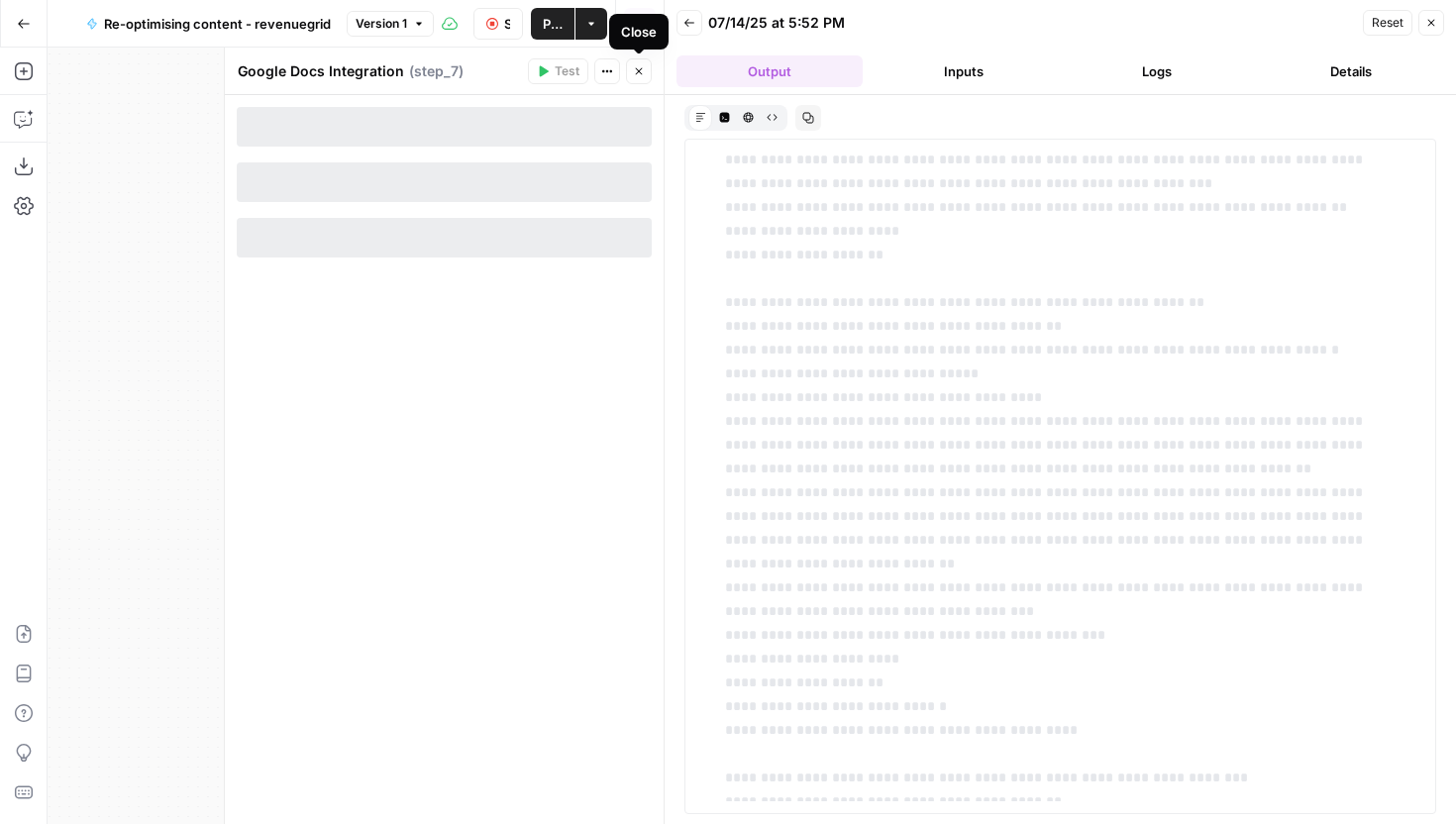 click on "Close" at bounding box center (639, 71) 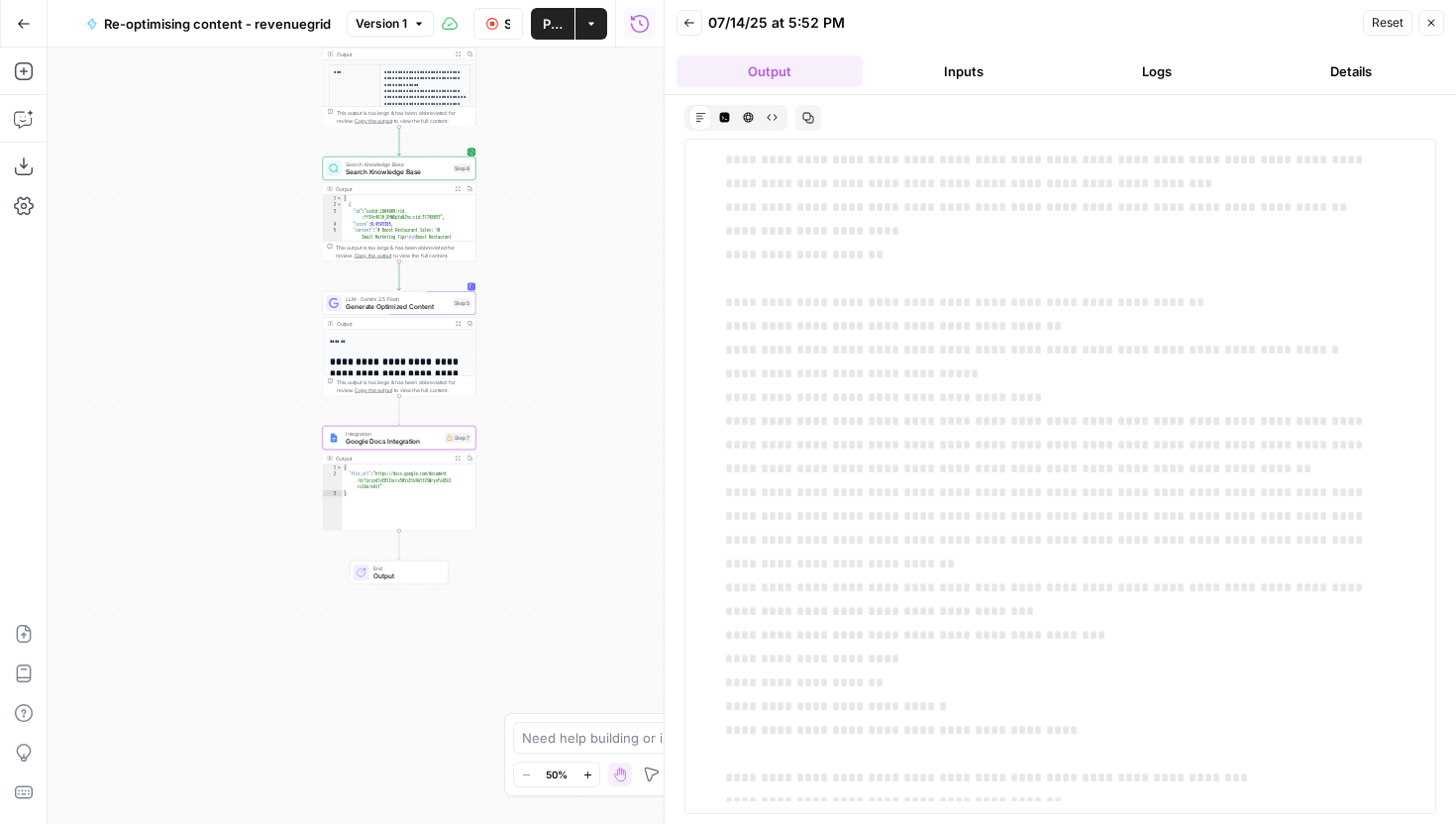 click on "Google Docs Integration" at bounding box center (393, 442) 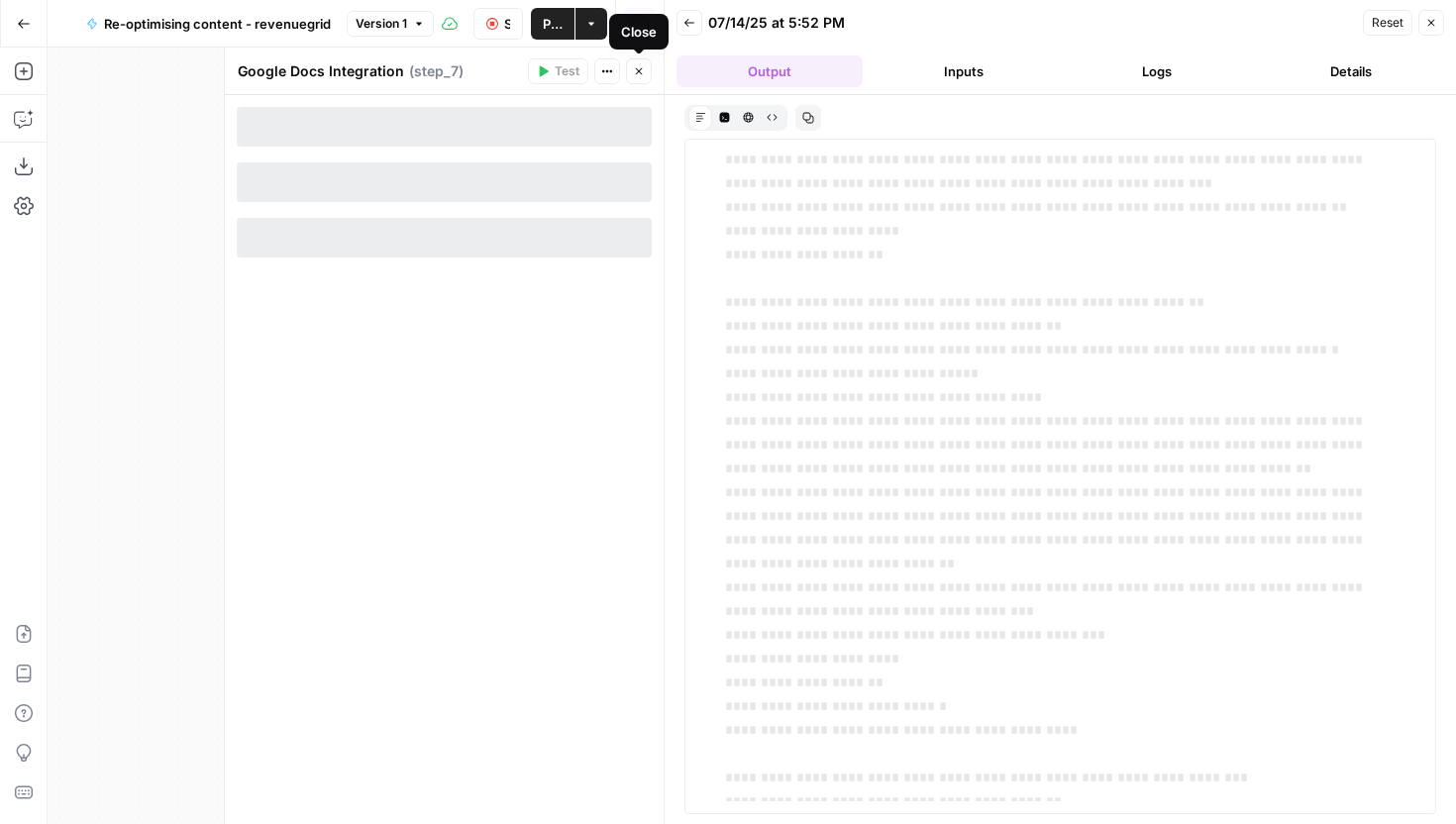 click on "Close" at bounding box center [639, 71] 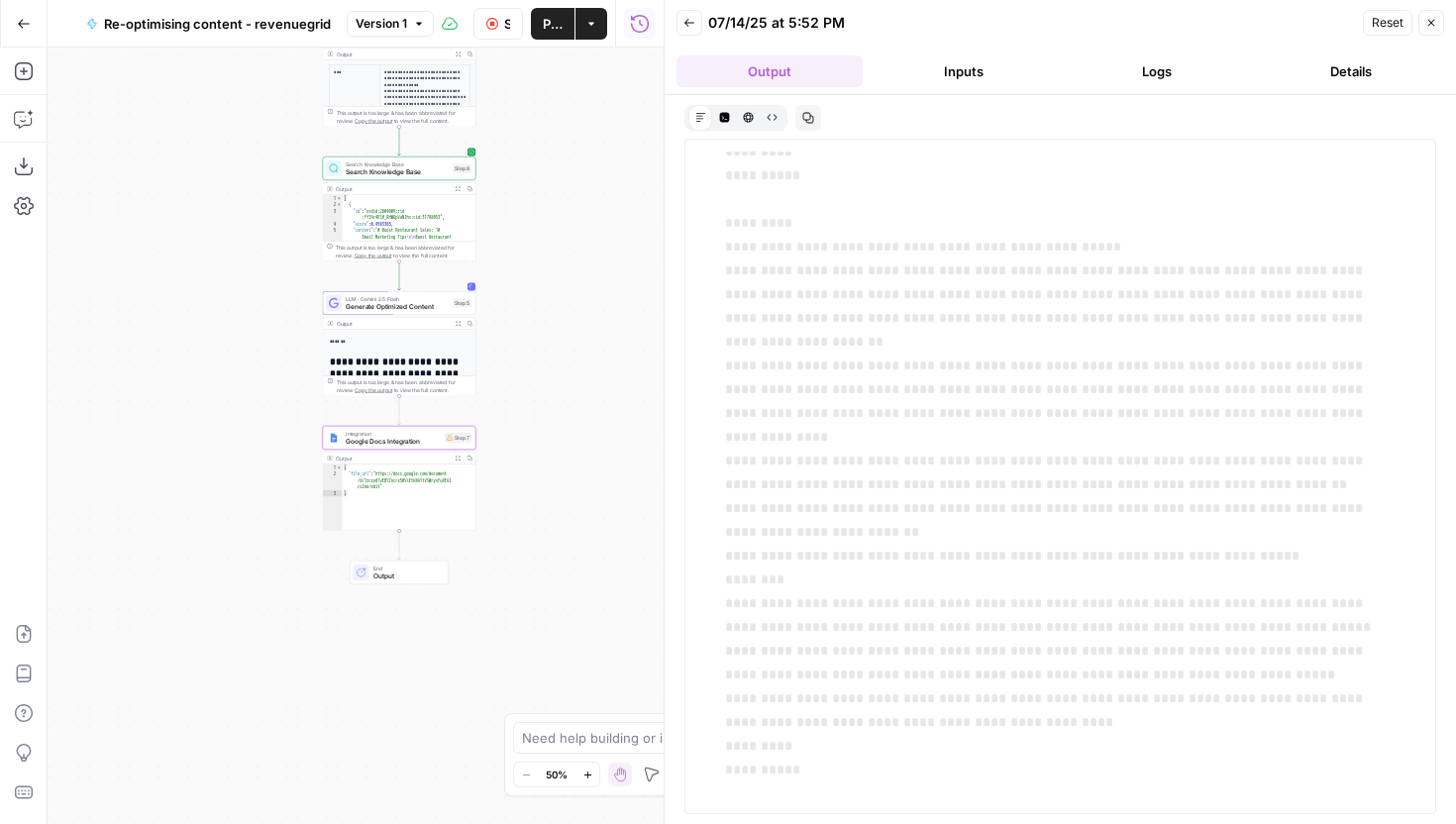 scroll, scrollTop: 21959, scrollLeft: 0, axis: vertical 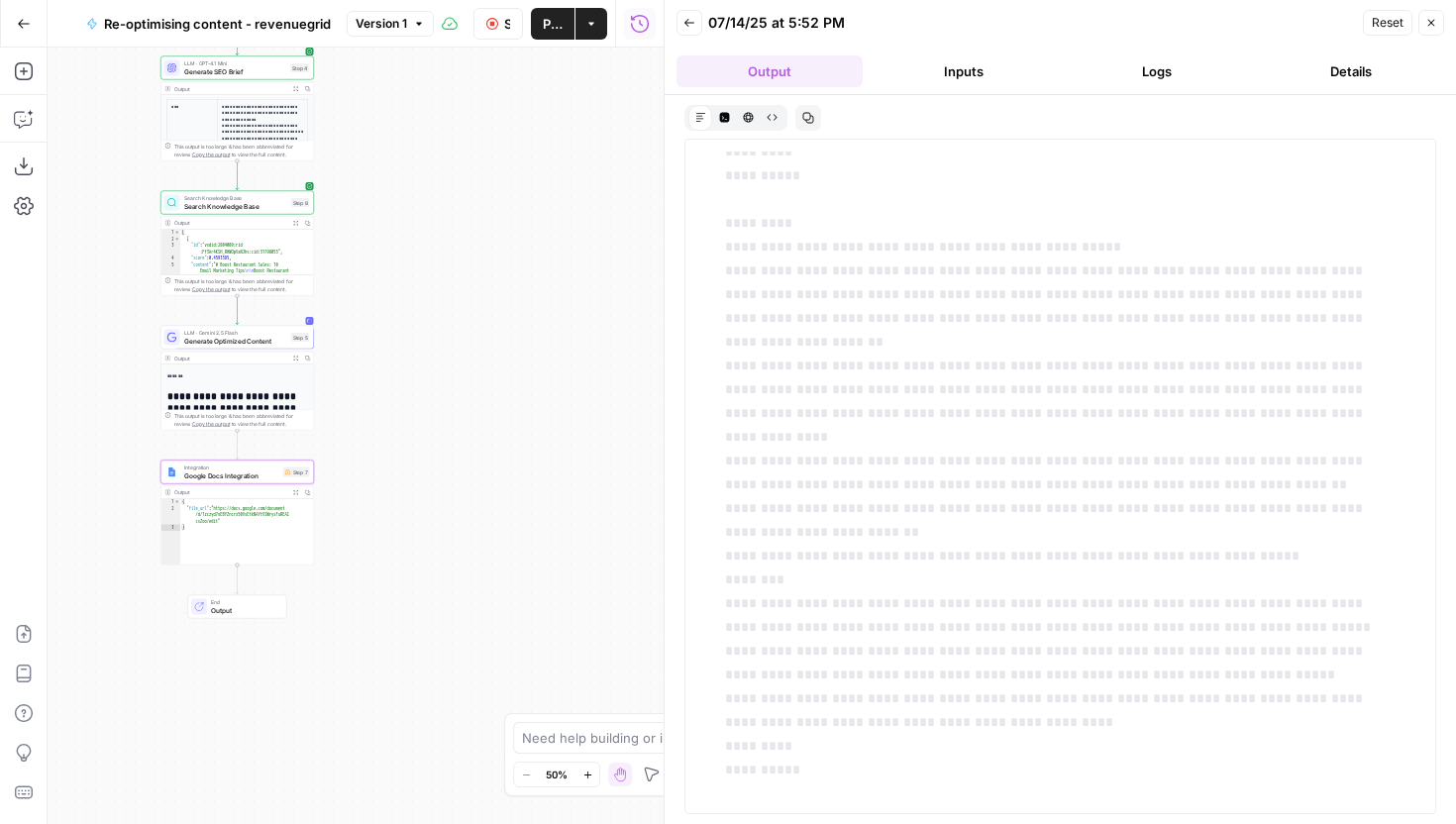click on "Integration Google Docs Integration Step 7 Copy step Delete step Add Note Test" at bounding box center [237, 472] 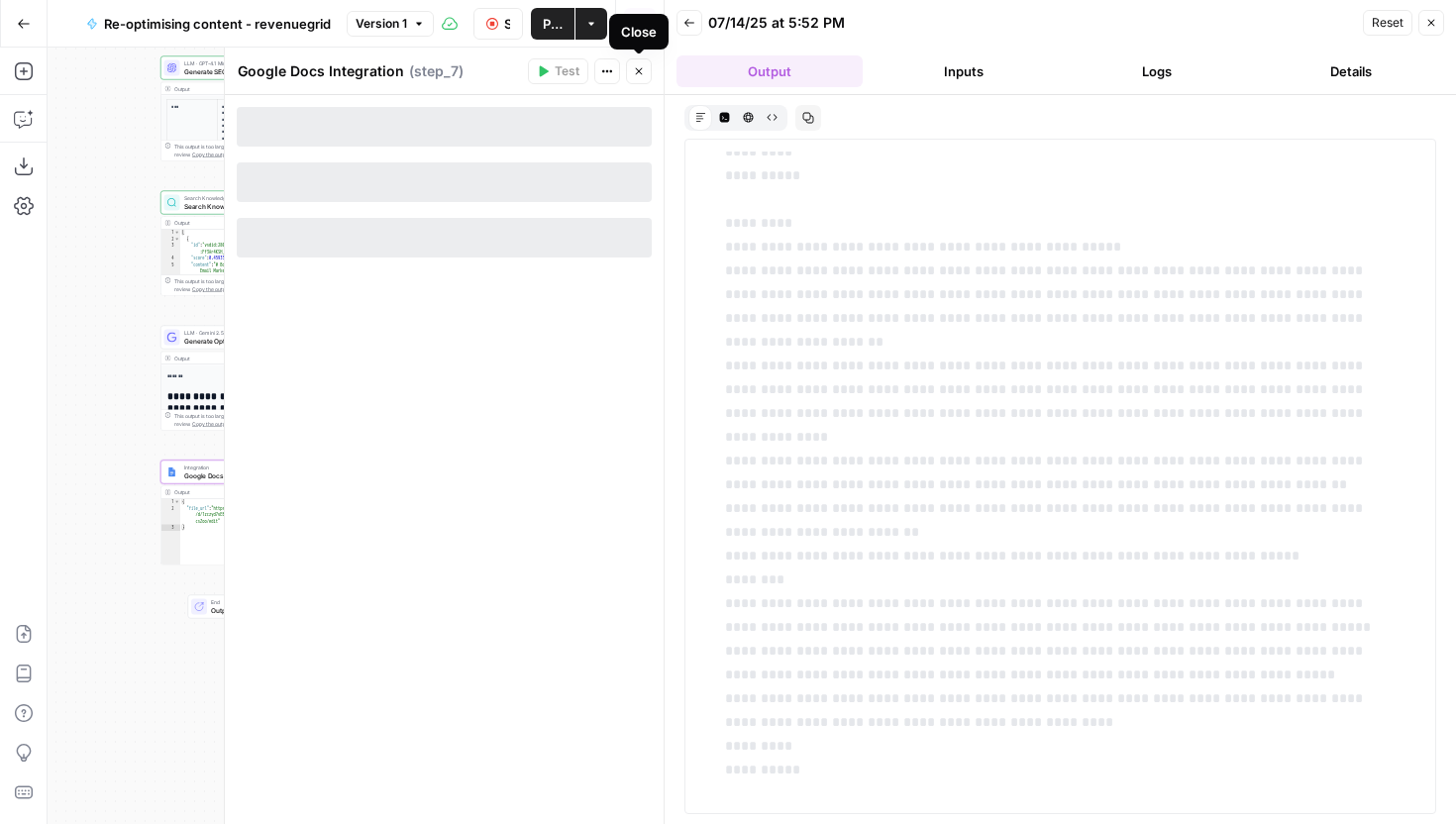 click on "Close" at bounding box center (639, 71) 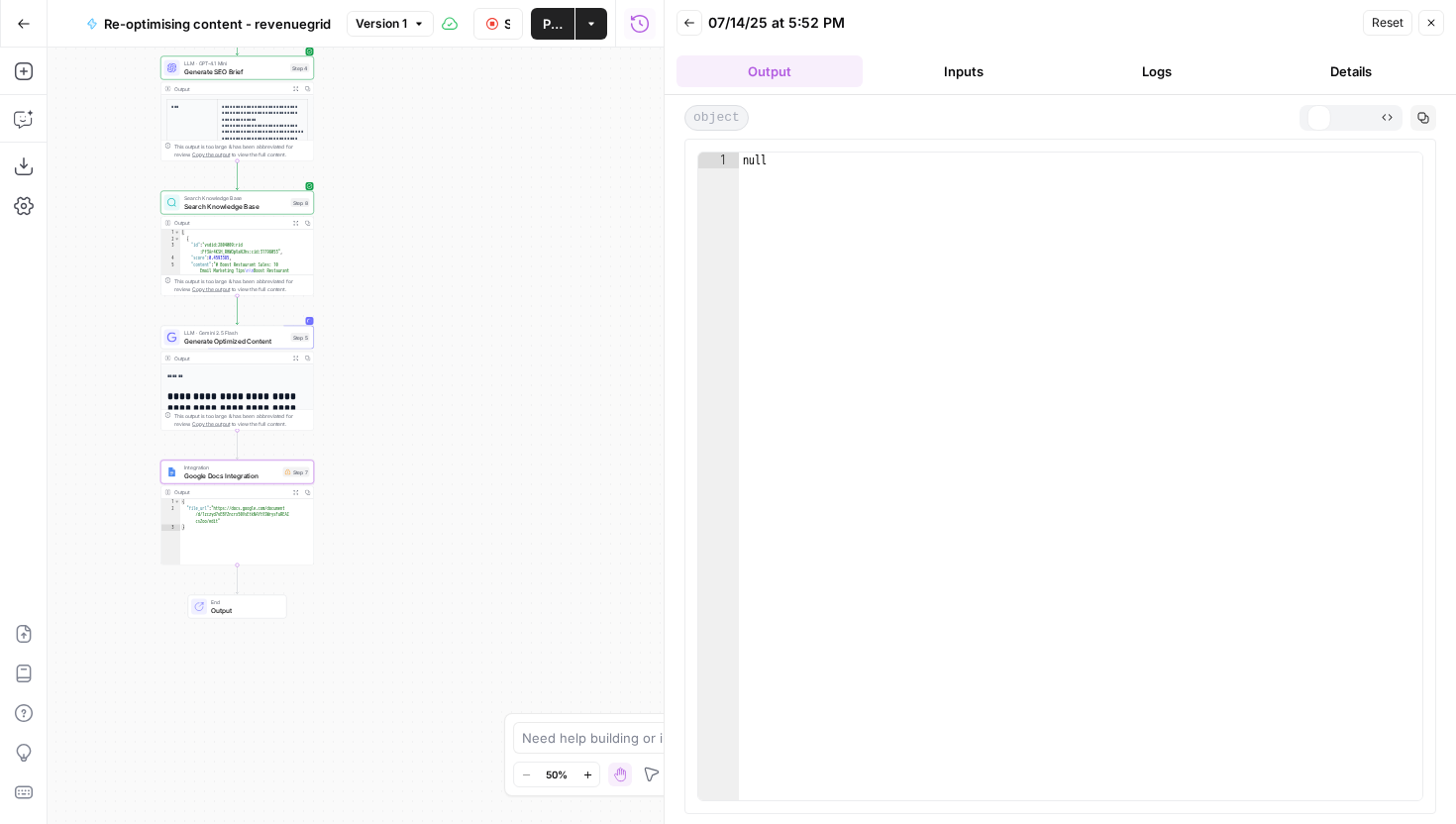 scroll, scrollTop: 0, scrollLeft: 0, axis: both 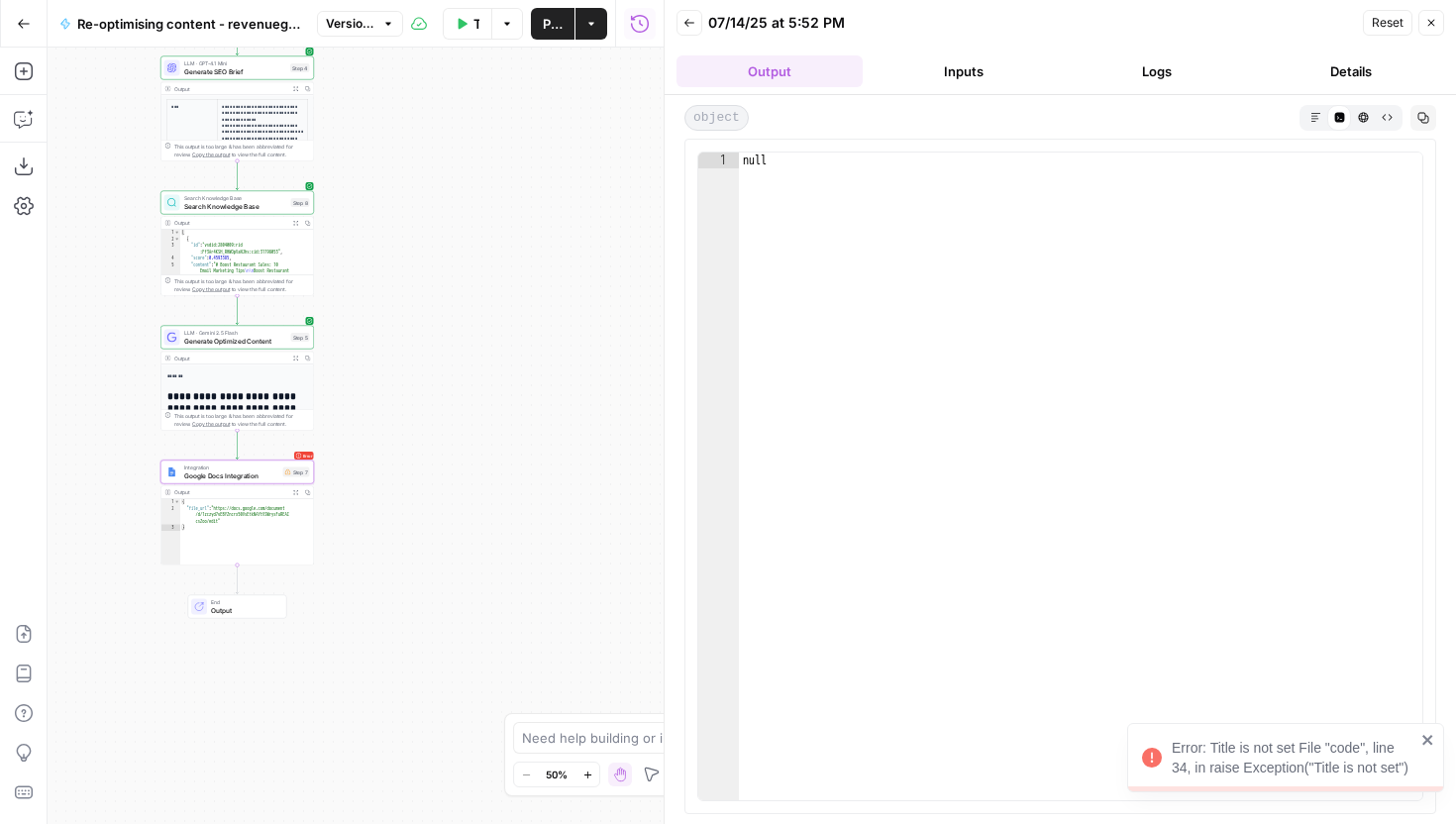 click on "Inputs" at bounding box center [964, 71] 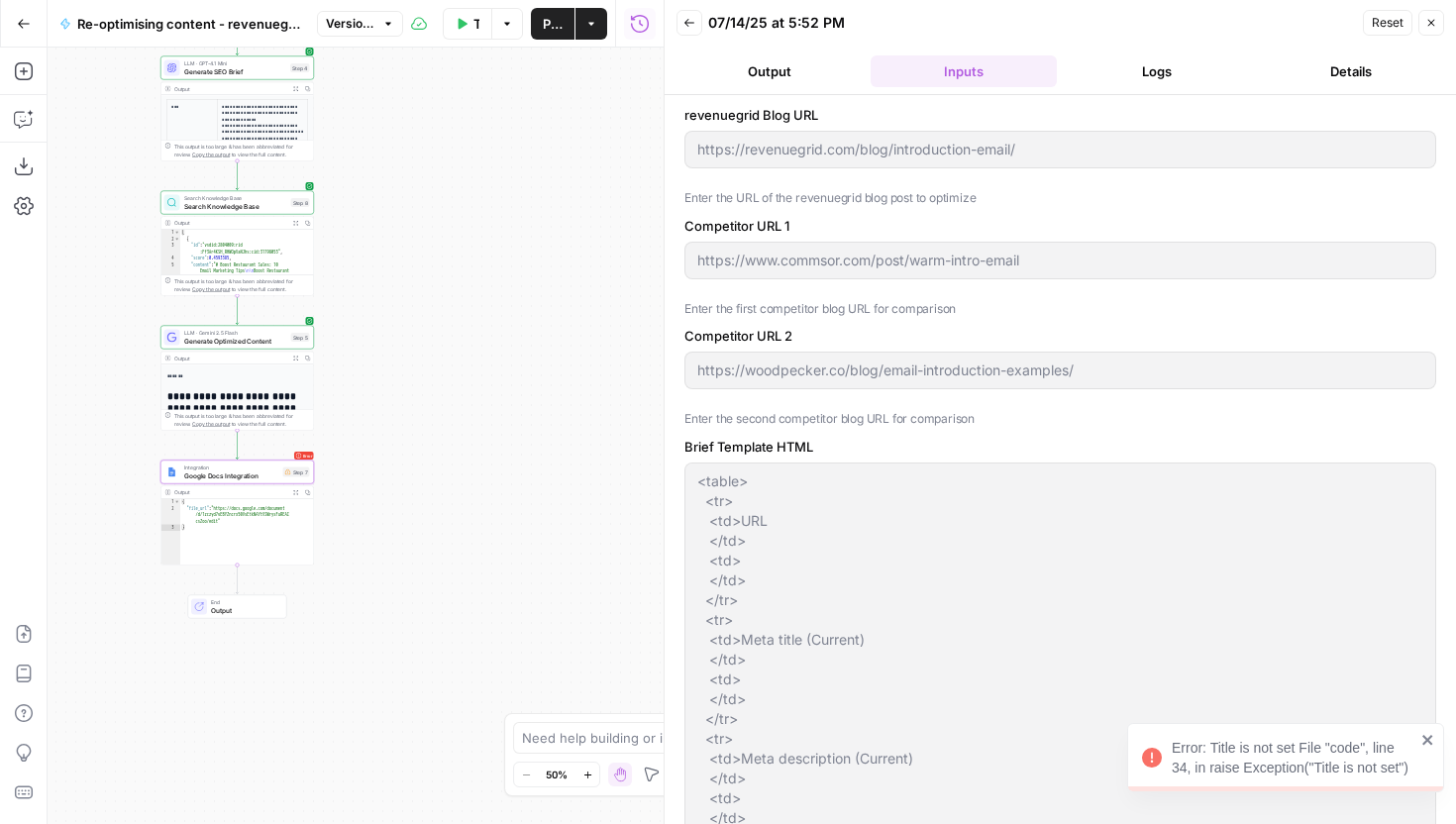 click on "Logs" at bounding box center [1158, 71] 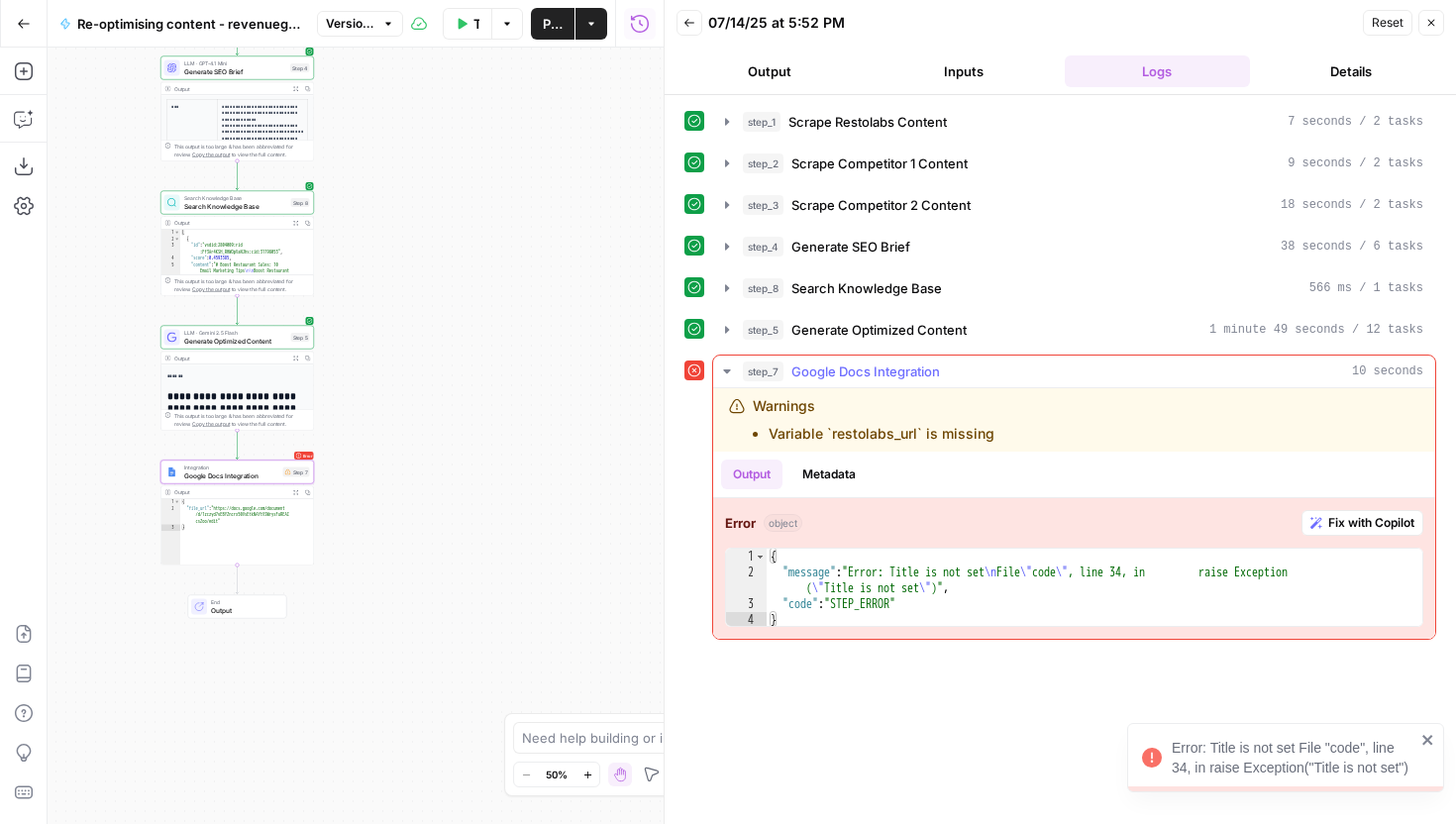 click on "step_7 Google Docs Integration 10 seconds" at bounding box center [1074, 371] 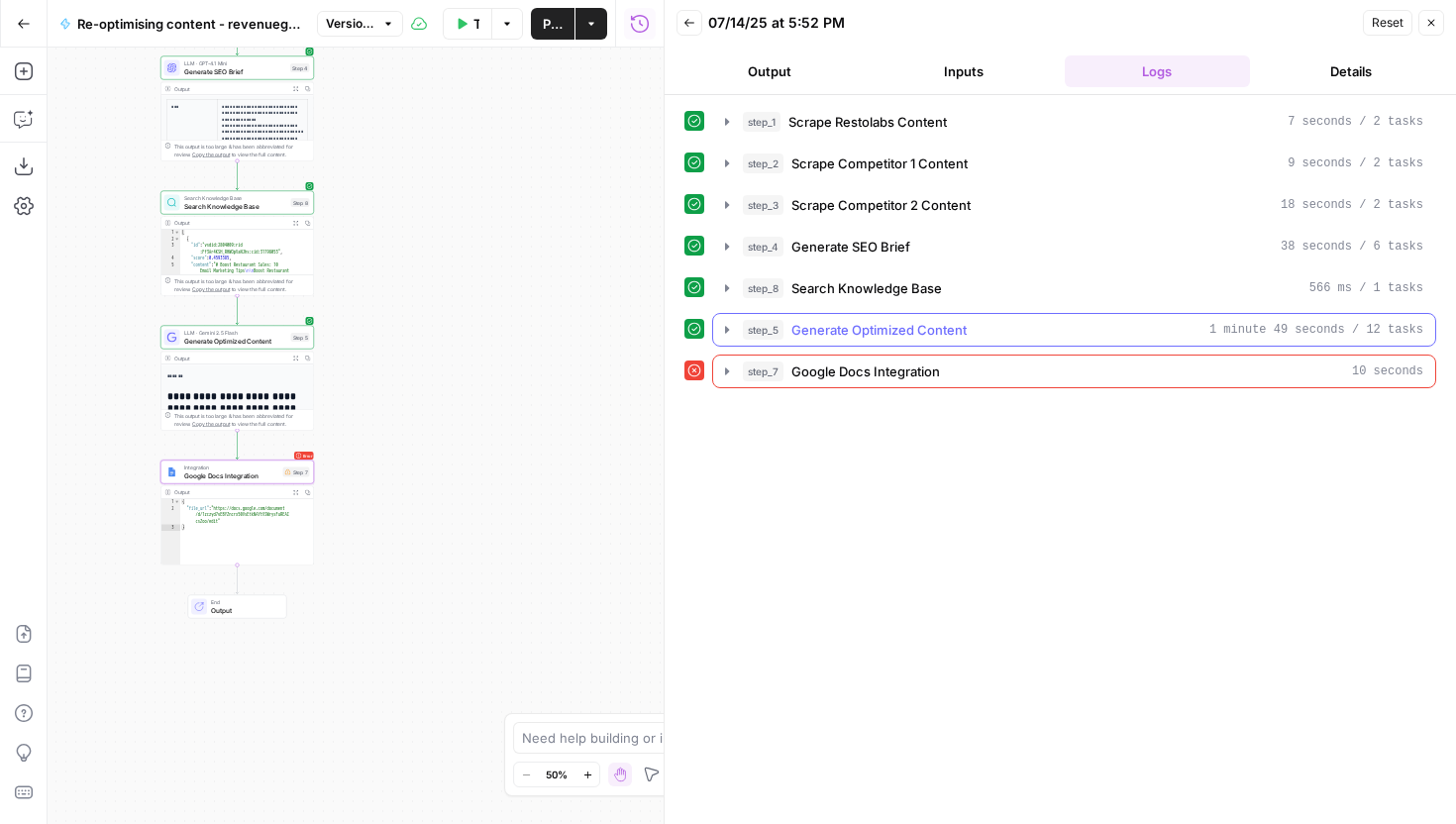 click on "Generate Optimized Content" at bounding box center [879, 330] 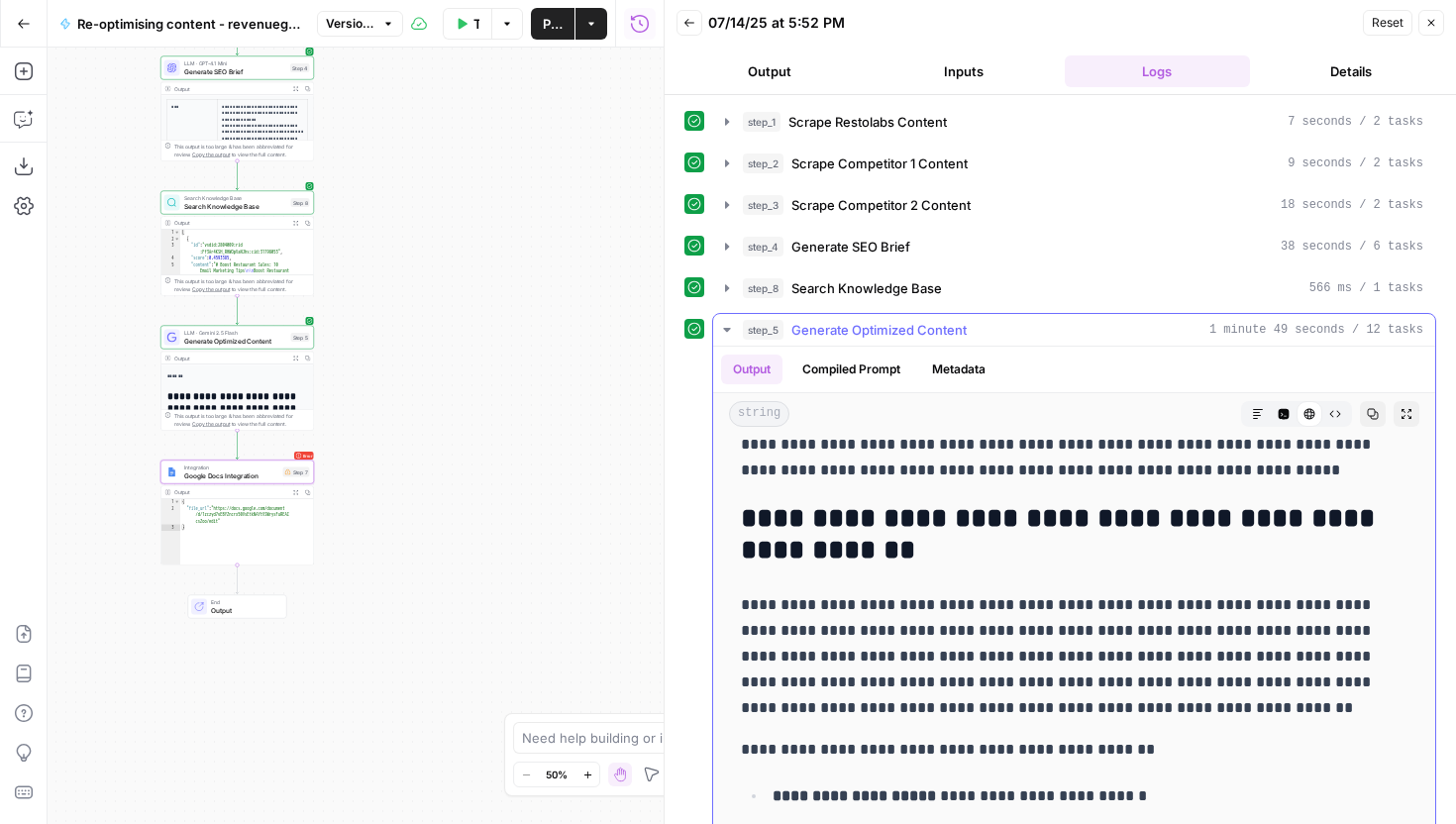 scroll, scrollTop: 0, scrollLeft: 0, axis: both 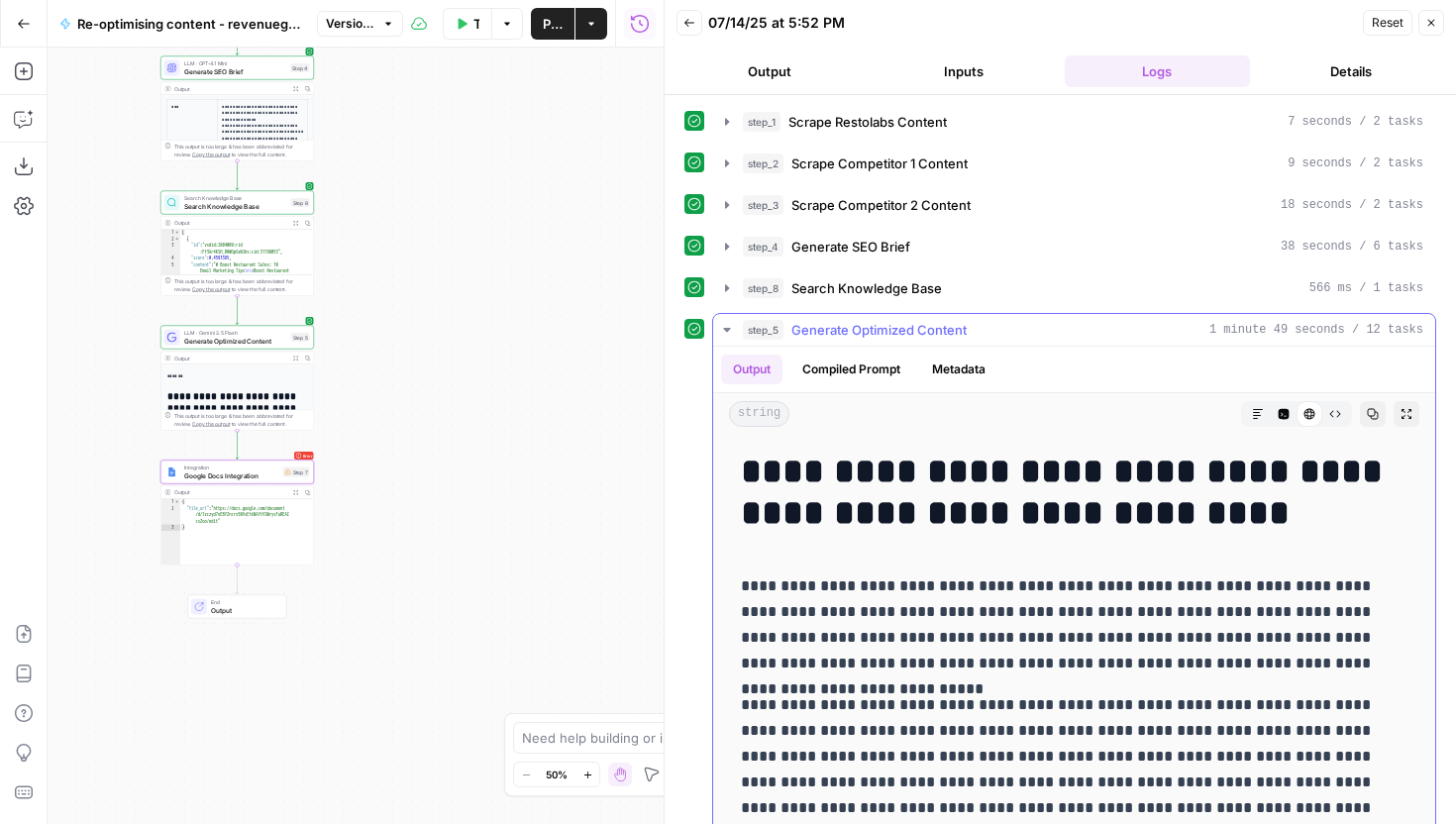 drag, startPoint x: 732, startPoint y: 468, endPoint x: 1164, endPoint y: 710, distance: 495.16462 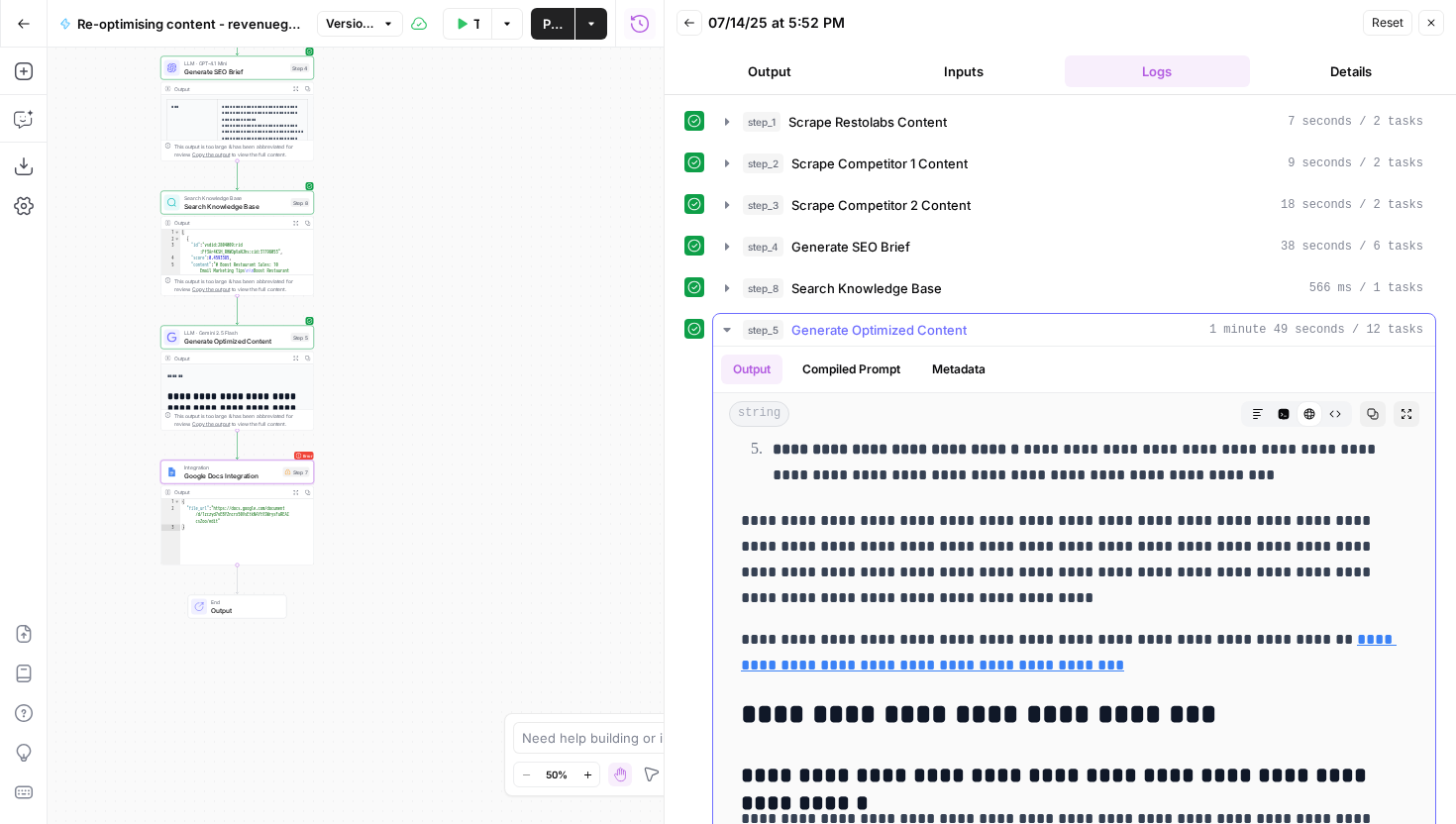 scroll, scrollTop: 22282, scrollLeft: 0, axis: vertical 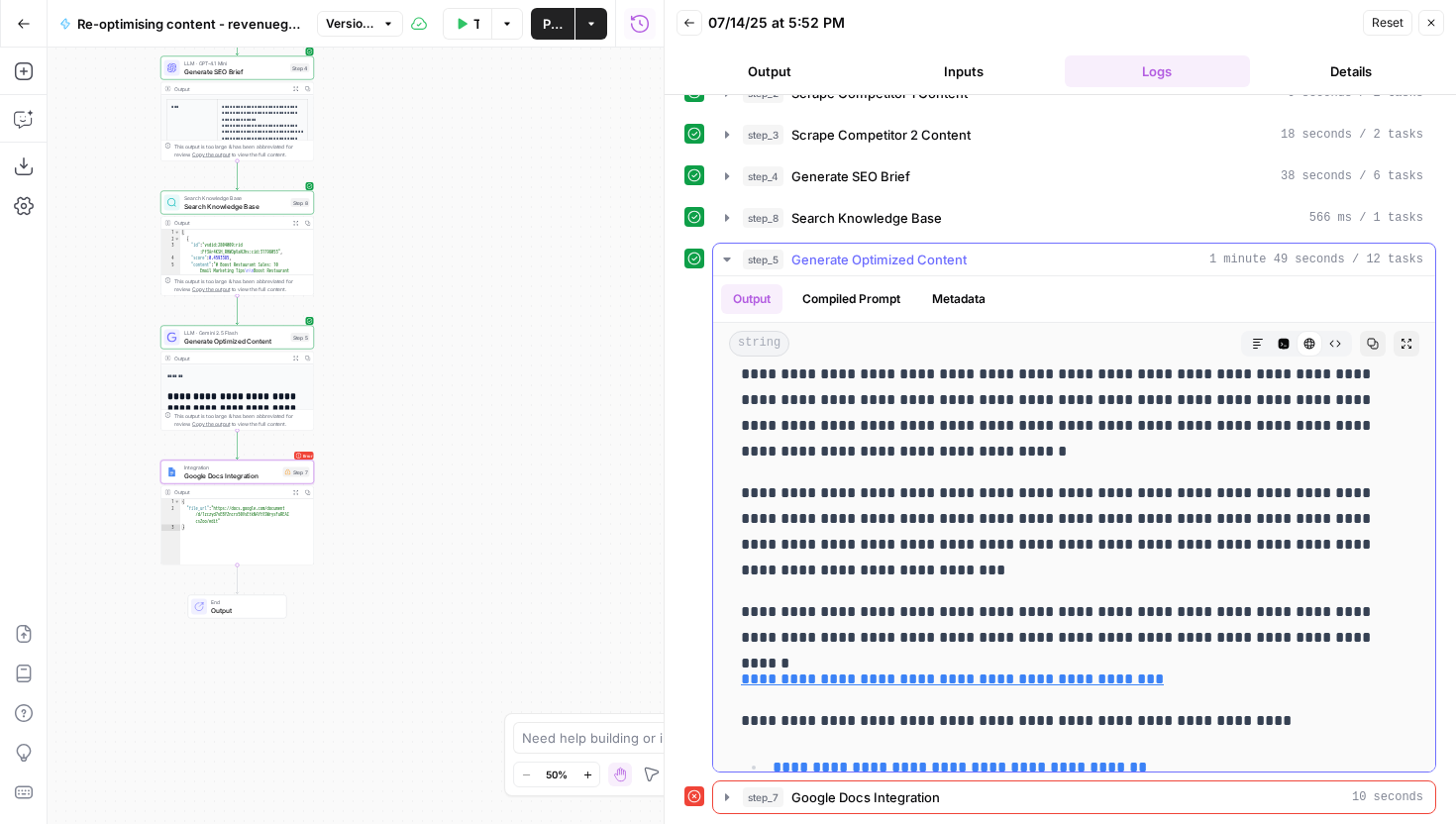 click on "**********" at bounding box center (1074, 625) 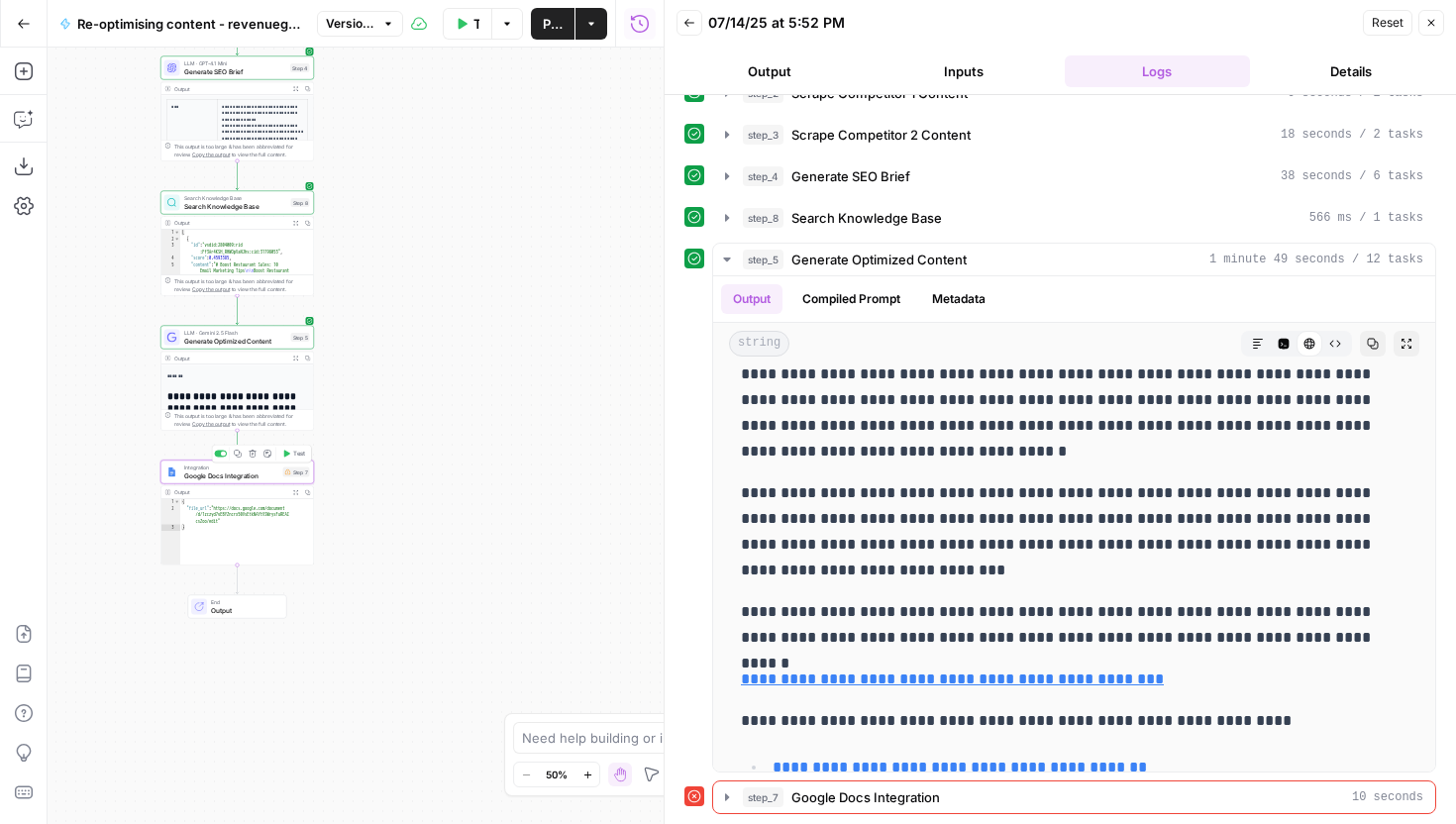 click on "Google Docs Integration" at bounding box center (232, 475) 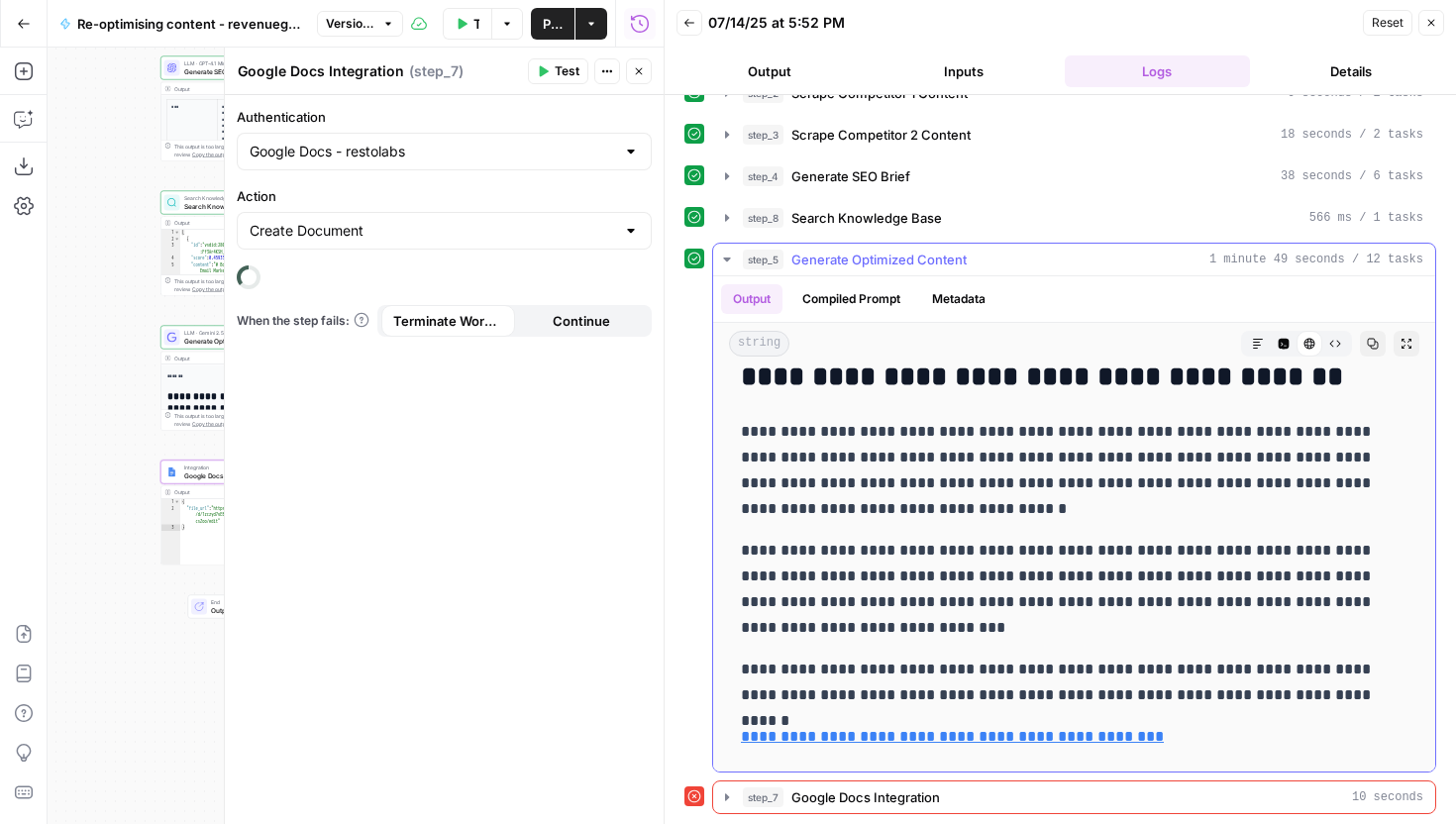 scroll, scrollTop: 22096, scrollLeft: 0, axis: vertical 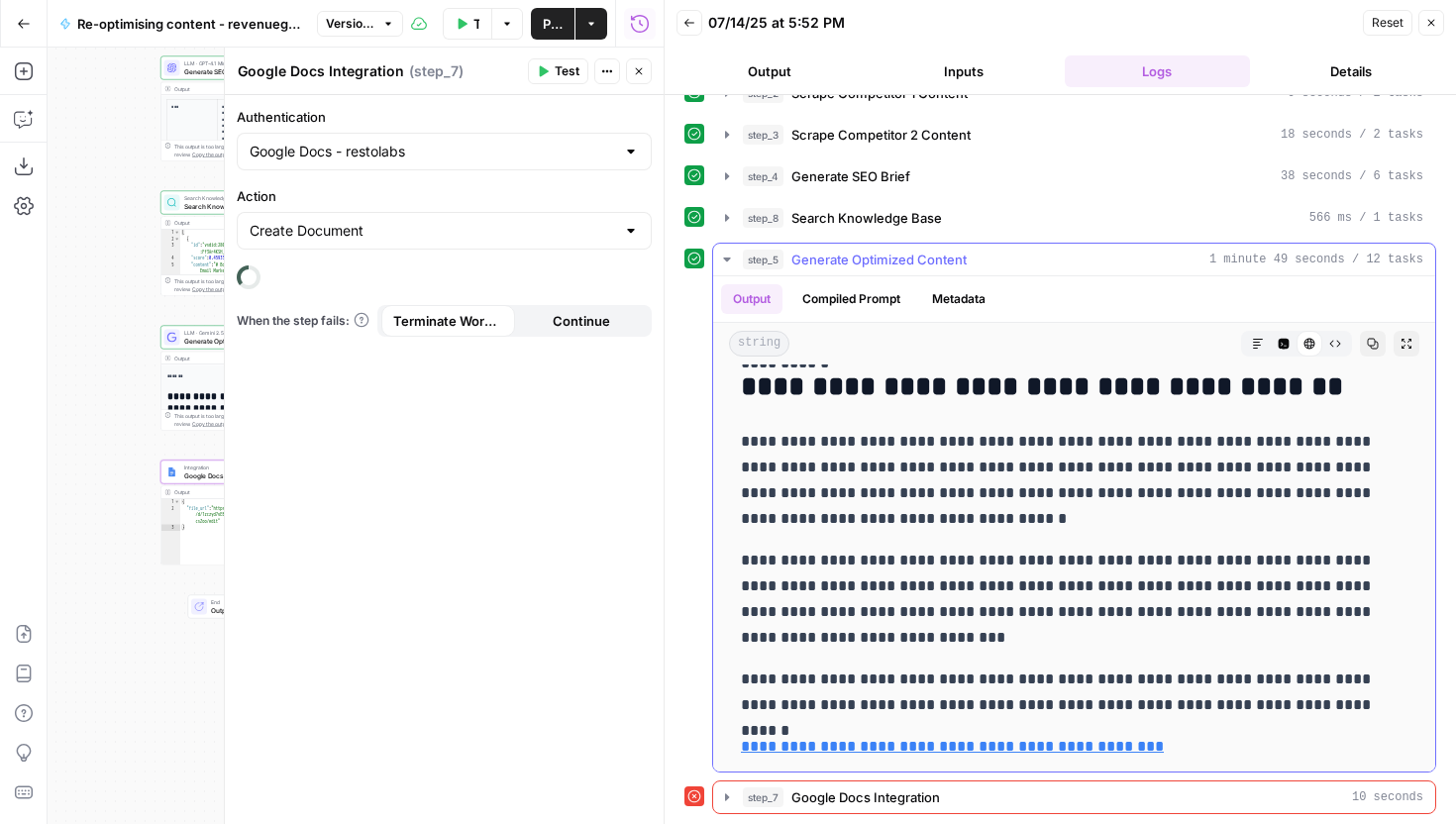 click on "step_5 Generate Optimized Content 1 minute 49 seconds / 12 tasks" at bounding box center (1074, 259) 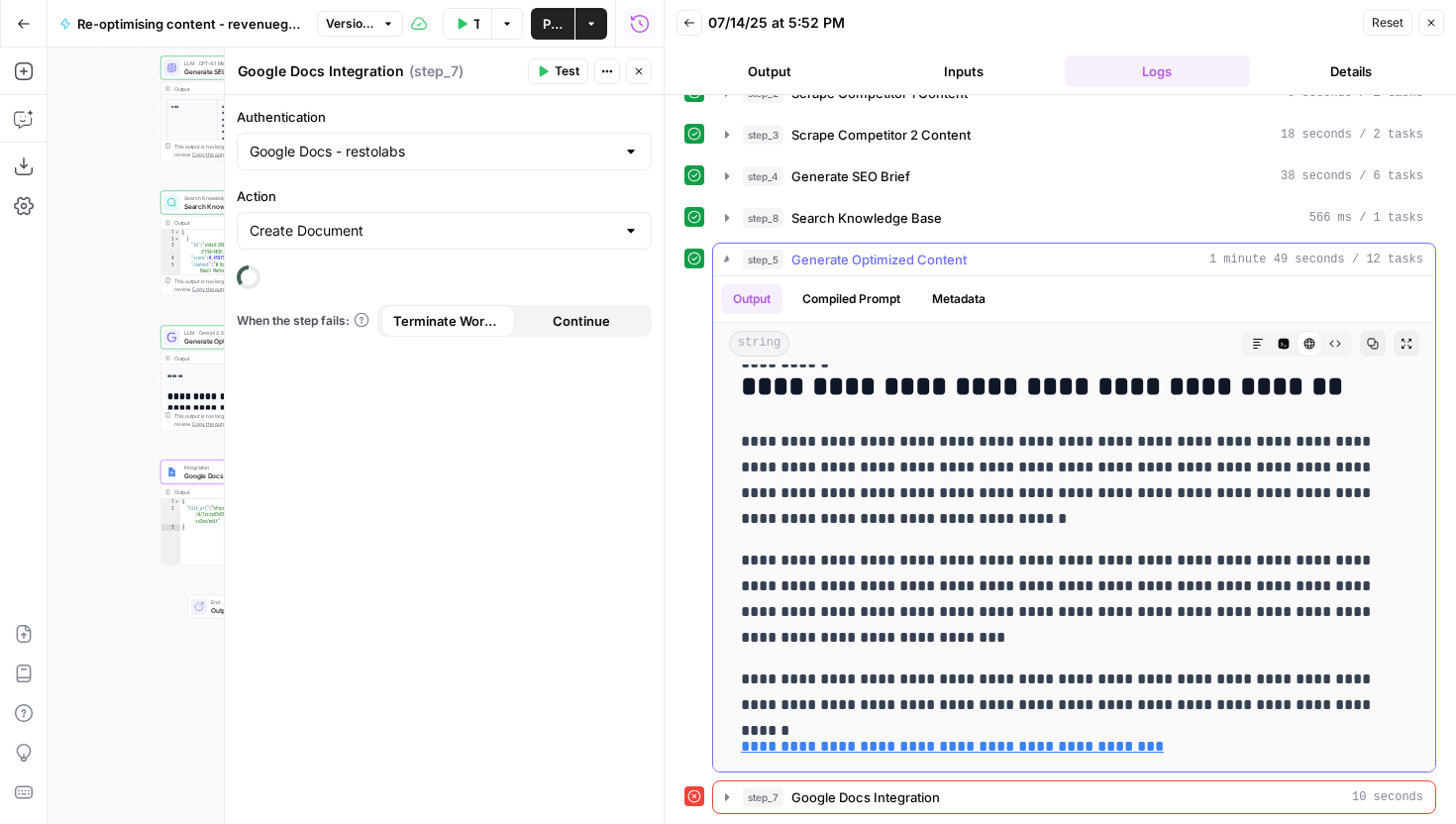 scroll, scrollTop: 0, scrollLeft: 0, axis: both 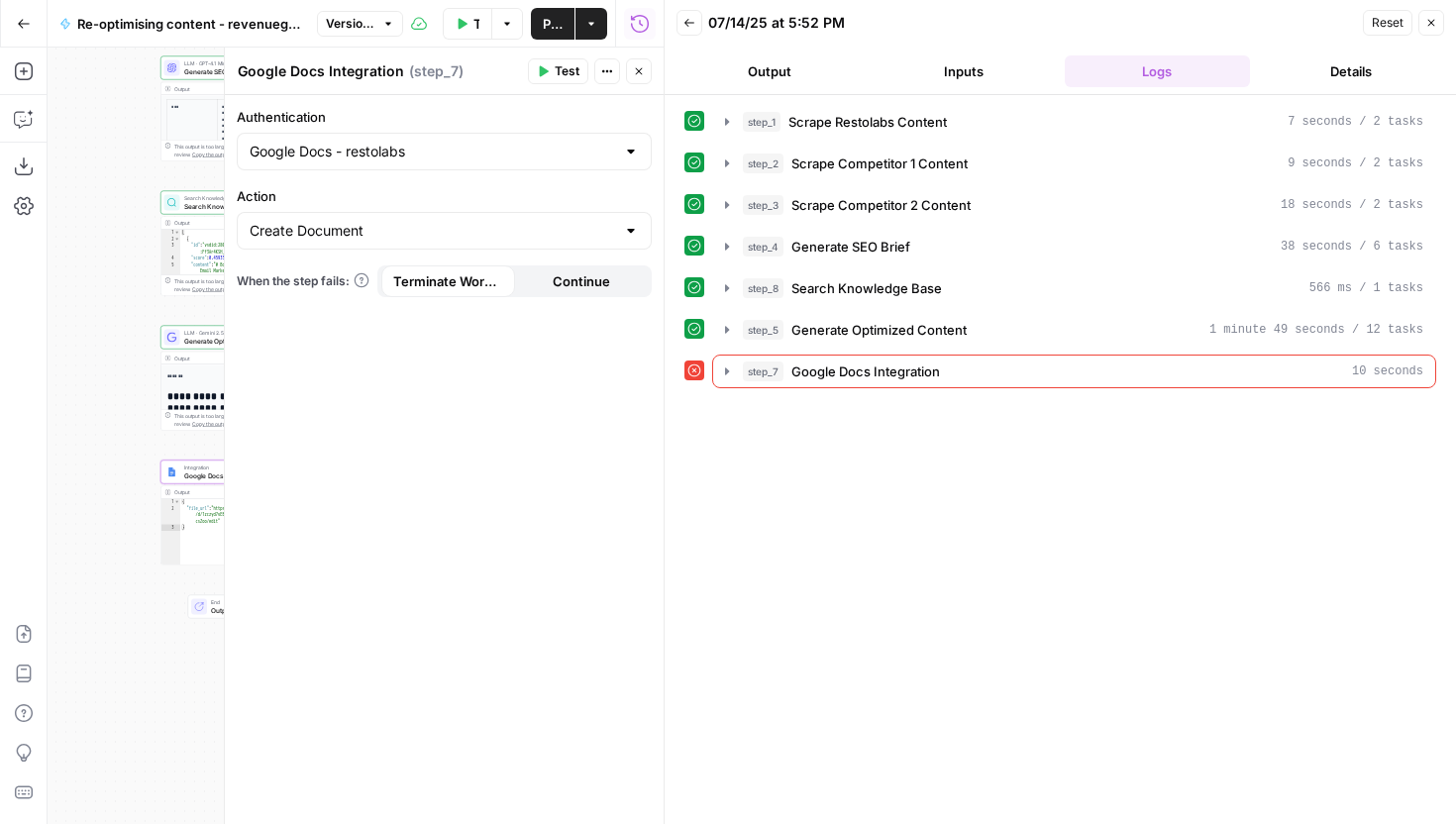 click on "Google Docs Integration Google Docs Integration  ( step_7 ) Test Actions Close" at bounding box center [444, 71] 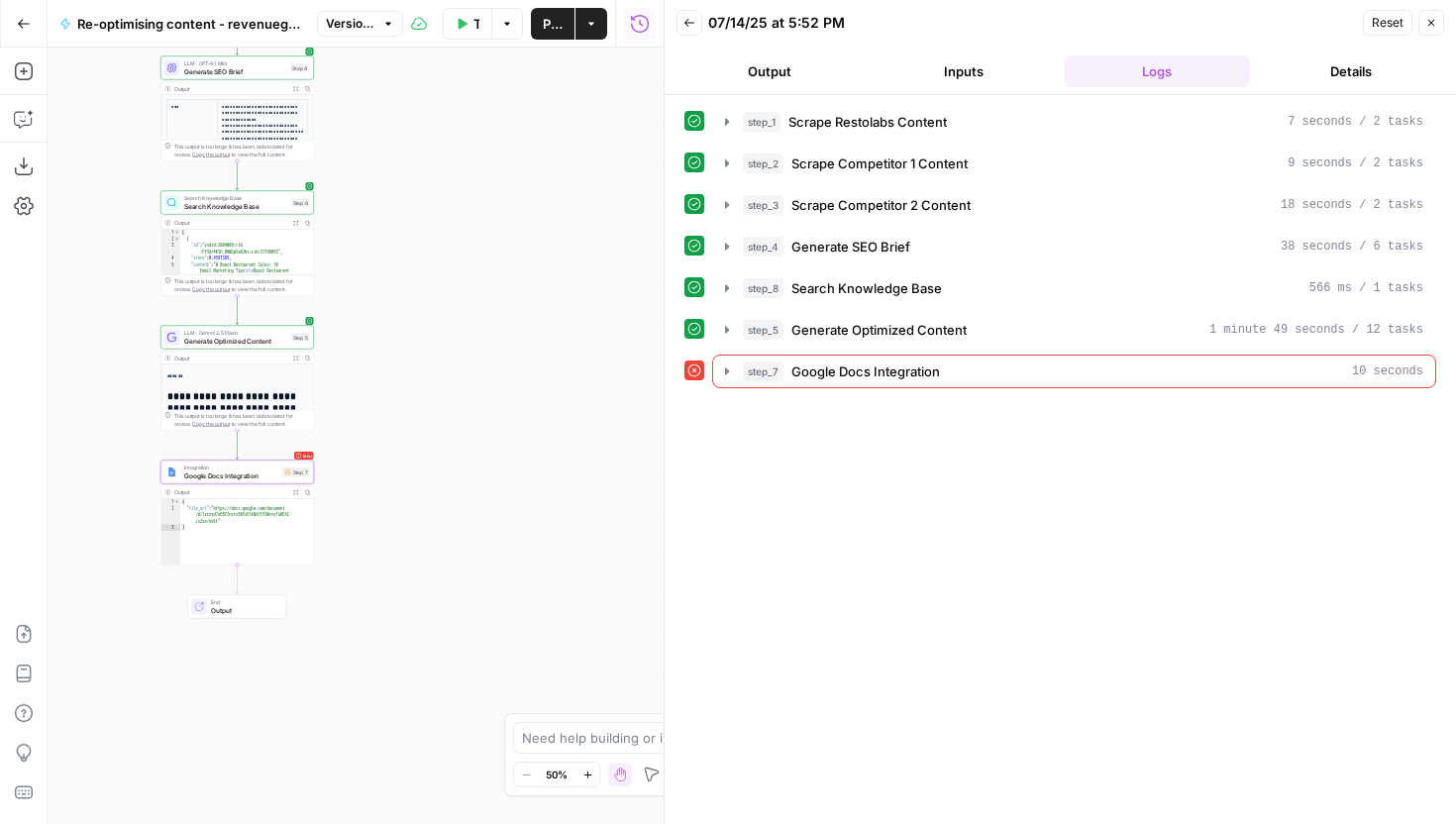 click on "Error Integration Google Docs Integration Step 7 Copy step Delete step Add Note Test" at bounding box center (237, 471) 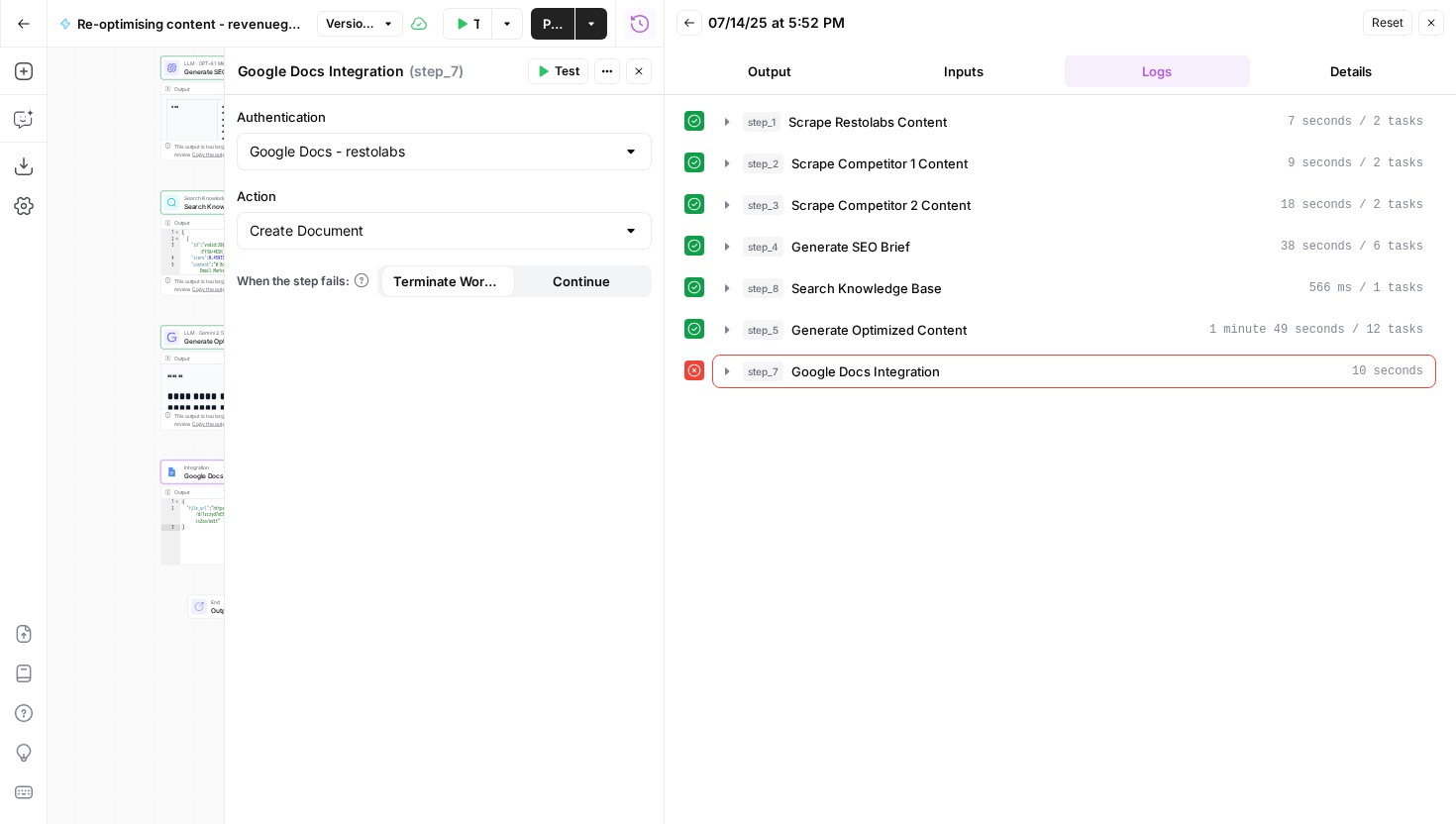 click on "Google Docs Integration" at bounding box center (232, 475) 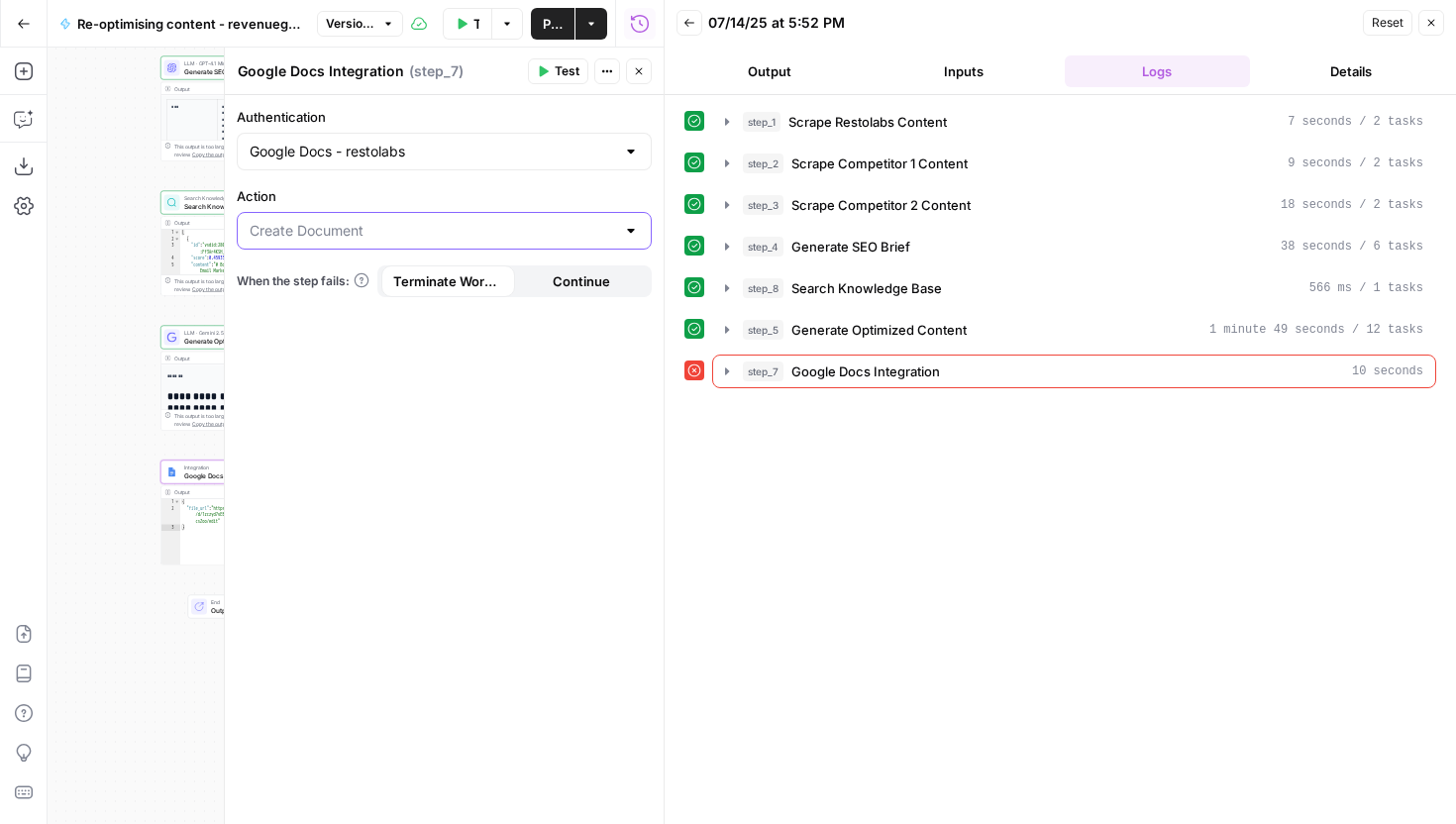 click on "Action" at bounding box center (432, 231) 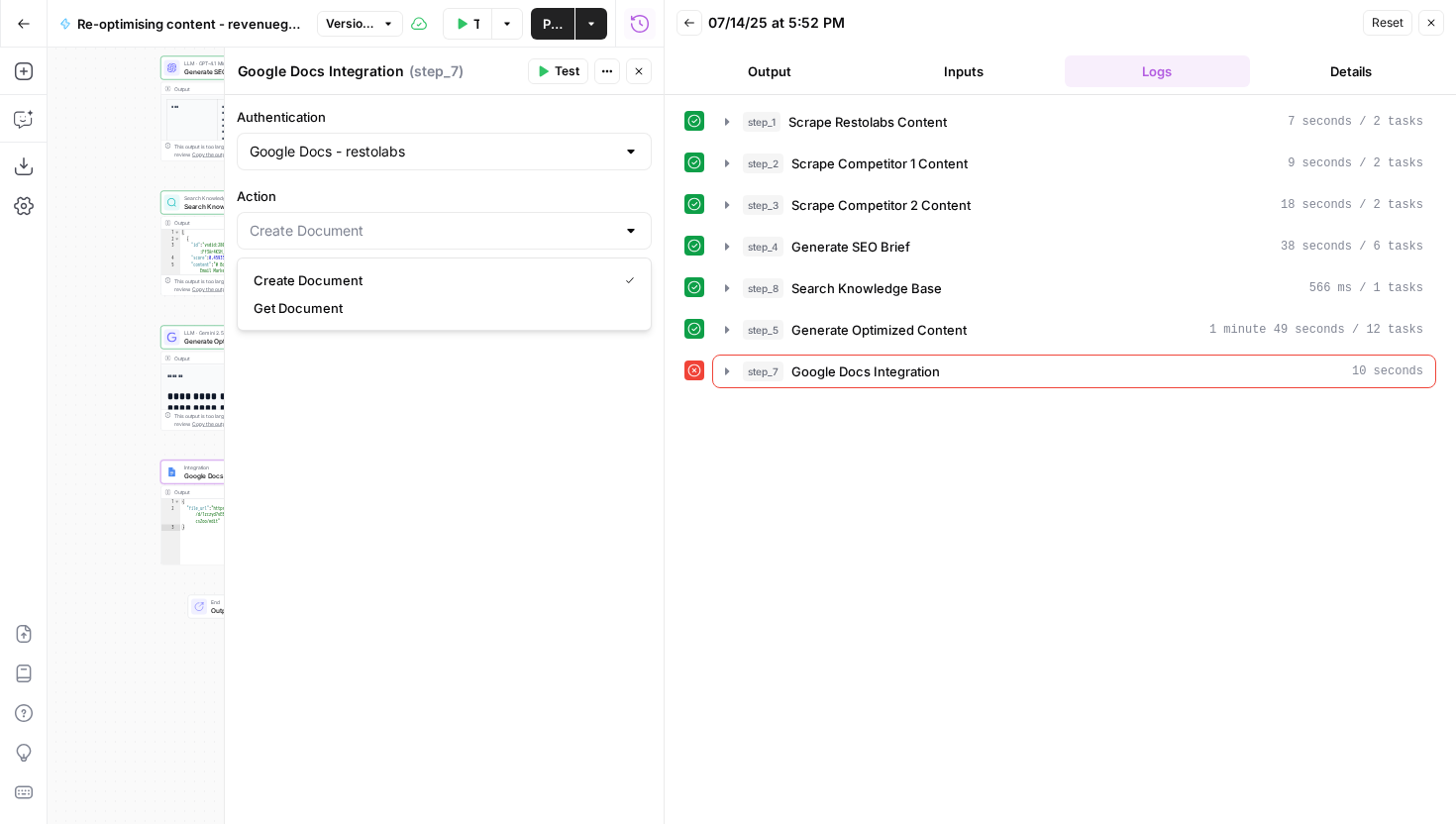 click at bounding box center (444, 231) 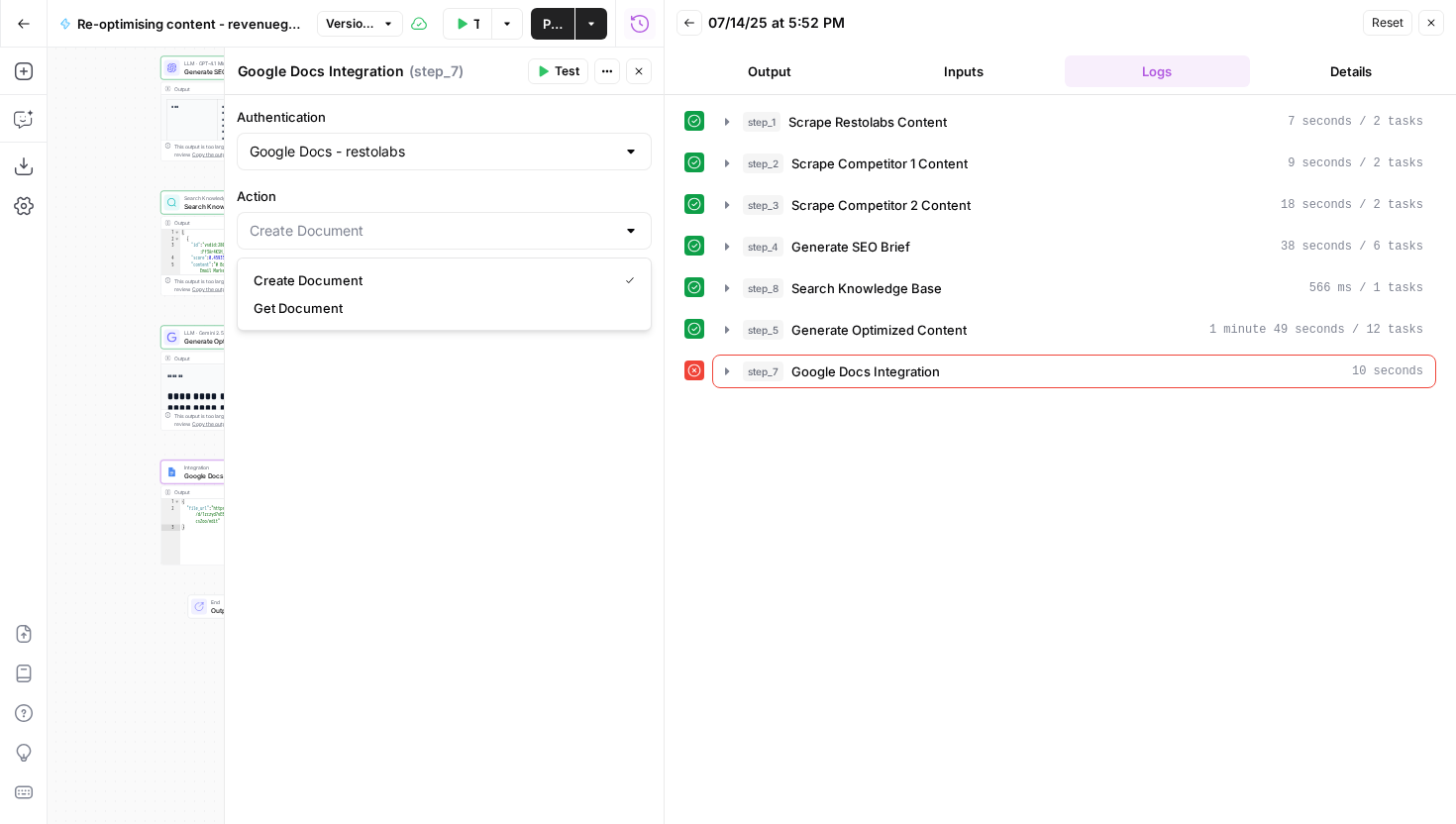 type on "Create Document" 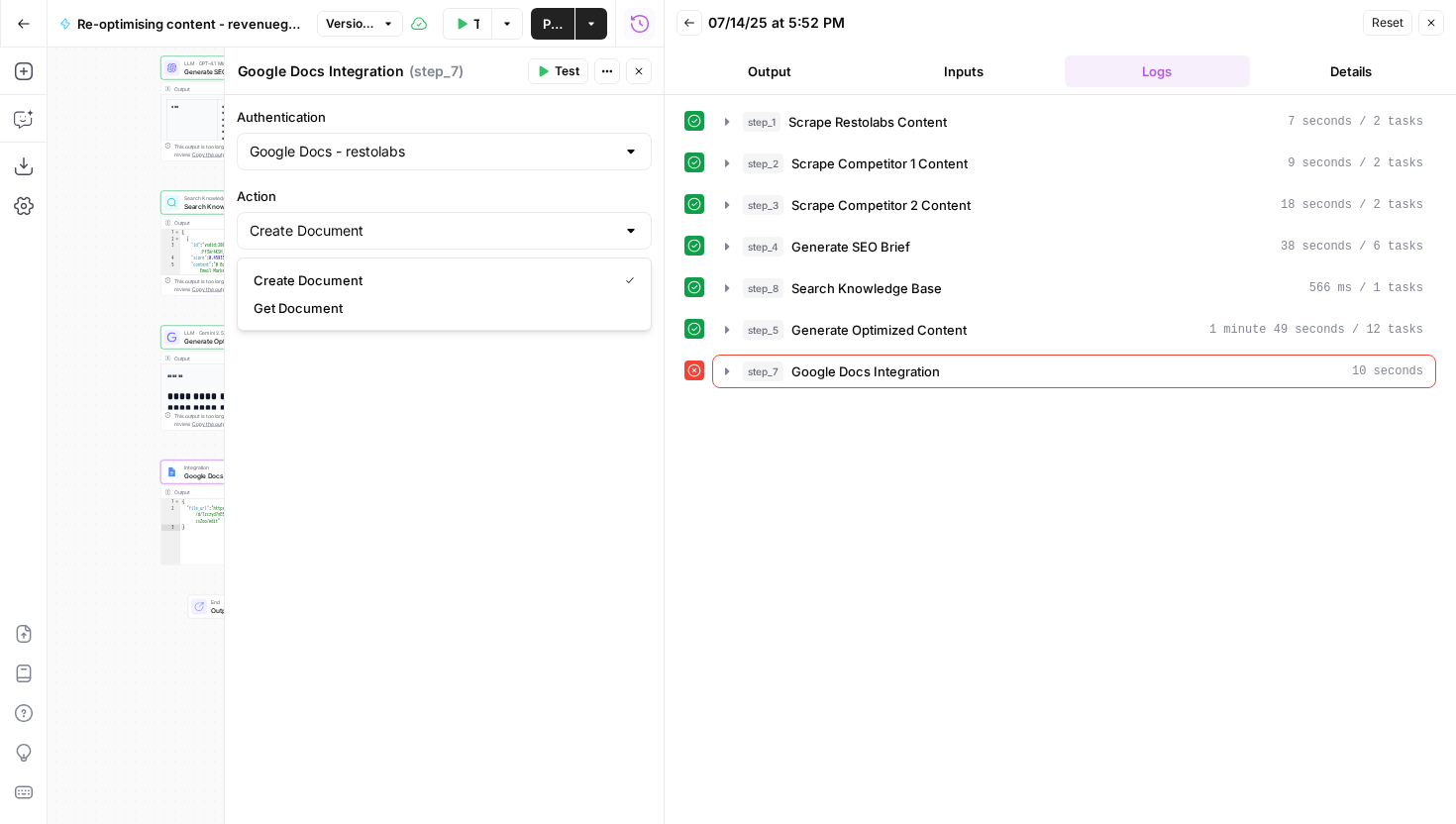 click on "Authentication Google Docs - restolabs Action Create Document When the step fails: Terminate Workflow Continue" at bounding box center [444, 460] 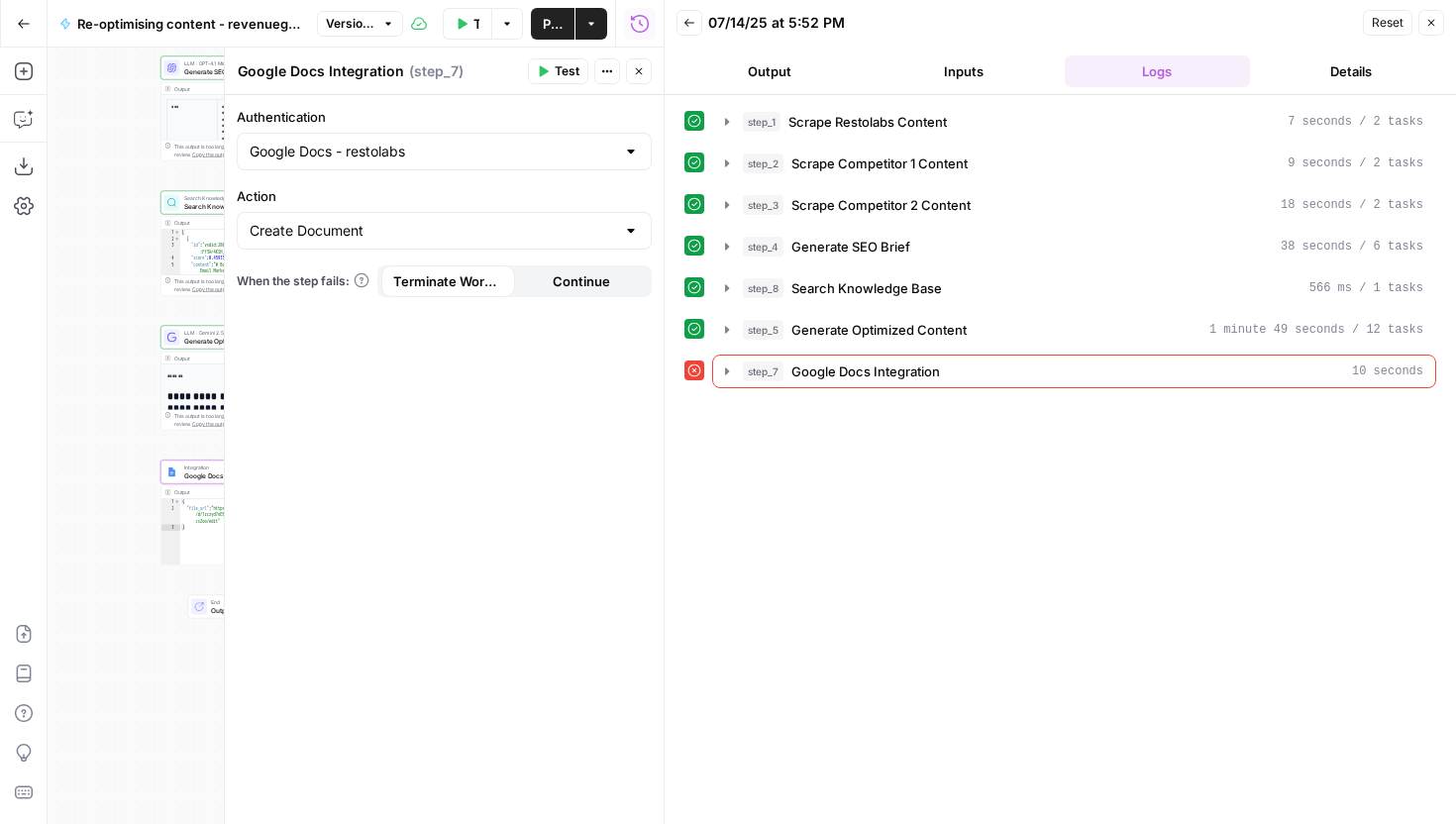 click on "Google Docs - restolabs" at bounding box center (444, 152) 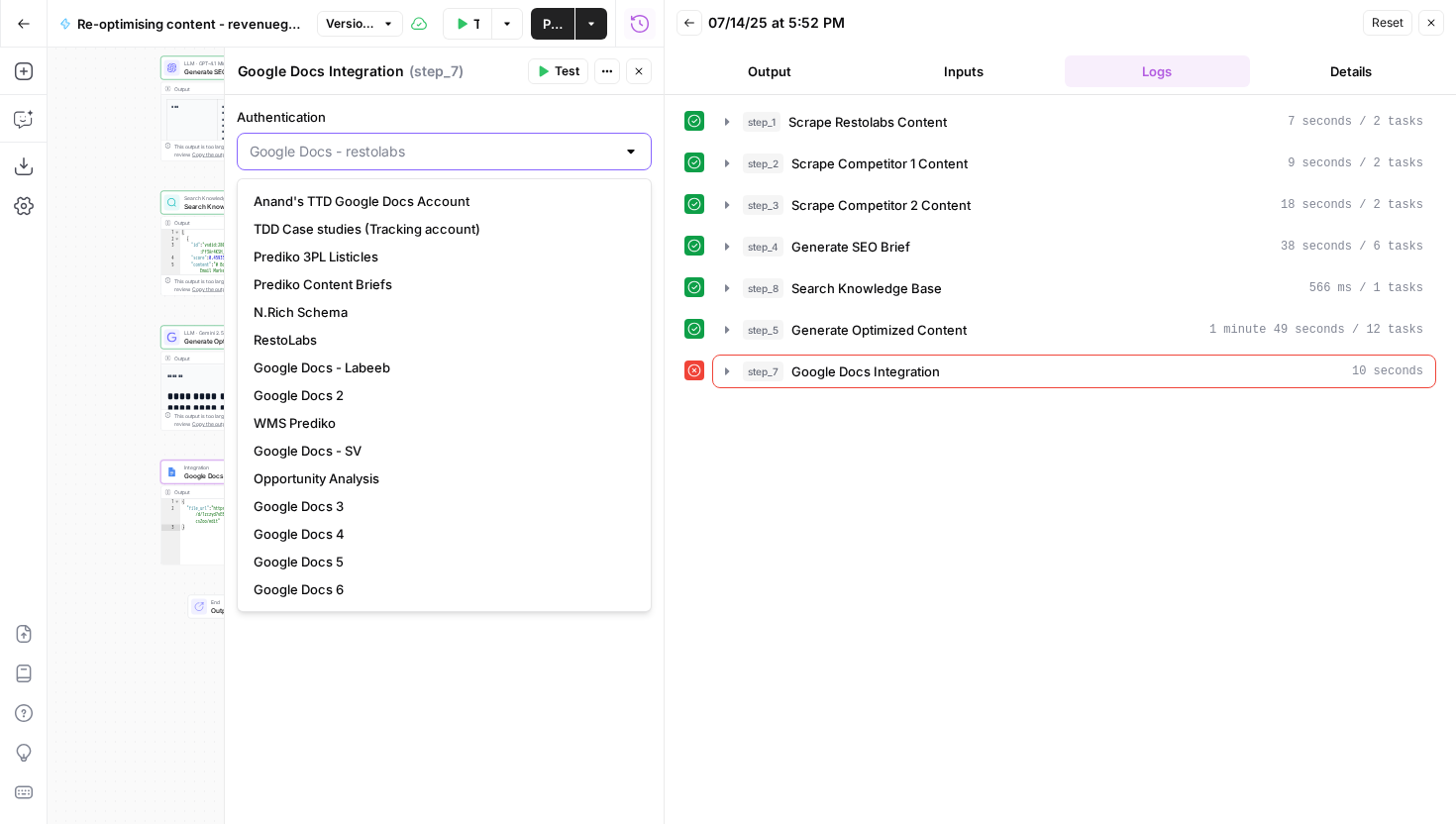 click on "Authentication" at bounding box center (432, 152) 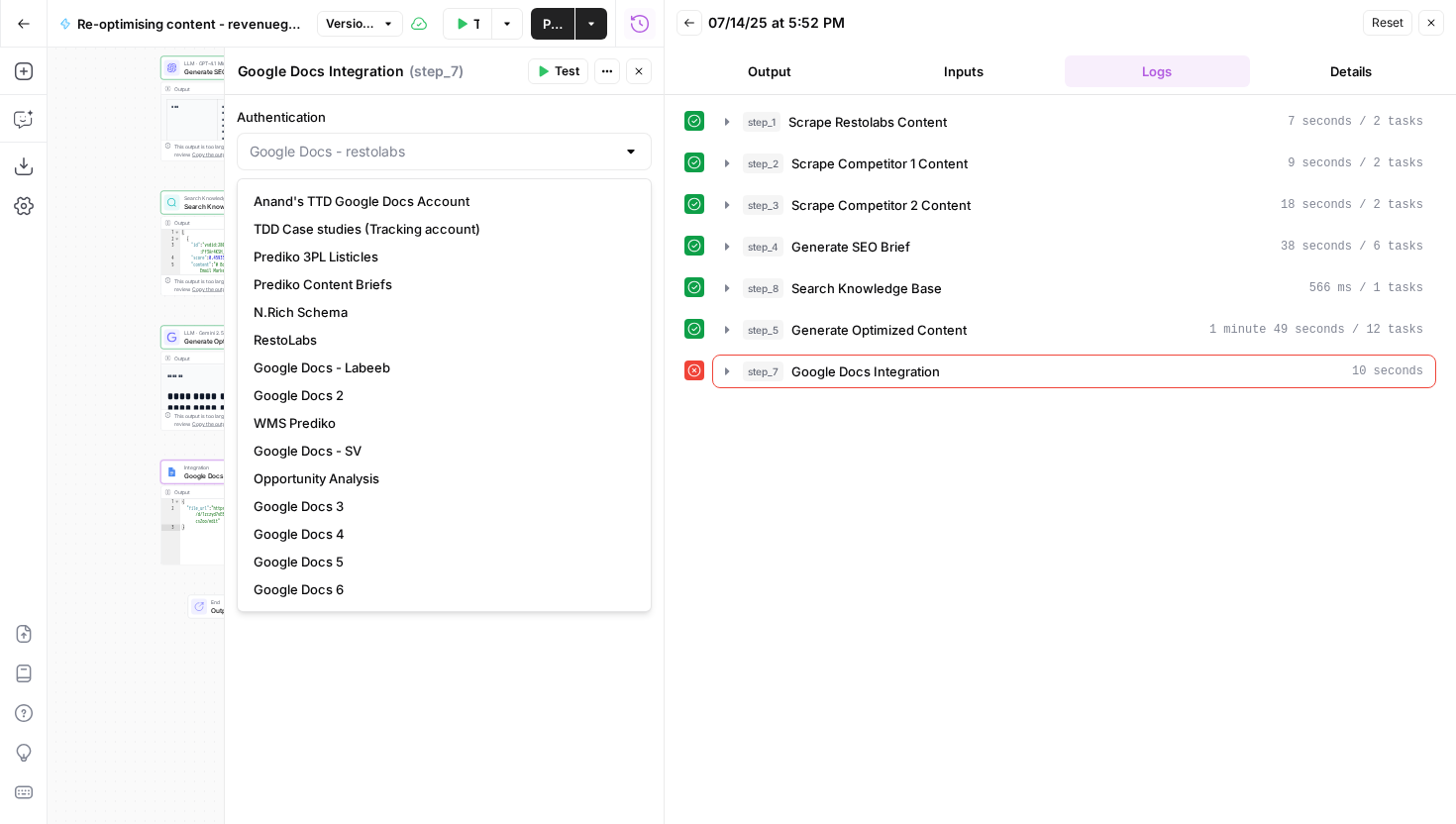 click at bounding box center (444, 152) 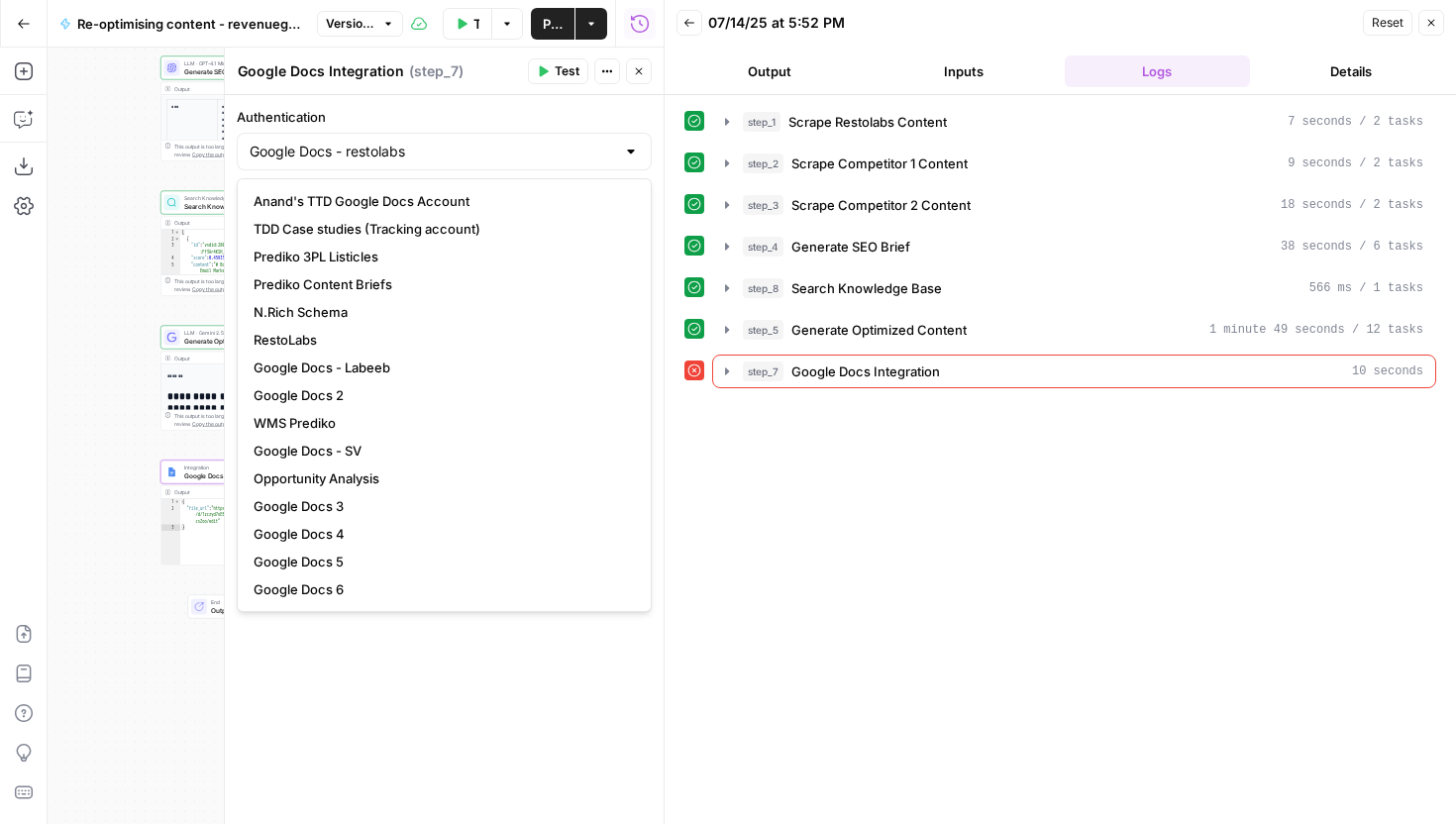 click on "step_1 Scrape Restolabs Content 7 seconds / 2 tasks step_2 Scrape Competitor 1 Content 9 seconds / 2 tasks step_3 Scrape Competitor 2 Content 18 seconds / 2 tasks step_4 Generate SEO Brief 38 seconds / 6 tasks step_8 Search Knowledge Base 566 ms / 1 tasks step_5 Generate Optimized Content 1 minute 49 seconds / 12 tasks step_7 Google Docs Integration 10 seconds" at bounding box center [1060, 460] 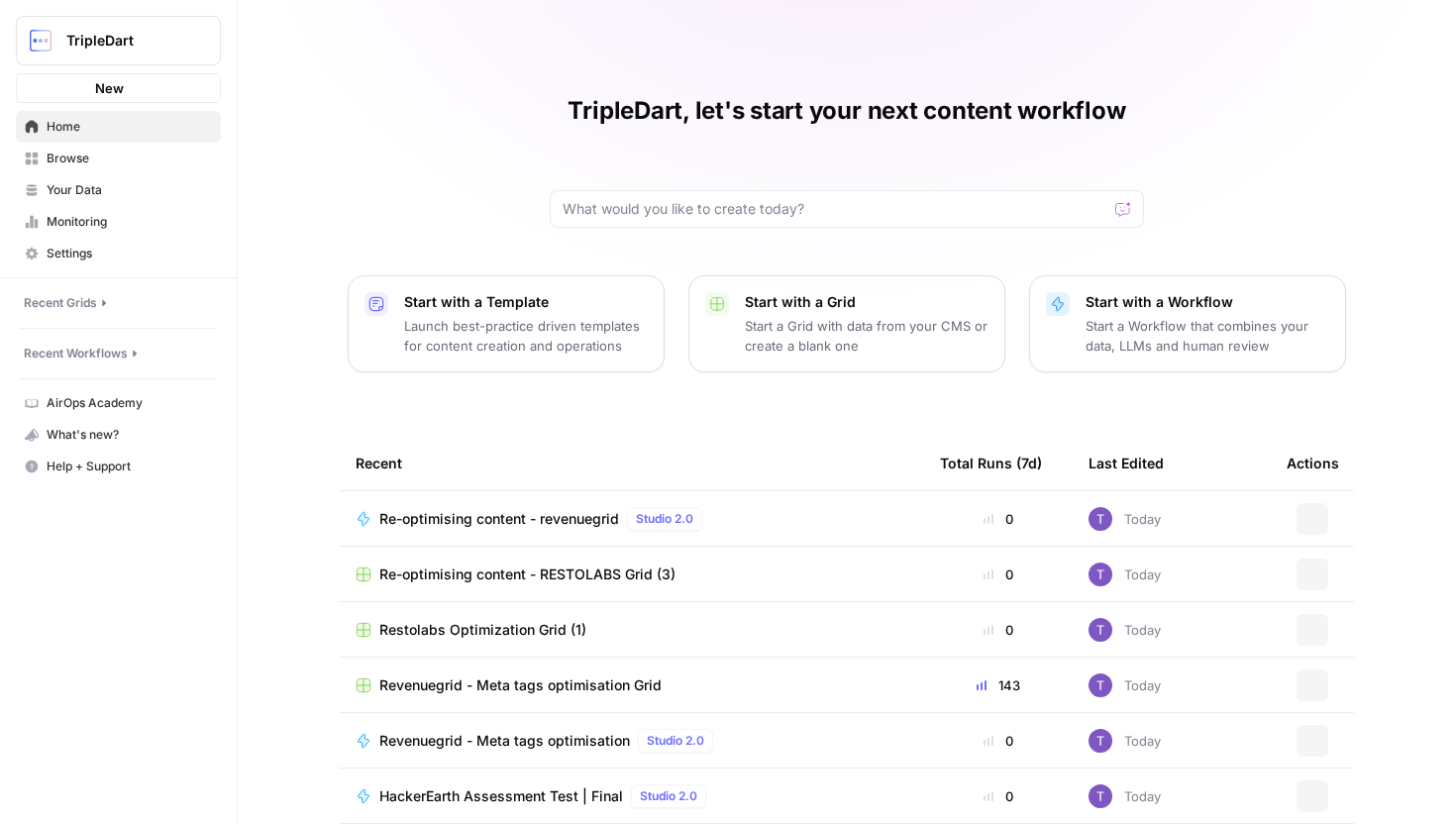 scroll, scrollTop: 0, scrollLeft: 0, axis: both 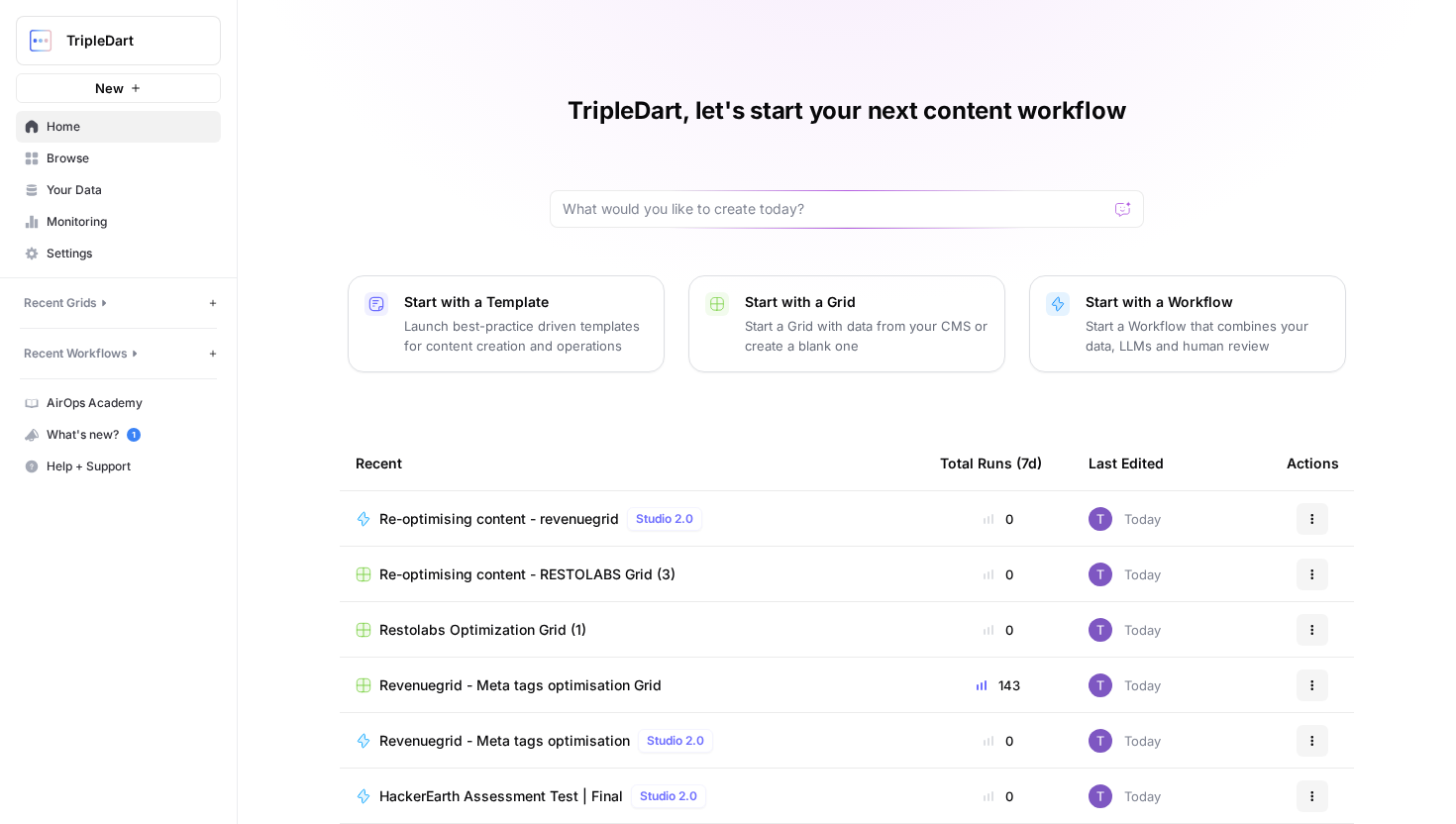 click on "Browse" at bounding box center [129, 158] 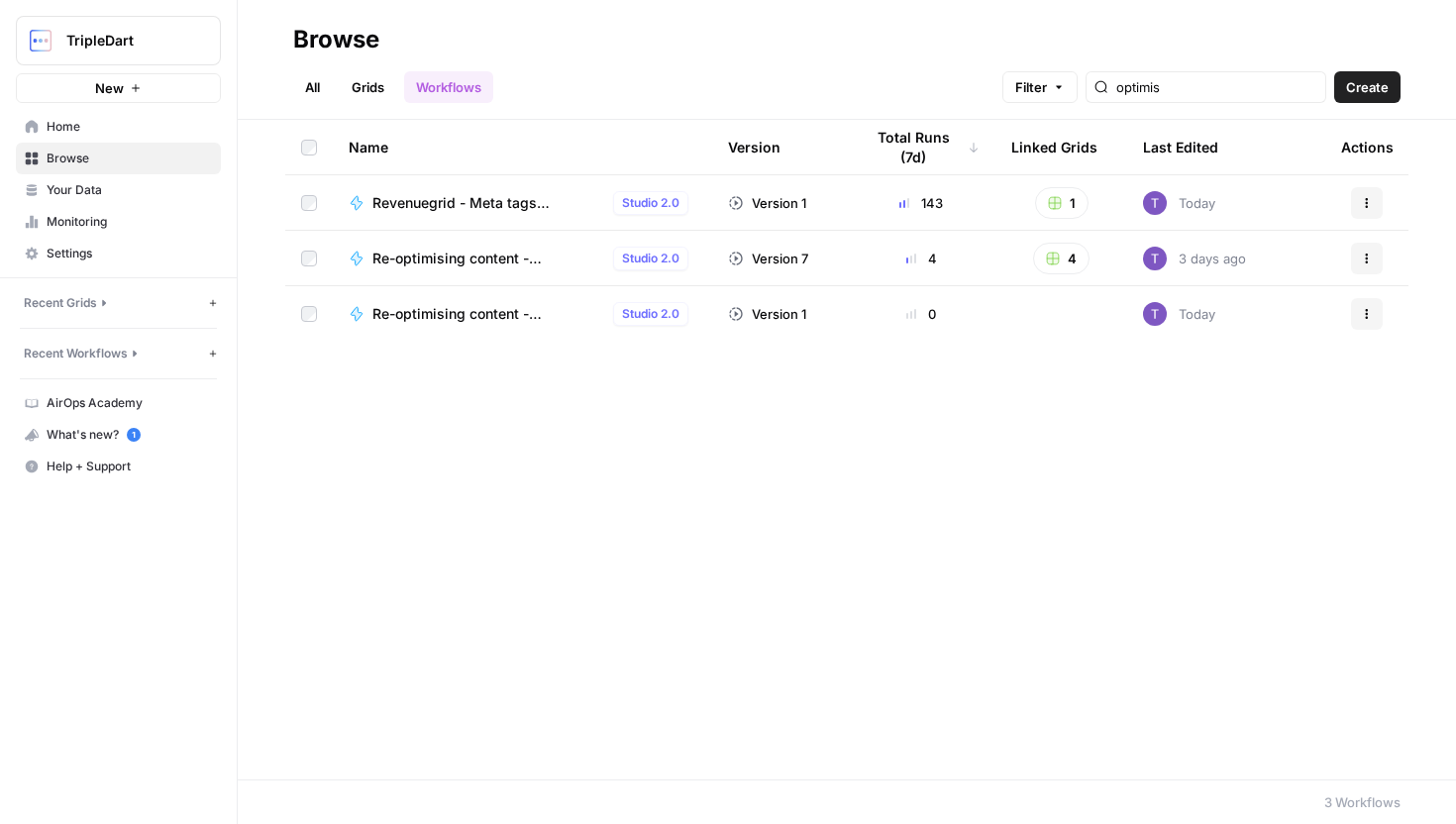 click on "Revenuegrid - Meta tags optimisation" at bounding box center [488, 203] 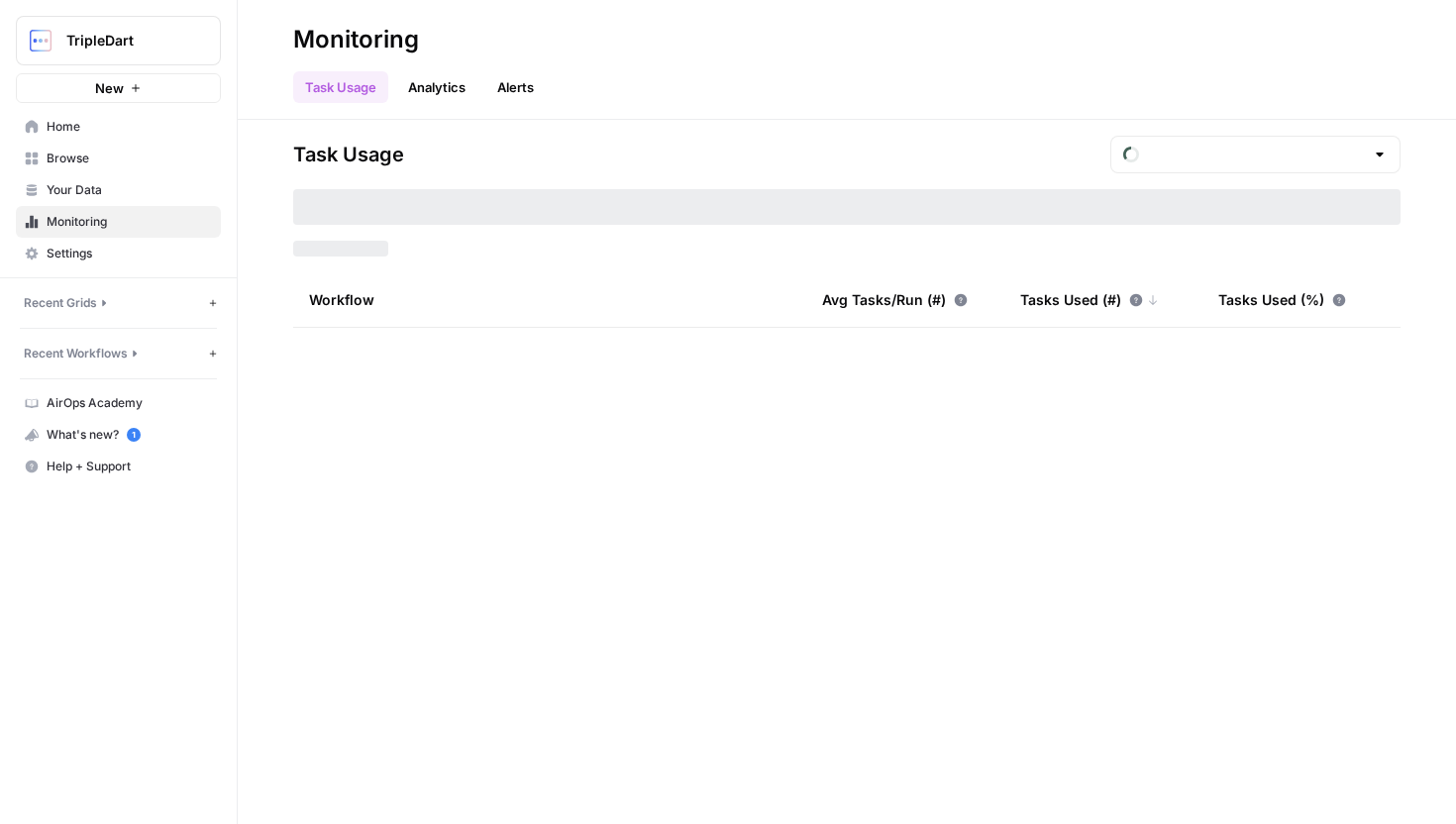 click on "Home" at bounding box center (118, 127) 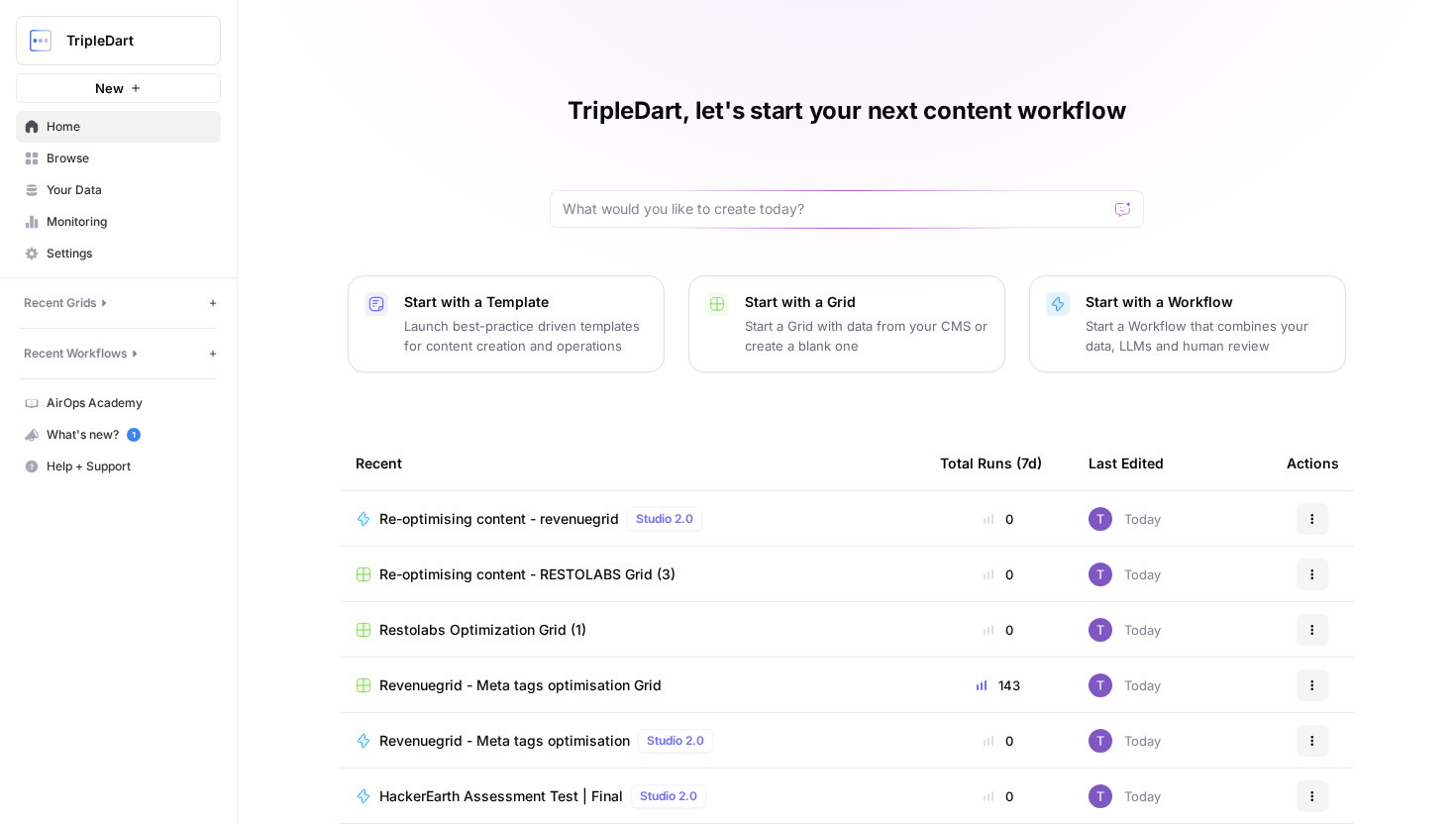 click on "Browse" at bounding box center [129, 158] 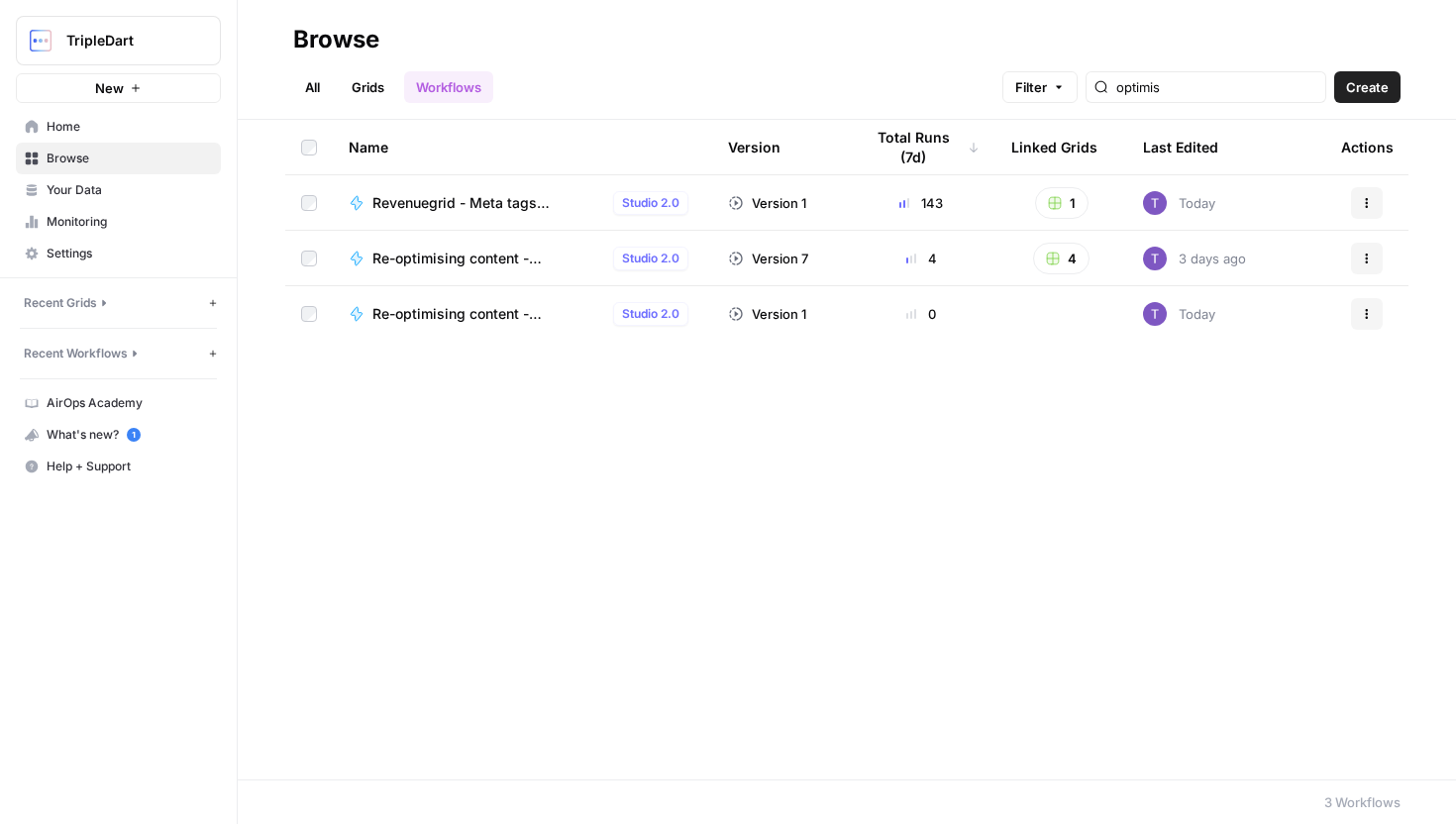 click on "Re-optimising content - RESTOLABS" at bounding box center (488, 258) 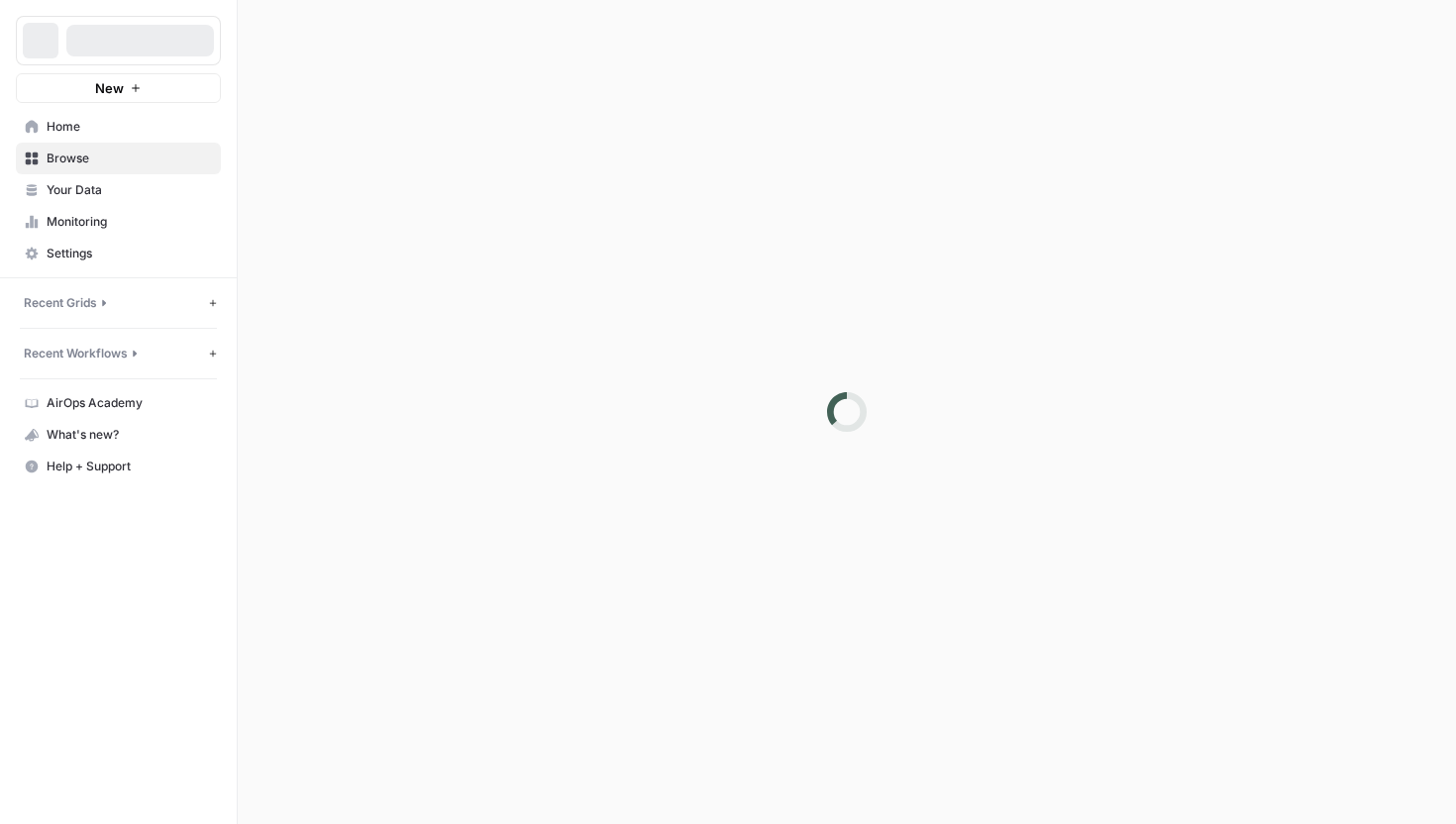 scroll, scrollTop: 0, scrollLeft: 0, axis: both 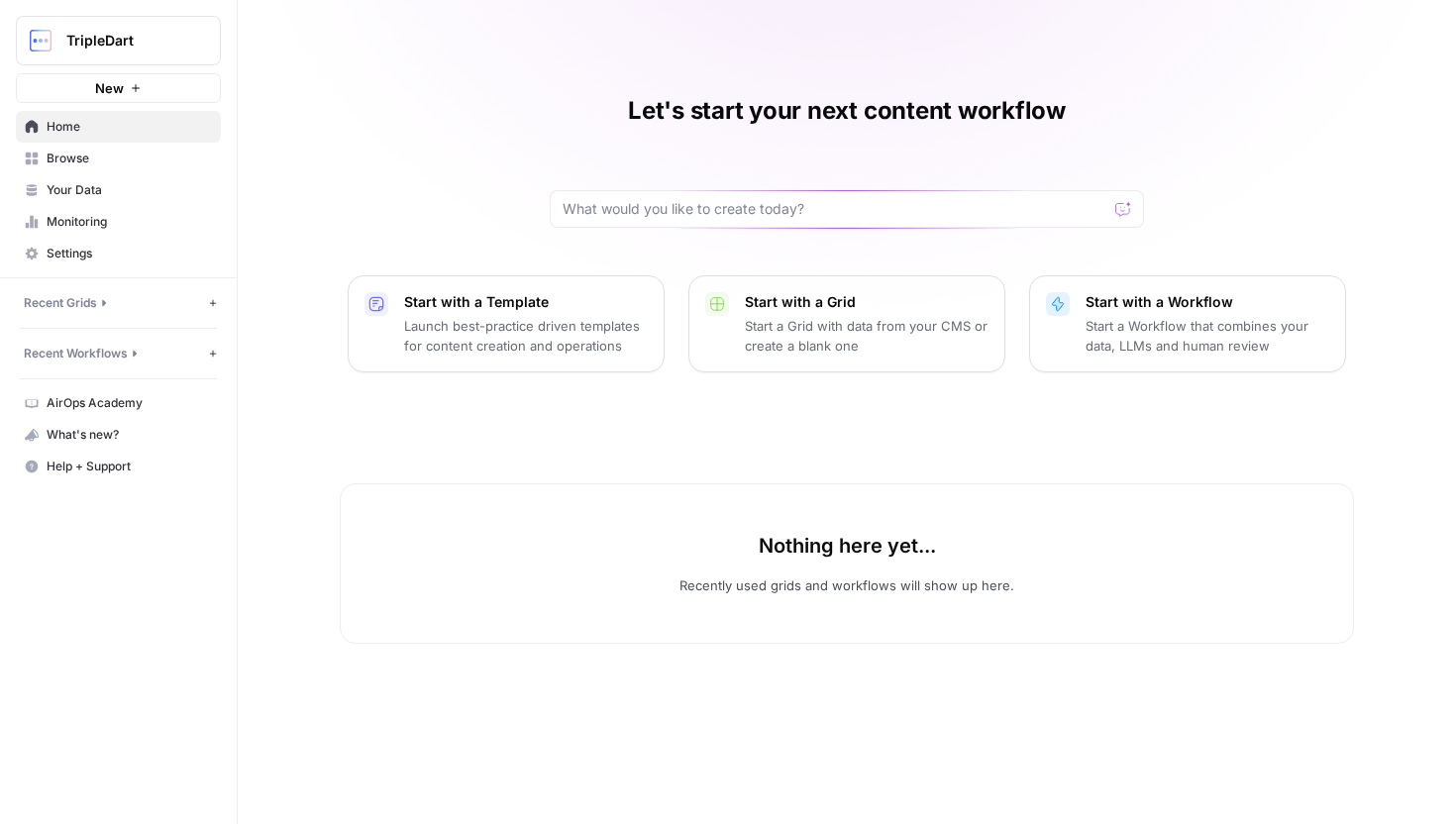 click on "Your Data" at bounding box center (129, 190) 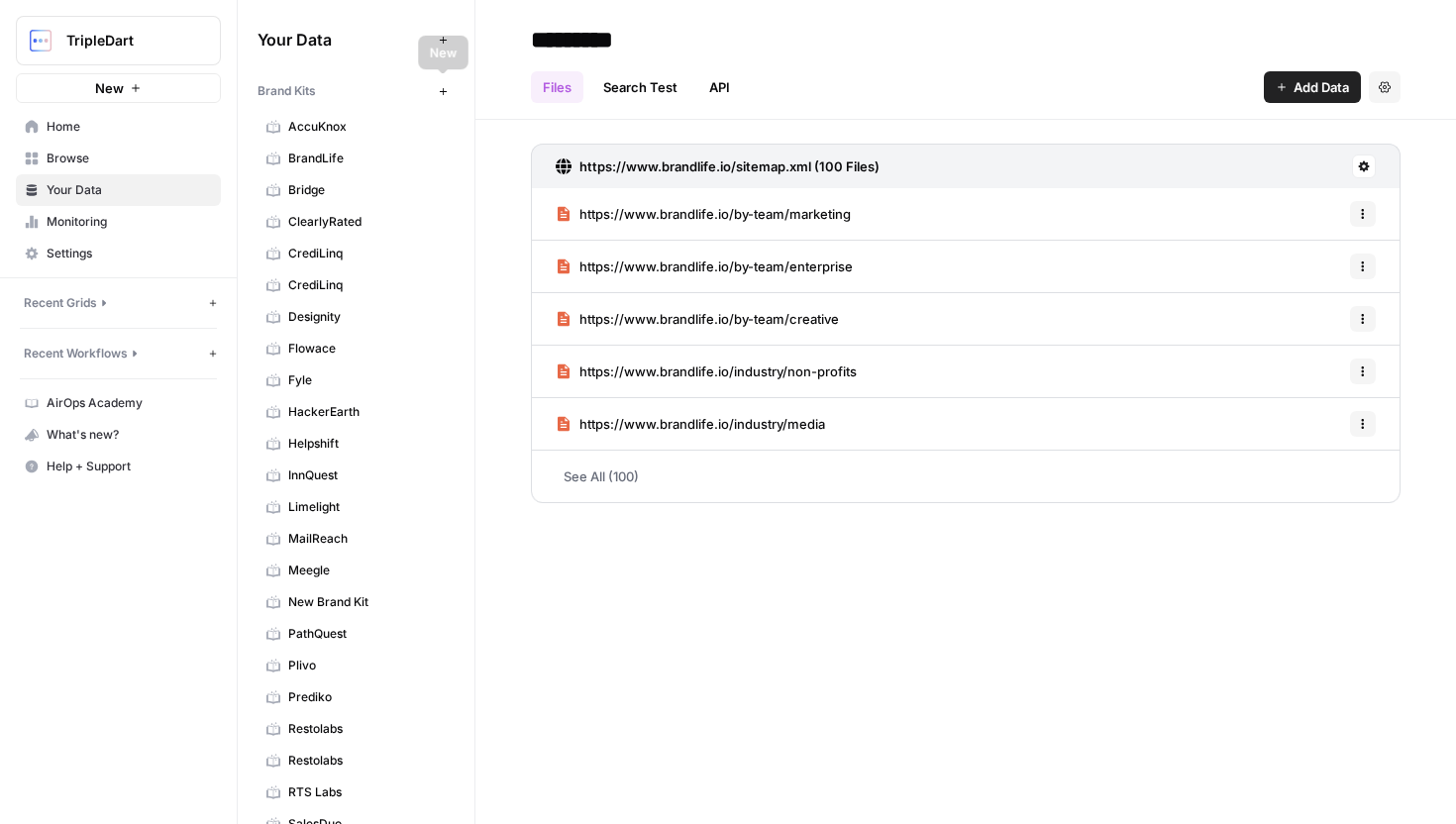 click on "New" at bounding box center [443, 91] 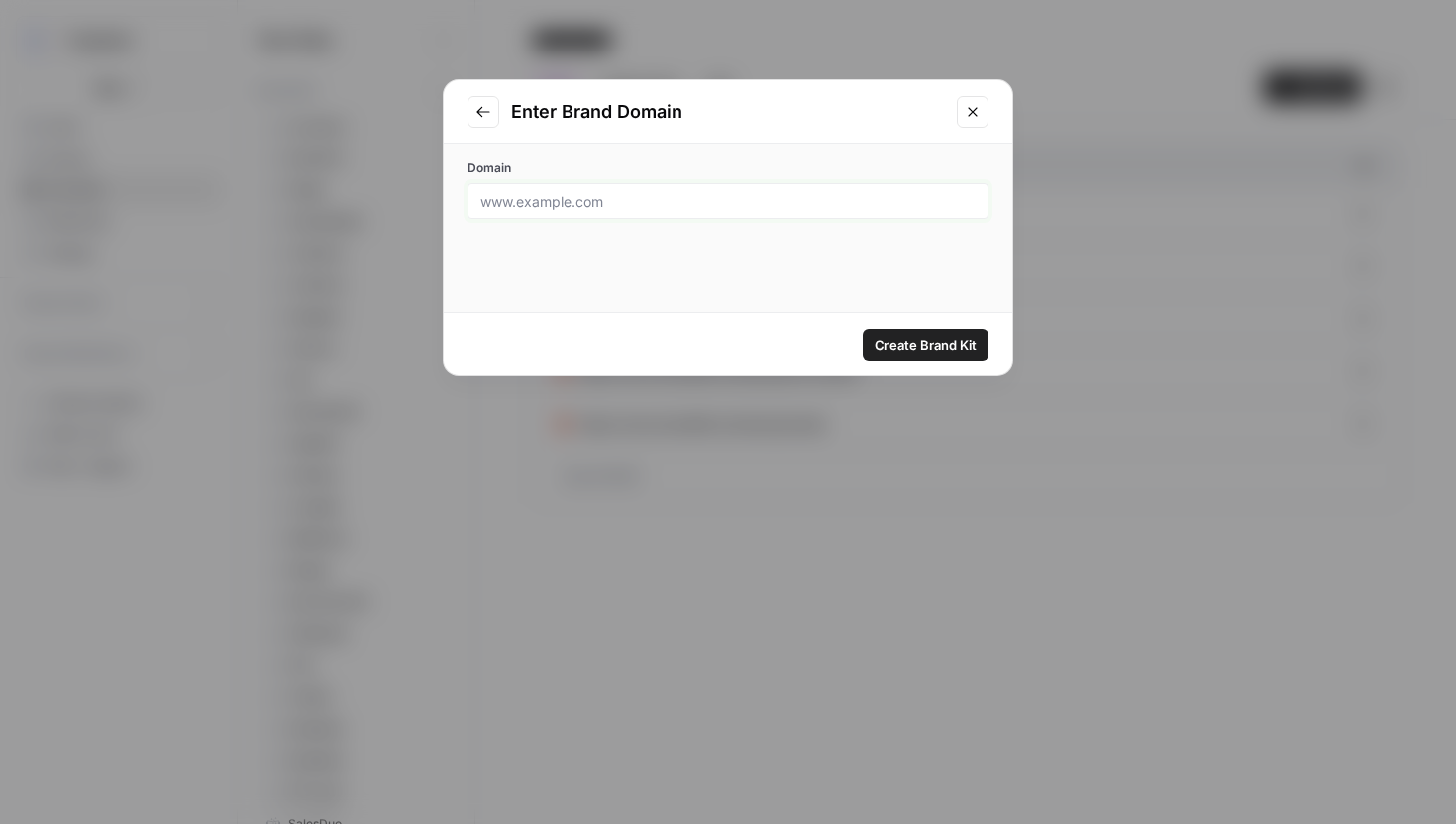 click on "Domain" at bounding box center (728, 201) 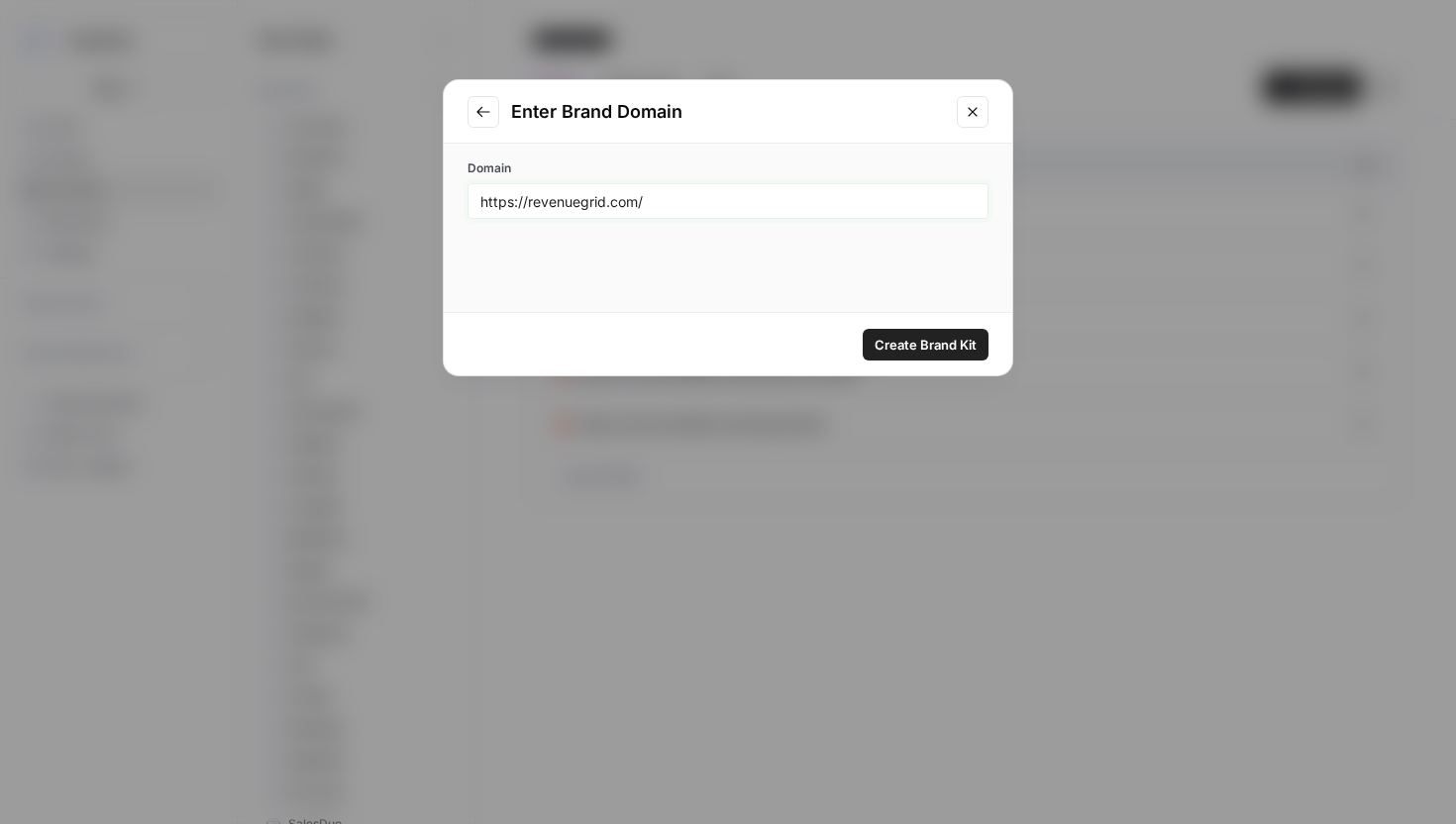 type on "https://revenuegrid.com/" 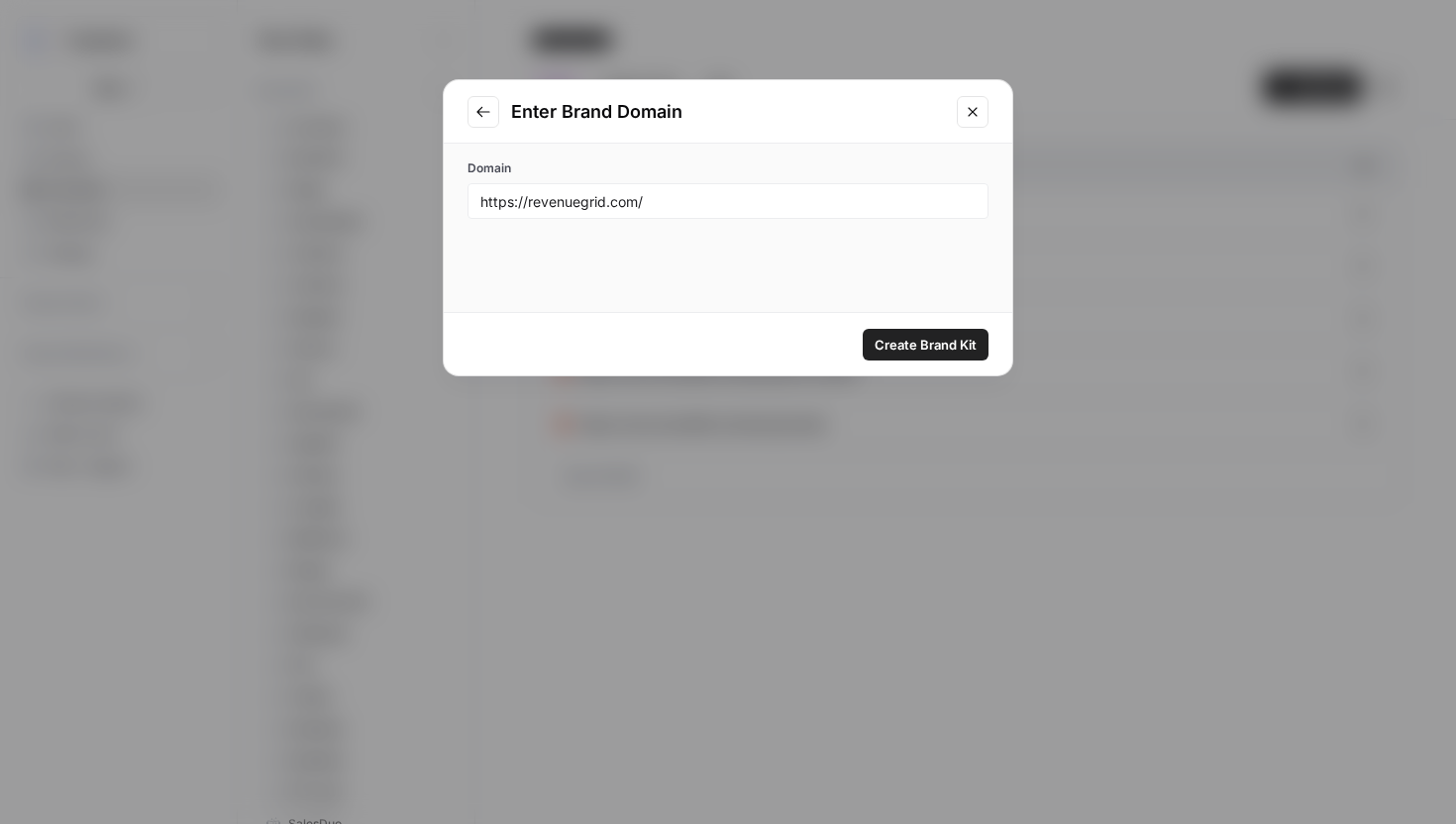 click on "Create Brand Kit" at bounding box center [925, 345] 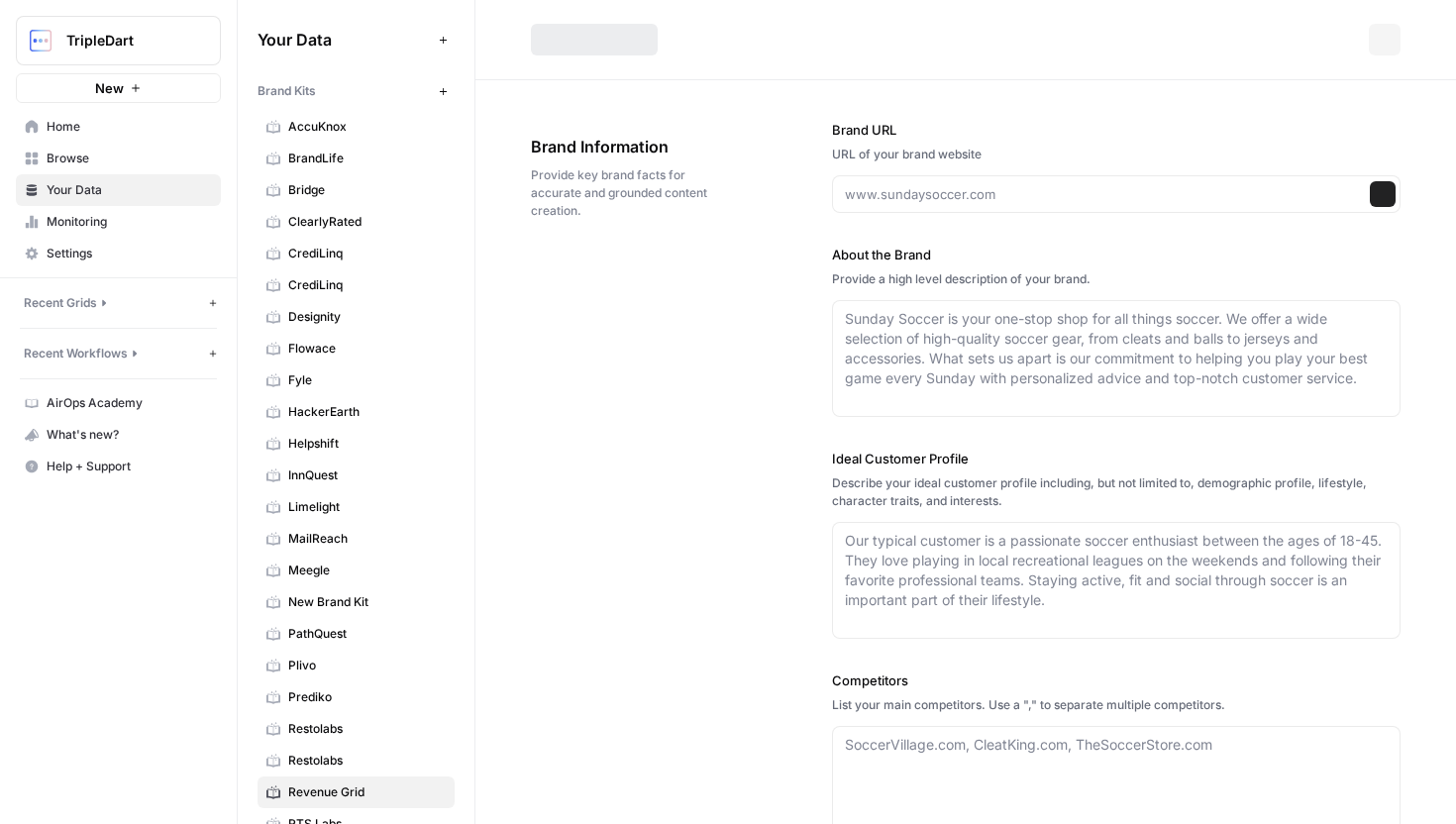 type on "https://revenuegrid.com/" 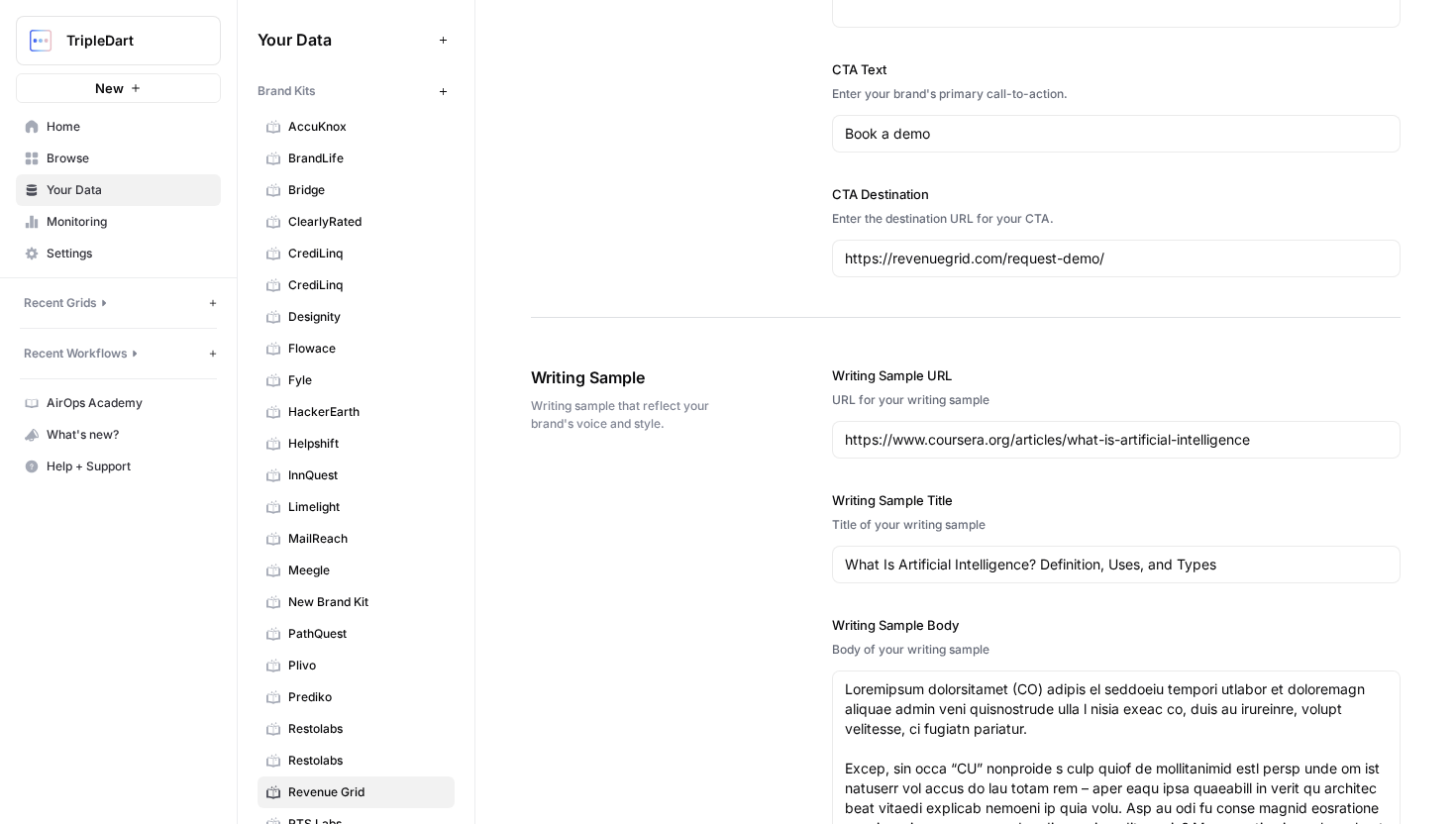 scroll, scrollTop: 2898, scrollLeft: 0, axis: vertical 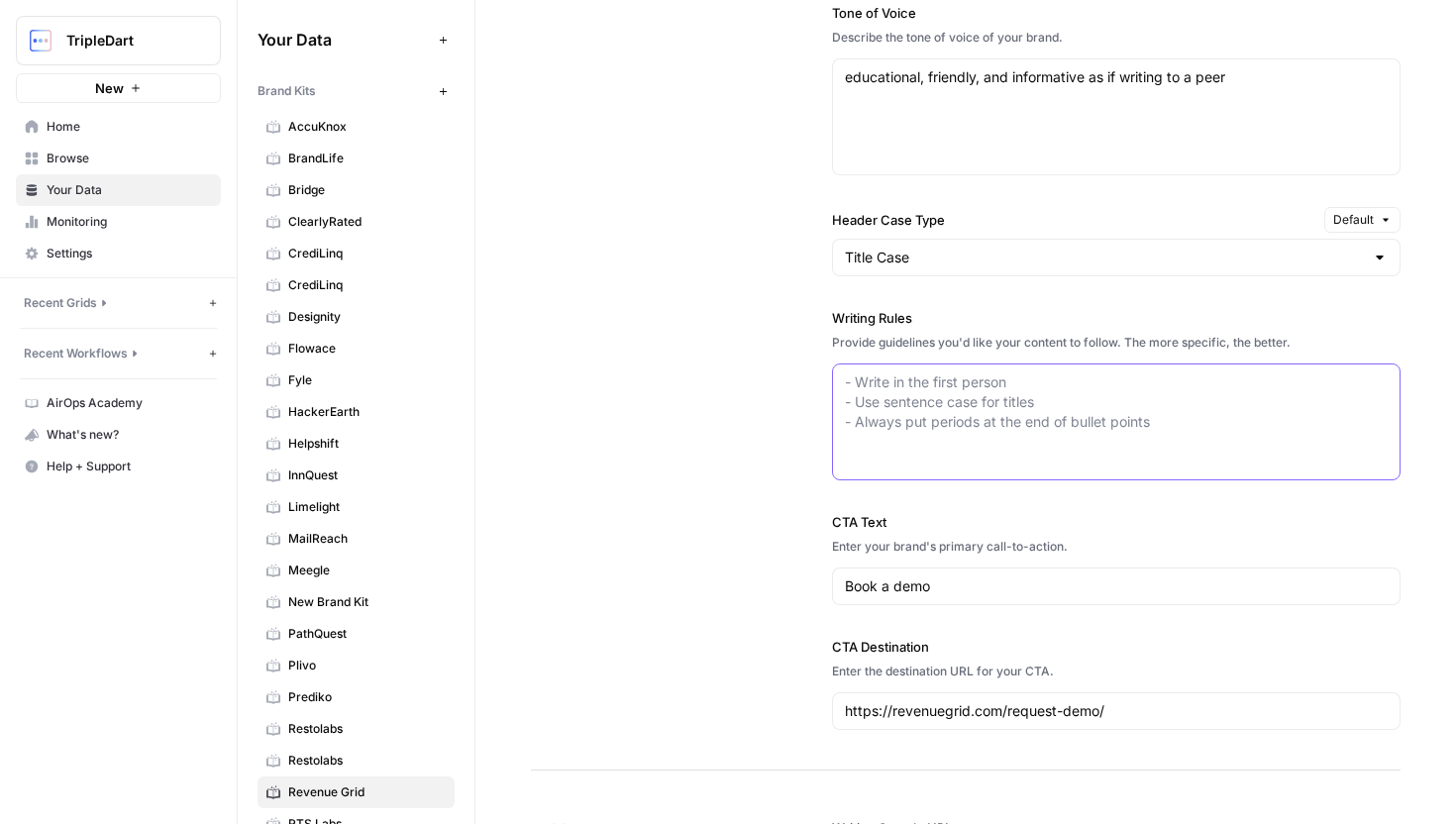 click on "Writing Rules" at bounding box center (1116, 402) 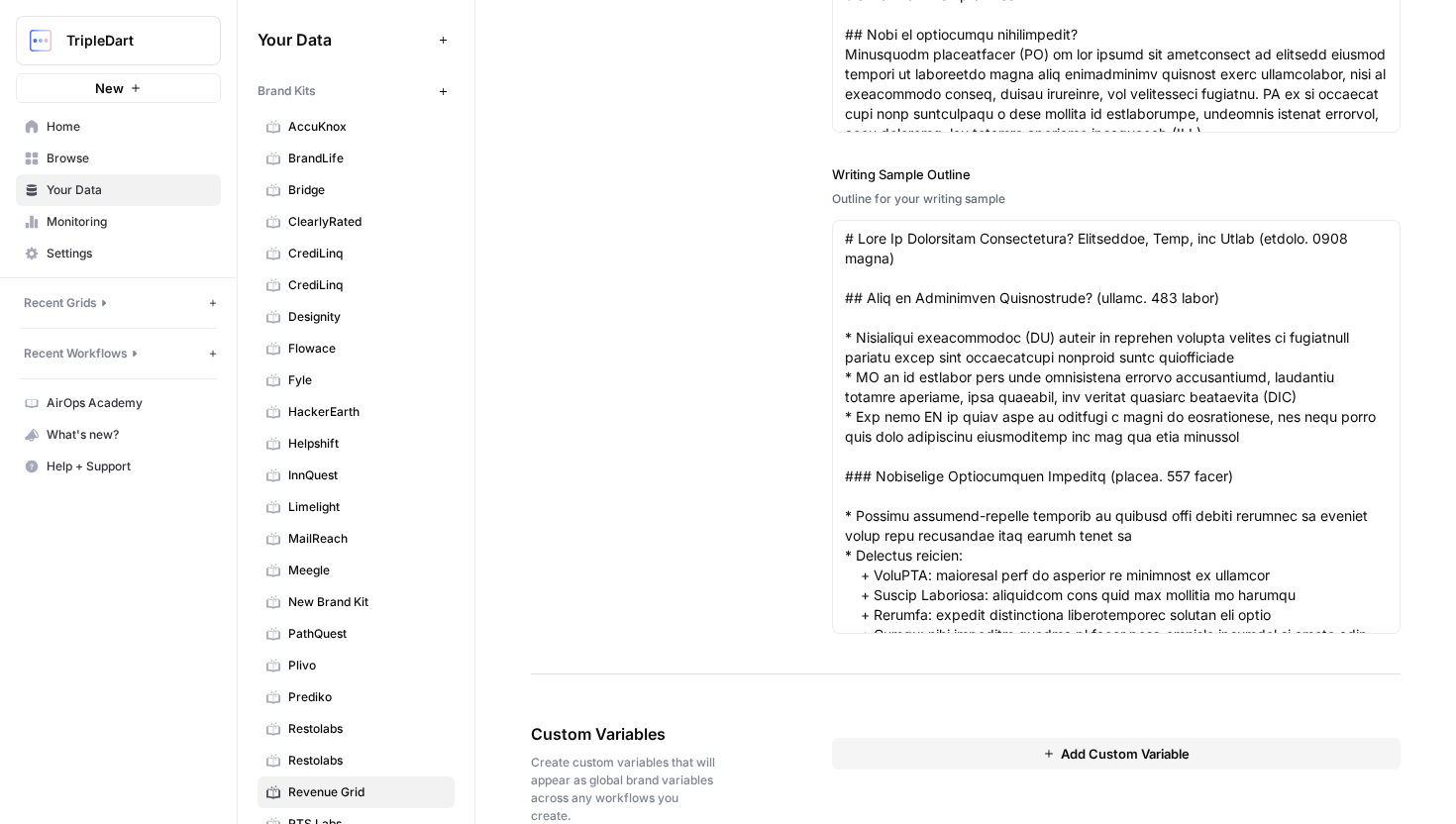 scroll, scrollTop: 2898, scrollLeft: 0, axis: vertical 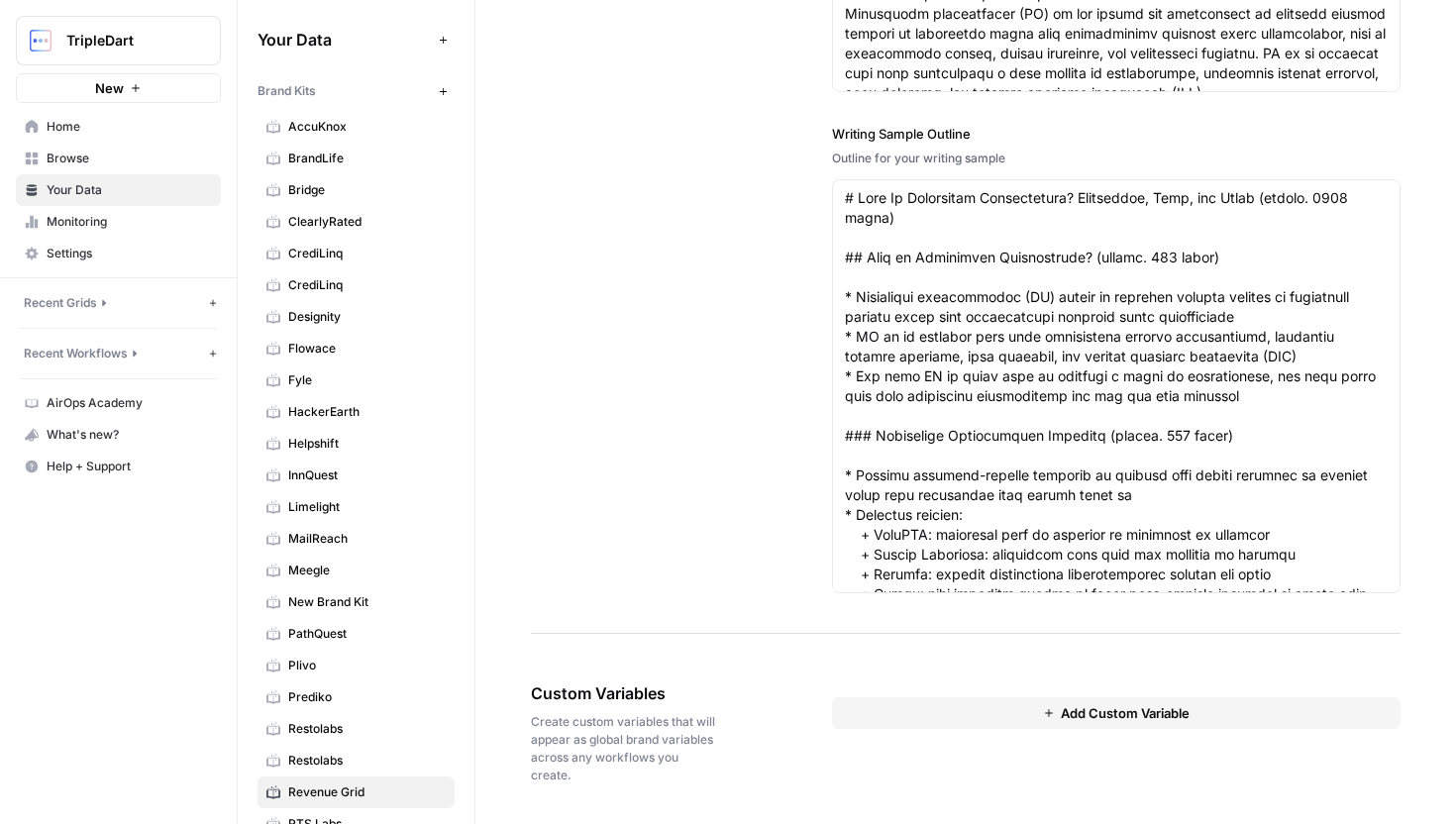 click on "Your Data" at bounding box center [129, 190] 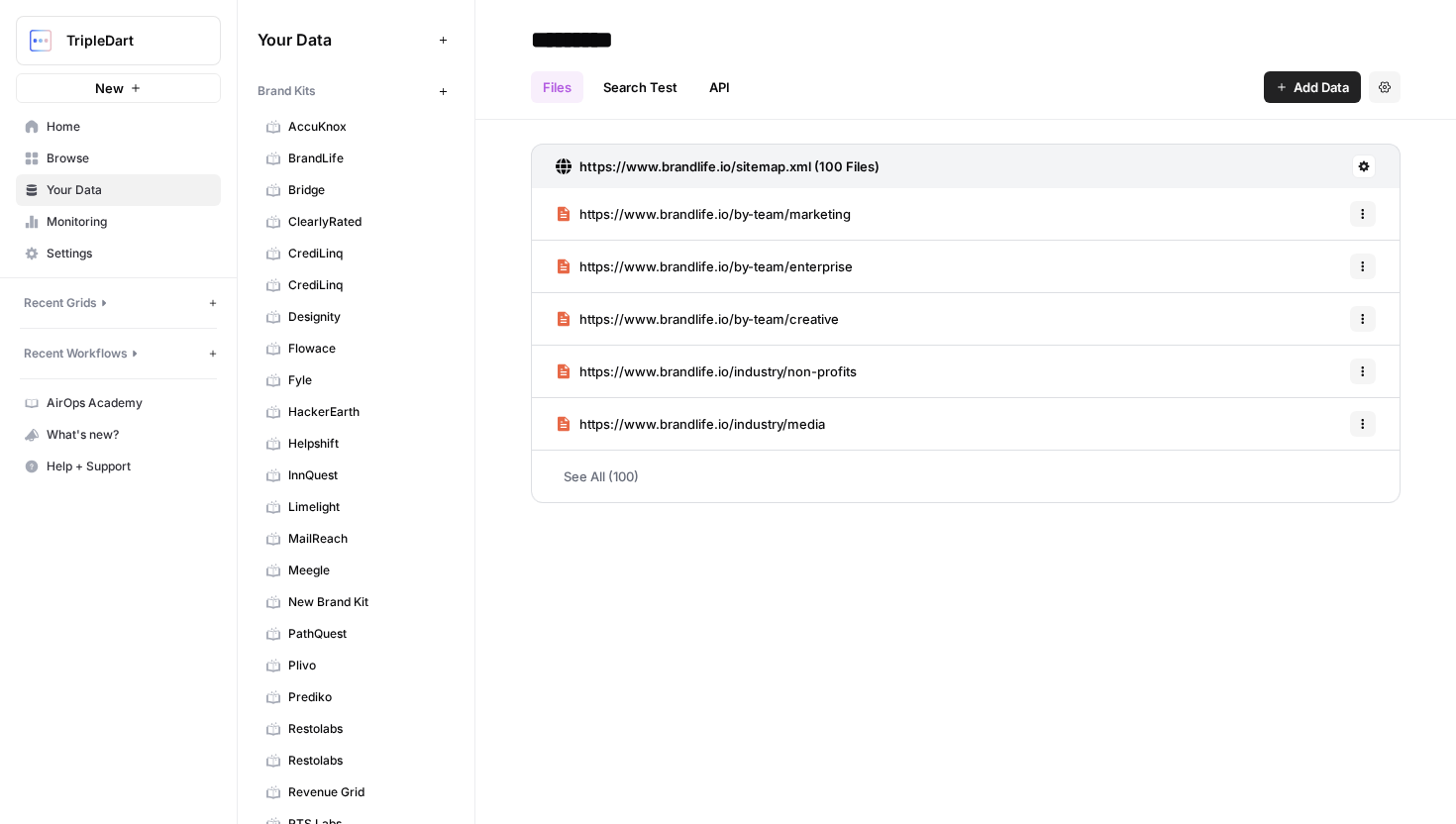 scroll, scrollTop: 507, scrollLeft: 0, axis: vertical 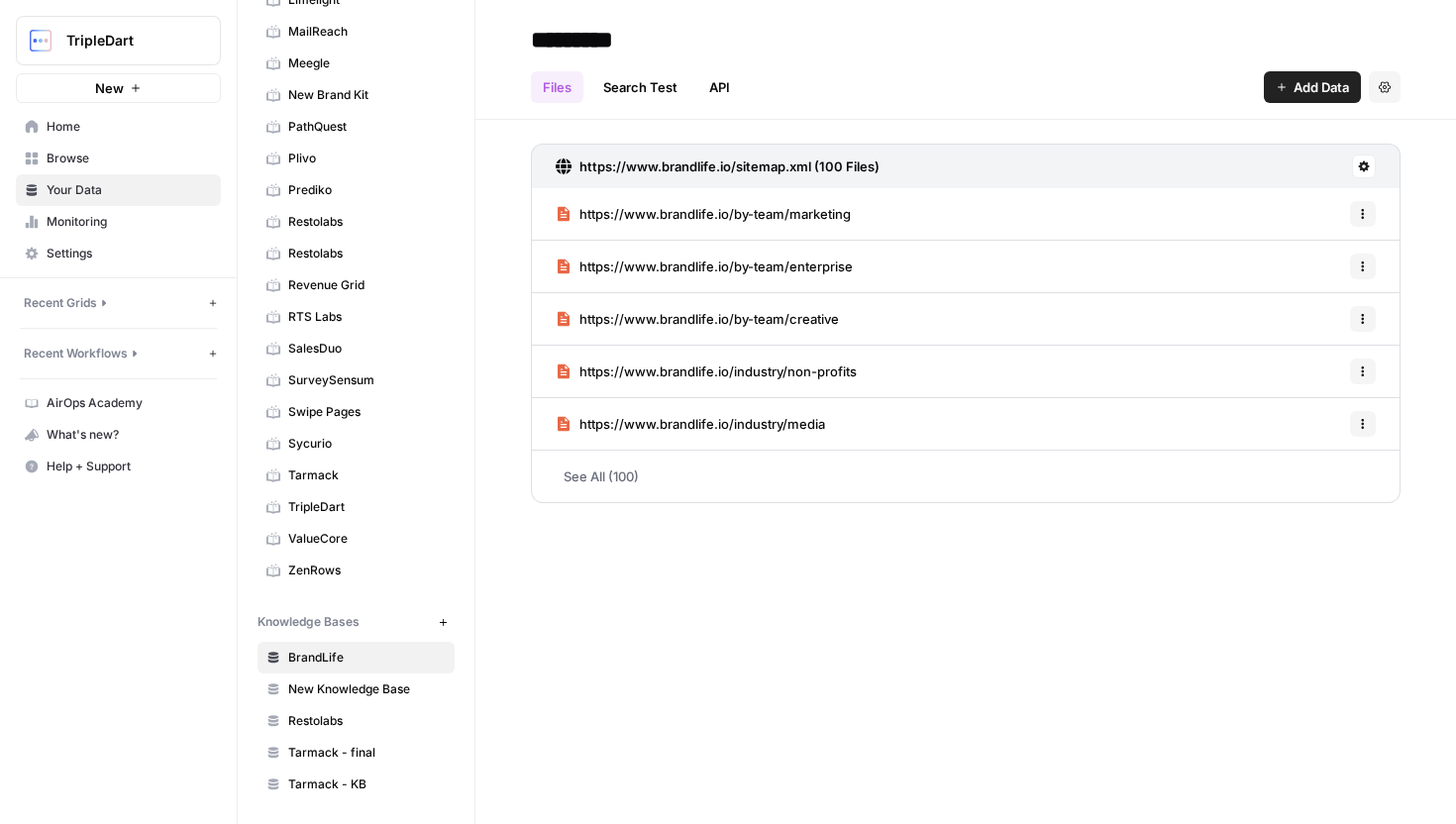 click on "New" at bounding box center [443, 622] 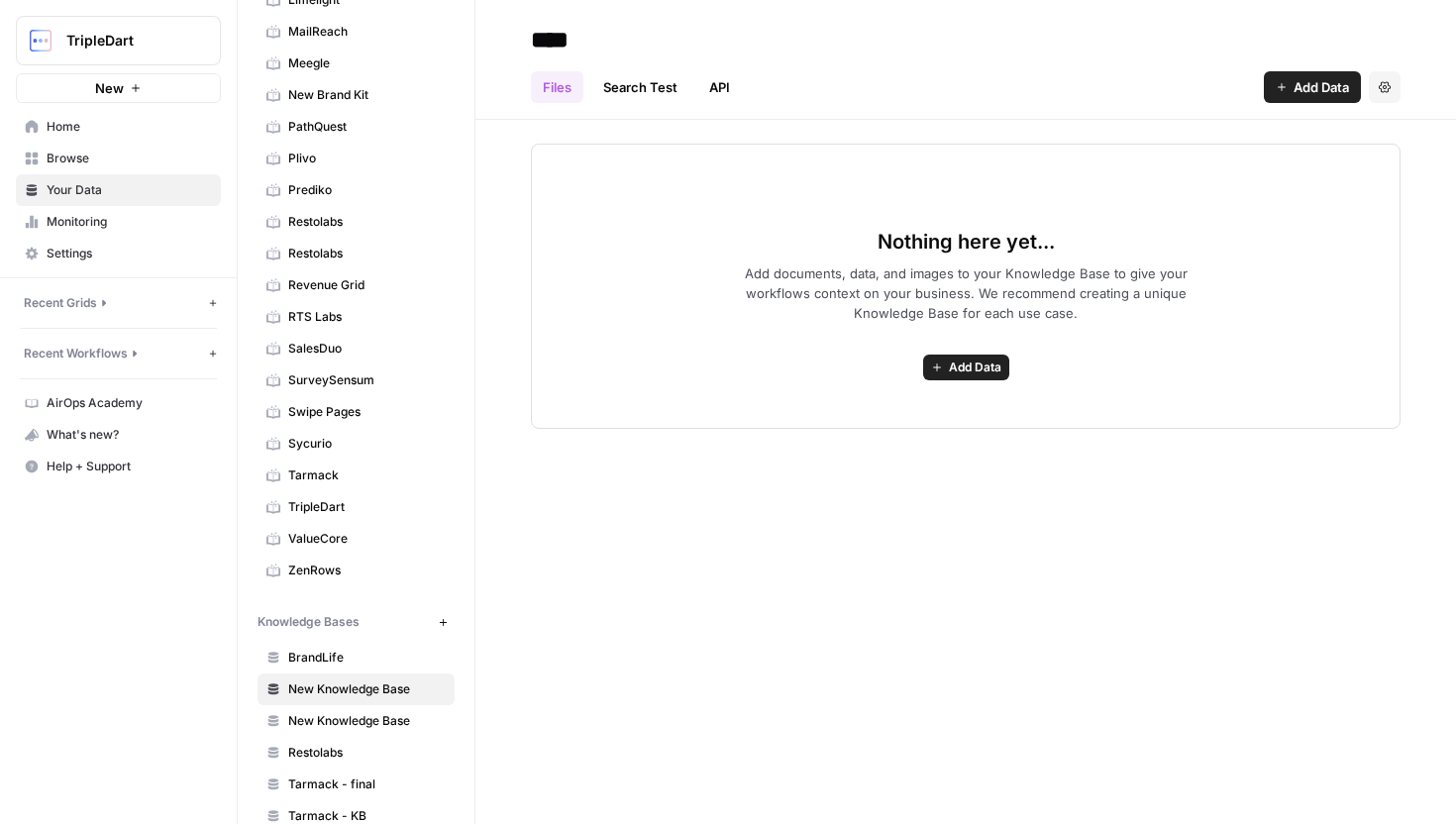 type on "*****" 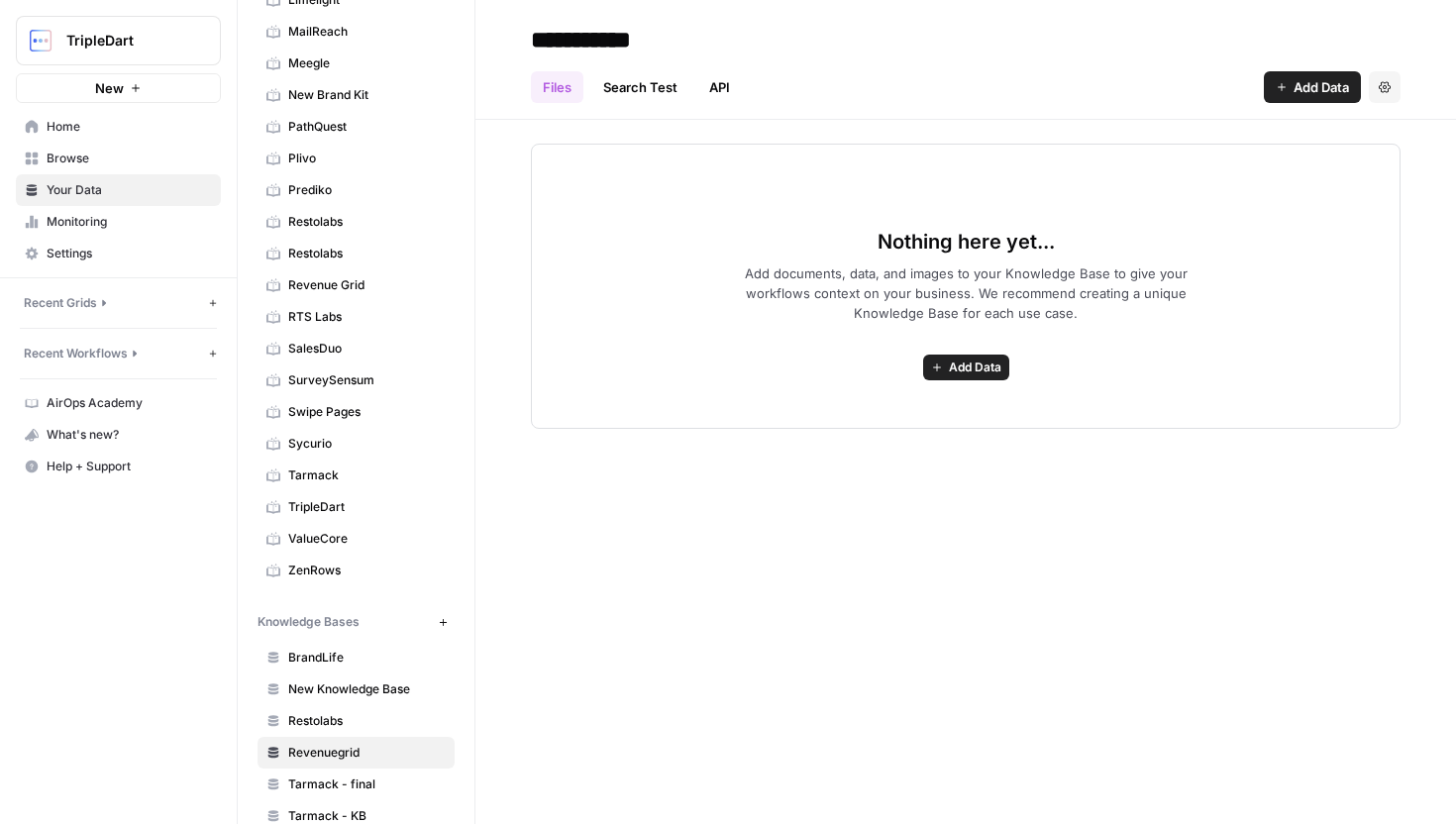 type on "**********" 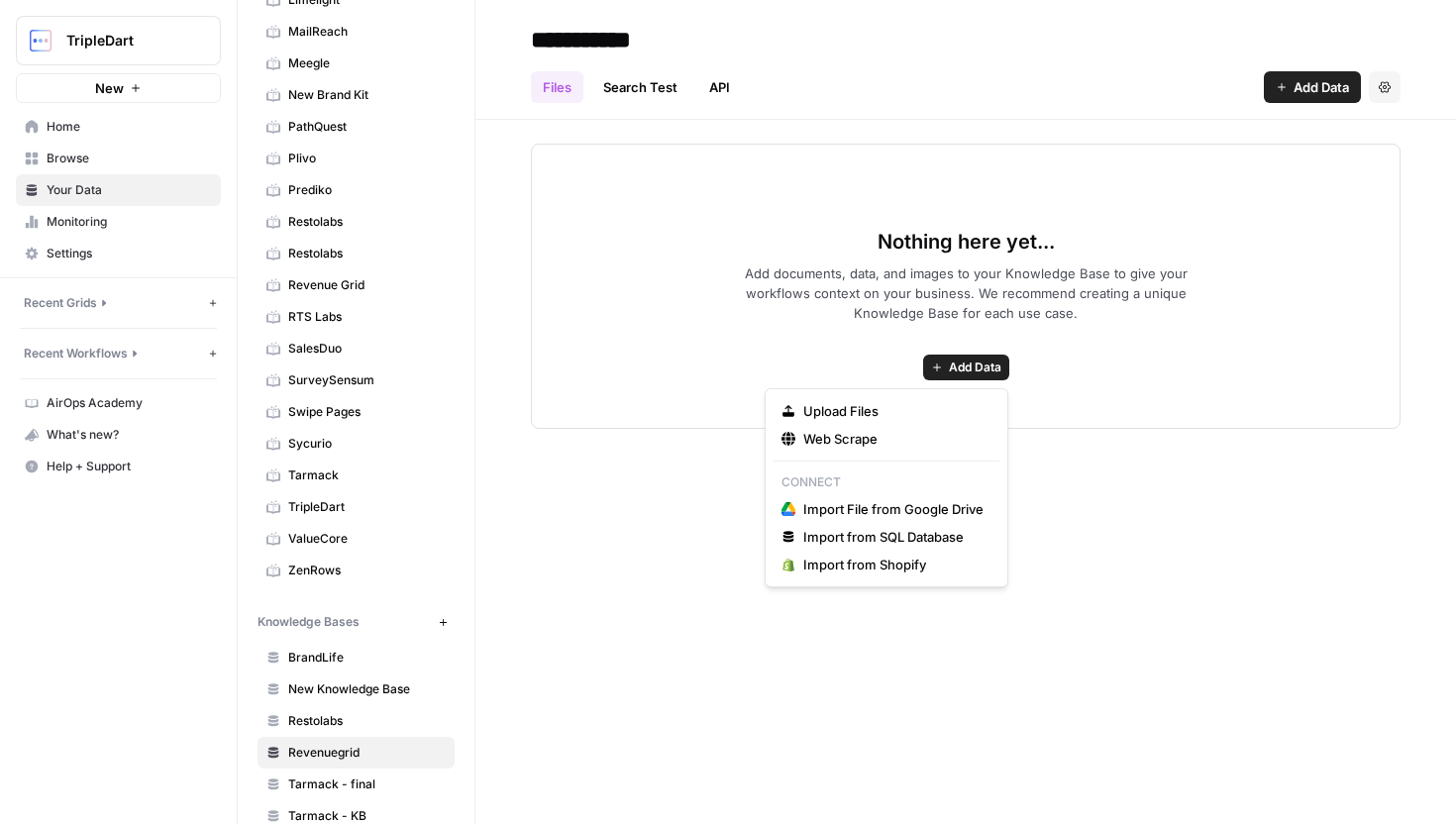 click on "Add Data" at bounding box center (975, 367) 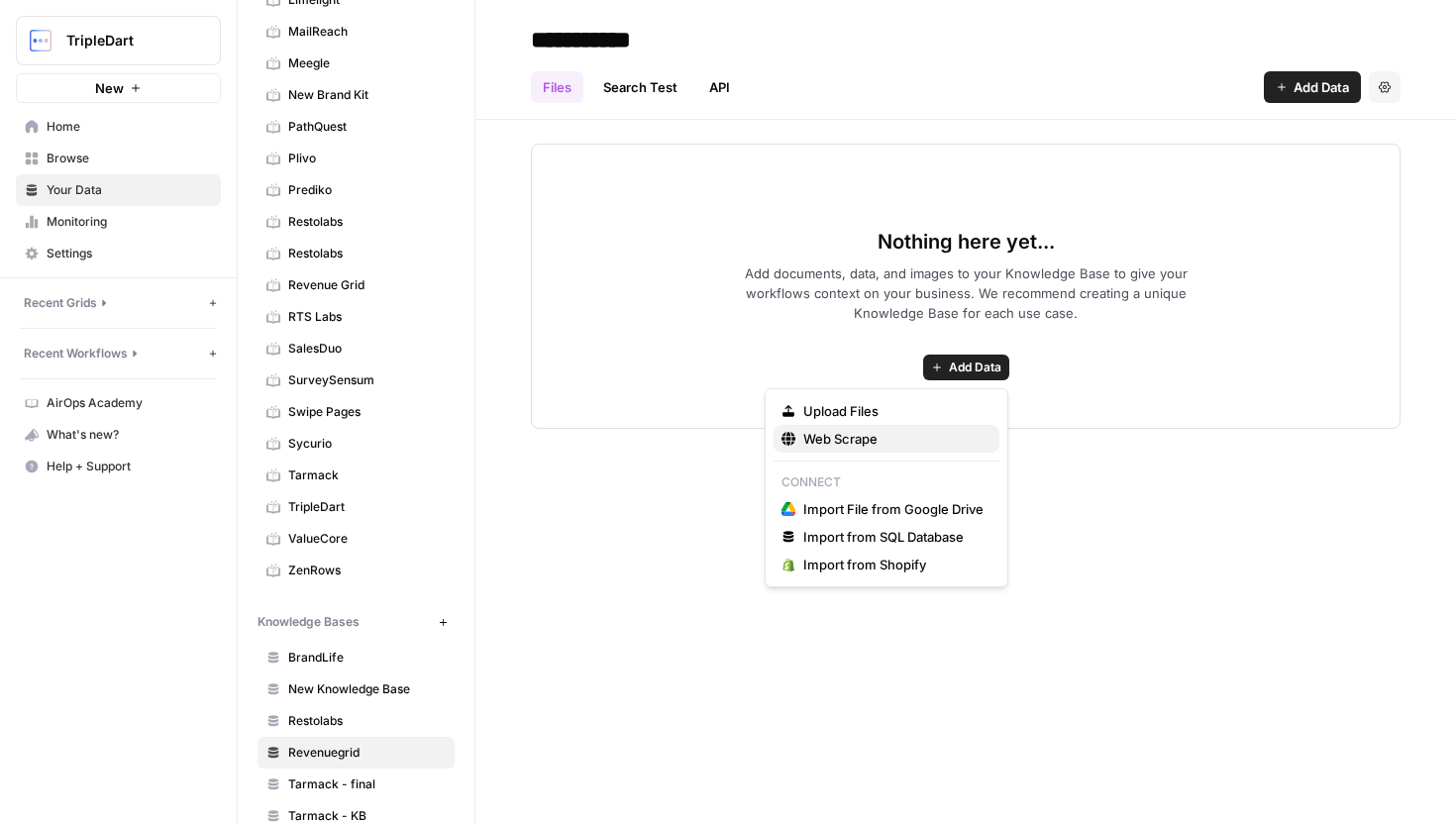 click on "Web Scrape" at bounding box center (886, 439) 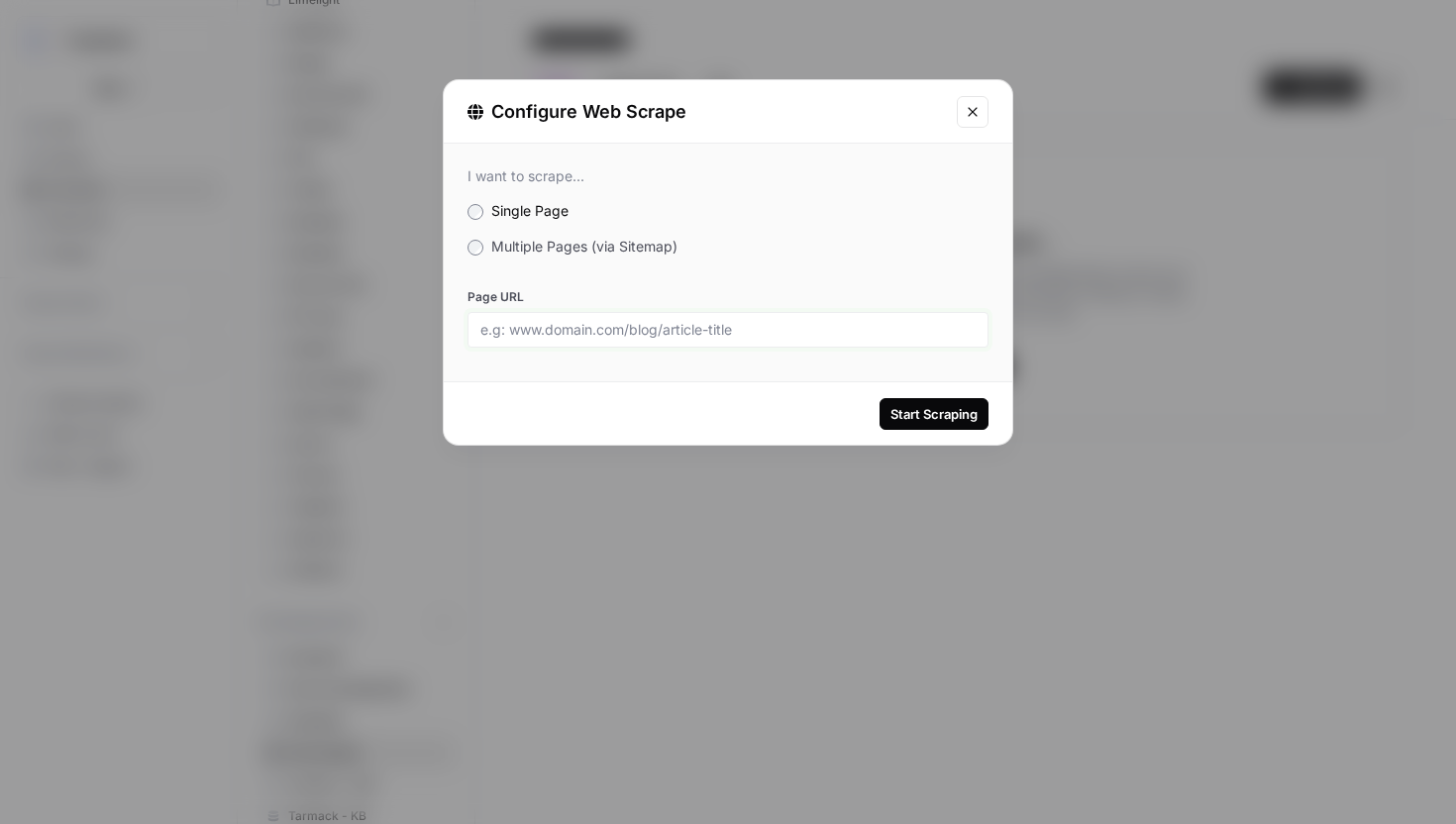click on "Page URL" at bounding box center (728, 330) 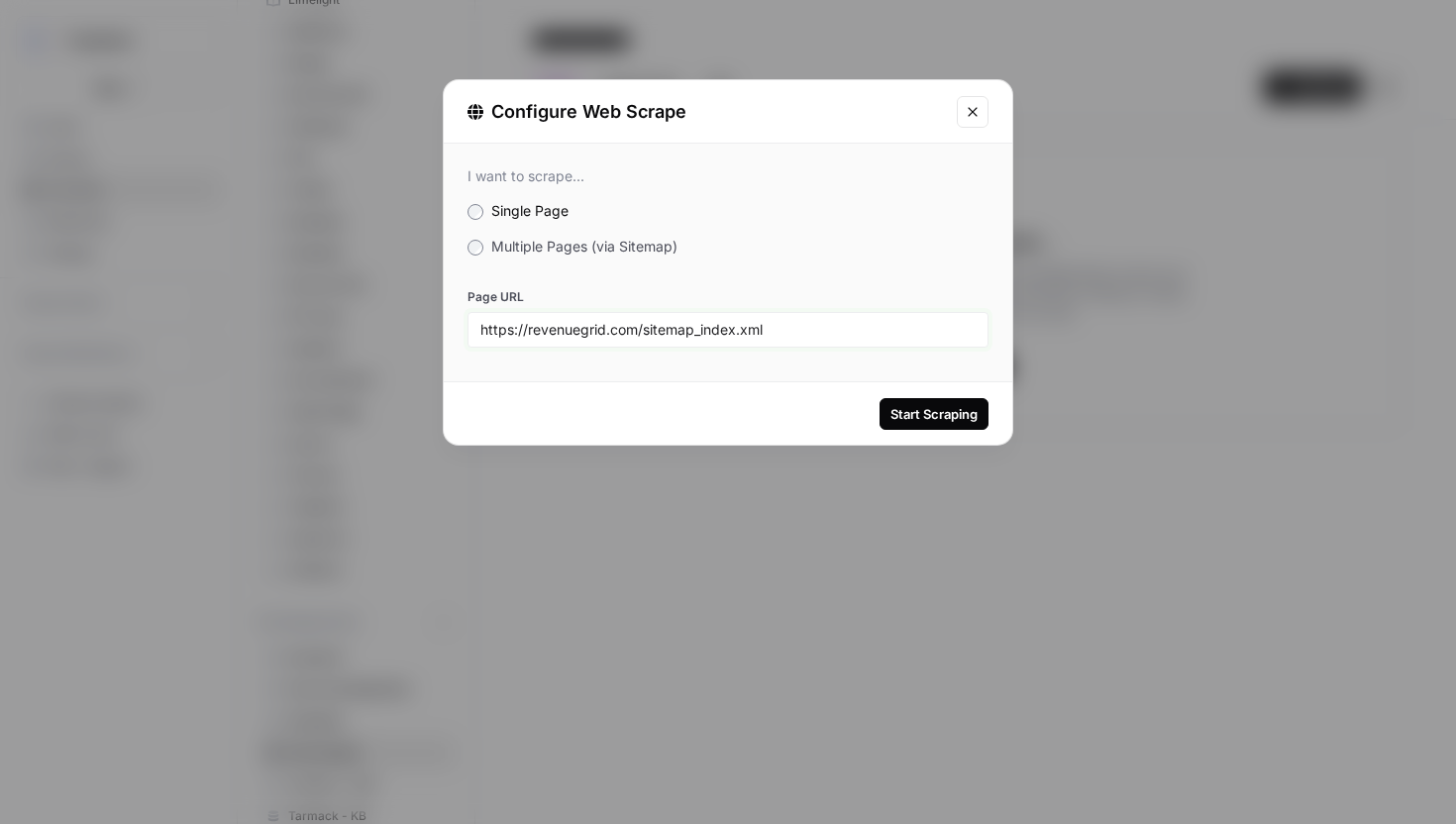 type on "https://revenuegrid.com/sitemap_index.xml" 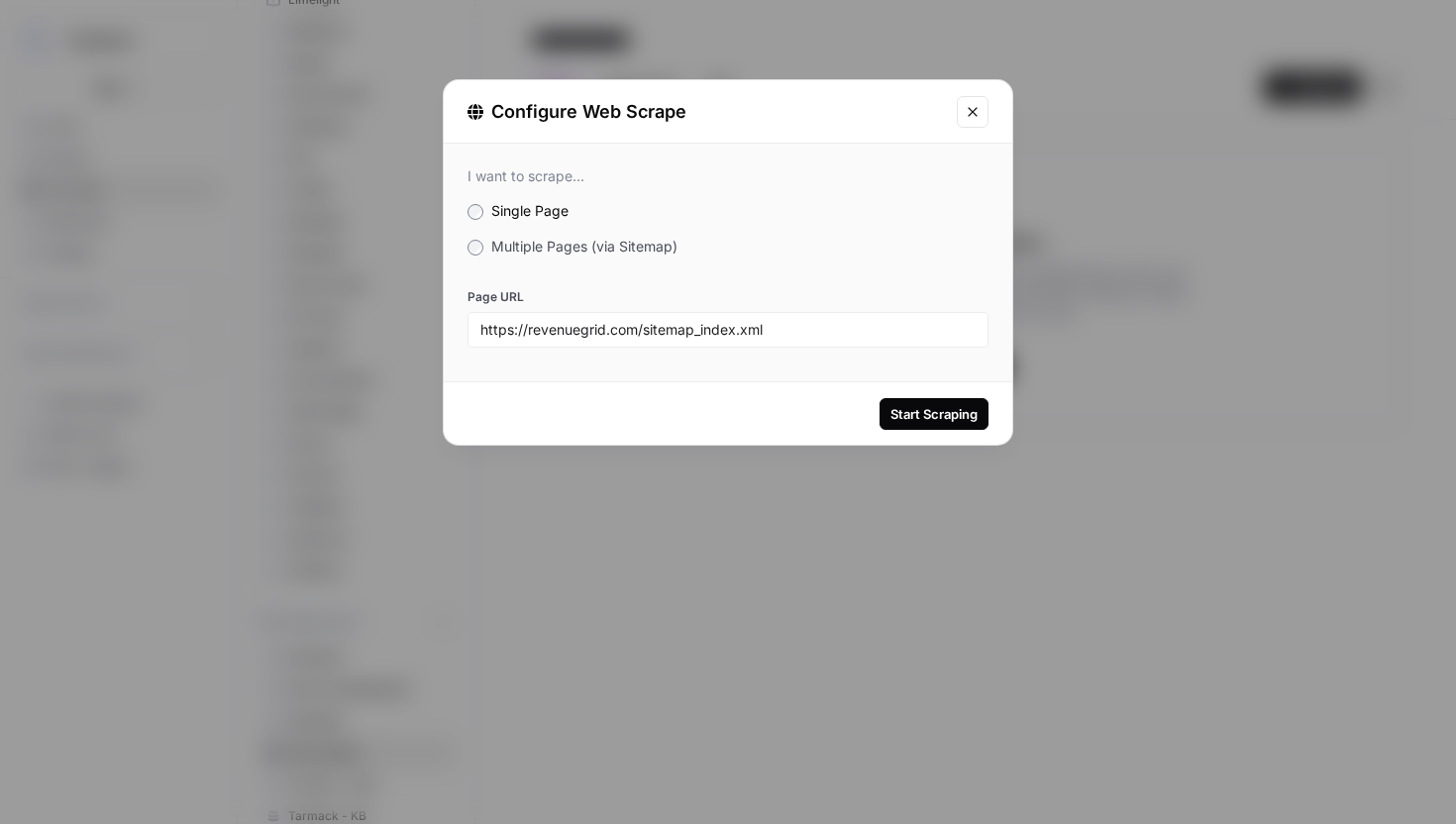 click on "Multiple Pages (via Sitemap)" at bounding box center [584, 246] 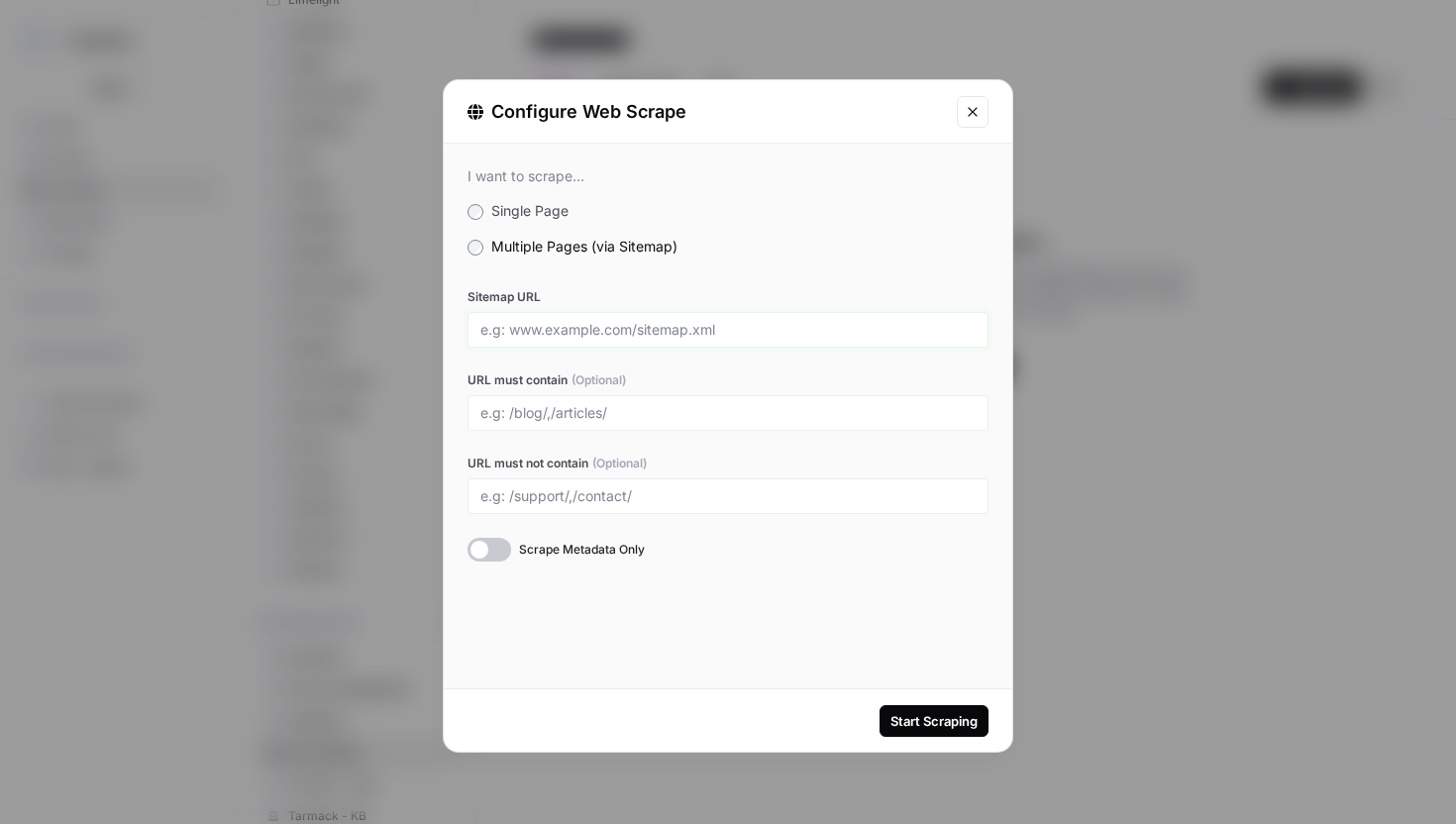 click on "Sitemap URL" at bounding box center [728, 330] 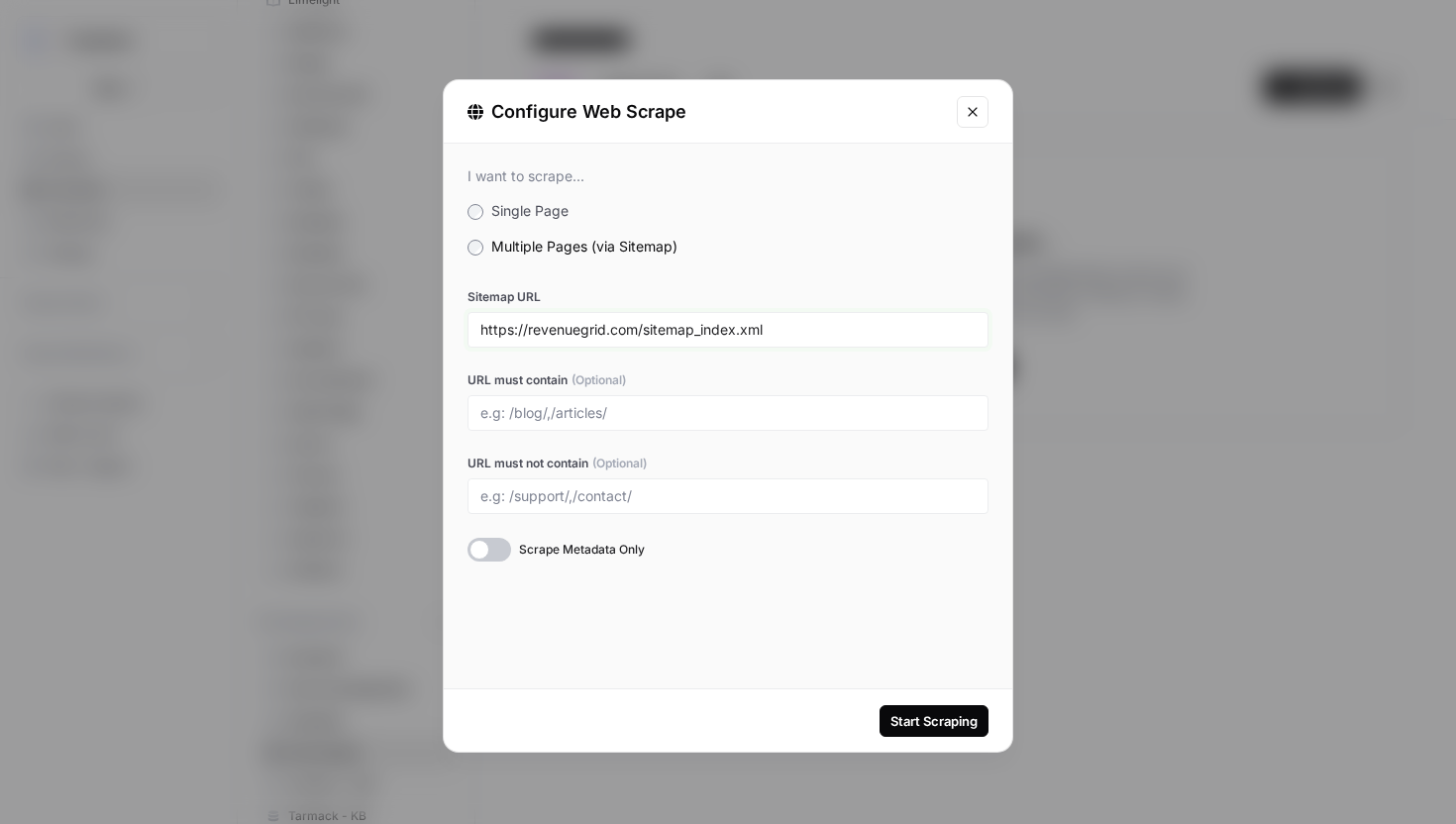type on "https://revenuegrid.com/sitemap_index.xml" 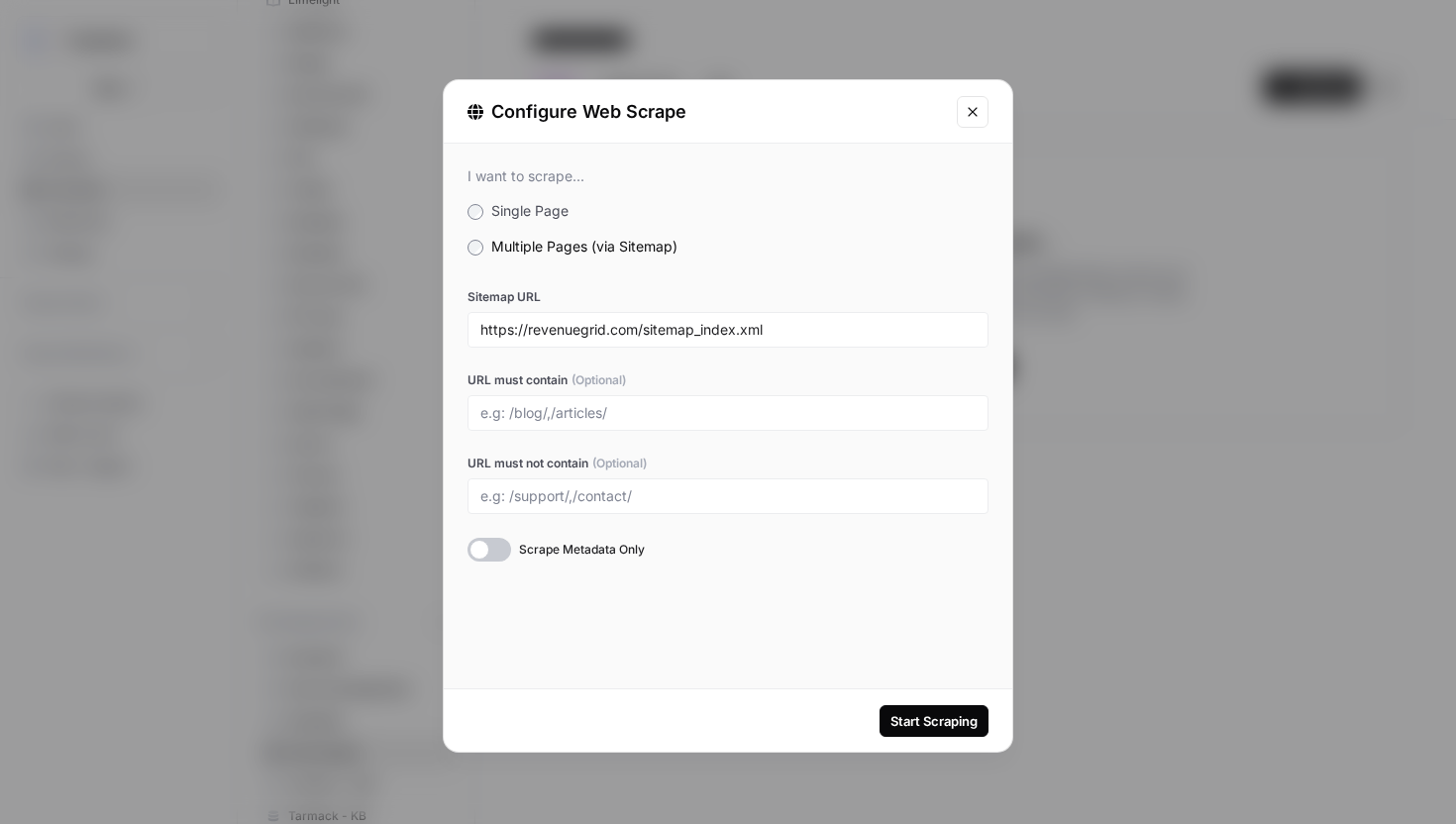 click on "URL must contain (Optional)" at bounding box center (728, 401) 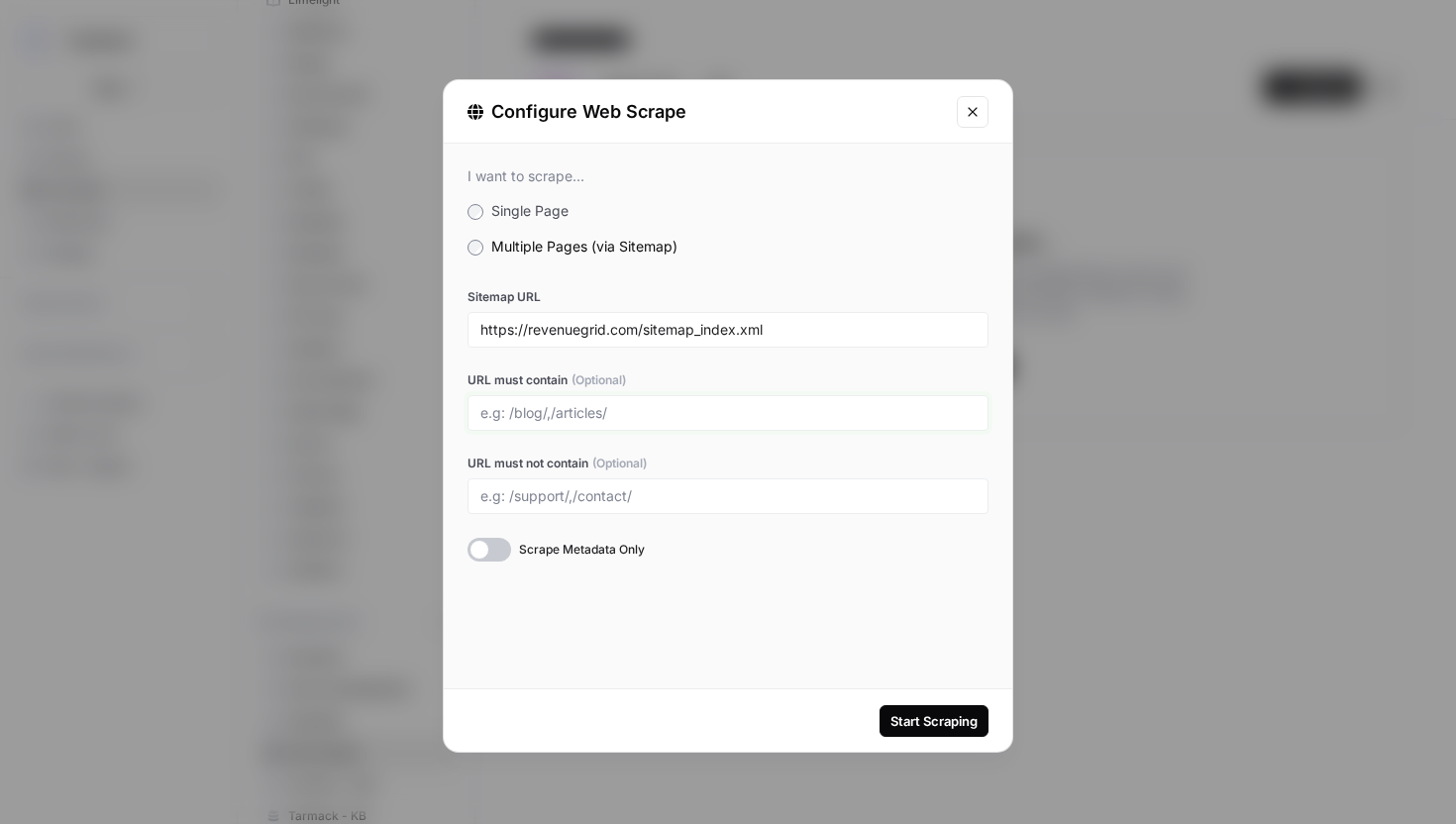 click on "URL must contain (Optional)" at bounding box center [728, 413] 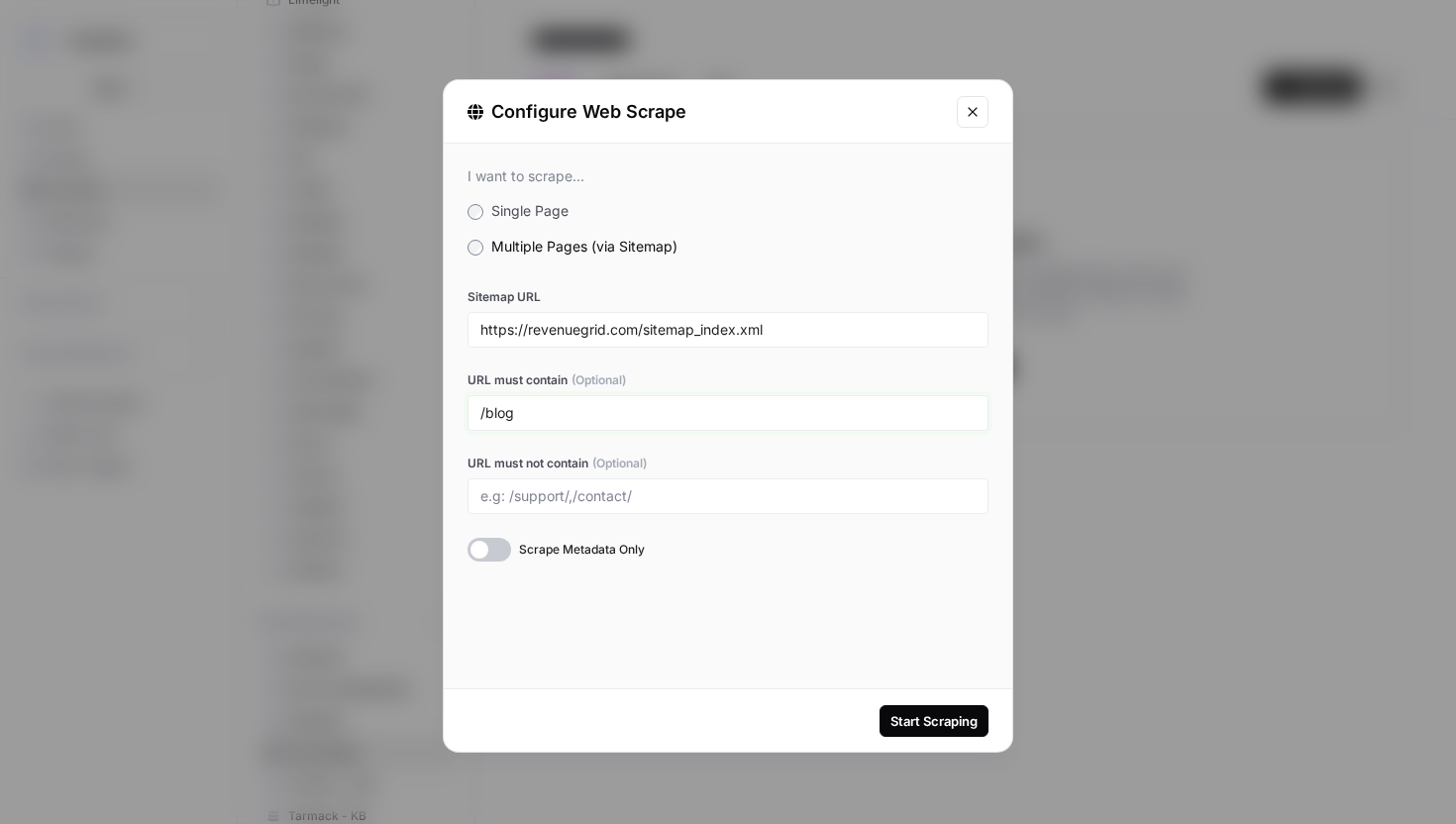 type on "/blog" 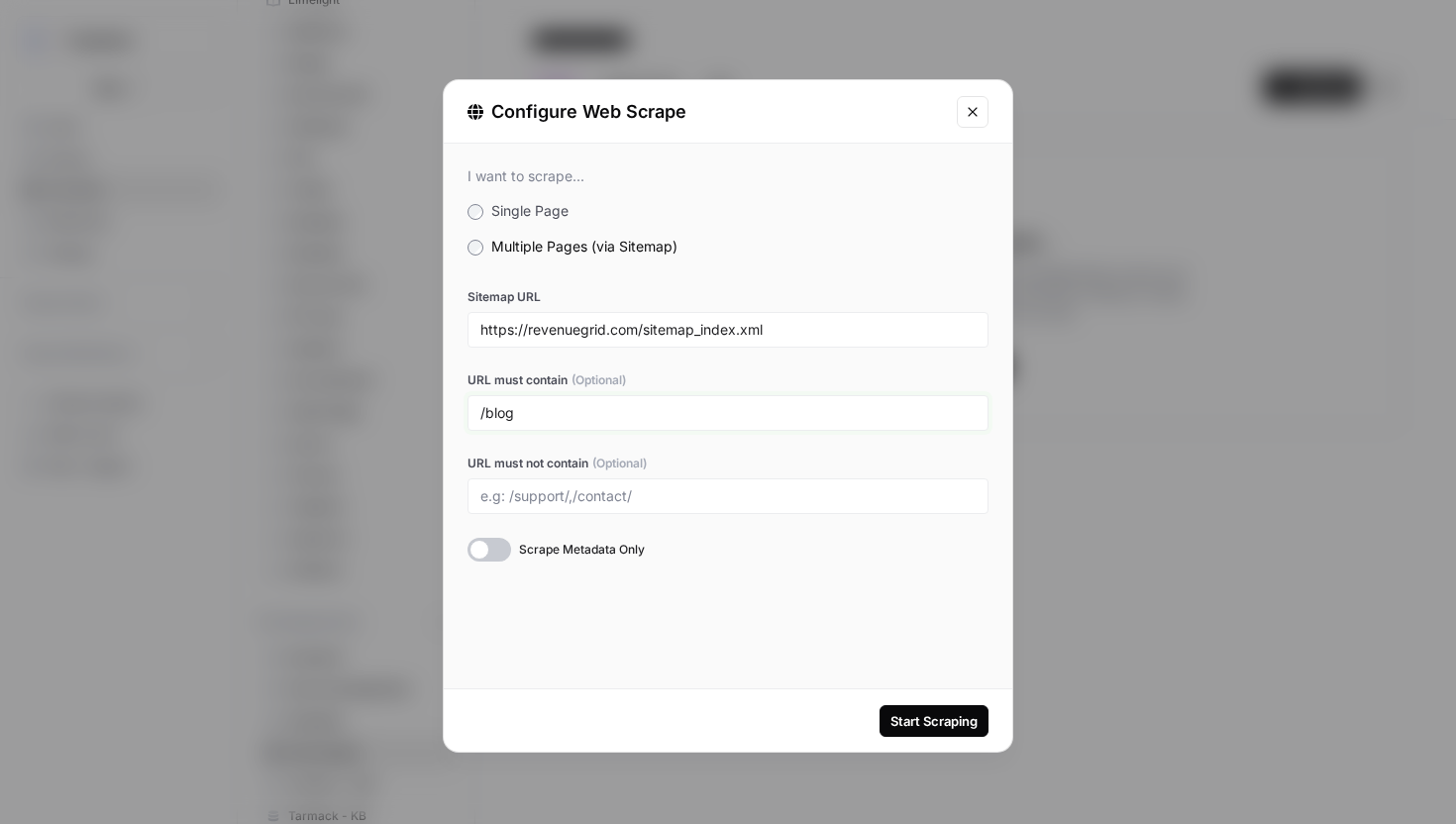 click on "/blog" at bounding box center (728, 413) 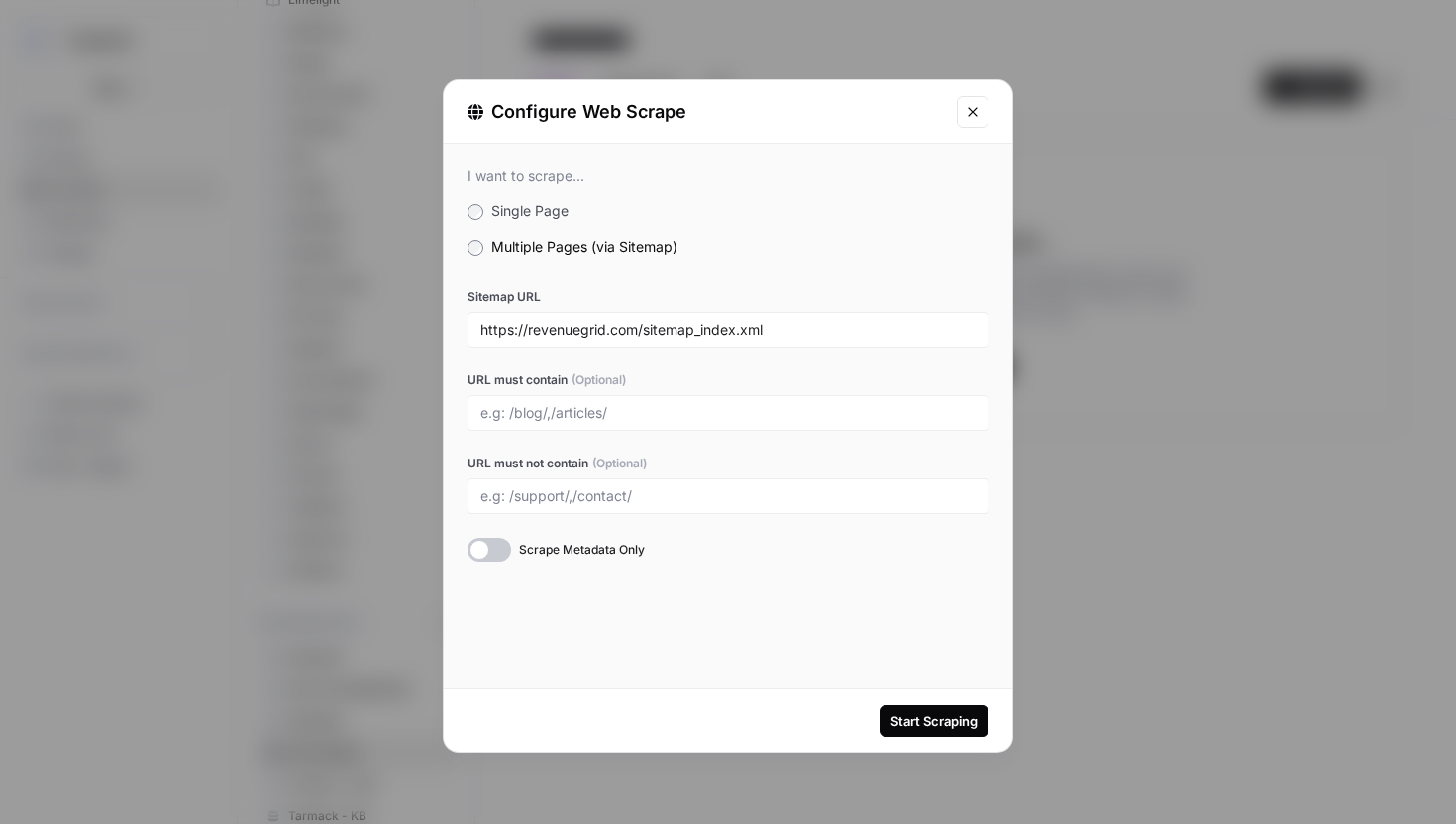 click on "(Optional)" at bounding box center (619, 464) 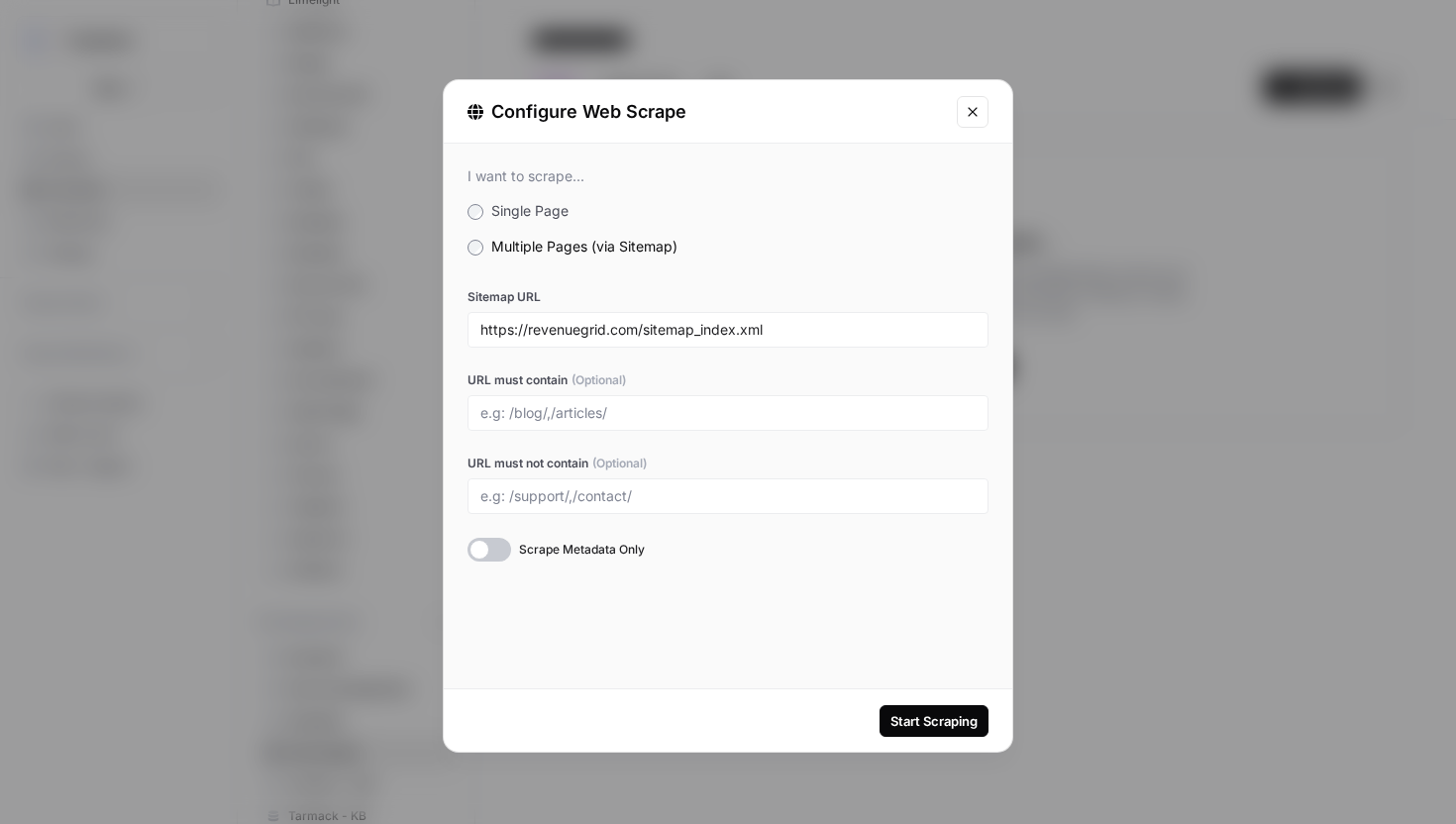 click at bounding box center (728, 413) 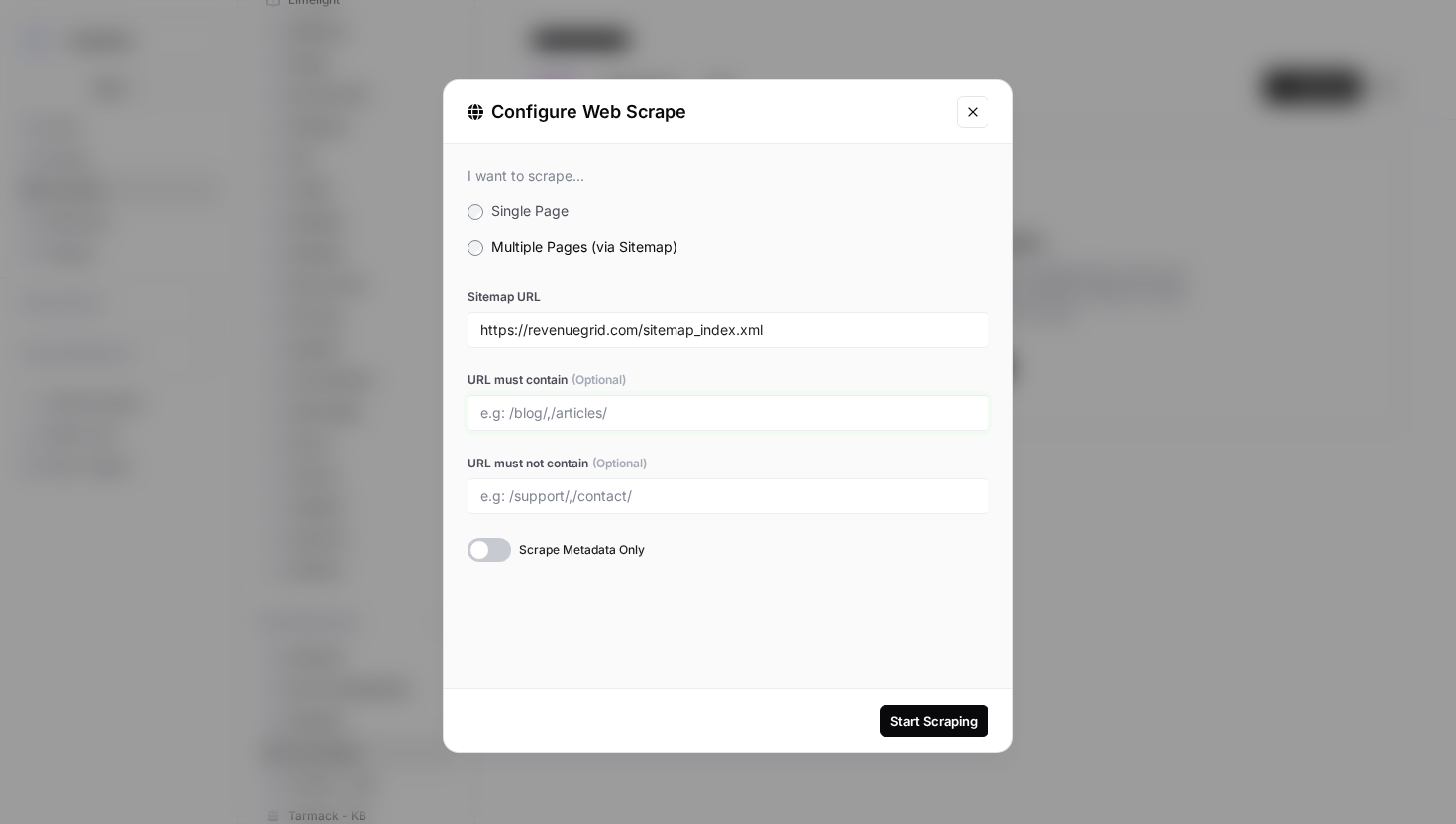 click on "URL must contain (Optional)" at bounding box center (728, 413) 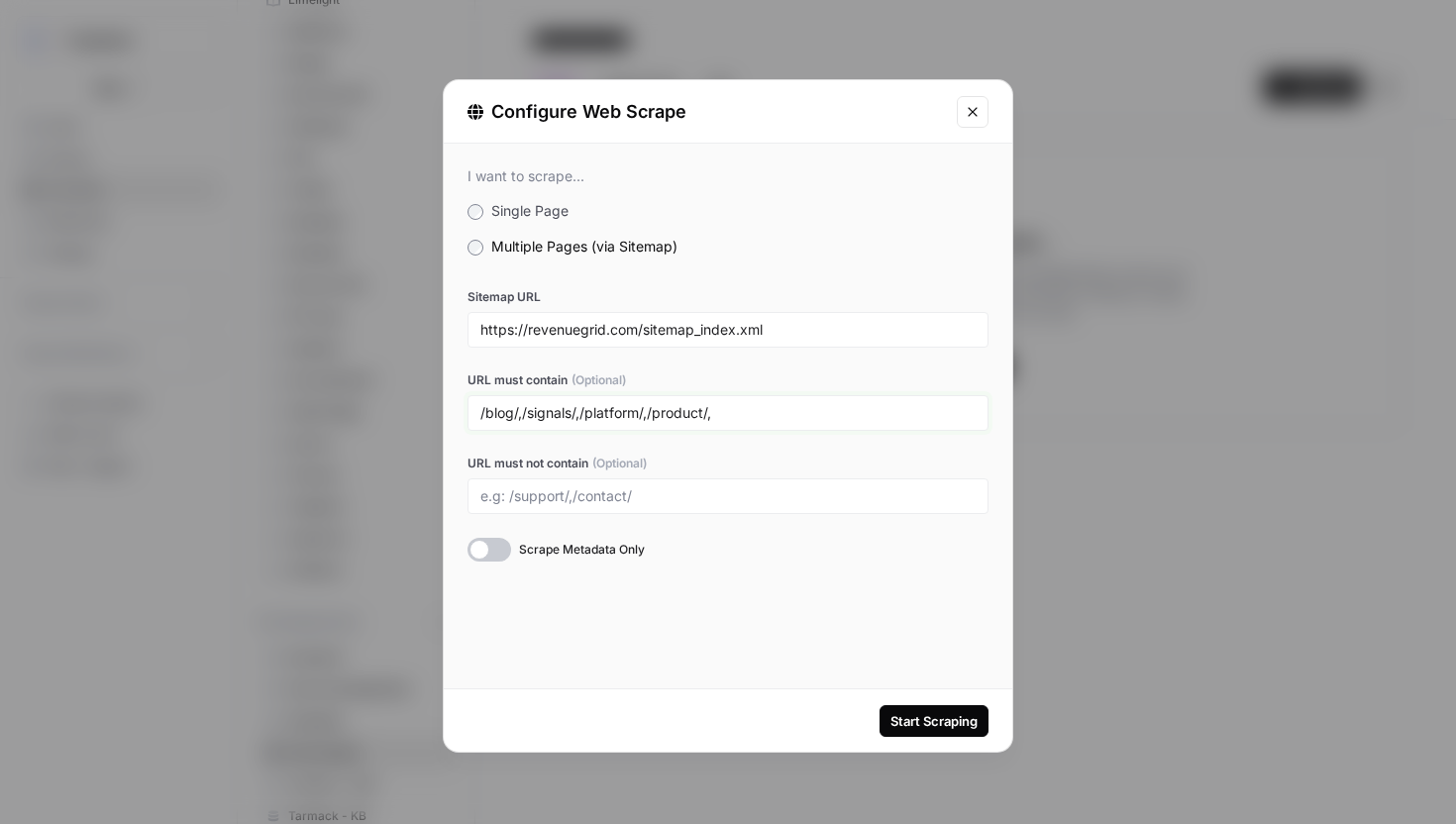 type on "/blog/,/signals/,/platform/,/product/," 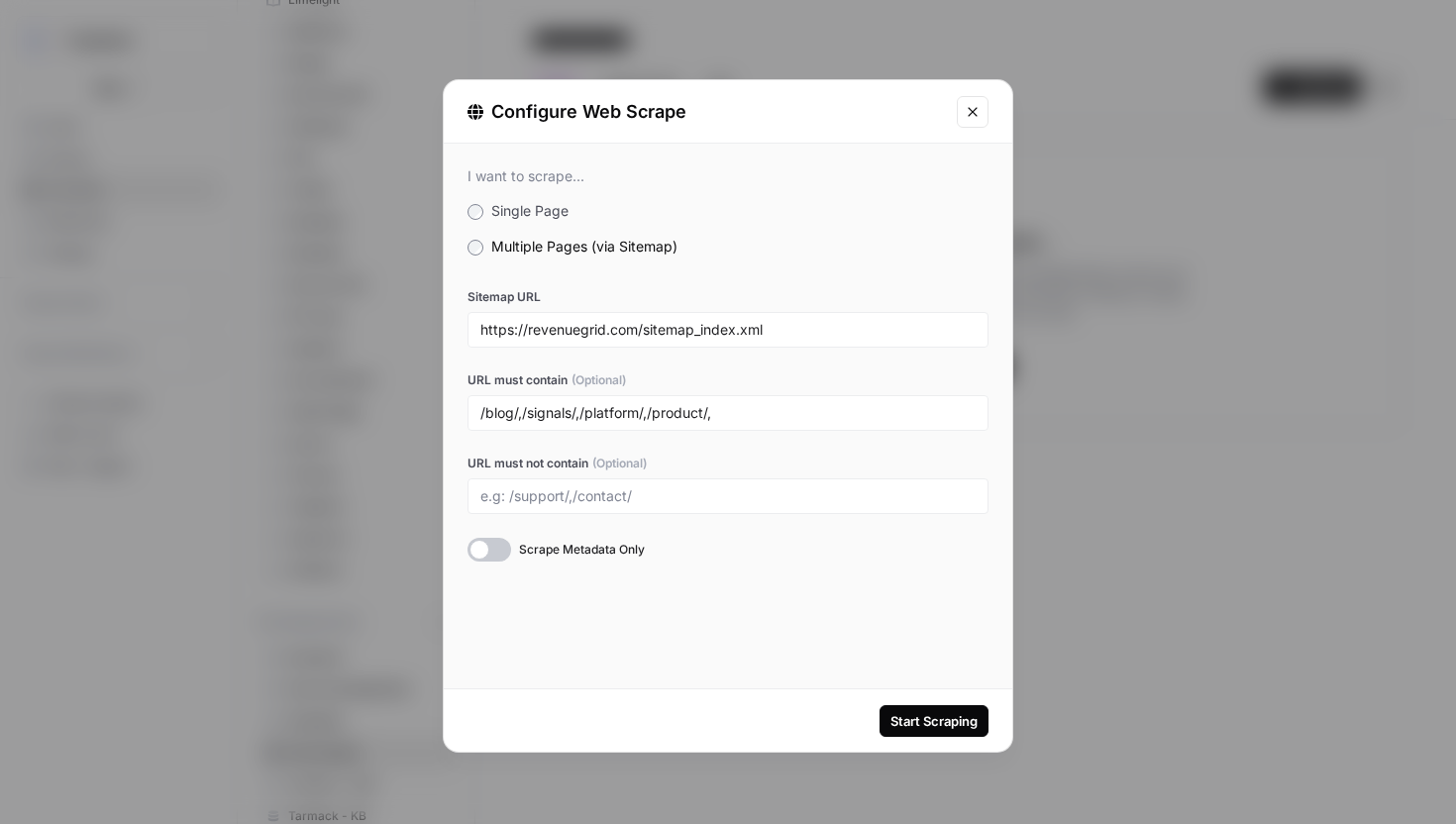 click on "URL must not contain (Optional)" at bounding box center [728, 464] 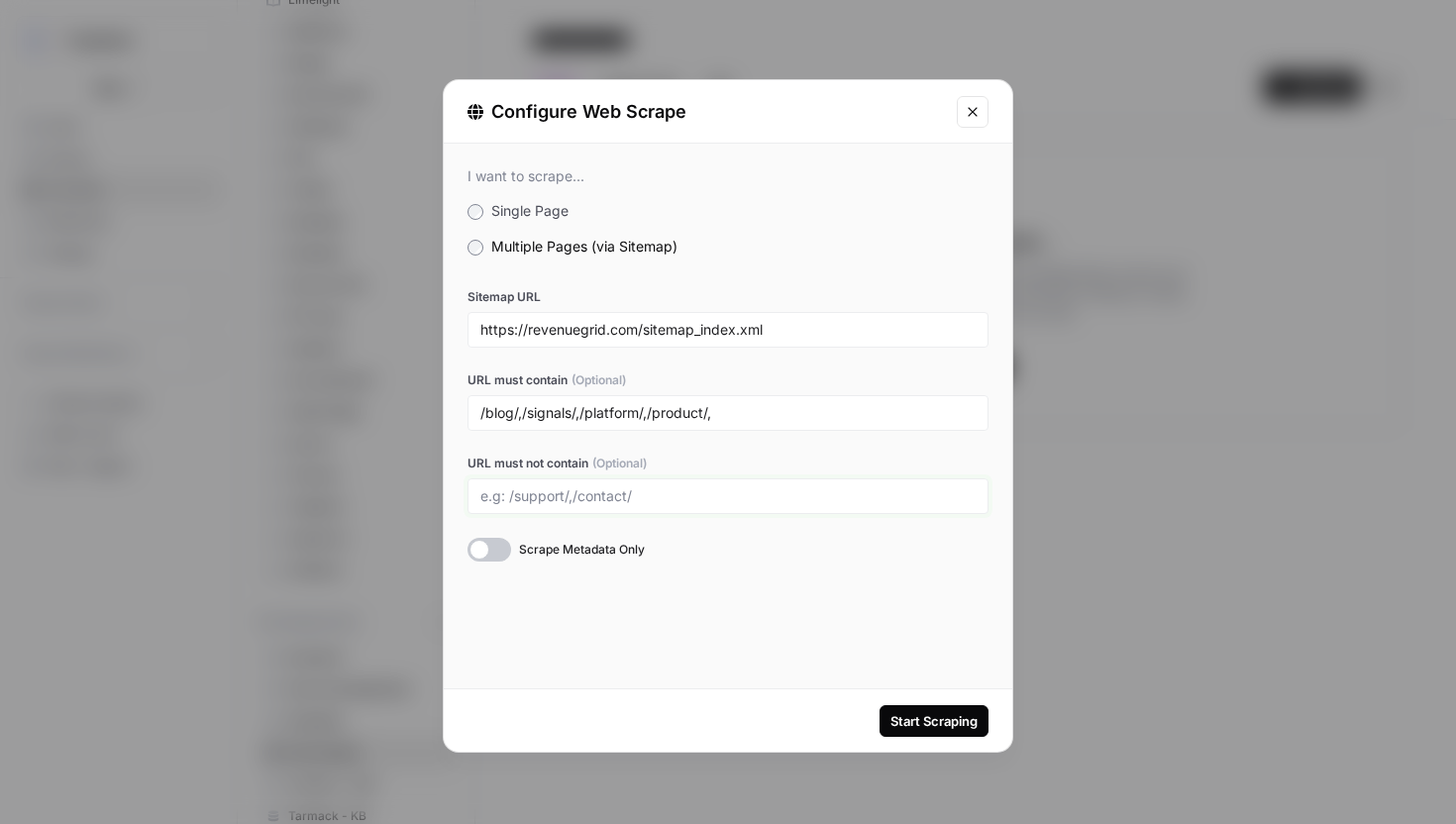 click on "URL must not contain (Optional)" at bounding box center (728, 496) 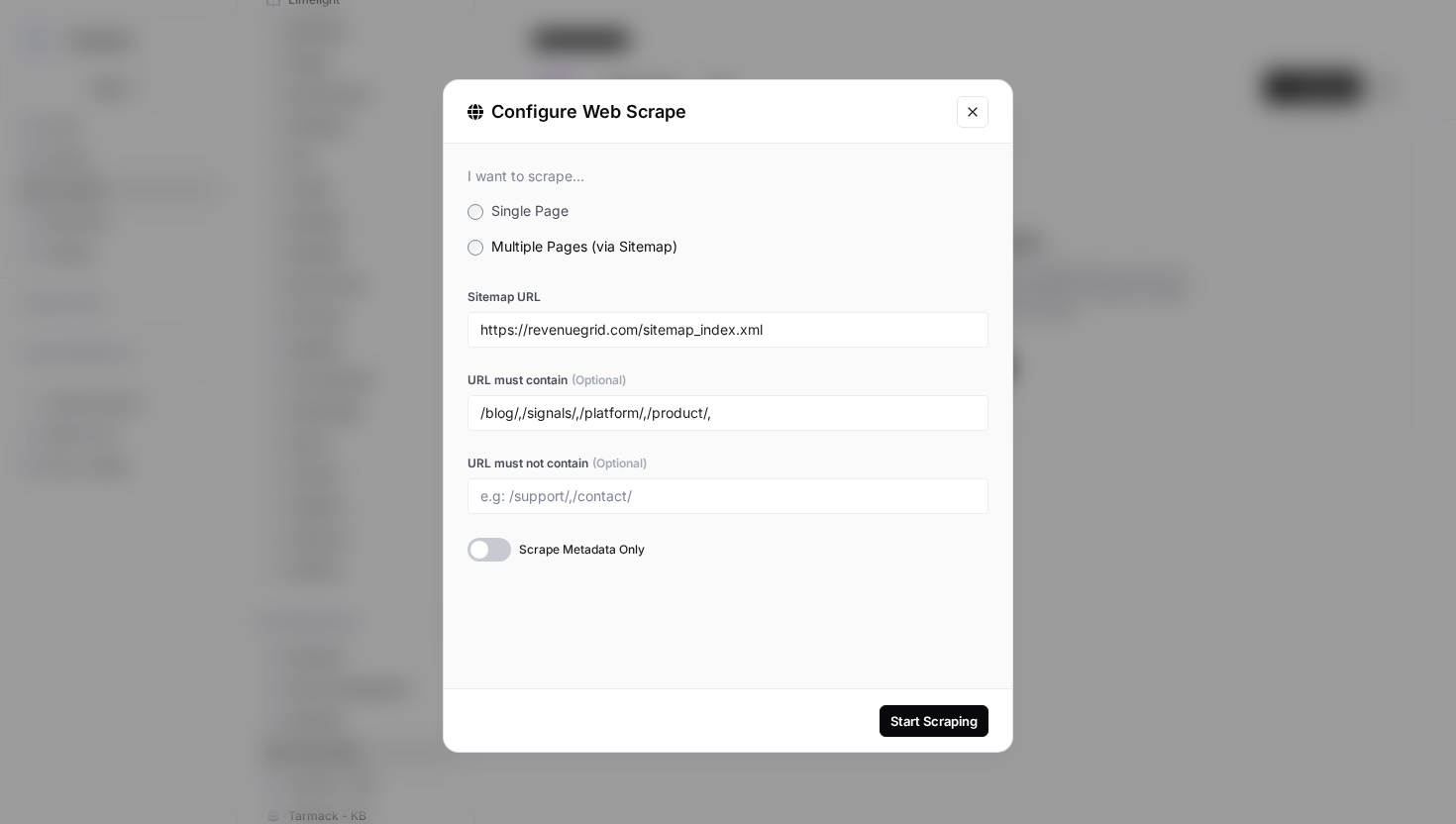 click at bounding box center [728, 496] 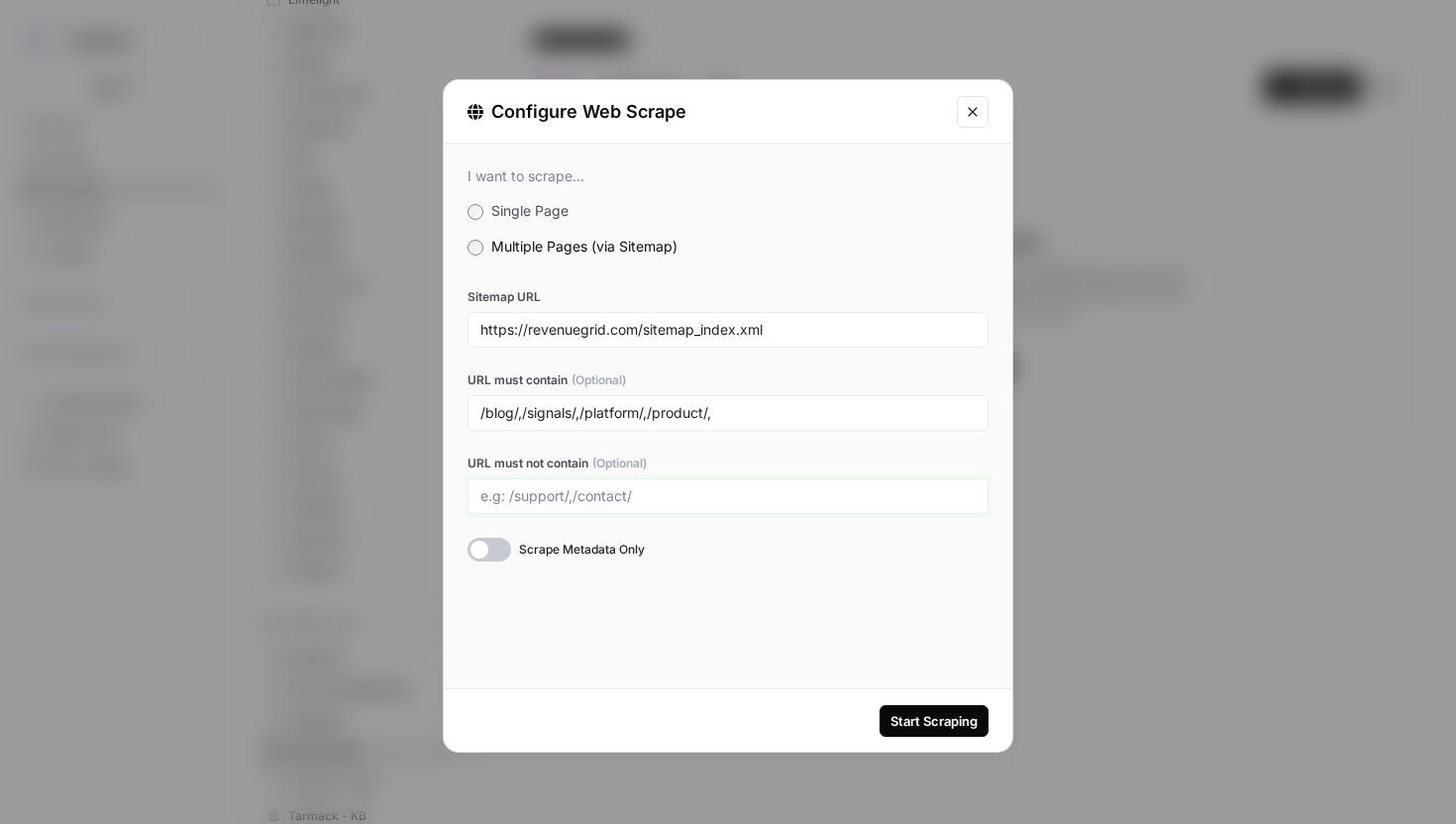 click on "URL must not contain (Optional)" at bounding box center (728, 496) 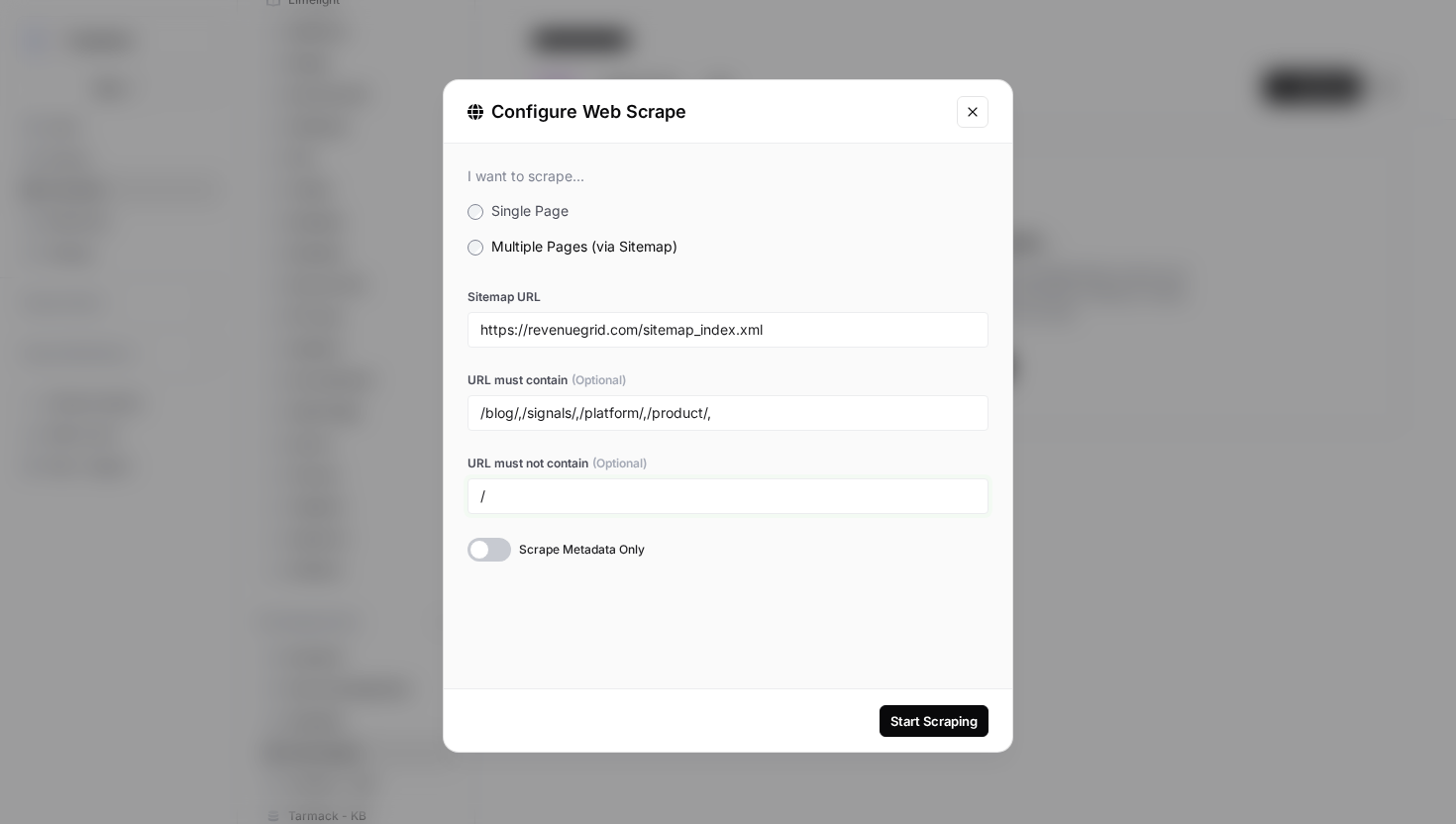 type on "/" 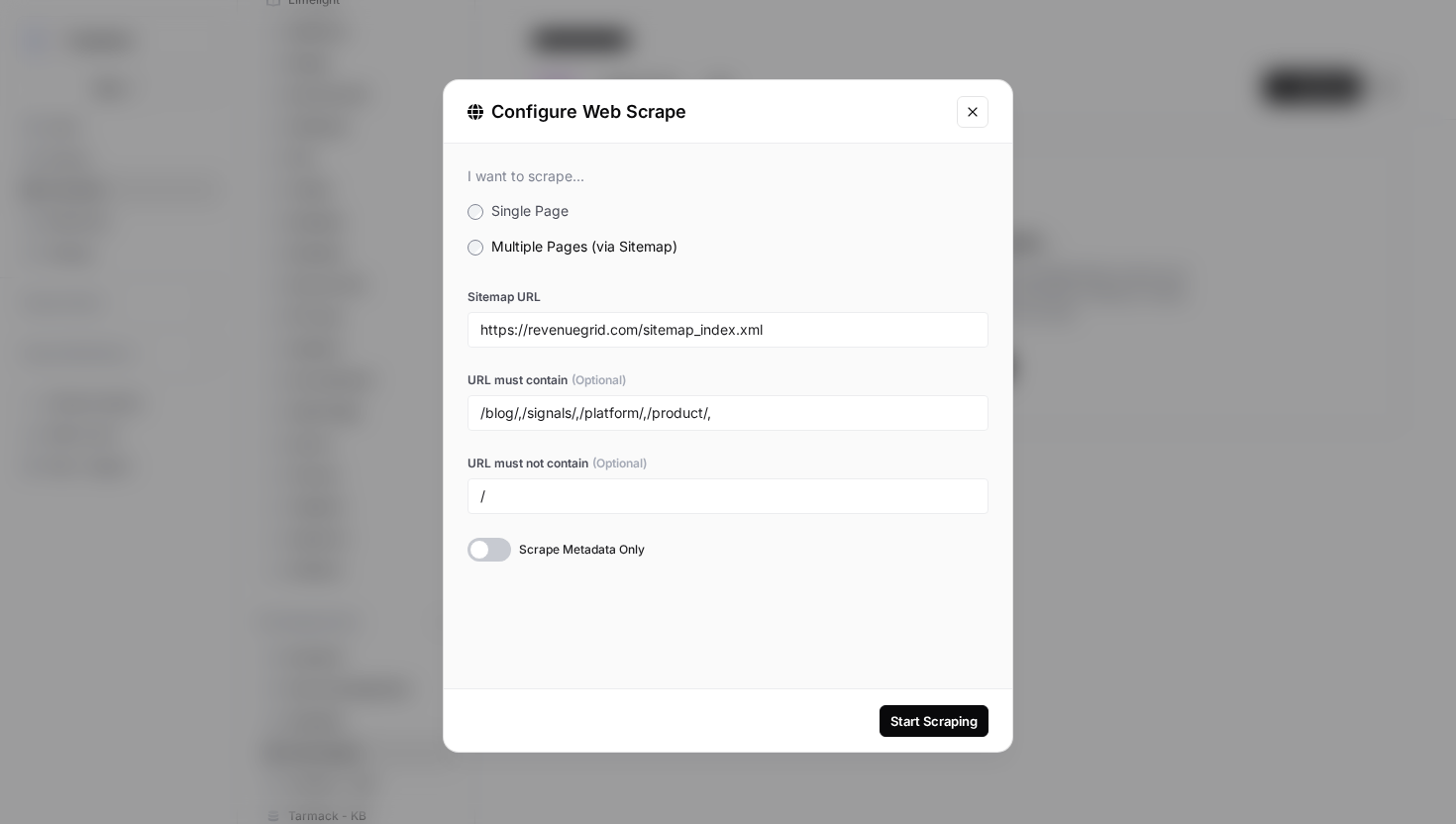 click on "Sitemap URL https://revenuegrid.com/sitemap_index.xml URL must contain (Optional) /blog/,/signals/,/platform/,/product/, URL must not contain (Optional) / Scrape Metadata Only" at bounding box center [728, 425] 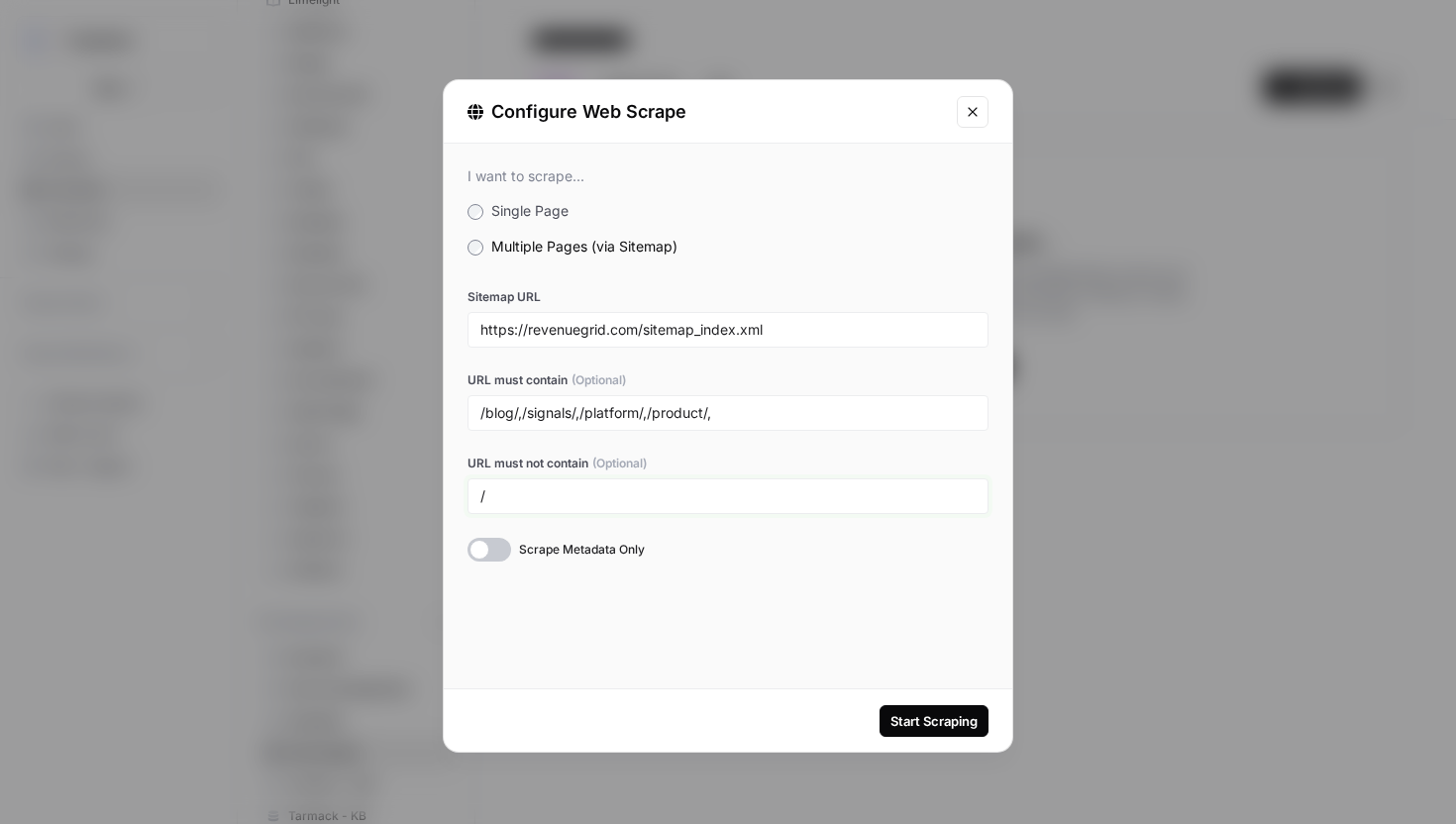 click on "/" at bounding box center (728, 496) 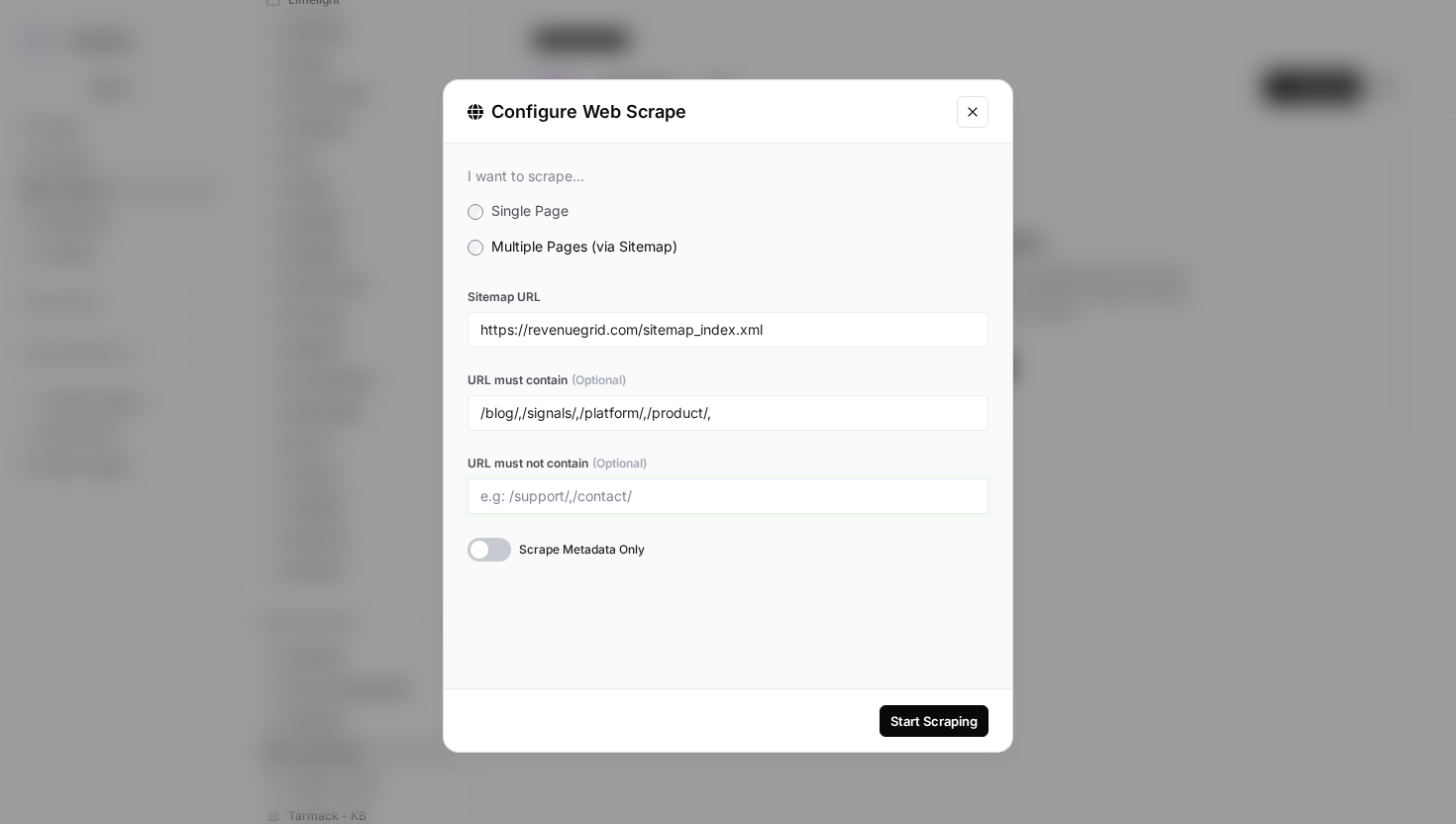 type 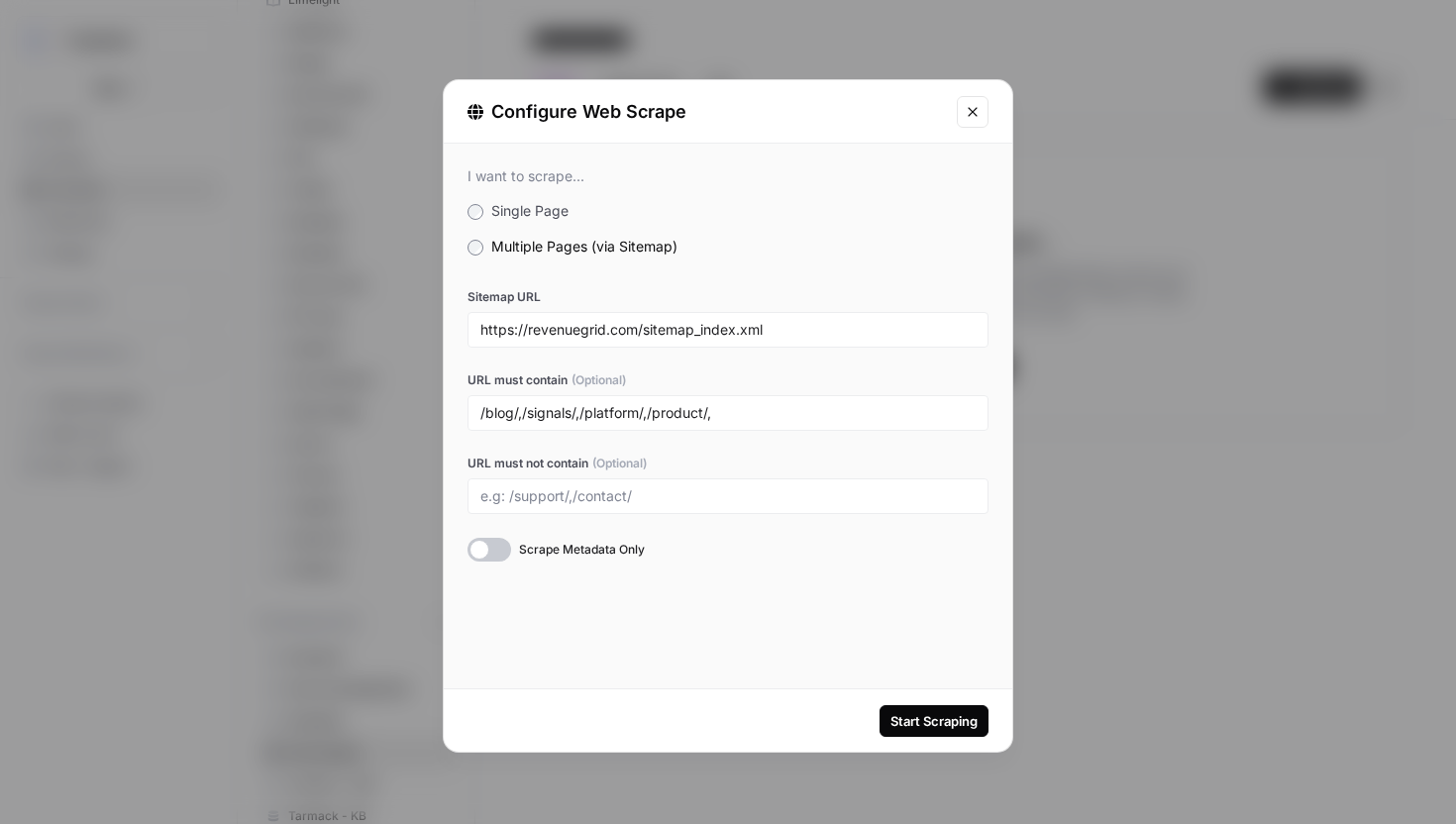 click on "Start Scraping" at bounding box center (934, 721) 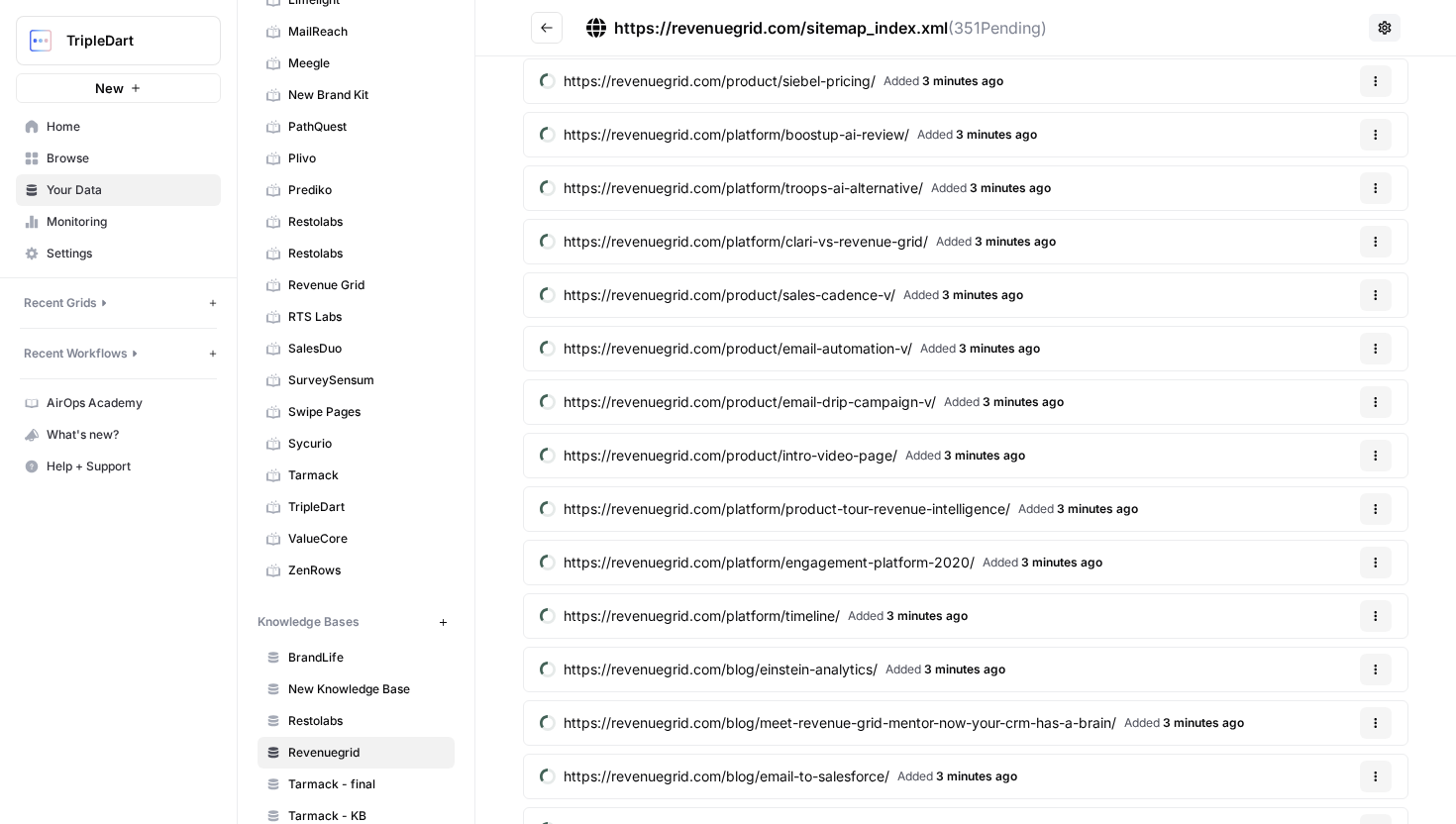 scroll, scrollTop: 2971, scrollLeft: 0, axis: vertical 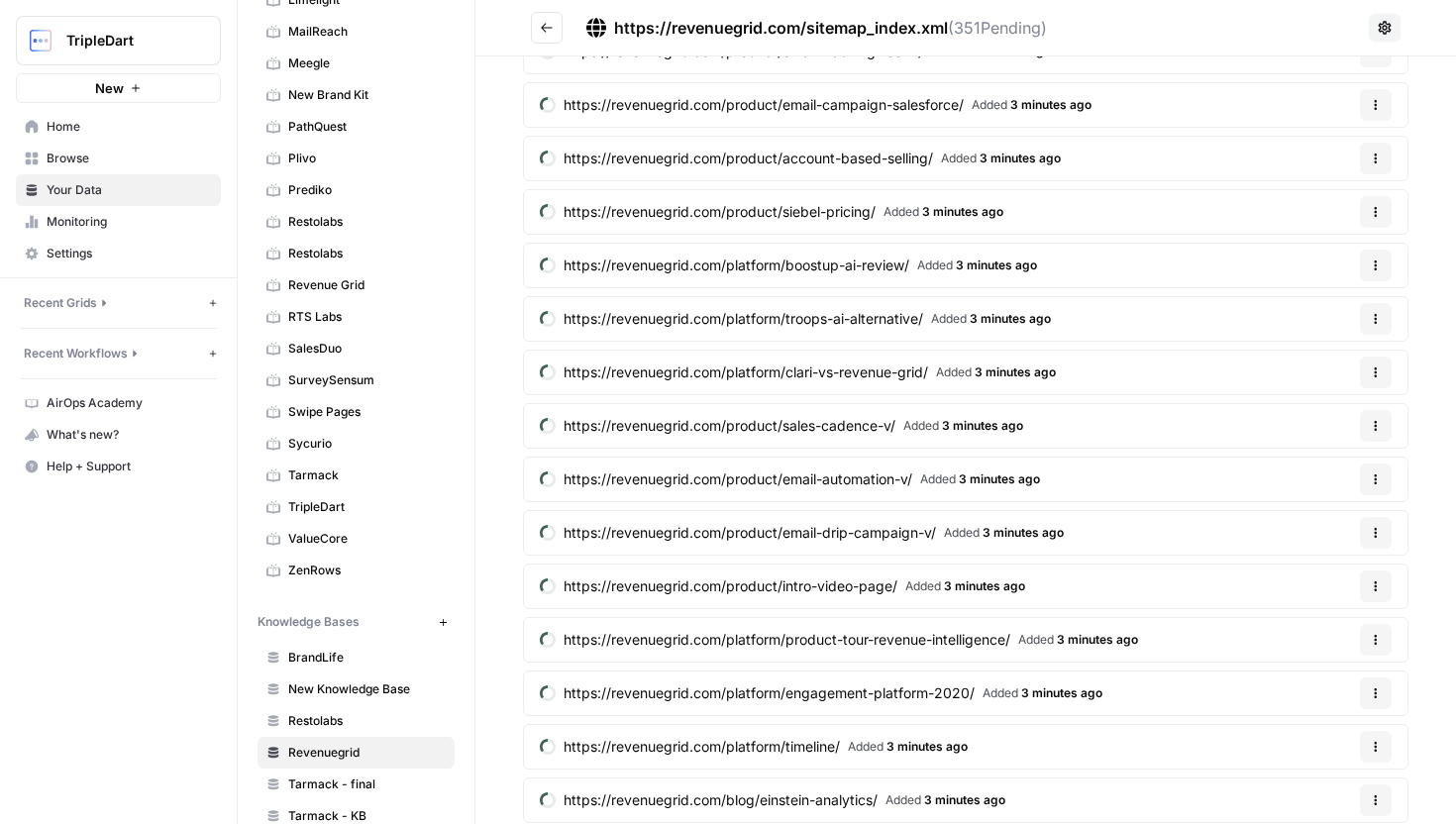 click on "Monitoring" at bounding box center (129, 222) 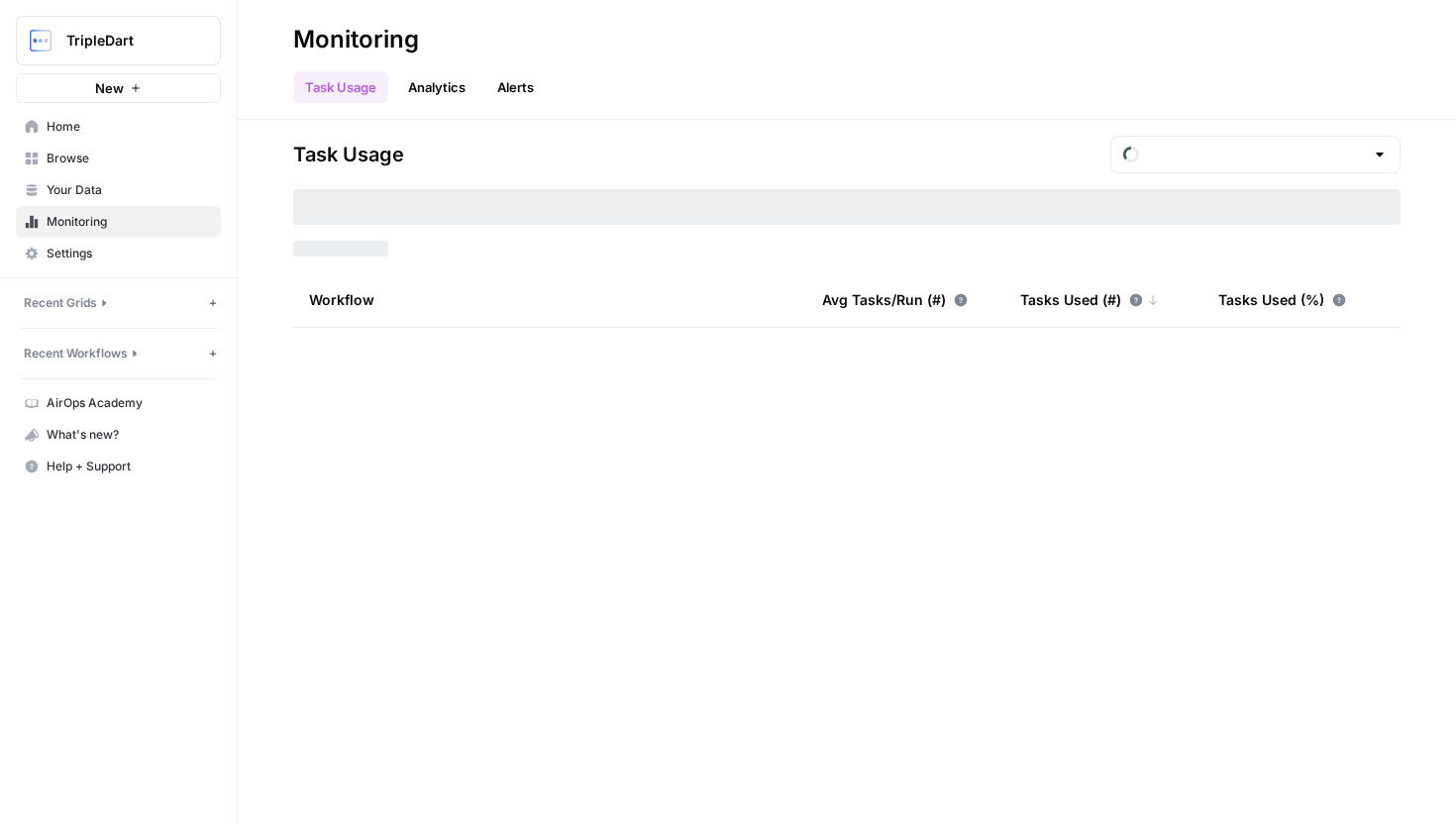 type on "July  Tasks" 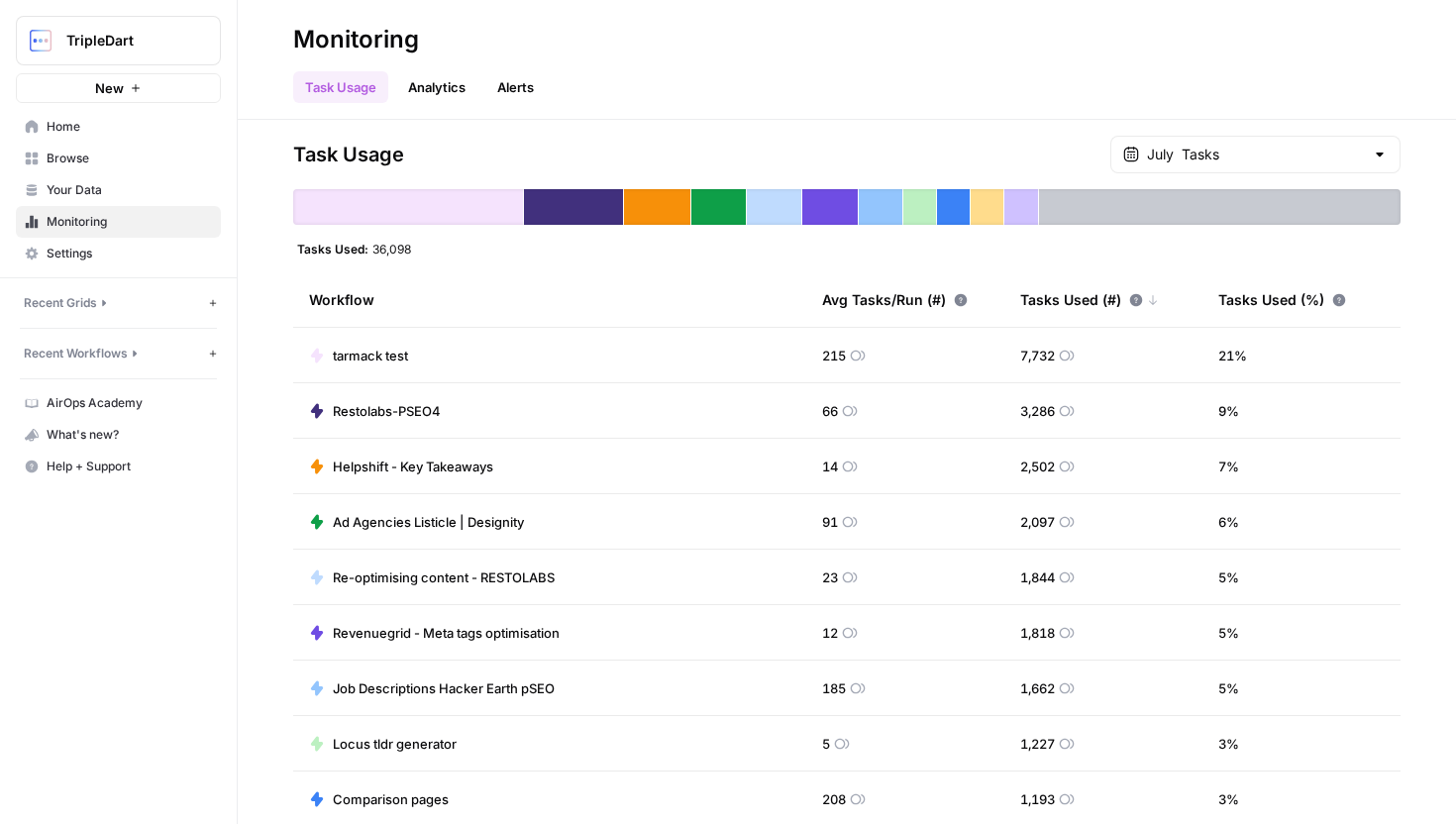 click on "Your Data" at bounding box center [129, 190] 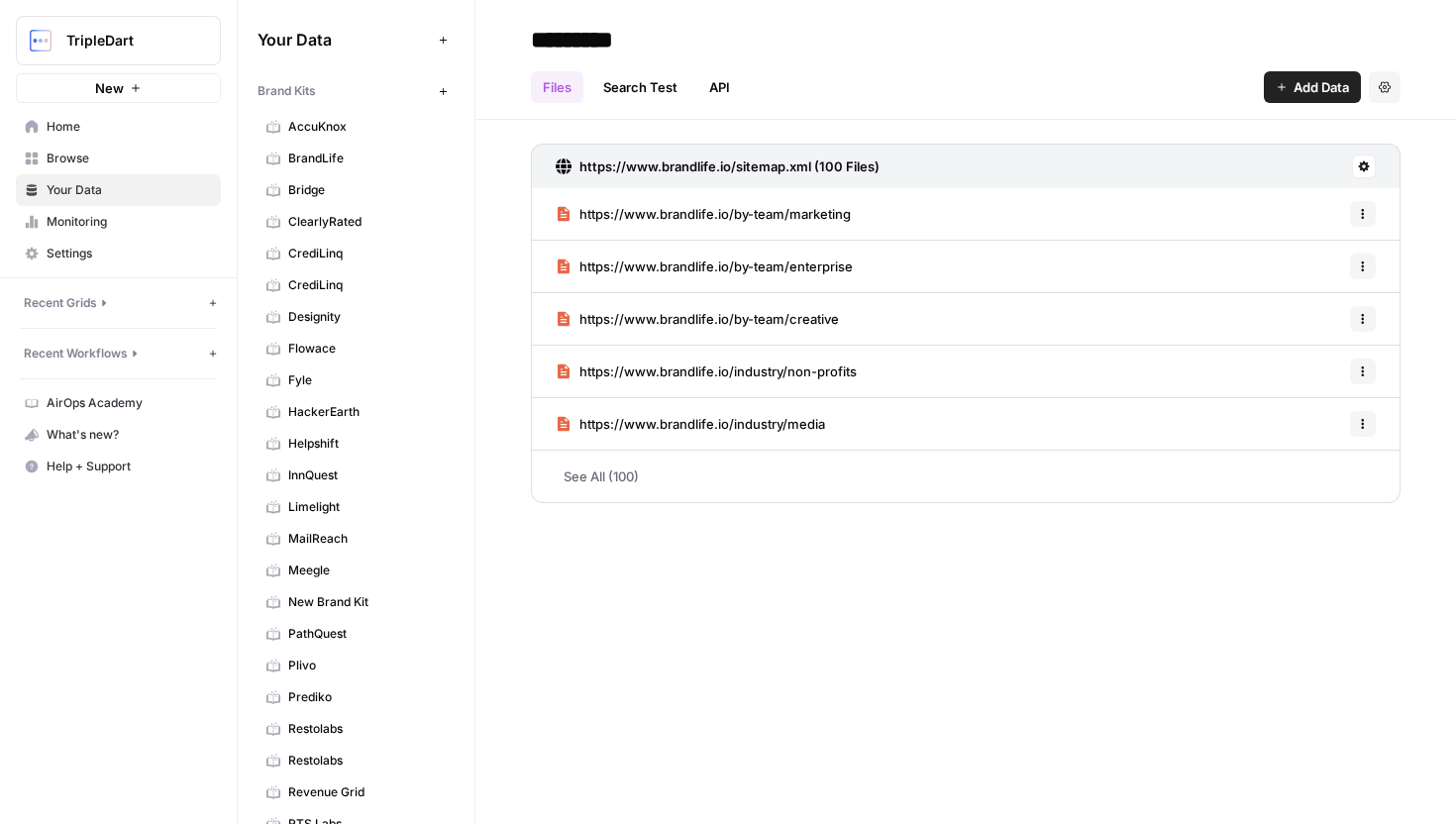scroll, scrollTop: 539, scrollLeft: 0, axis: vertical 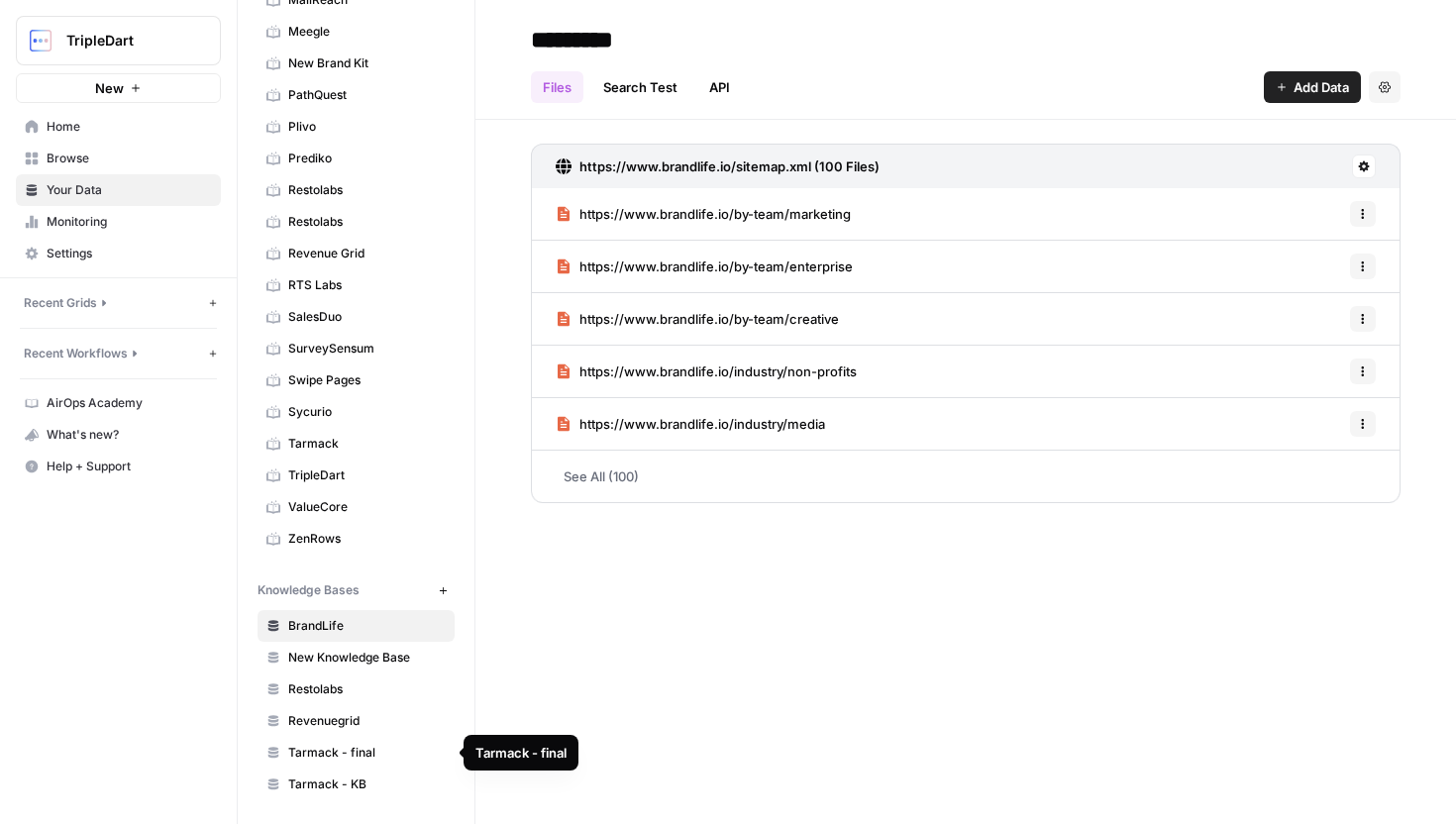 click on "Revenuegrid" at bounding box center (366, 721) 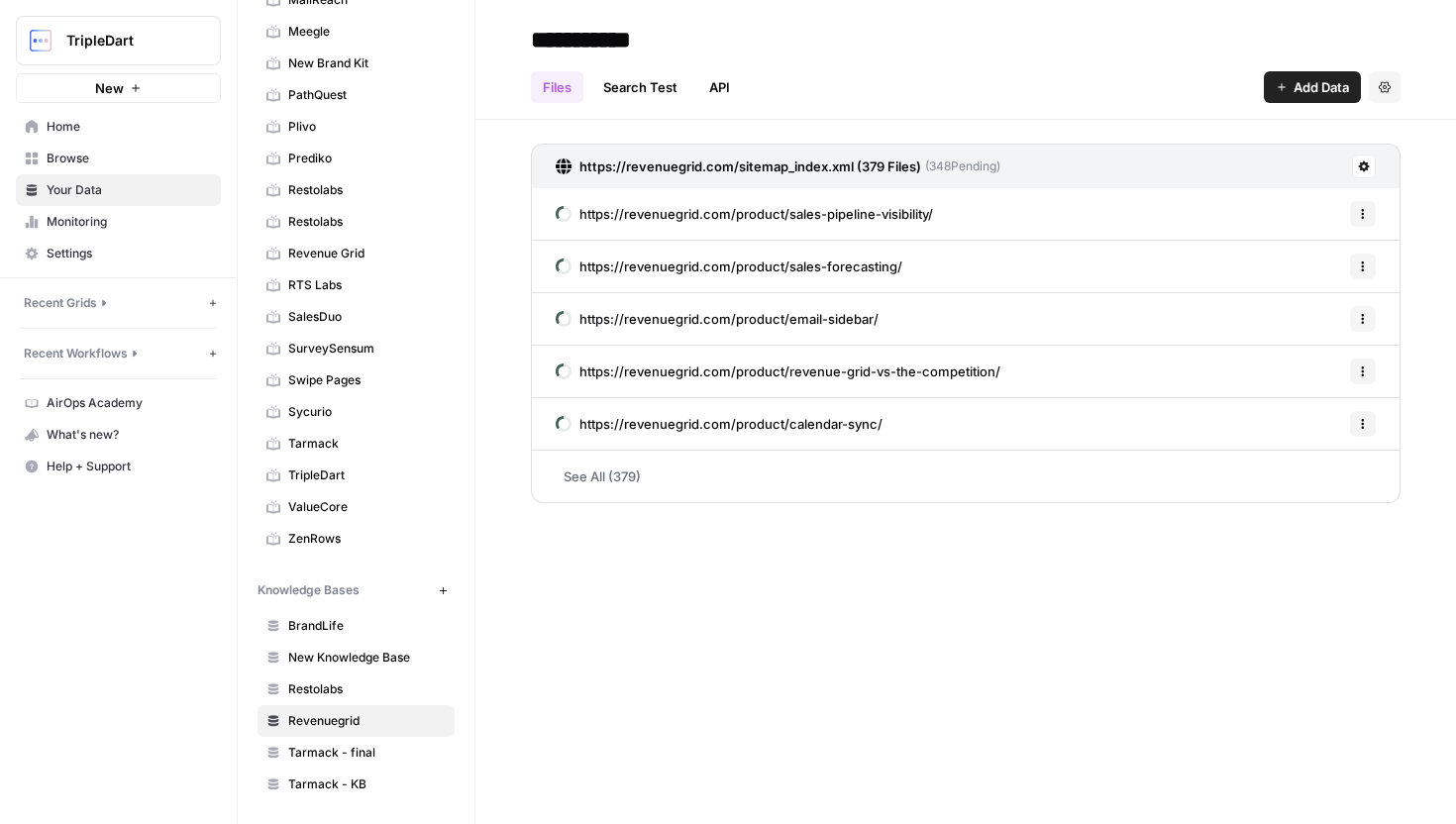 click on "See All (379)" at bounding box center [966, 476] 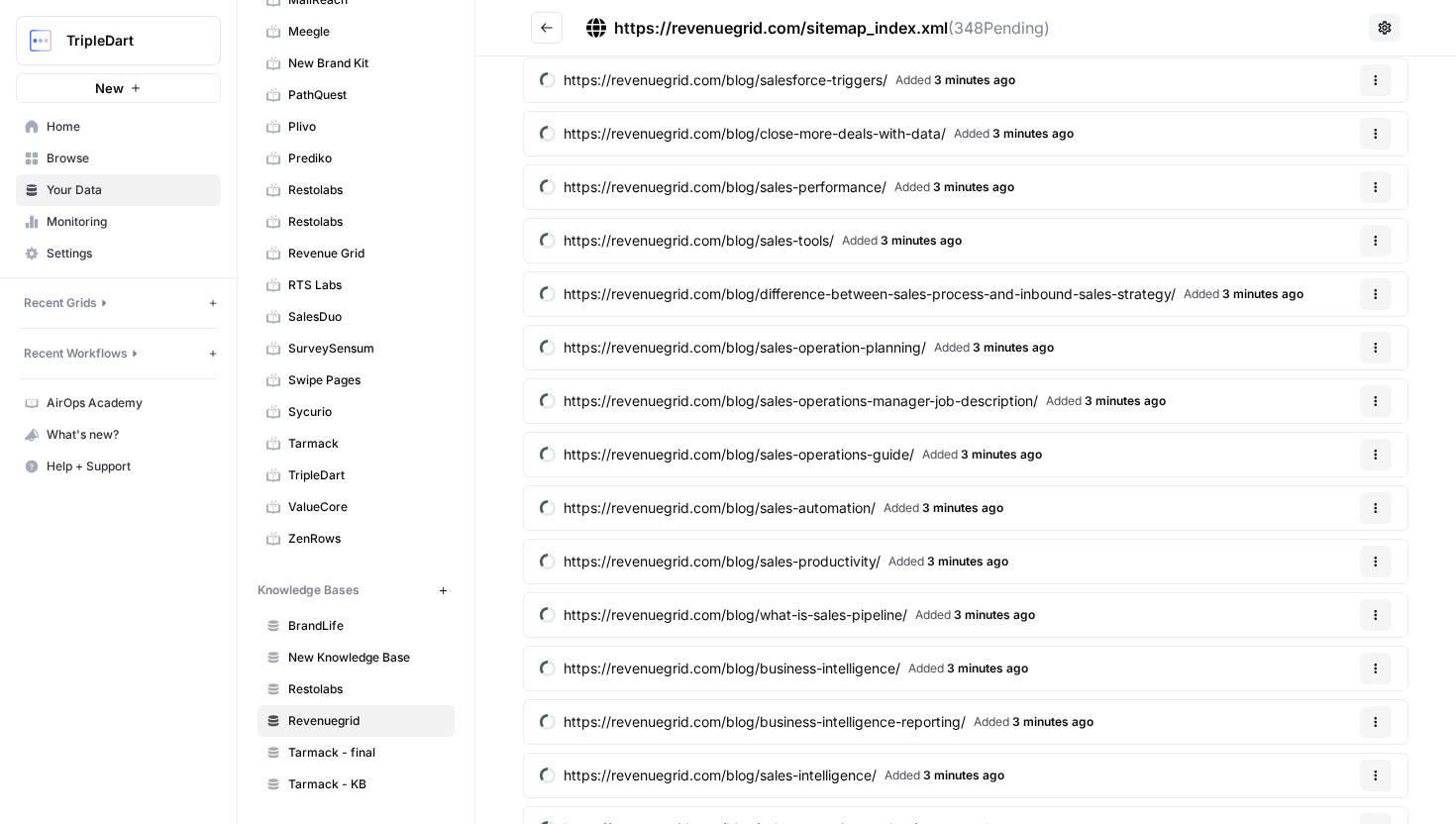 scroll, scrollTop: 13282, scrollLeft: 0, axis: vertical 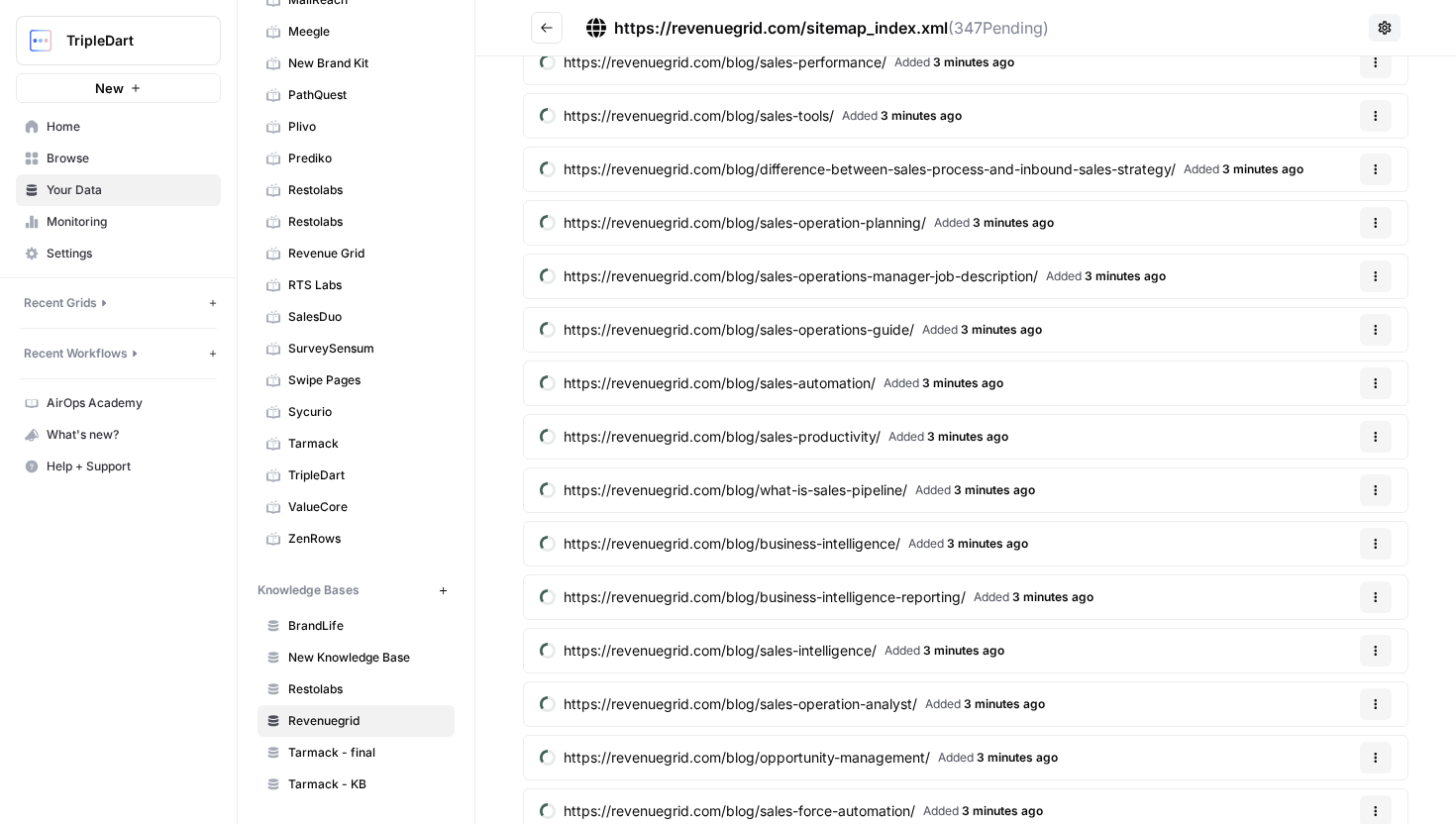 click on "Monitoring" at bounding box center (118, 222) 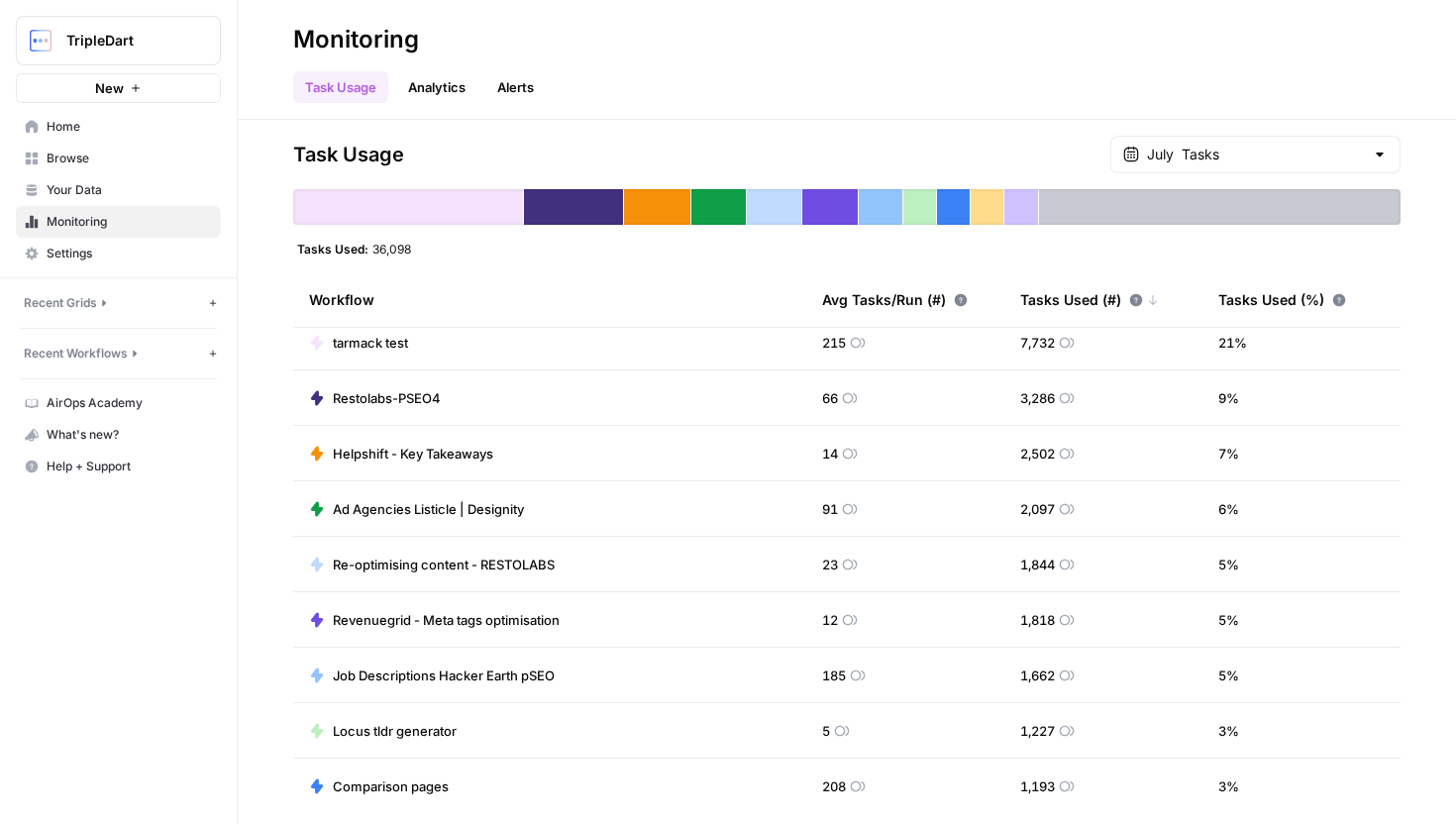 scroll, scrollTop: 0, scrollLeft: 0, axis: both 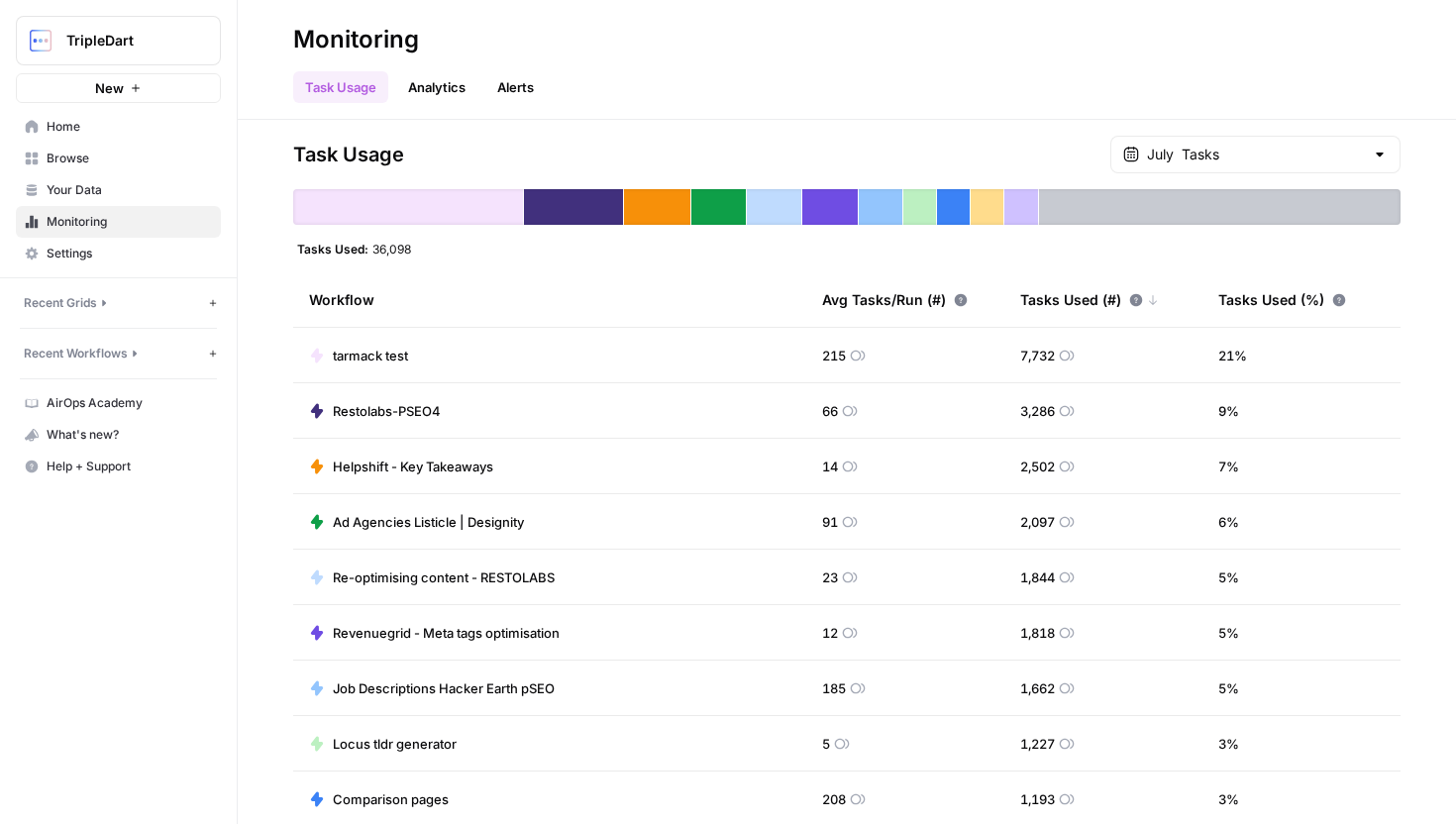 drag, startPoint x: 881, startPoint y: 417, endPoint x: 790, endPoint y: 414, distance: 91.04944 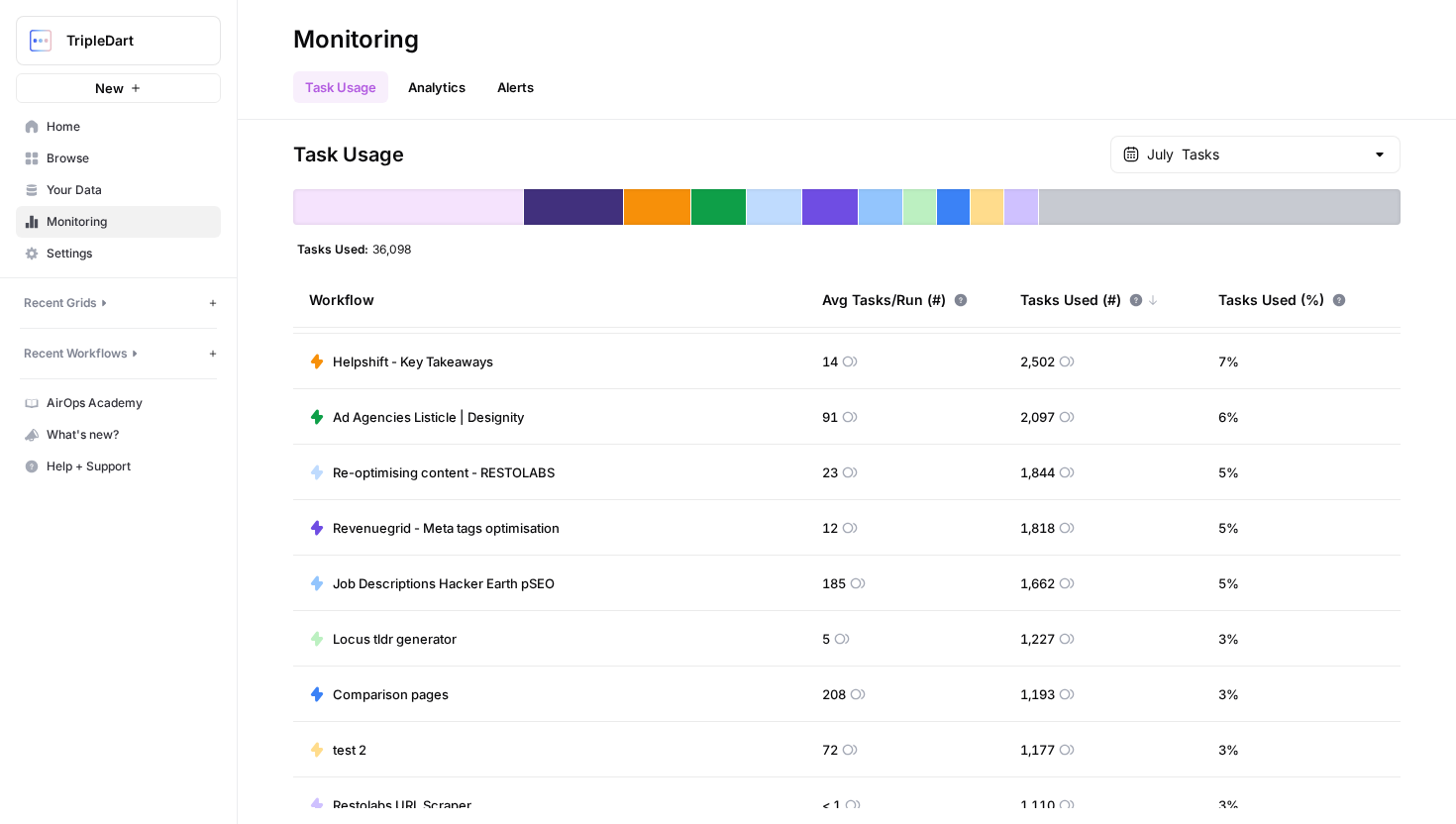 scroll, scrollTop: 0, scrollLeft: 0, axis: both 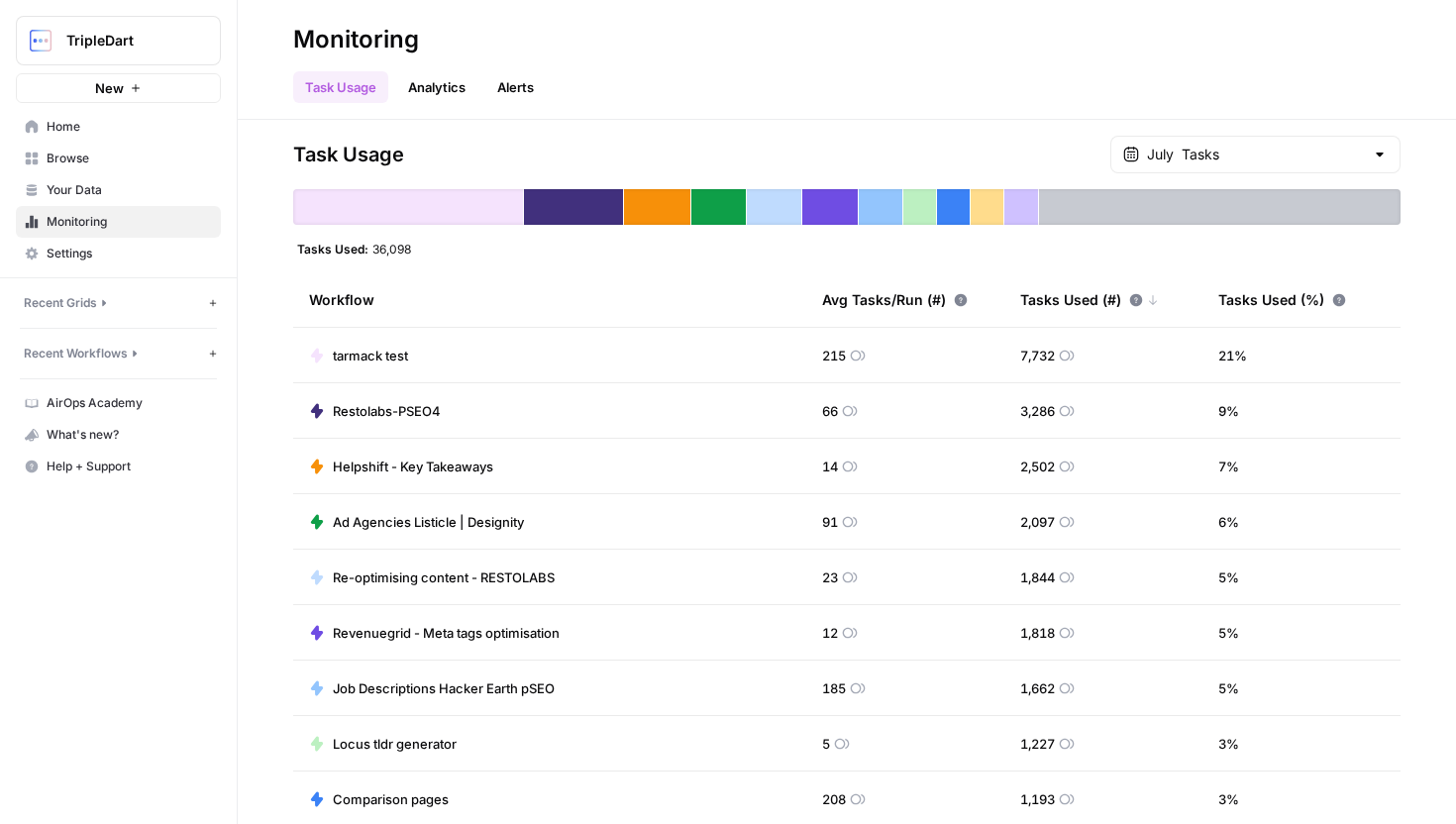 click on "Your Data" at bounding box center (129, 190) 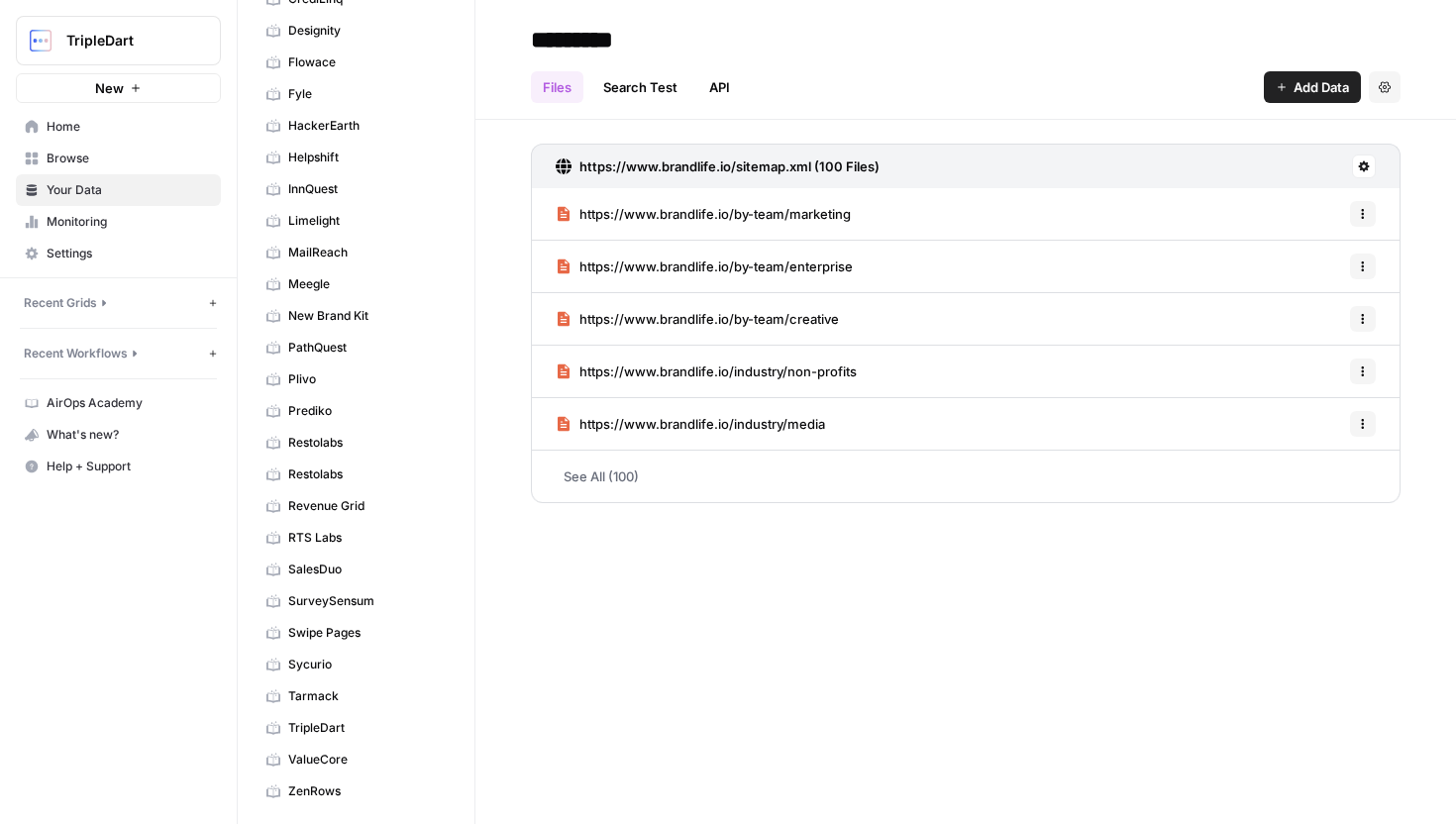 scroll, scrollTop: 539, scrollLeft: 0, axis: vertical 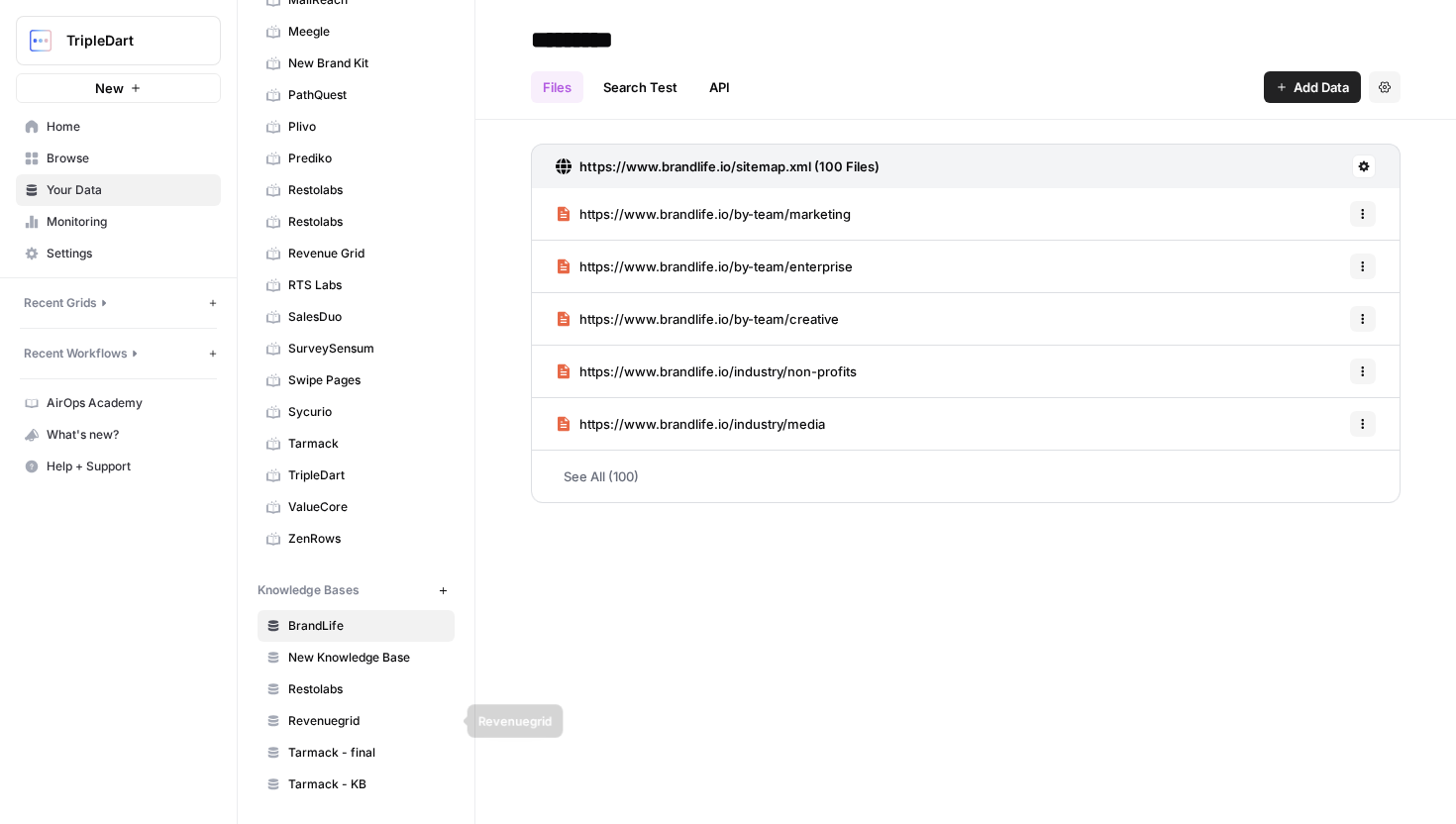 click on "Revenuegrid" at bounding box center [366, 721] 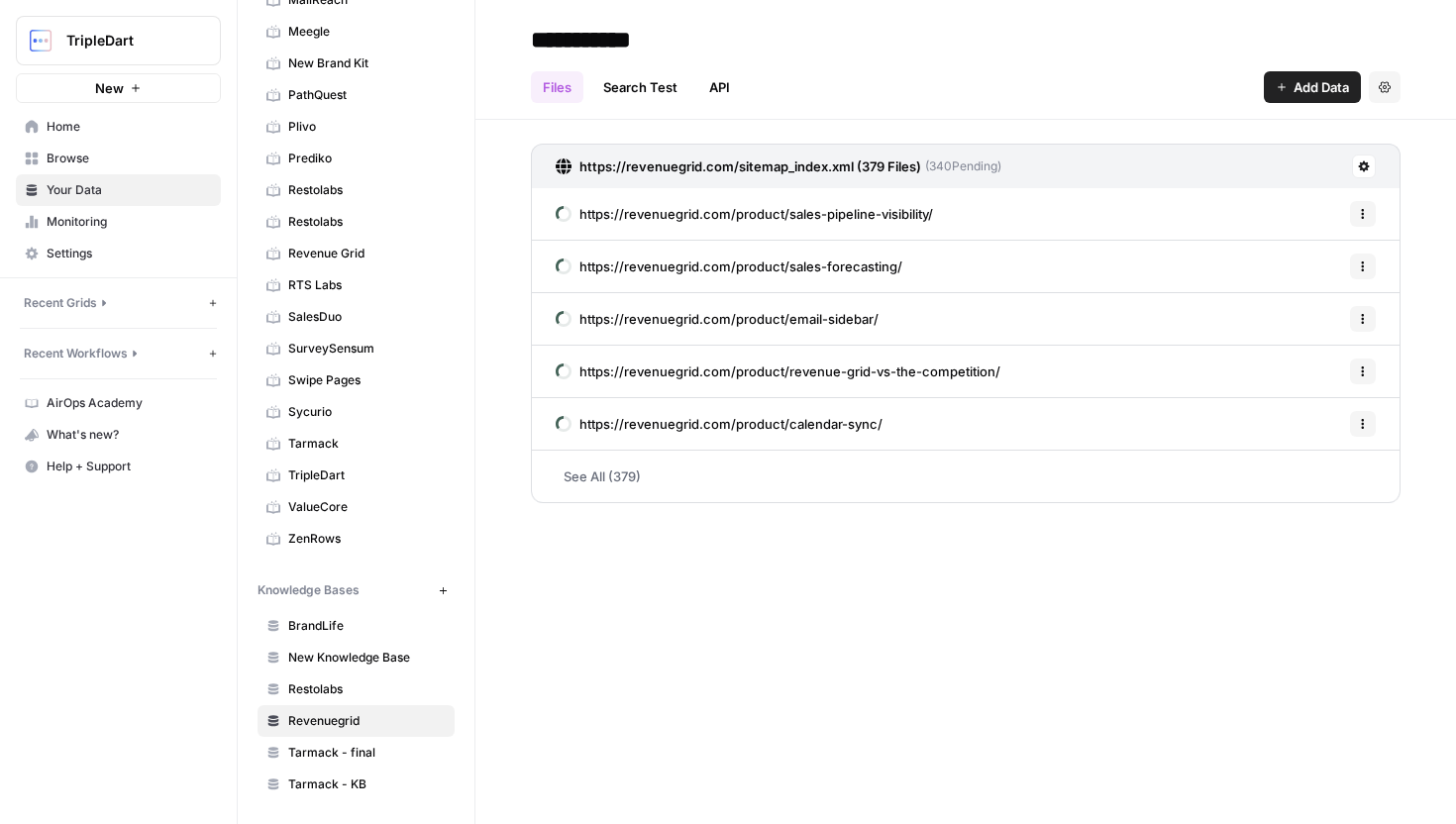 click on "See All (379)" at bounding box center (966, 476) 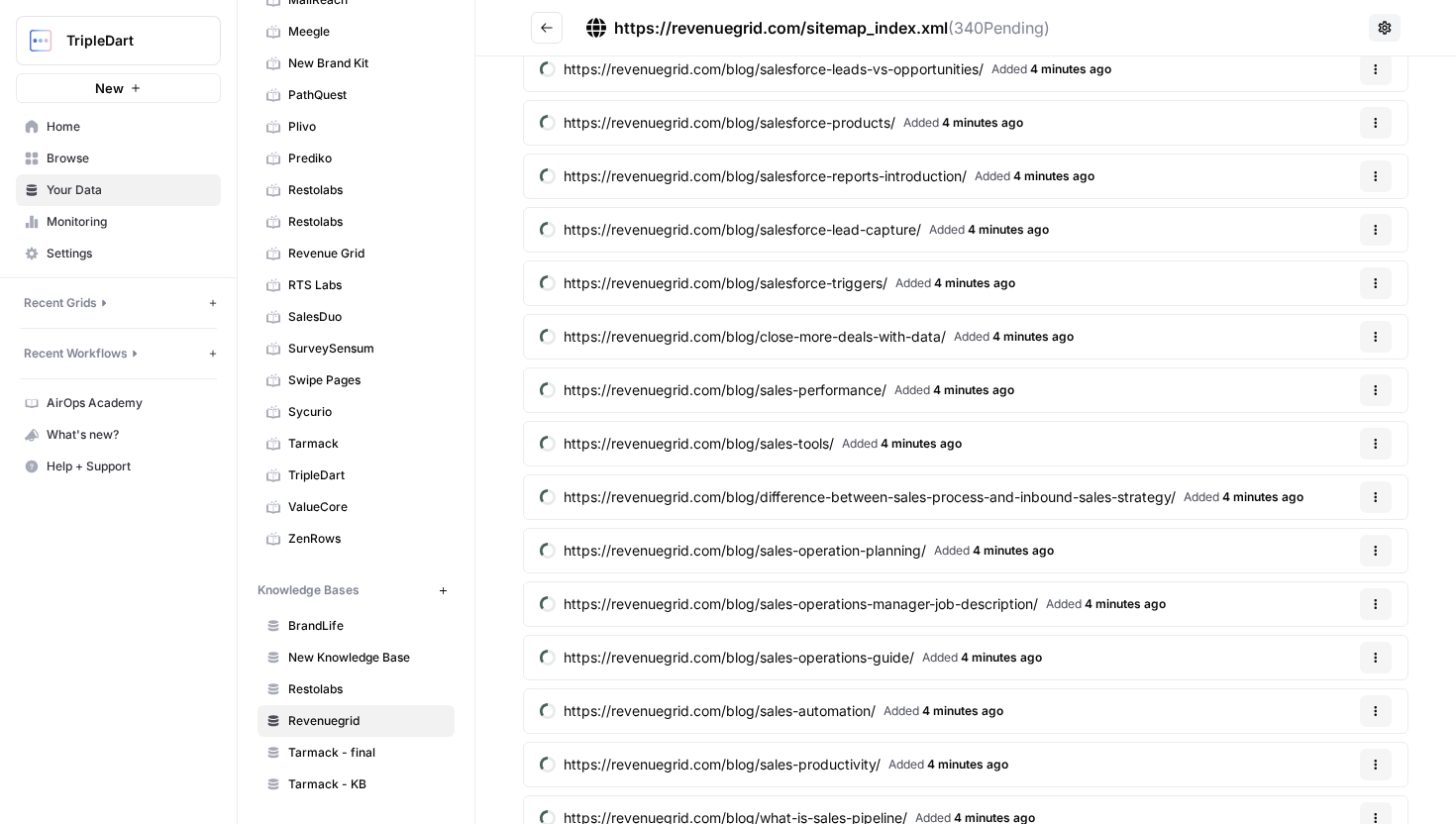 scroll, scrollTop: 12964, scrollLeft: 0, axis: vertical 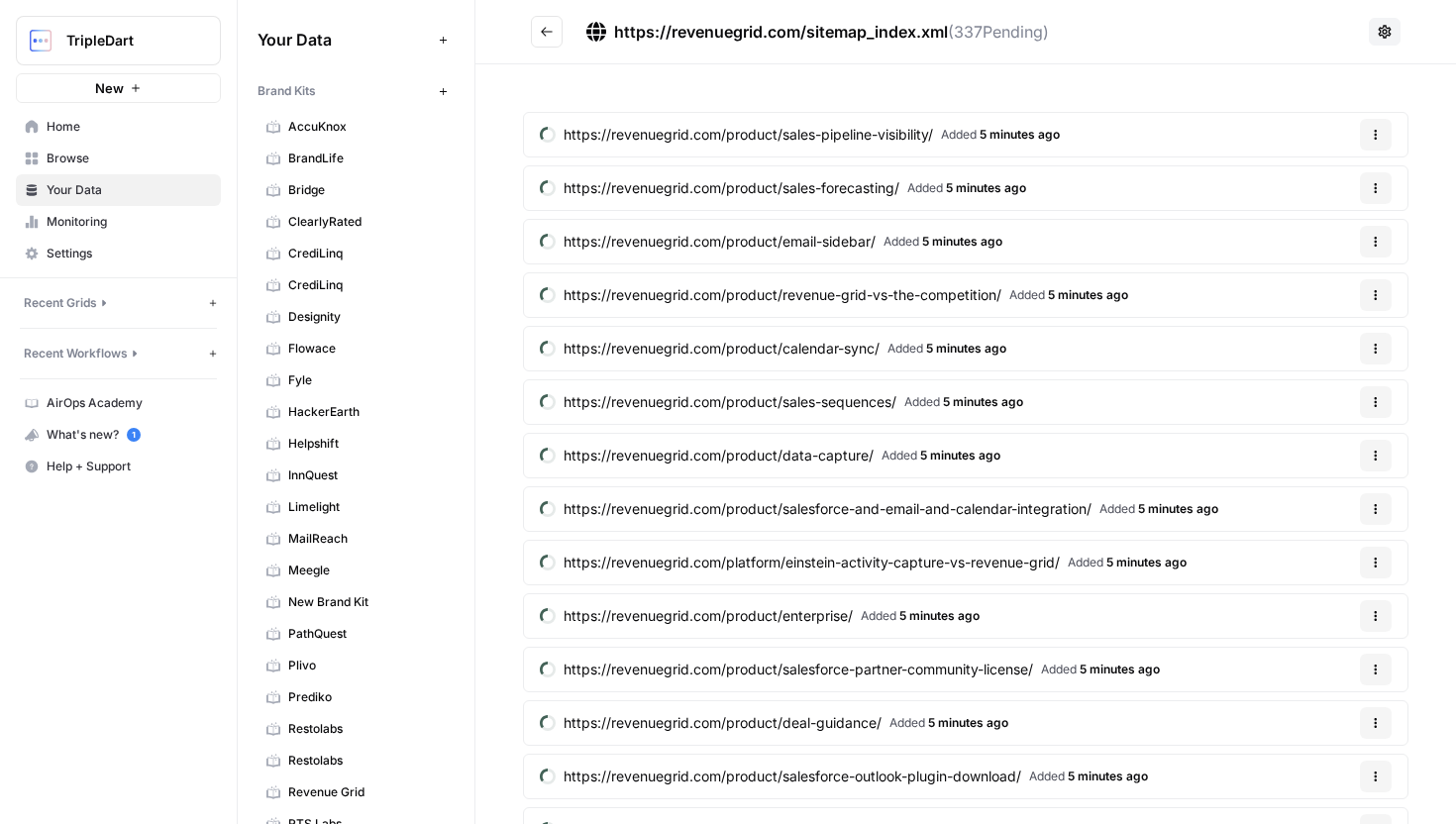click on "https://revenuegrid.com/product/sales-pipeline-visibility/ Added   5 minutes ago Options https://revenuegrid.com/product/sales-forecasting/ Added   5 minutes ago Options https://revenuegrid.com/product/email-sidebar/ Added   5 minutes ago Options https://revenuegrid.com/product/revenue-grid-vs-the-competition/ Added   5 minutes ago Options https://revenuegrid.com/product/calendar-sync/ Added   5 minutes ago Options https://revenuegrid.com/product/sales-sequences/ Added   5 minutes ago Options https://revenuegrid.com/product/data-capture/ Added   5 minutes ago Options https://revenuegrid.com/product/salesforce-and-email-and-calendar-integration/ Added   5 minutes ago Options https://revenuegrid.com/platform/einstein-activity-capture-vs-revenue-grid/ Added   5 minutes ago Options https://revenuegrid.com/product/enterprise/ Added   5 minutes ago Options https://revenuegrid.com/product/salesforce-partner-community-license/ Added   5 minutes ago Options https://revenuegrid.com/product/deal-guidance/ Added   Added" at bounding box center (966, 647) 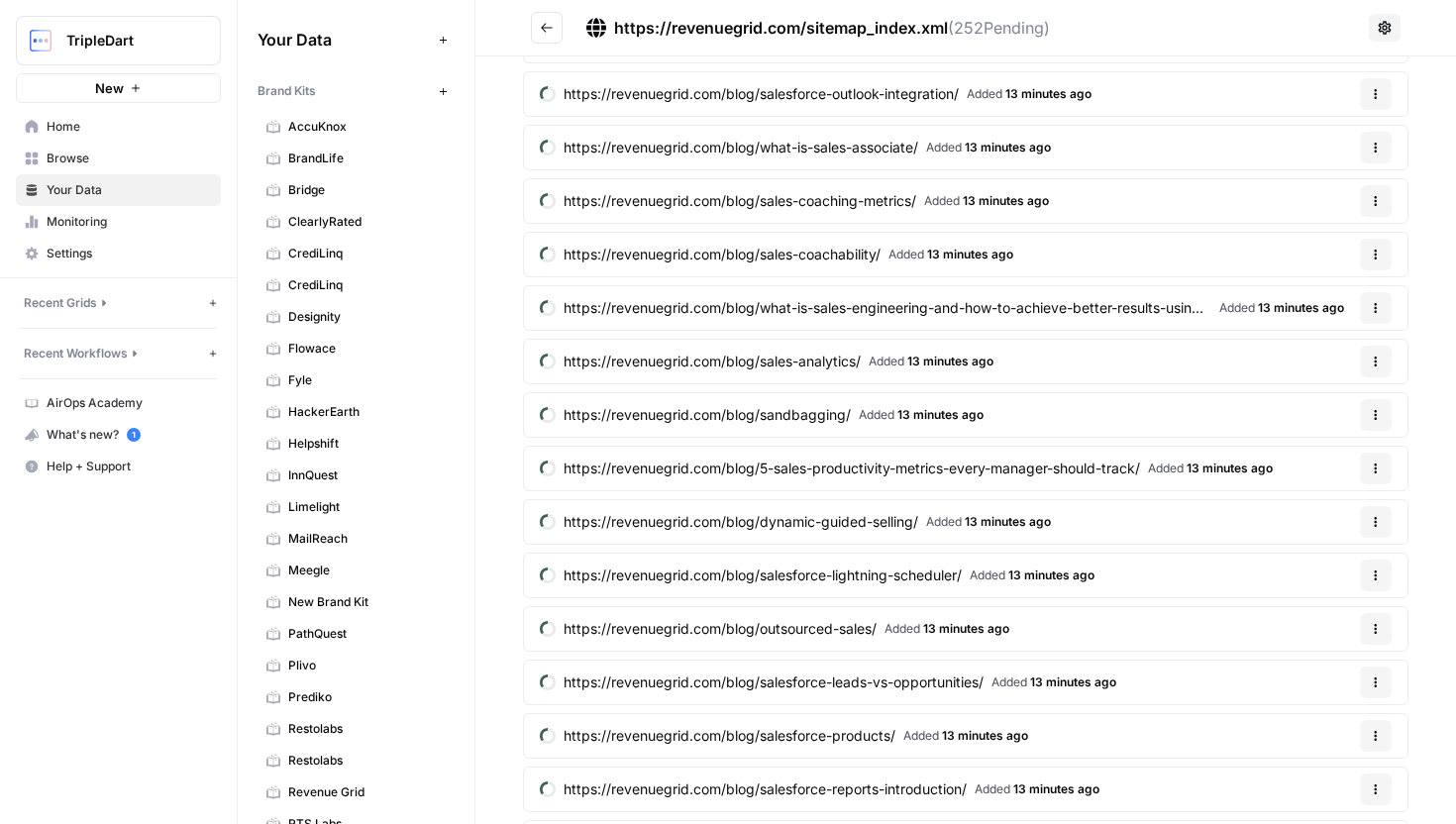 scroll, scrollTop: 13736, scrollLeft: 0, axis: vertical 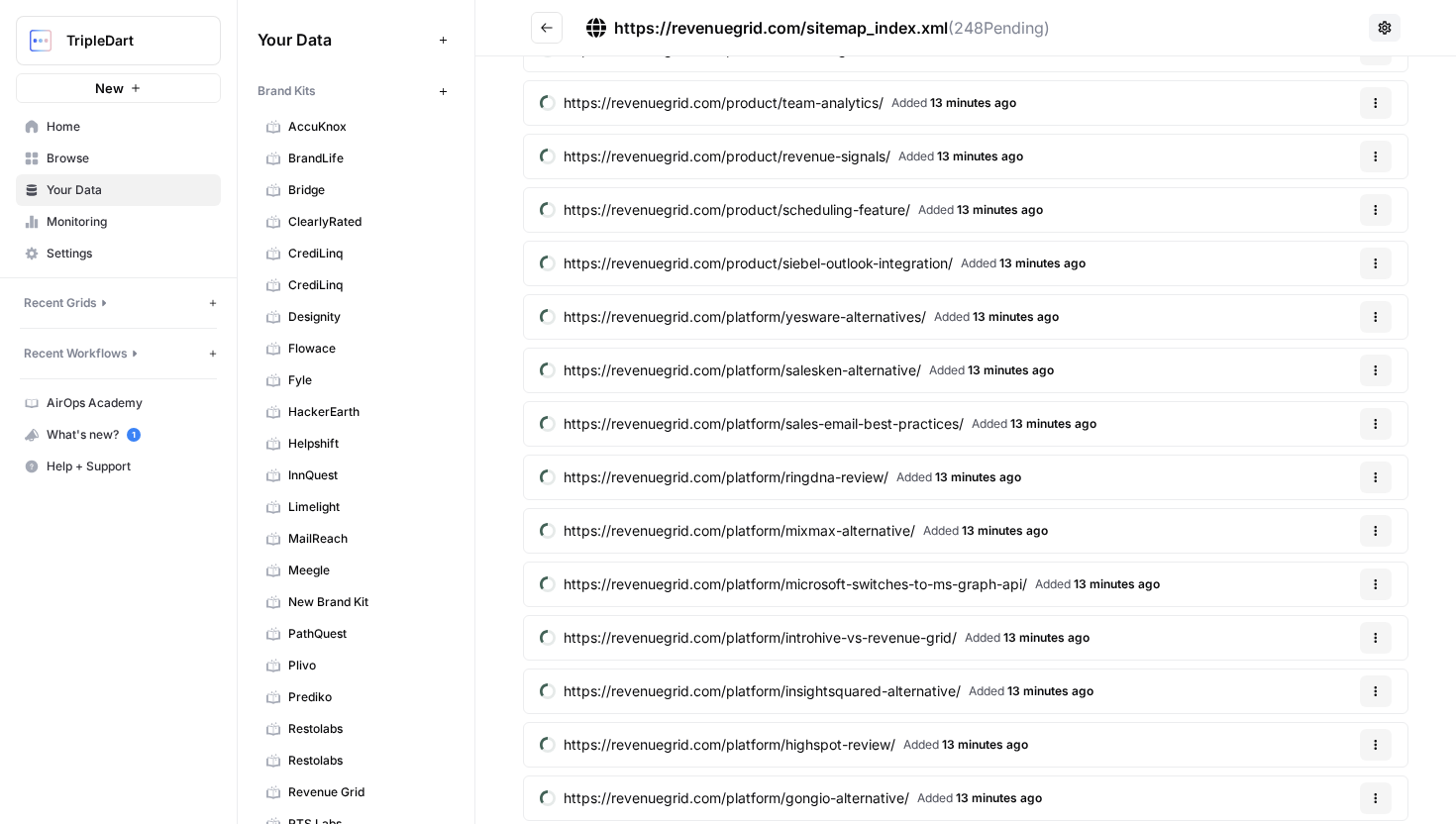 drag, startPoint x: 805, startPoint y: 592, endPoint x: 302, endPoint y: 1, distance: 776.0735 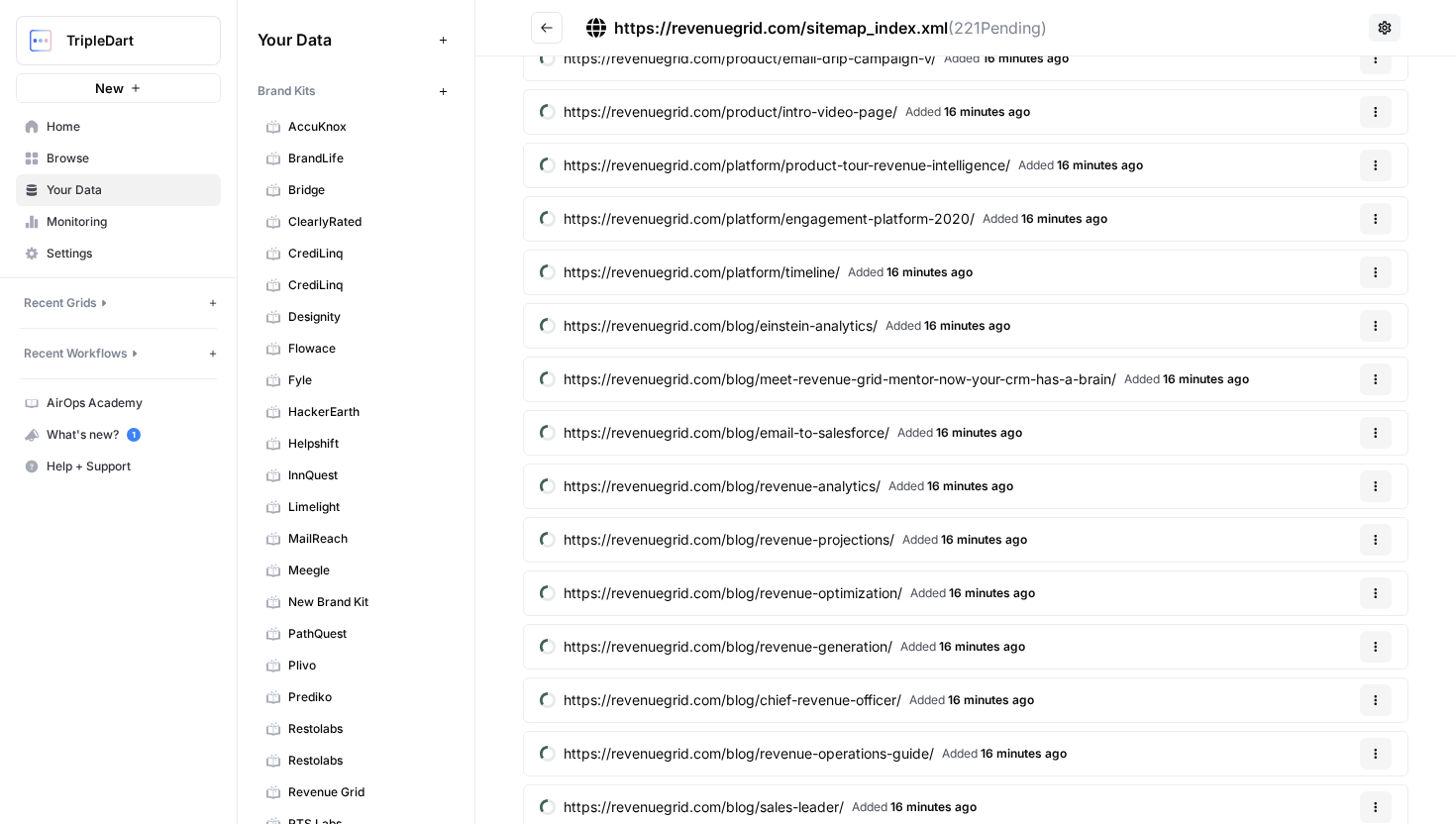 scroll, scrollTop: 3447, scrollLeft: 0, axis: vertical 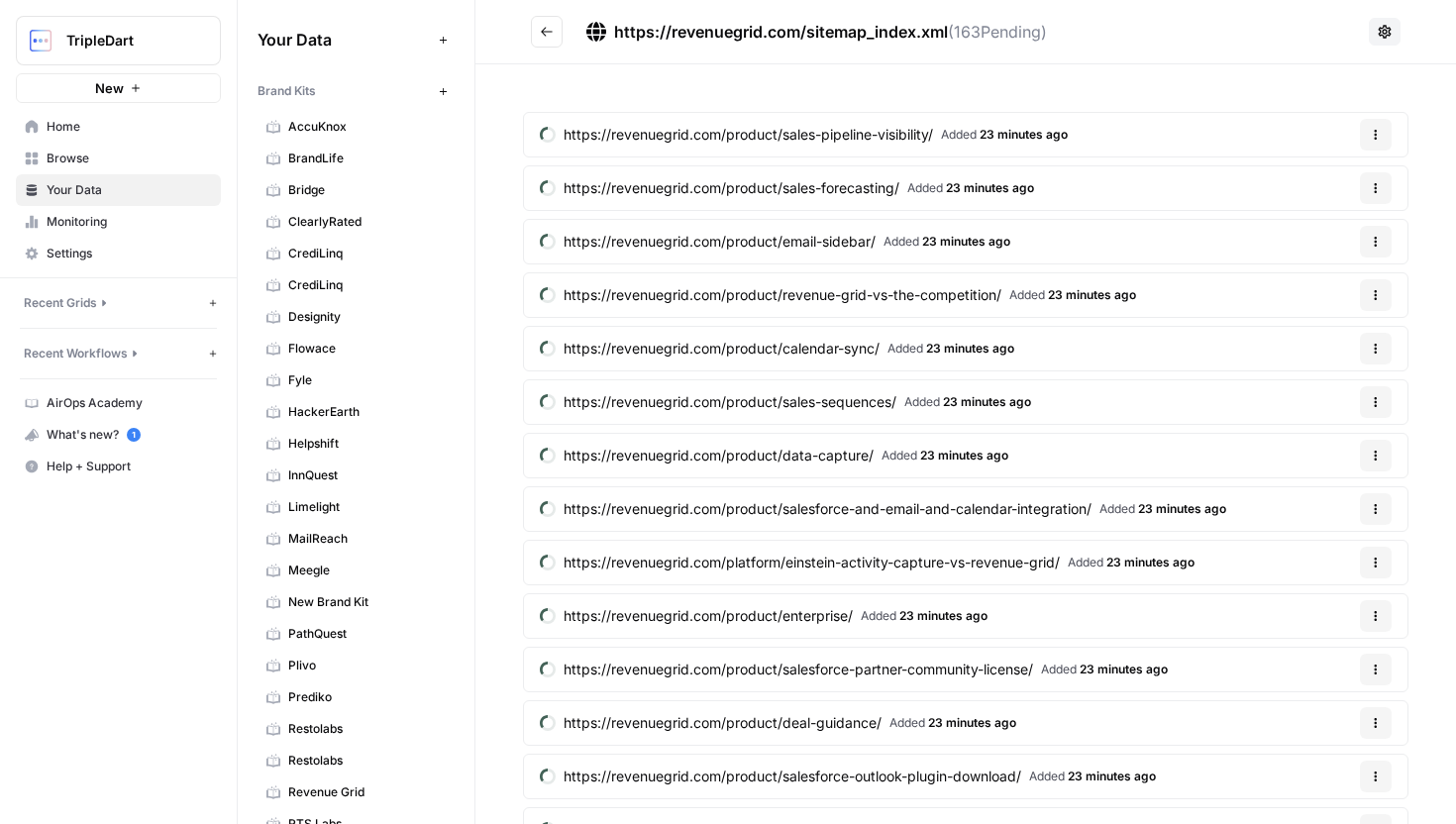 click on "https://revenuegrid.com/product/sales-pipeline-visibility/ Added   23 minutes ago Options https://revenuegrid.com/product/sales-forecasting/ Added   23 minutes ago Options https://revenuegrid.com/product/email-sidebar/ Added   23 minutes ago Options https://revenuegrid.com/product/revenue-grid-vs-the-competition/ Added   23 minutes ago Options https://revenuegrid.com/product/calendar-sync/ Added   23 minutes ago Options https://revenuegrid.com/product/sales-sequences/ Added   23 minutes ago Options https://revenuegrid.com/product/data-capture/ Added   23 minutes ago Options https://revenuegrid.com/product/salesforce-and-email-and-calendar-integration/ Added   23 minutes ago Options https://revenuegrid.com/platform/einstein-activity-capture-vs-revenue-grid/ Added   23 minutes ago Options https://revenuegrid.com/product/enterprise/ Added   23 minutes ago Options https://revenuegrid.com/product/salesforce-partner-community-license/ Added   23 minutes ago Options https://revenuegrid.com/product/deal-guidance/" at bounding box center [966, 10247] 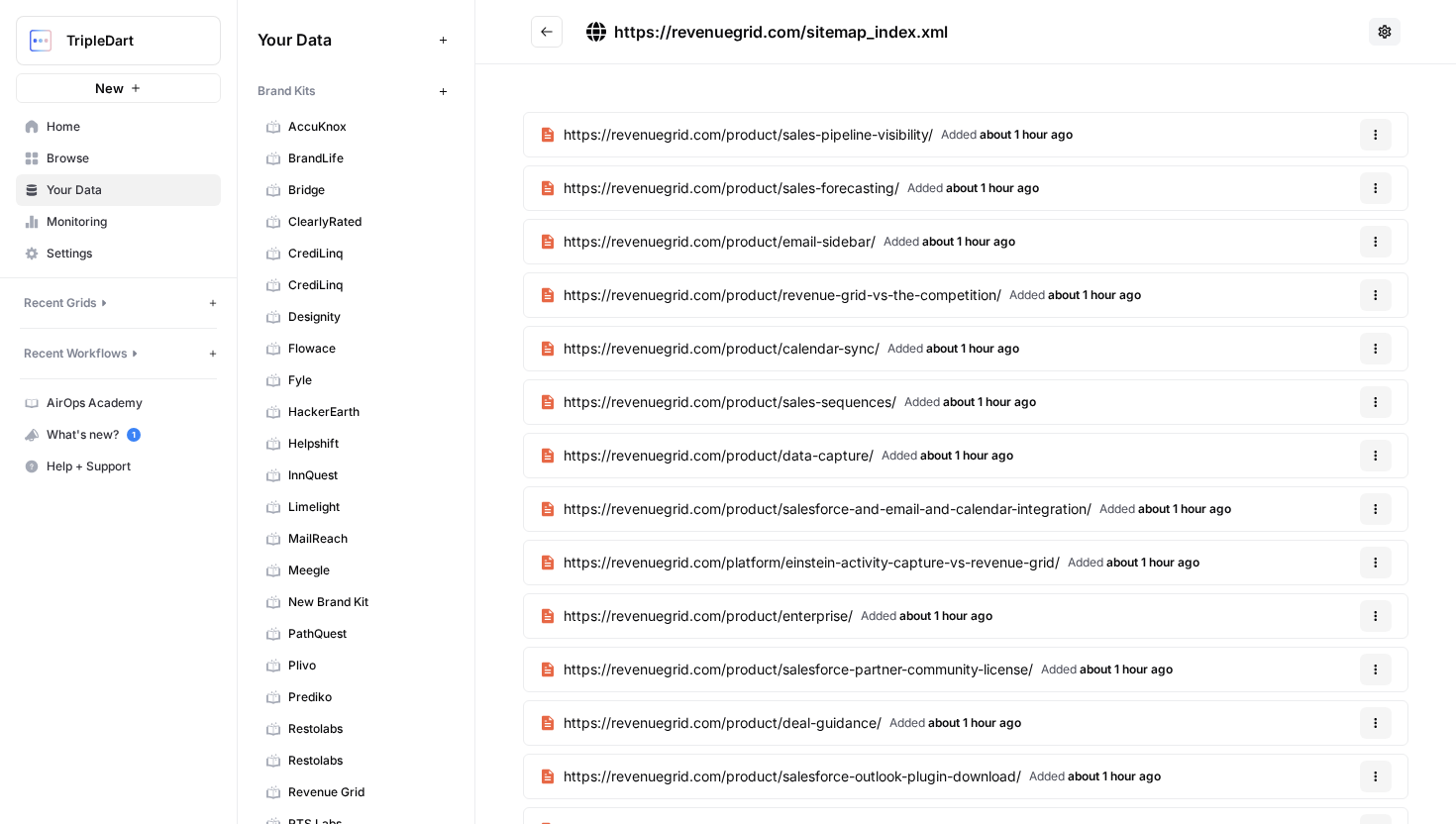 click 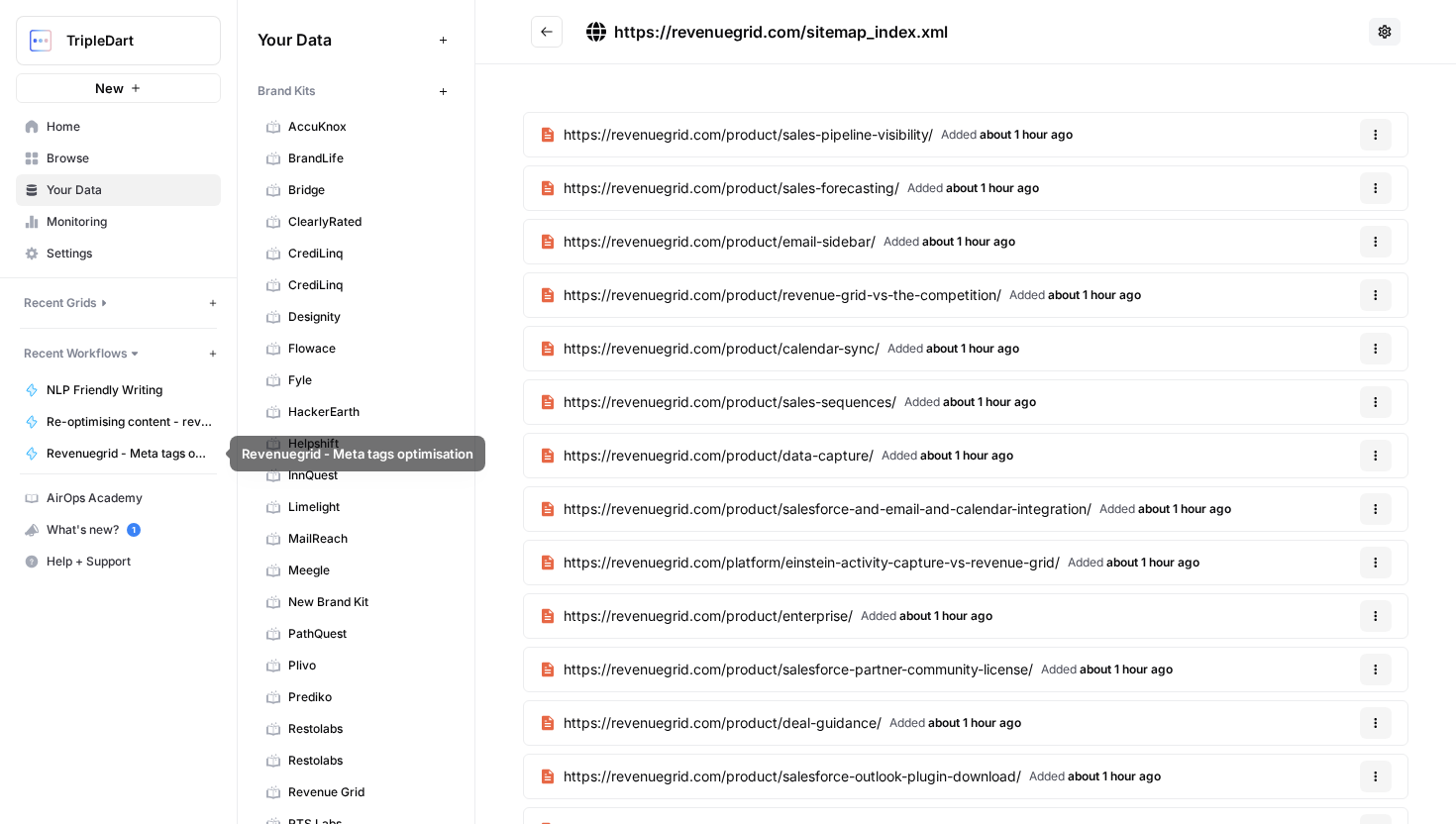 click on "Re-optimising content - revenuegrid" at bounding box center [129, 422] 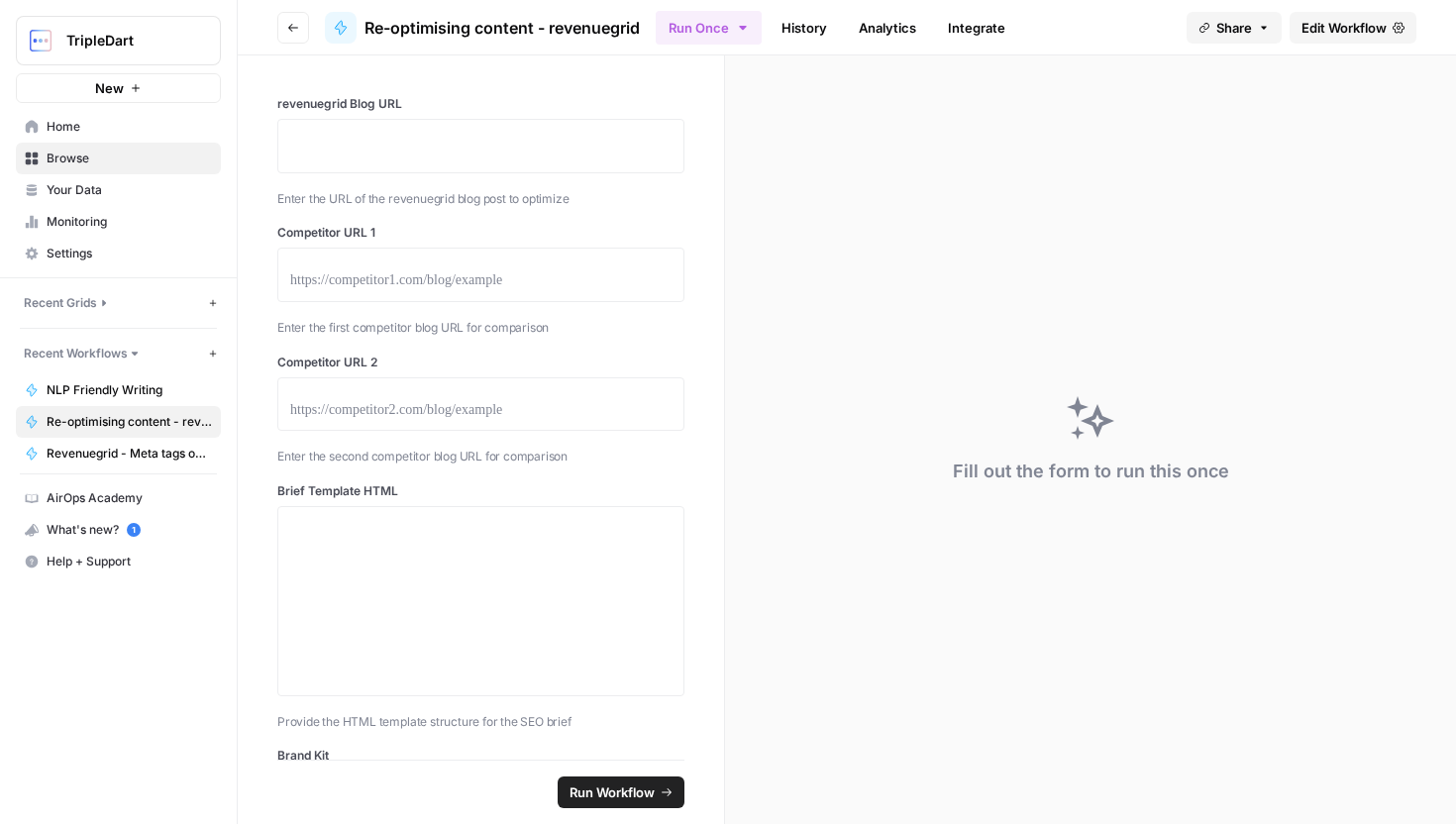 click on "History" at bounding box center (804, 28) 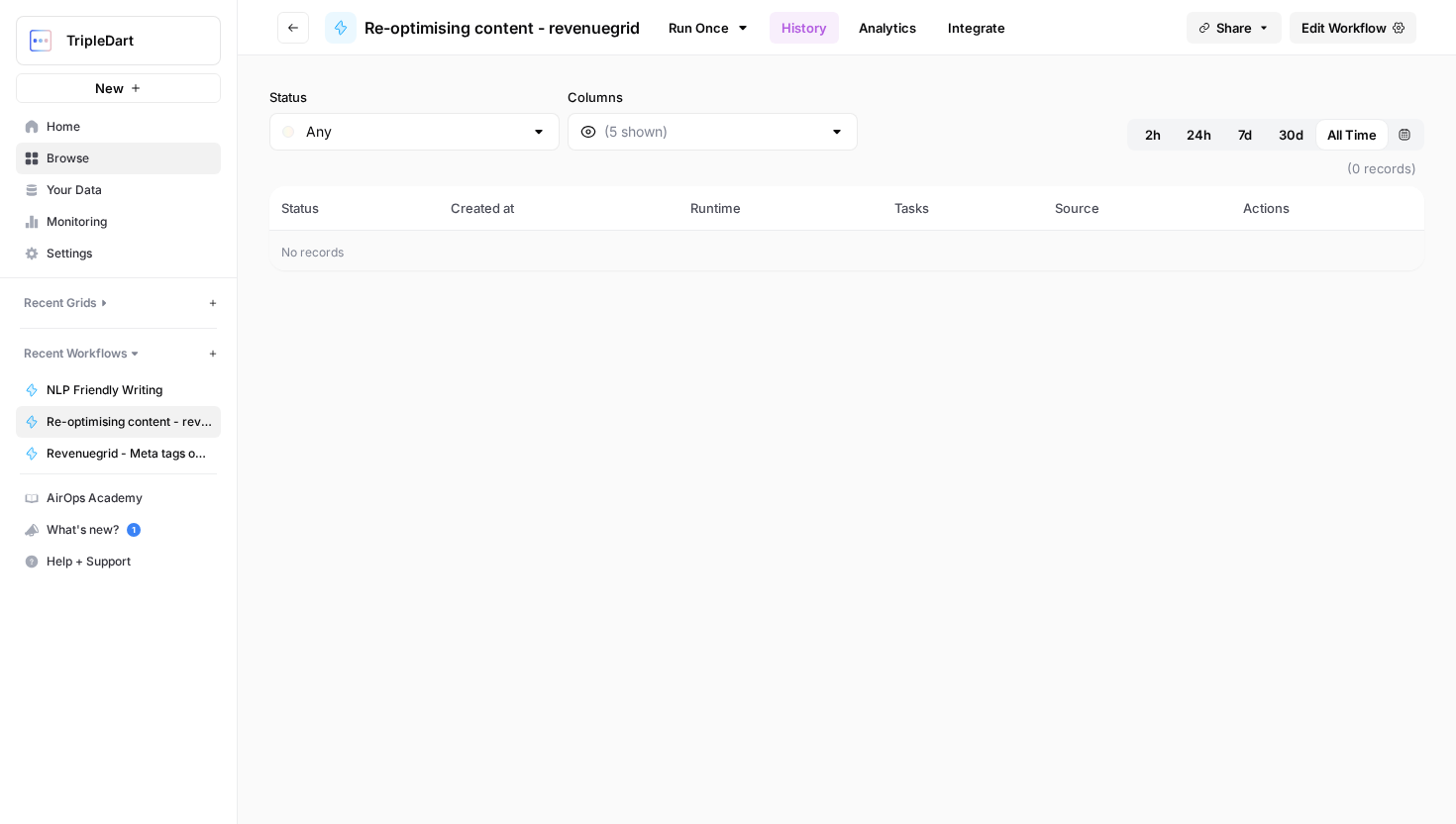 click 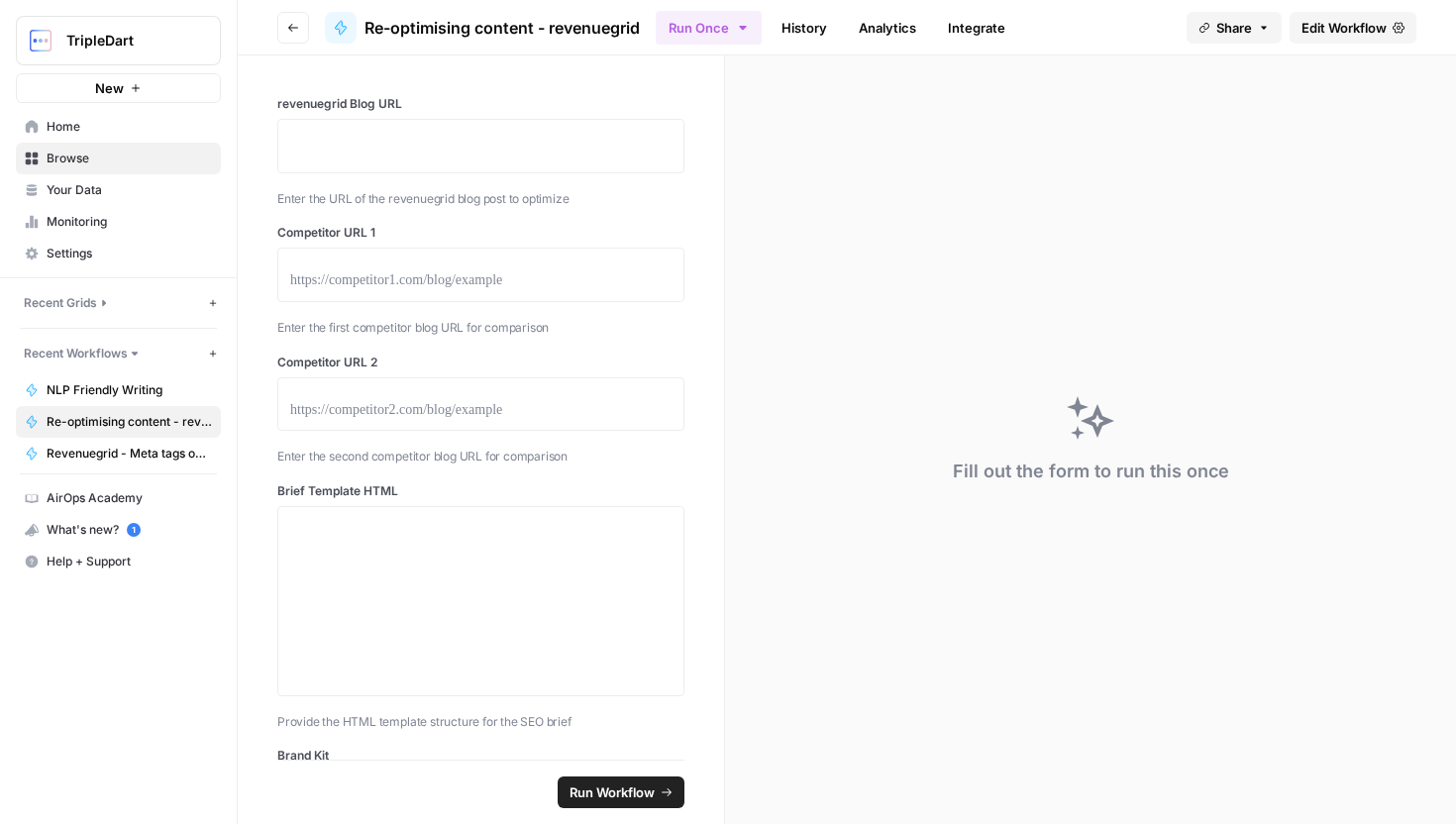 click on "Edit Workflow" at bounding box center (1344, 28) 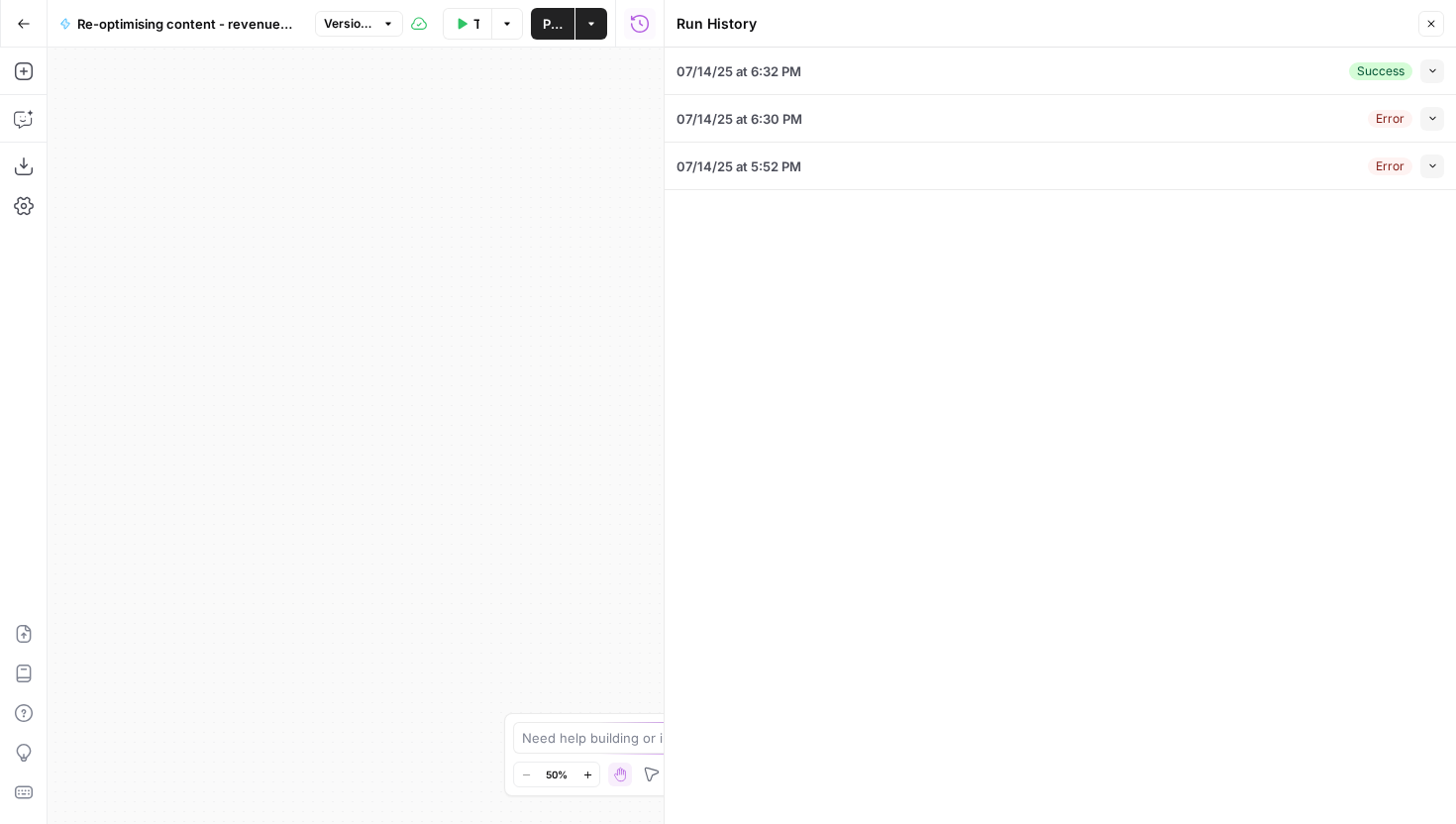 click on "Collapse" at bounding box center (1432, 71) 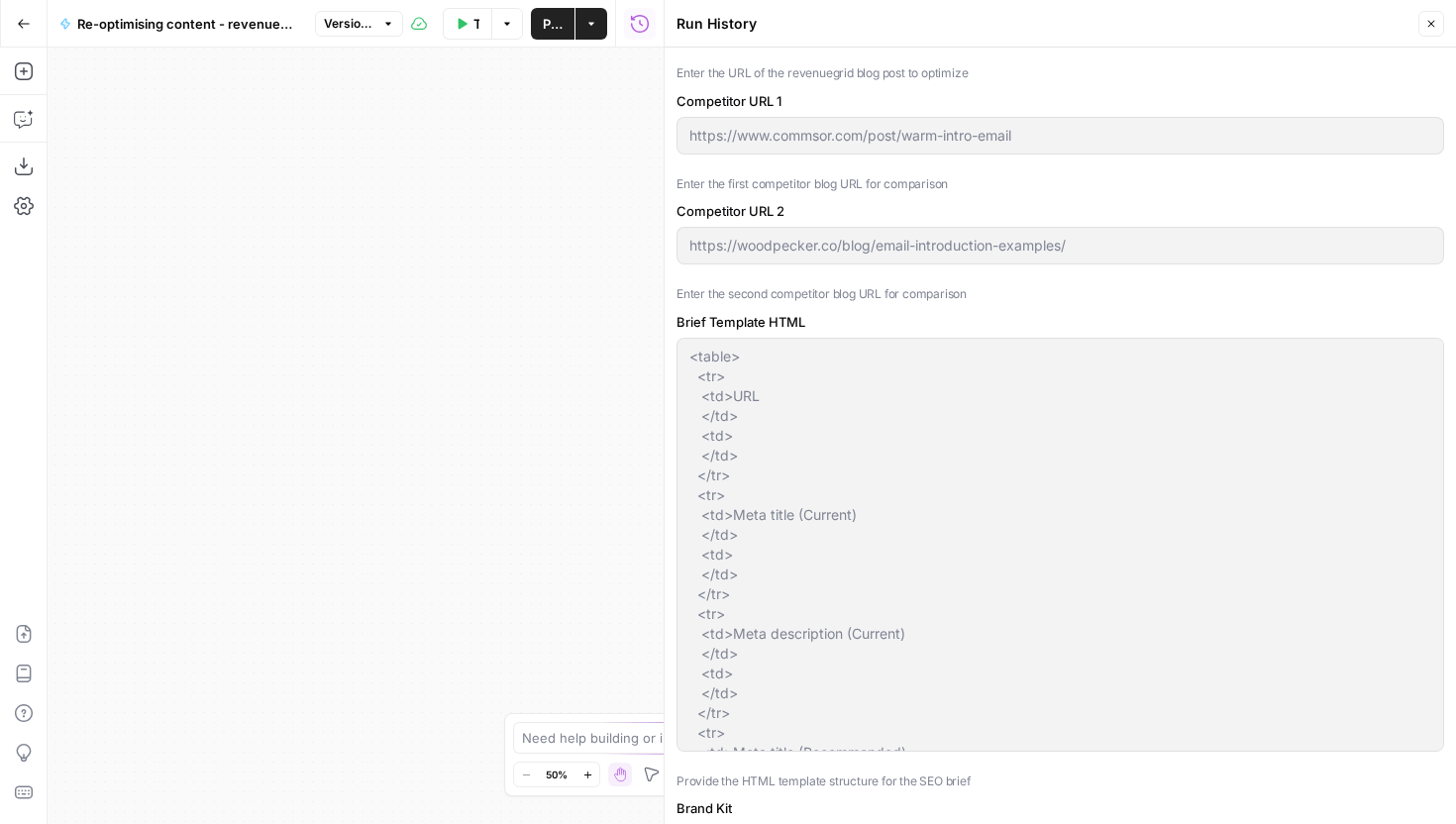scroll, scrollTop: 136, scrollLeft: 0, axis: vertical 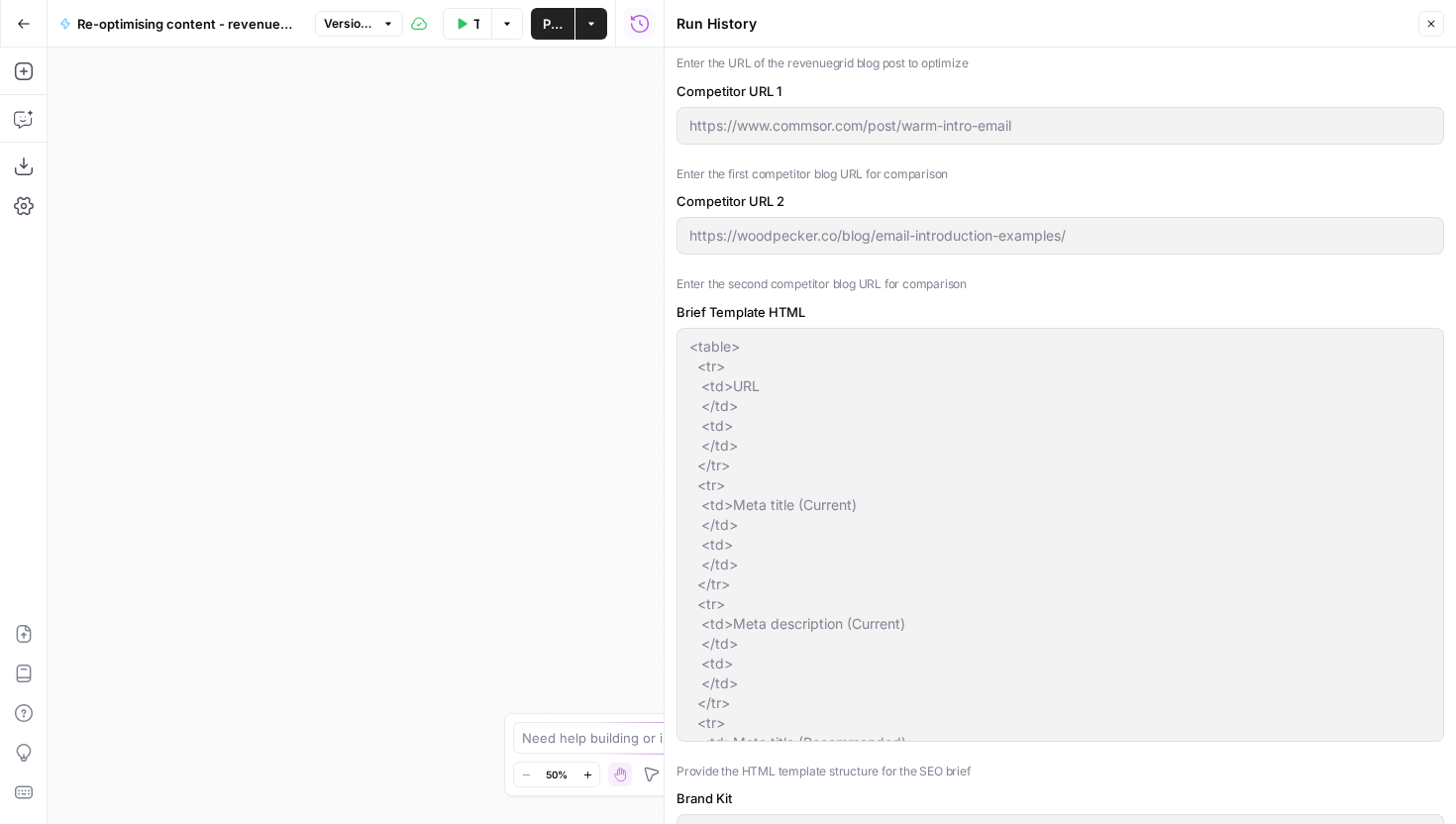 click on "<table>
<tr>
<td>URL
</td>
<td>
</td>
</tr>
<tr>
<td>Meta title (Current)
</td>
<td>
</td>
</tr>
<tr>
<td>Meta description (Current)
</td>
<td>
</td>
</tr>
<tr>
<td>Meta title (Recommended)
</td>
<td>
</td>
</tr>
<tr>
<td>Meta description (Recommended)
</td>
<td>
</td>
</tr>
<tr>
<td>Optimisation Eligibility
</td>
<td>
</td>
</tr>
<tr>
<td>Current heading hierarchy
</td>
<td>
</td>
</tr>
<tr>
<td>Recommended heading hierarchy
</td>
<td>
</td>
</tr>
<tr>
<td>Missing Sub-sections
</td>
<td>
</td>
</tr>
<tr>
<td>Internal Linking
</td>
<td>
</td>
</tr>
<tr>
<td>FAQs to add
</td>
<td>
</td>
</tr>
<tr>
<td>Schema code if any
</td>
<td>
</td>
</tr>
</table>" at bounding box center (1060, 535) 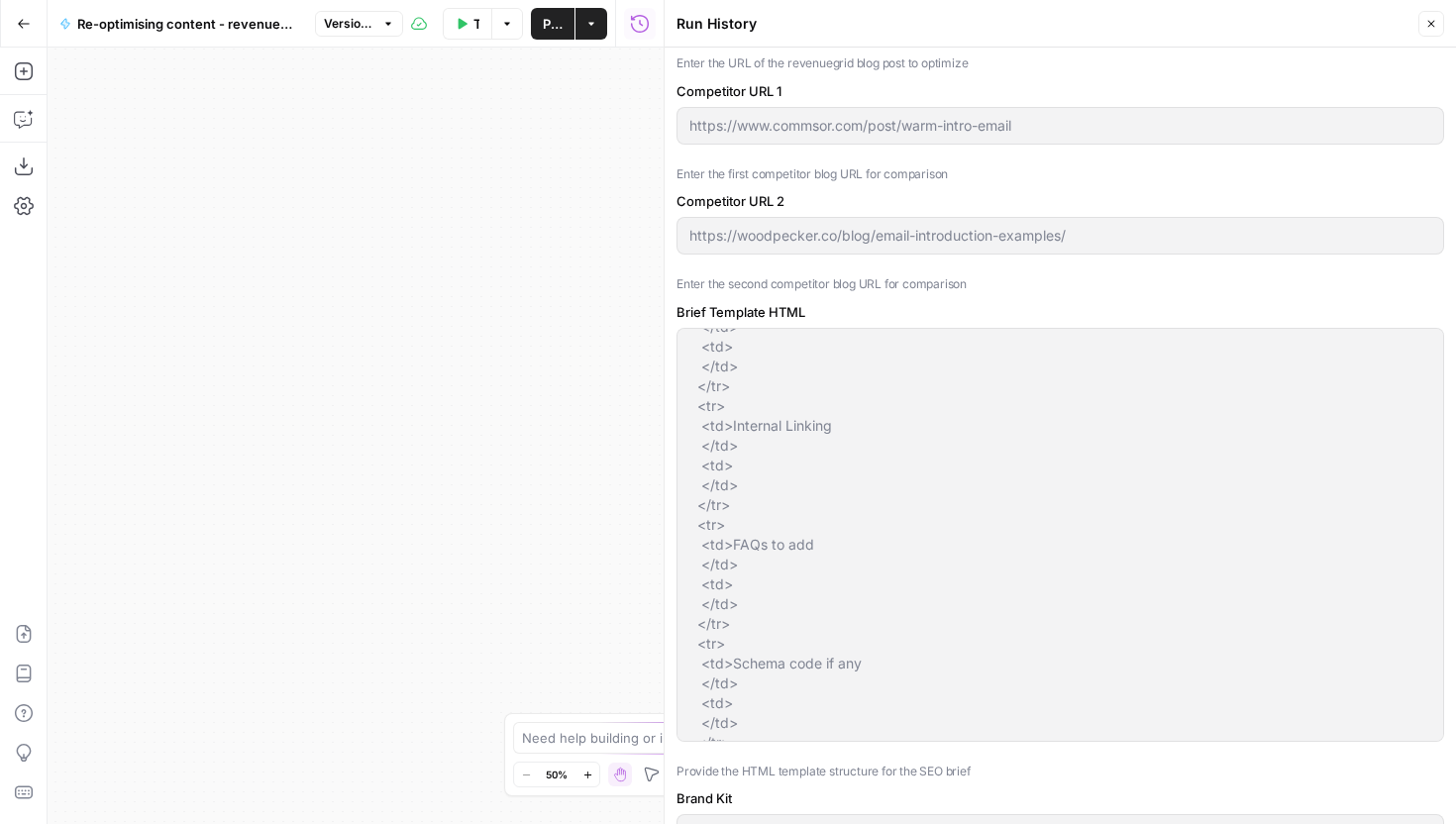 scroll, scrollTop: 1129, scrollLeft: 0, axis: vertical 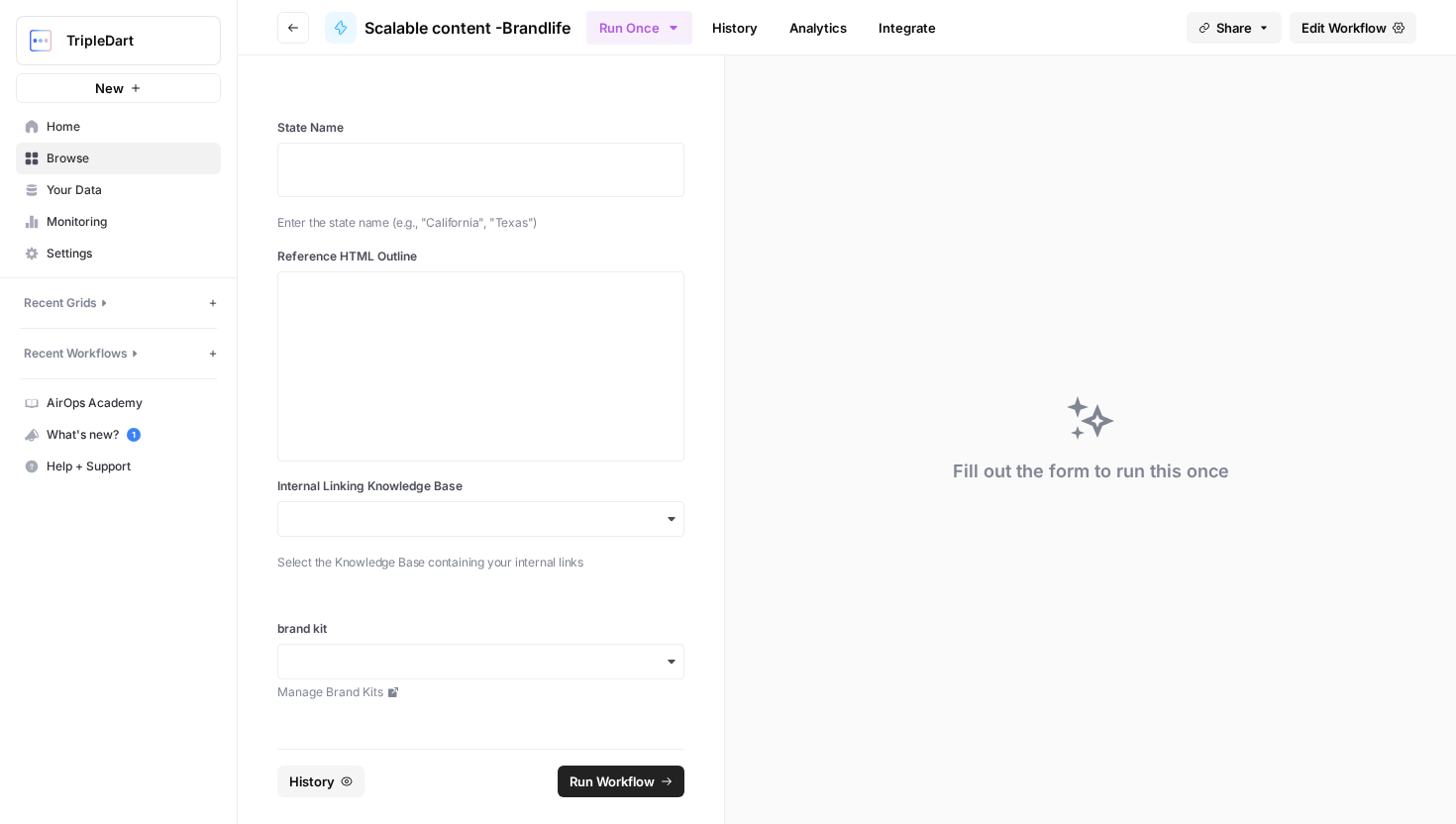 click on "Your Data" at bounding box center [129, 190] 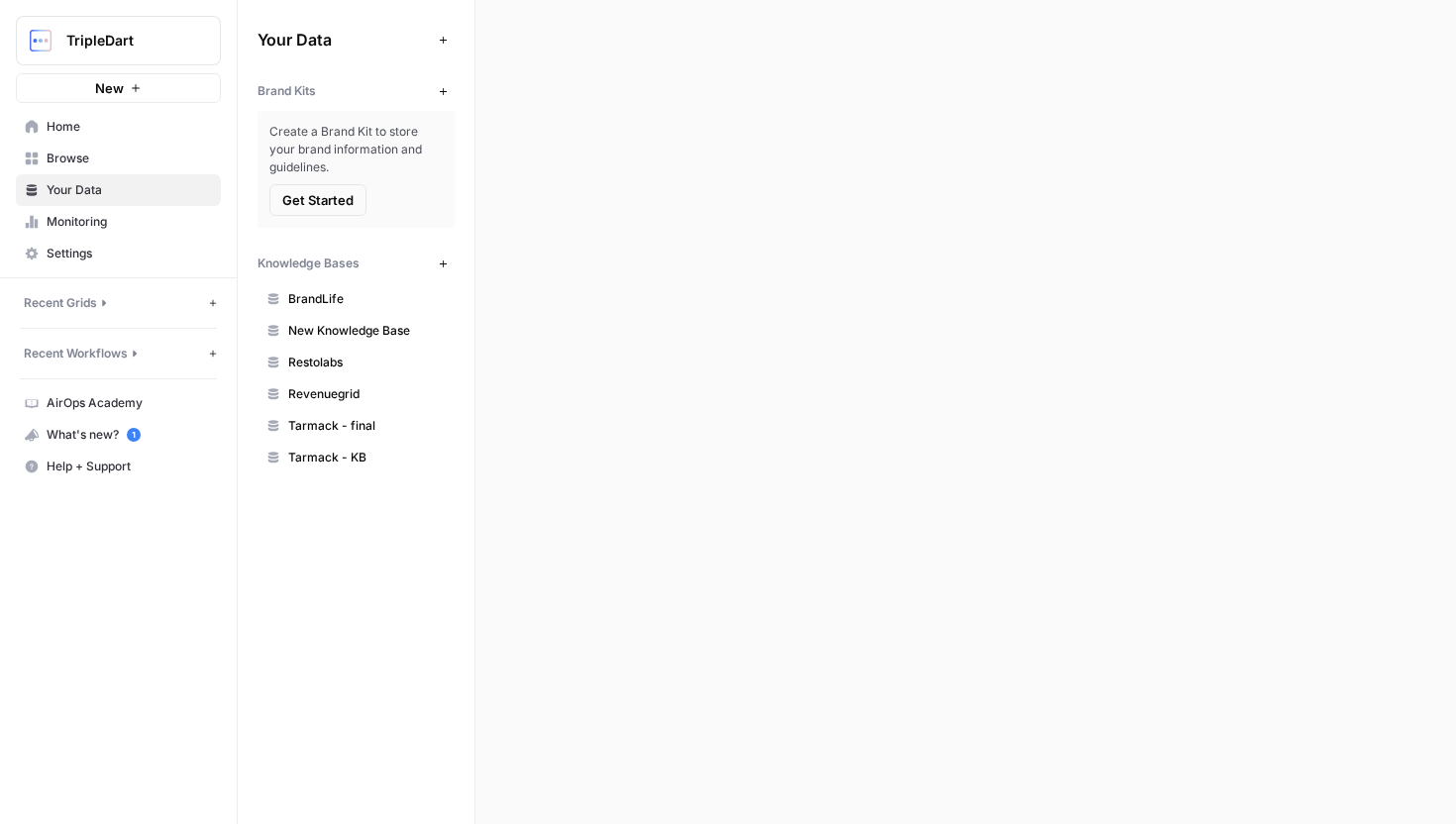 click on "Browse" at bounding box center (118, 158) 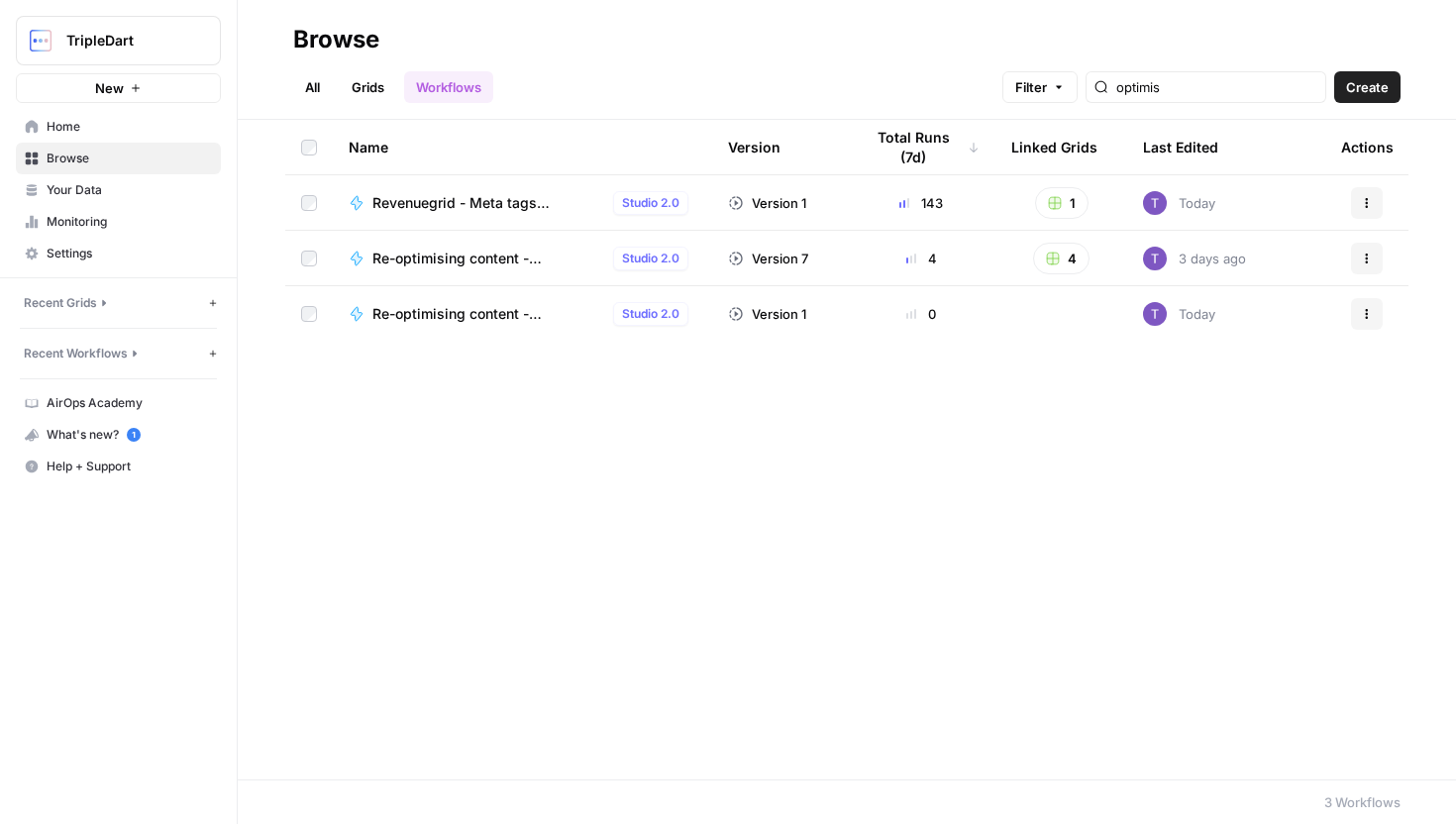 click on "Re-optimising content - RESTOLABS" at bounding box center [488, 258] 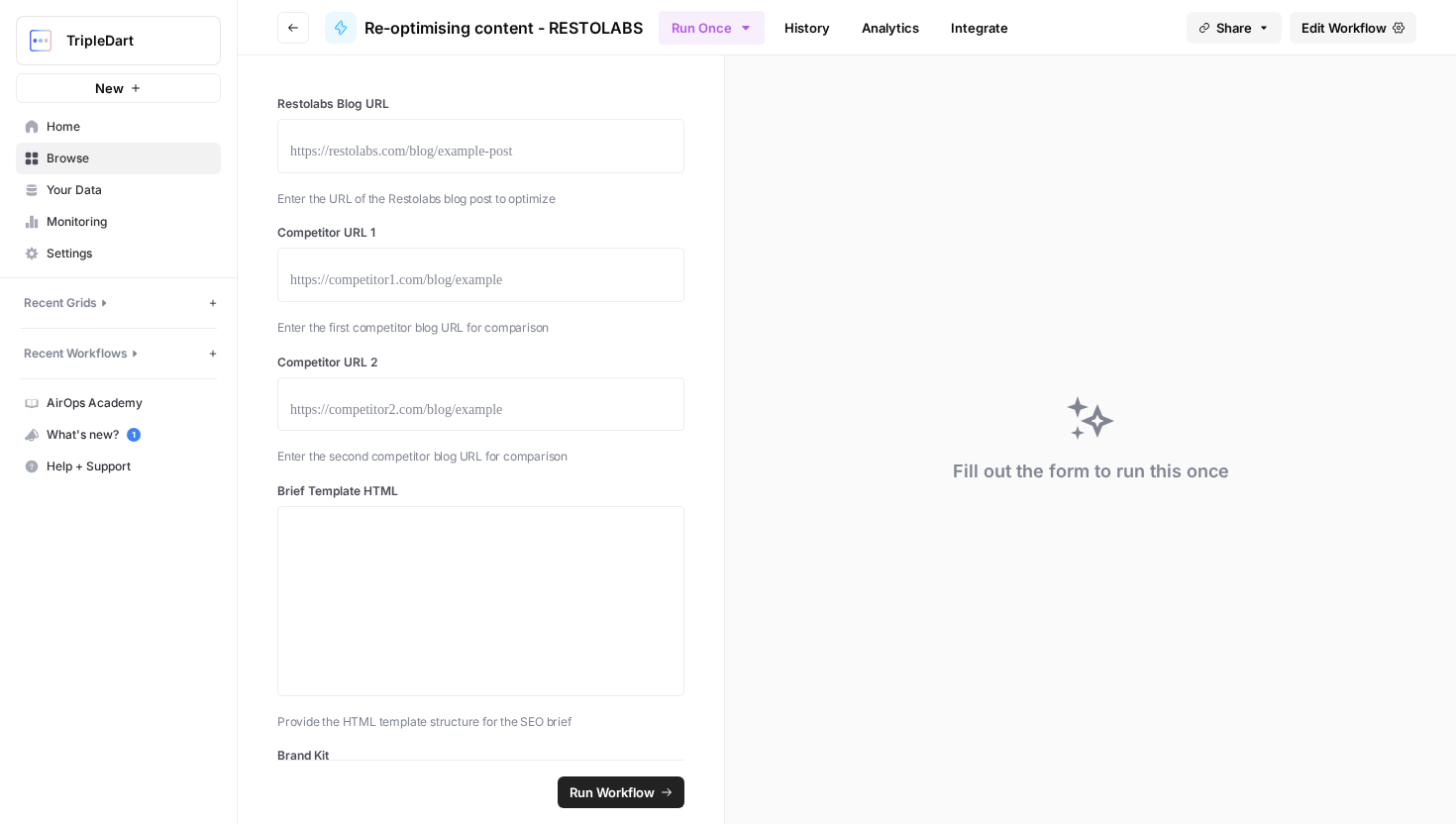 click on "Edit Workflow" at bounding box center [1353, 28] 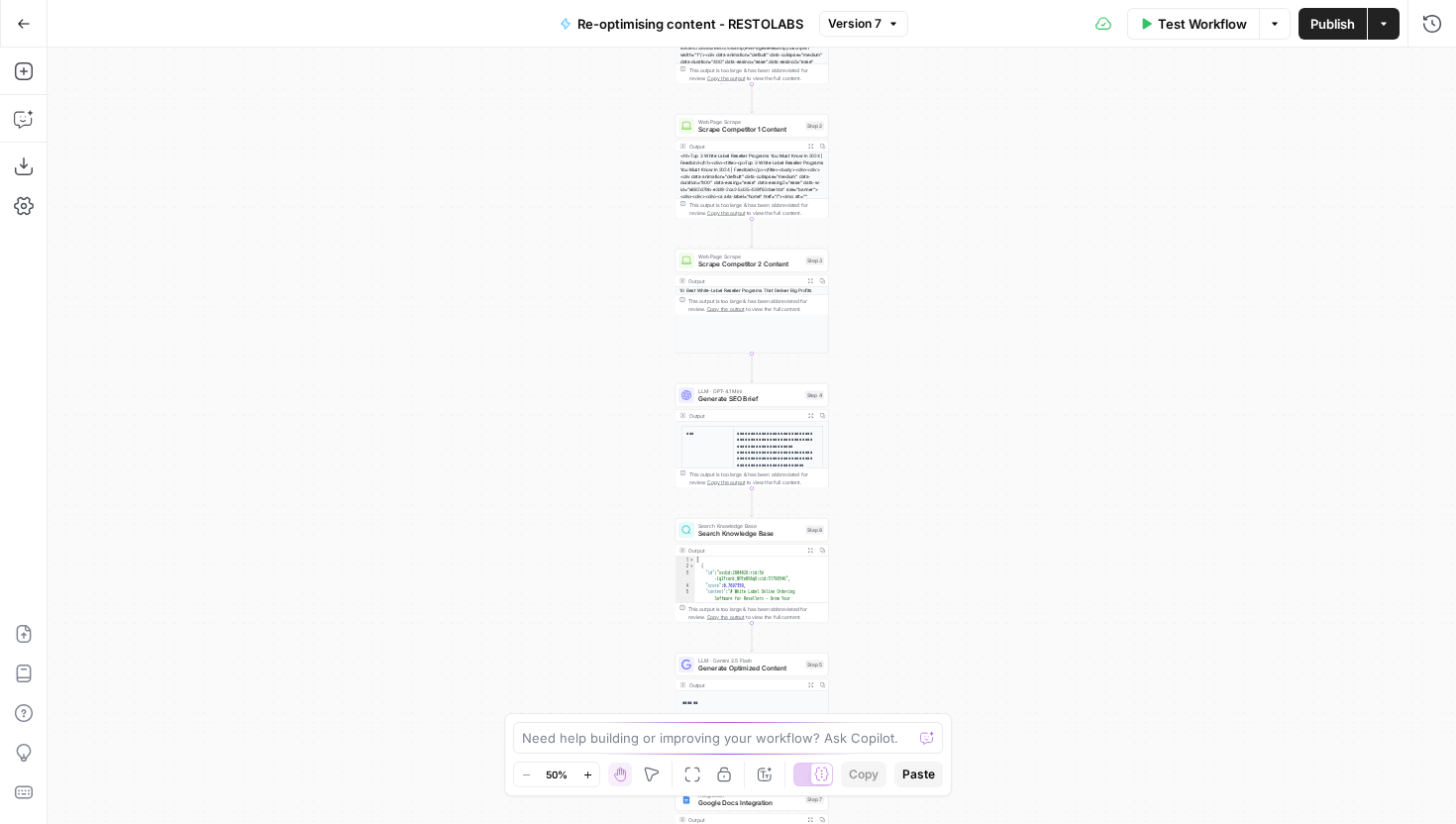 click on "Test Workflow Options Publish Actions Run History" at bounding box center [1182, 23] 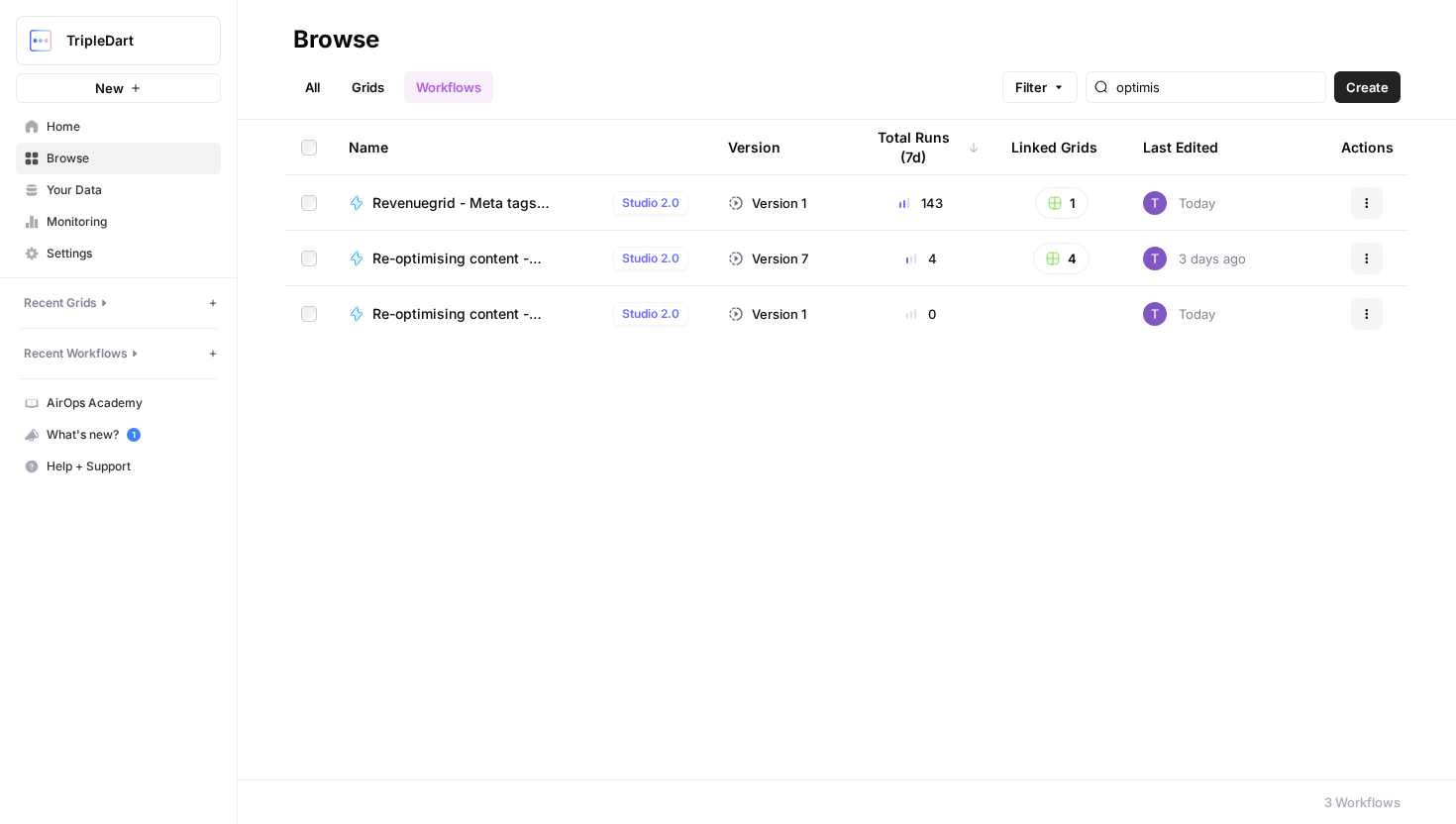 click on "Re-optimising content - revenuegrid" at bounding box center [488, 314] 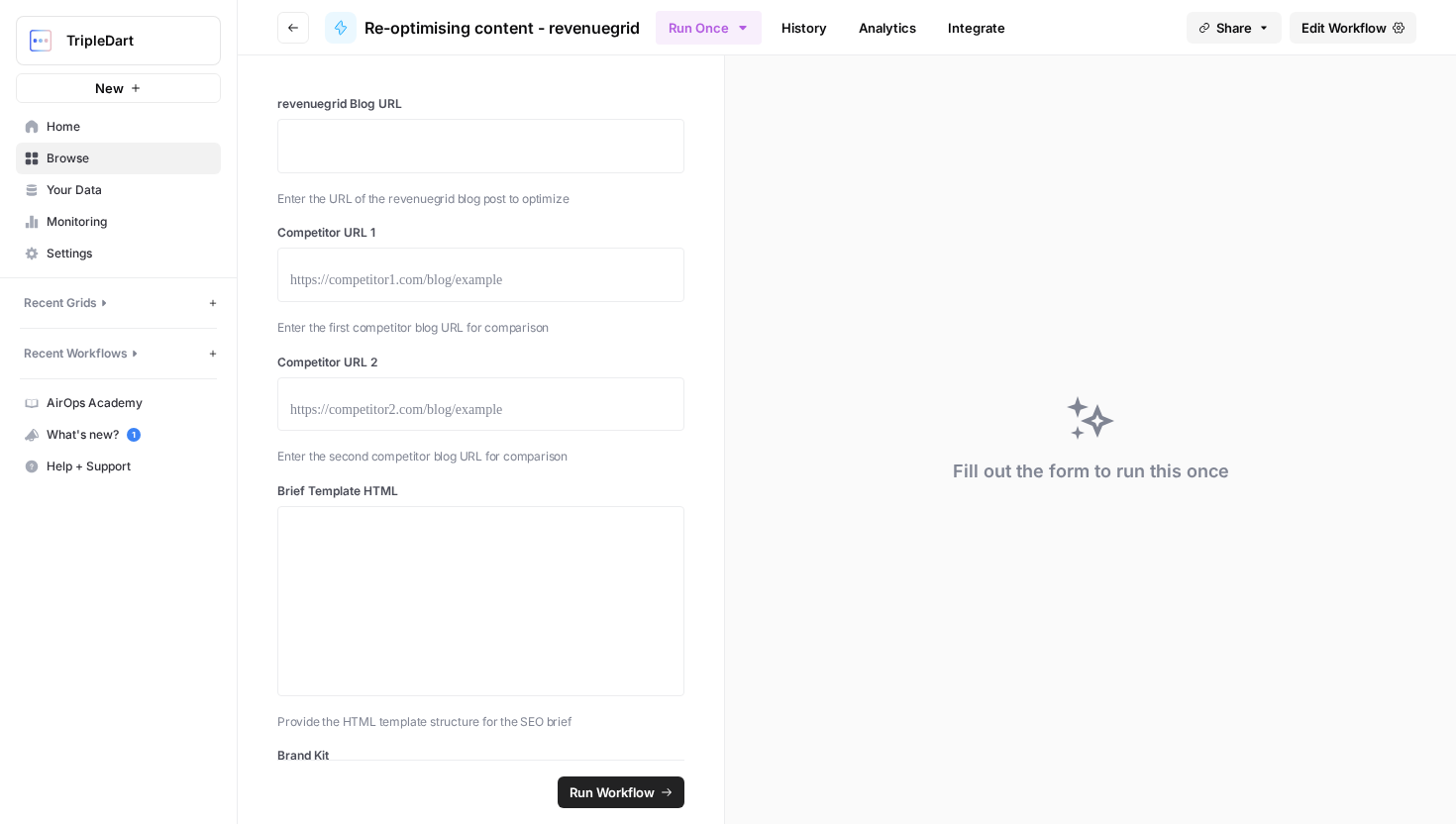 click on "Go back Re-optimising content - revenuegrid Run Once History Analytics Integrate Share Edit Workflow" at bounding box center [847, 28] 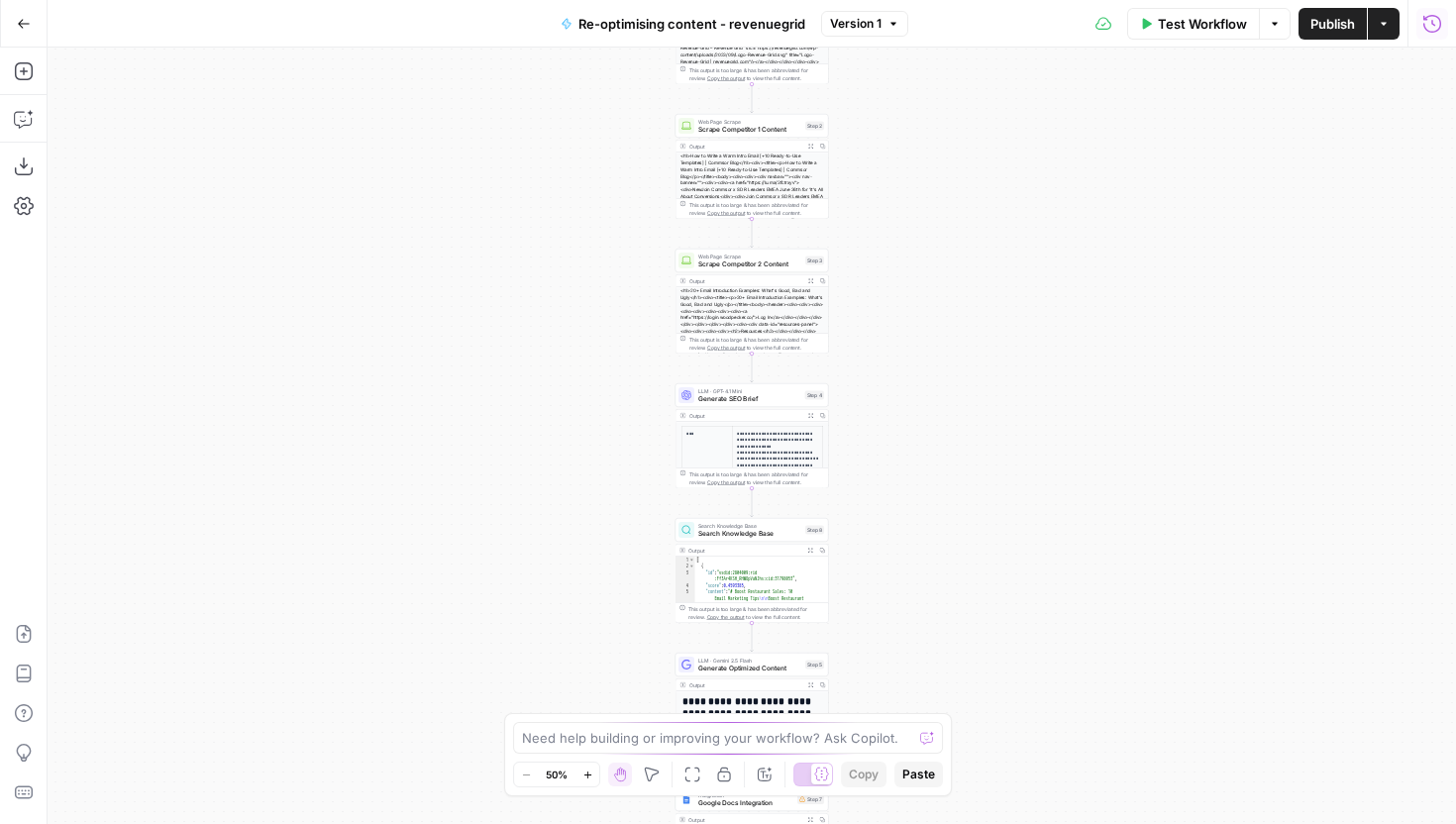 click 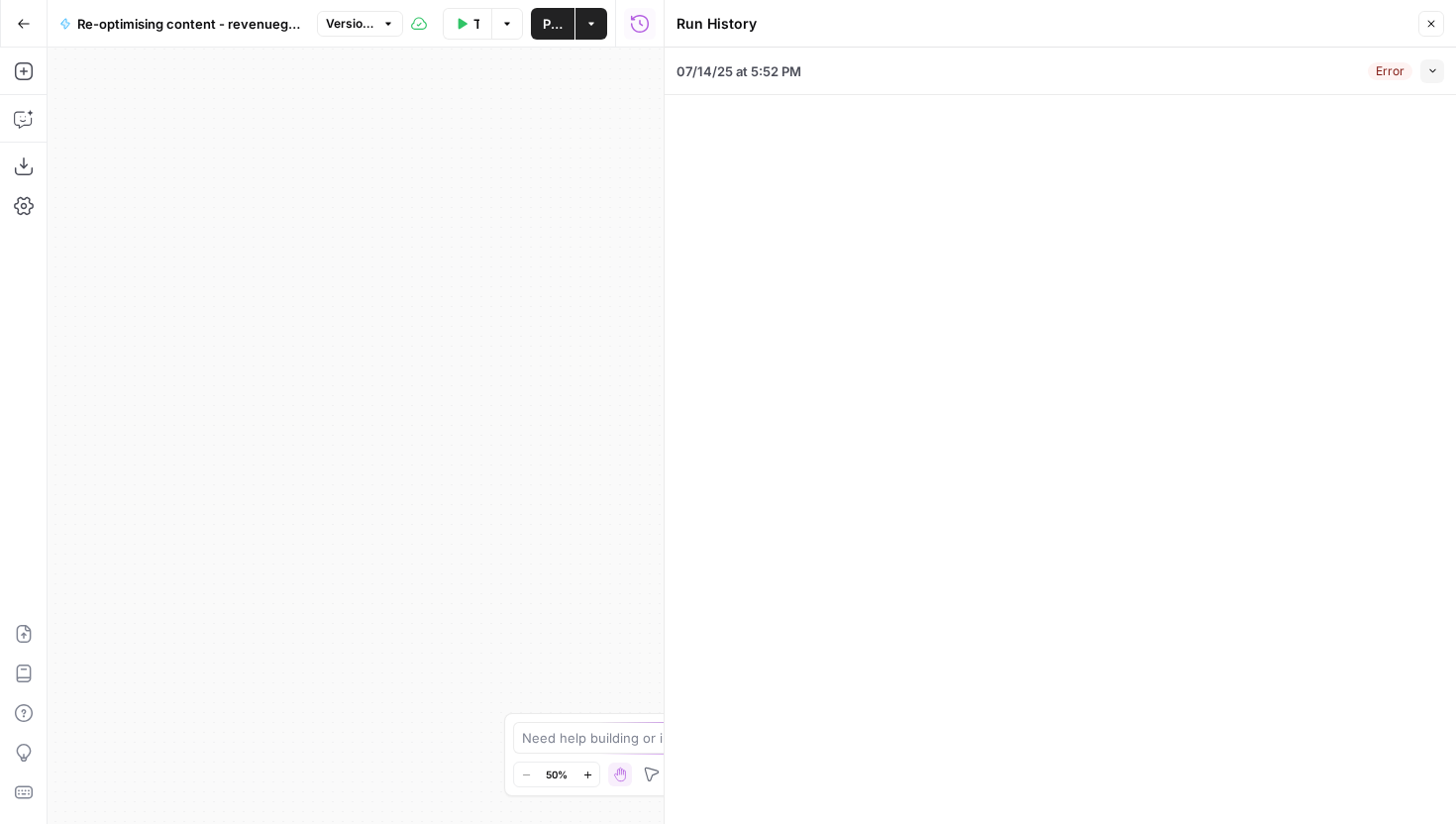 click on "07/14/25 at 5:52 PM Error Collapse" at bounding box center (1060, 70) 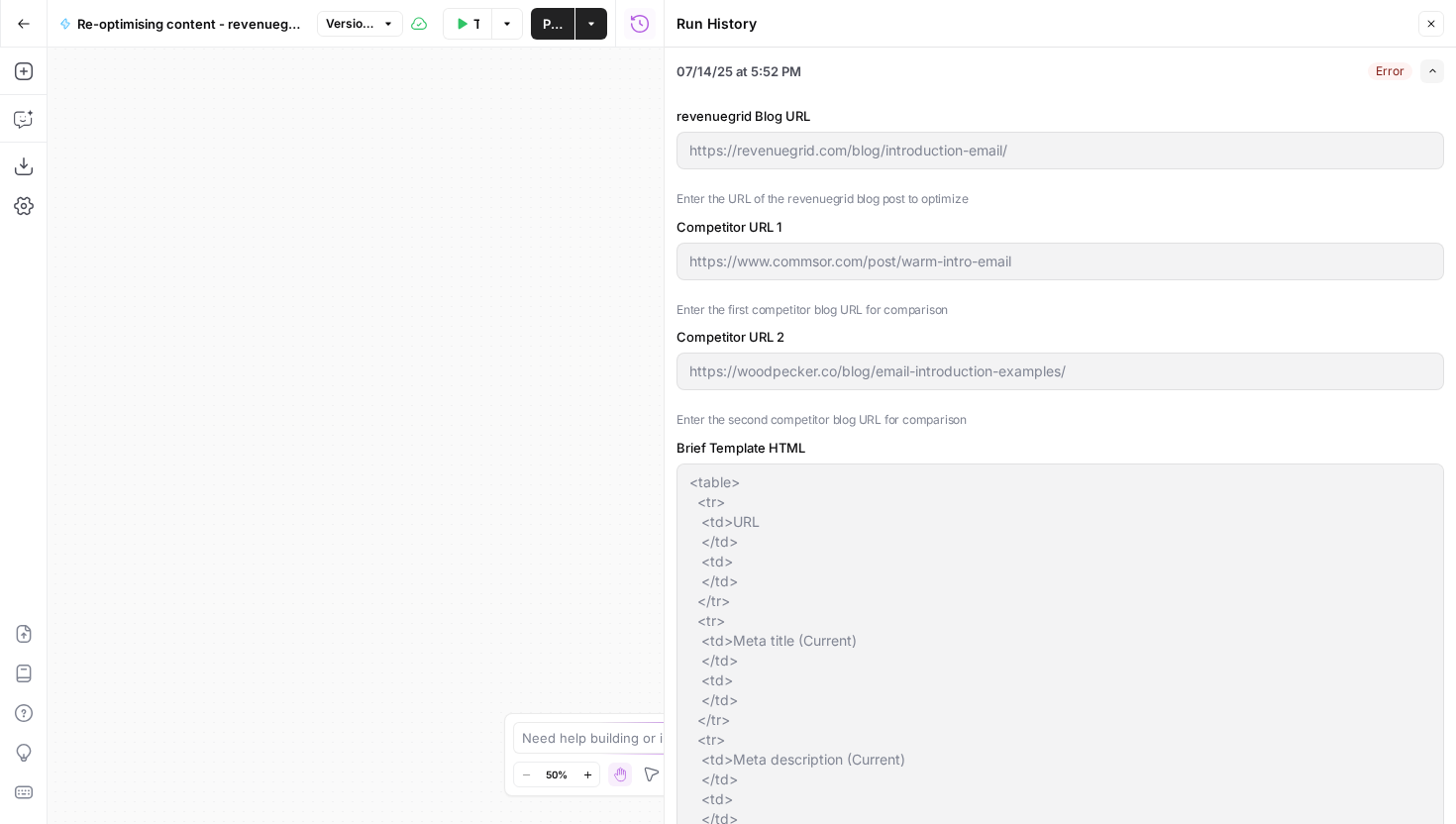 scroll, scrollTop: 973, scrollLeft: 0, axis: vertical 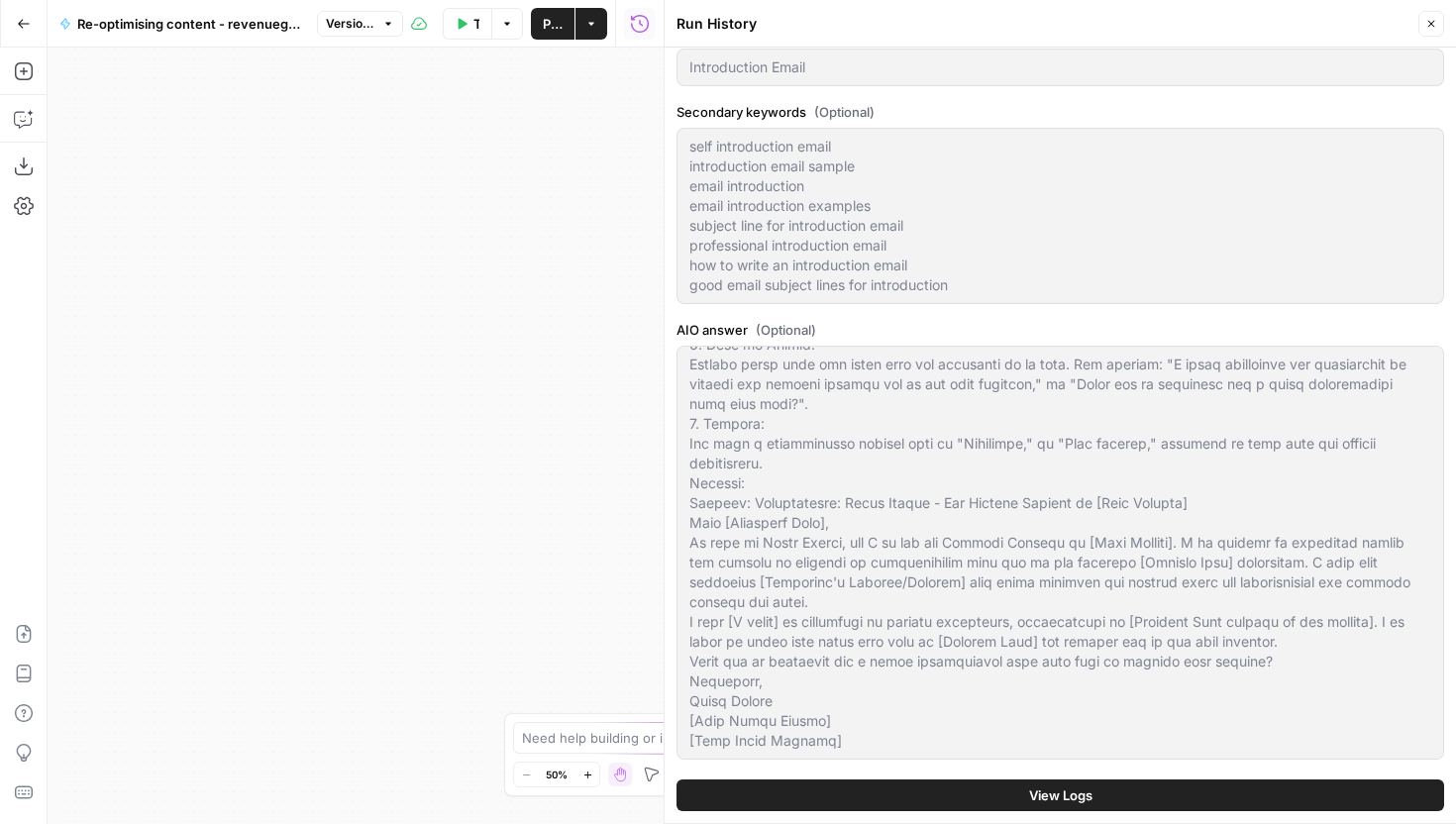 click on "View Logs" at bounding box center (1060, 795) 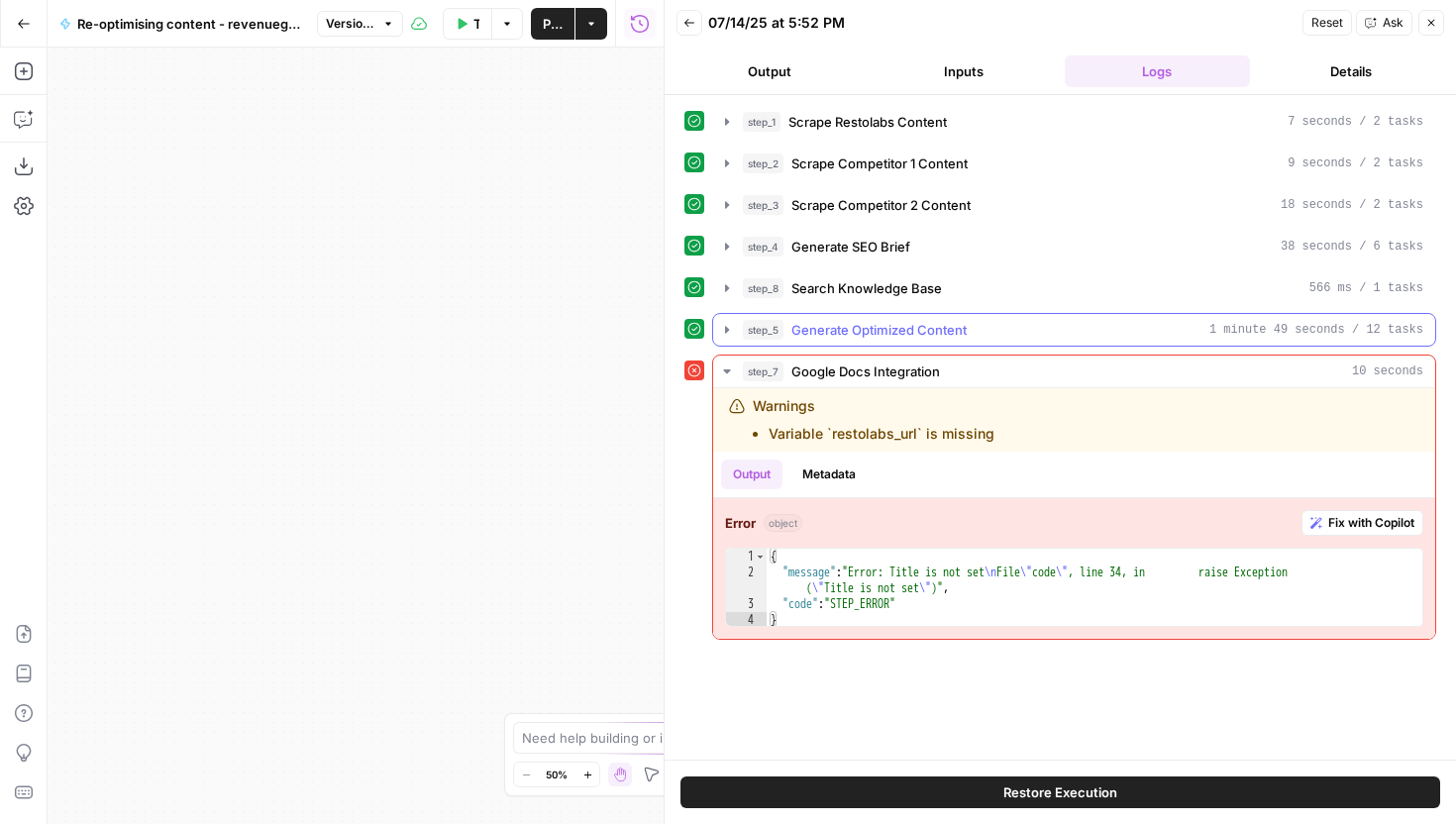 click on "step_5 Generate Optimized Content 1 minute 49 seconds / 12 tasks" at bounding box center (1083, 330) 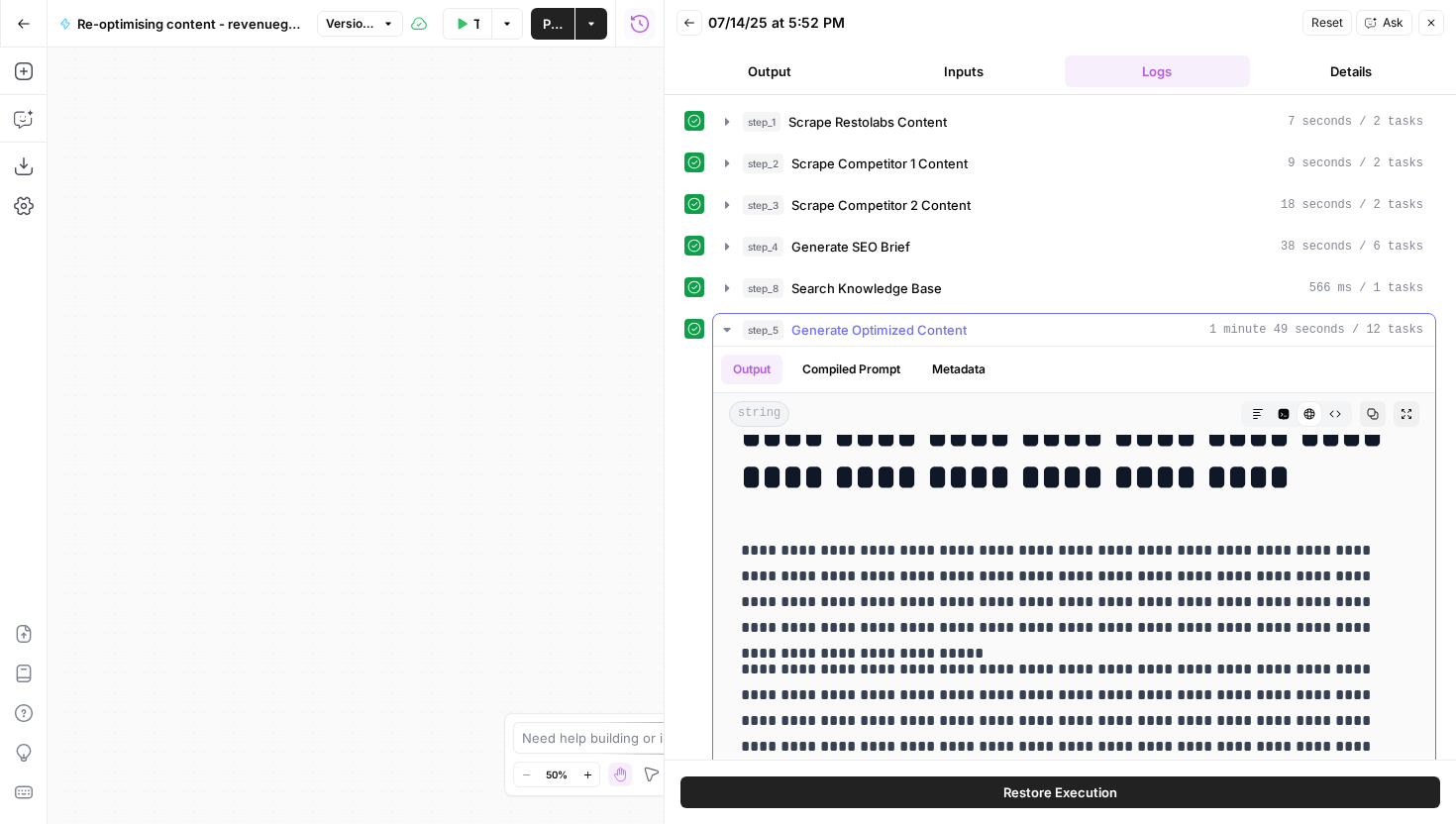 scroll, scrollTop: 0, scrollLeft: 0, axis: both 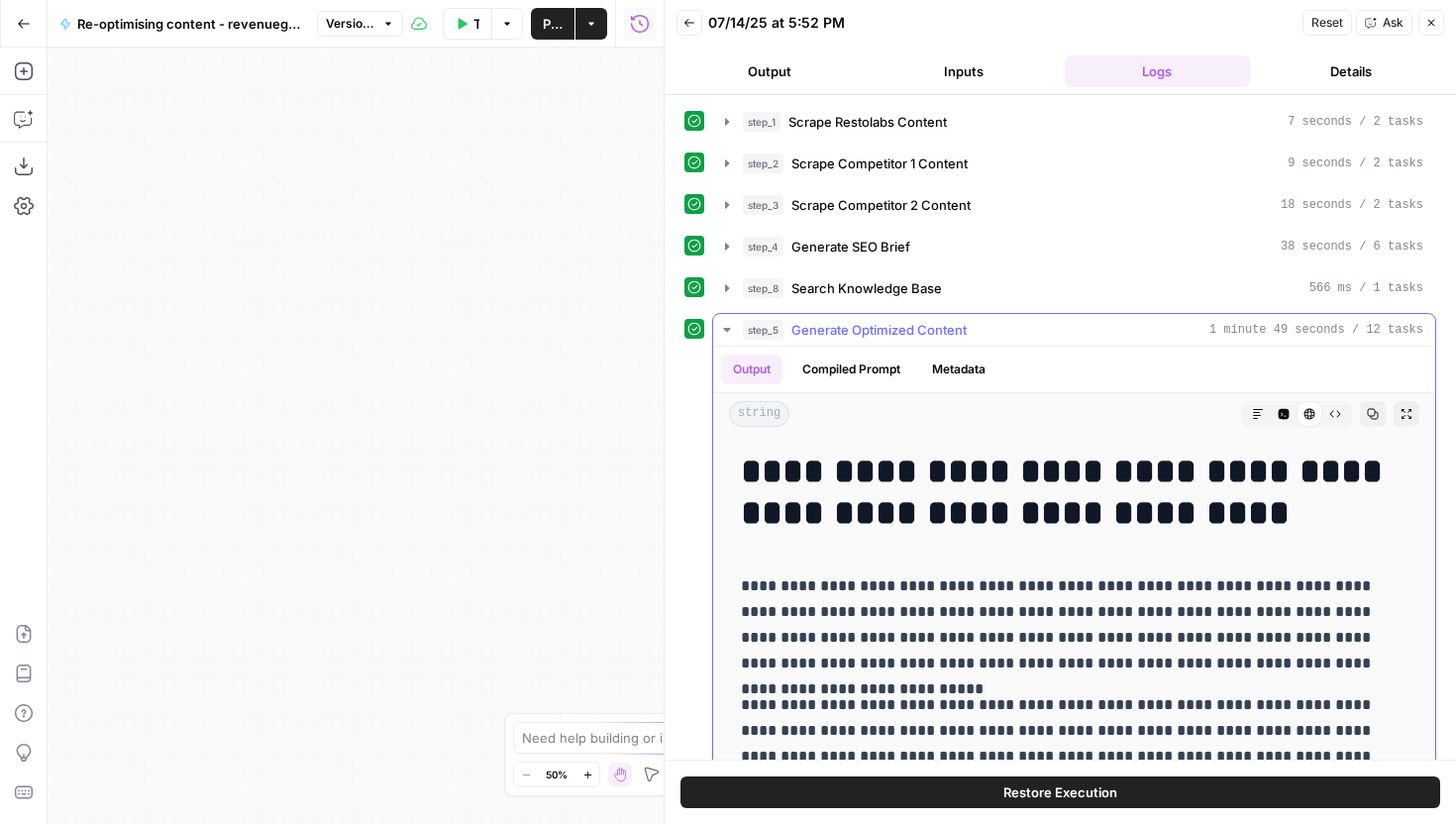 drag, startPoint x: 737, startPoint y: 483, endPoint x: 1287, endPoint y: 624, distance: 567.7861 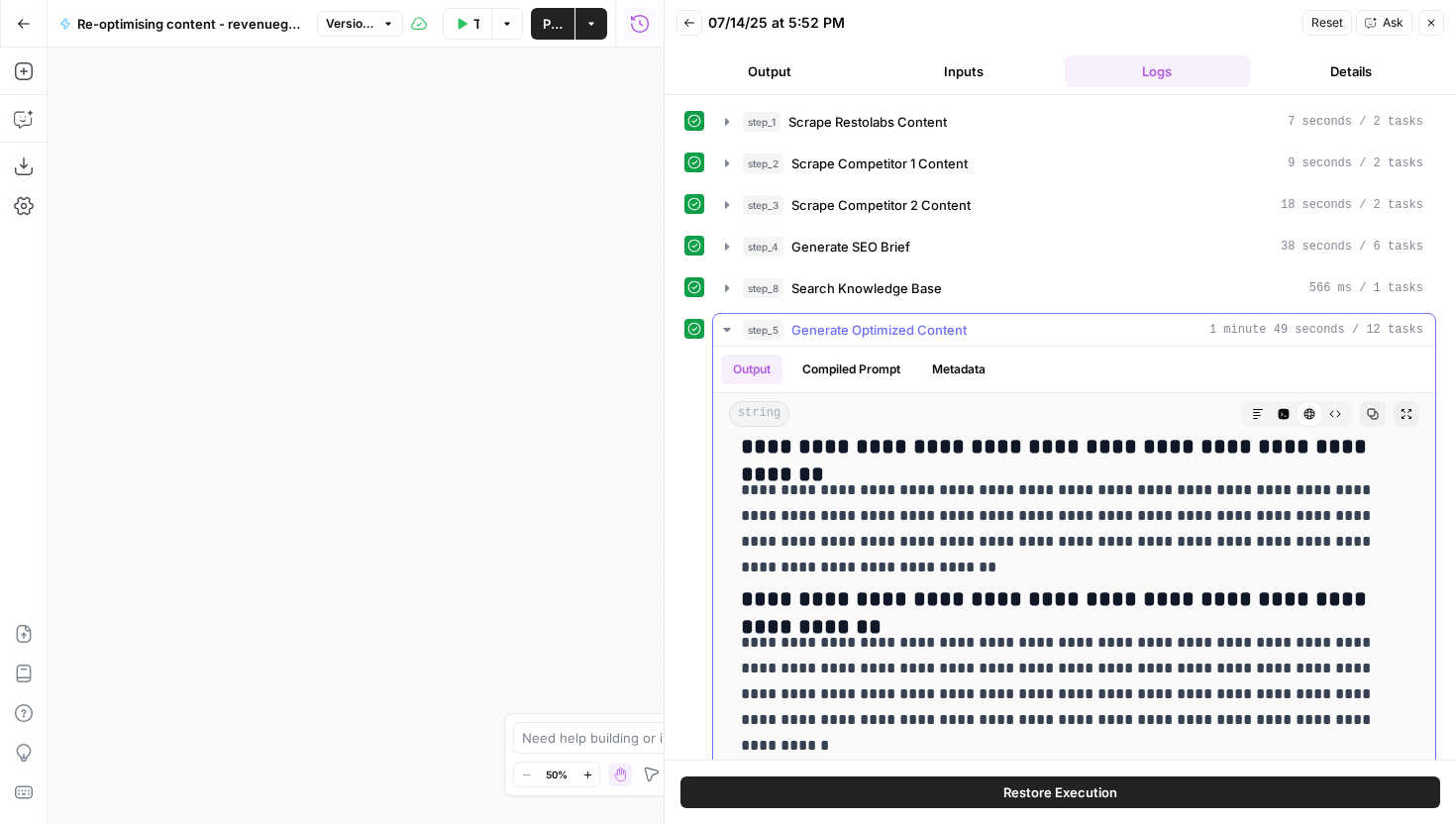 scroll, scrollTop: 22282, scrollLeft: 0, axis: vertical 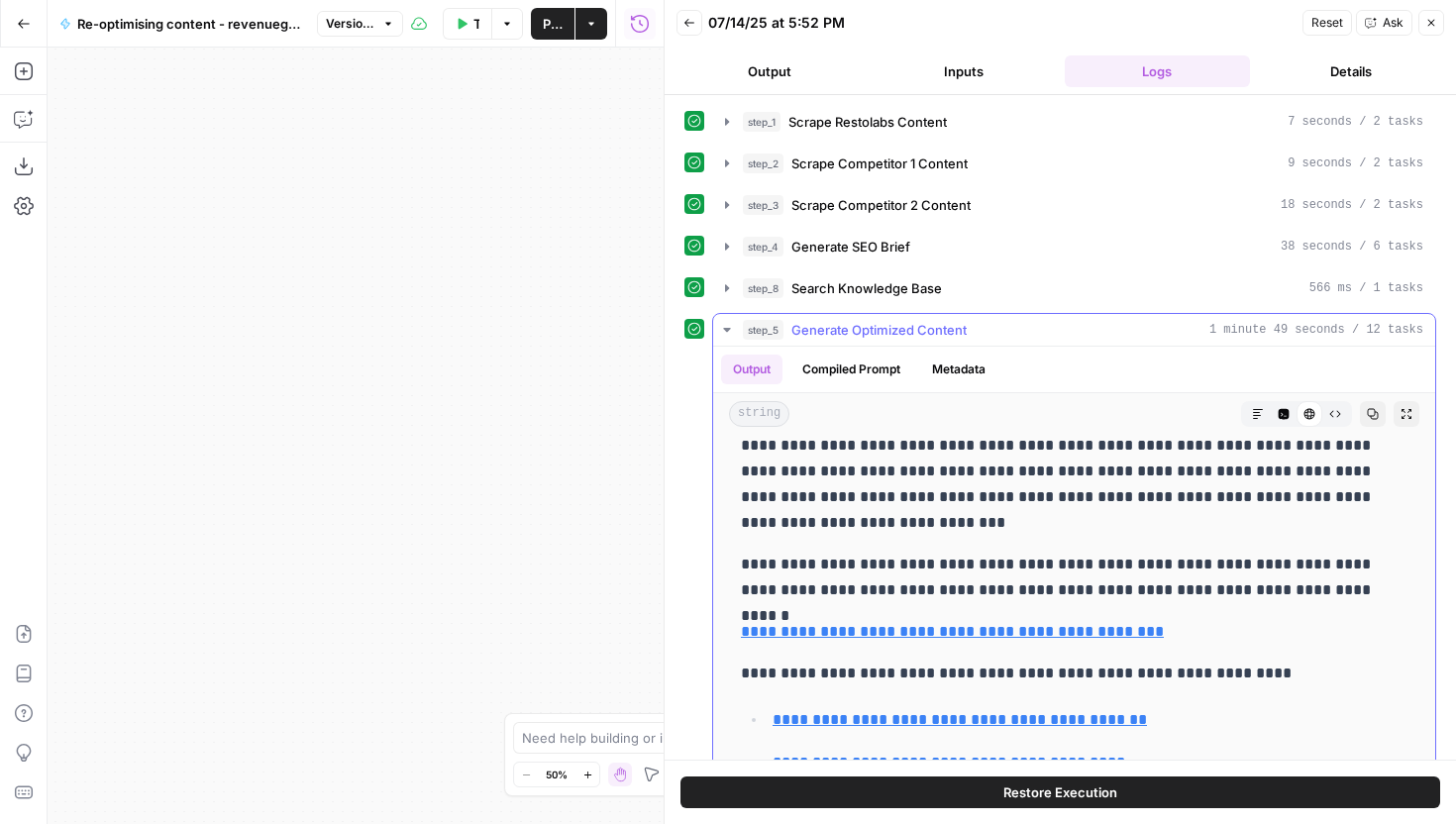 click on "**********" at bounding box center [1090, 720] 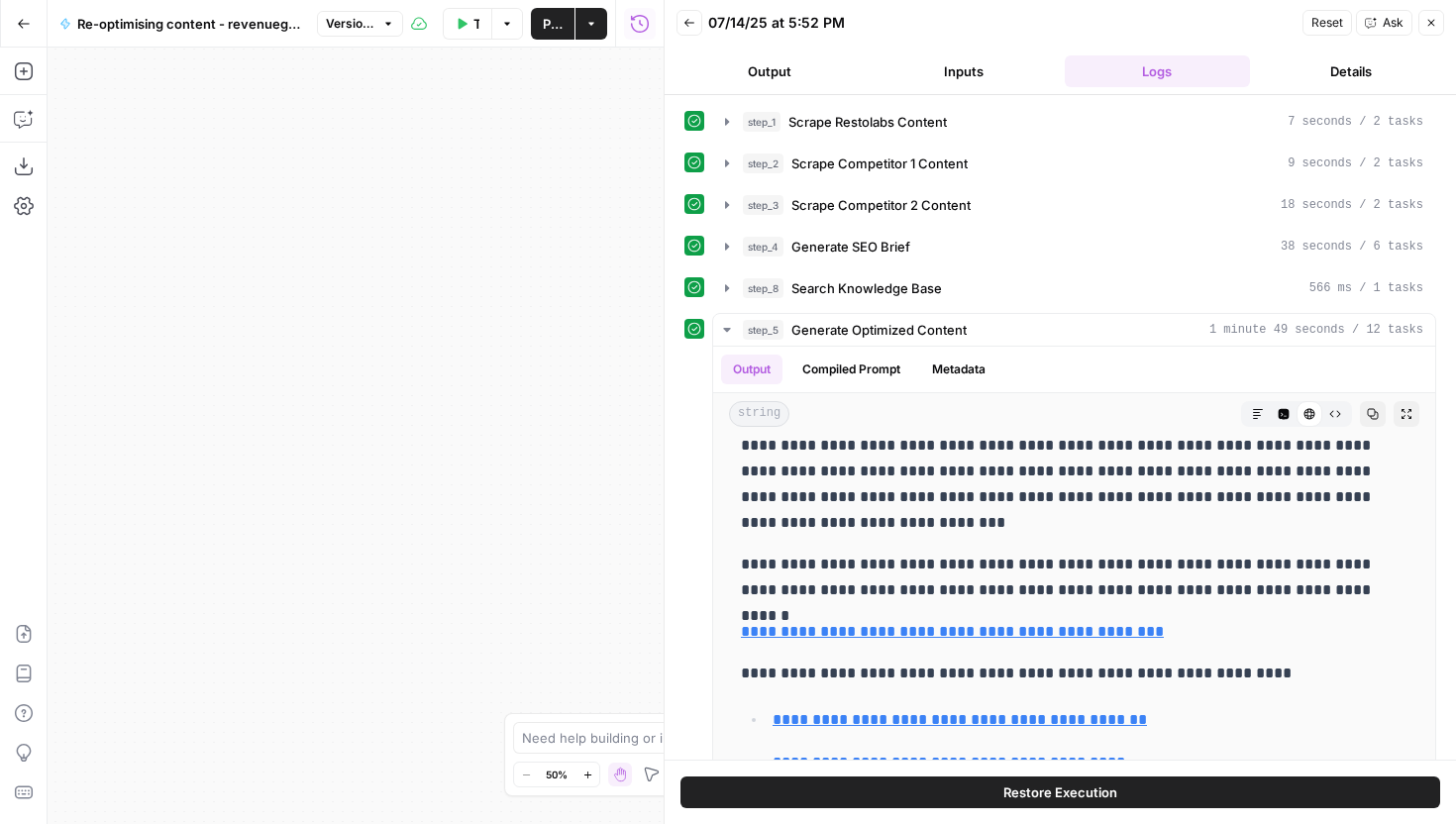click on "Close" at bounding box center (1431, 23) 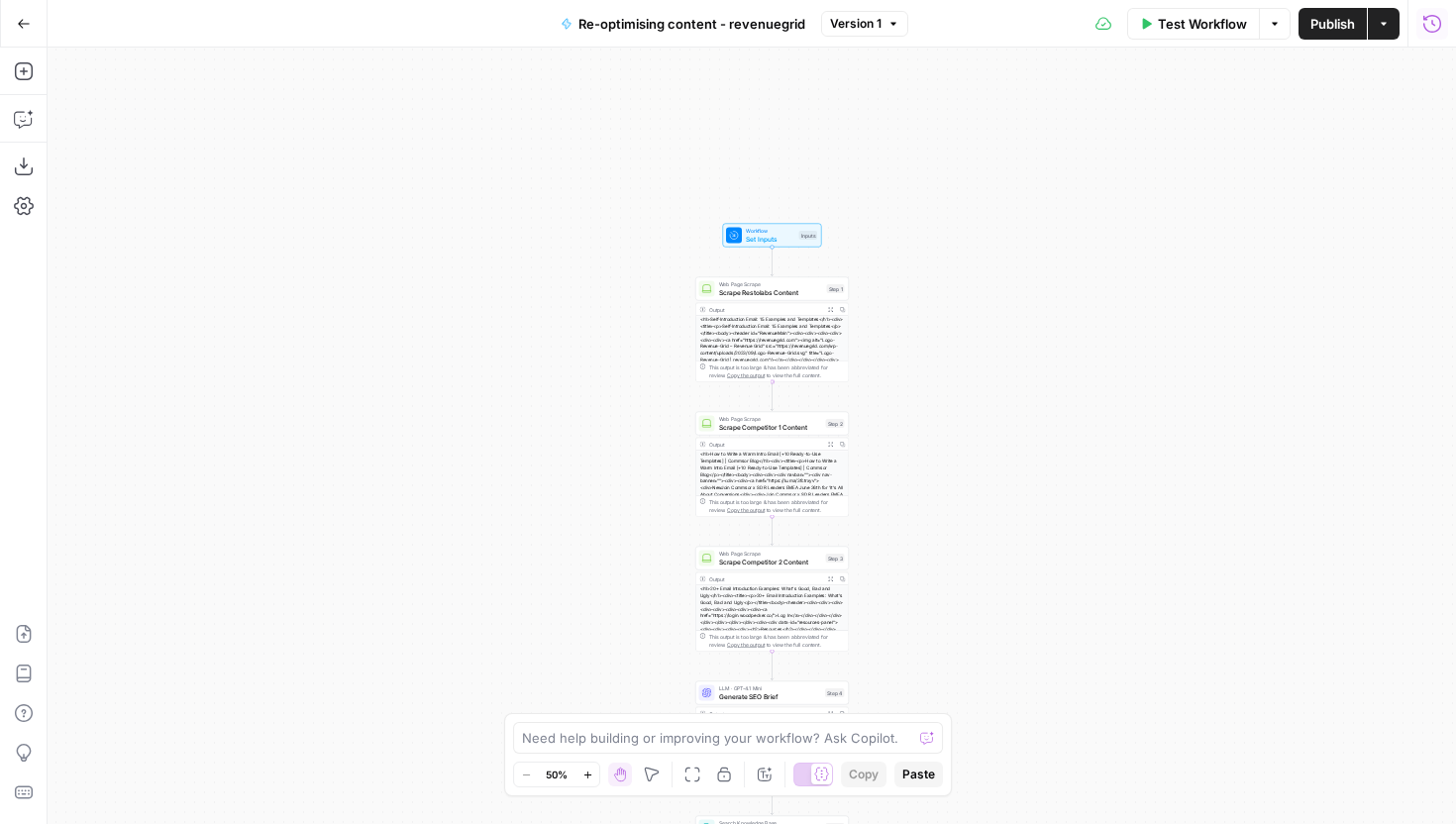 click on "Scrape Restolabs Content" at bounding box center (771, 292) 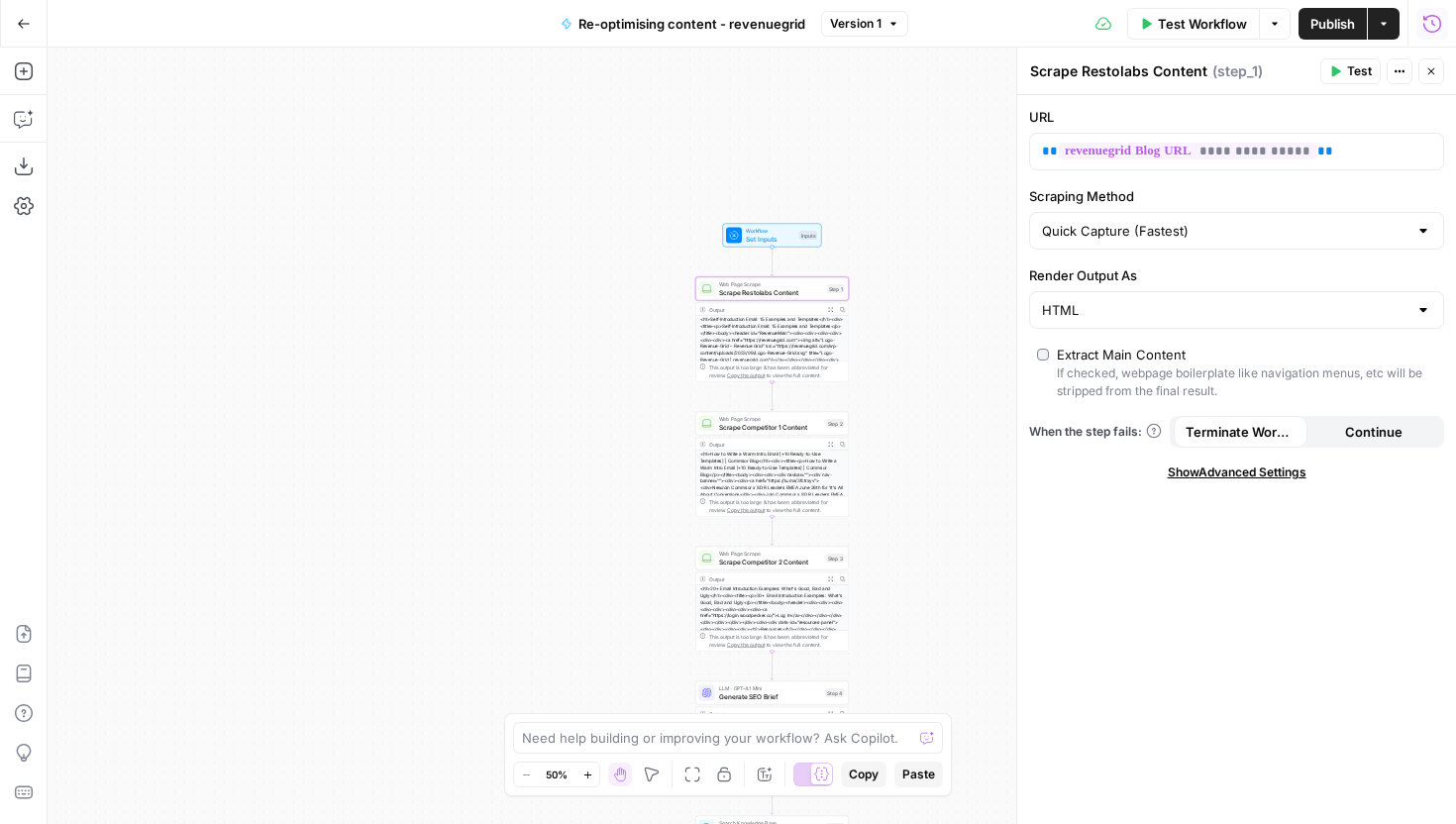 click on "Version 1" at bounding box center [865, 24] 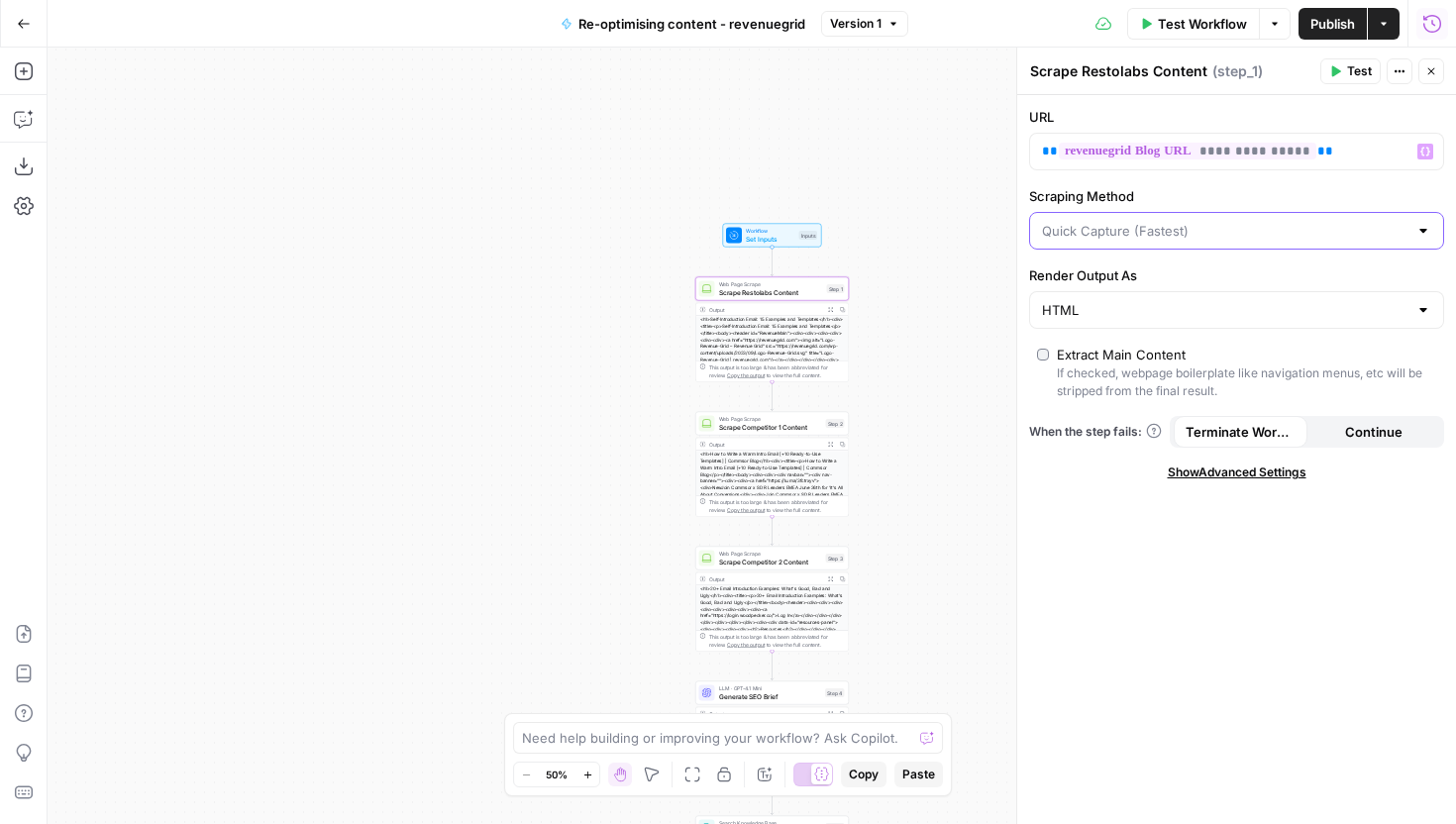 click on "Scraping Method" at bounding box center [1224, 231] 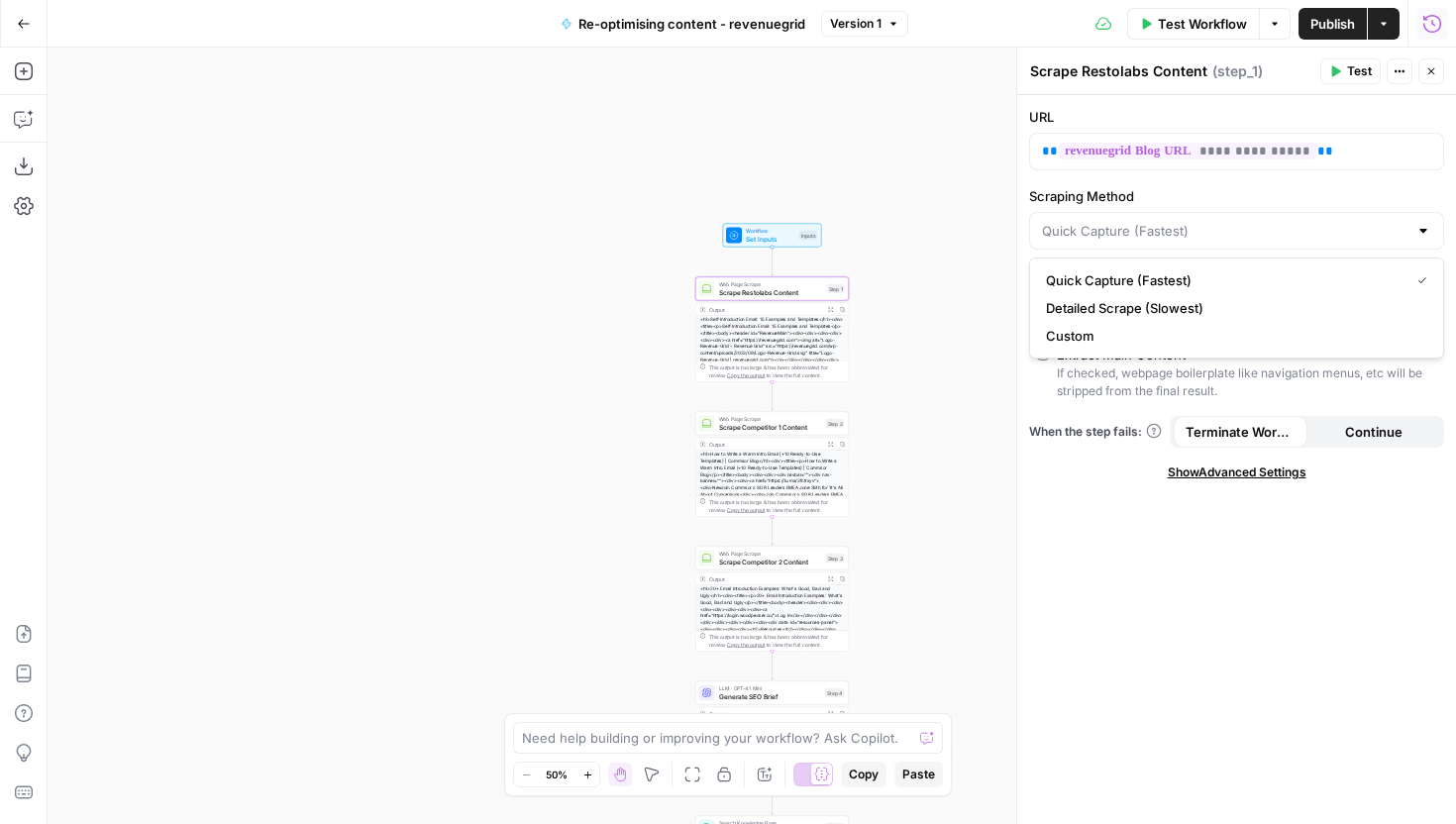 type on "Quick Capture (Fastest)" 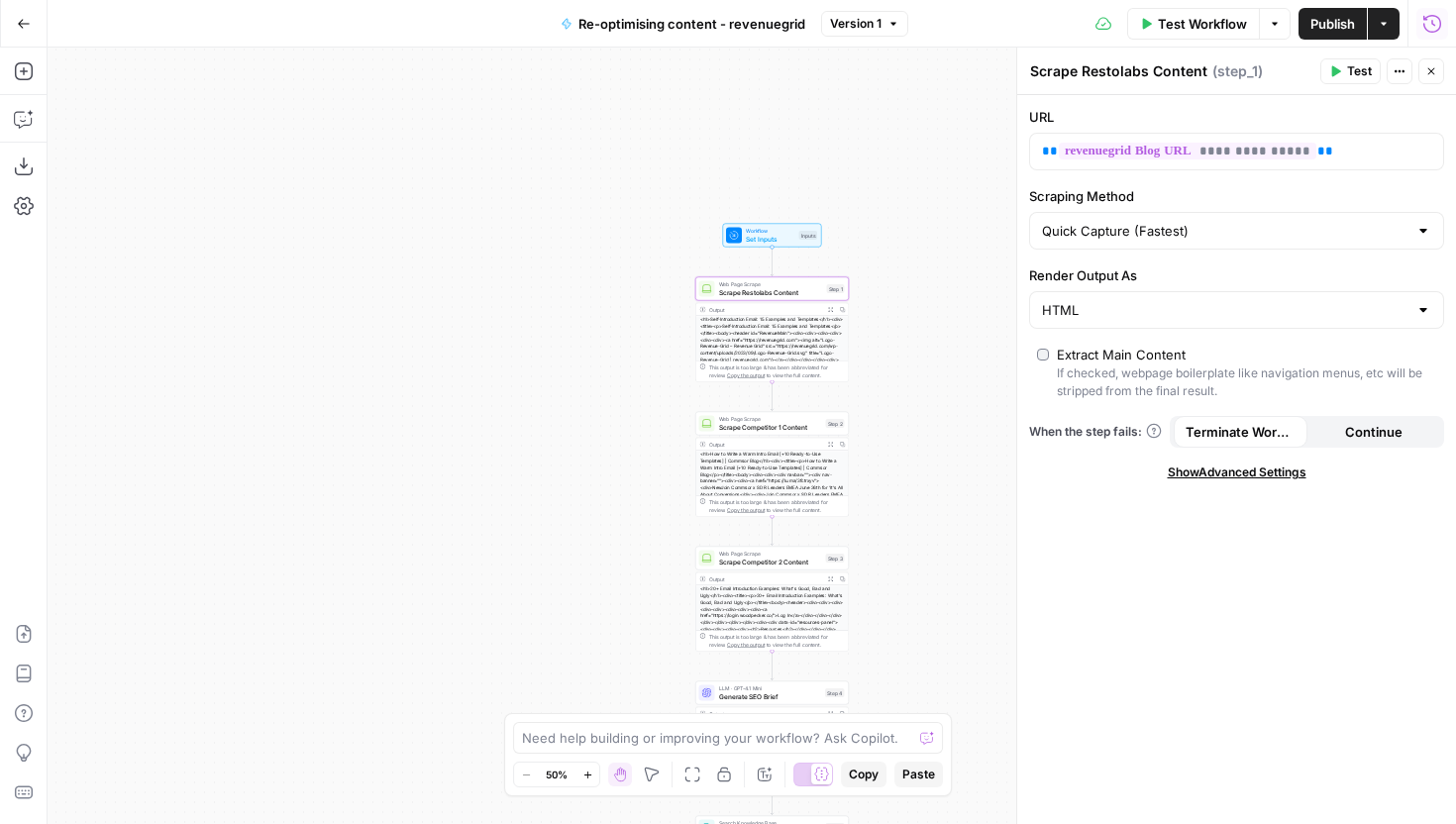 click on "Set Inputs" at bounding box center [771, 239] 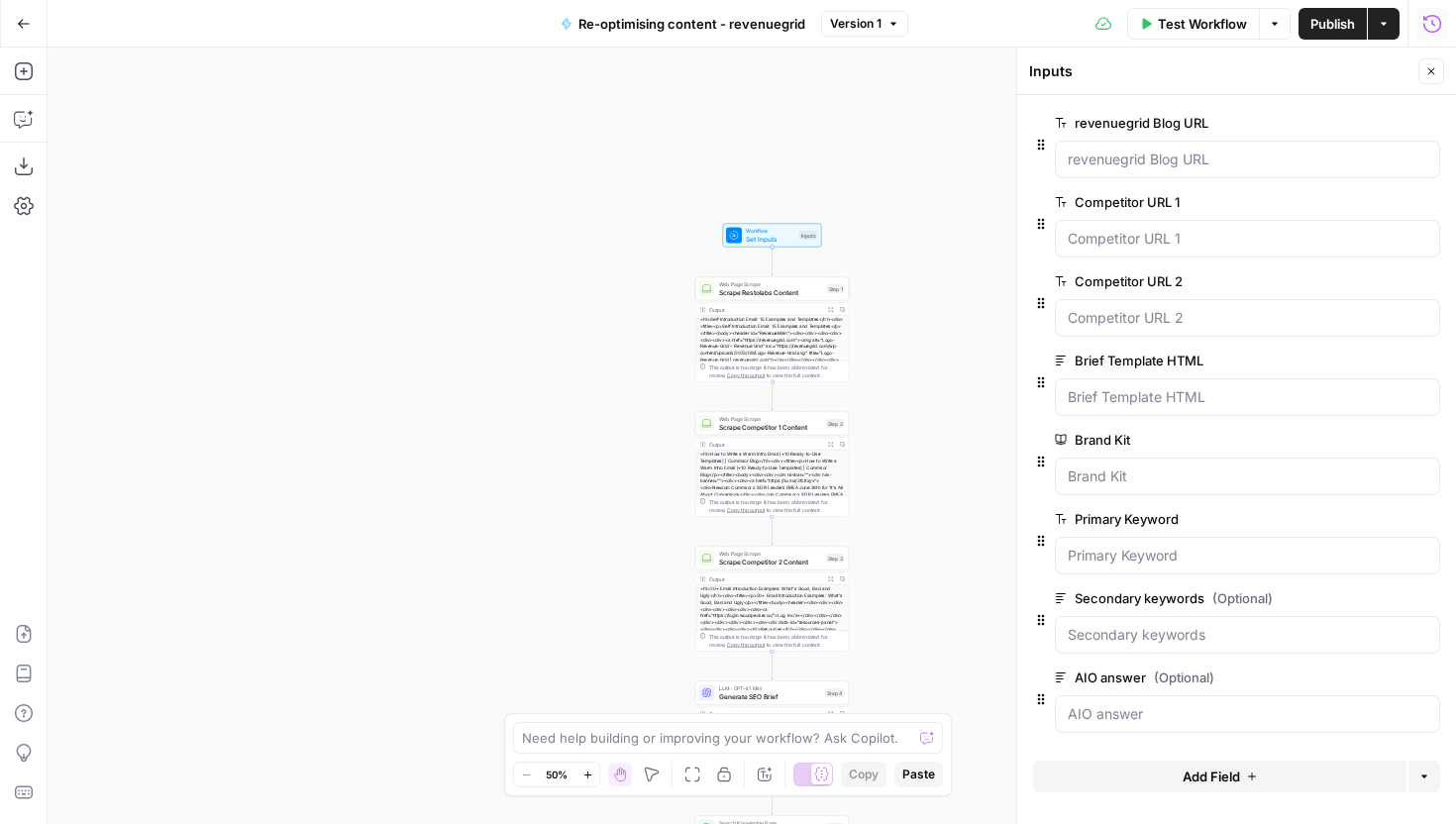 click on "Scrape Restolabs Content" at bounding box center (771, 292) 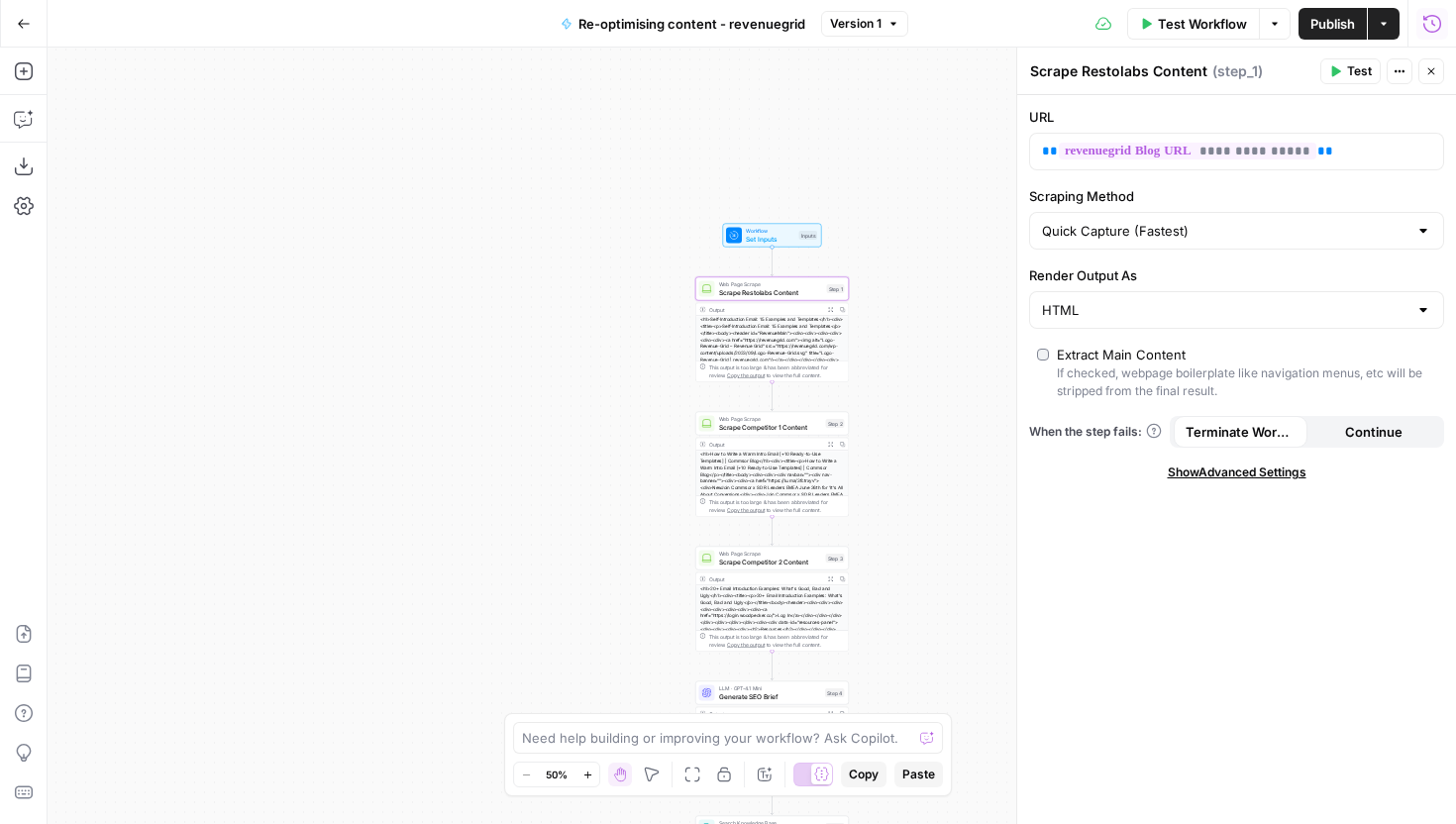 click on "Scrape Restolabs Content" at bounding box center (1118, 71) 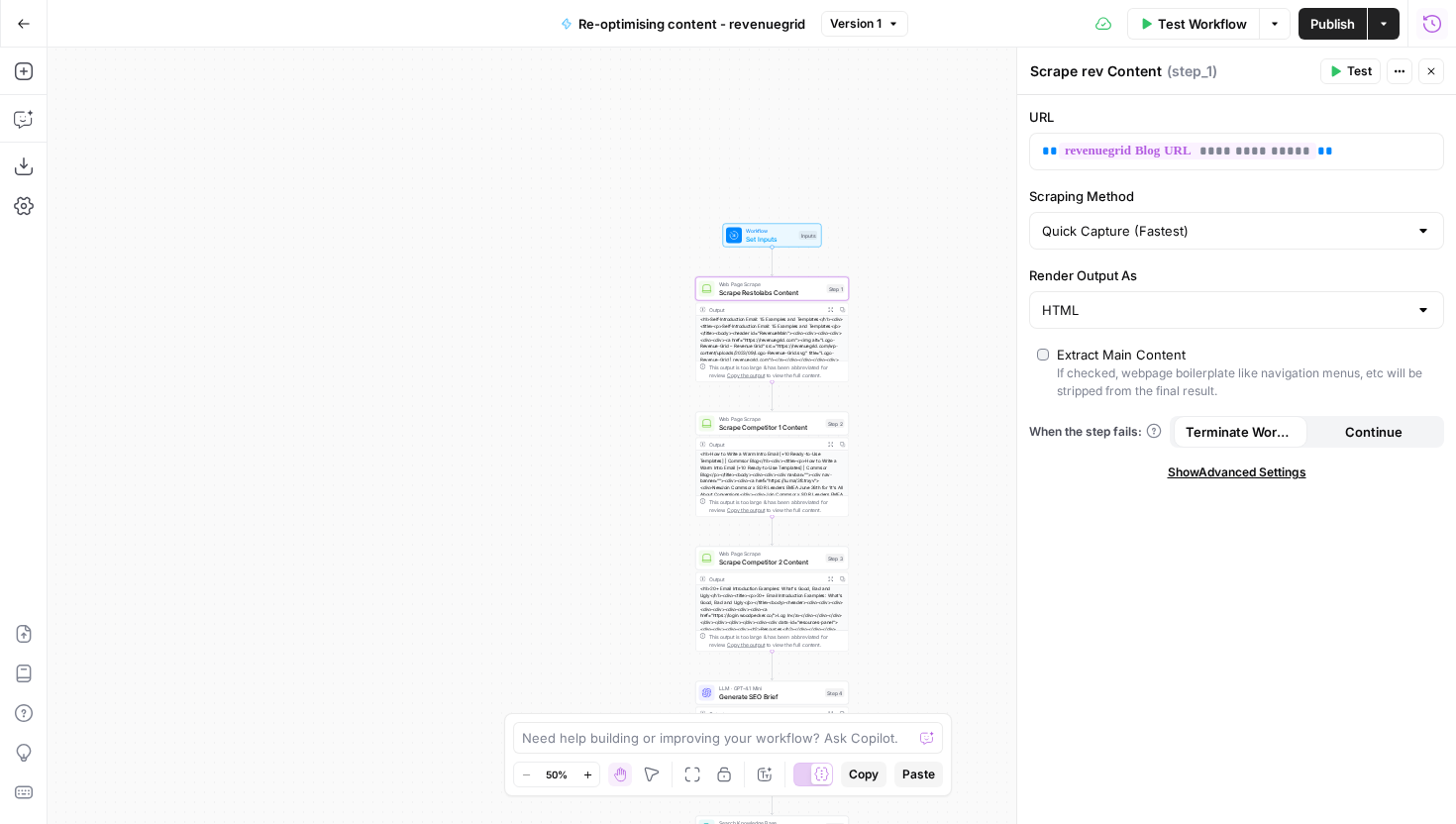 type on "Scrape reve Content" 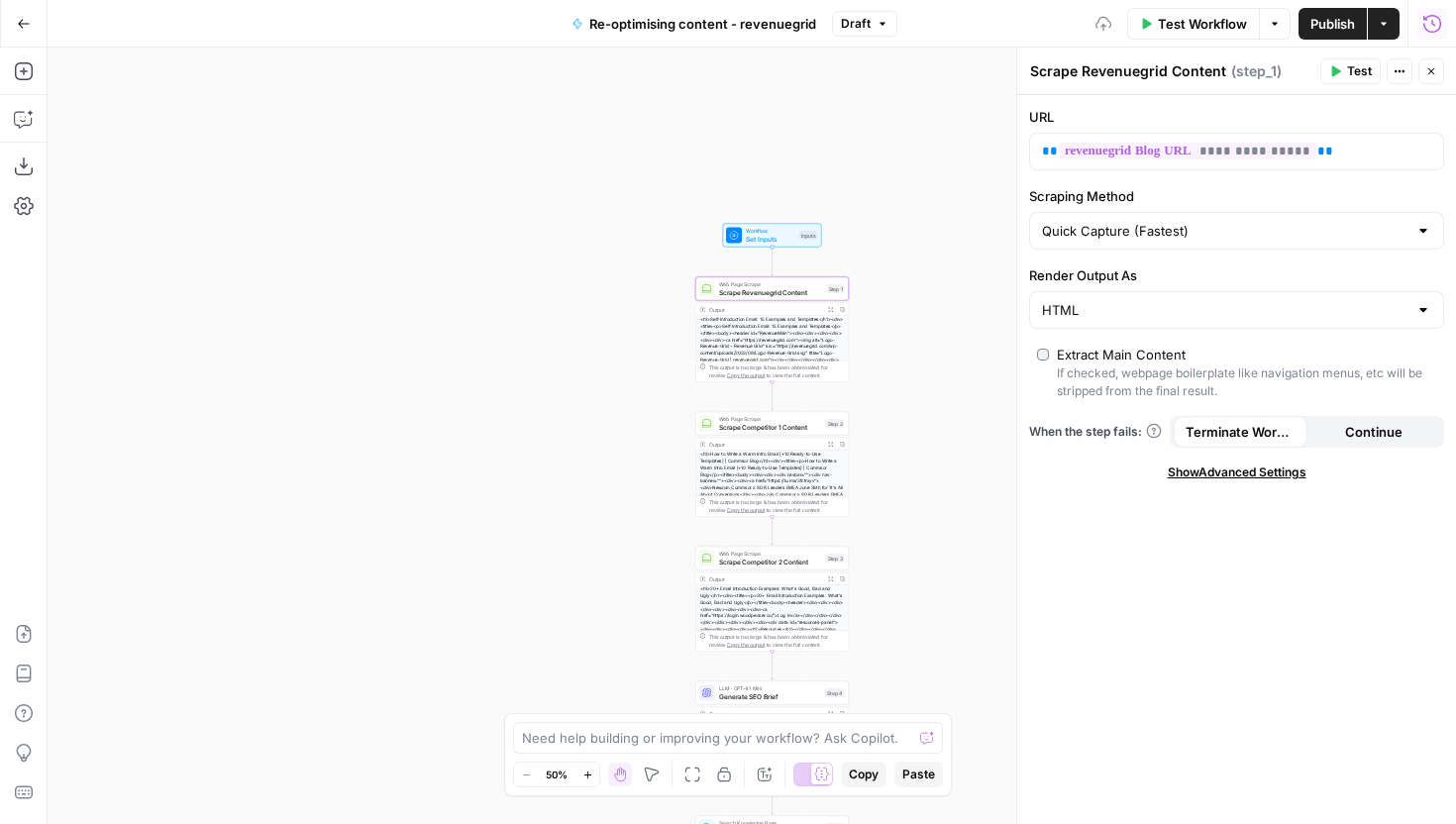 type on "Scrape Revenuegrid Content" 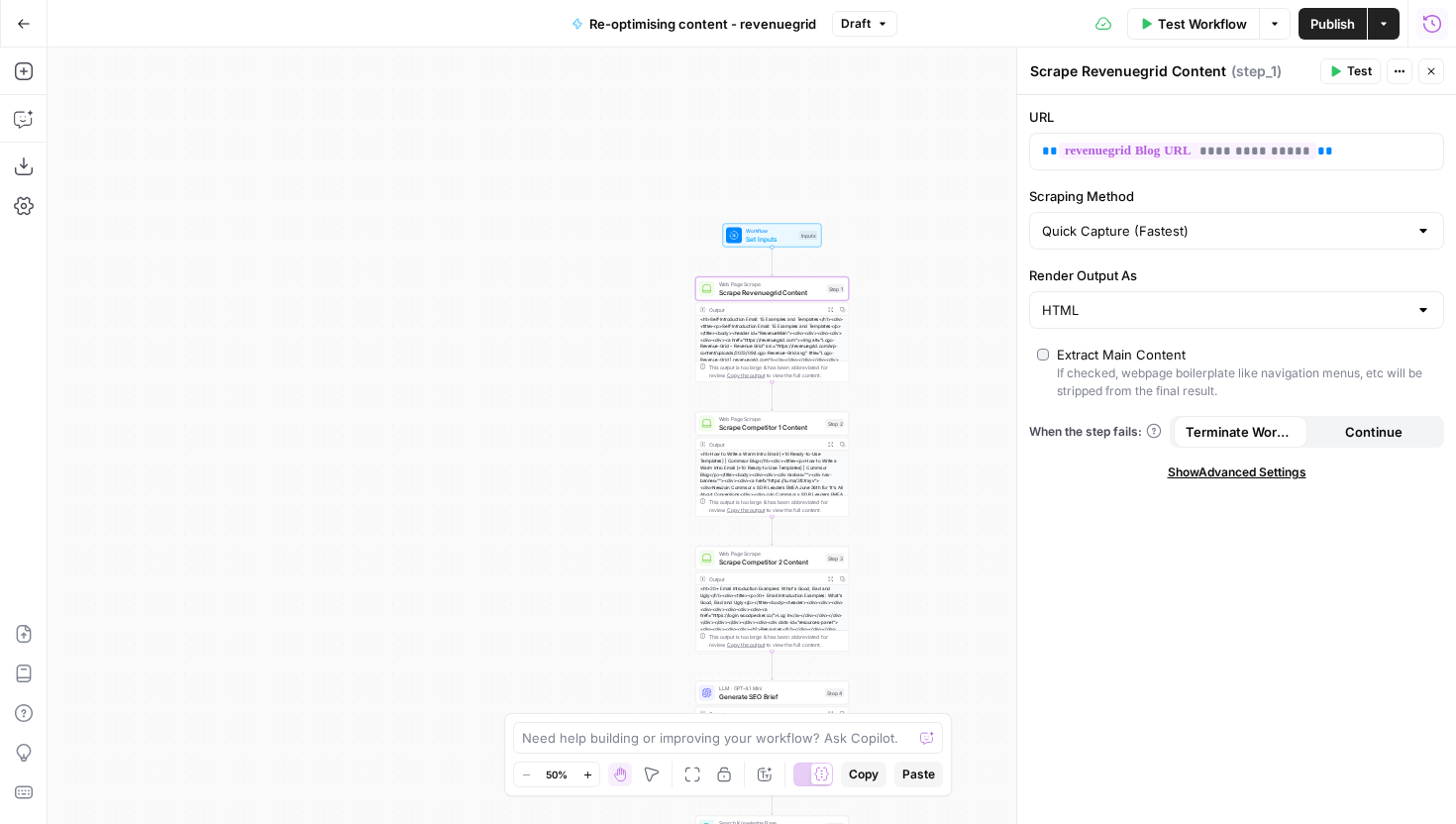 click on "Workflow" at bounding box center [771, 231] 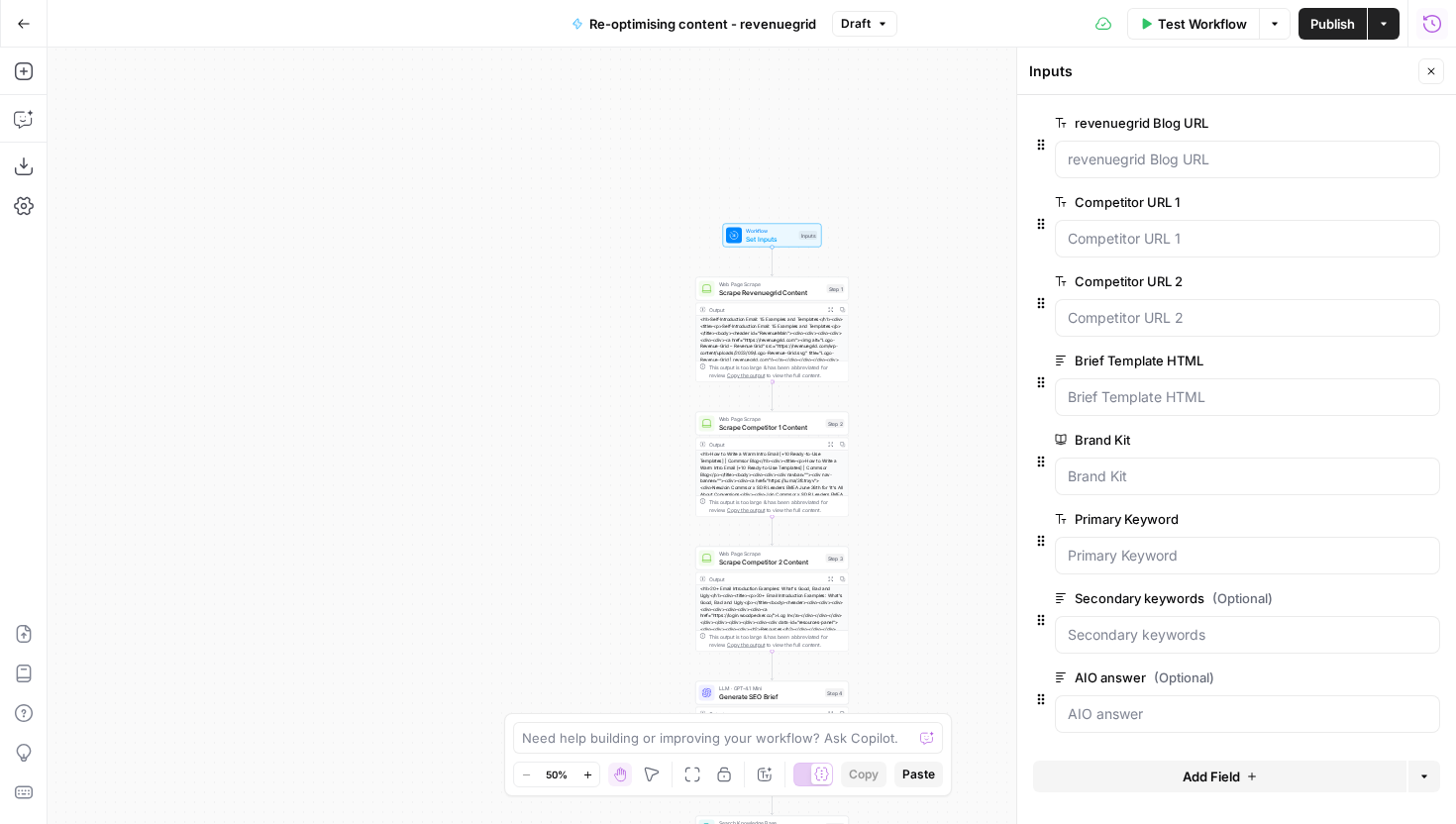 click on "Web Page Scrape Scrape Revenuegrid Content Step 1 Copy step Delete step Add Note Test" at bounding box center [772, 289] 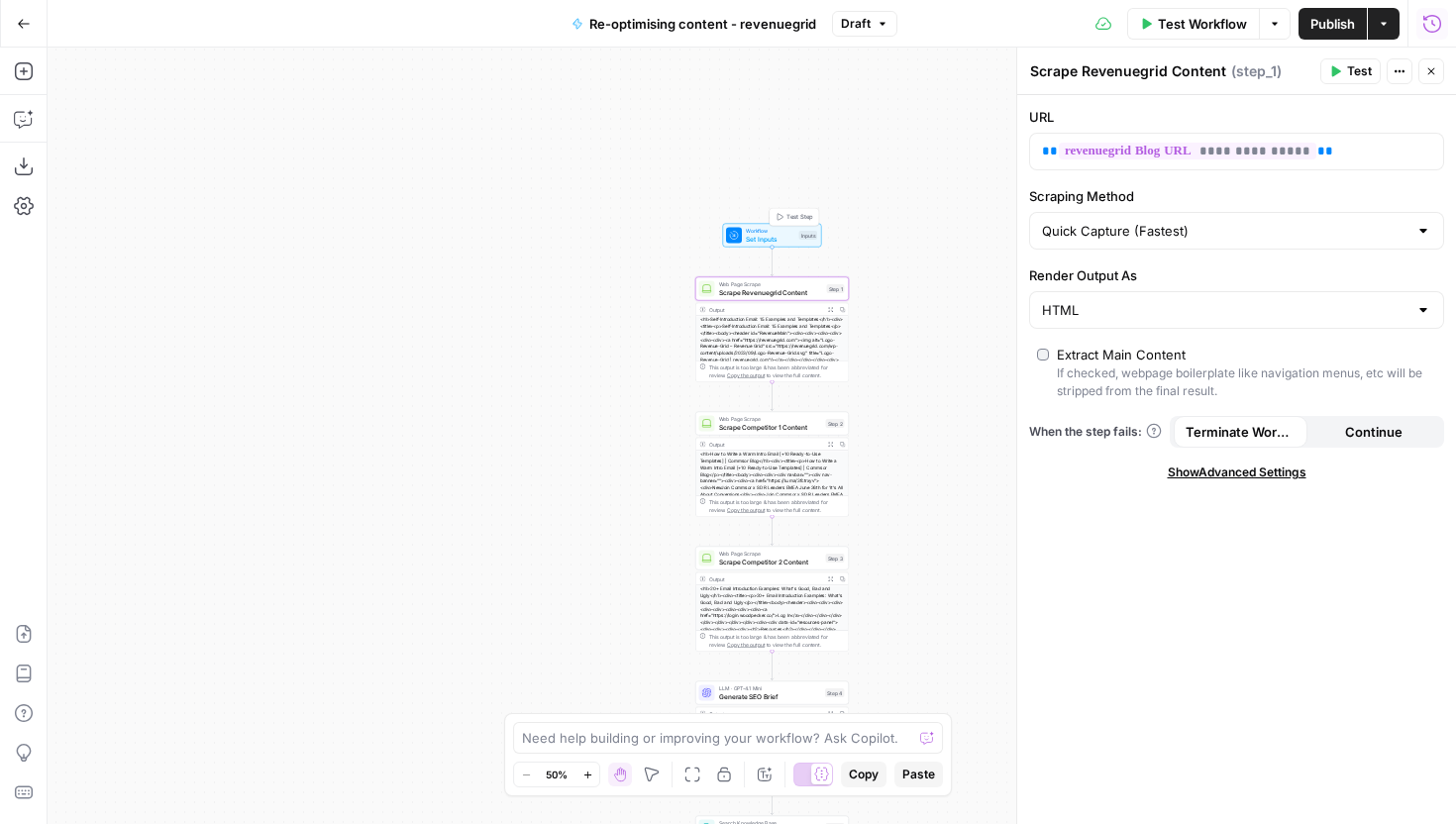click on "Set Inputs" at bounding box center (771, 239) 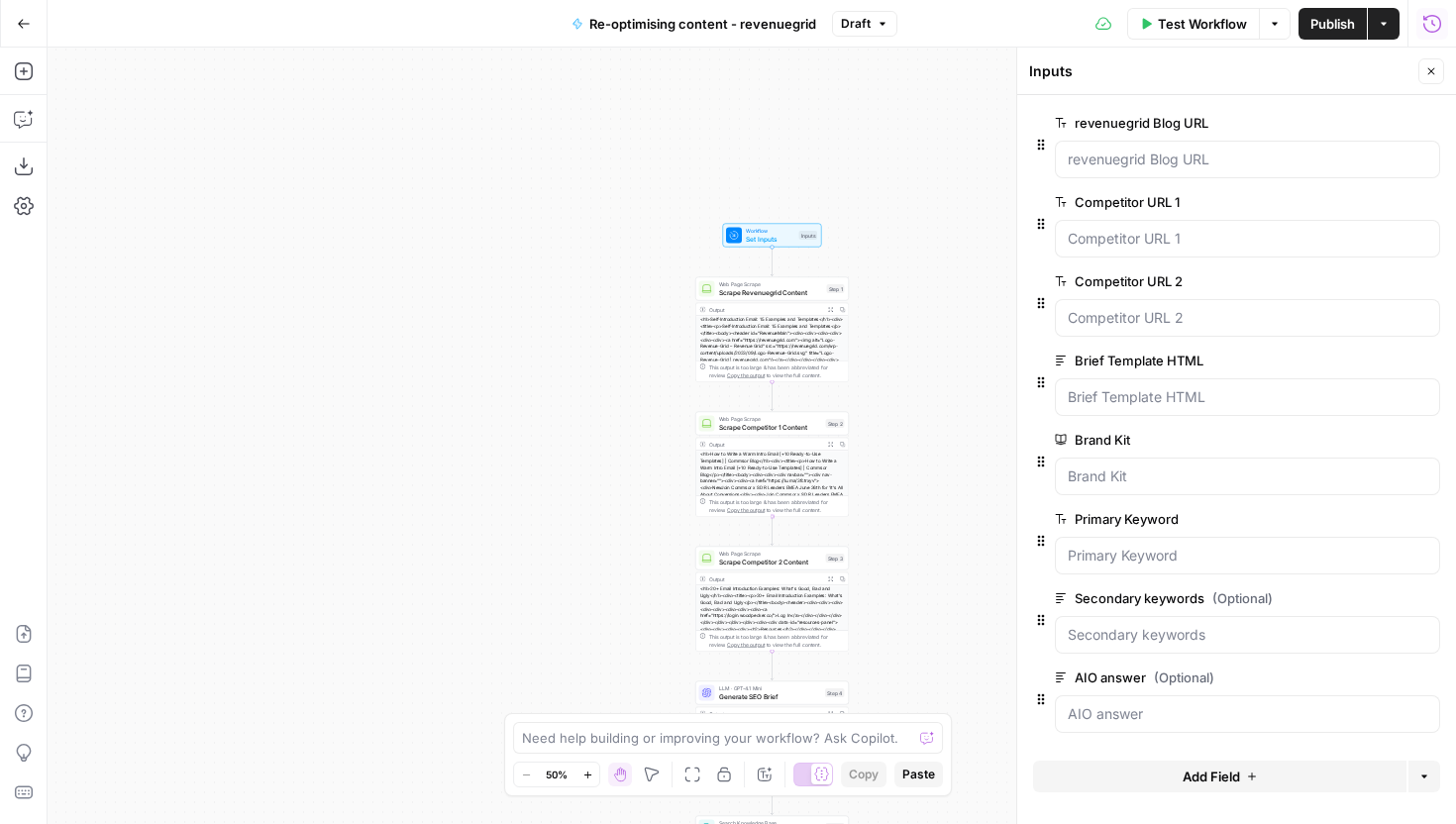 click on "Web Page Scrape Scrape Competitor 1 Content Step 2 Copy step Delete step Add Note Test" at bounding box center (772, 424) 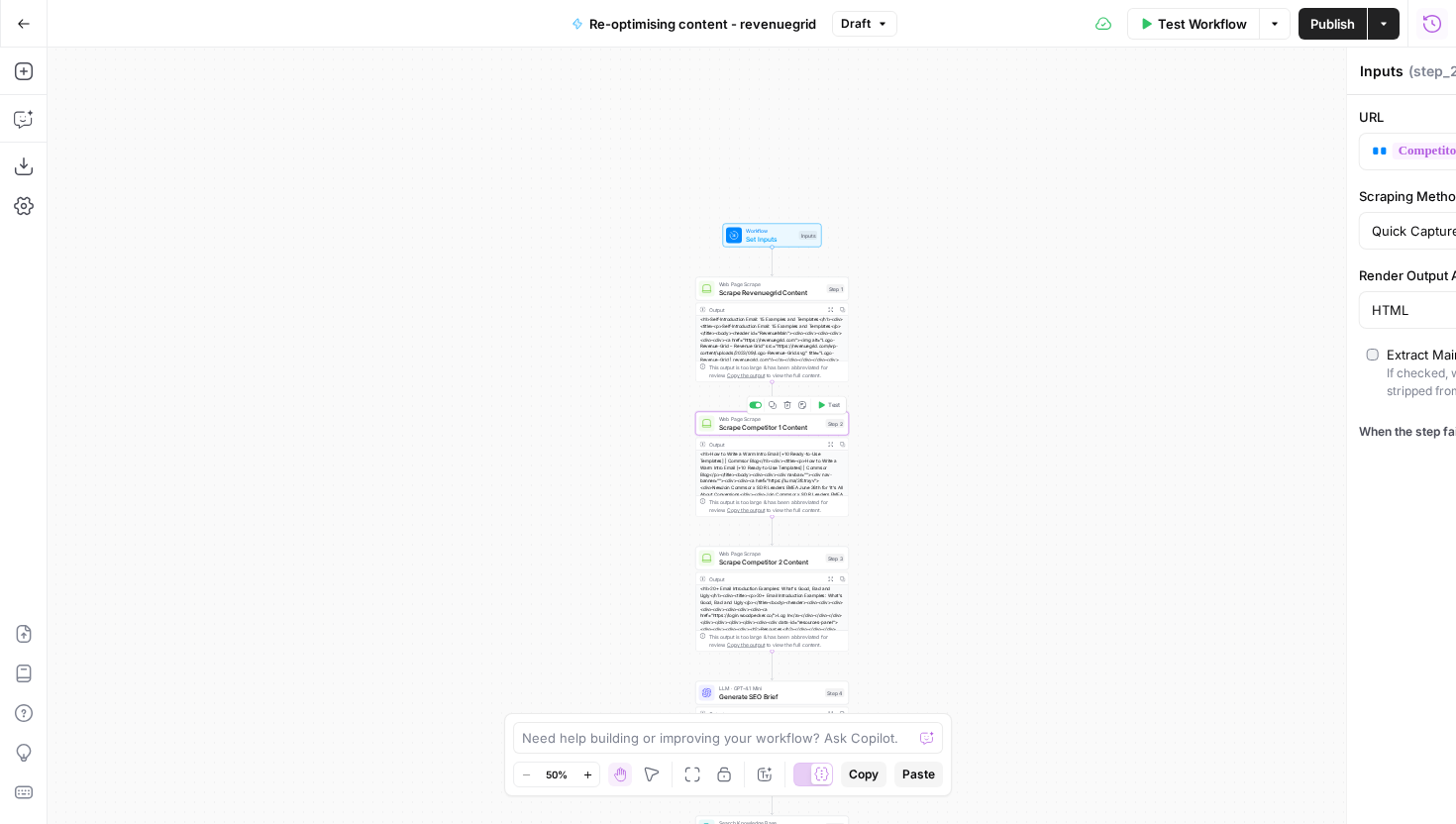 type on "Scrape Competitor 1 Content" 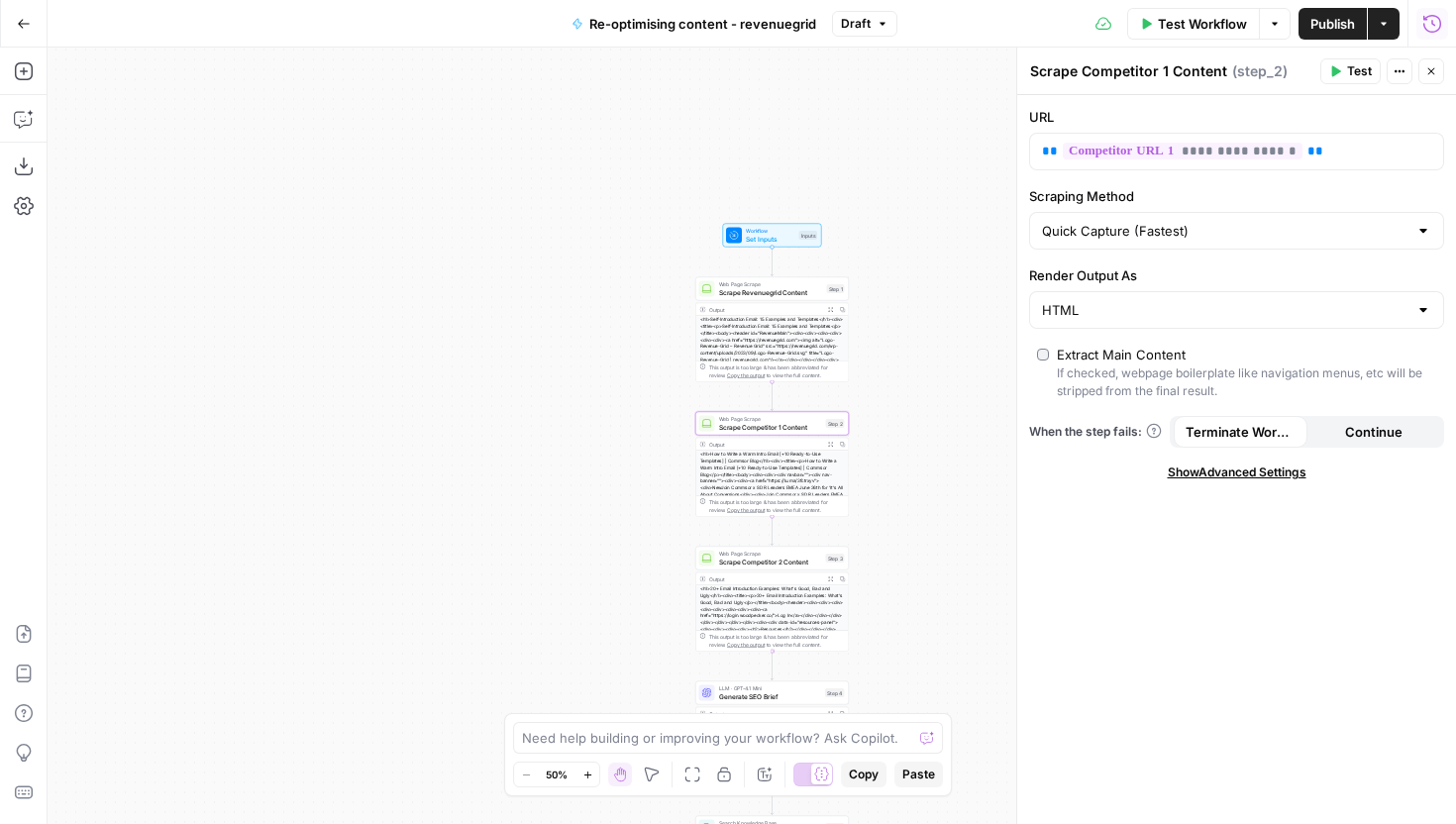click on "Scrape Competitor 2 Content" at bounding box center [771, 562] 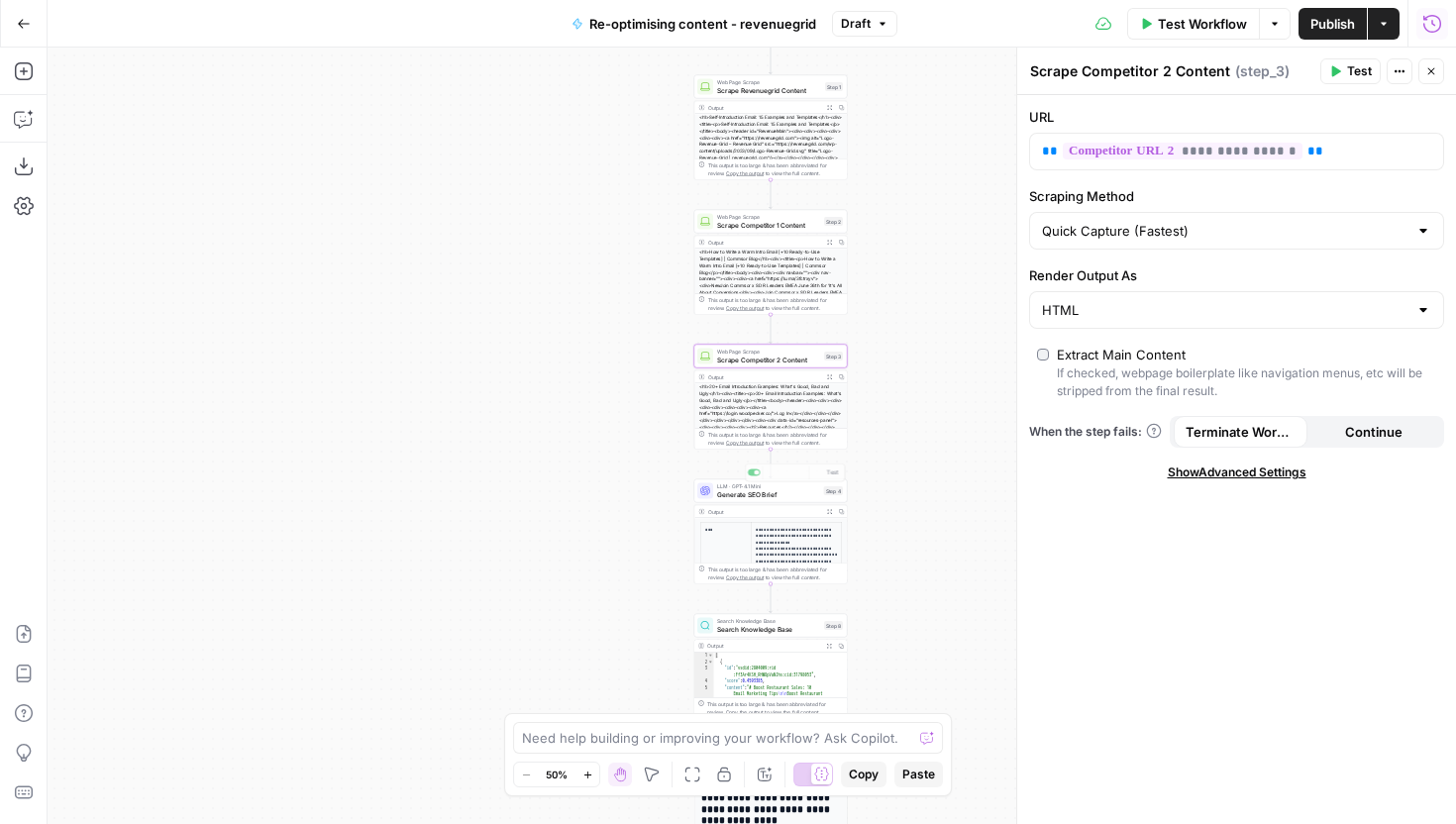 click on "**********" at bounding box center [771, 532] 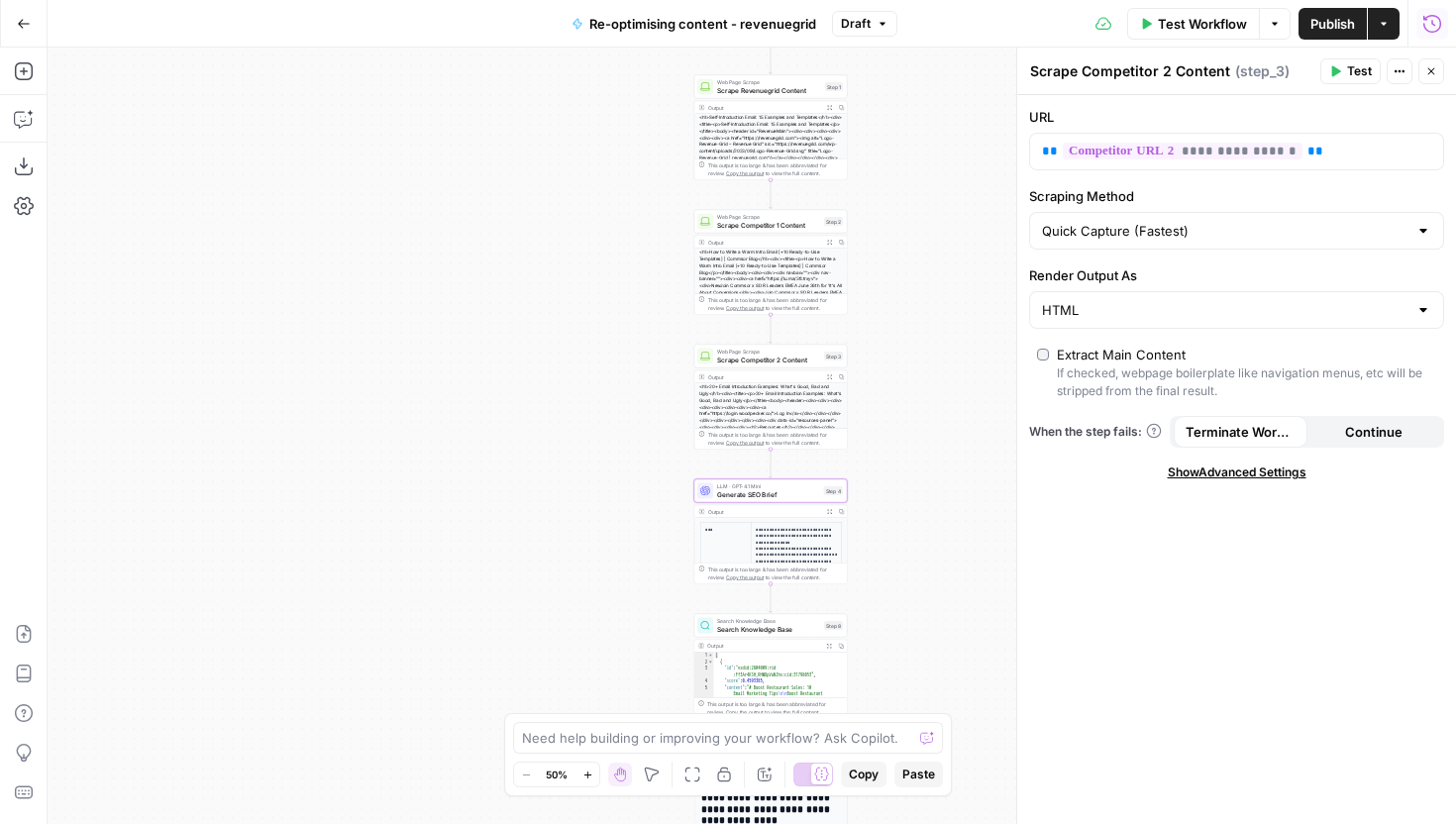 click on "LLM · GPT-4.1 Mini Generate SEO Brief Step 4 Copy step Delete step Add Note Test" at bounding box center (771, 491) 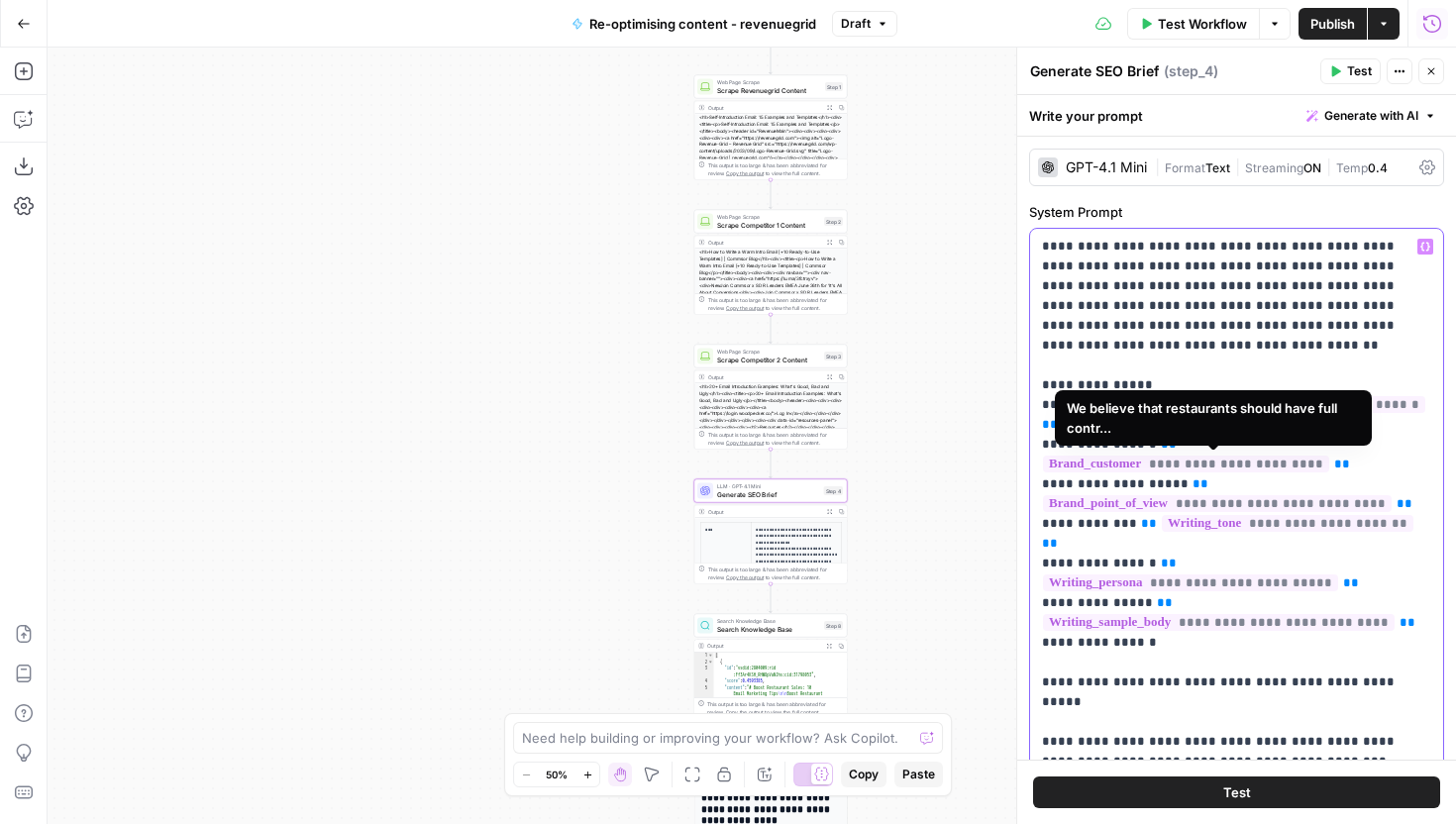 click on "**********" at bounding box center [1236, 1217] 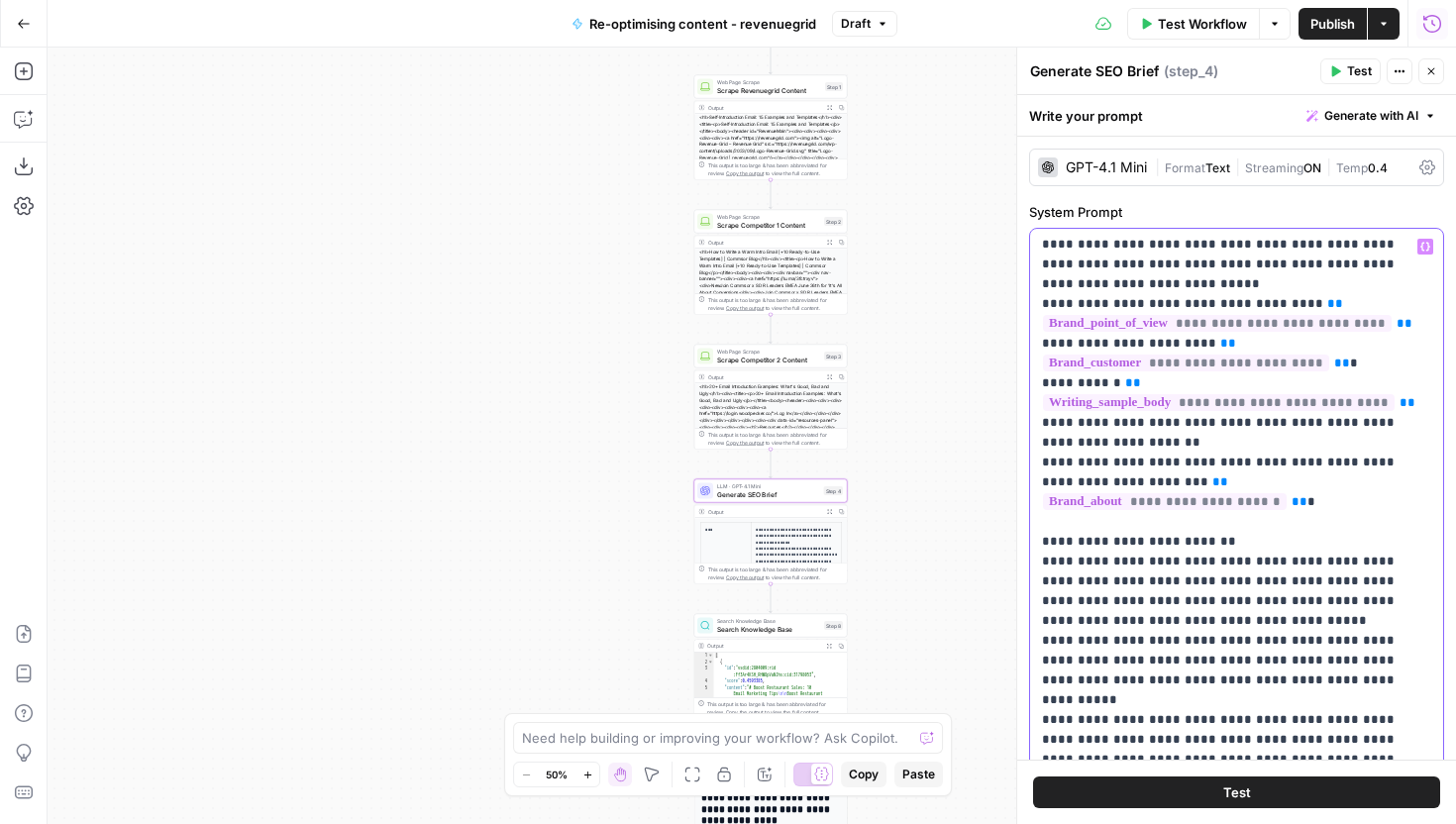 scroll, scrollTop: 1170, scrollLeft: 0, axis: vertical 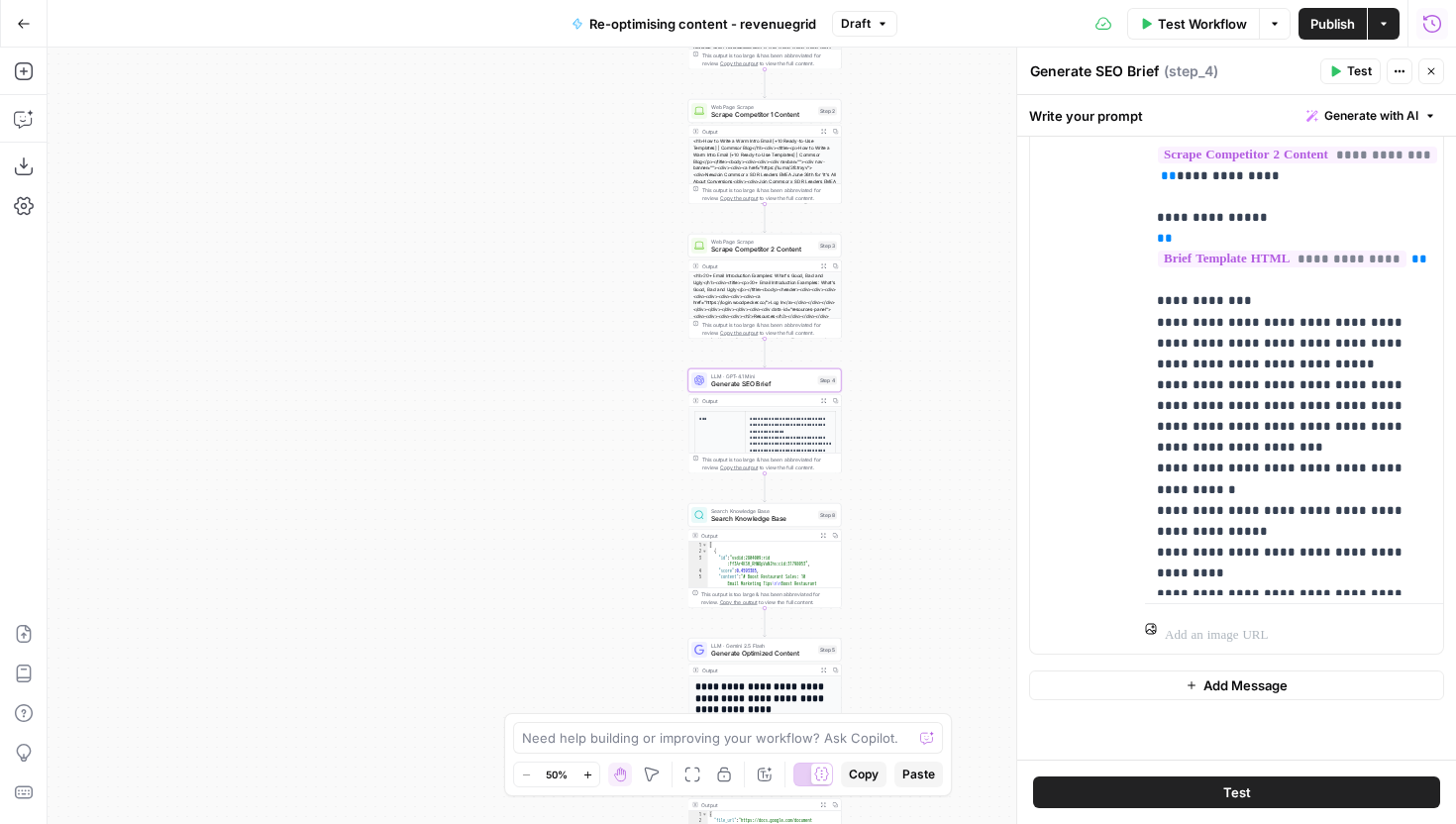 click on "Search Knowledge Base Search Knowledge Base" at bounding box center [763, 515] 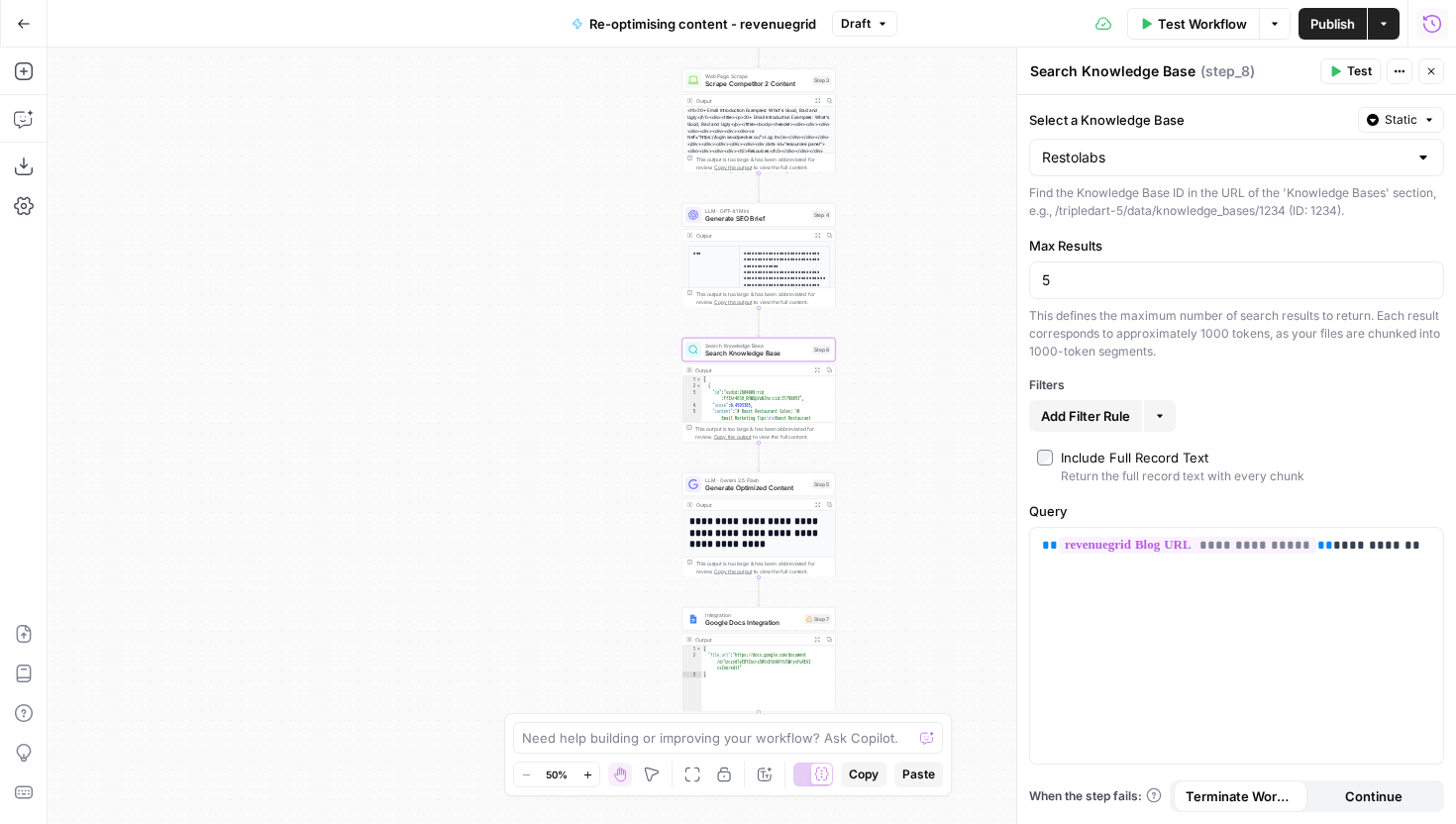 click on "LLM · Gemini 2.5 Flash" at bounding box center [757, 480] 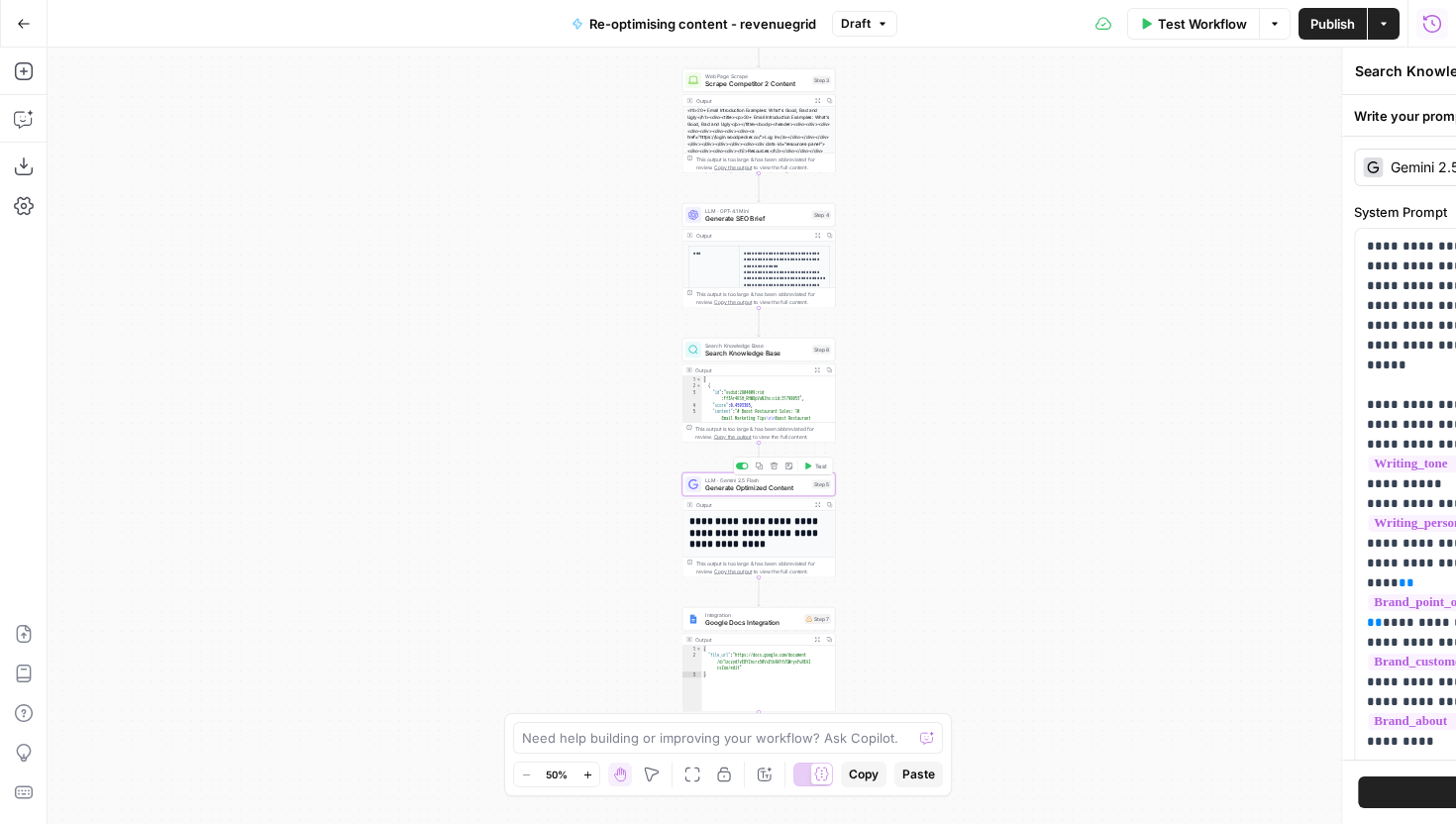 type on "Generate Optimized Content" 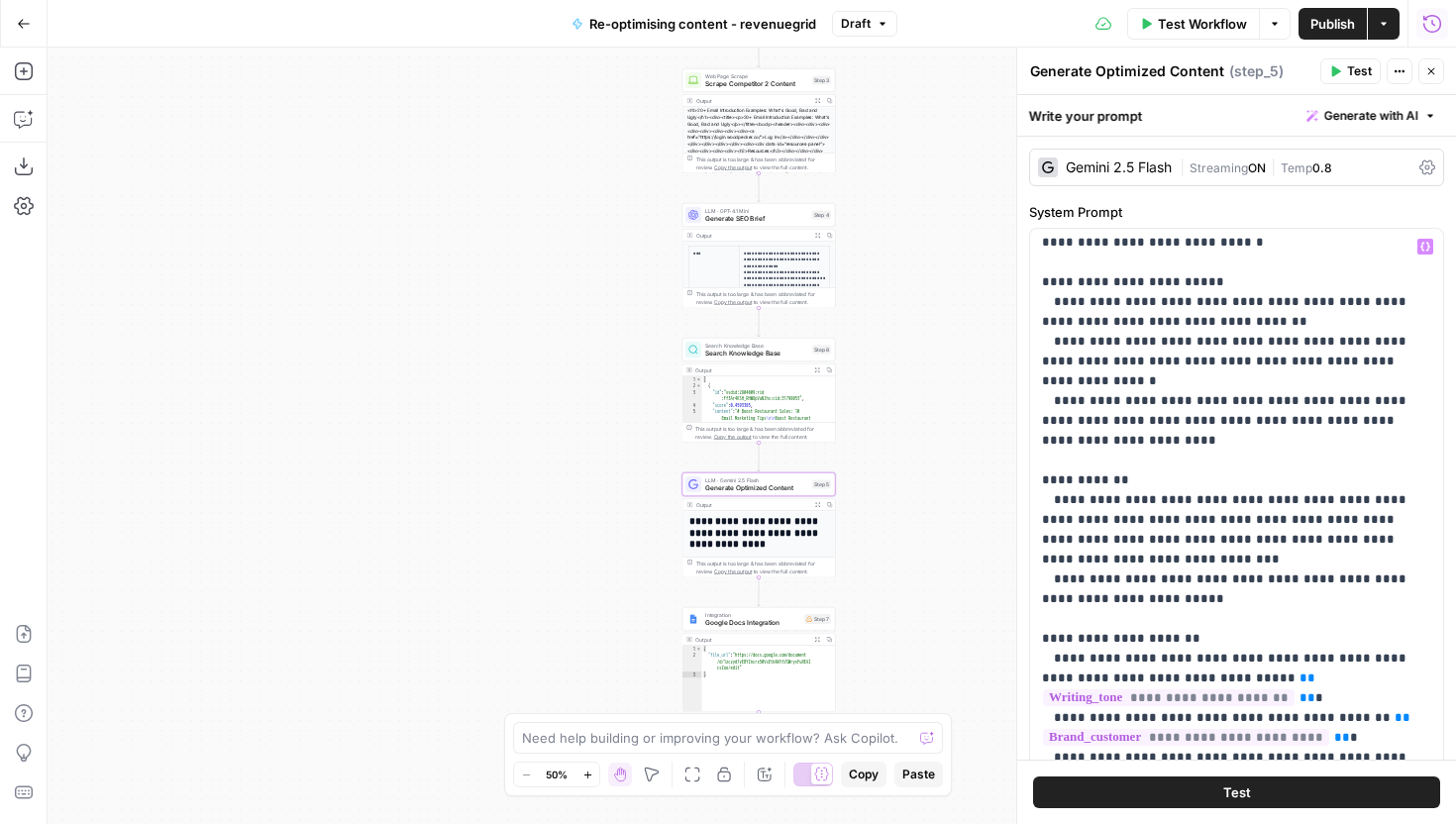 scroll, scrollTop: 1911, scrollLeft: 0, axis: vertical 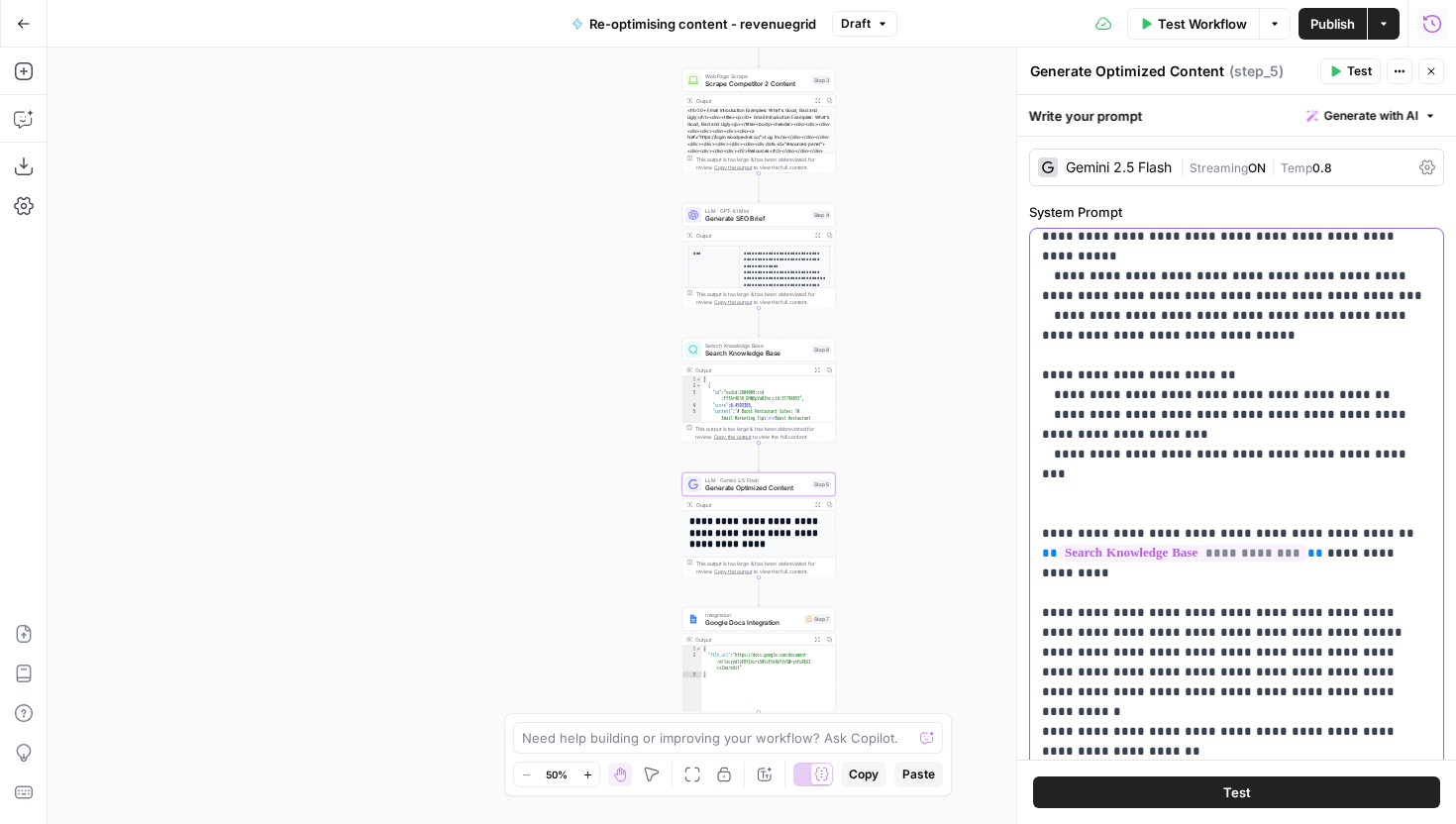 click on "**********" at bounding box center [1236, -318] 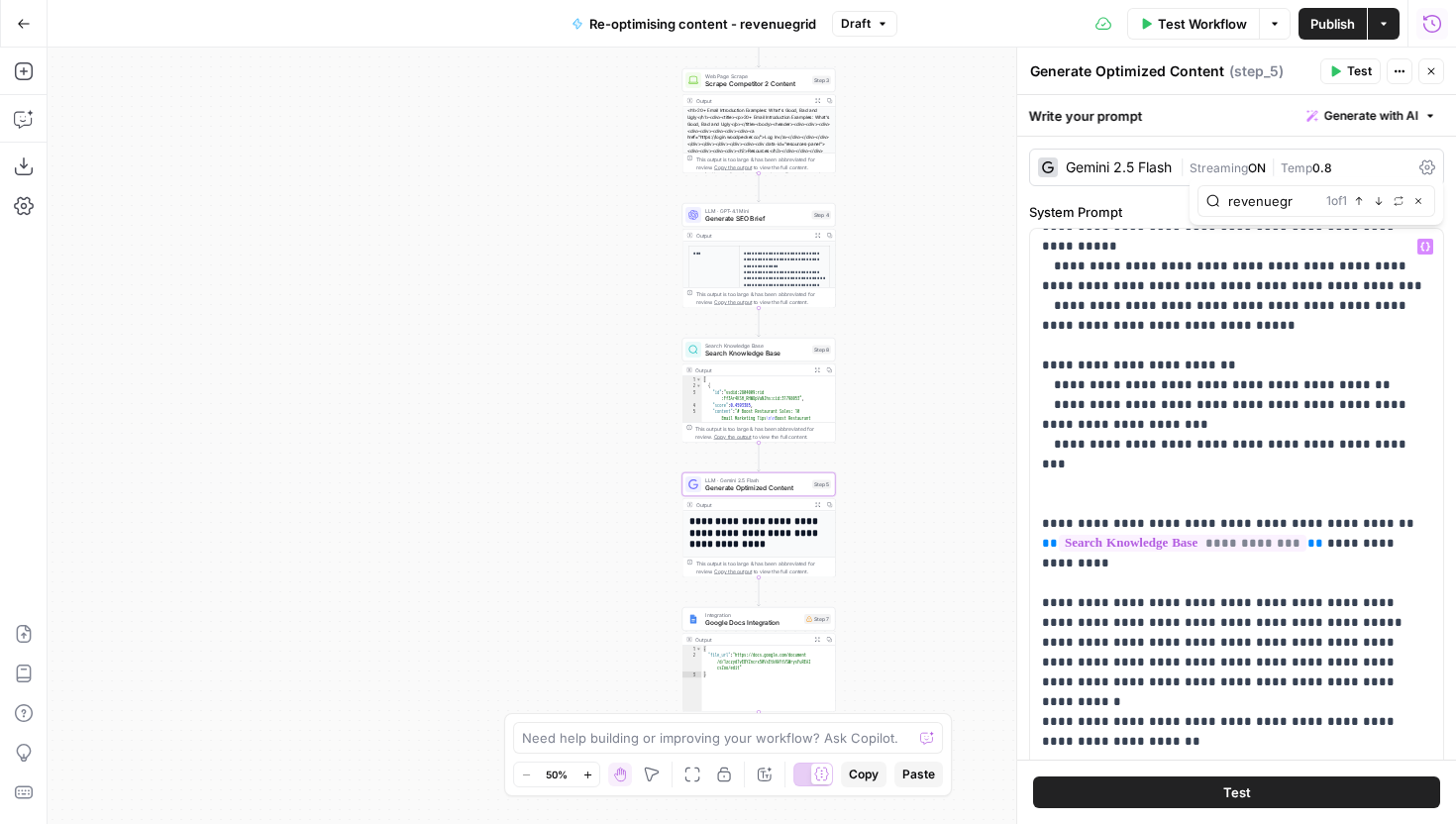 scroll, scrollTop: 1922, scrollLeft: 0, axis: vertical 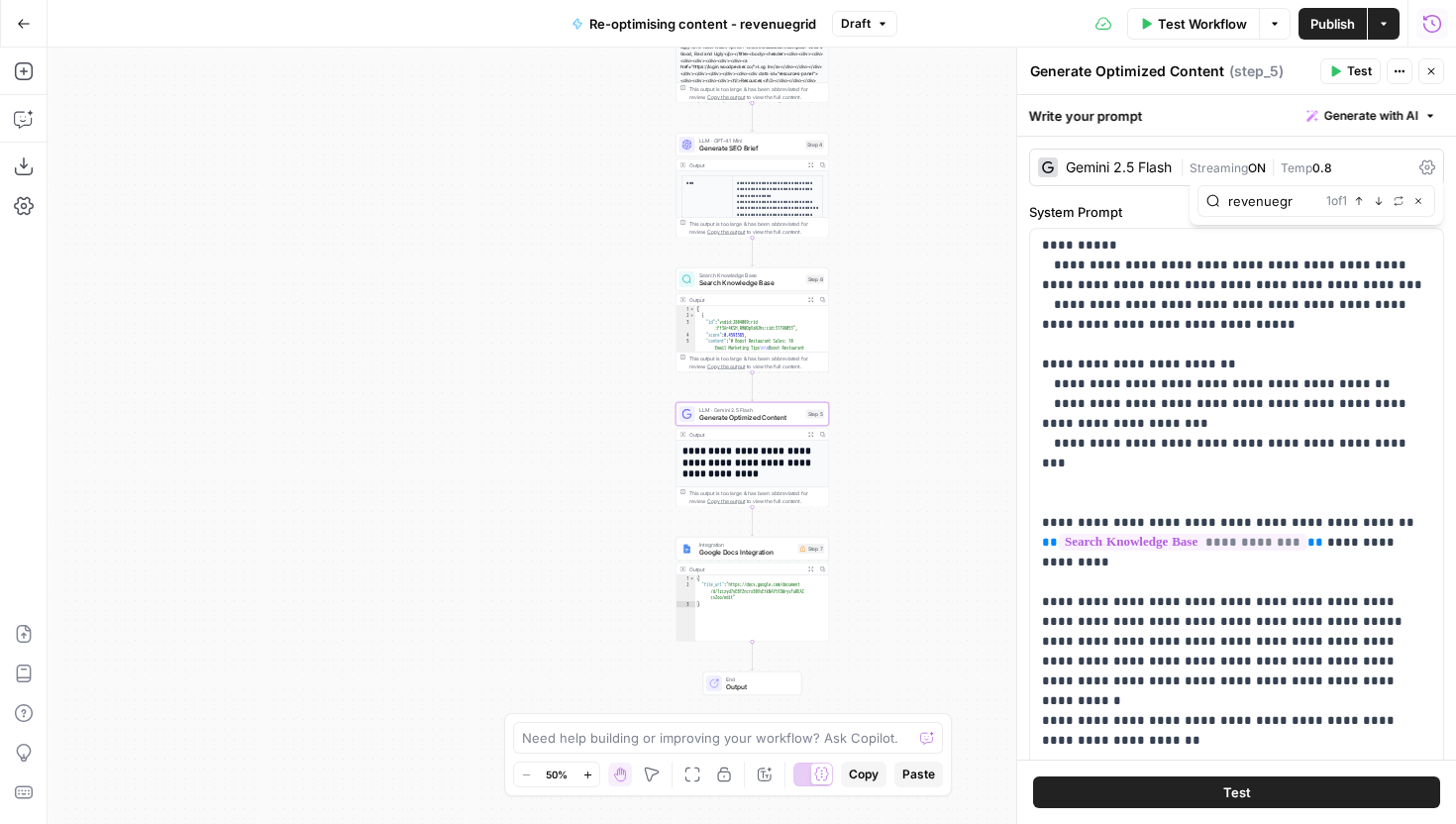 type on "revenuegr" 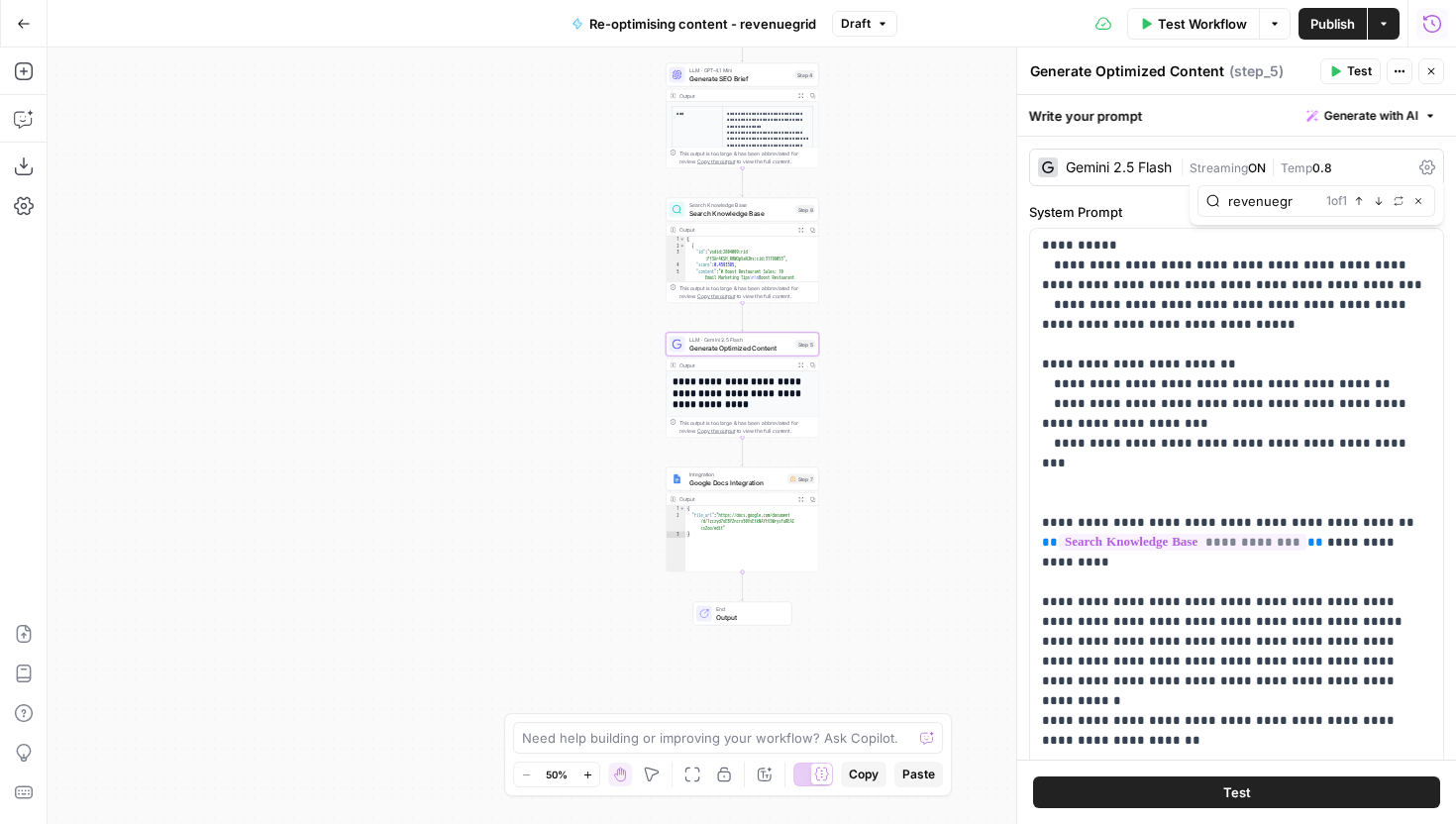 click on "Integration" at bounding box center [737, 474] 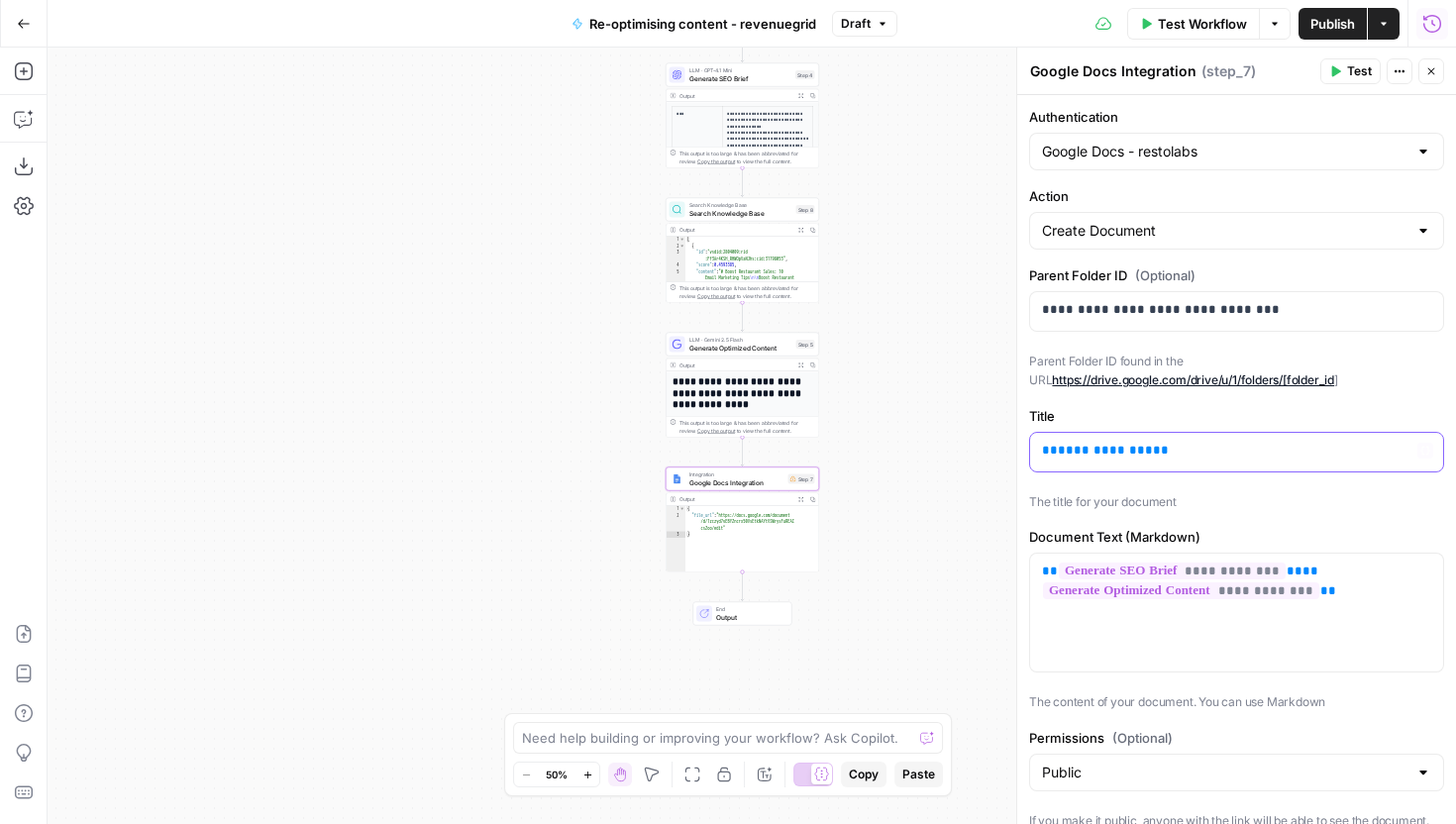 click on "**********" at bounding box center [1236, 451] 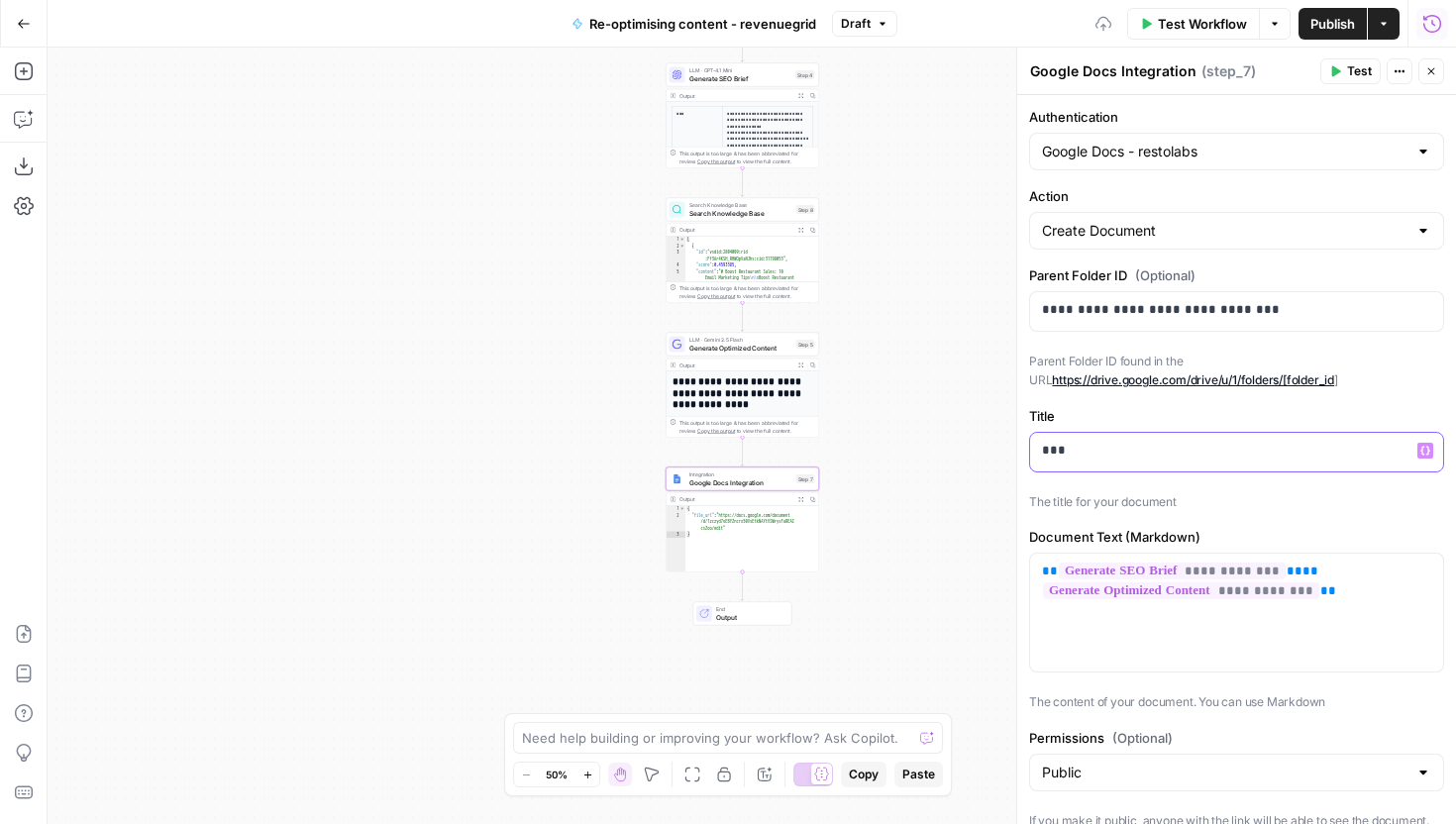 type 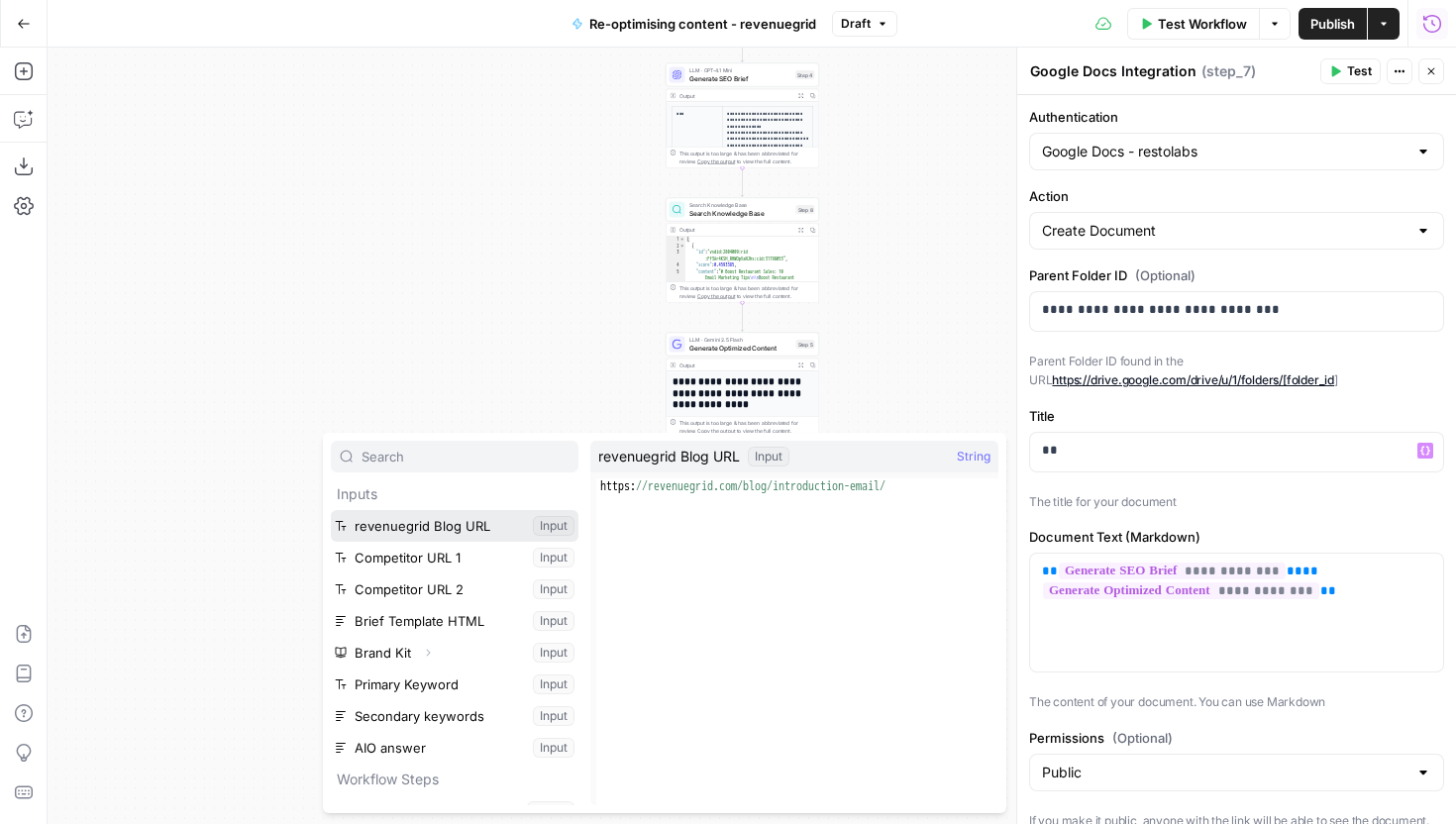 click at bounding box center (455, 526) 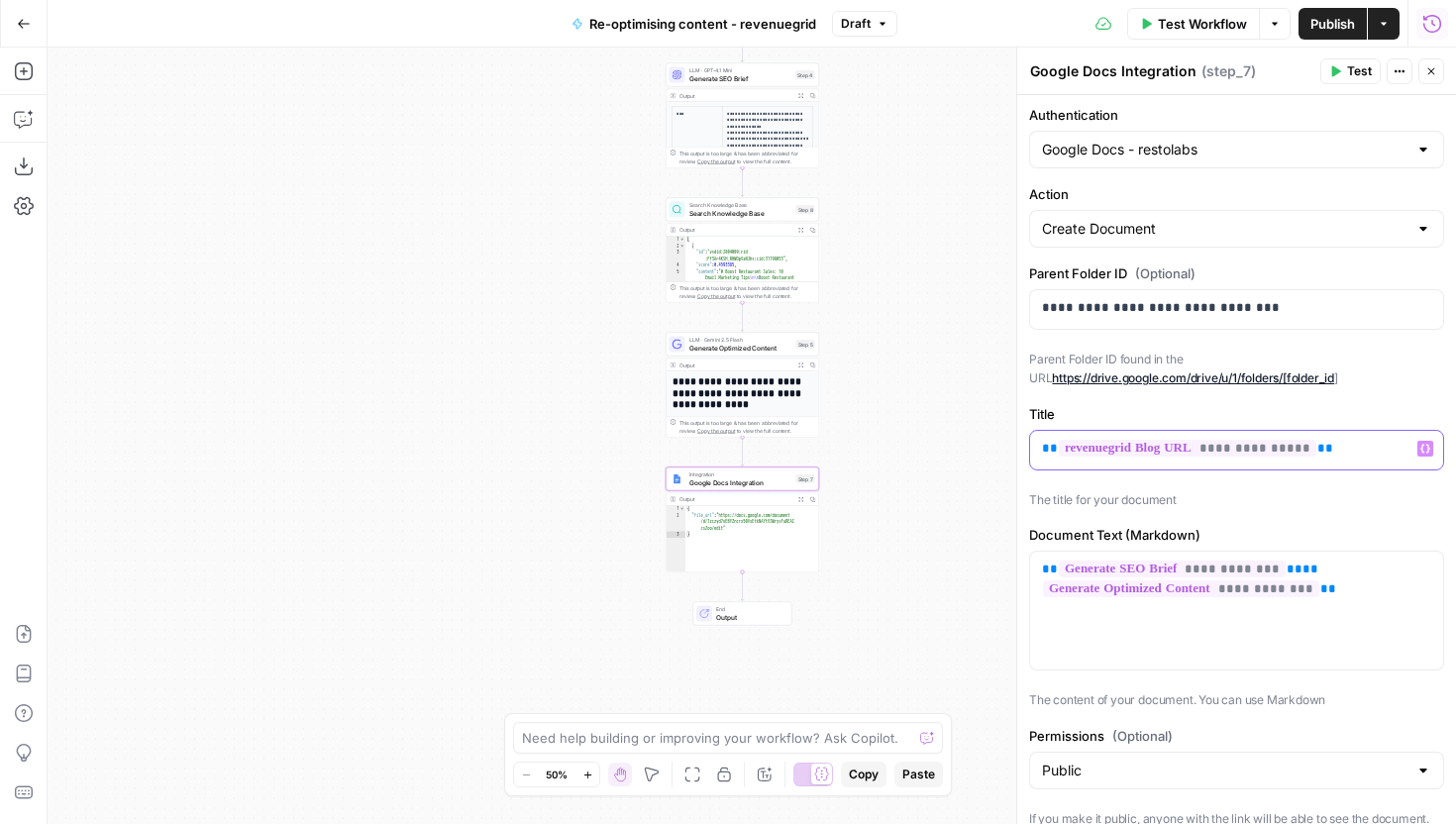 scroll, scrollTop: 0, scrollLeft: 0, axis: both 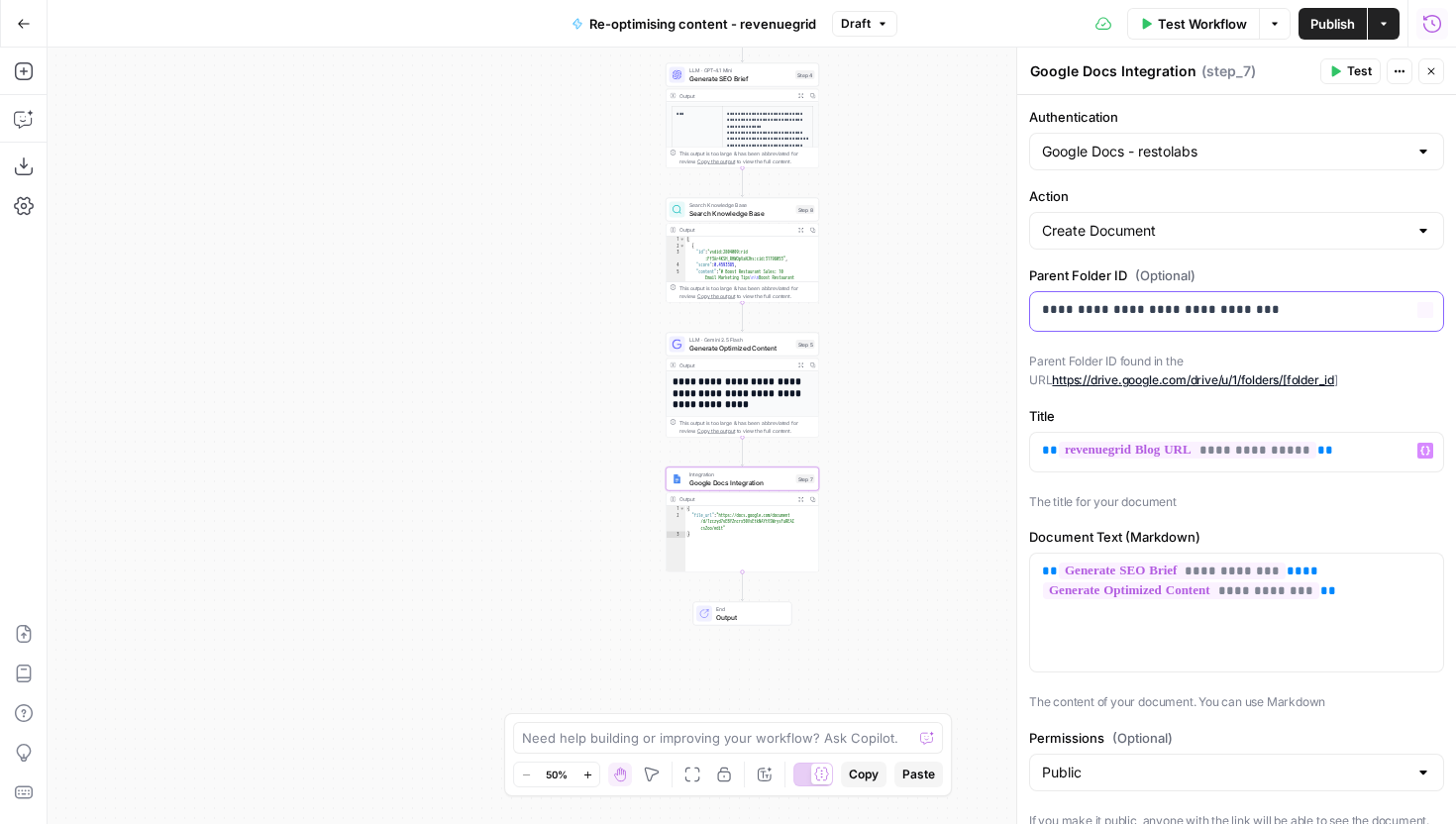 click on "**********" at bounding box center [1236, 310] 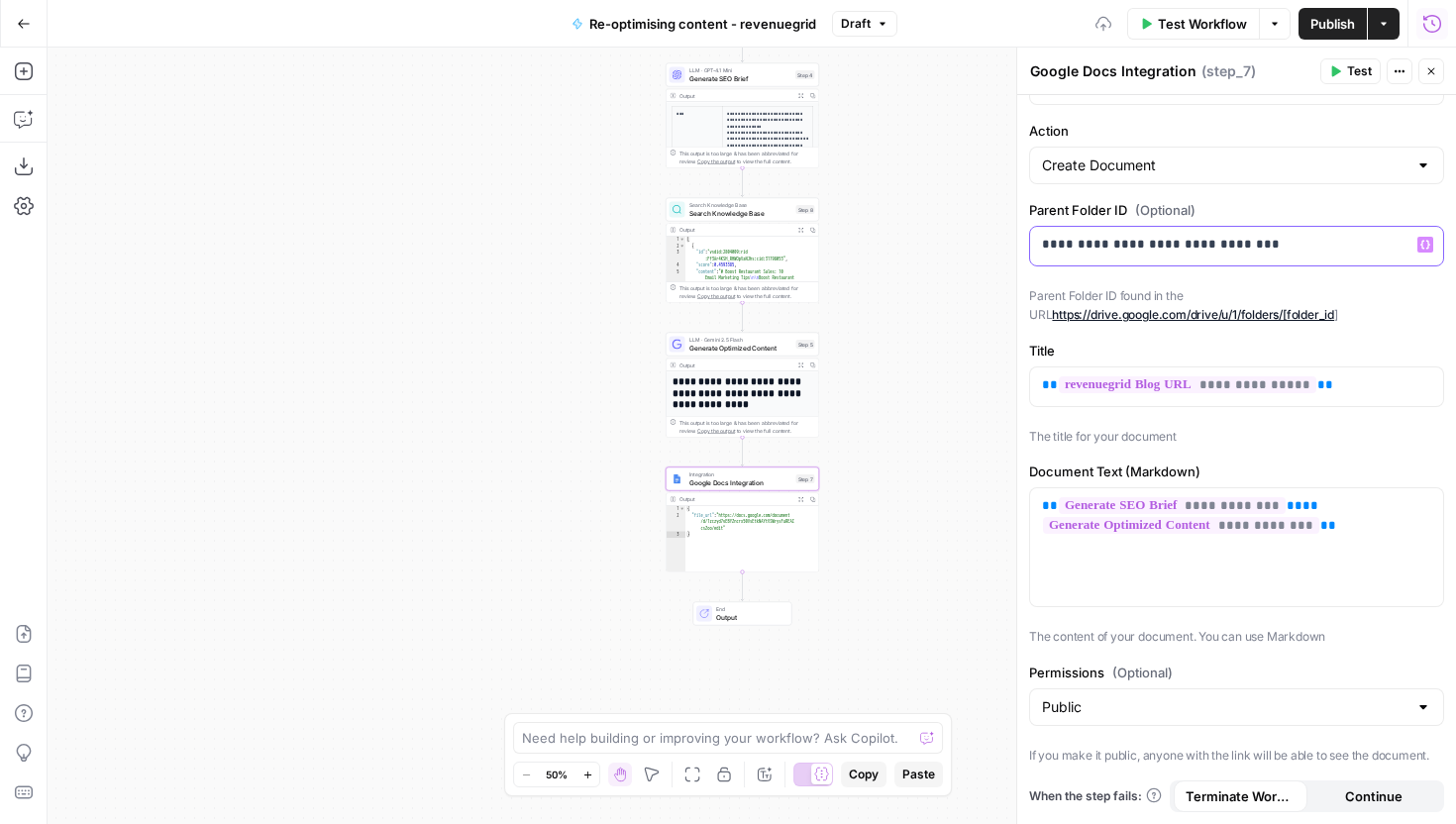 scroll, scrollTop: 65, scrollLeft: 0, axis: vertical 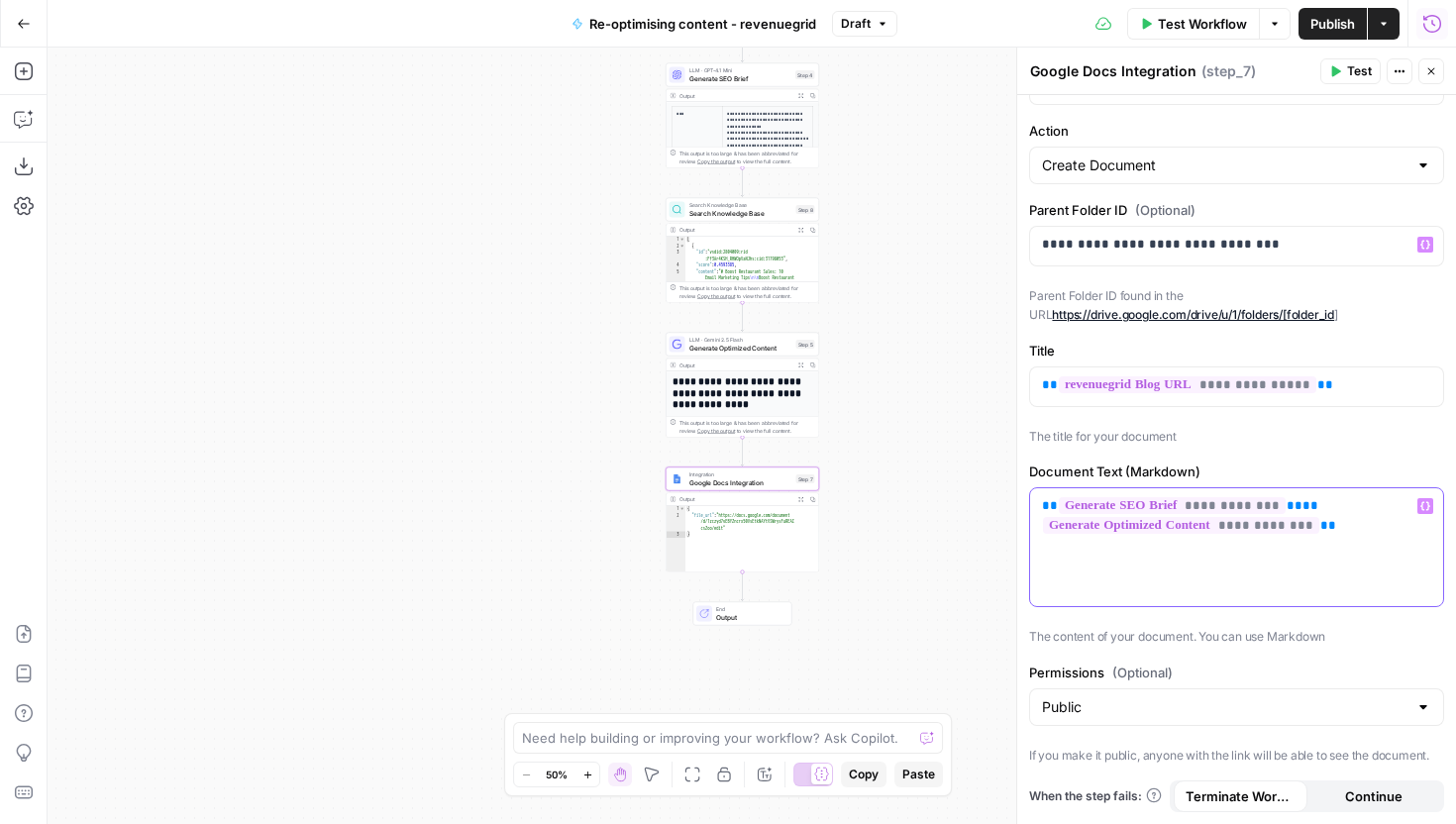 click on "**********" at bounding box center (1236, 547) 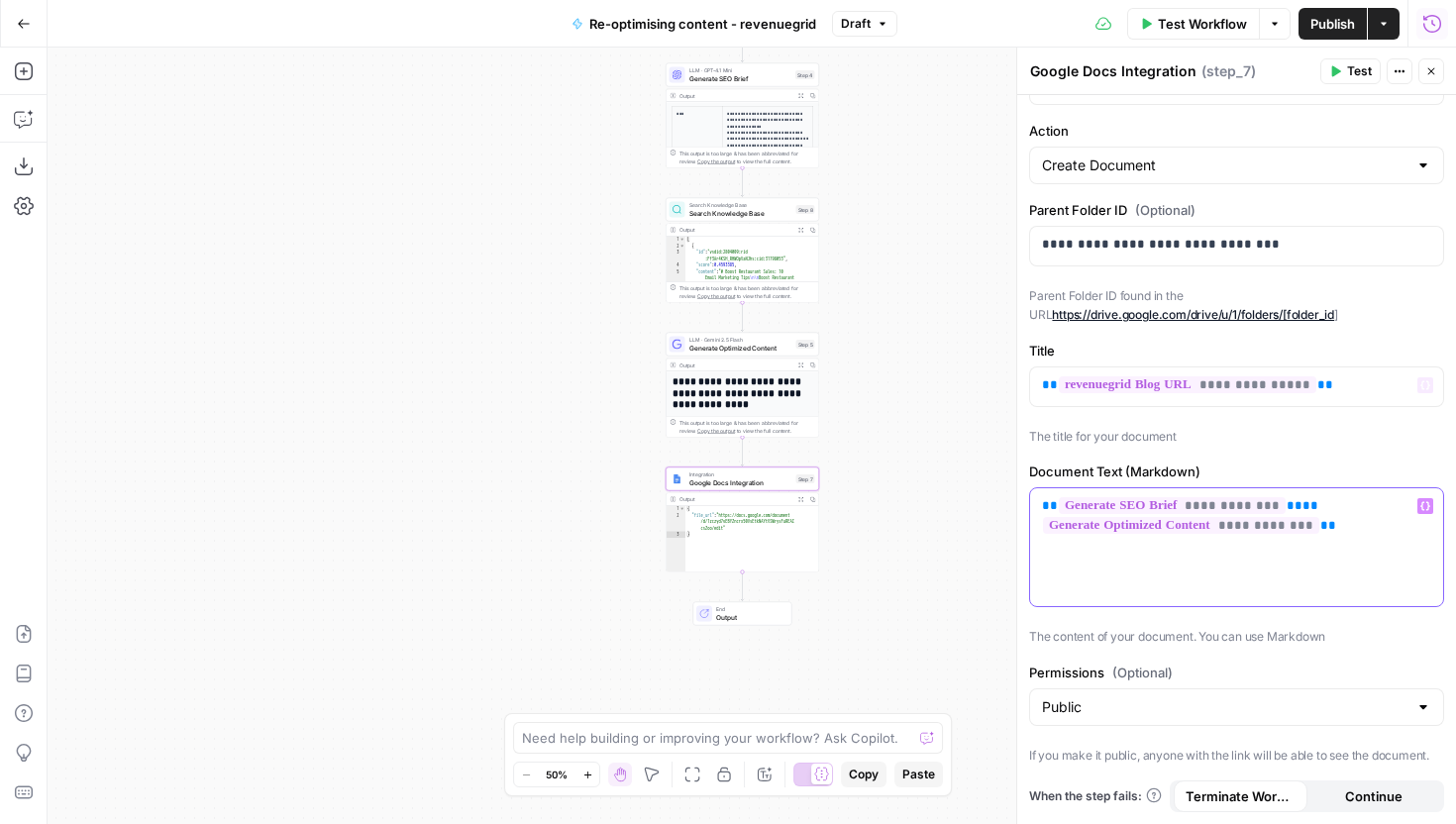 scroll, scrollTop: 0, scrollLeft: 0, axis: both 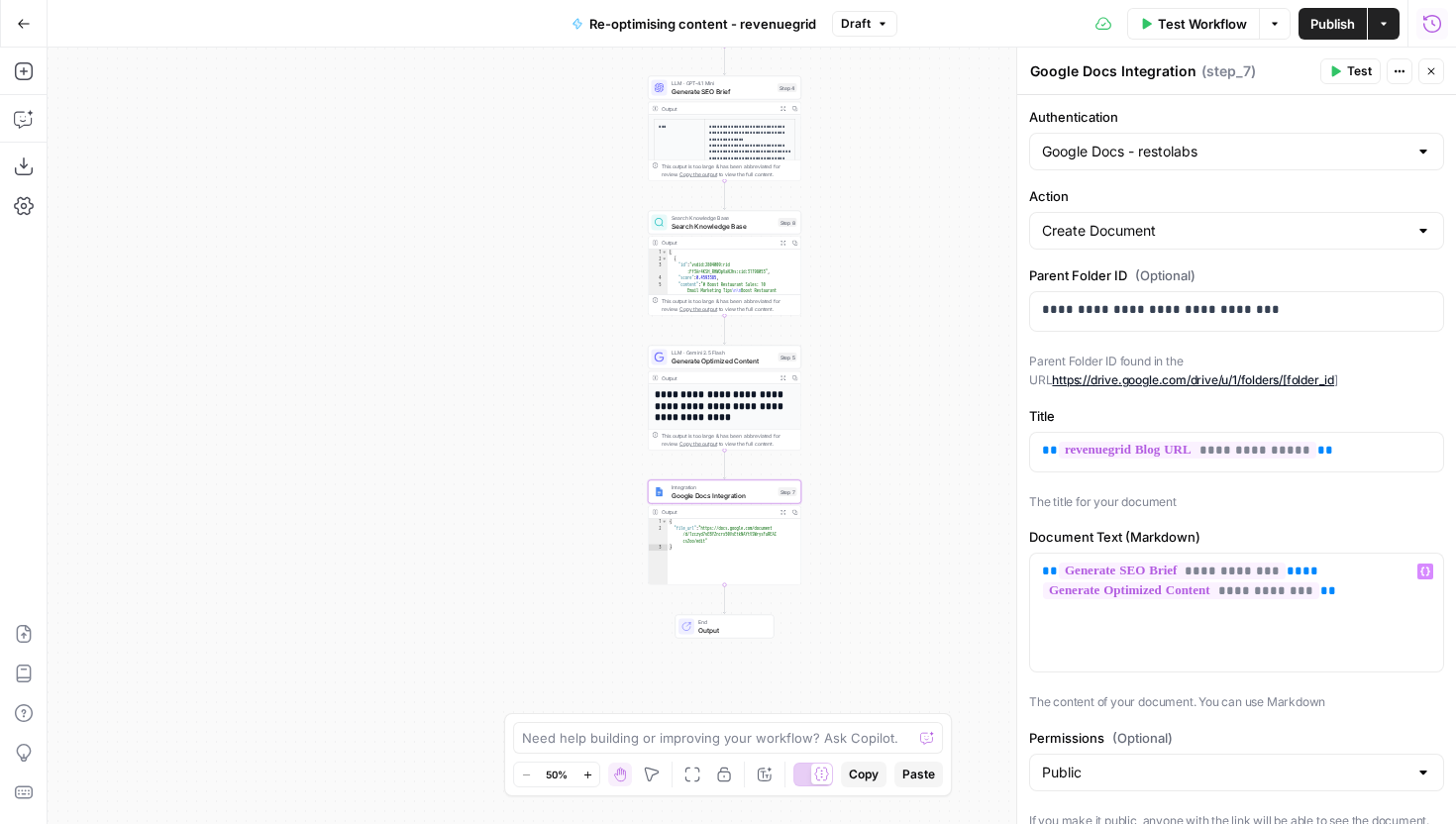 click on "Close" at bounding box center [1431, 71] 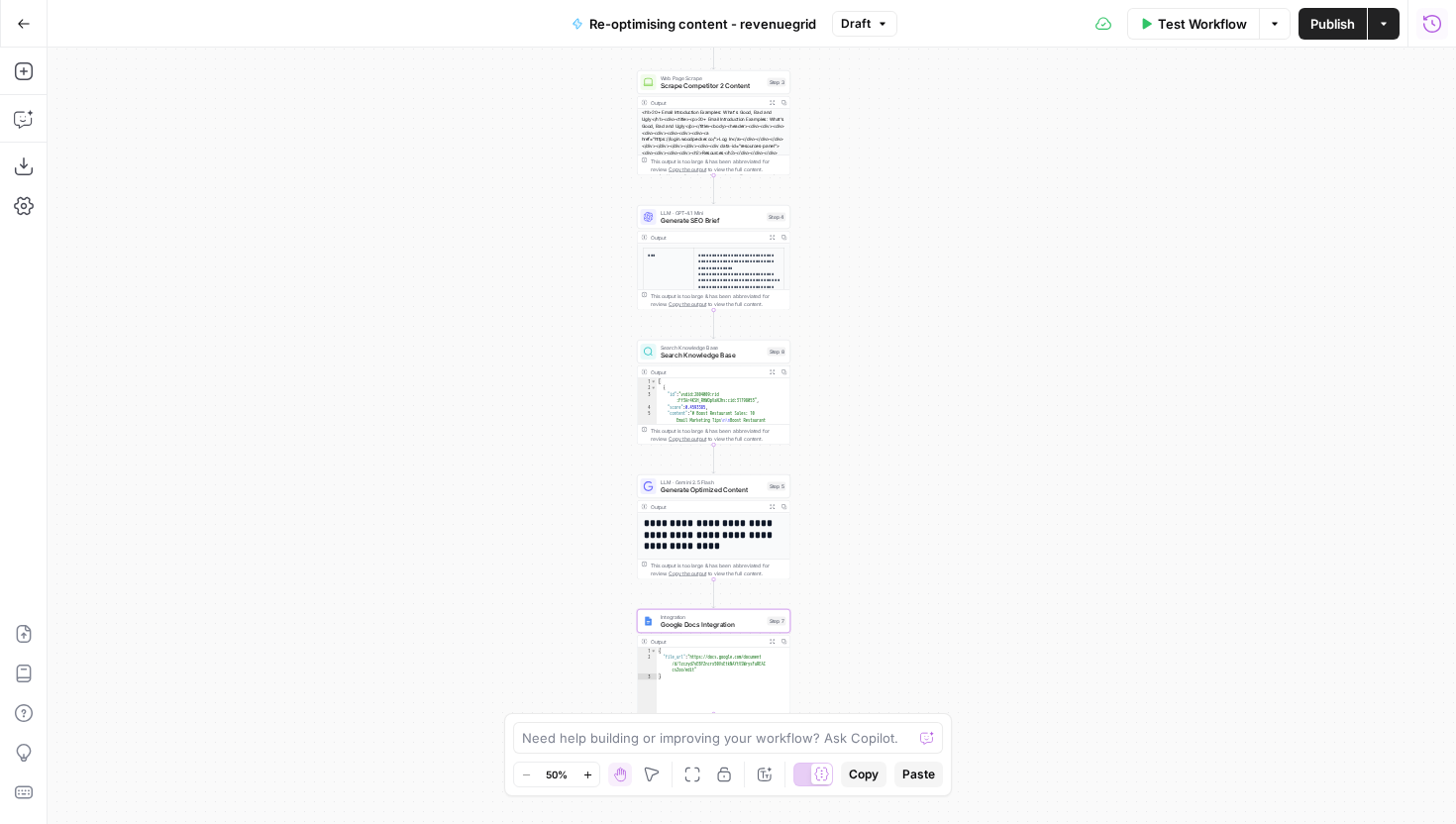click on "Generate Optimized Content" at bounding box center (712, 490) 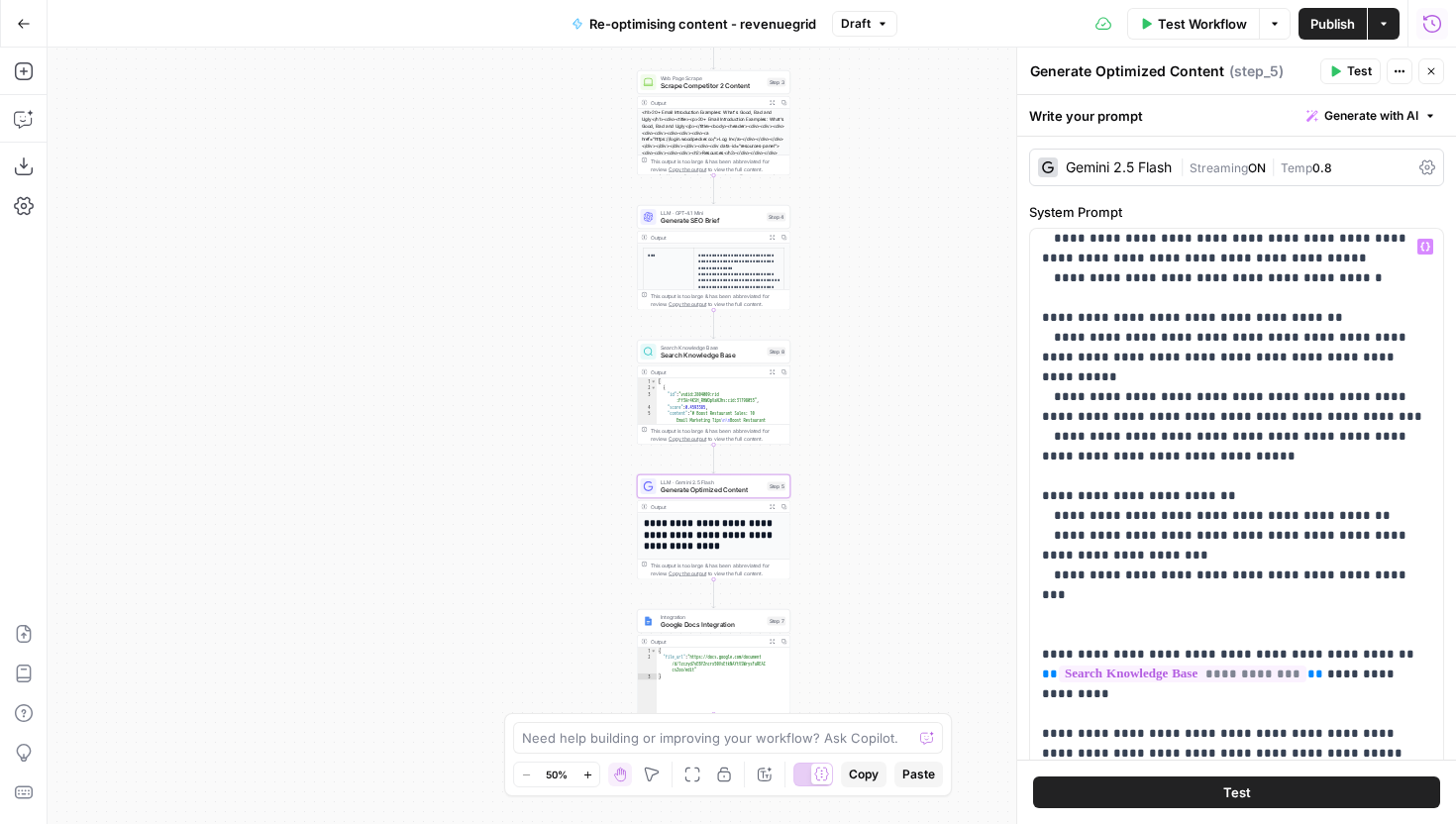 scroll, scrollTop: 1922, scrollLeft: 0, axis: vertical 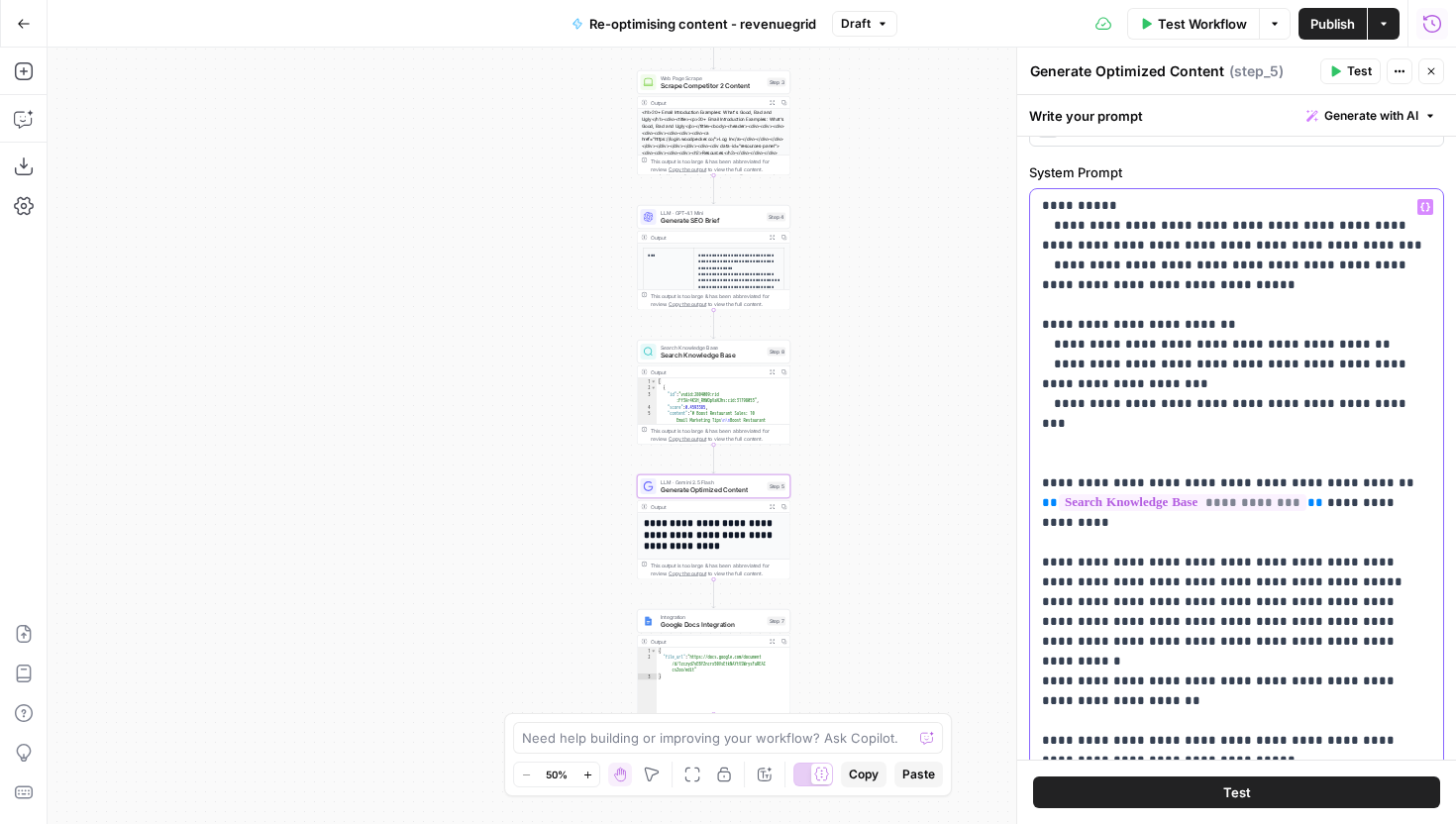 click on "**********" at bounding box center [1236, -368] 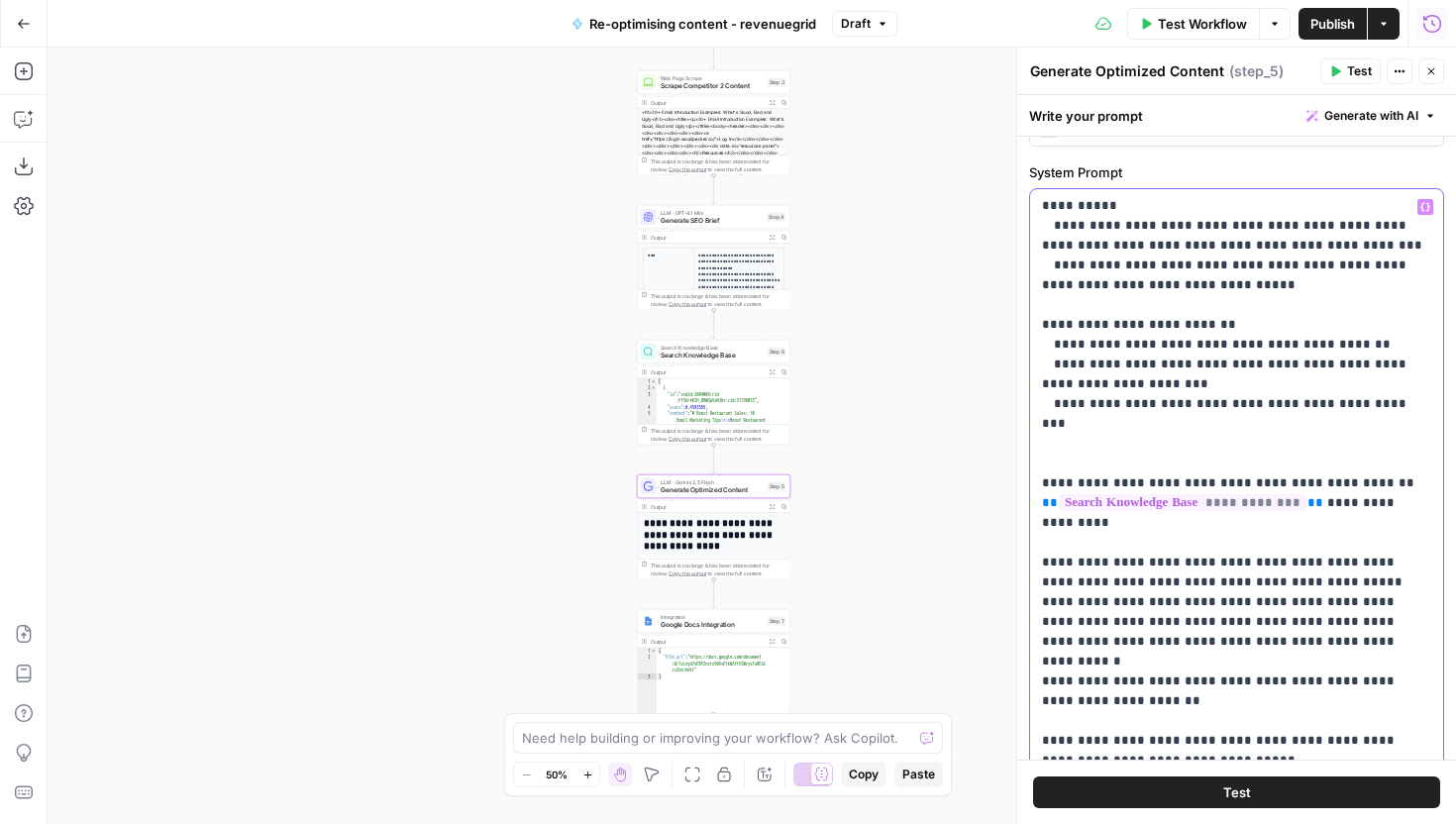drag, startPoint x: 1069, startPoint y: 564, endPoint x: 1296, endPoint y: 573, distance: 227.17834 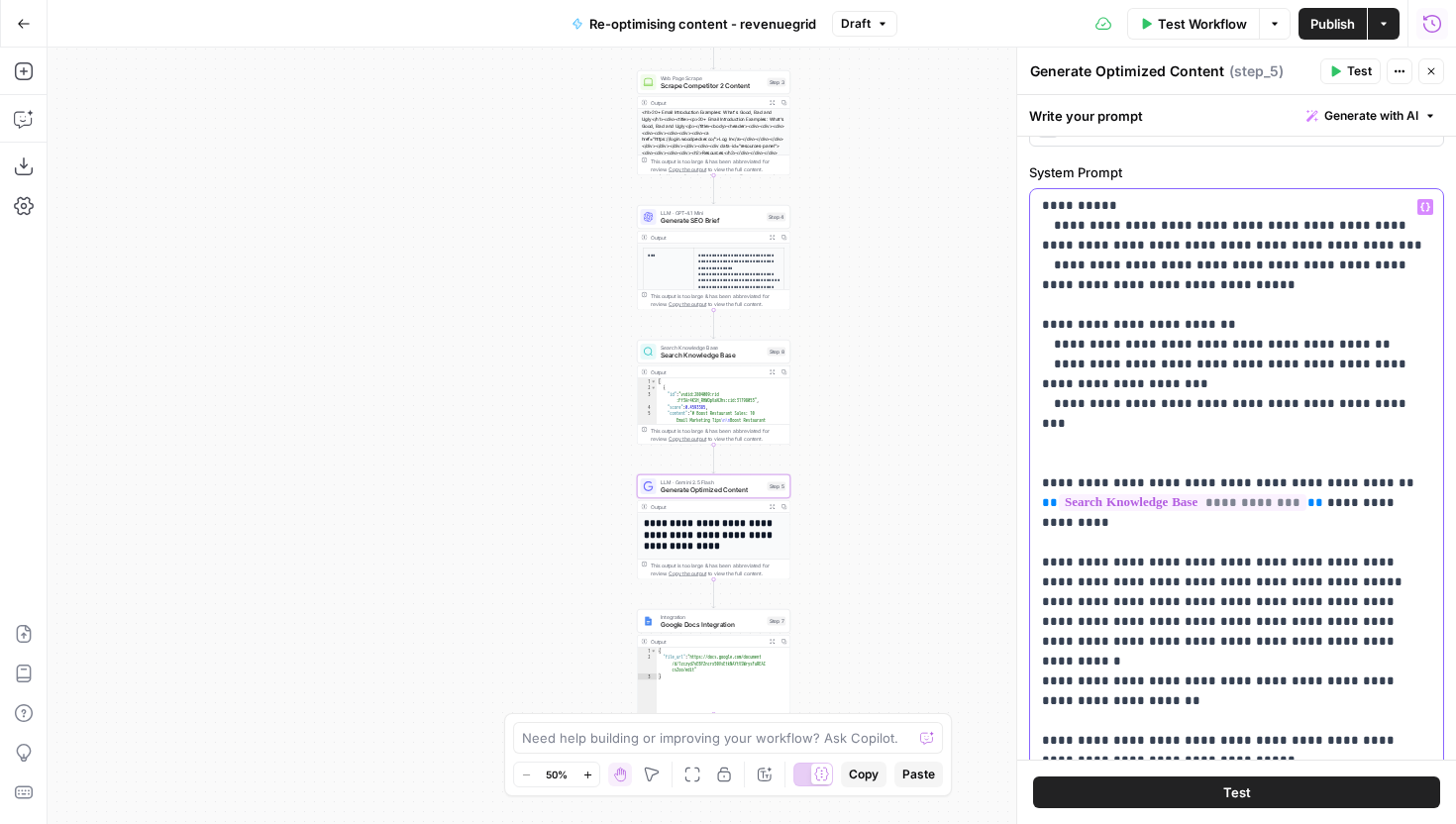click on "**********" at bounding box center (1236, -368) 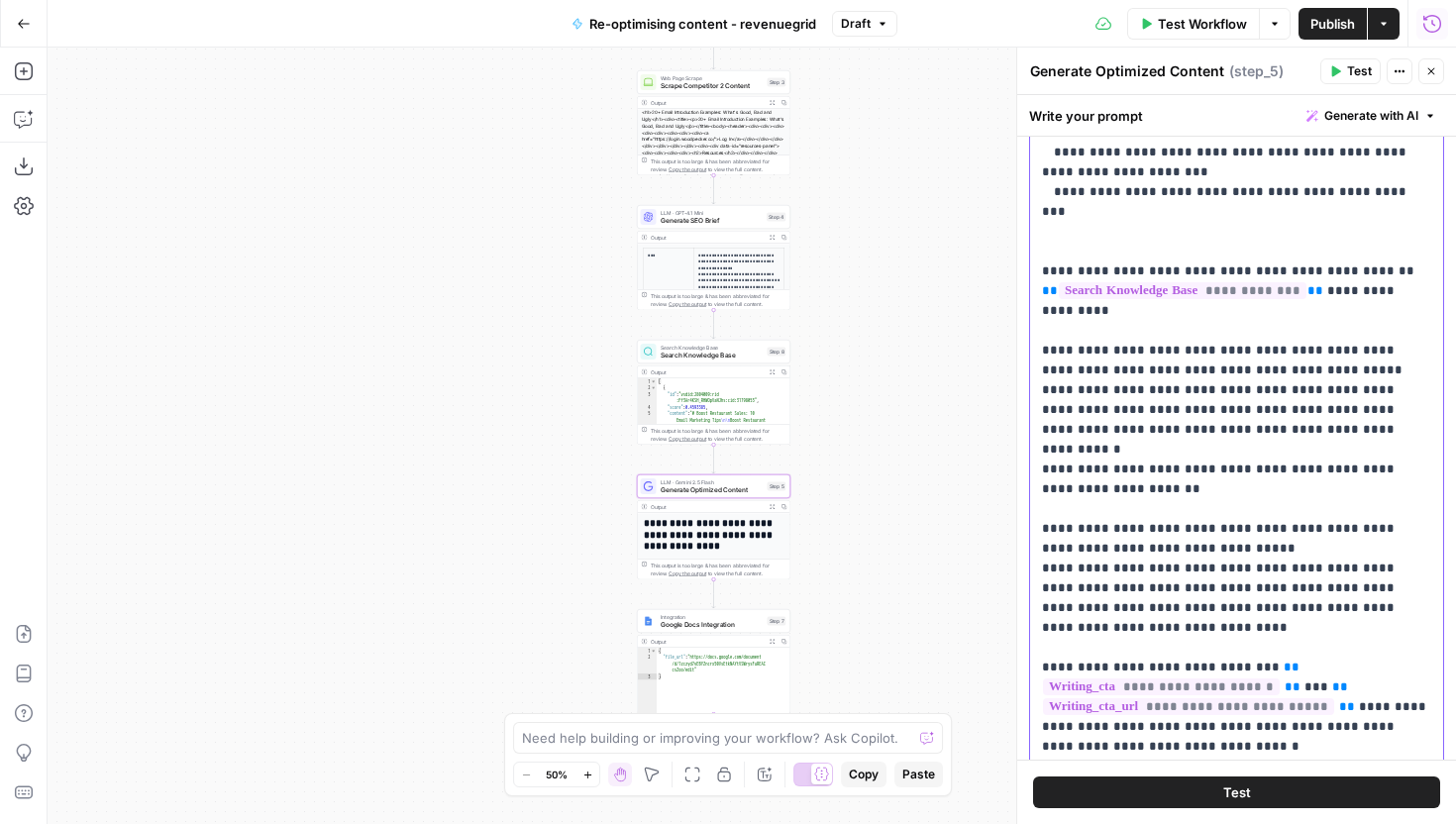 scroll, scrollTop: 381, scrollLeft: 0, axis: vertical 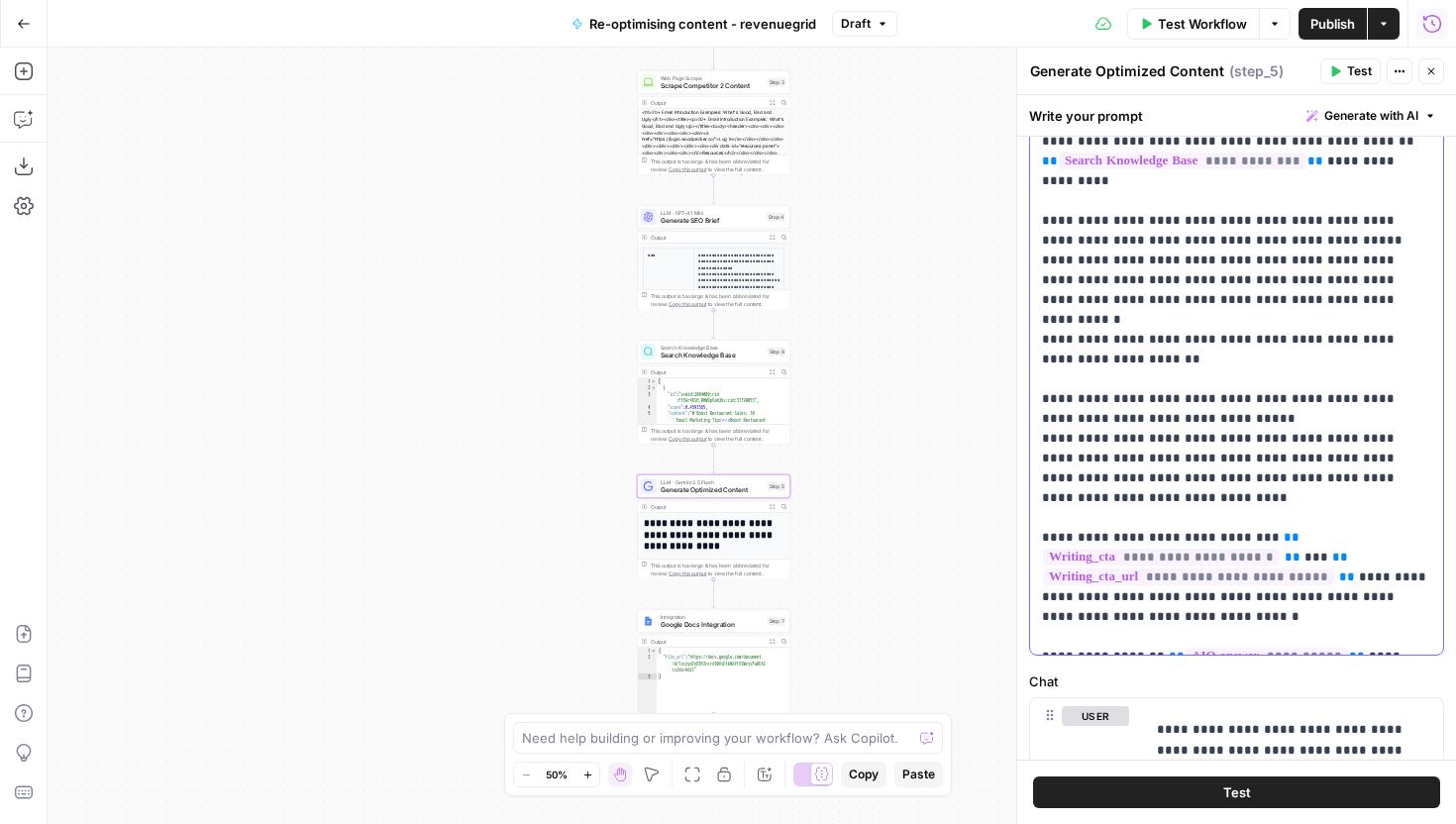 click on "**********" at bounding box center [1236, -710] 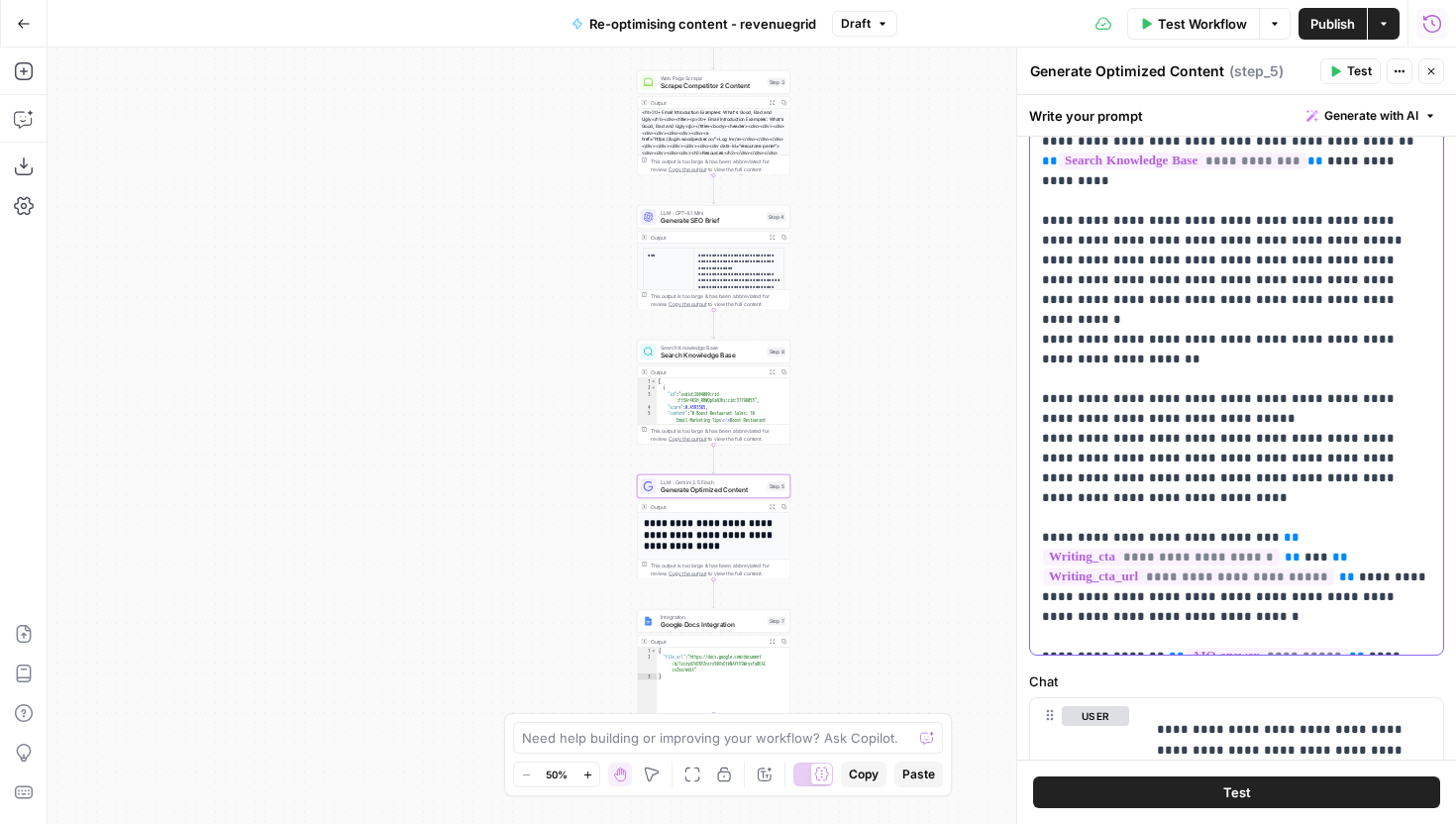 click on "**********" at bounding box center [1236, -710] 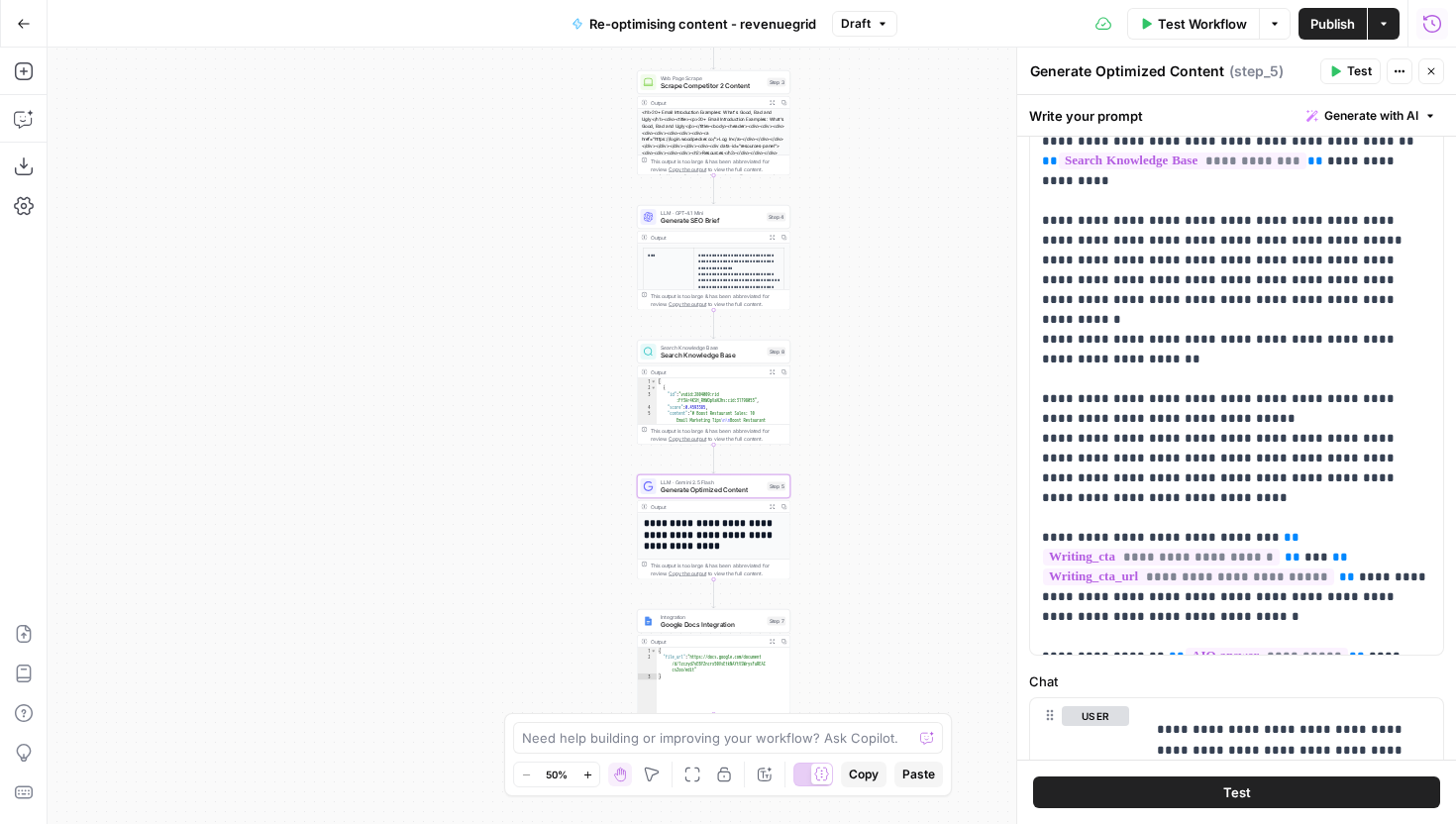 click on "Test Workflow Options Publish Actions Run History" at bounding box center [1177, 23] 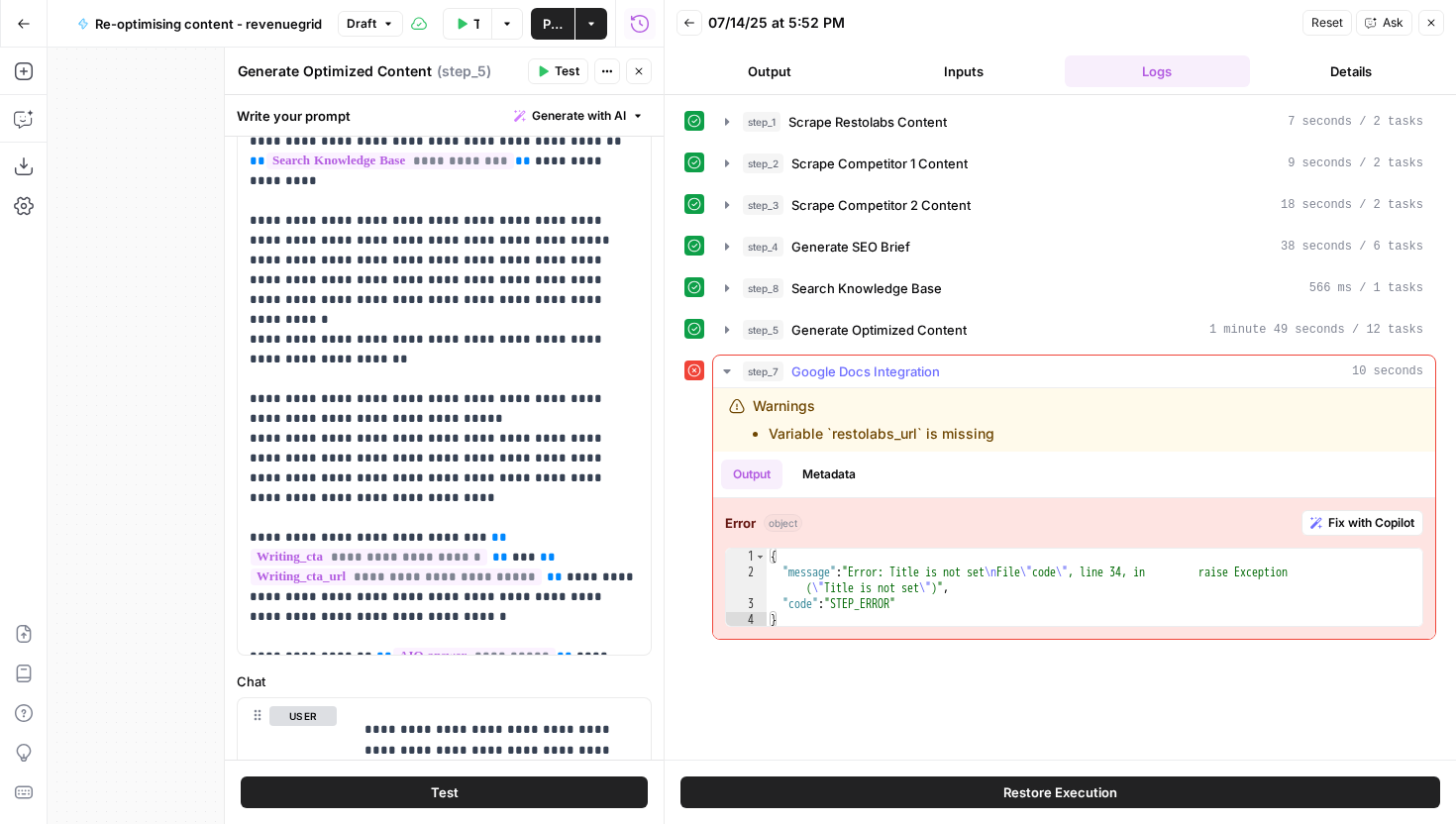 click on "step_7 Google Docs Integration 10 seconds" at bounding box center [1074, 371] 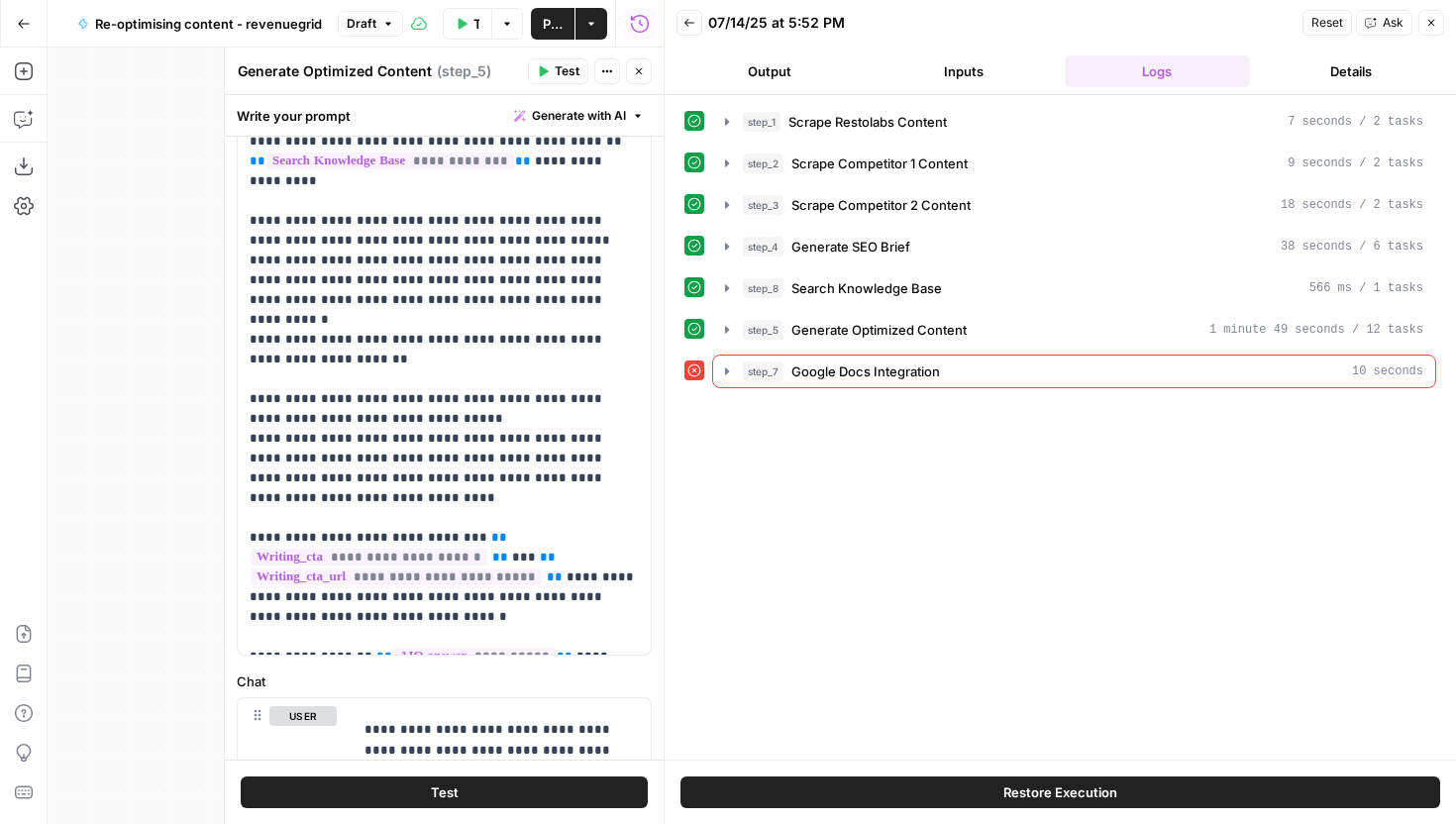 click on "Inputs" at bounding box center (964, 71) 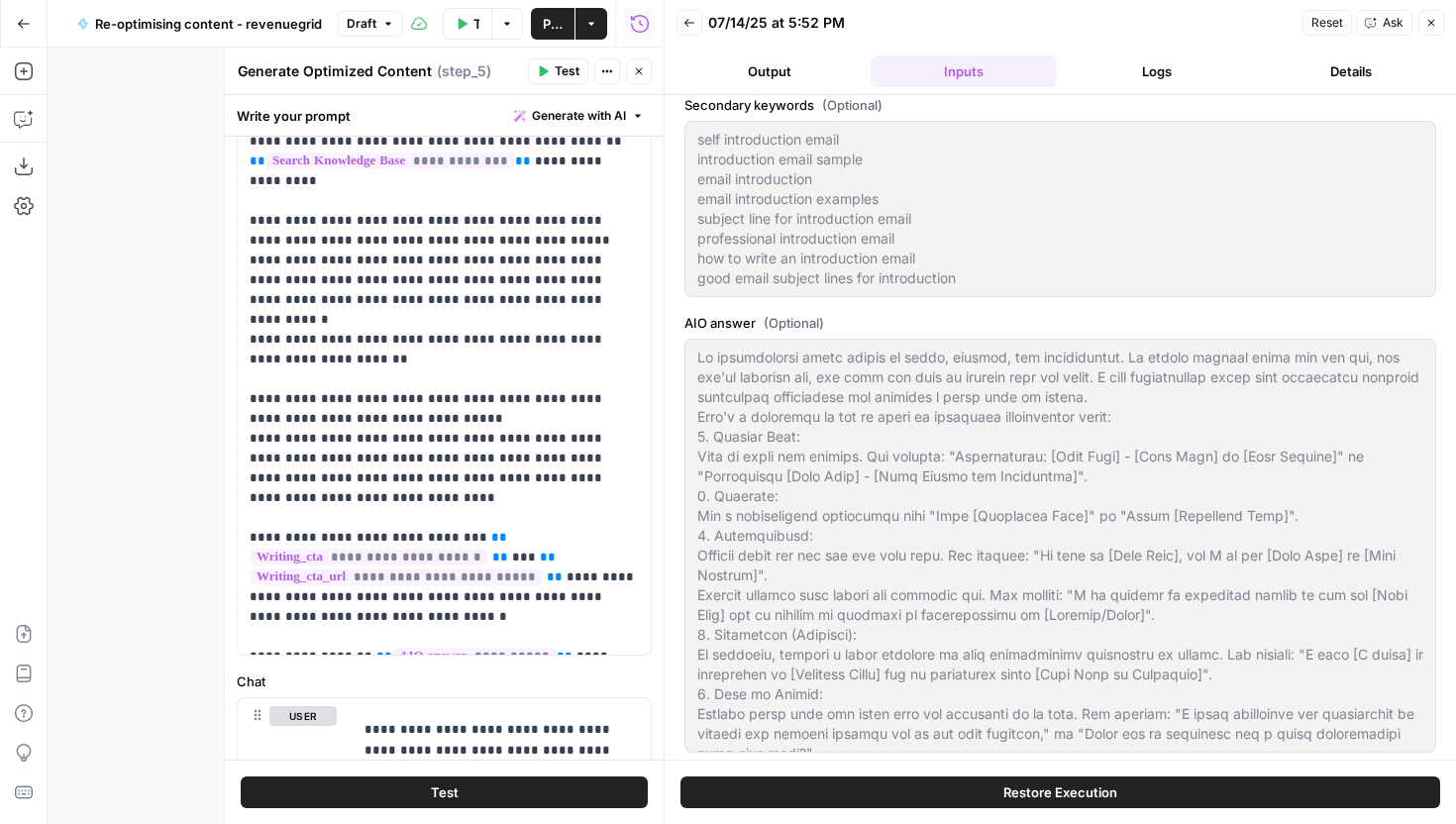 scroll, scrollTop: 989, scrollLeft: 0, axis: vertical 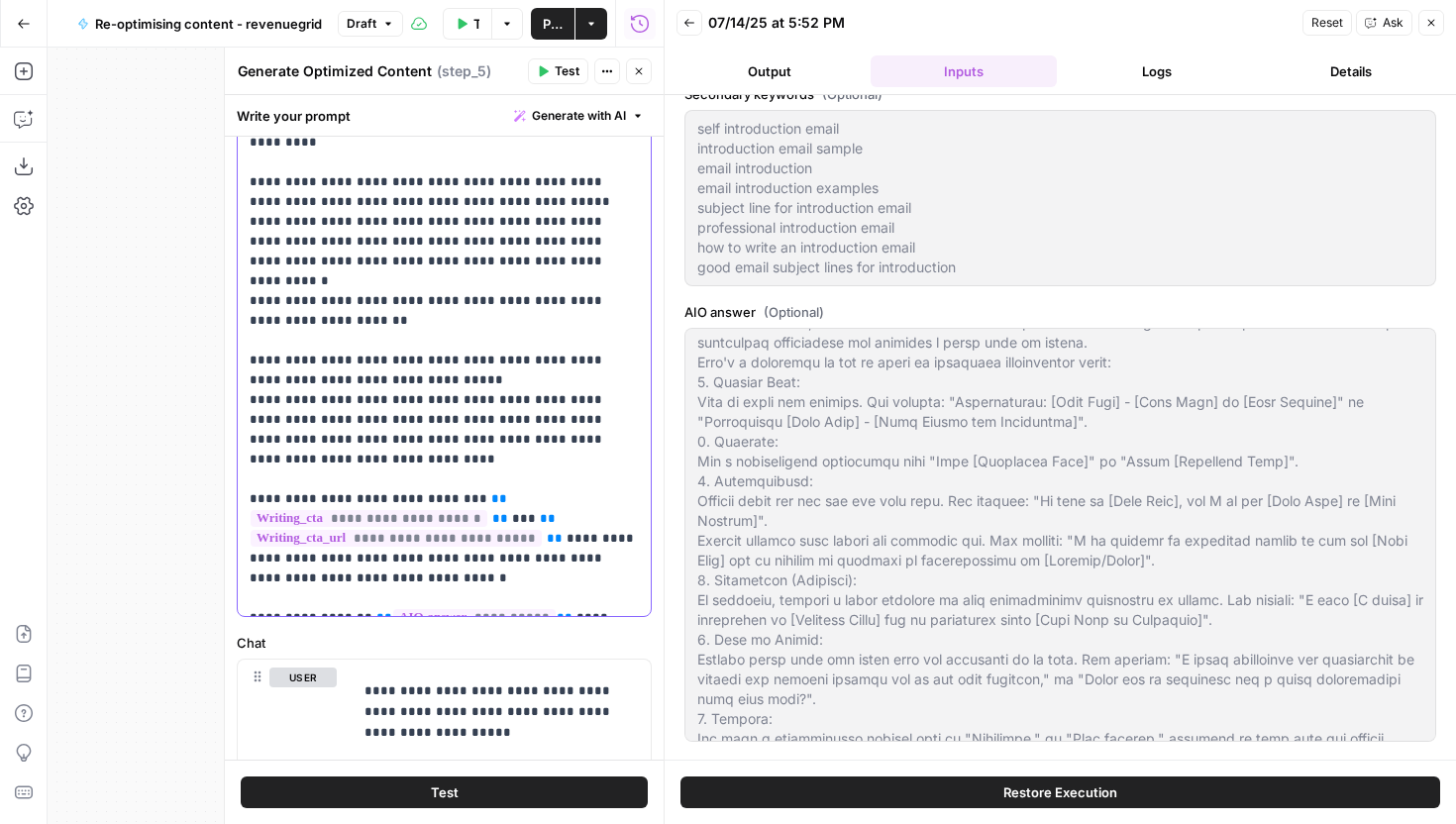 click on "**********" at bounding box center (444, -749) 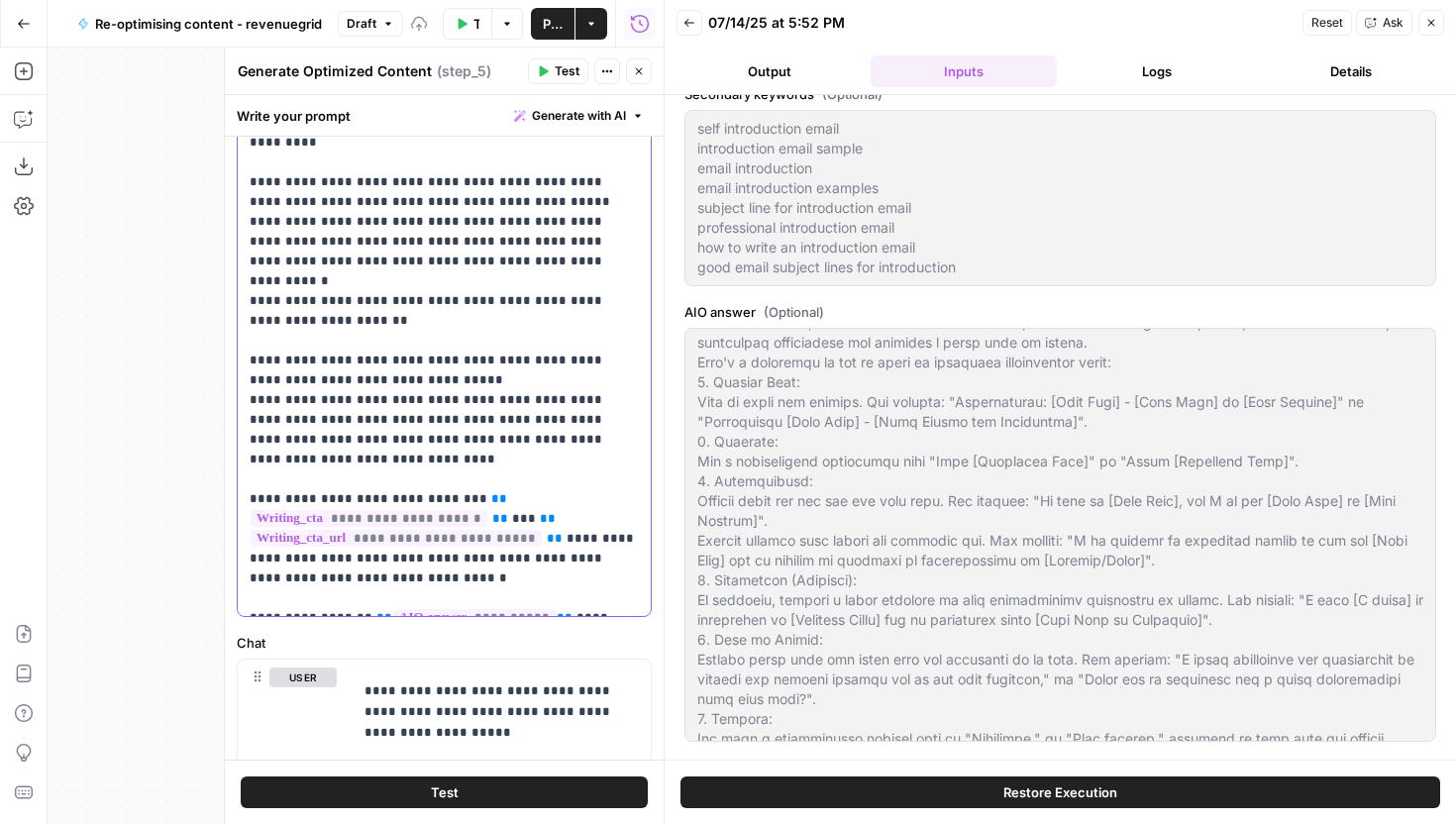 type 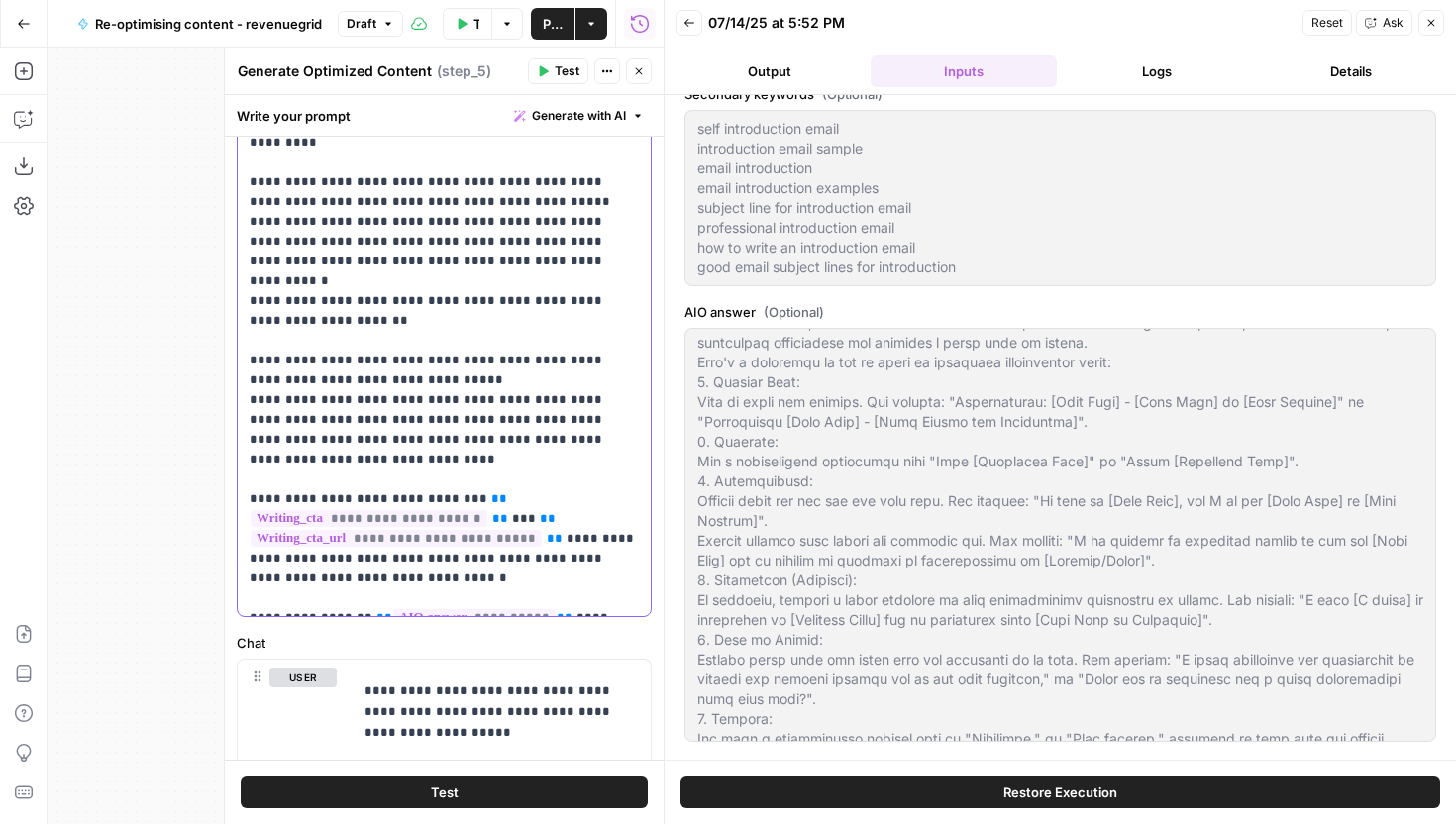 scroll, scrollTop: 1962, scrollLeft: 0, axis: vertical 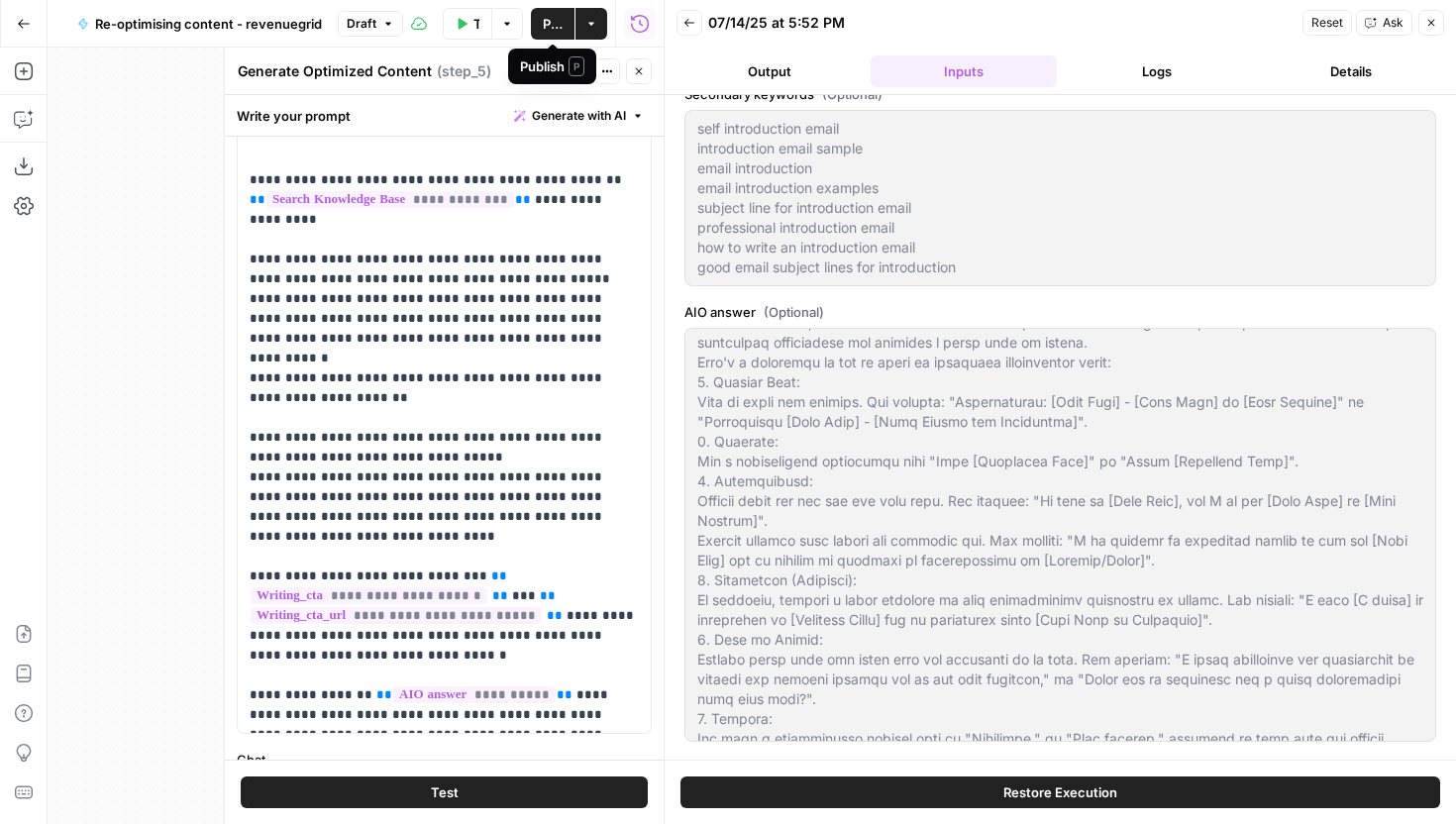 click on "Publish" at bounding box center [553, 24] 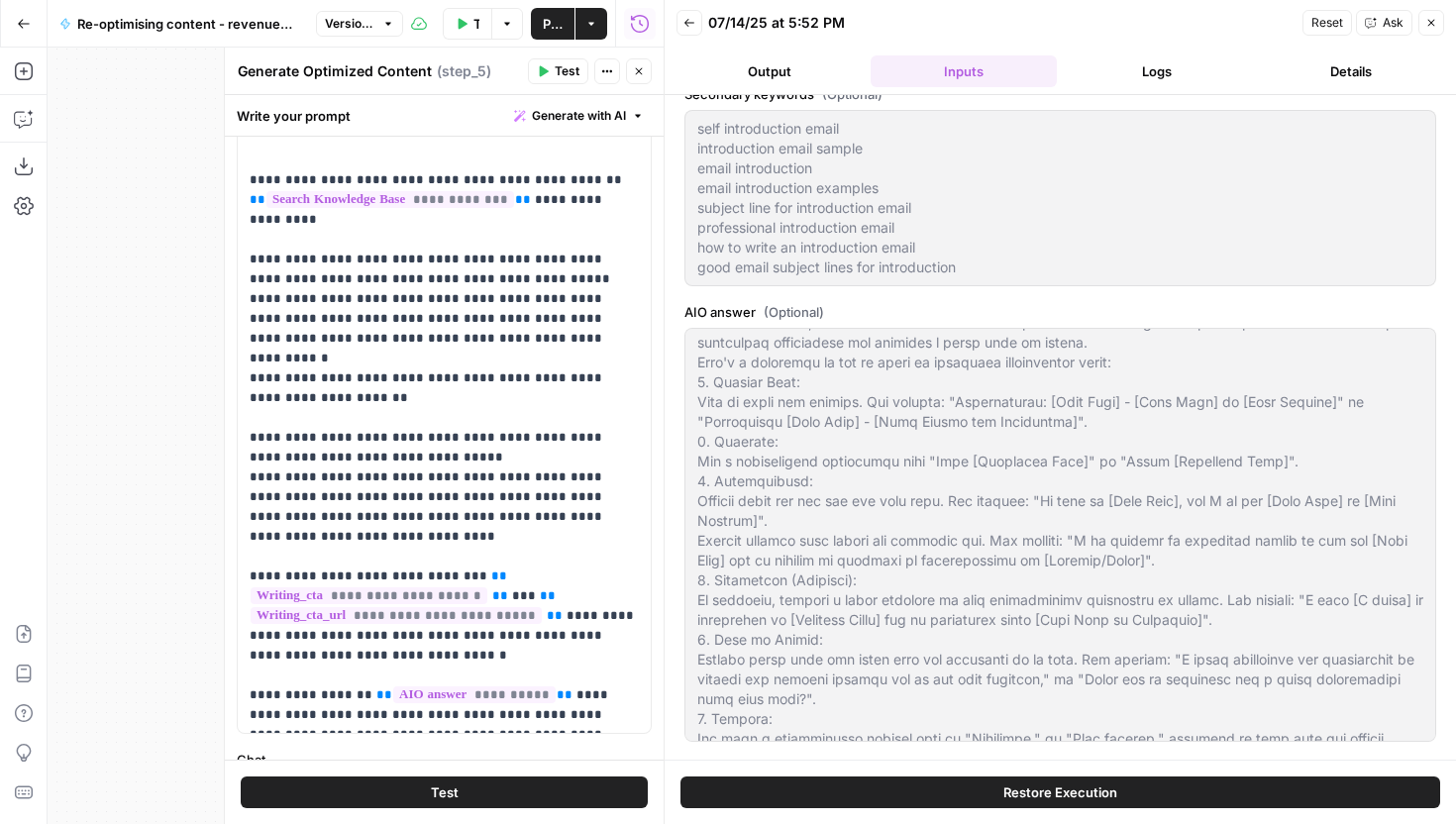 click on "Back 07/14/25 at 5:52 PM Reset Ask Close Output Inputs Logs Details" at bounding box center [1060, 48] 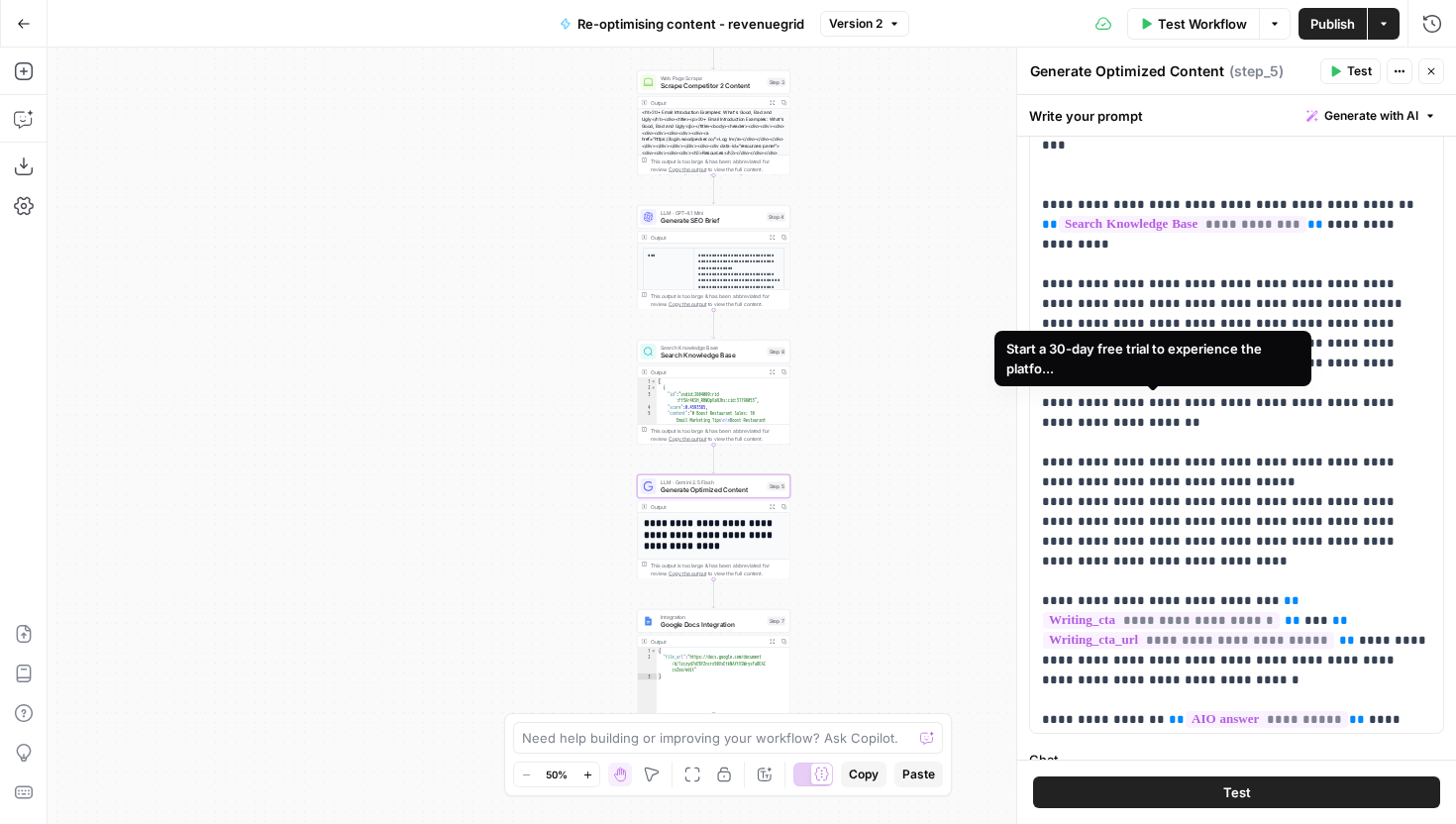 scroll, scrollTop: 1935, scrollLeft: 0, axis: vertical 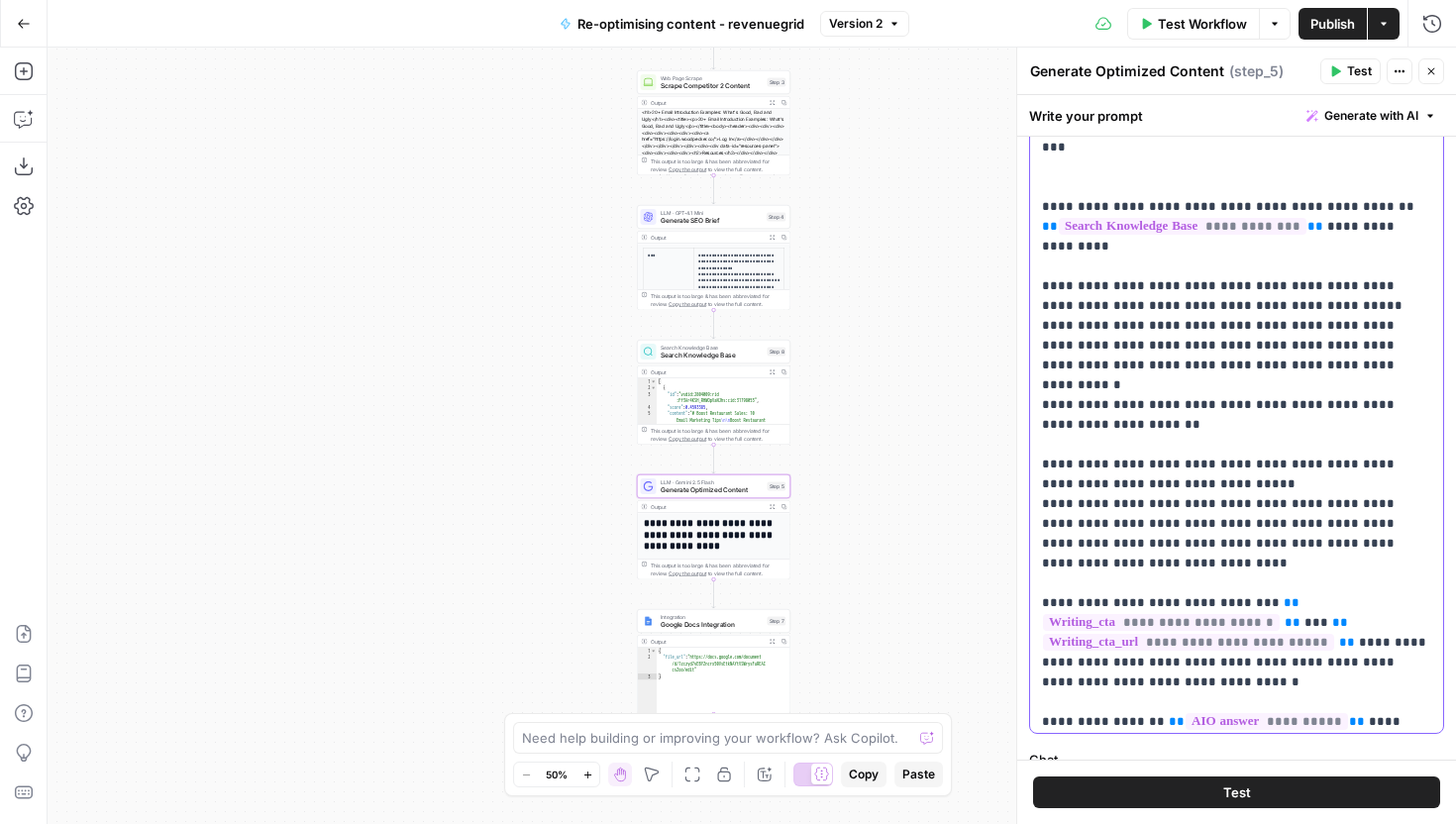 click on "**********" at bounding box center (1236, -625) 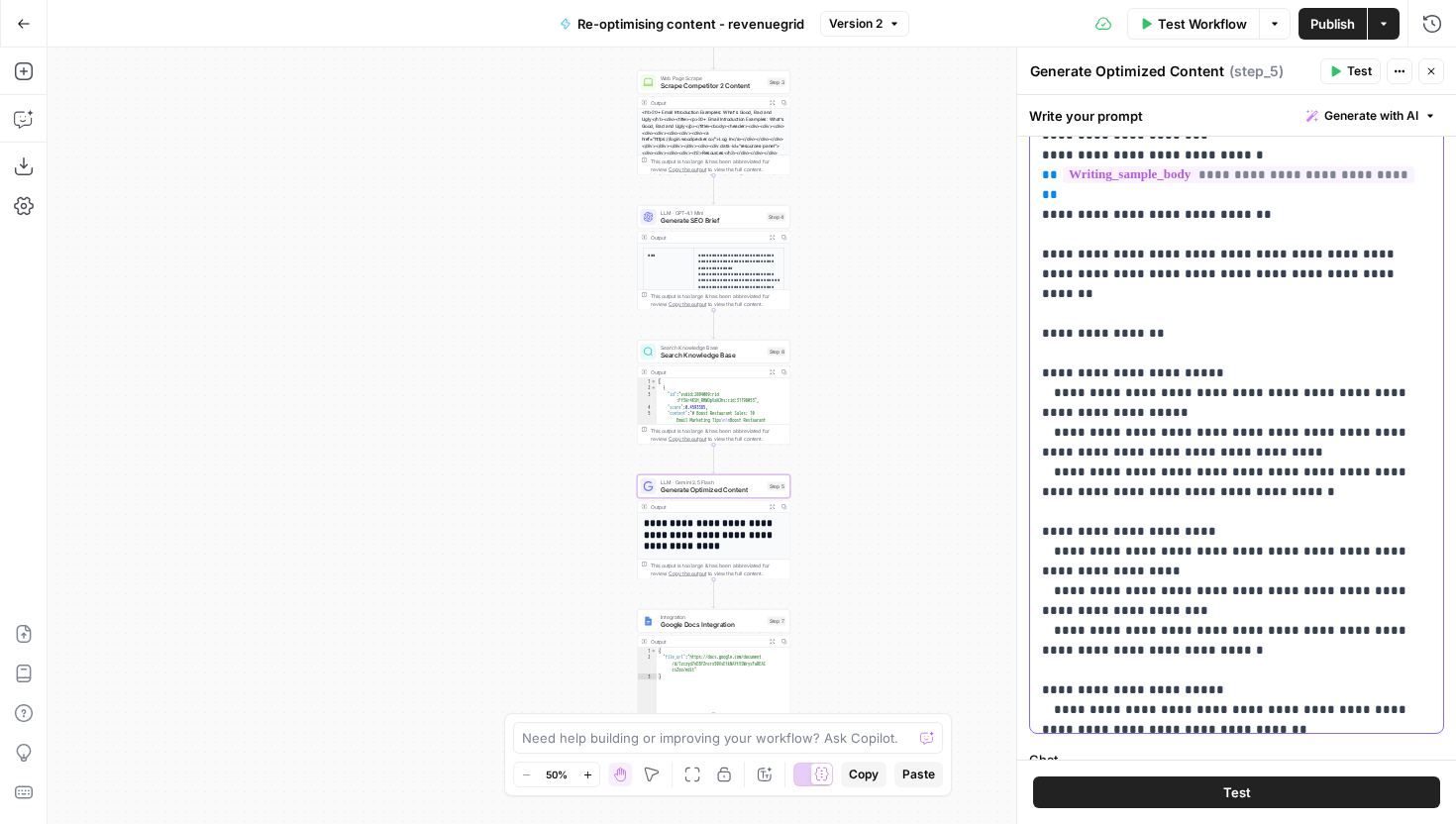 scroll, scrollTop: 0, scrollLeft: 0, axis: both 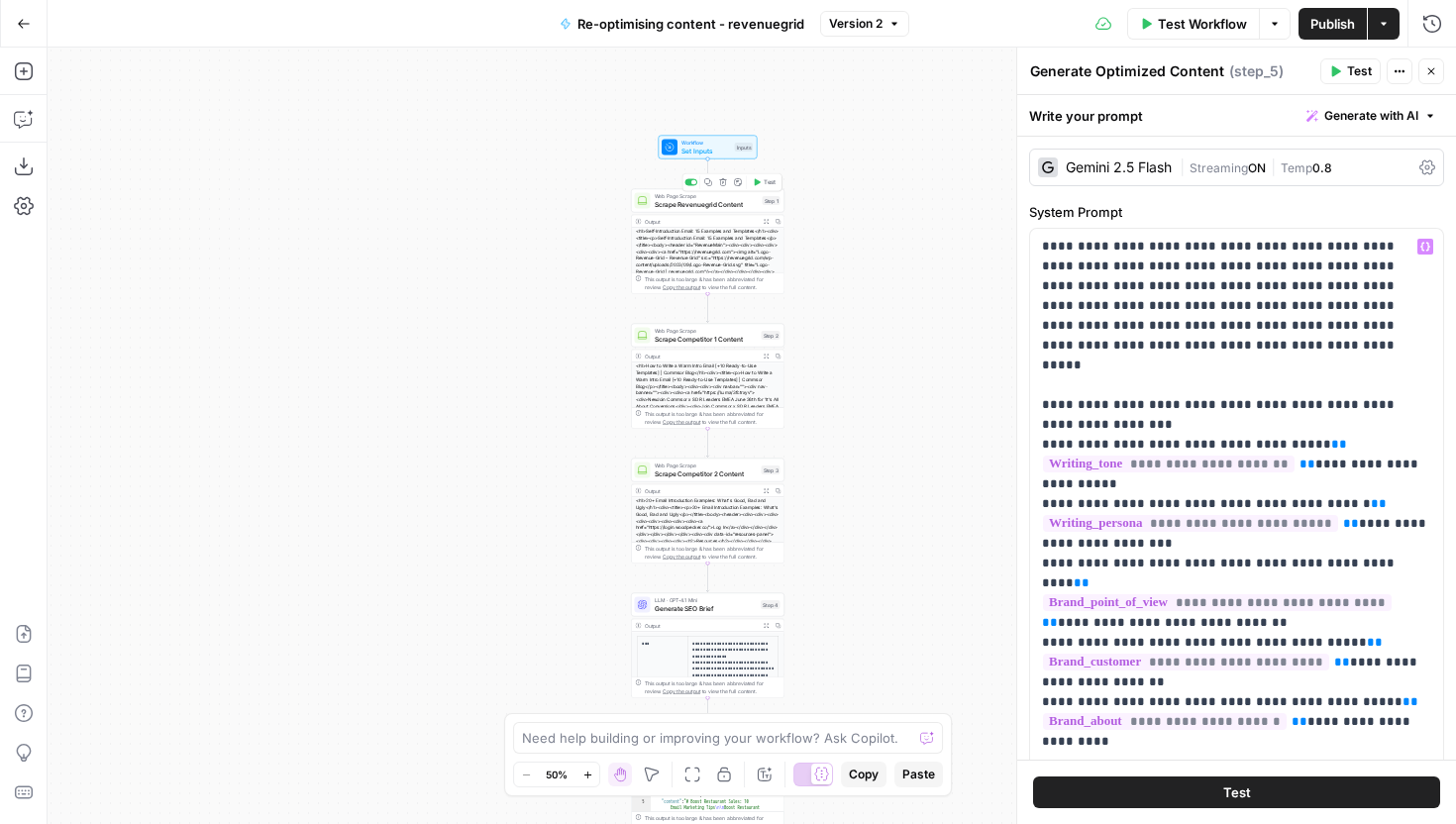 click on "Scrape Revenuegrid Content" at bounding box center [706, 204] 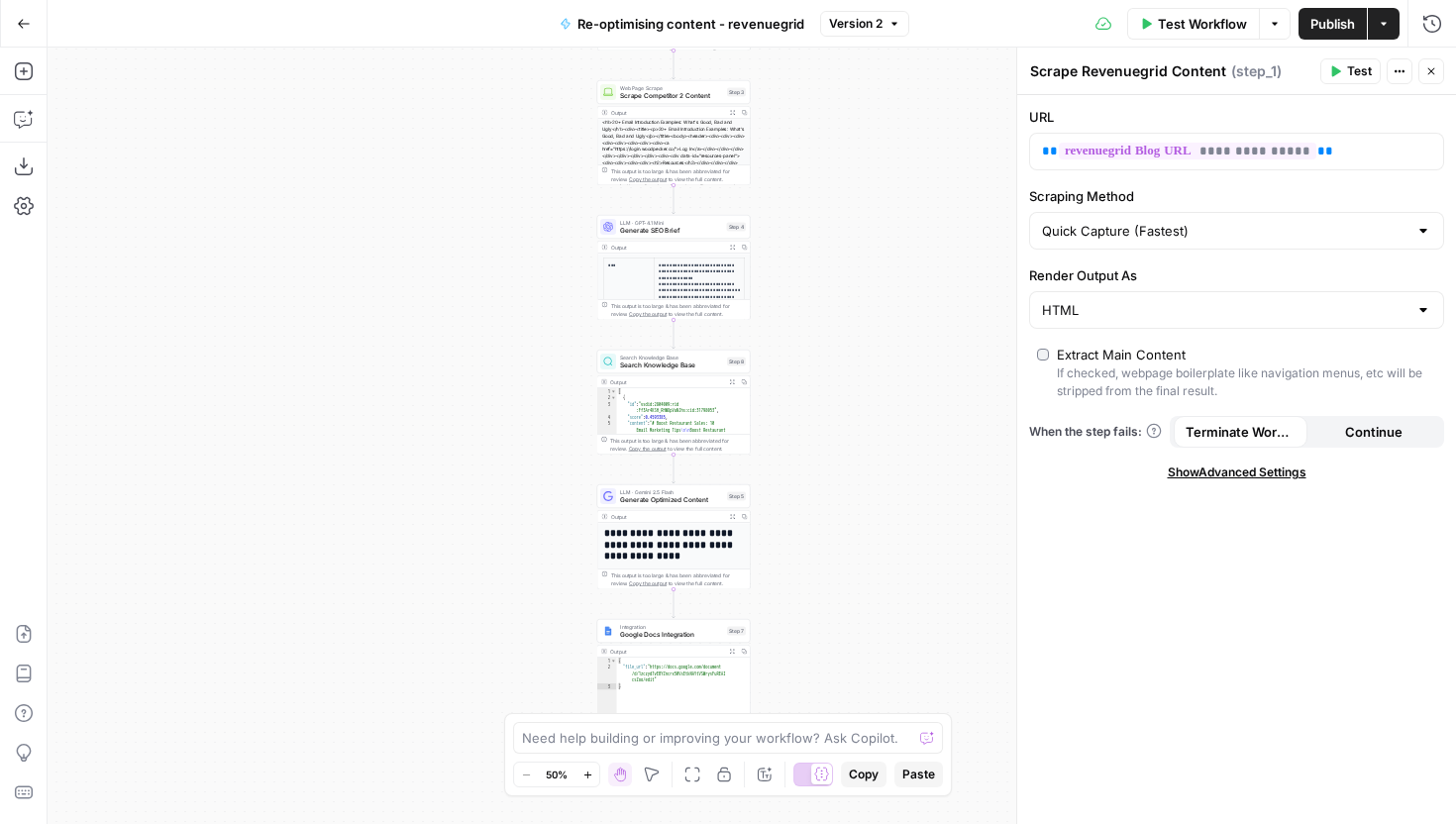 click on "Generate SEO Brief" at bounding box center (672, 231) 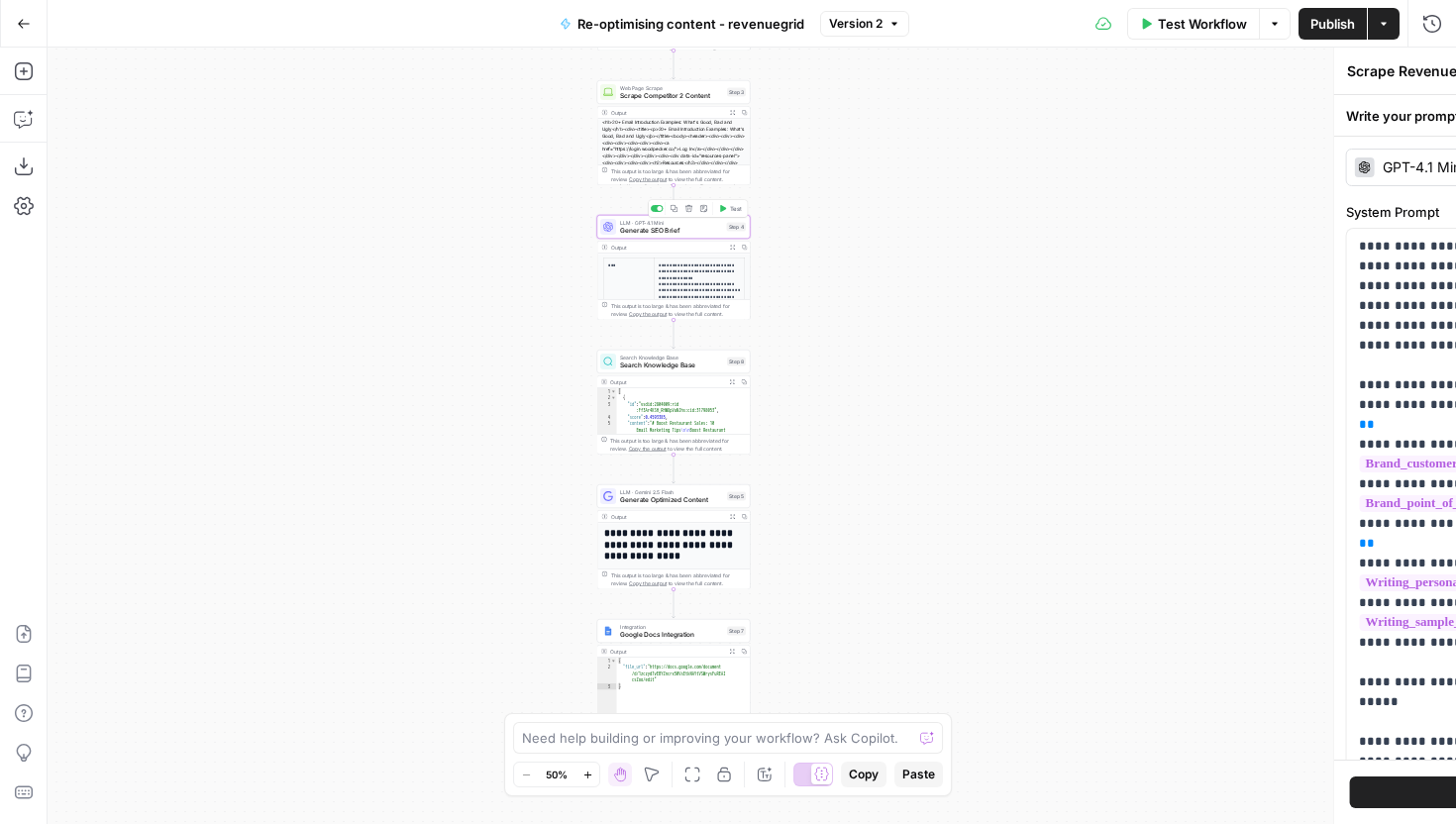 type on "Generate SEO Brief" 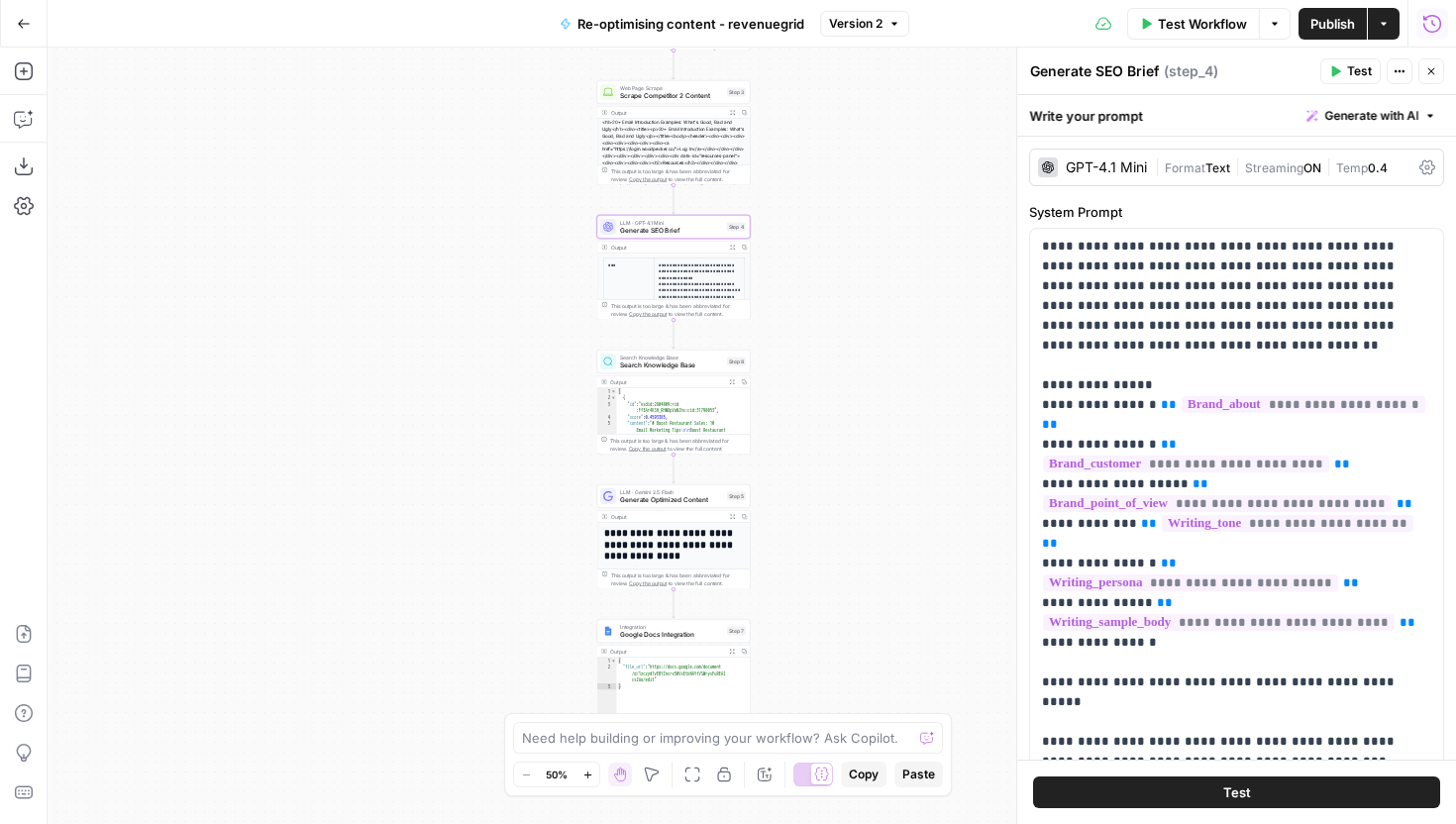 click 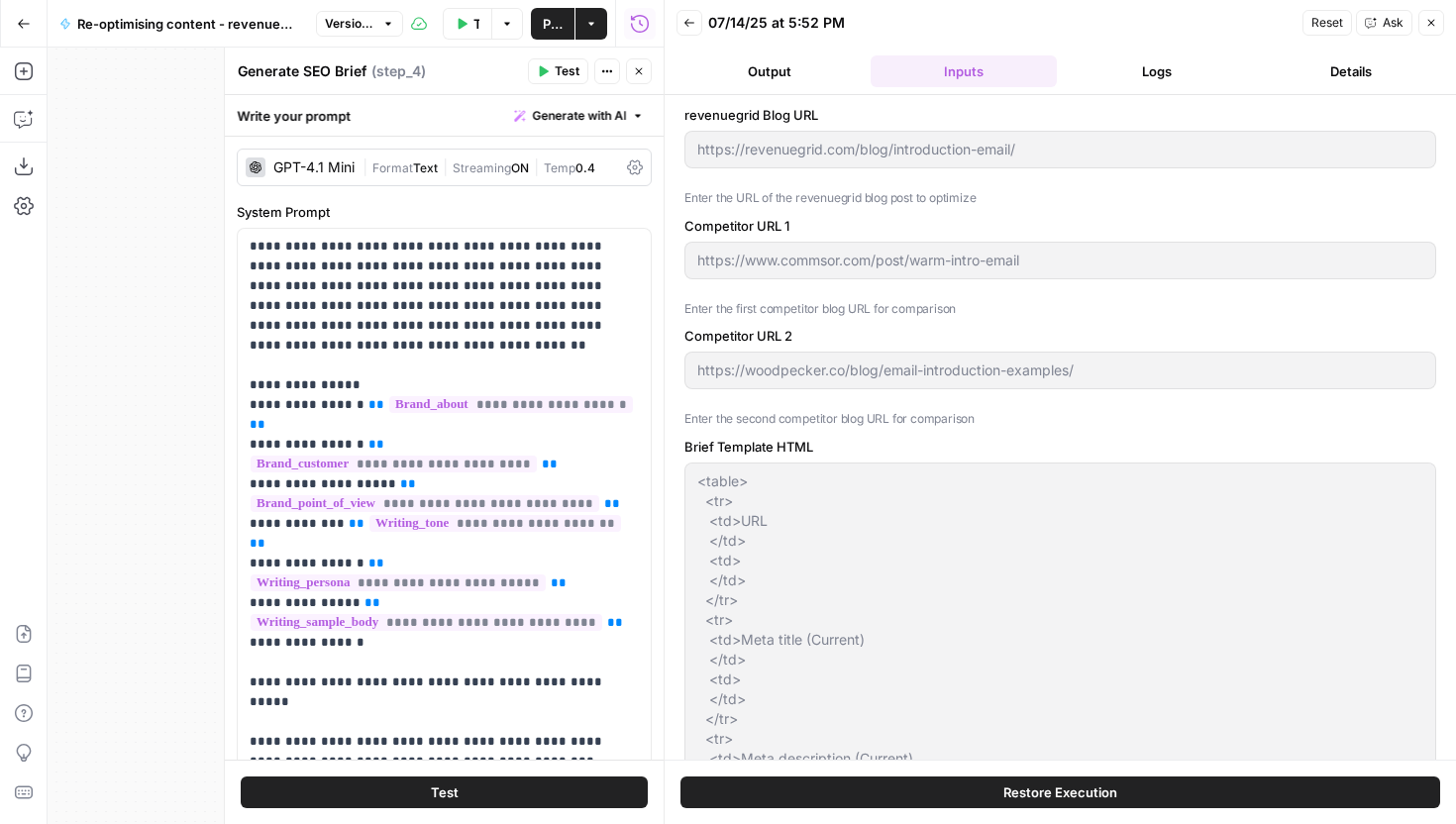 click on "Logs" at bounding box center [1158, 71] 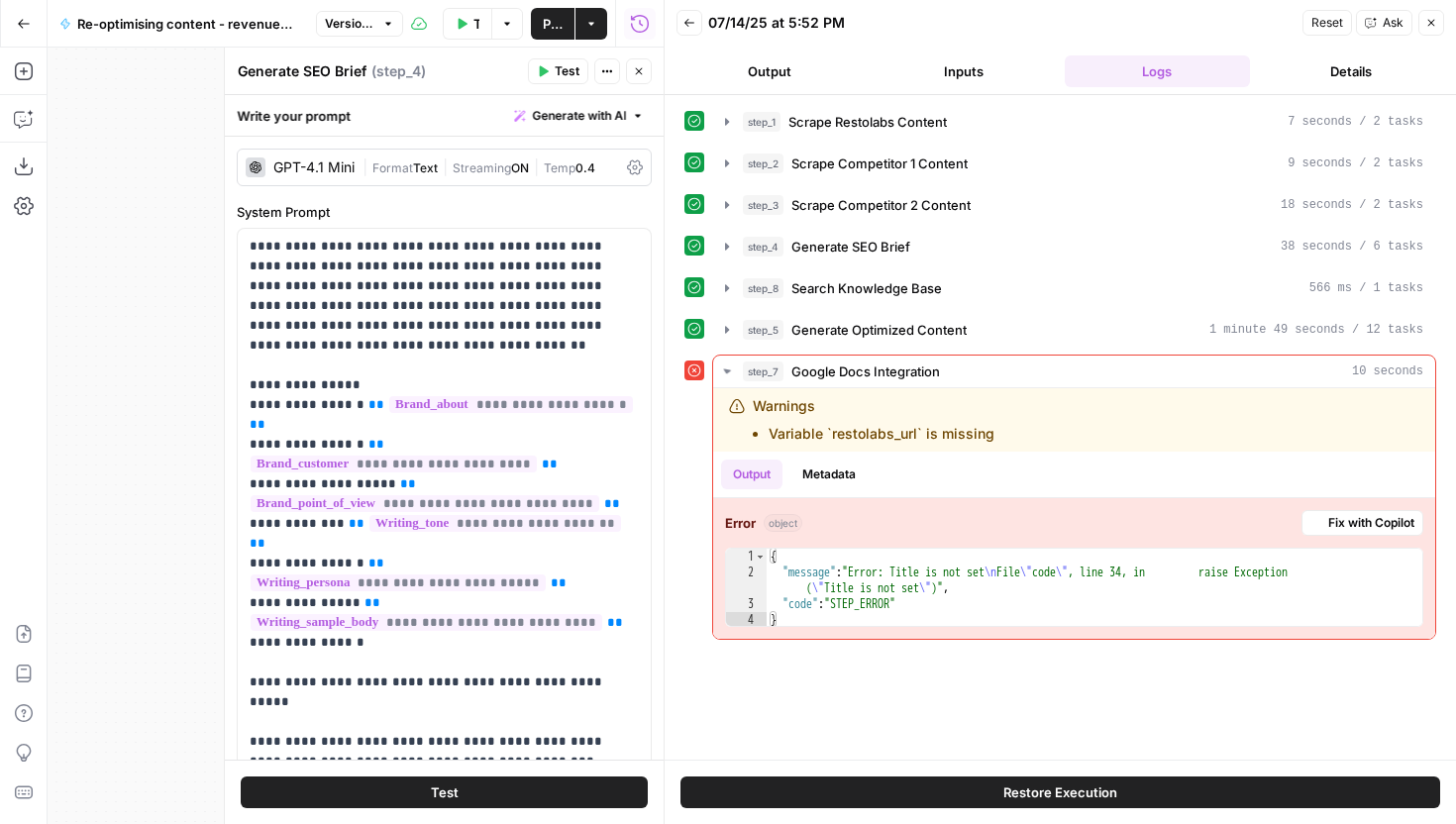 click on "Inputs" at bounding box center (964, 71) 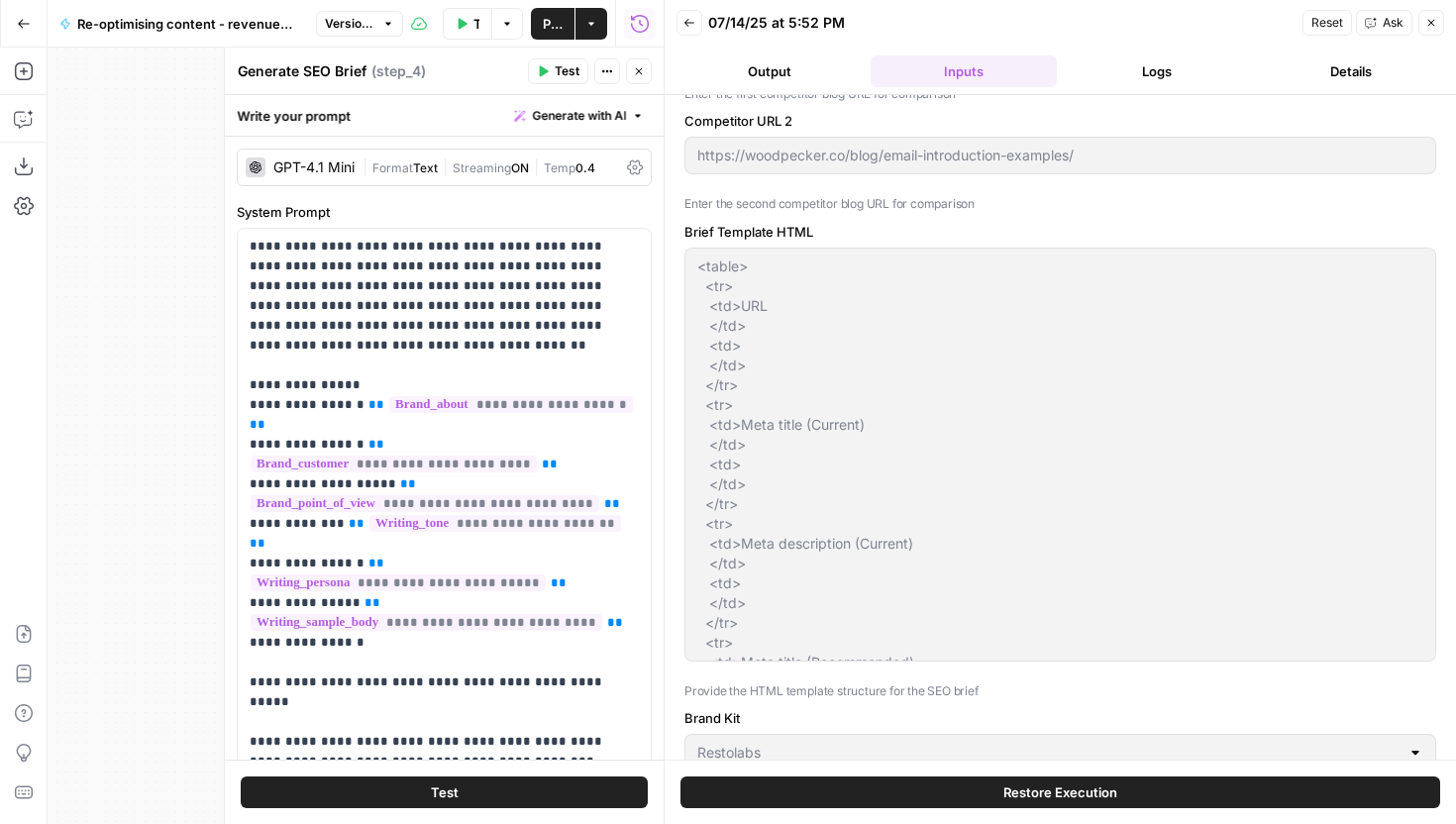 scroll, scrollTop: 242, scrollLeft: 0, axis: vertical 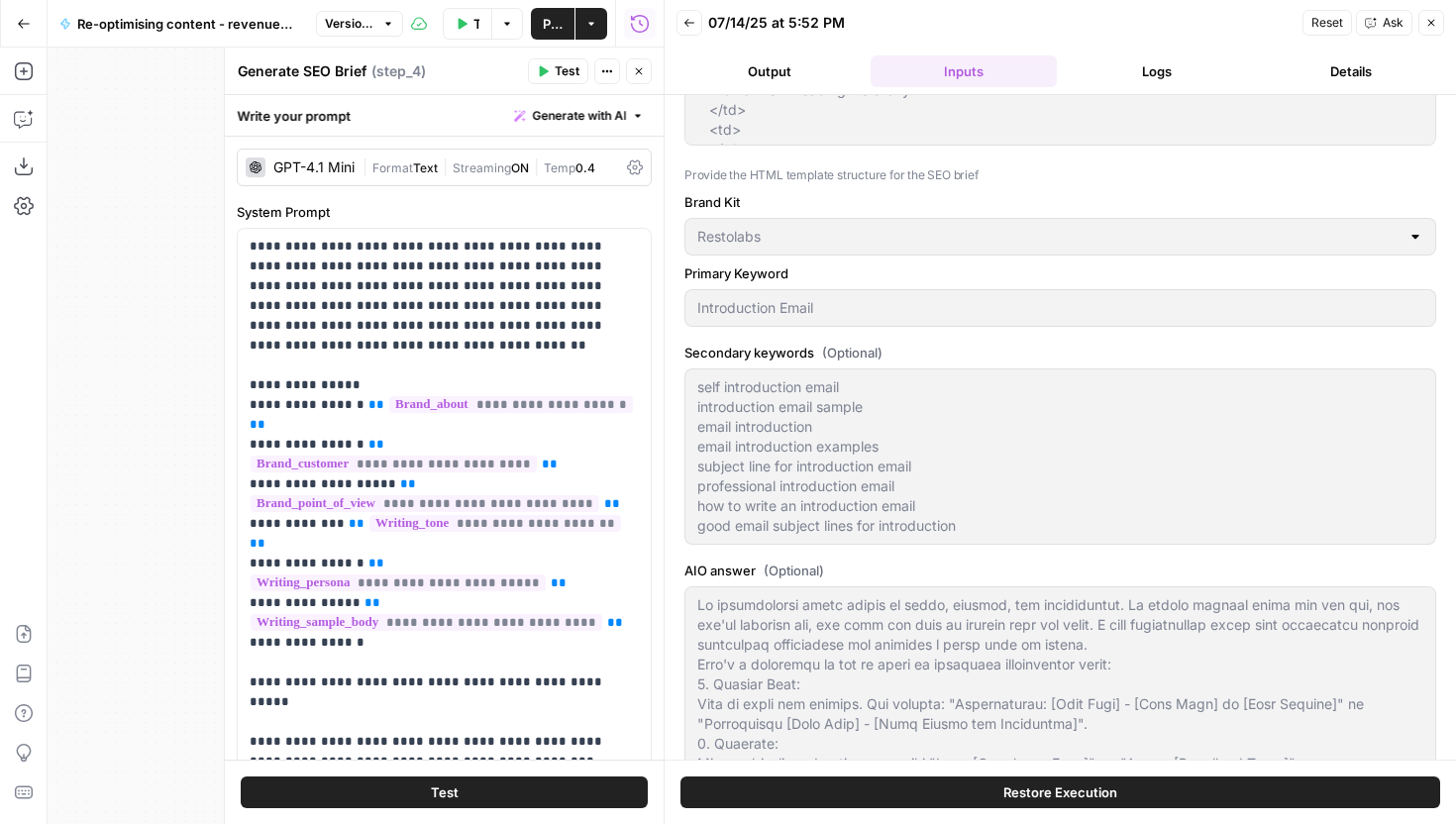 click on "Output" at bounding box center (770, 71) 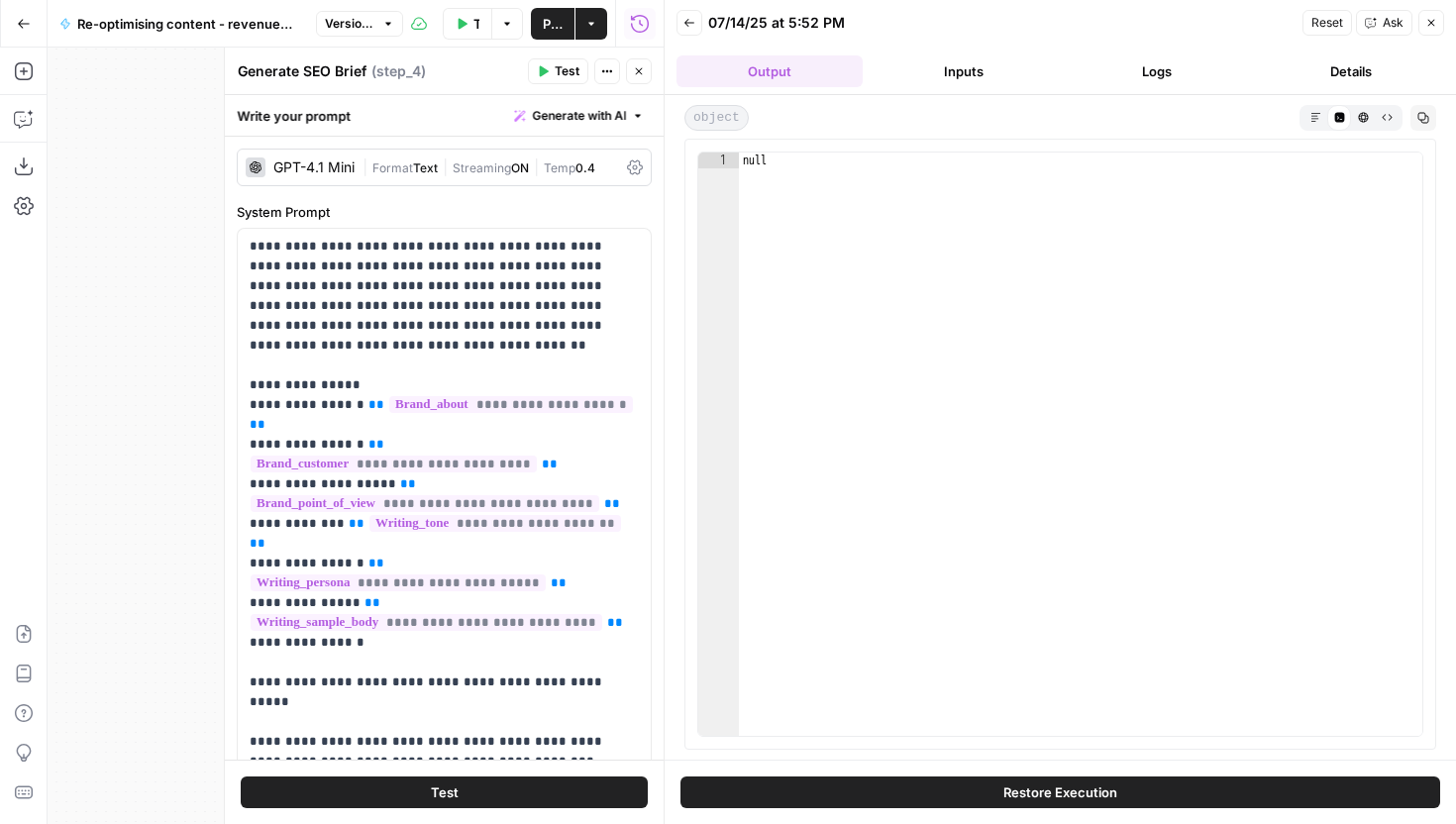 click on "Inputs" at bounding box center [964, 71] 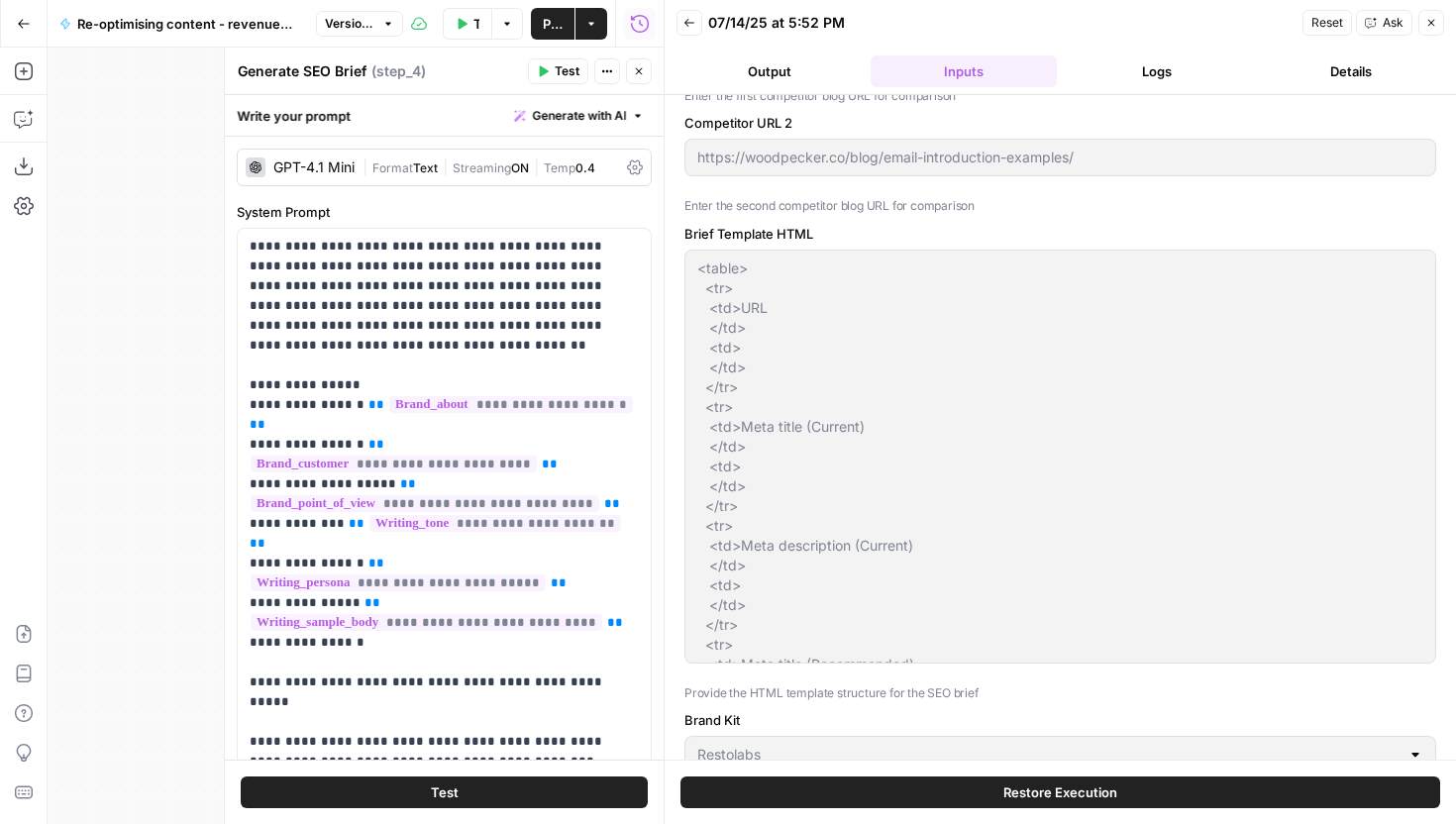 scroll, scrollTop: 0, scrollLeft: 0, axis: both 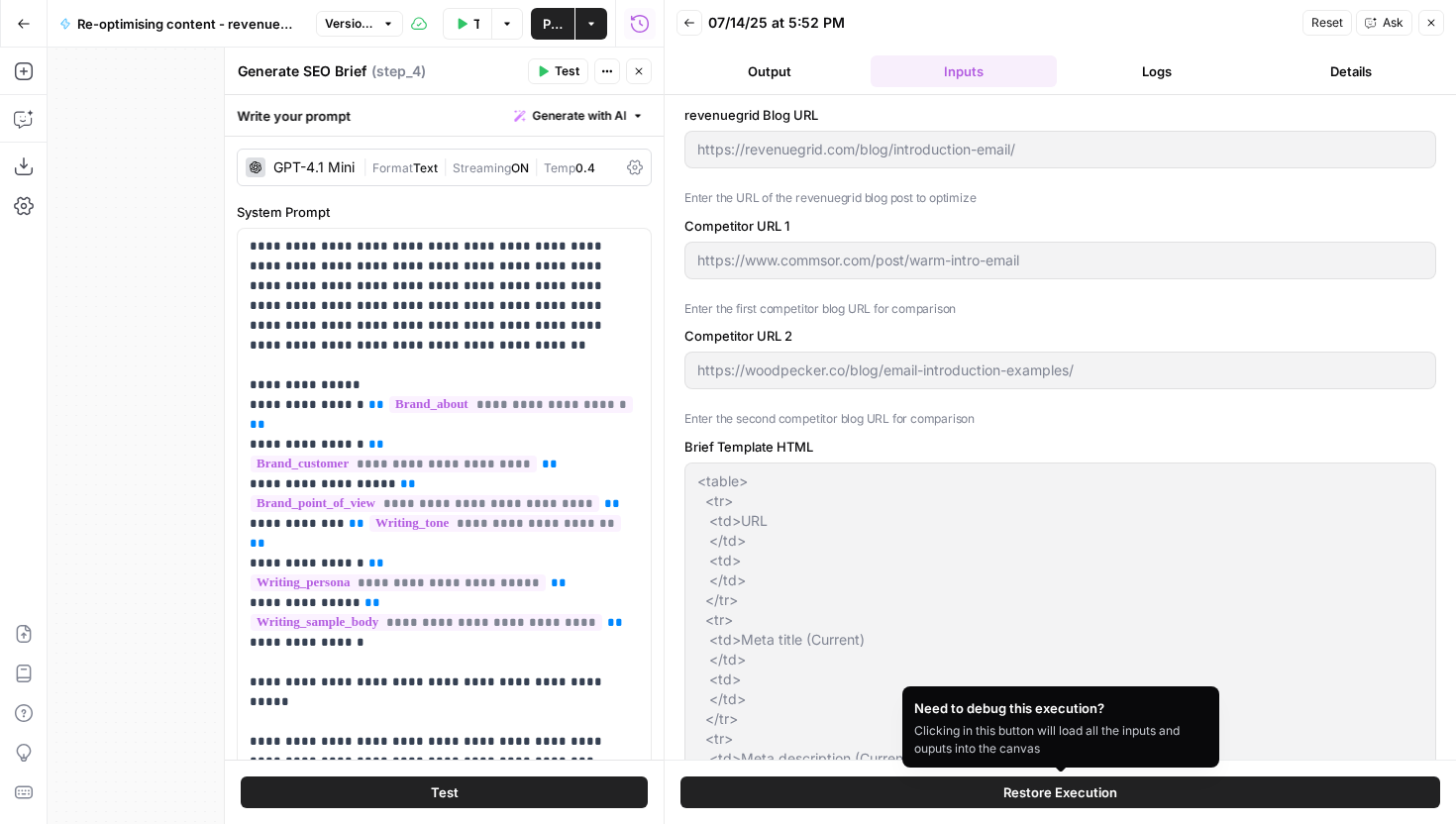 click on "Restore Execution" at bounding box center (1060, 792) 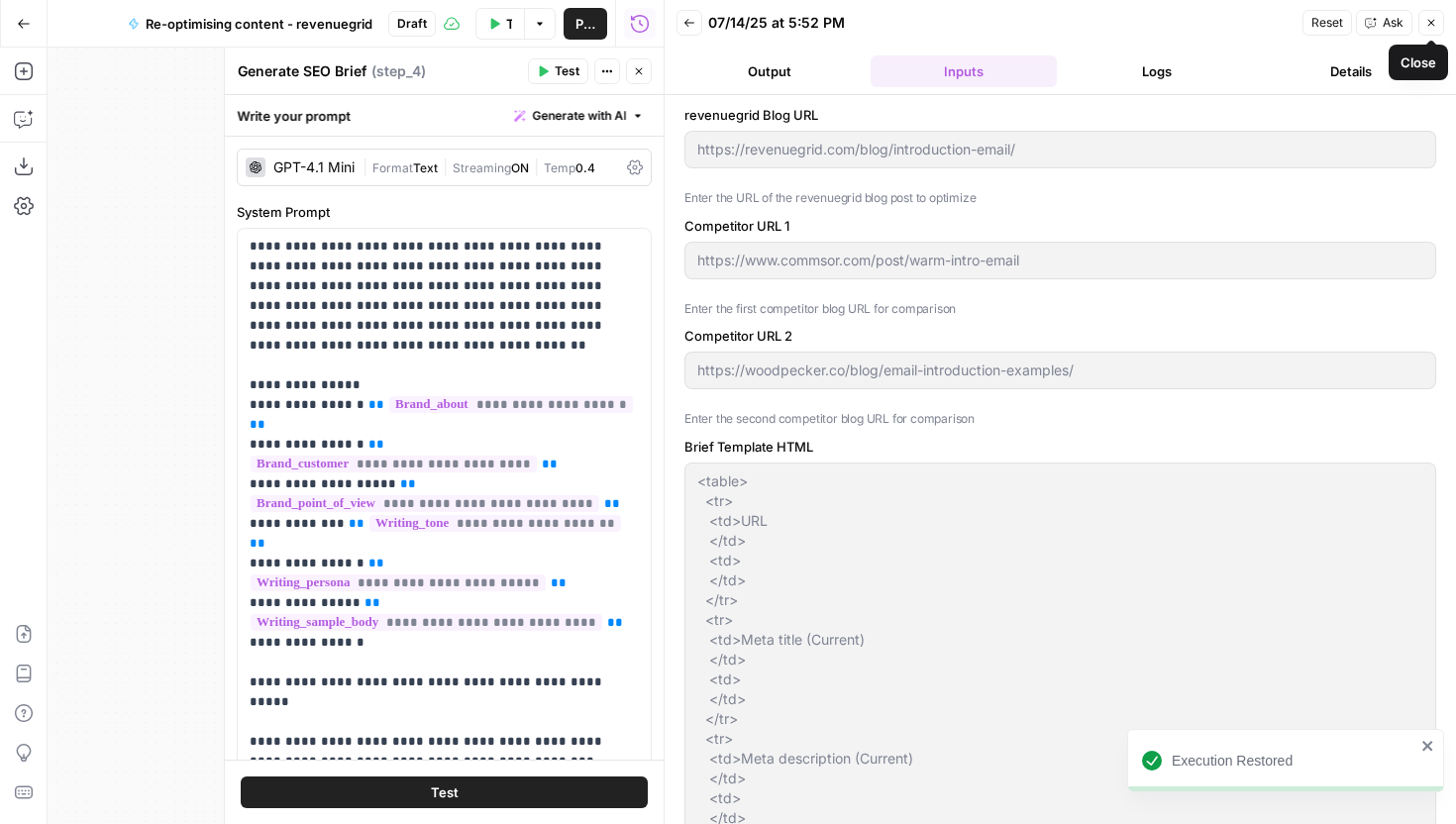 click on "Close" at bounding box center (1431, 23) 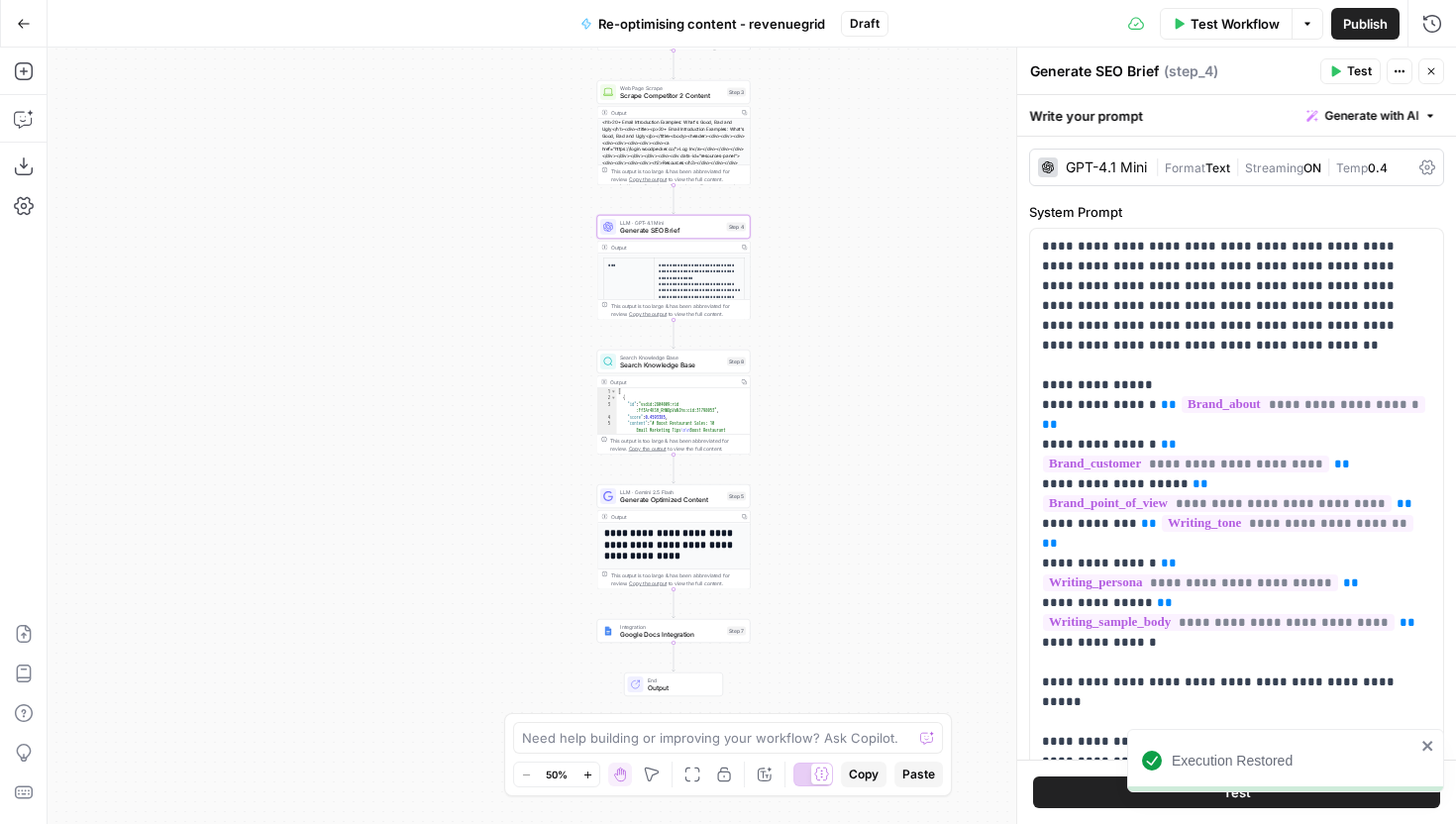 click on "Test Workflow" at bounding box center [1235, 24] 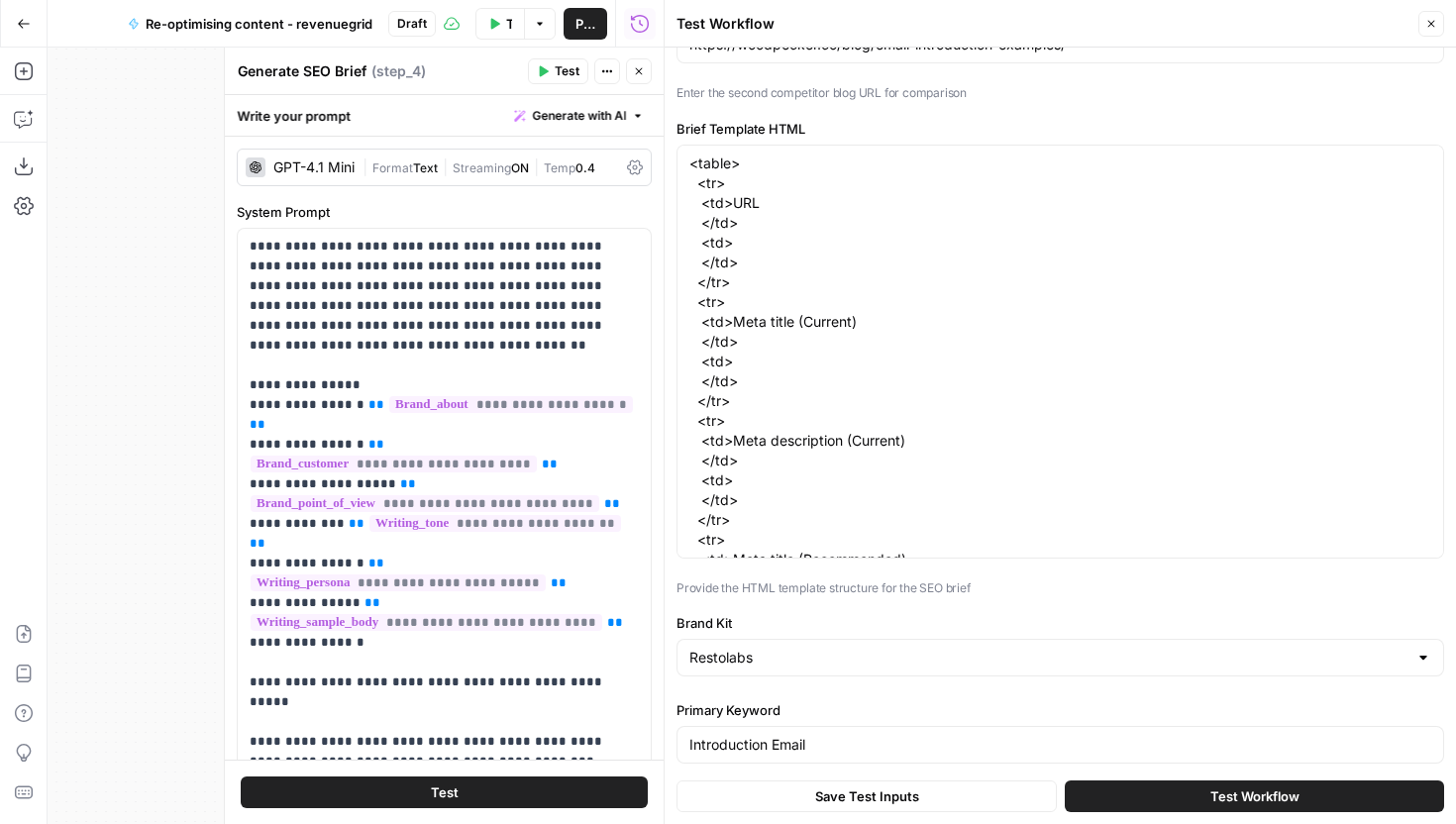 scroll, scrollTop: 482, scrollLeft: 0, axis: vertical 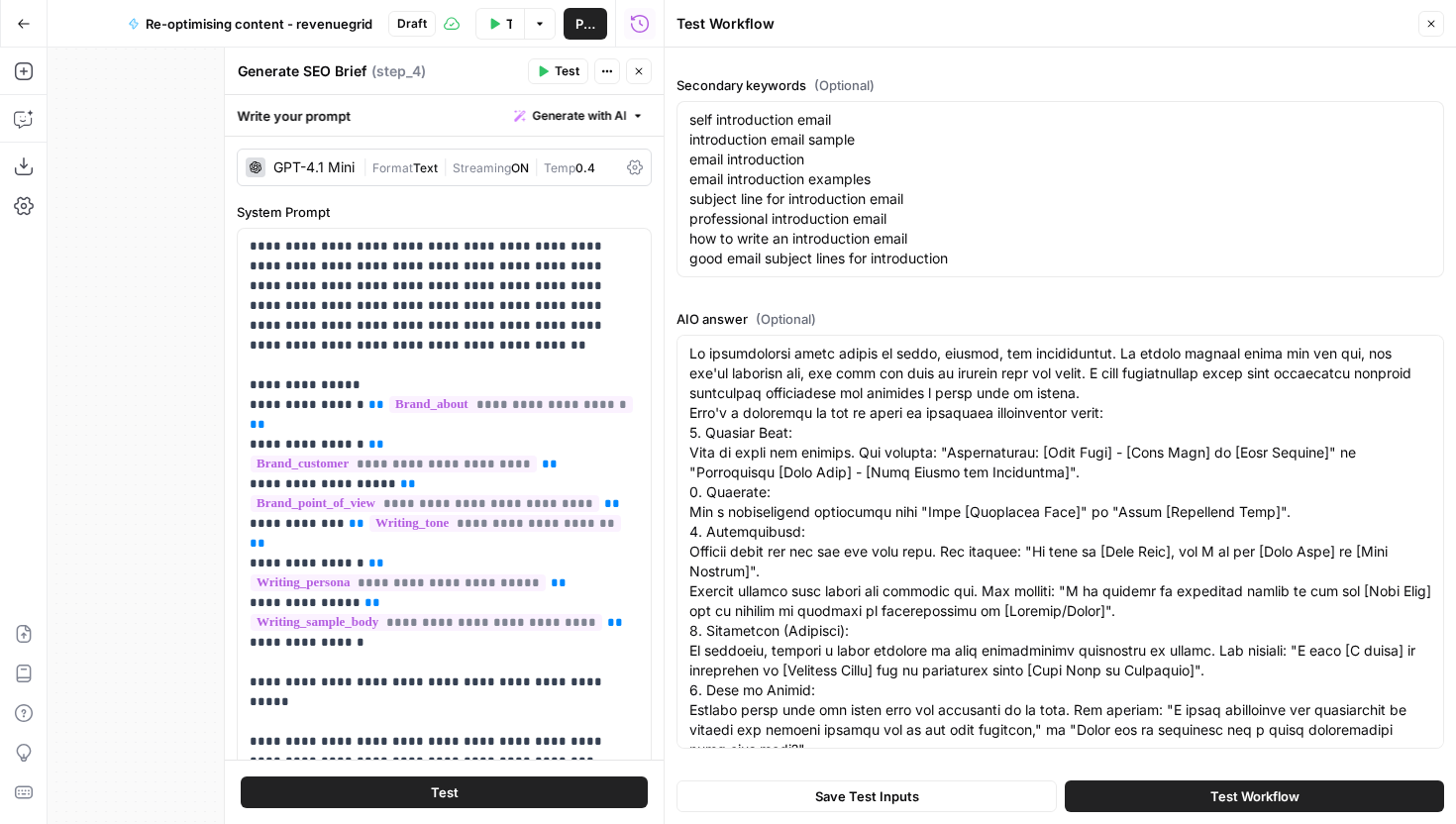 click 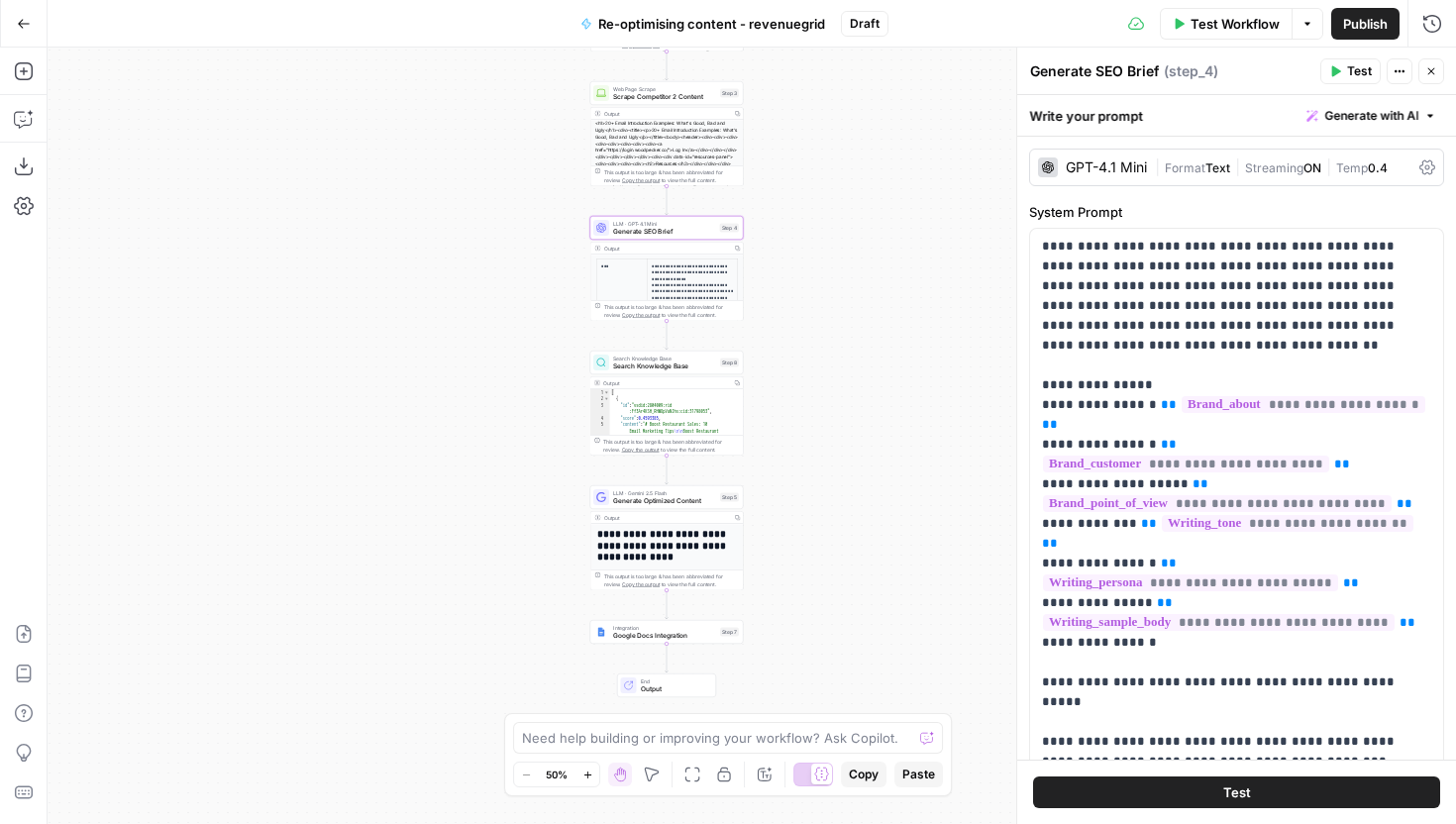click on "Search Knowledge Base" at bounding box center [665, 366] 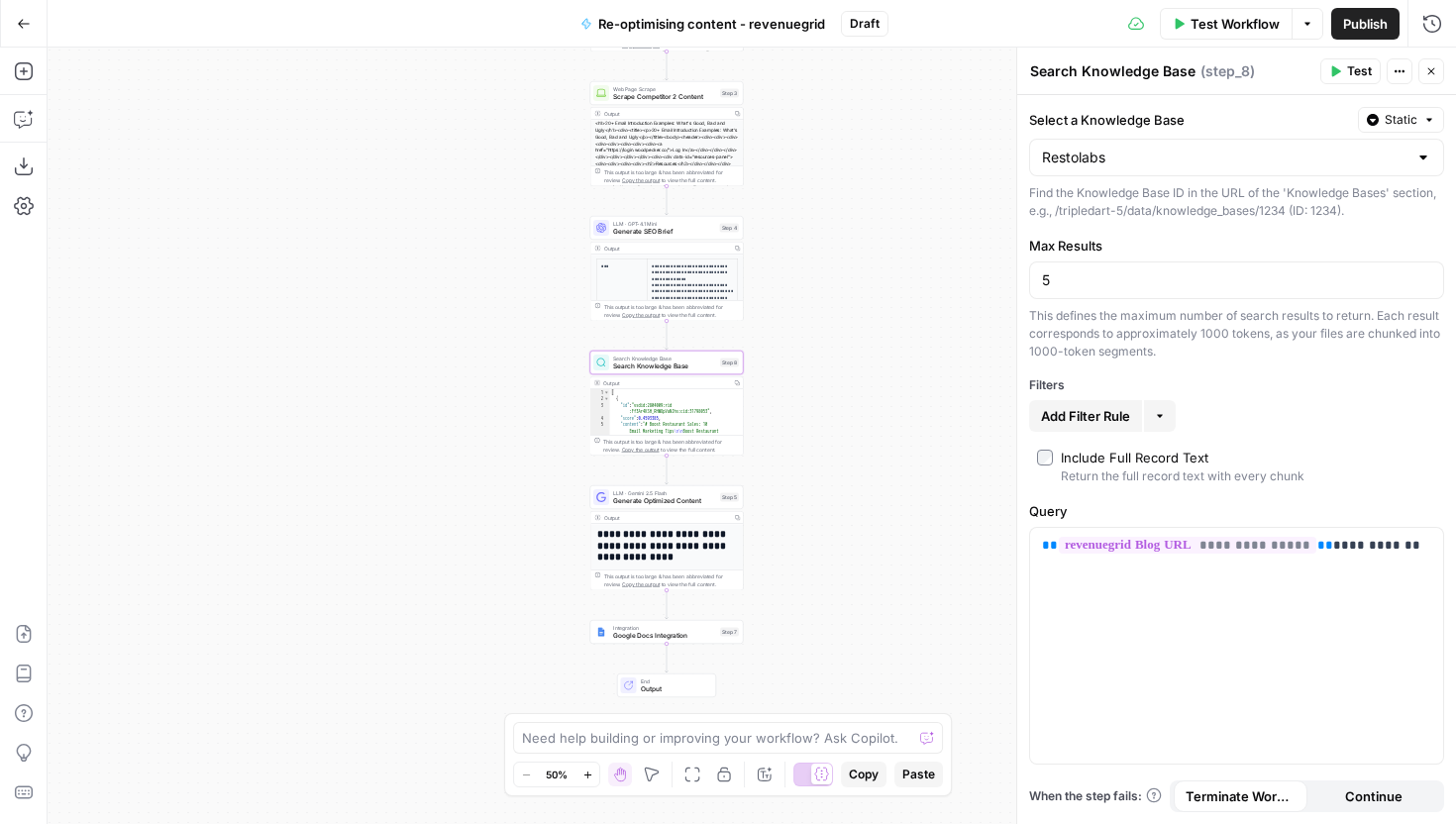 click on "Select a Knowledge Base Static Restolabs Find the Knowledge Base ID in the URL of the 'Knowledge Bases' section, e.g., /tripledart-5/data/knowledge_bases/1234 (ID: 1234)." at bounding box center (1236, 163) 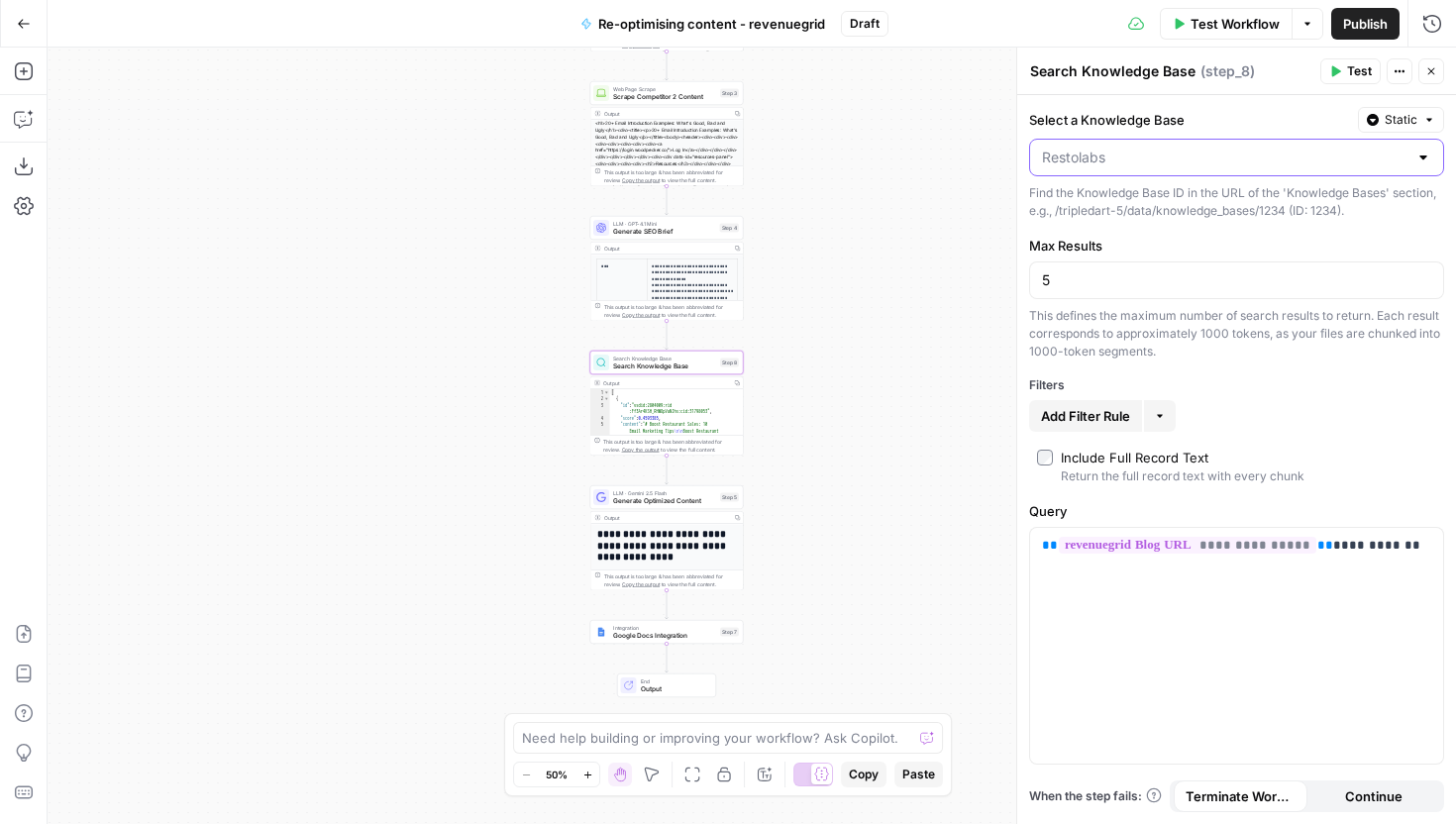 click on "Select a Knowledge Base" at bounding box center (1224, 157) 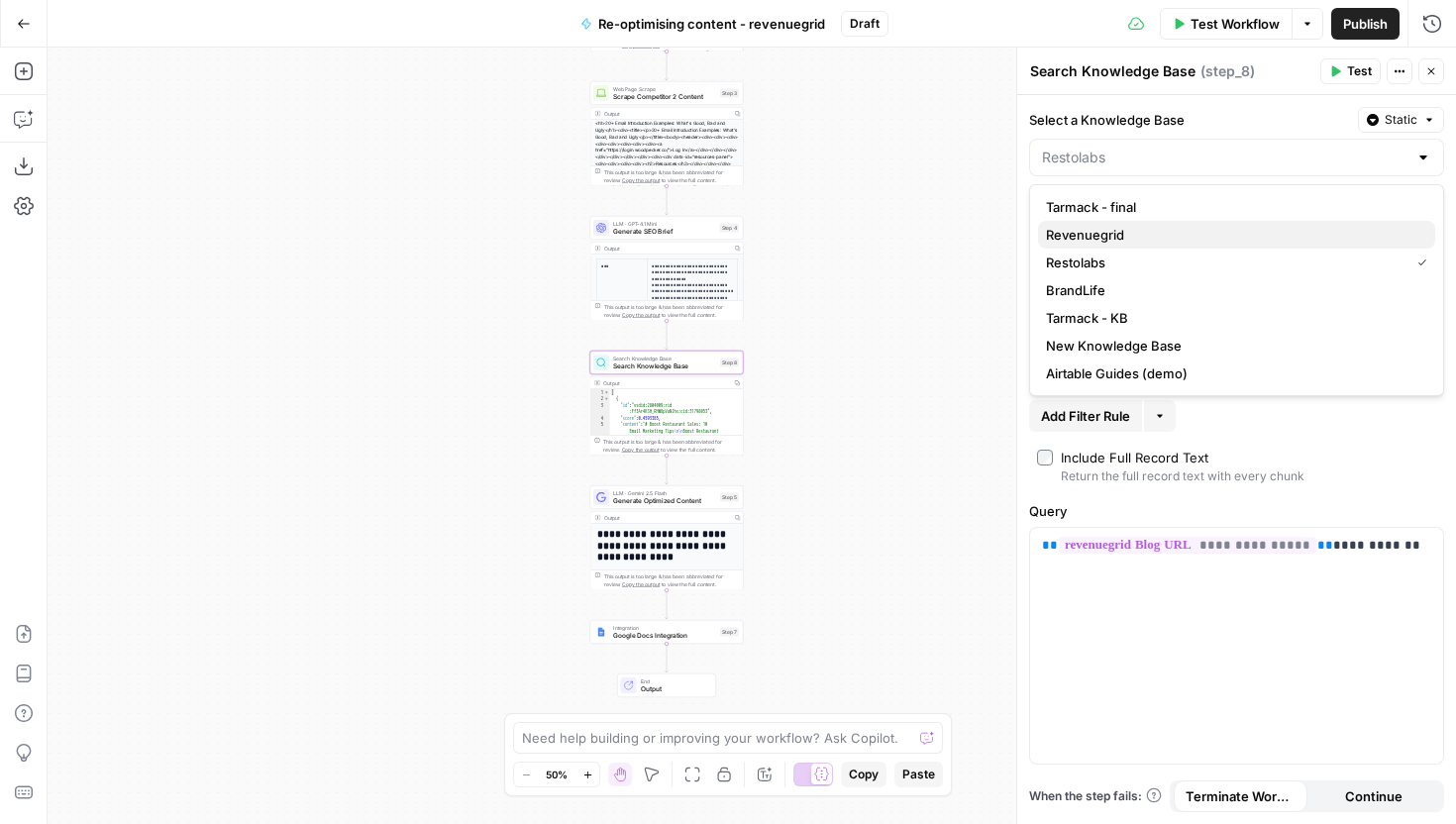 click on "Revenuegrid" at bounding box center (1236, 235) 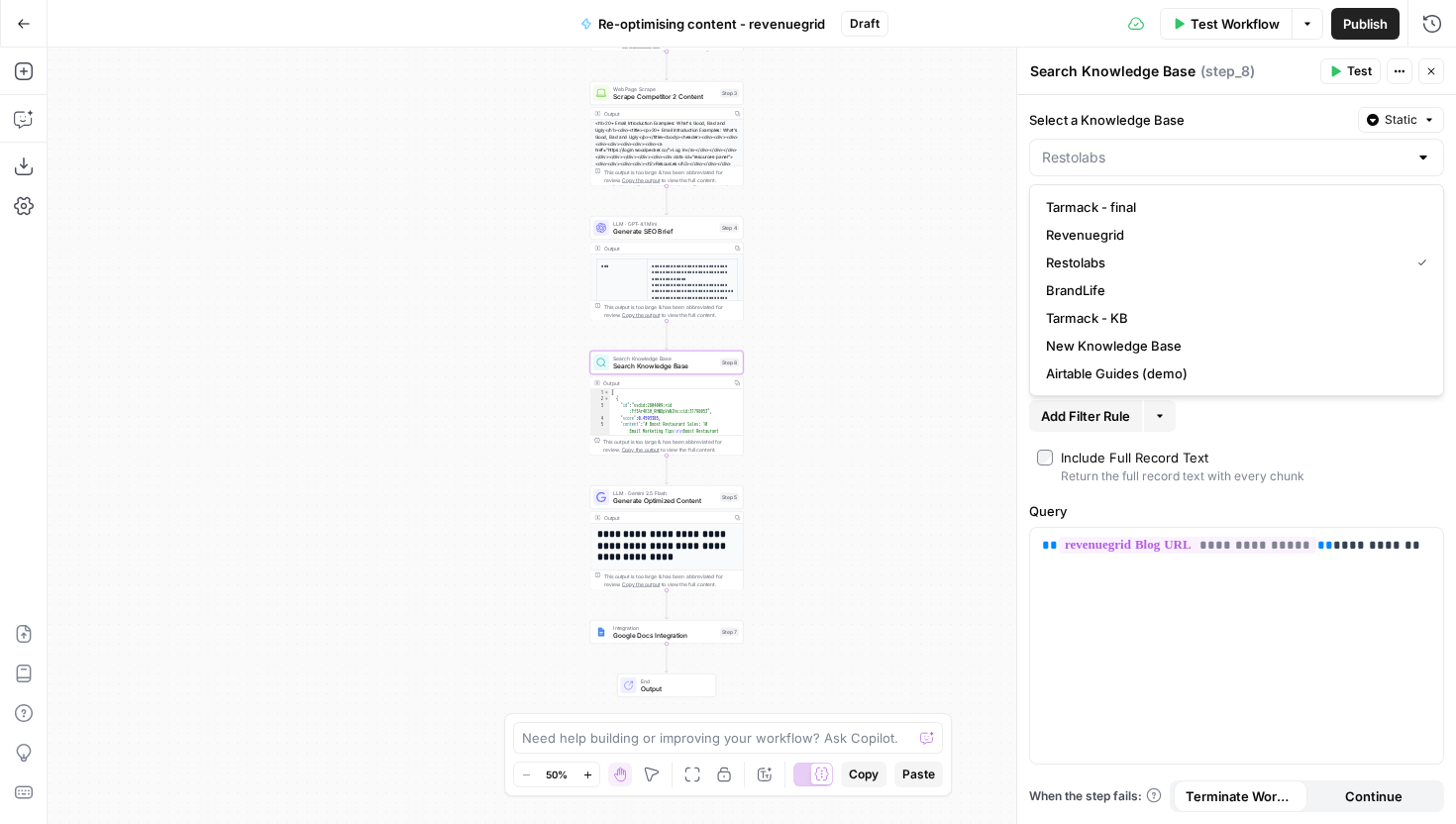type on "Revenuegrid" 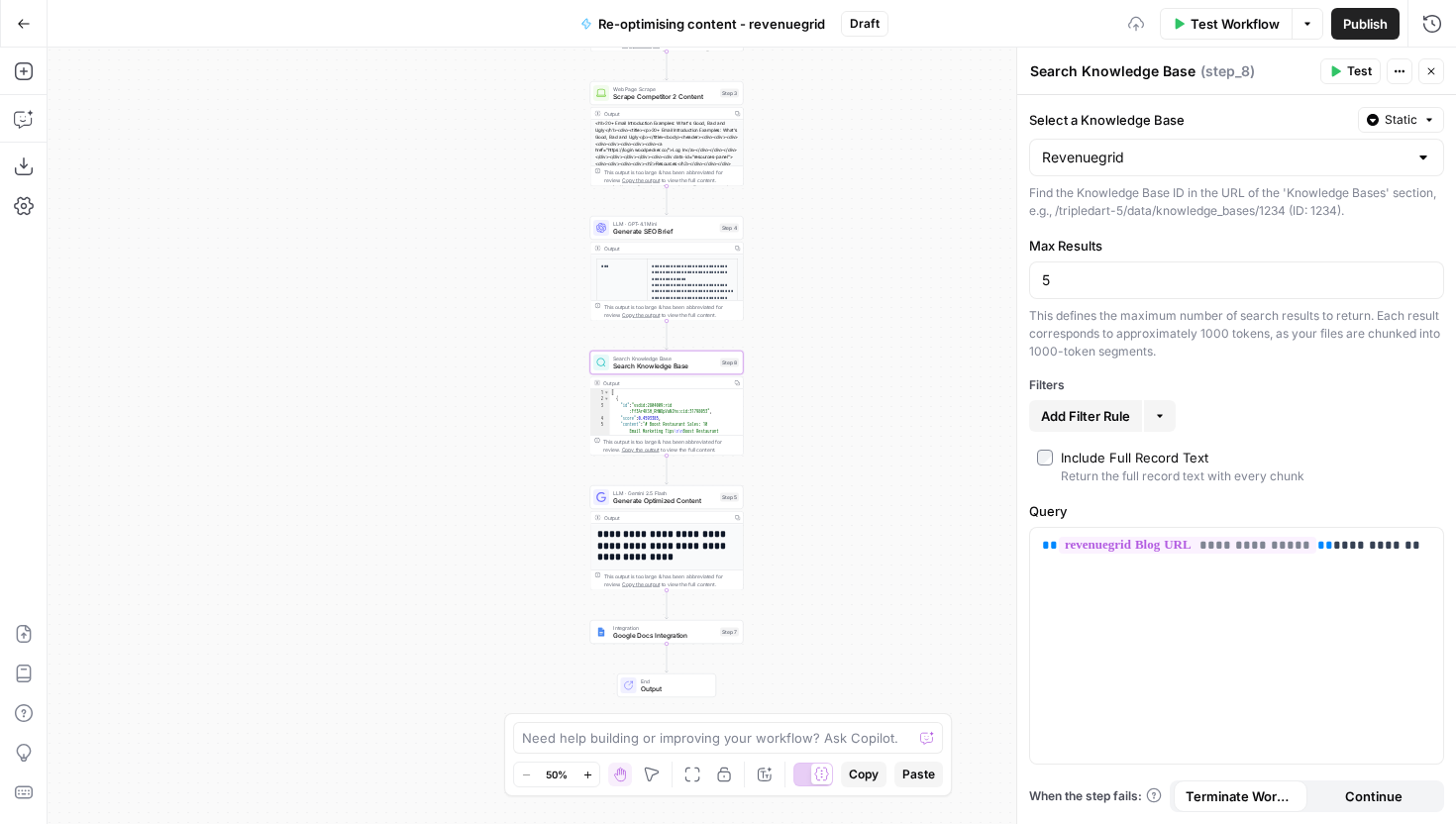 click on "5" at bounding box center (1236, 280) 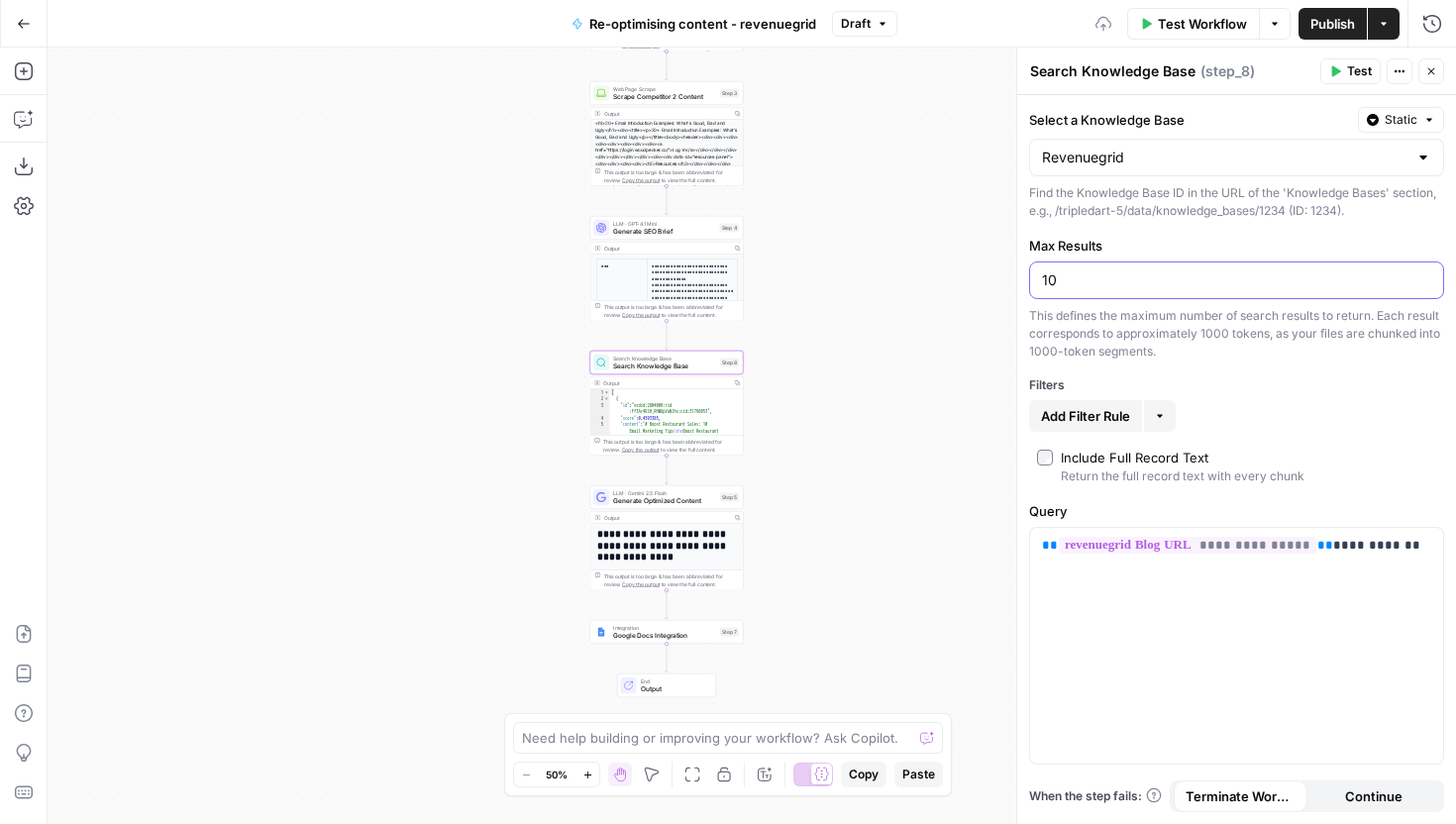 type on "10" 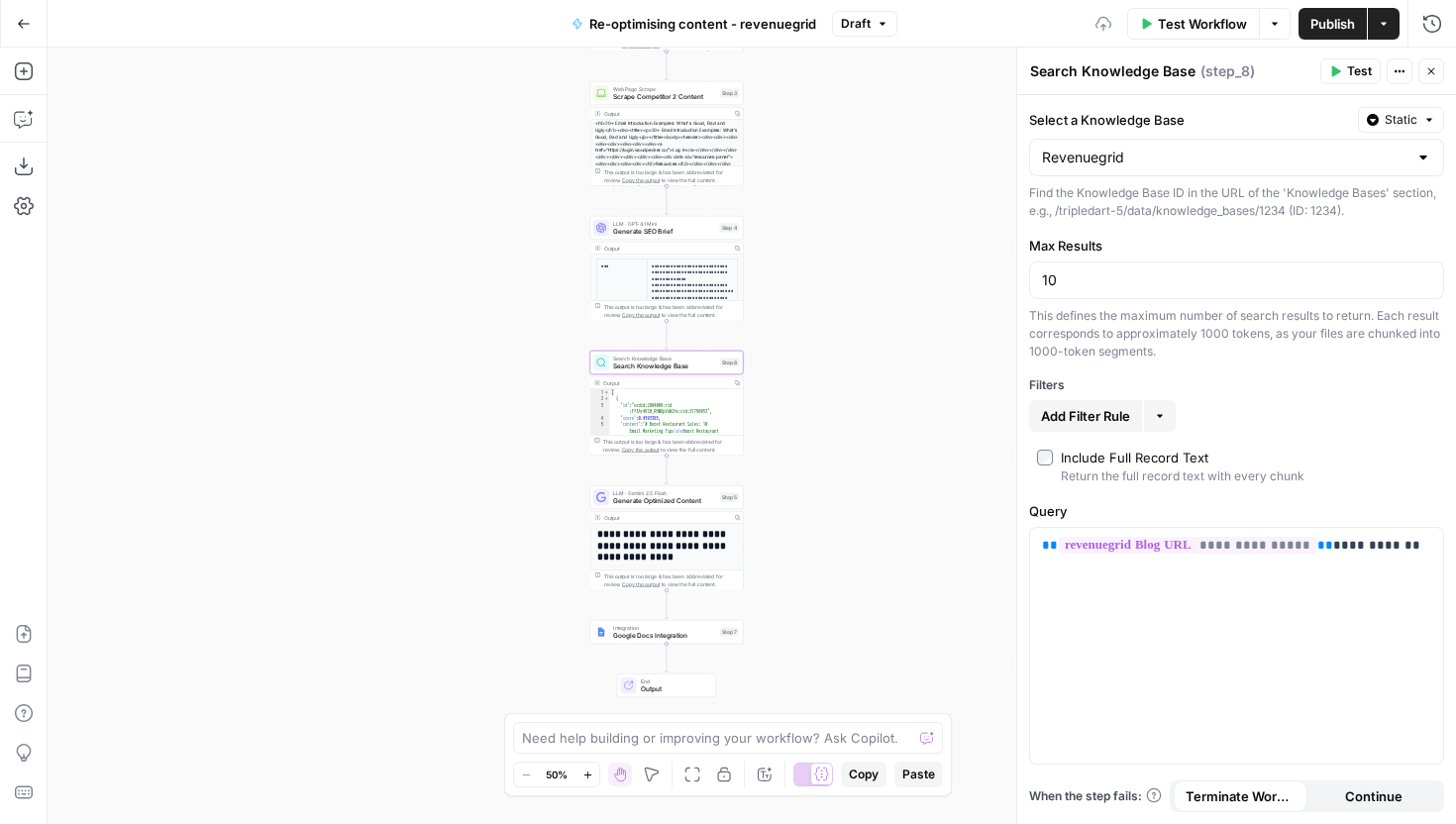 click on "Filters" at bounding box center [1236, 385] 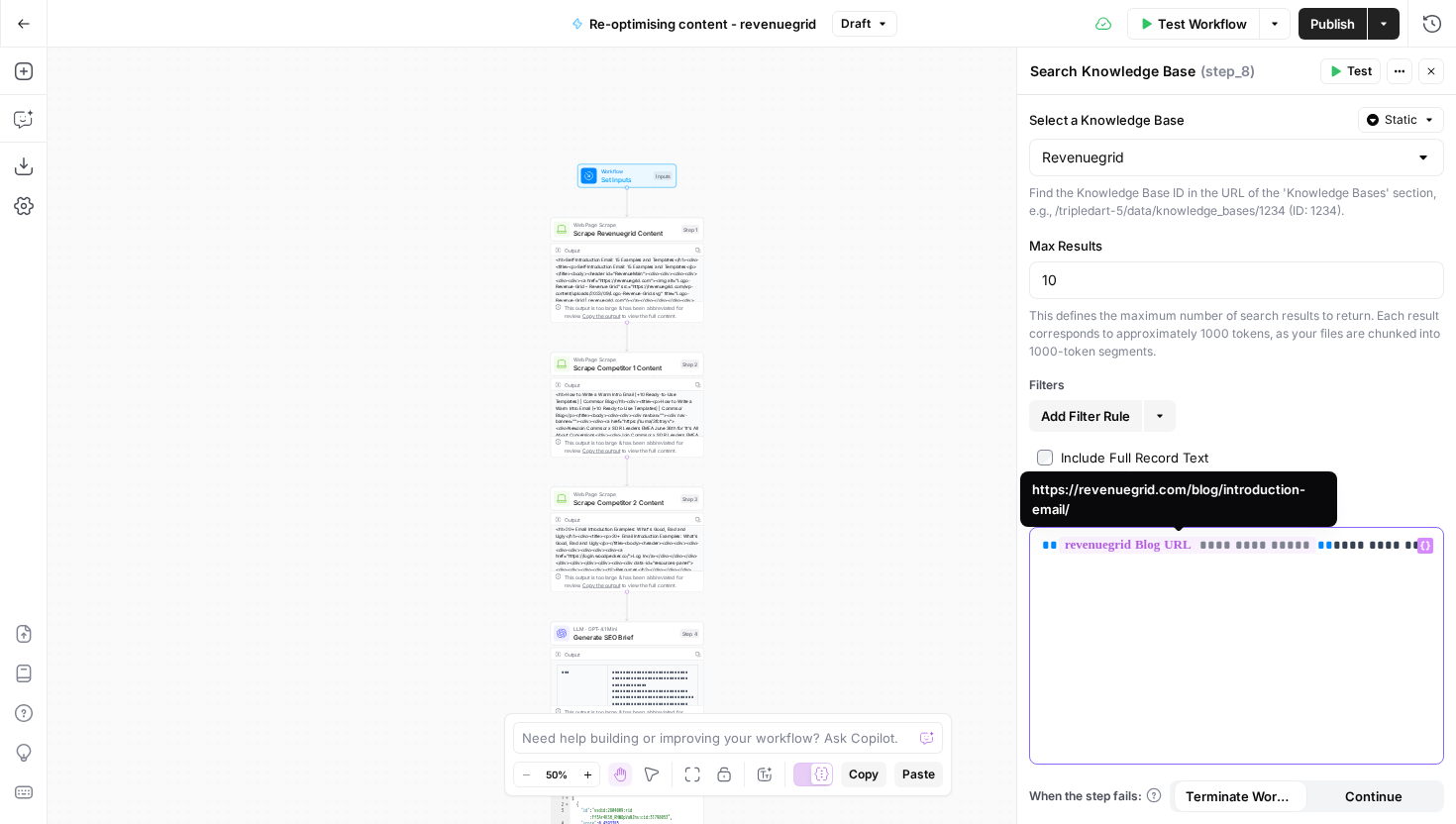 drag, startPoint x: 1317, startPoint y: 548, endPoint x: 1047, endPoint y: 545, distance: 270.01667 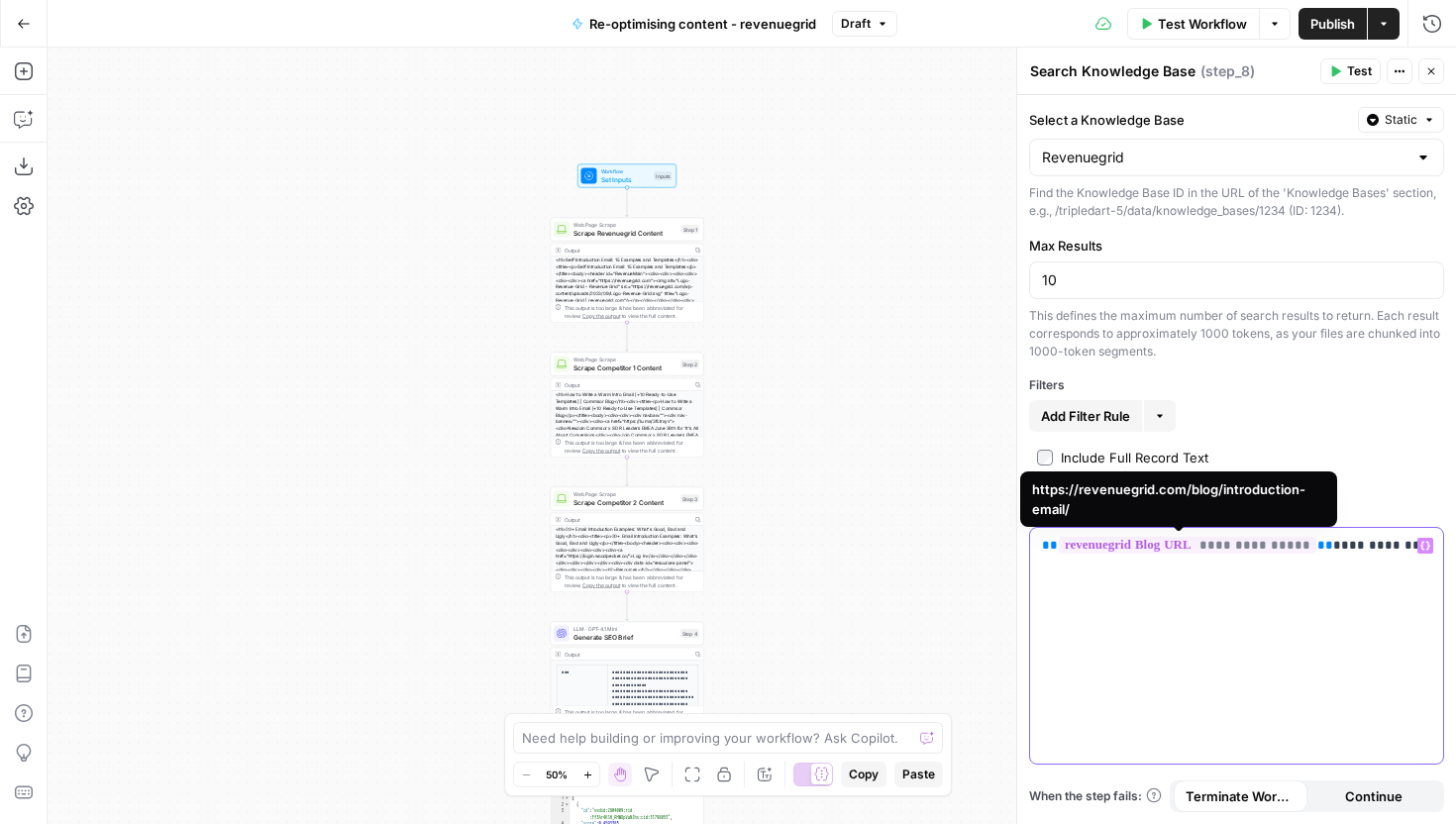 click on "**********" at bounding box center (1236, 546) 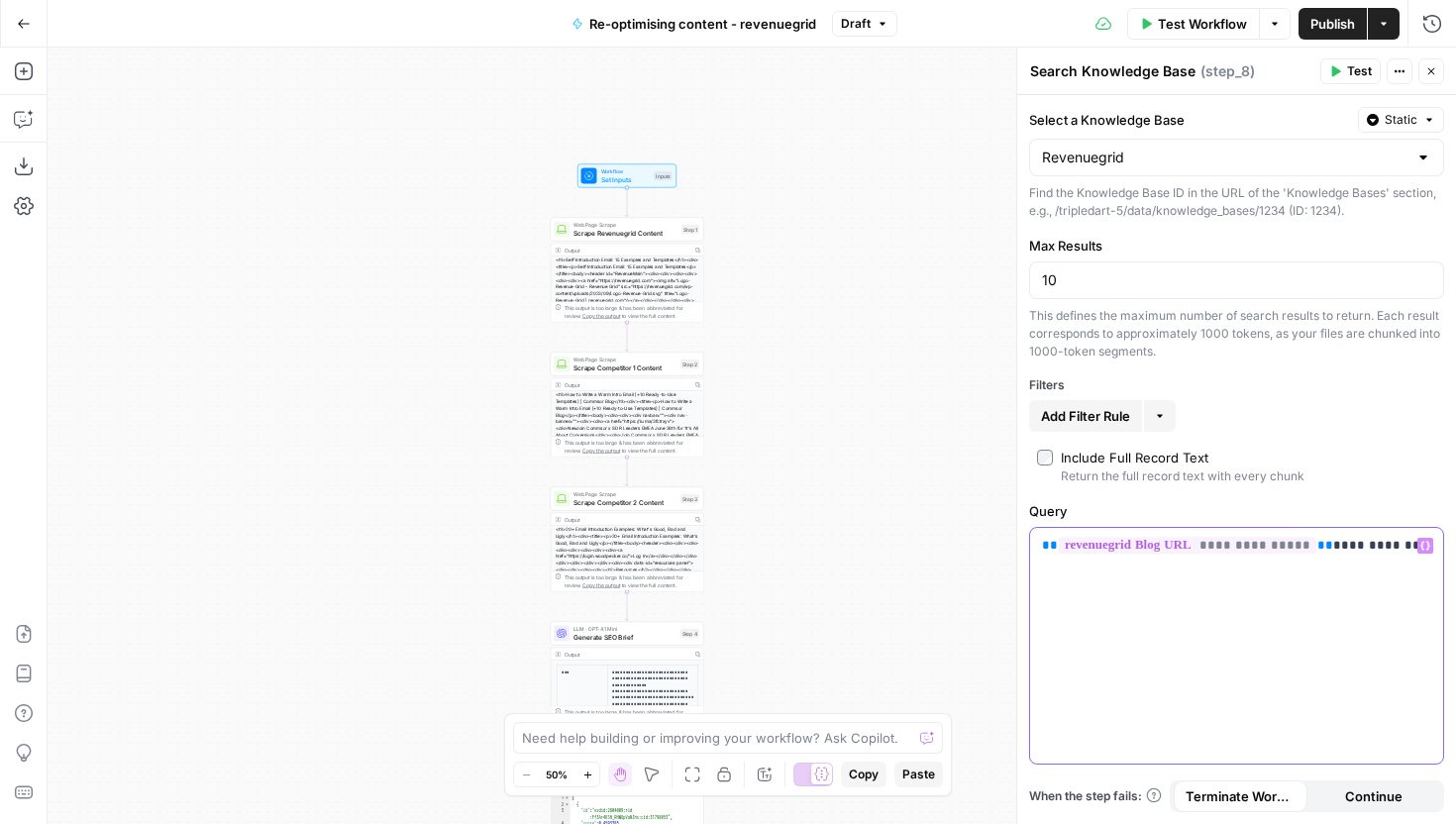 click on "**********" at bounding box center [1236, 646] 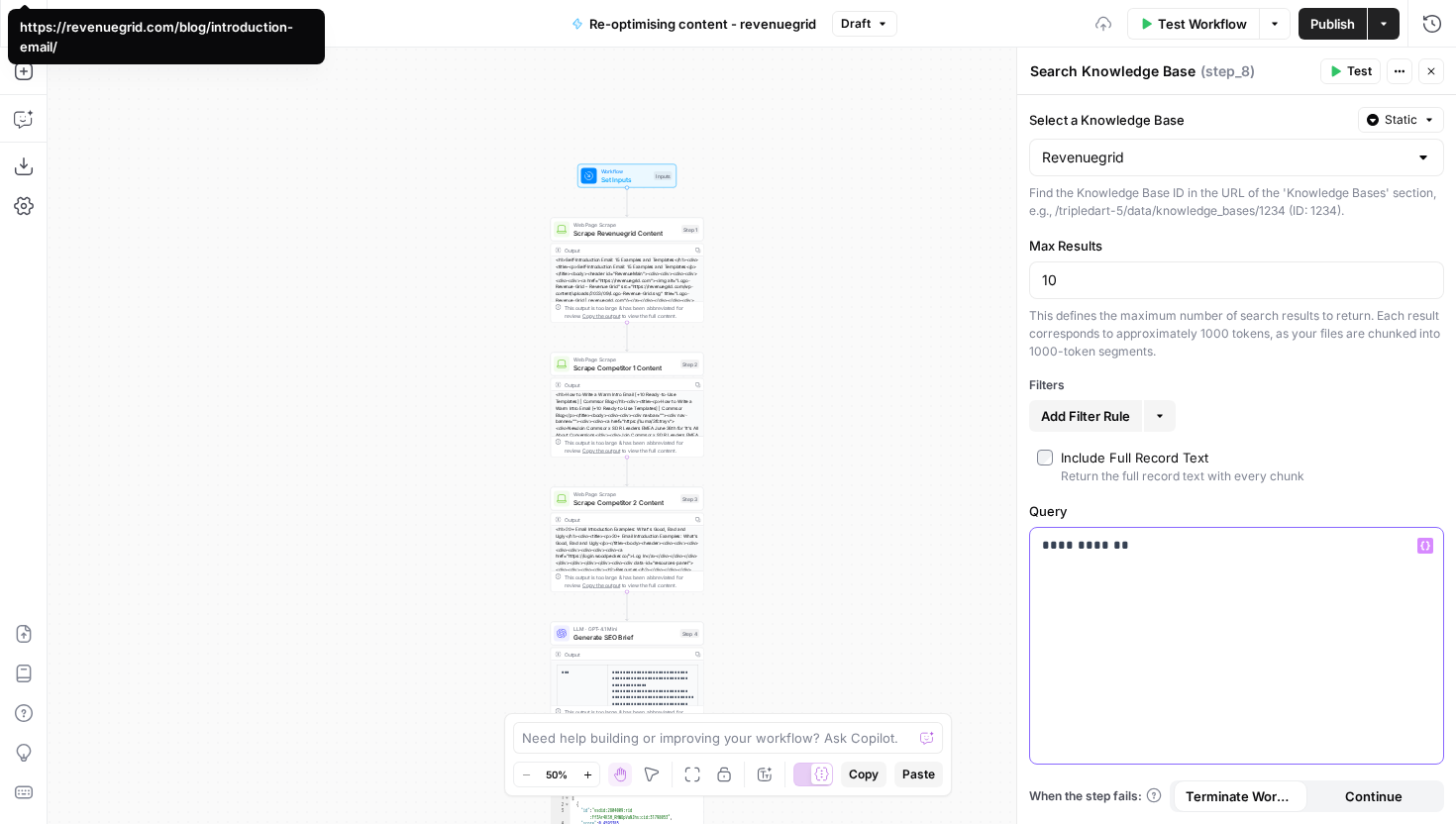 type 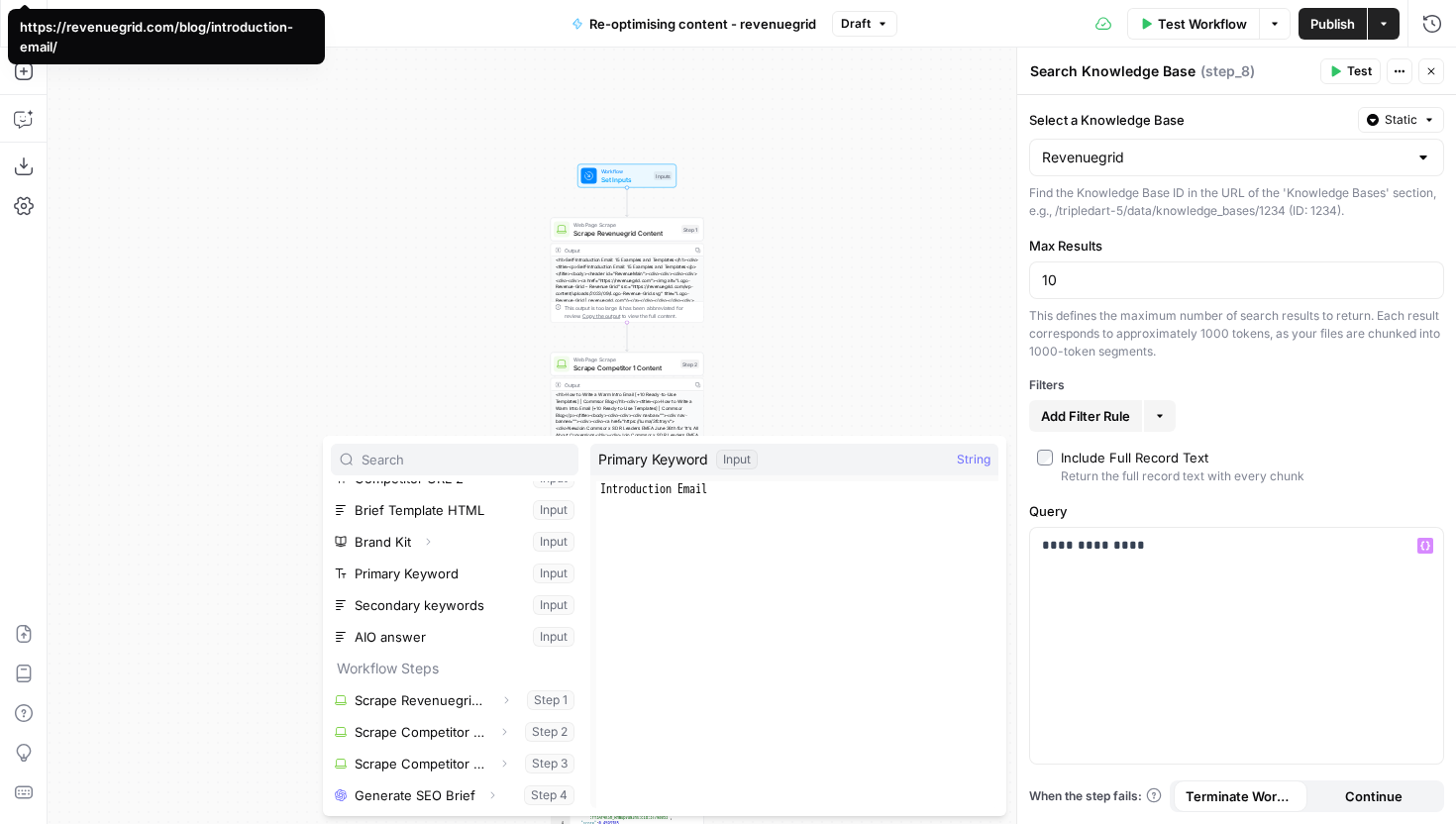 scroll, scrollTop: 117, scrollLeft: 0, axis: vertical 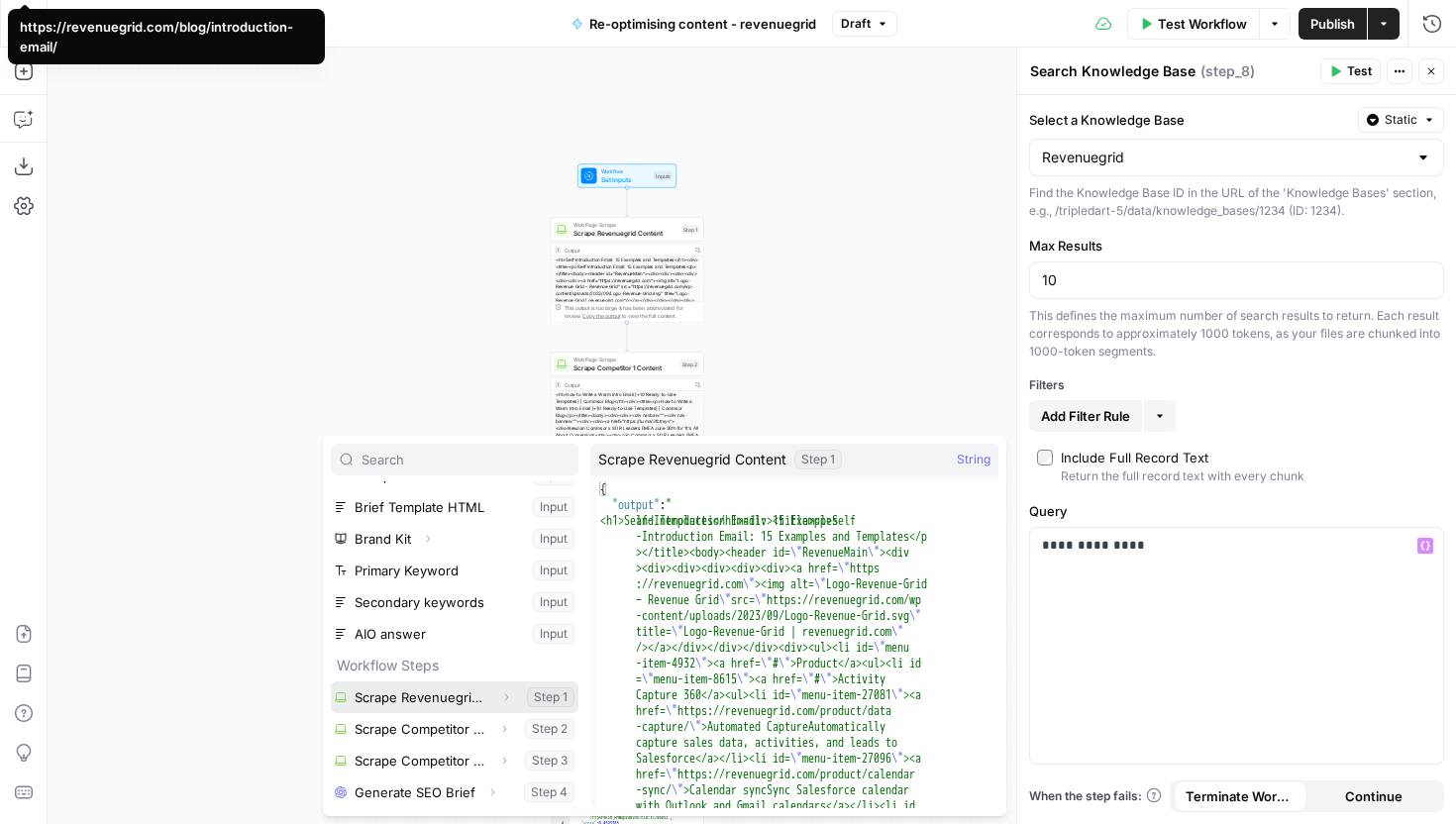 click at bounding box center (455, 697) 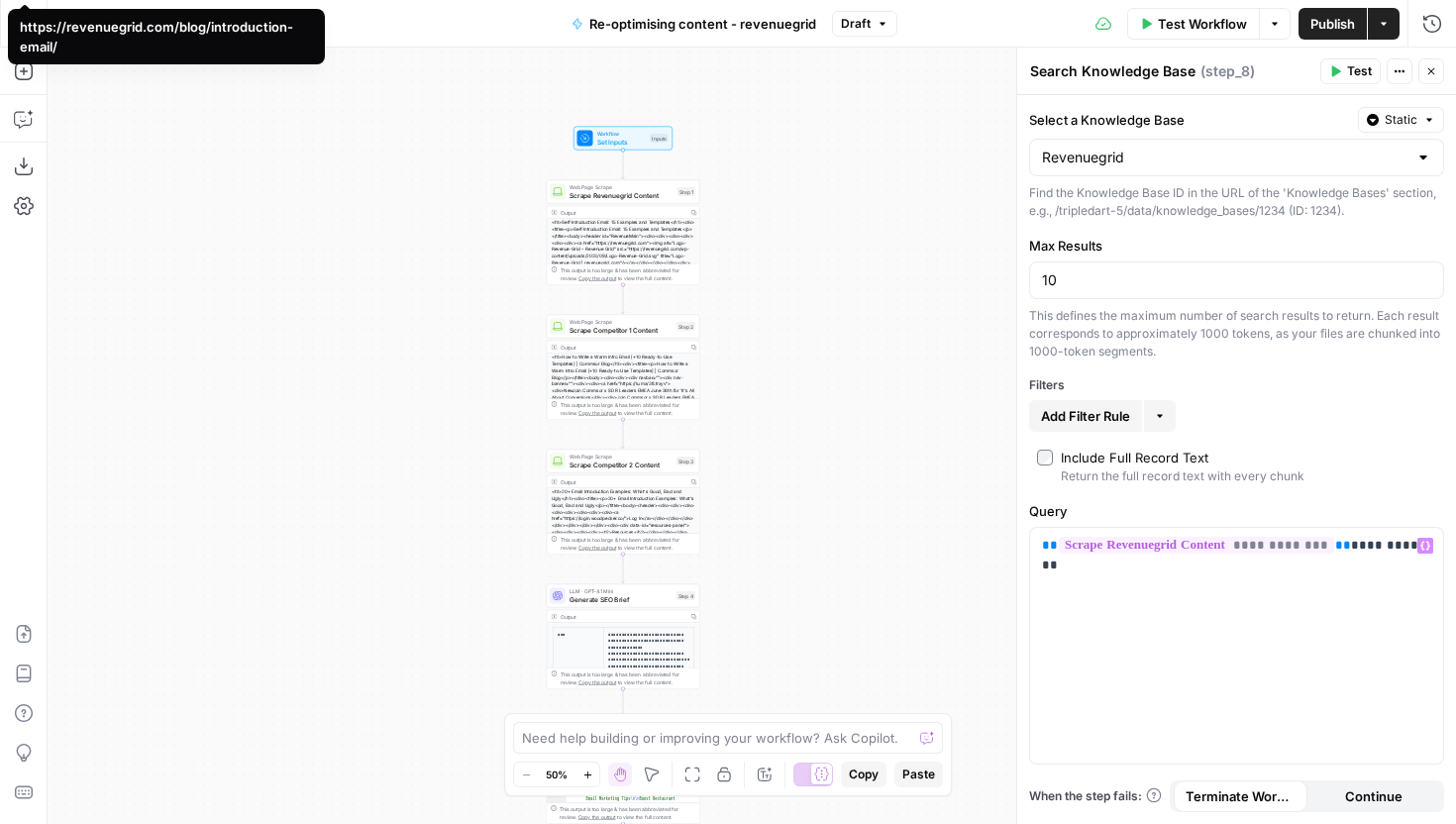 click on "**********" at bounding box center (752, 436) 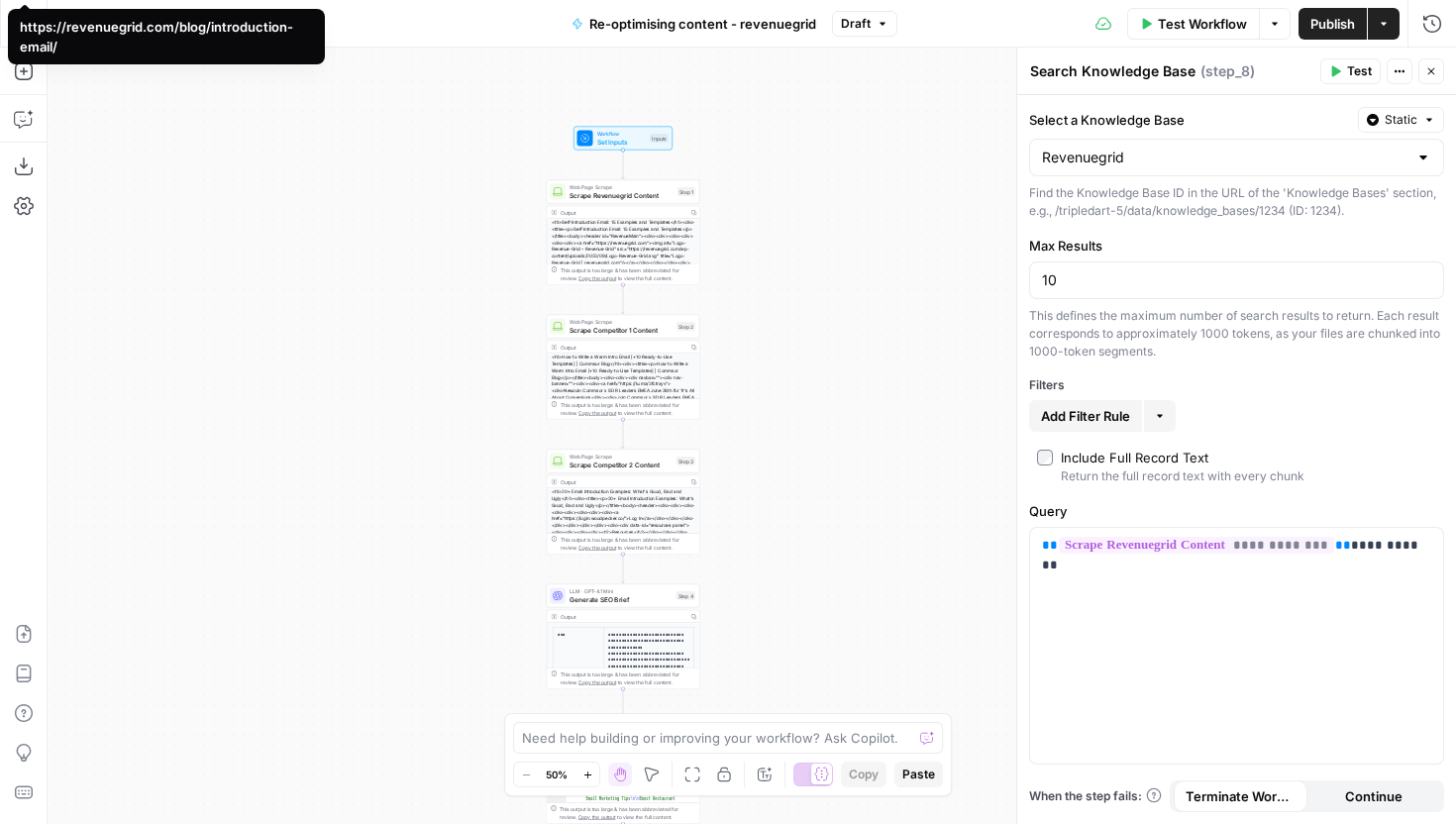 click on "Publish" at bounding box center (1332, 24) 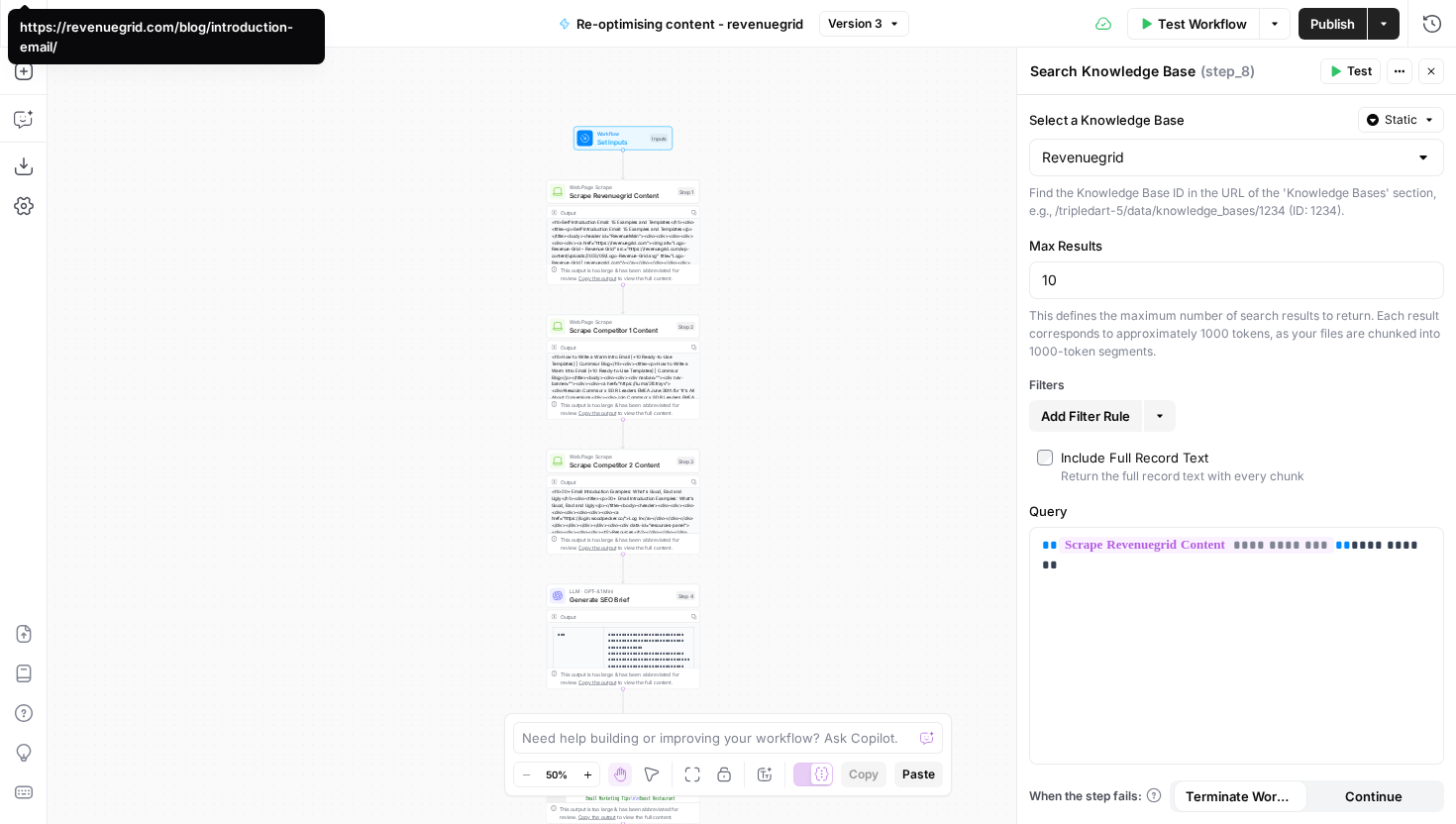 click on "Add Filter Rule" at bounding box center (1086, 416) 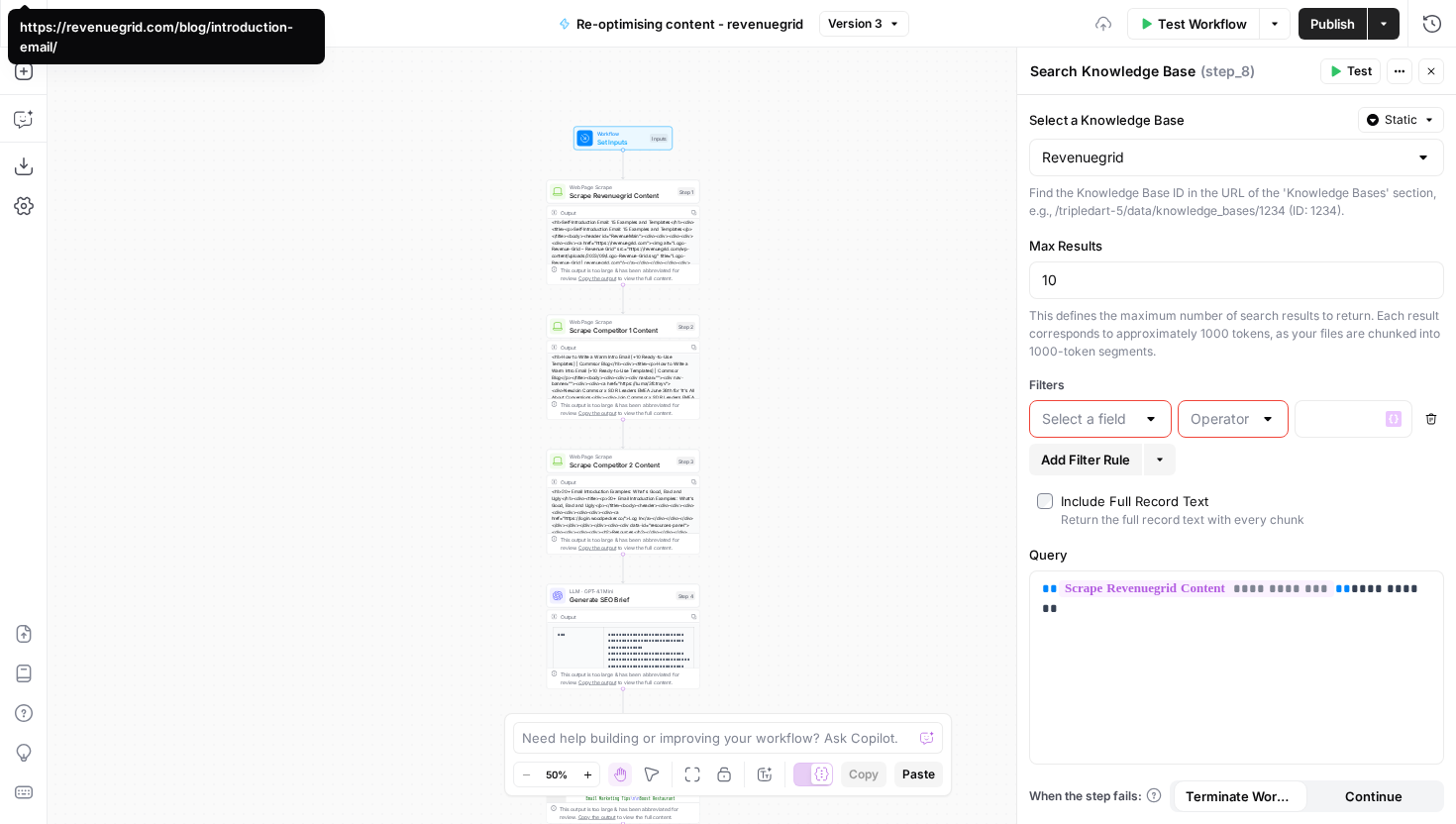 click on "Delete" at bounding box center [1431, 419] 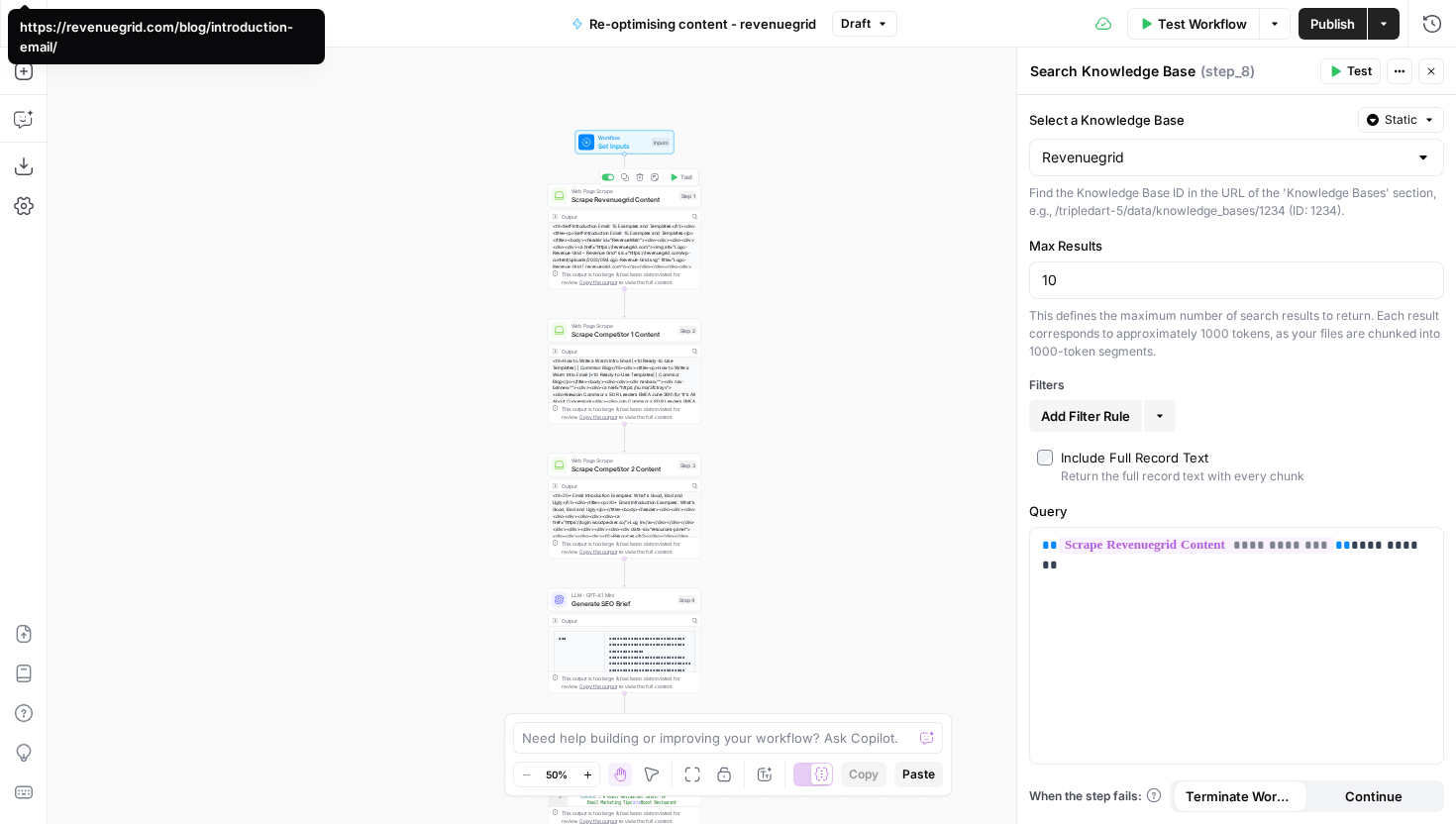 click on "Workflow" at bounding box center [623, 138] 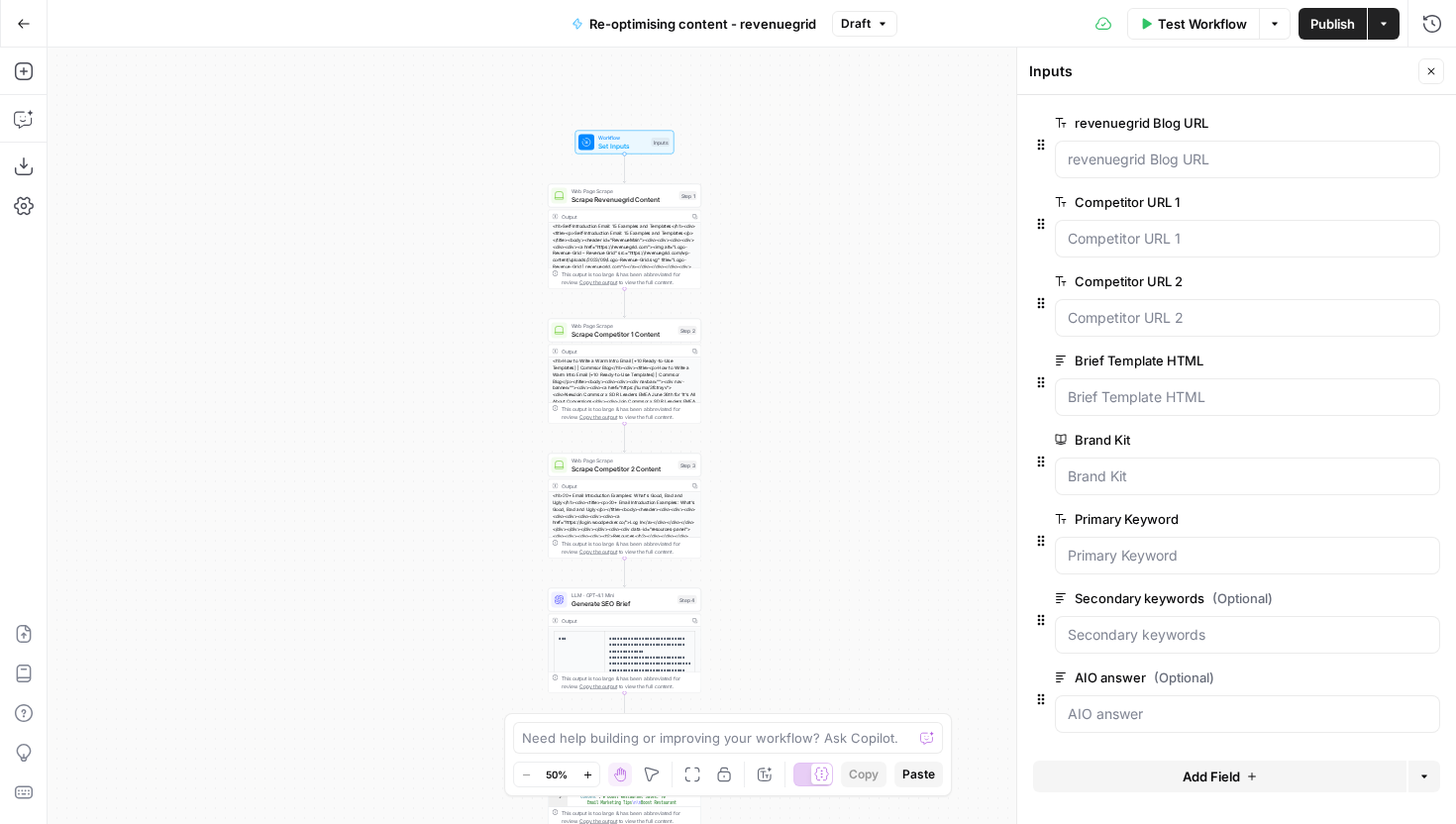 click on "Test Workflow" at bounding box center (1202, 24) 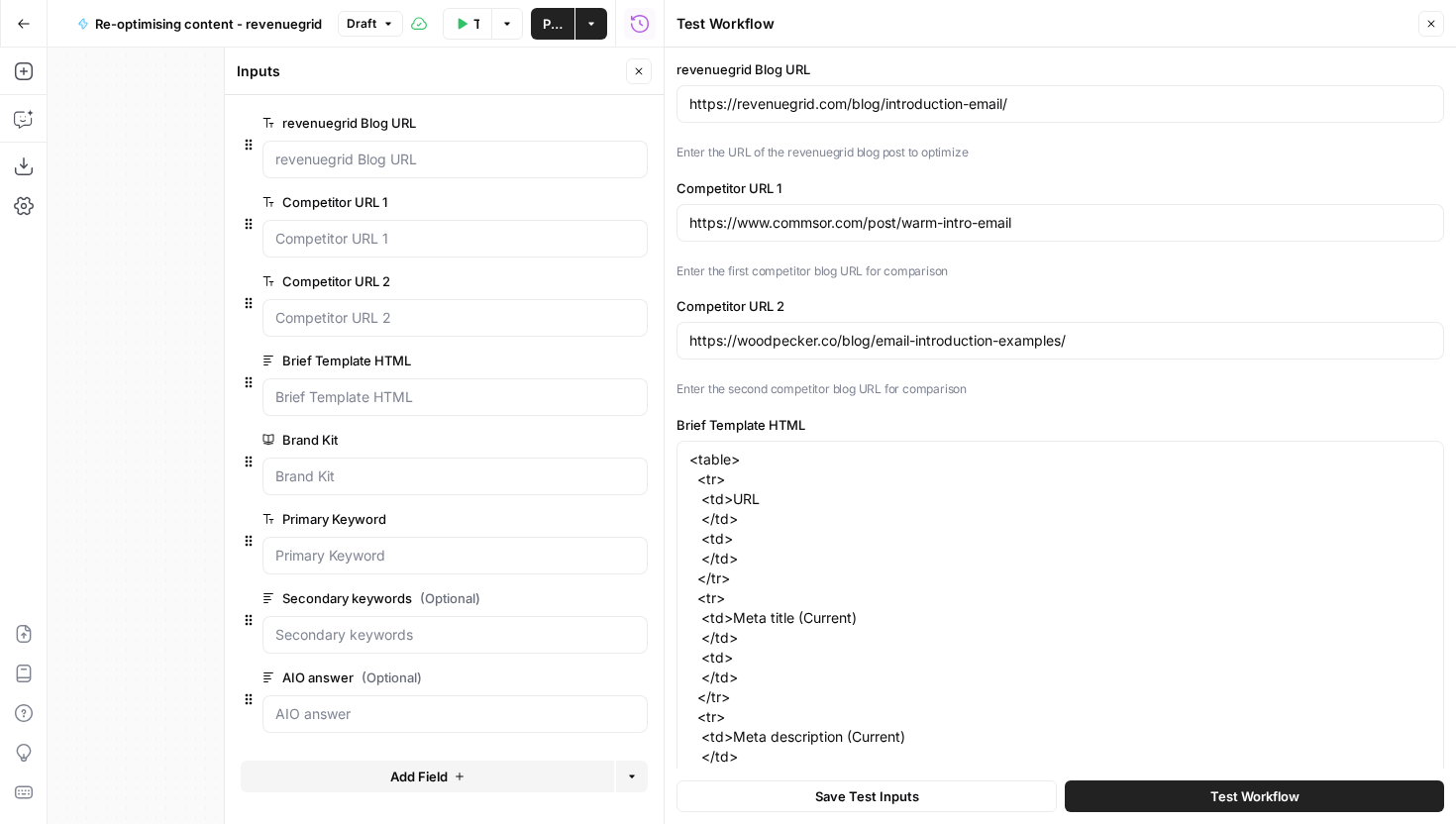 click on "Close" at bounding box center [639, 71] 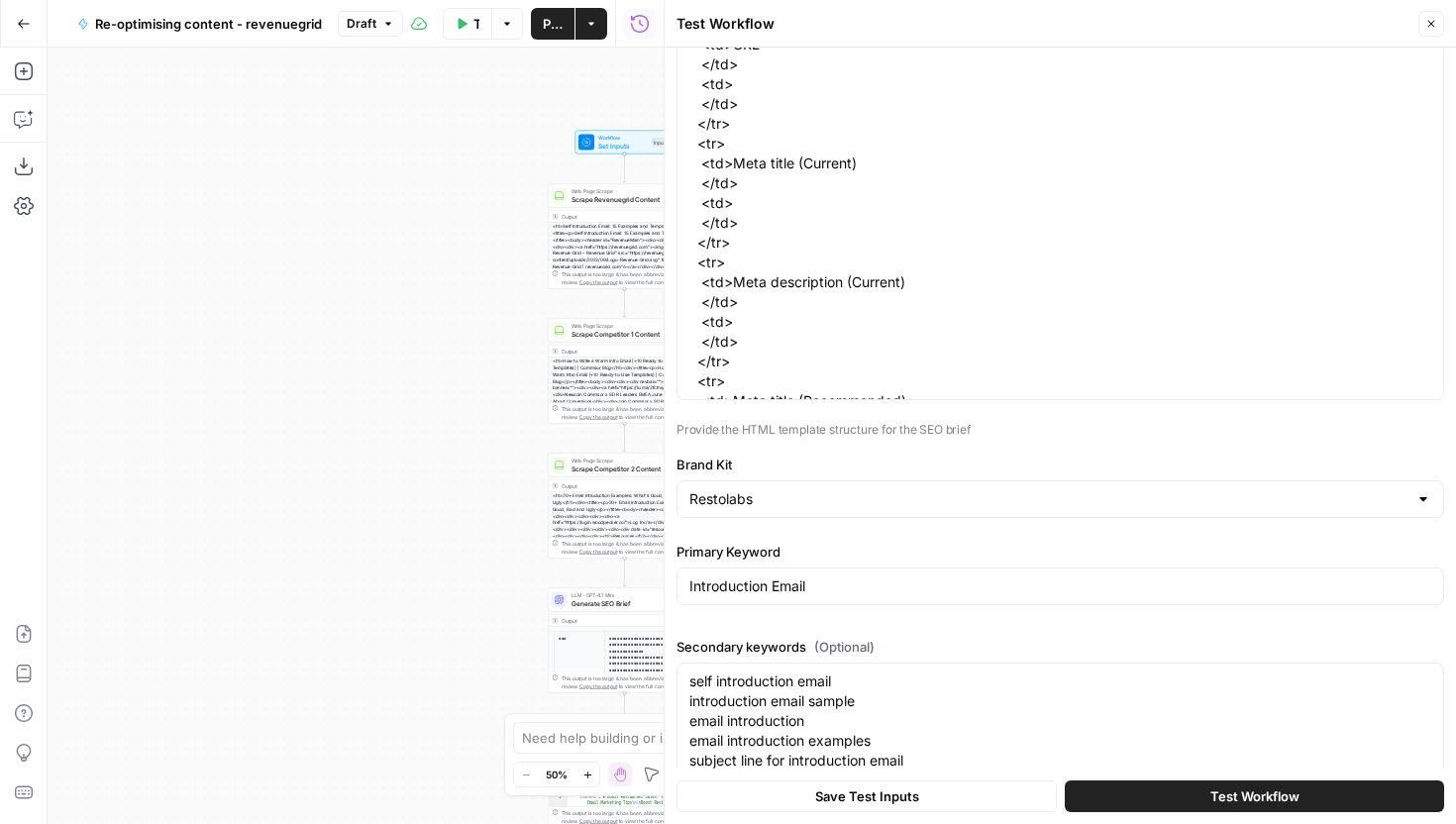 scroll, scrollTop: 463, scrollLeft: 0, axis: vertical 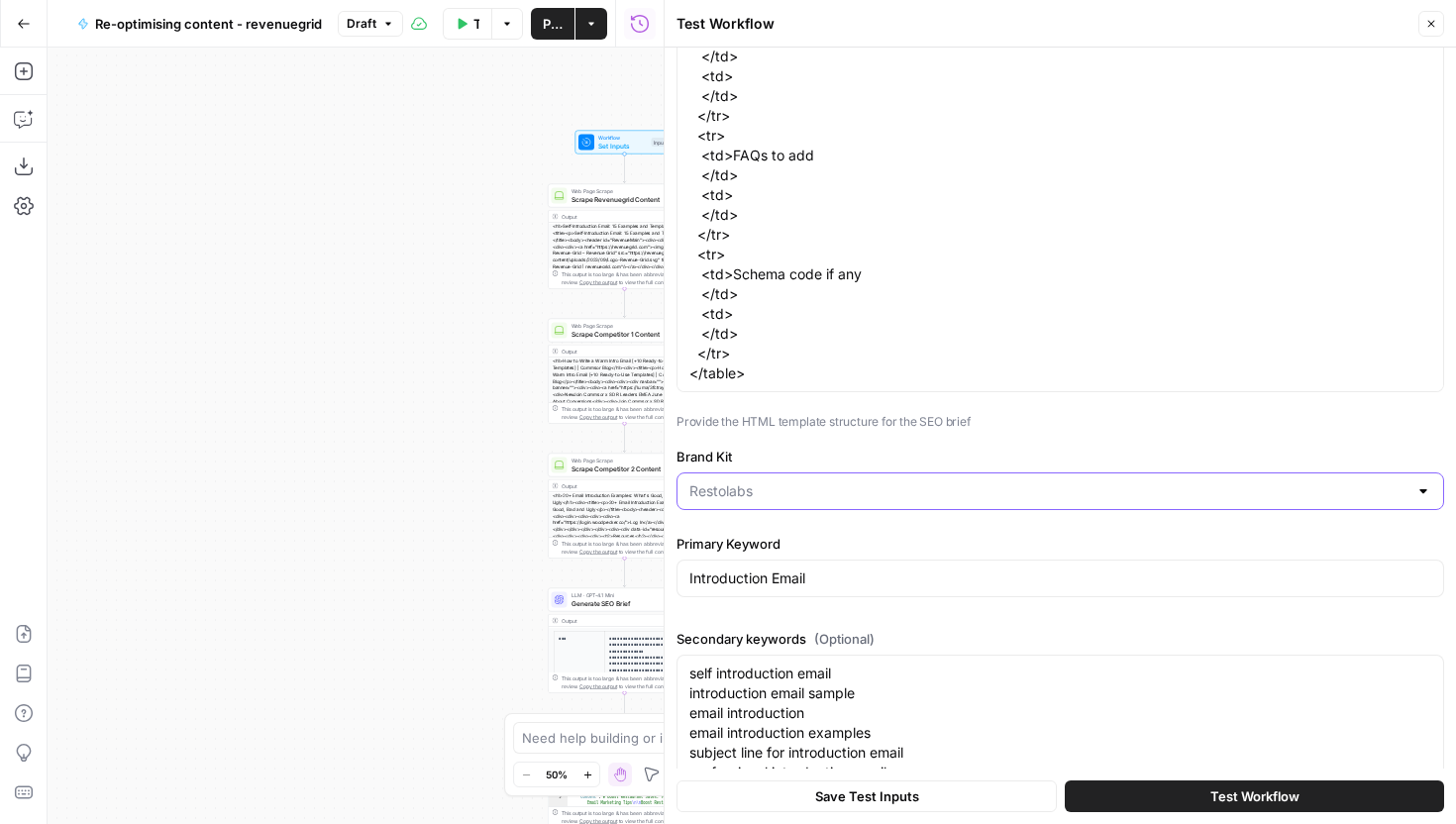 click on "Brand Kit" at bounding box center (1048, 491) 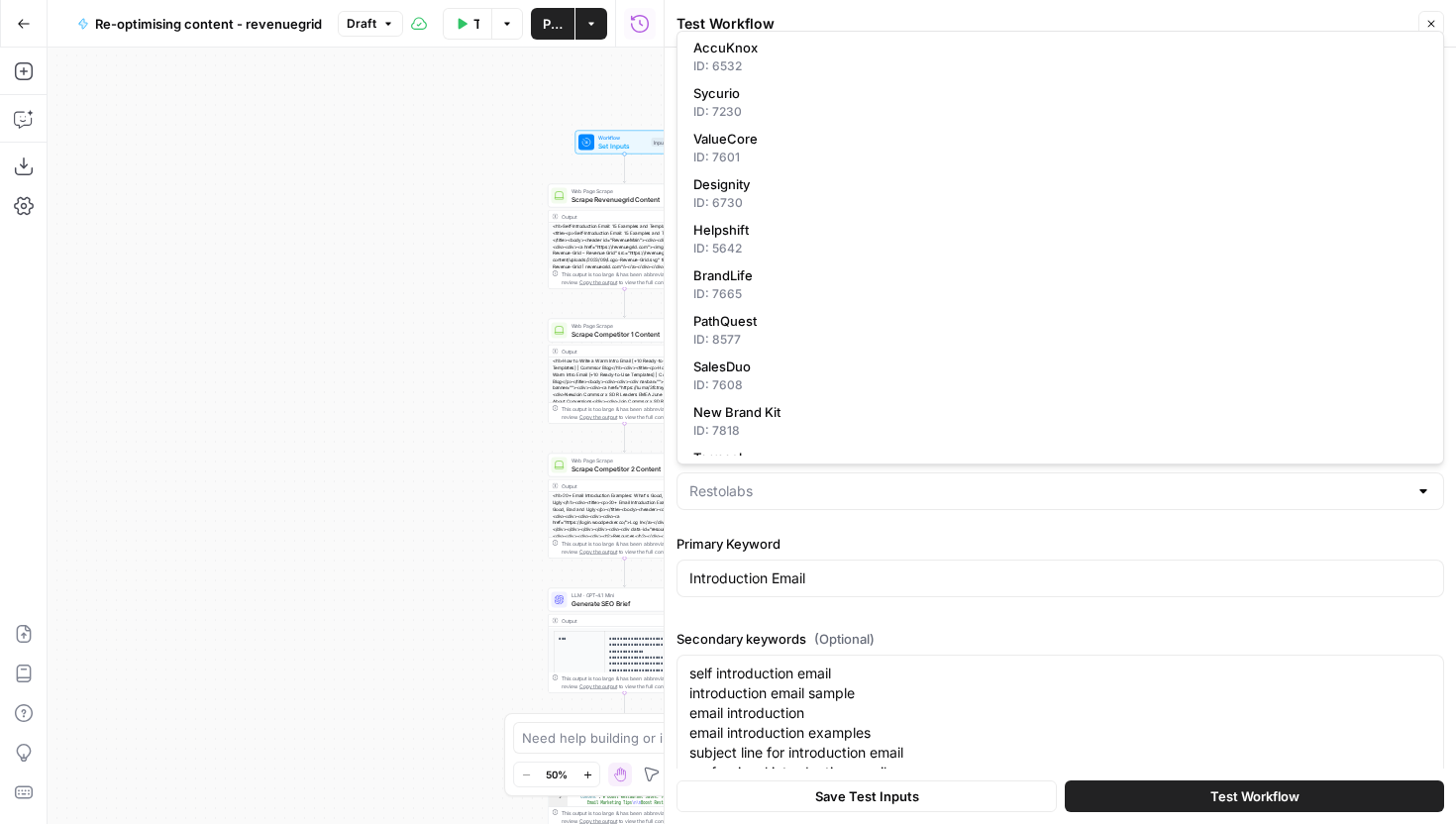 scroll, scrollTop: 716, scrollLeft: 0, axis: vertical 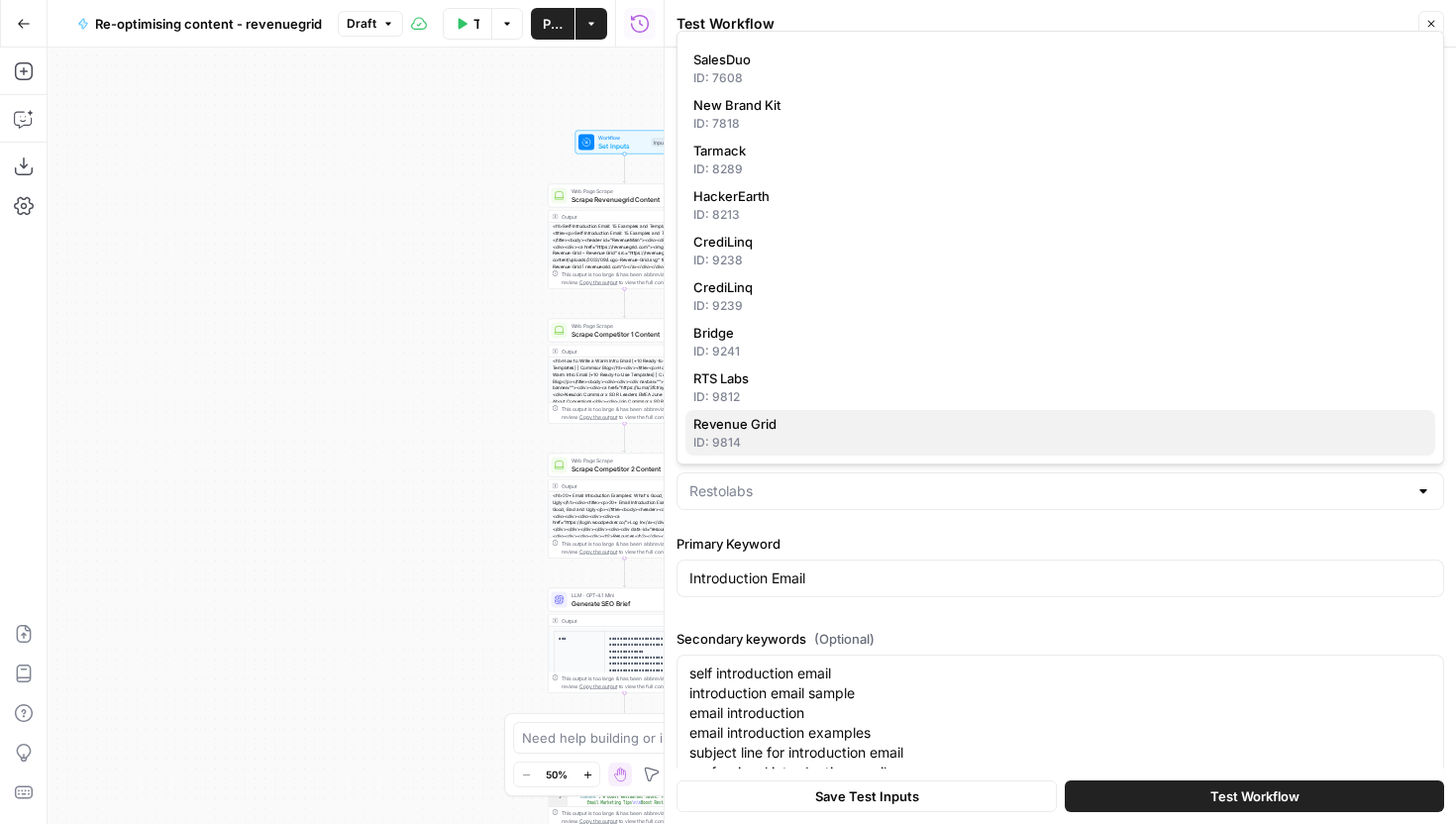 click on "ID: 9814" at bounding box center [1060, 443] 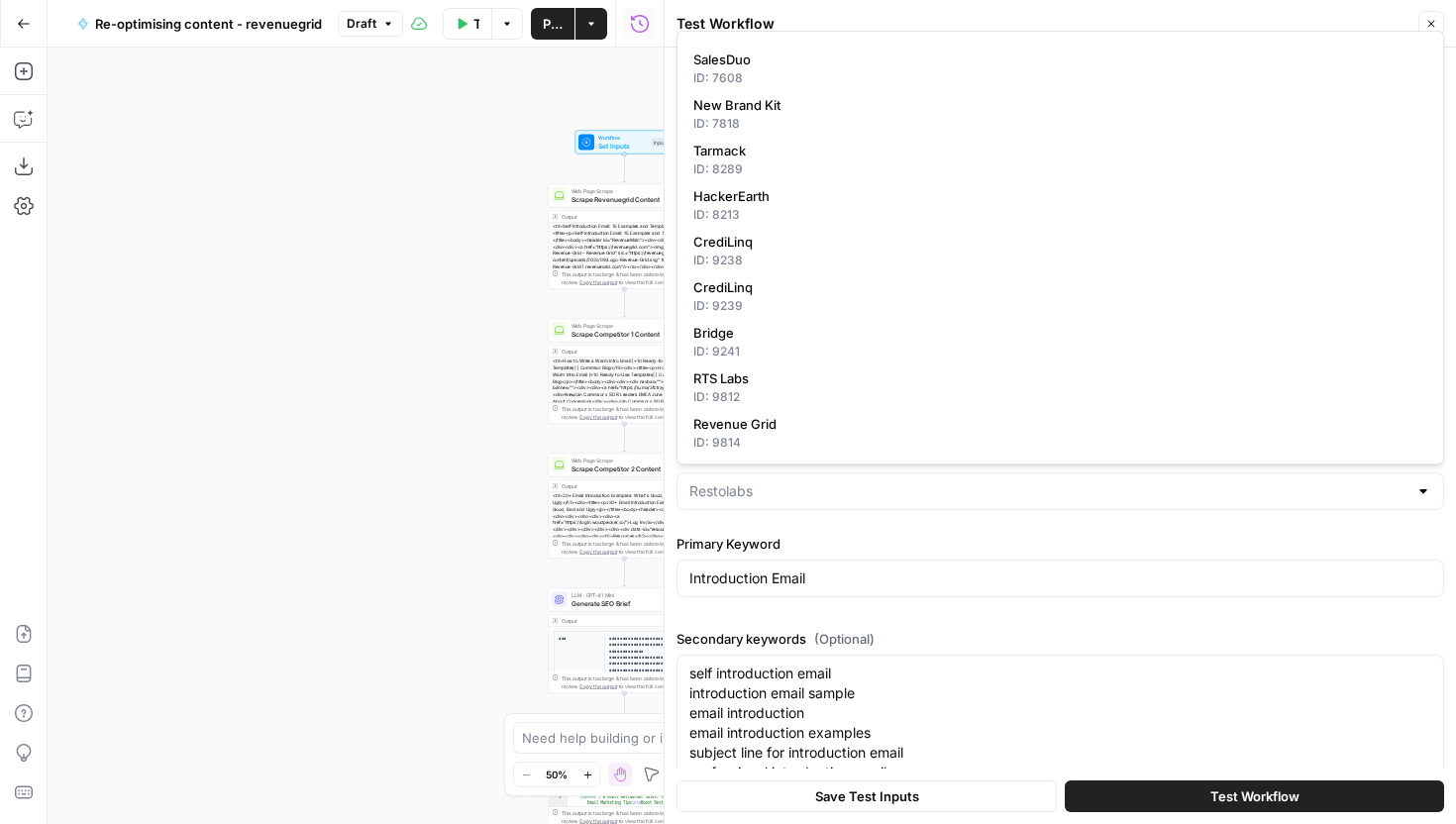 type on "Revenue Grid" 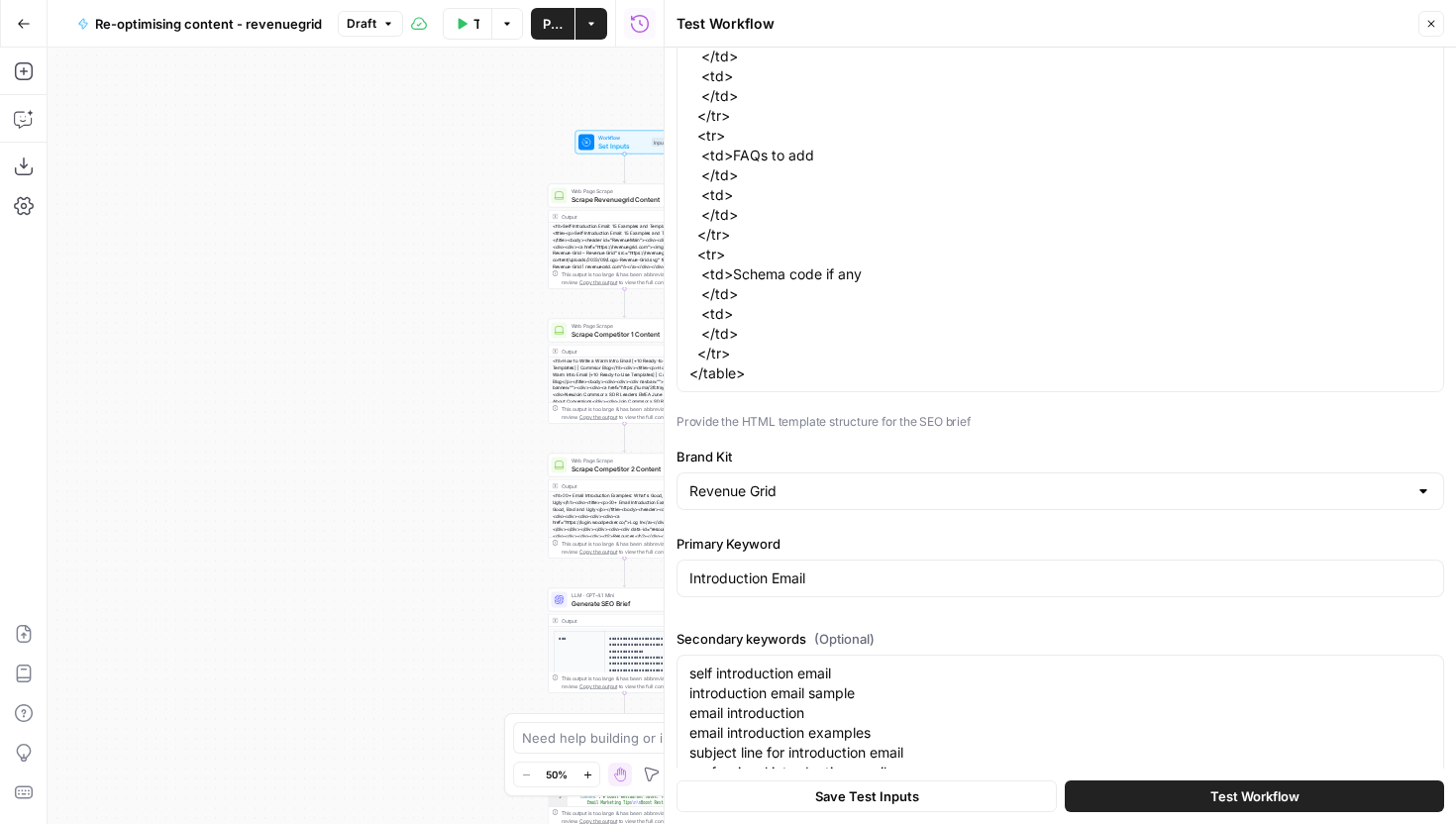 click on "**********" at bounding box center (356, 436) 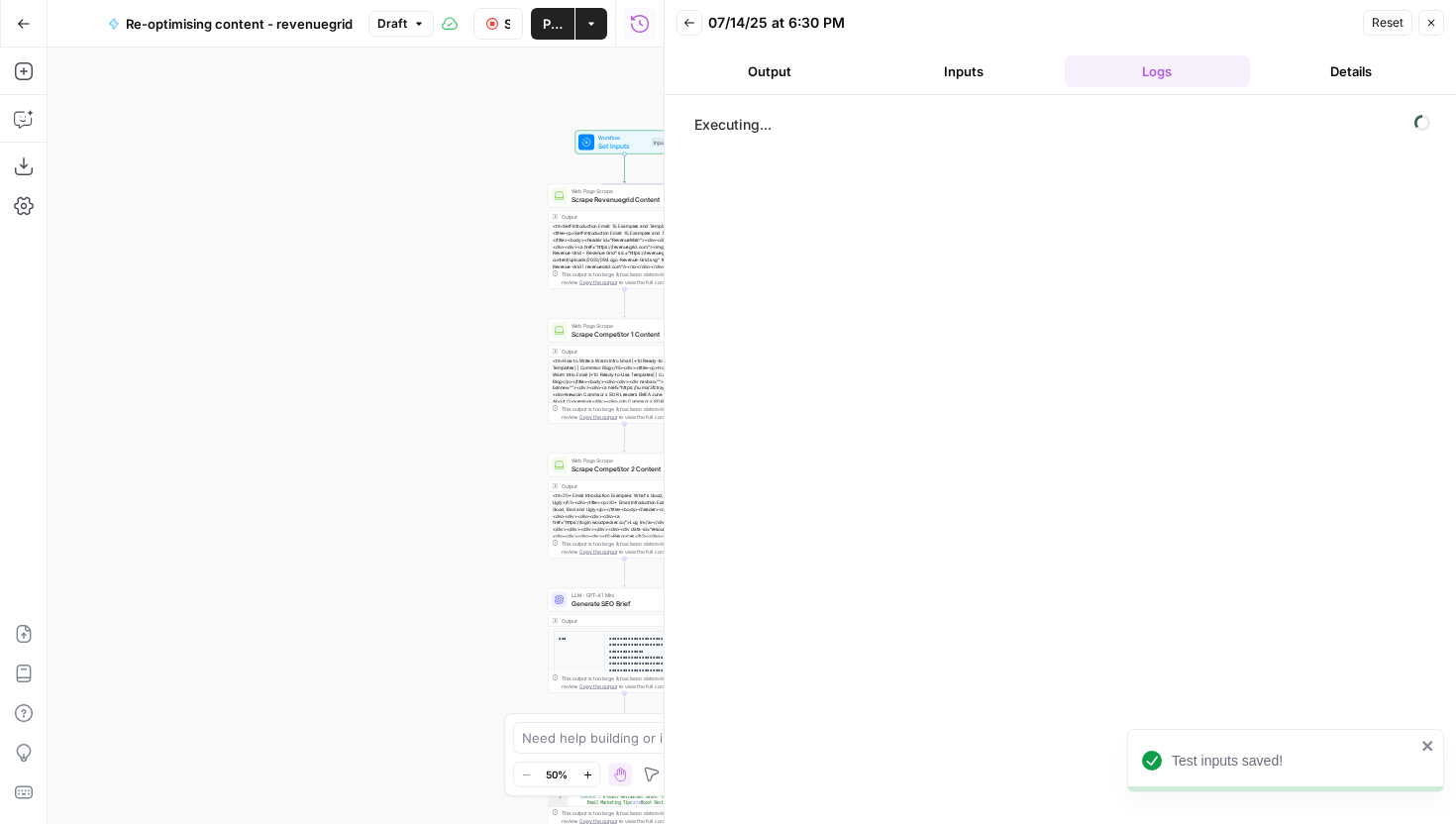 click on "Output" at bounding box center (770, 71) 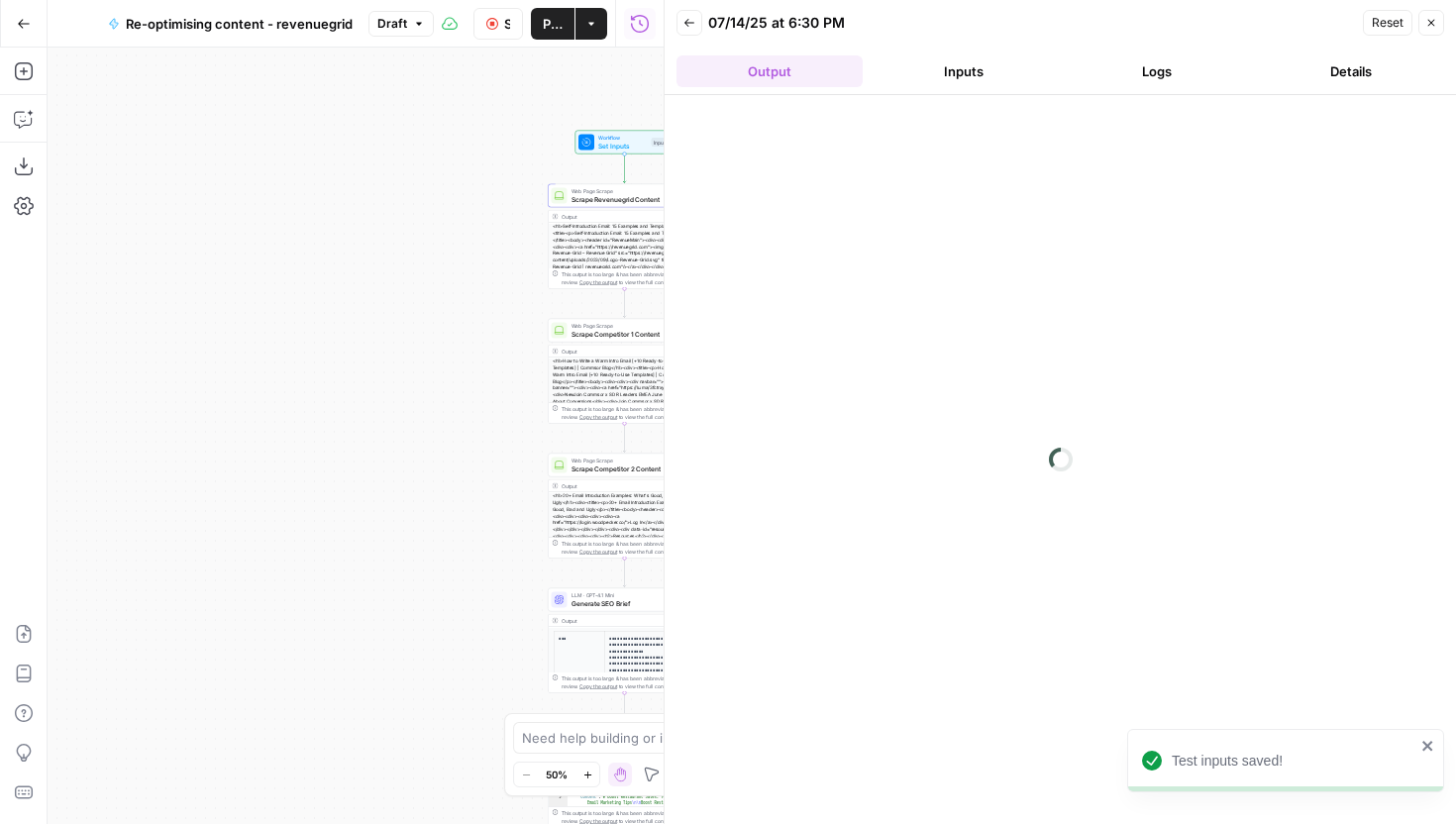 click on "Logs" at bounding box center (1158, 71) 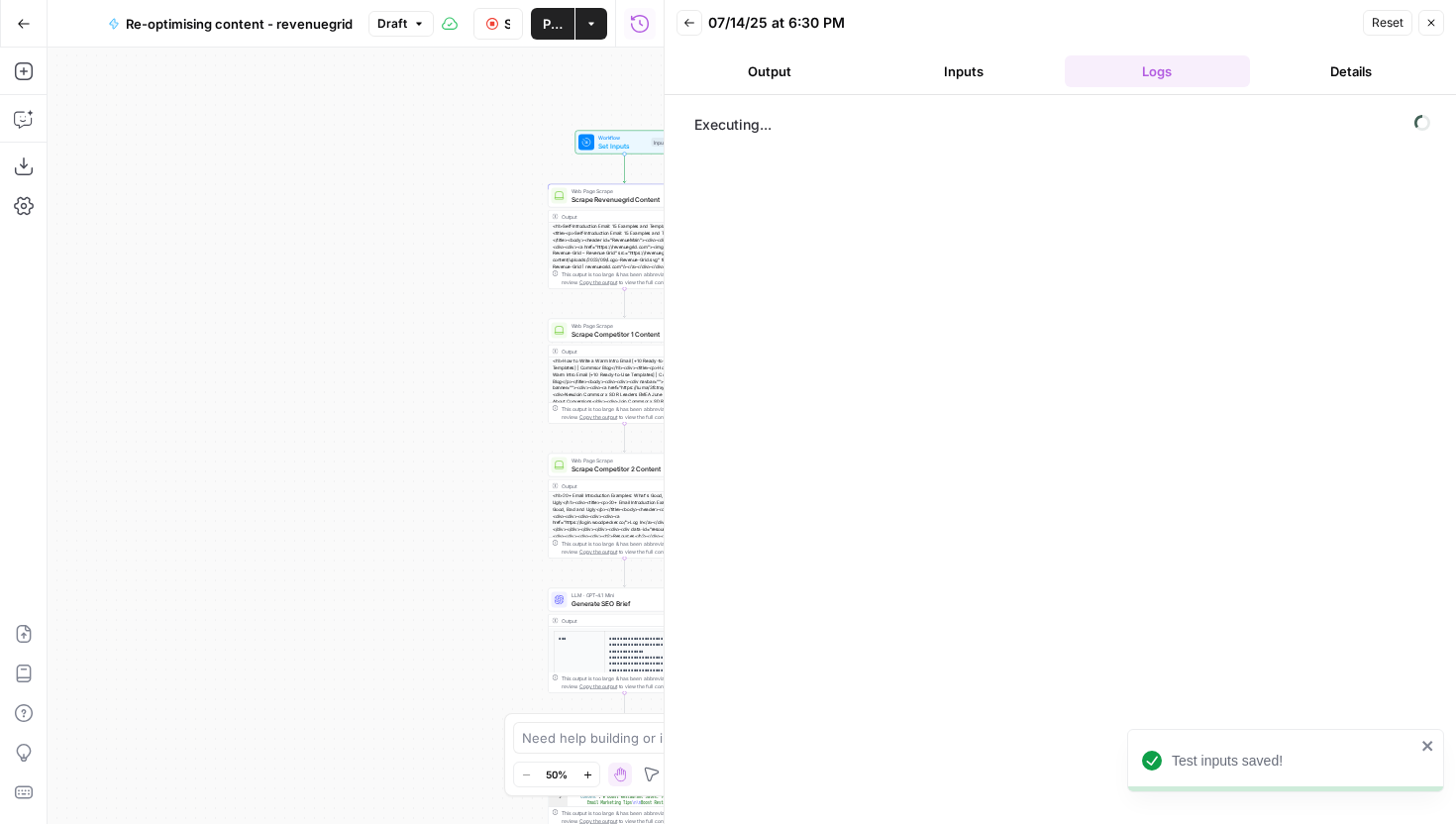 click on "Output" at bounding box center [770, 71] 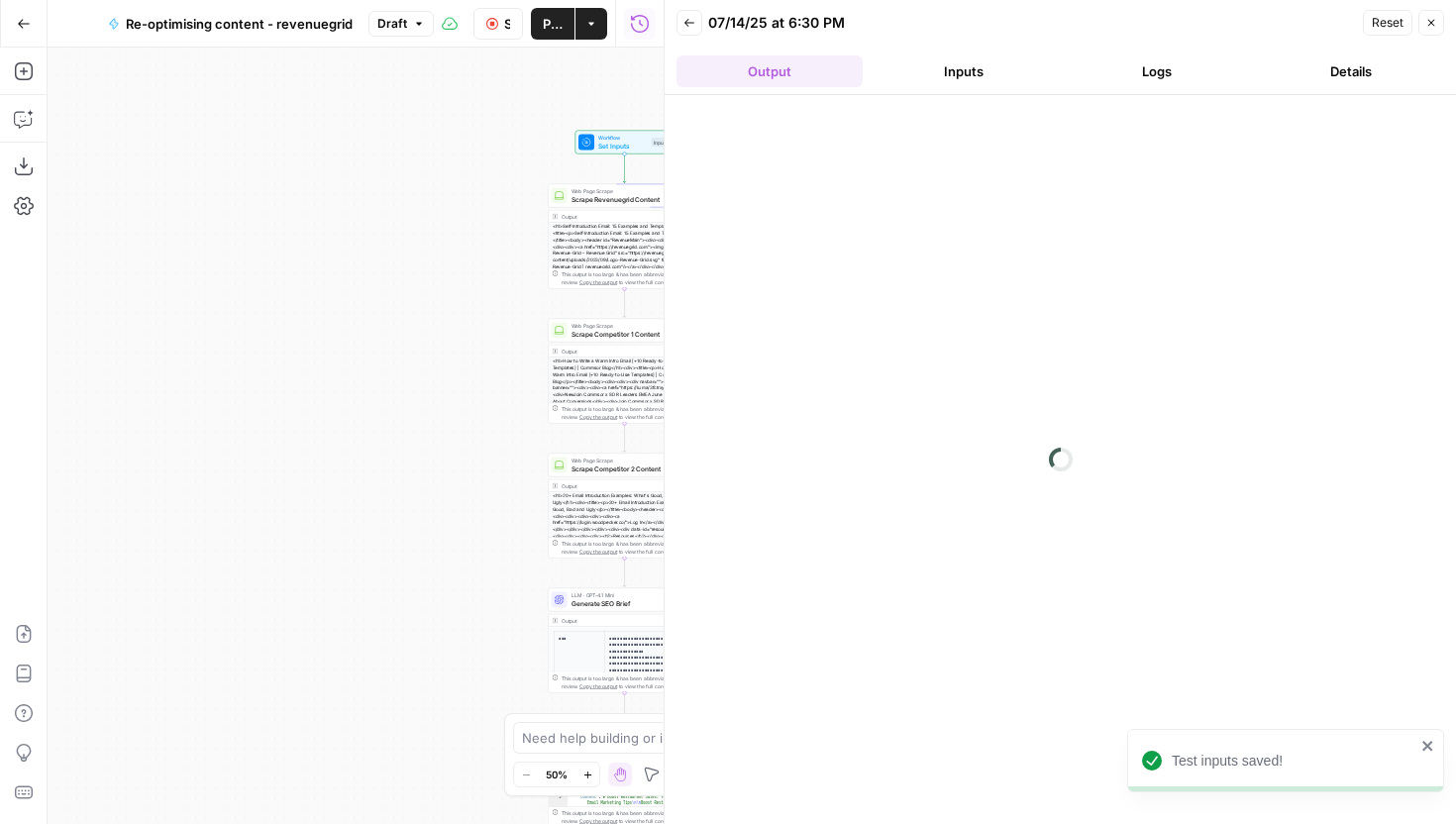 click on "Back 07/14/25 at 6:30 PM Reset Close Output Inputs Logs Details" at bounding box center [1060, 48] 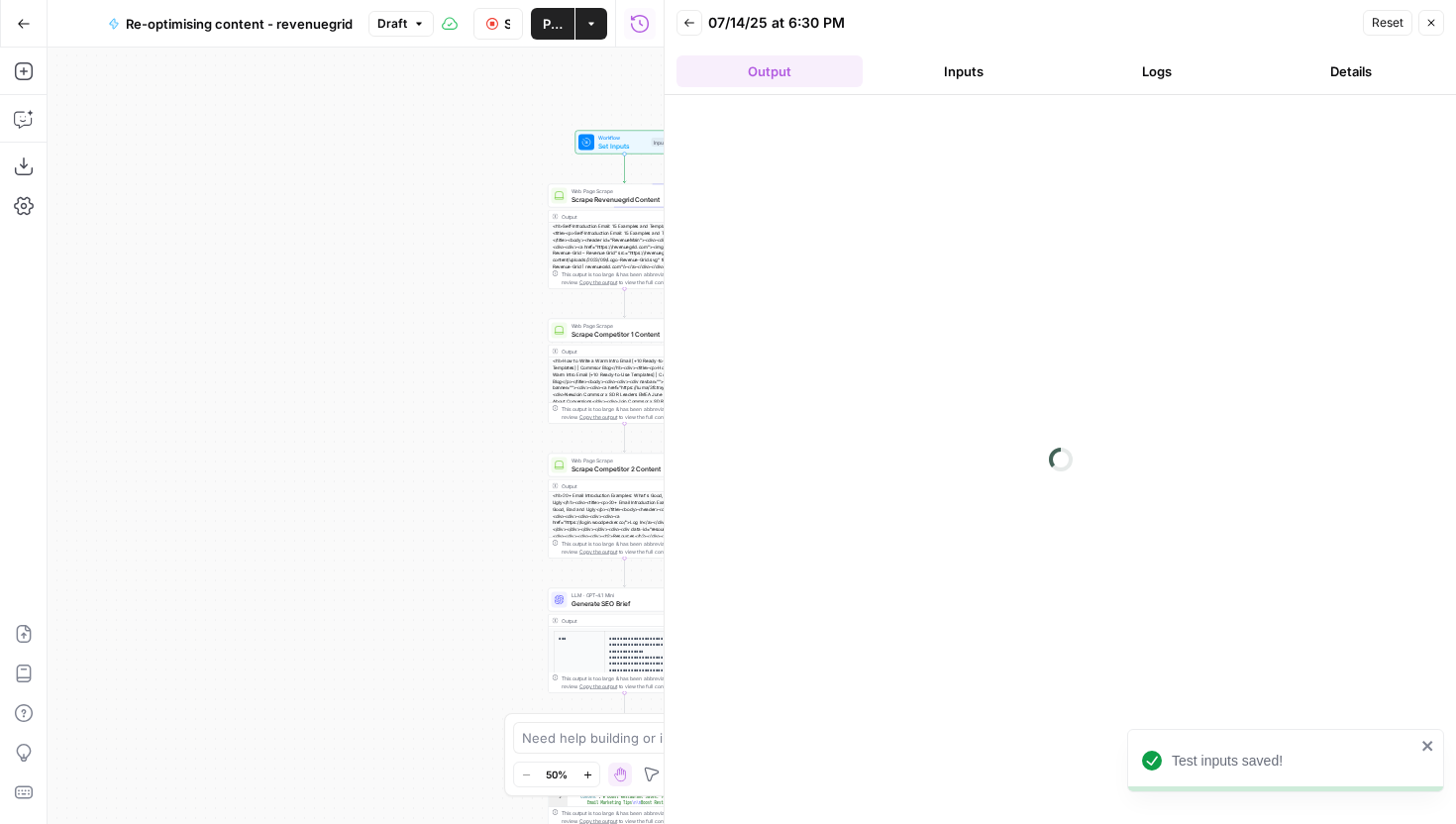 click on "Back 07/14/25 at 6:30 PM Reset Close Output Inputs Logs Details" at bounding box center (1060, 48) 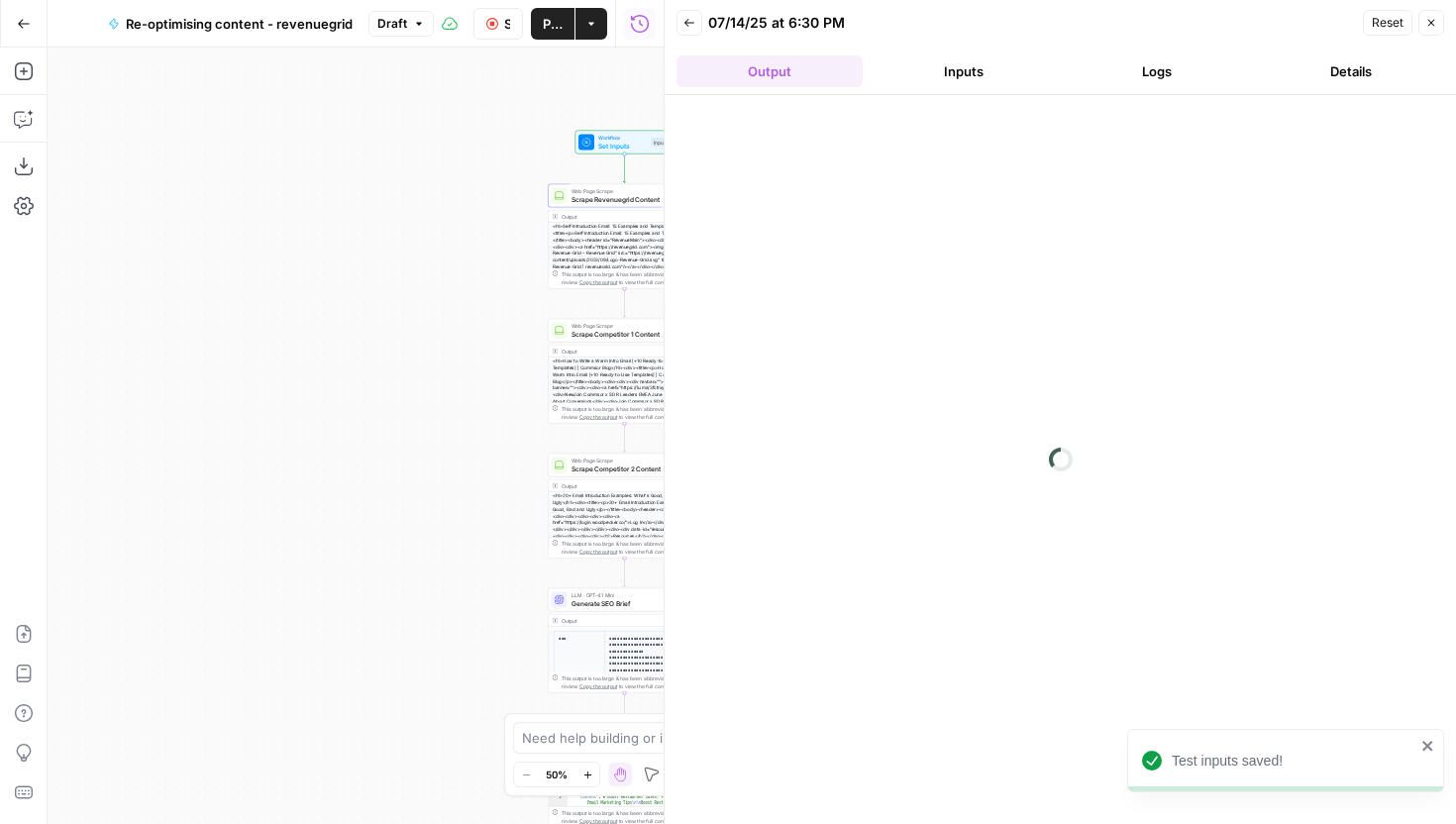 click on "Logs" at bounding box center (1158, 71) 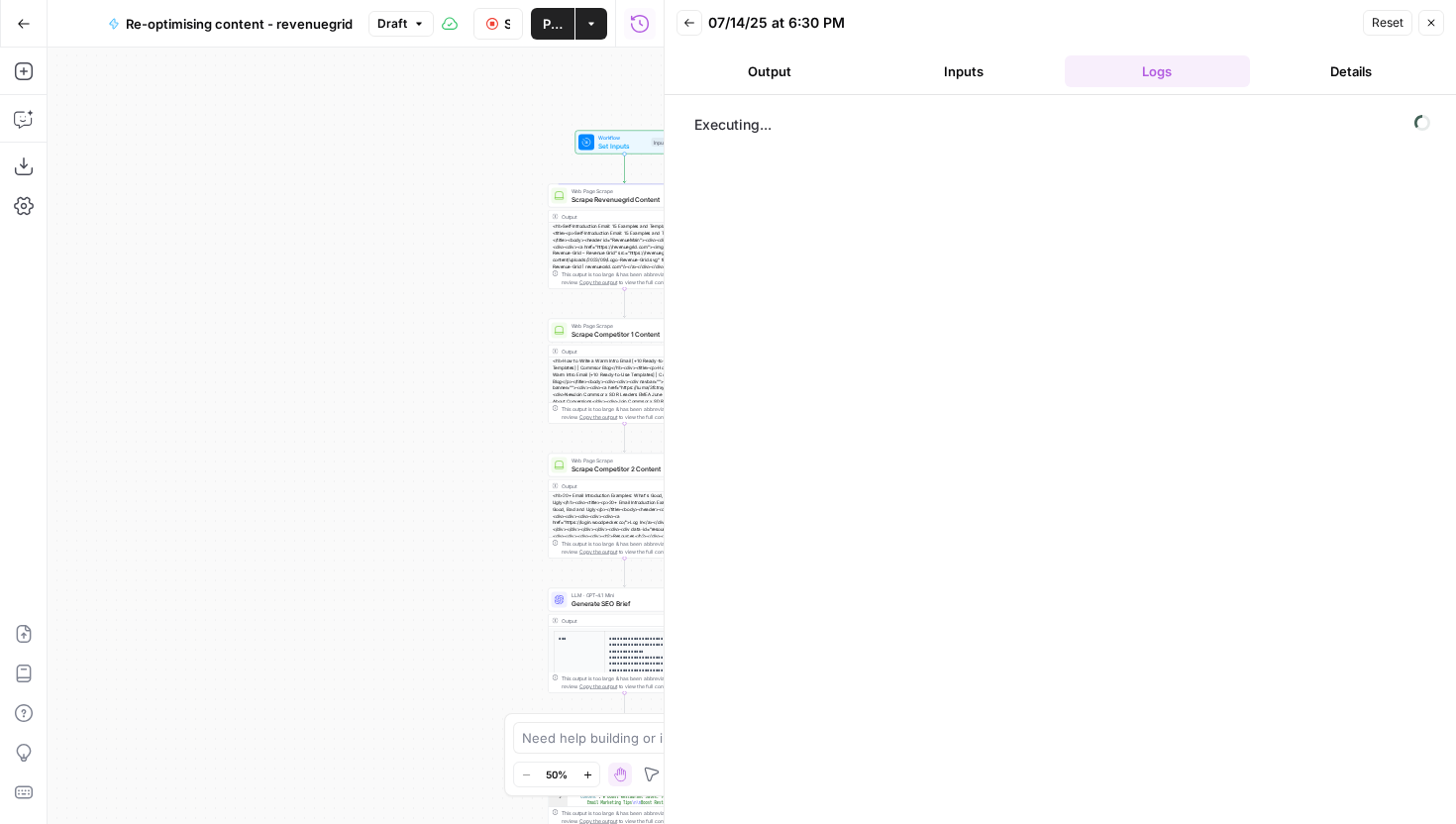 click on "Output" at bounding box center (770, 71) 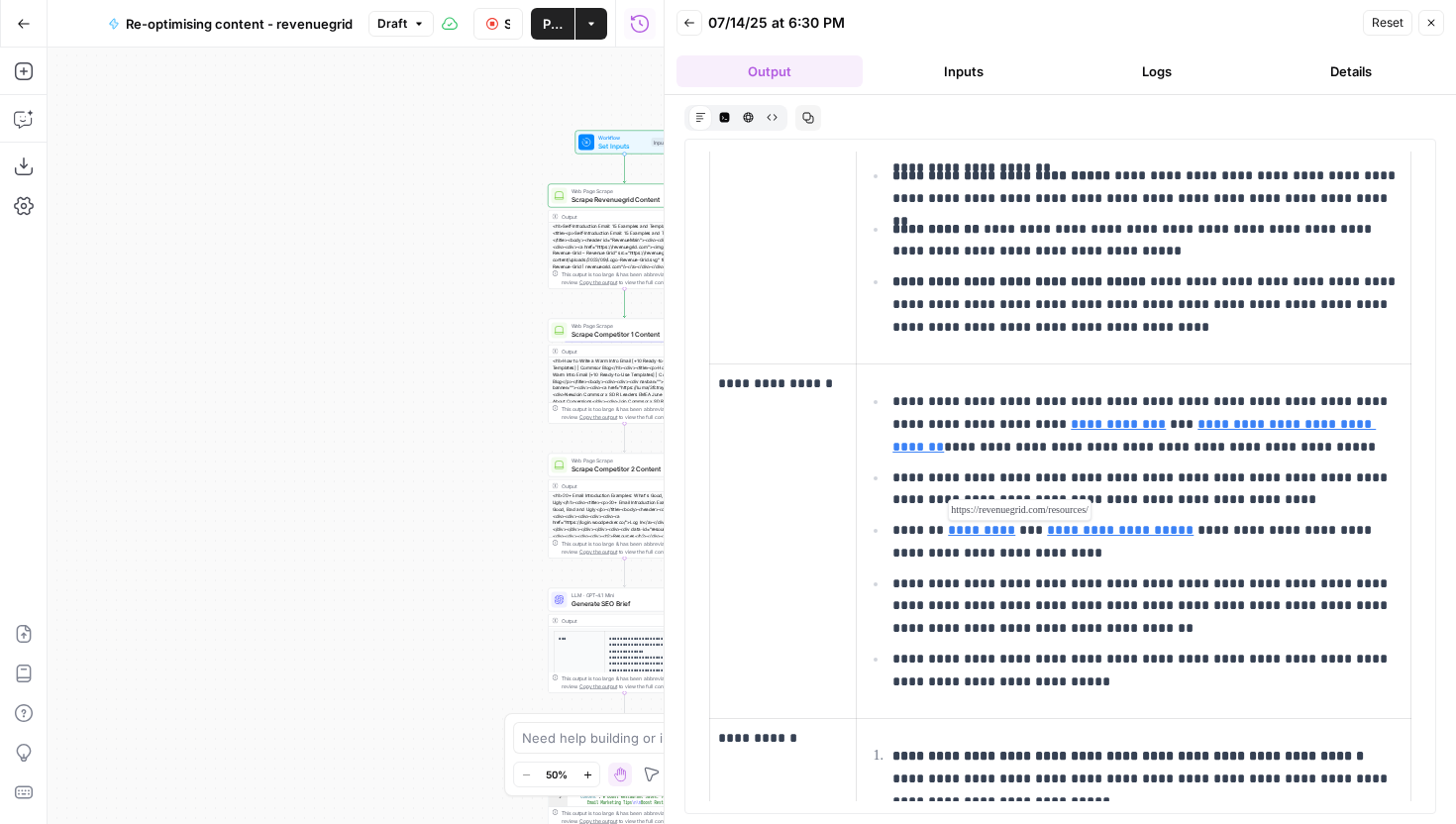 scroll, scrollTop: 0, scrollLeft: 0, axis: both 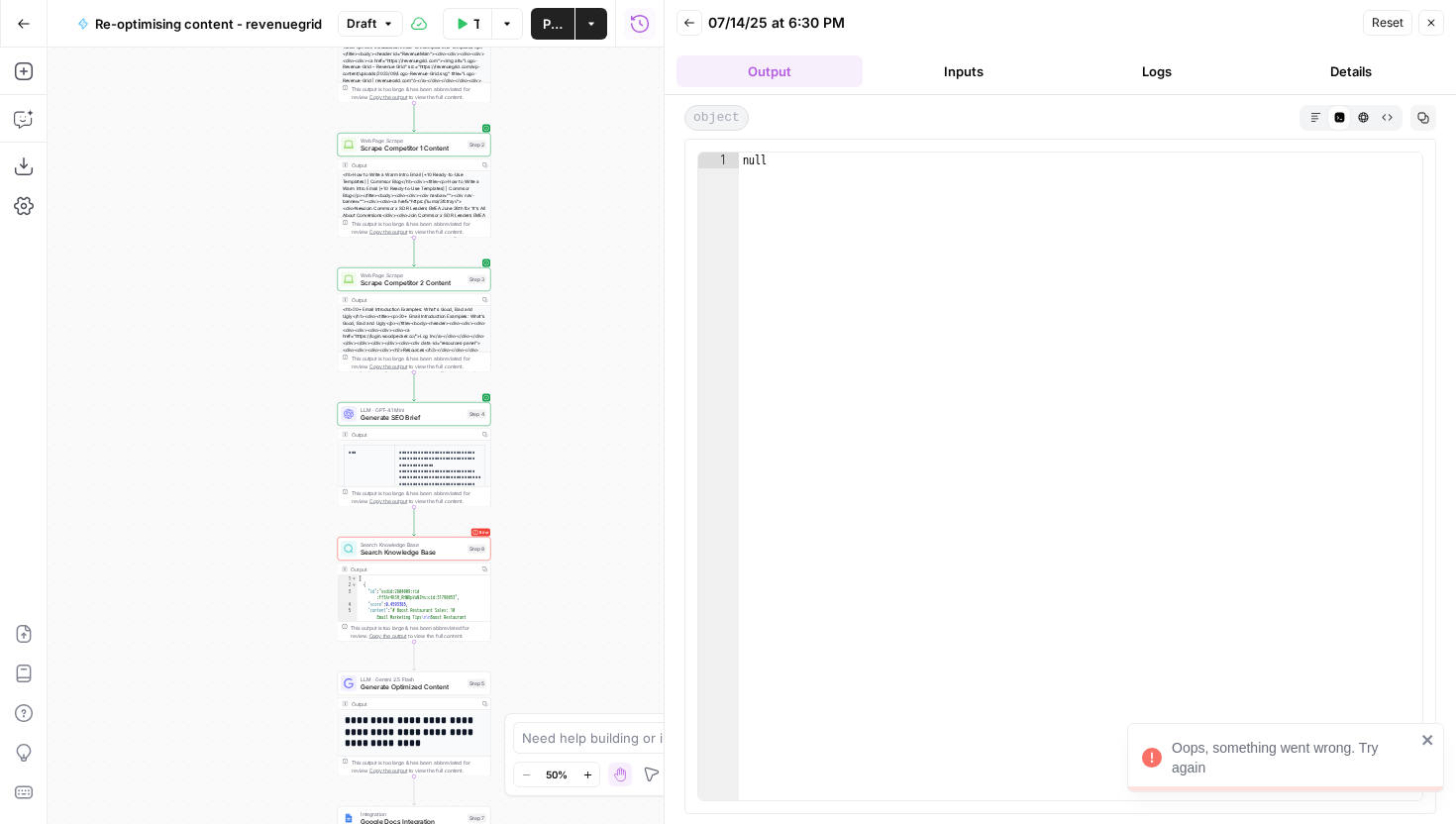click on "Search Knowledge Base" at bounding box center (412, 553) 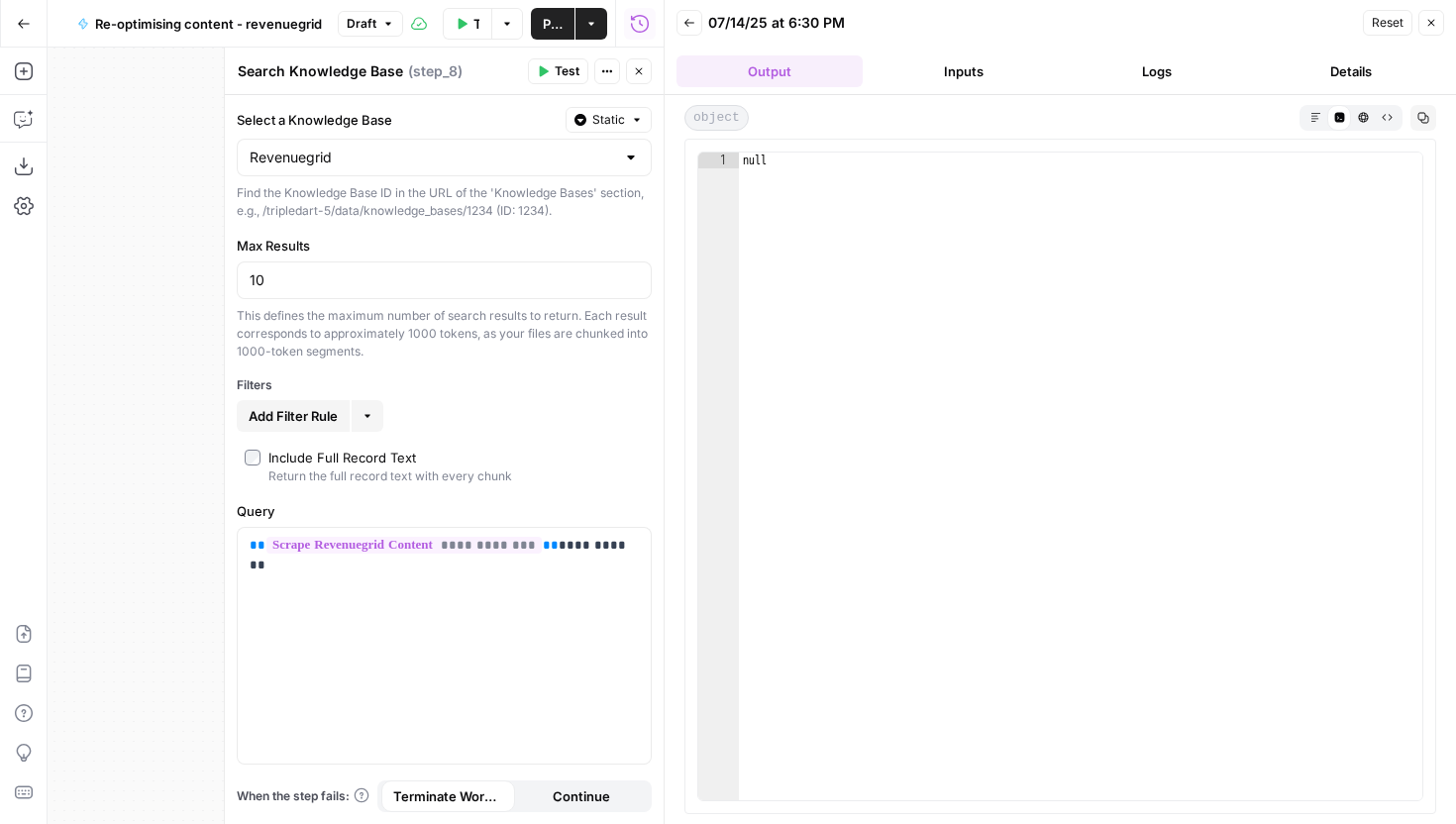 click on "Logs" at bounding box center [1158, 71] 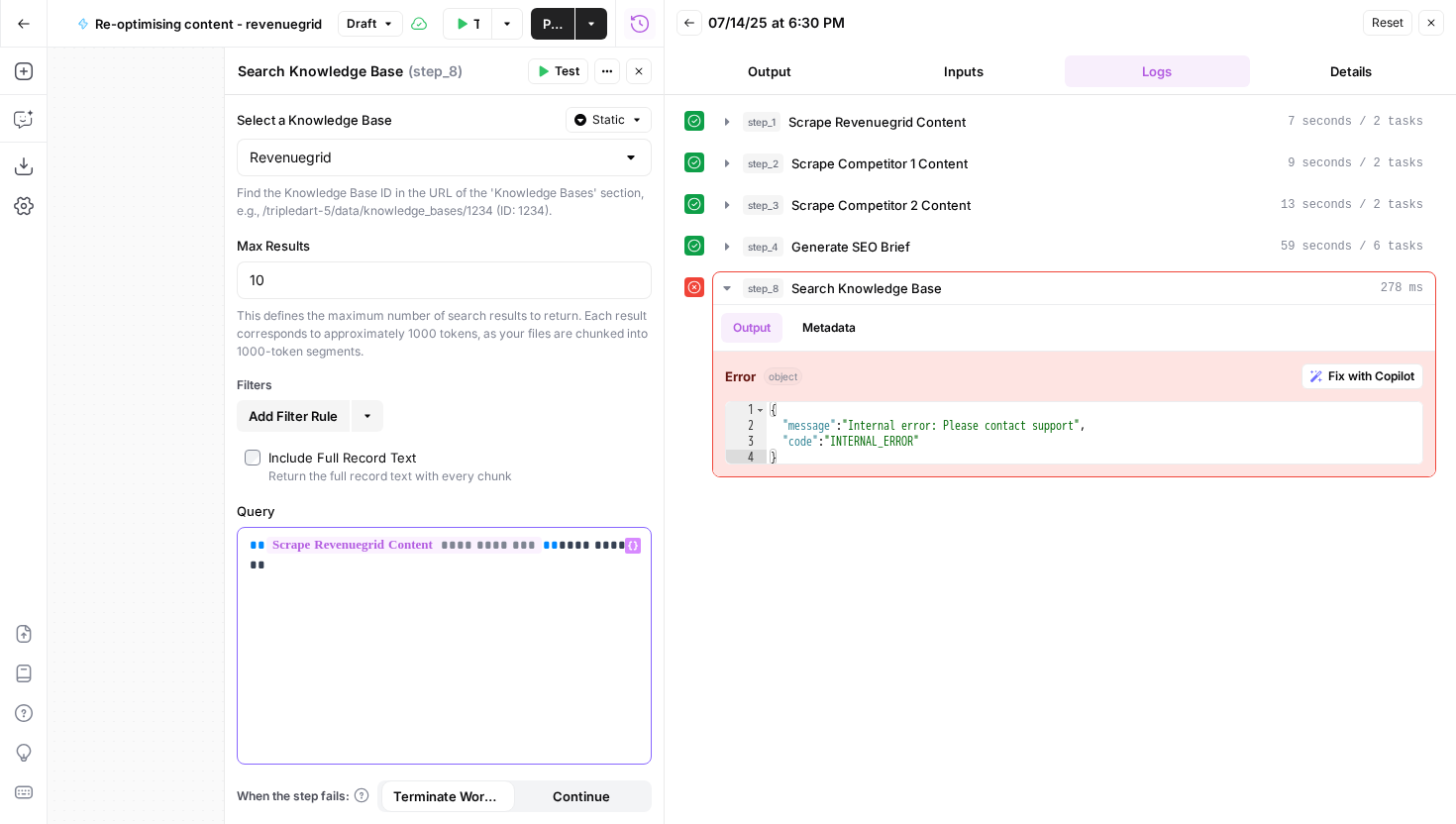 drag, startPoint x: 554, startPoint y: 547, endPoint x: 289, endPoint y: 508, distance: 267.85444 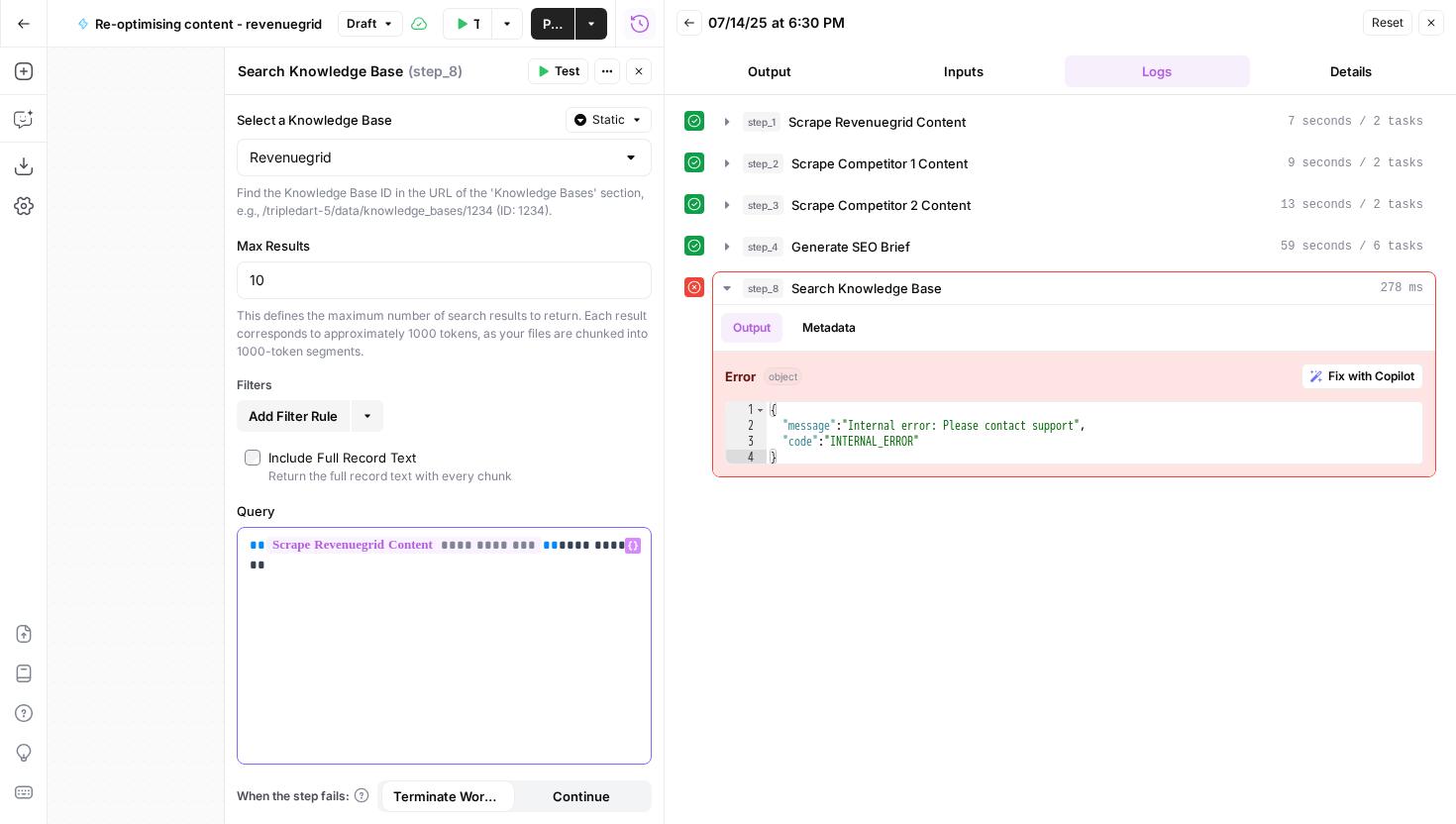 click on "**********" at bounding box center (444, 633) 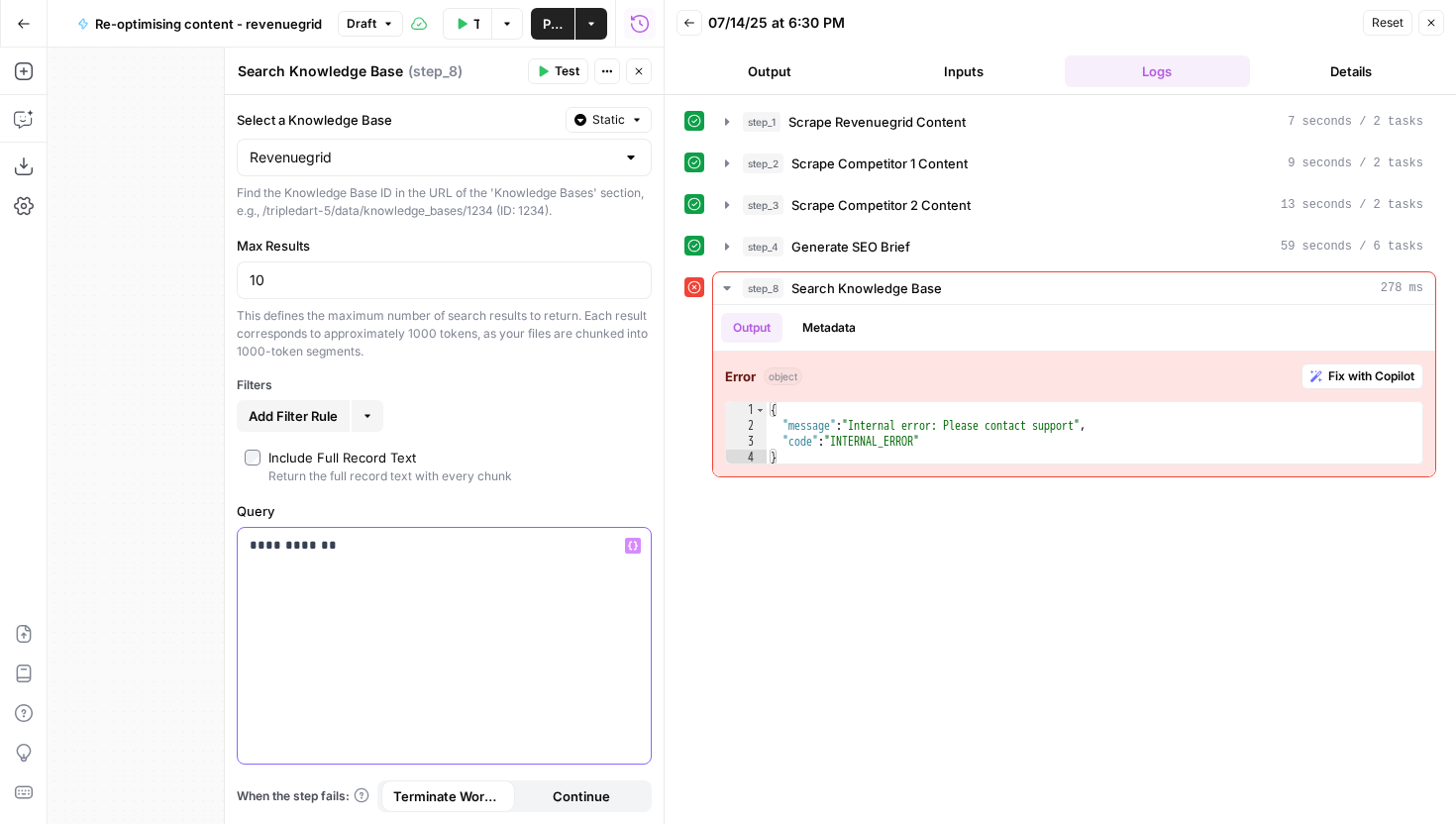 type 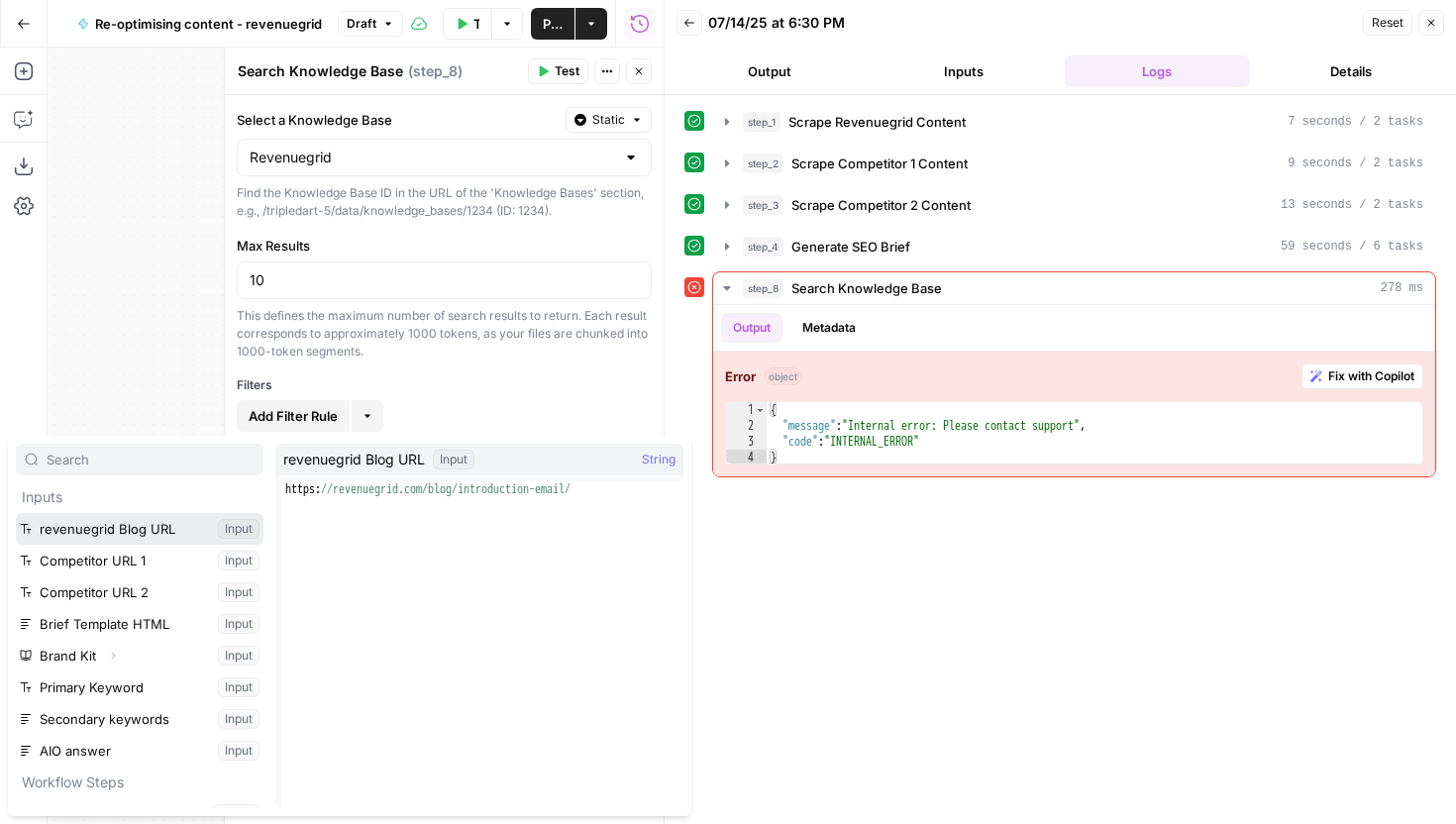 click at bounding box center (140, 529) 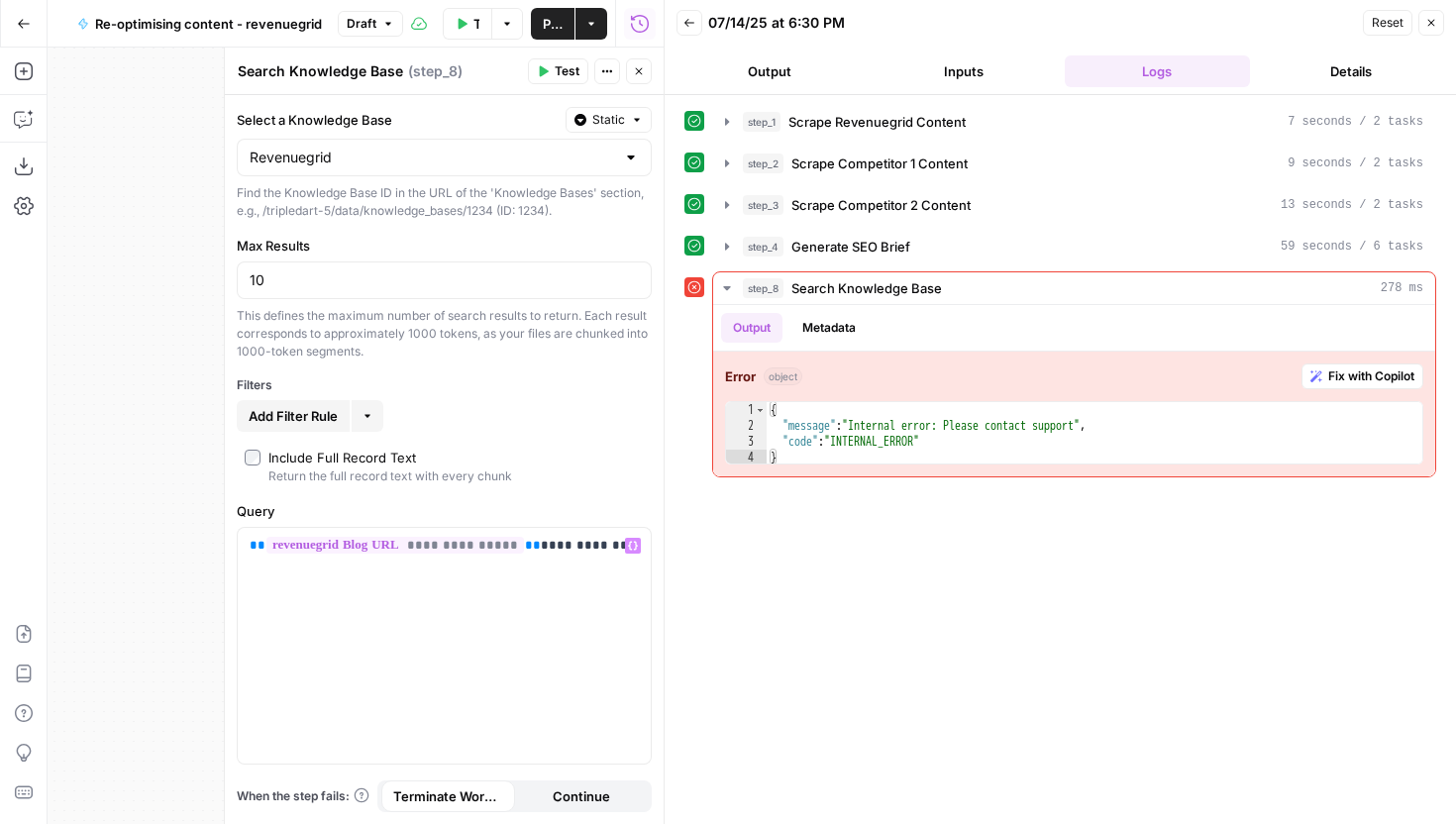 click on "Reset" at bounding box center (1388, 23) 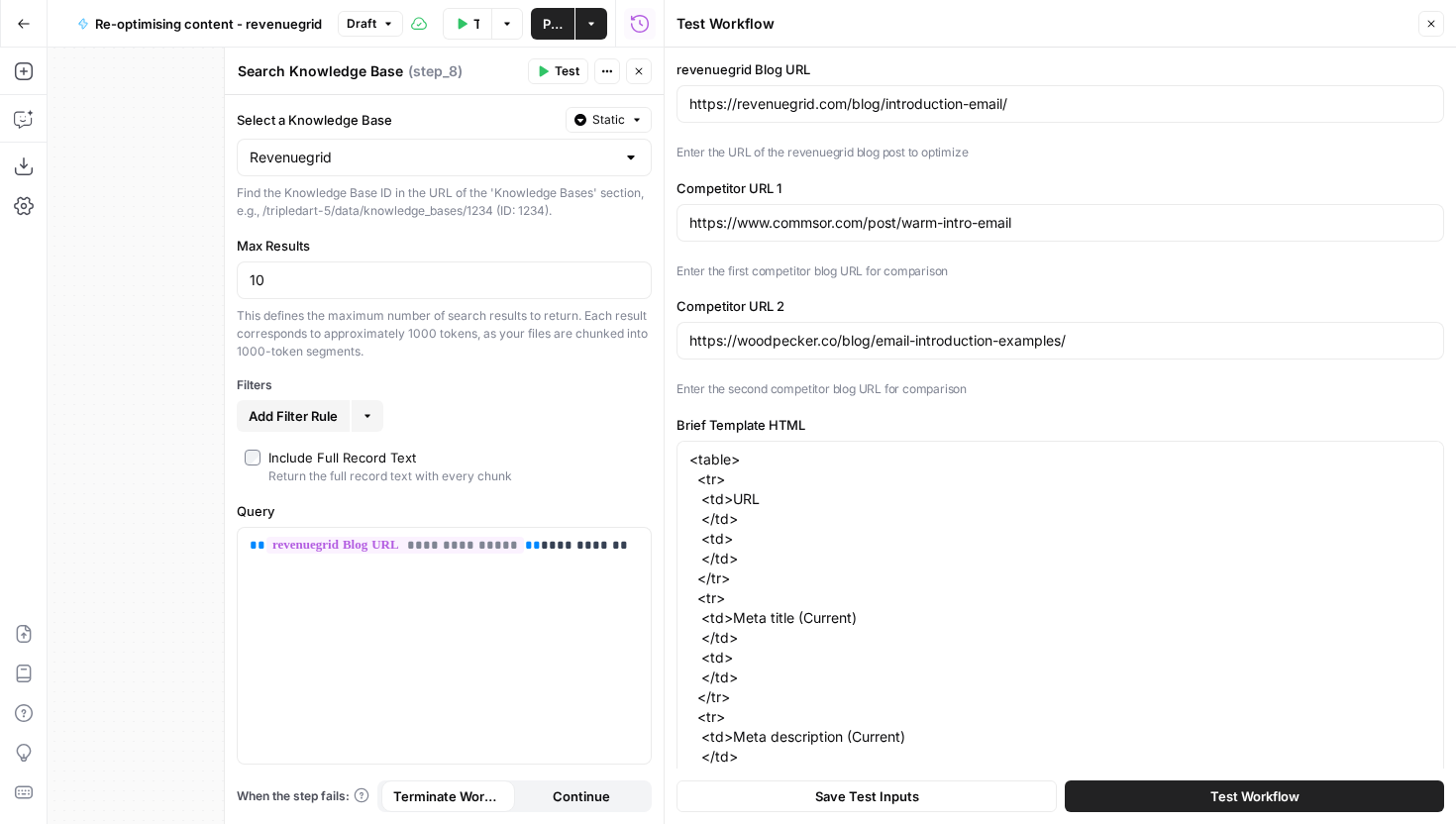 click on "Test Workflow" at bounding box center [1254, 796] 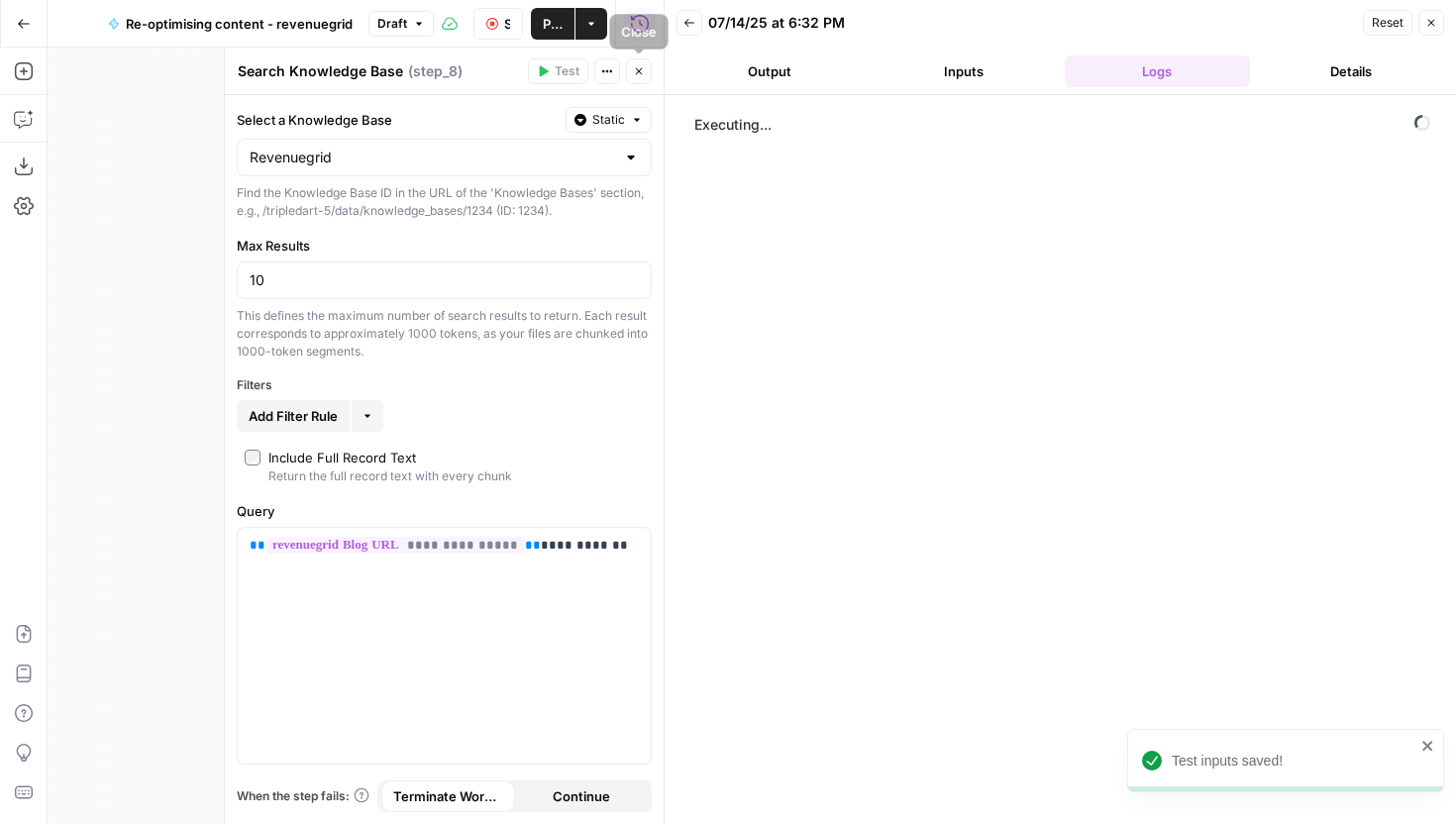 click 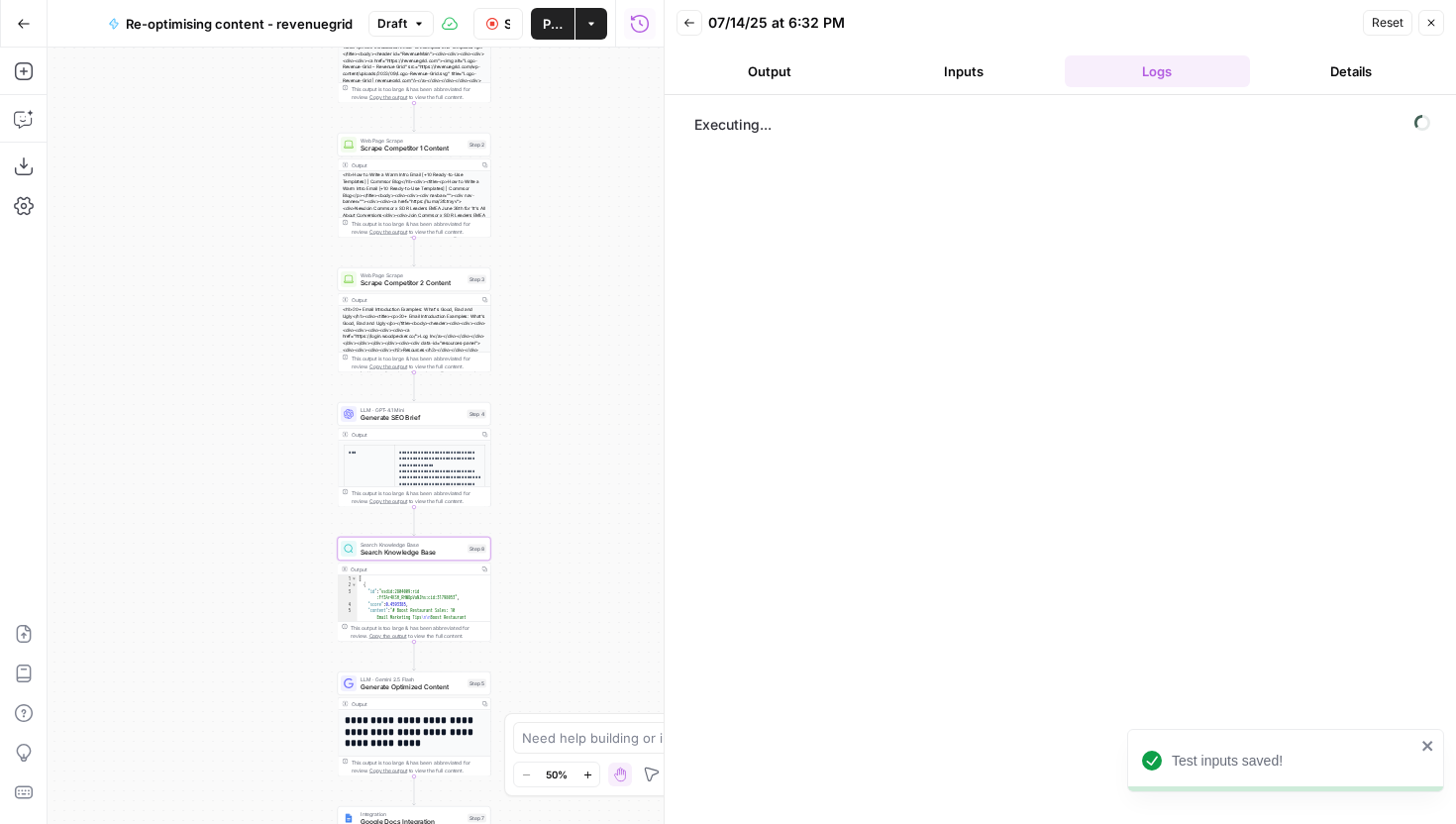 click on "Back 07/14/25 at 6:32 PM Reset Close Output Inputs Logs Details" at bounding box center (1060, 48) 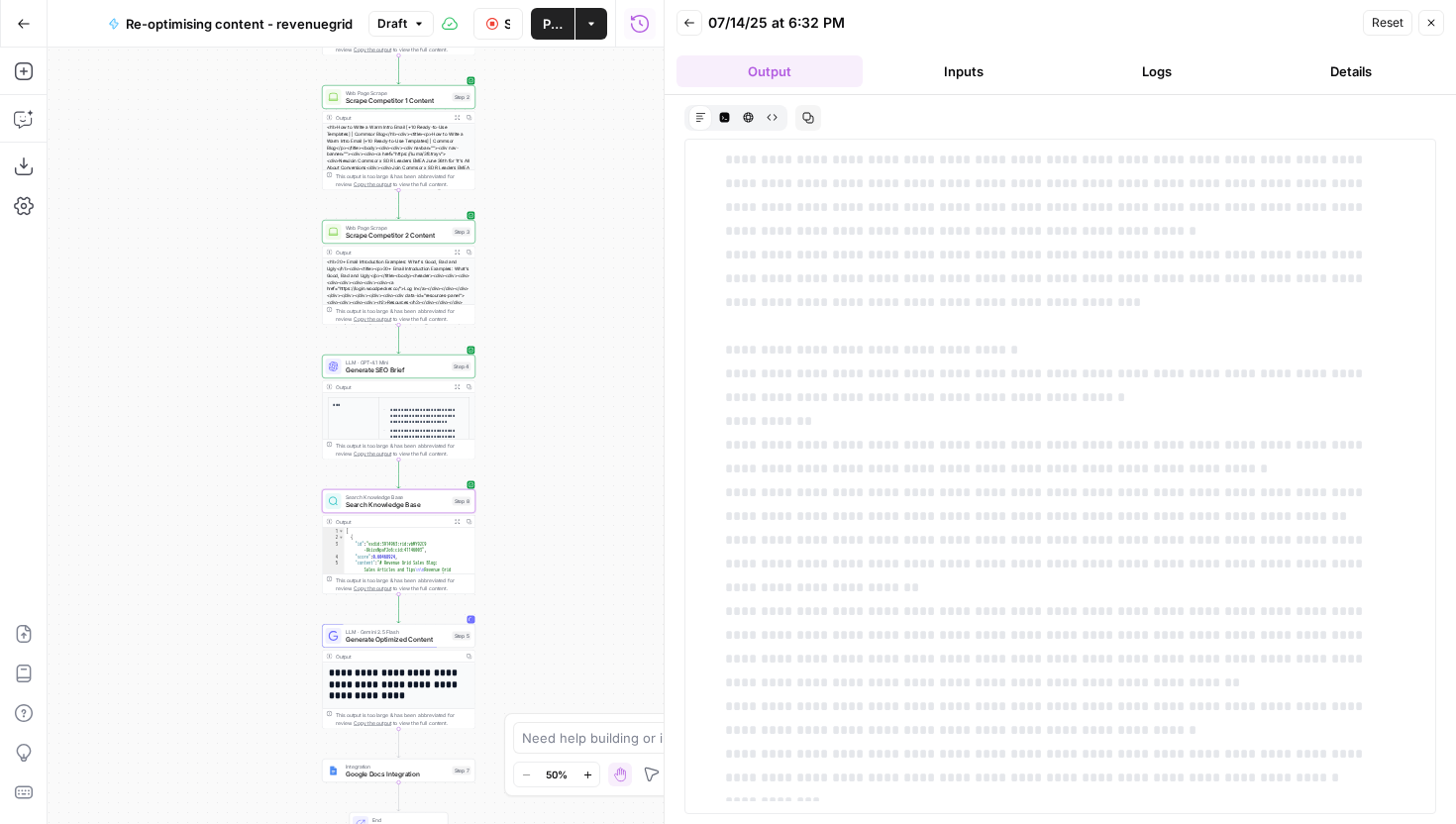 scroll, scrollTop: 3098, scrollLeft: 0, axis: vertical 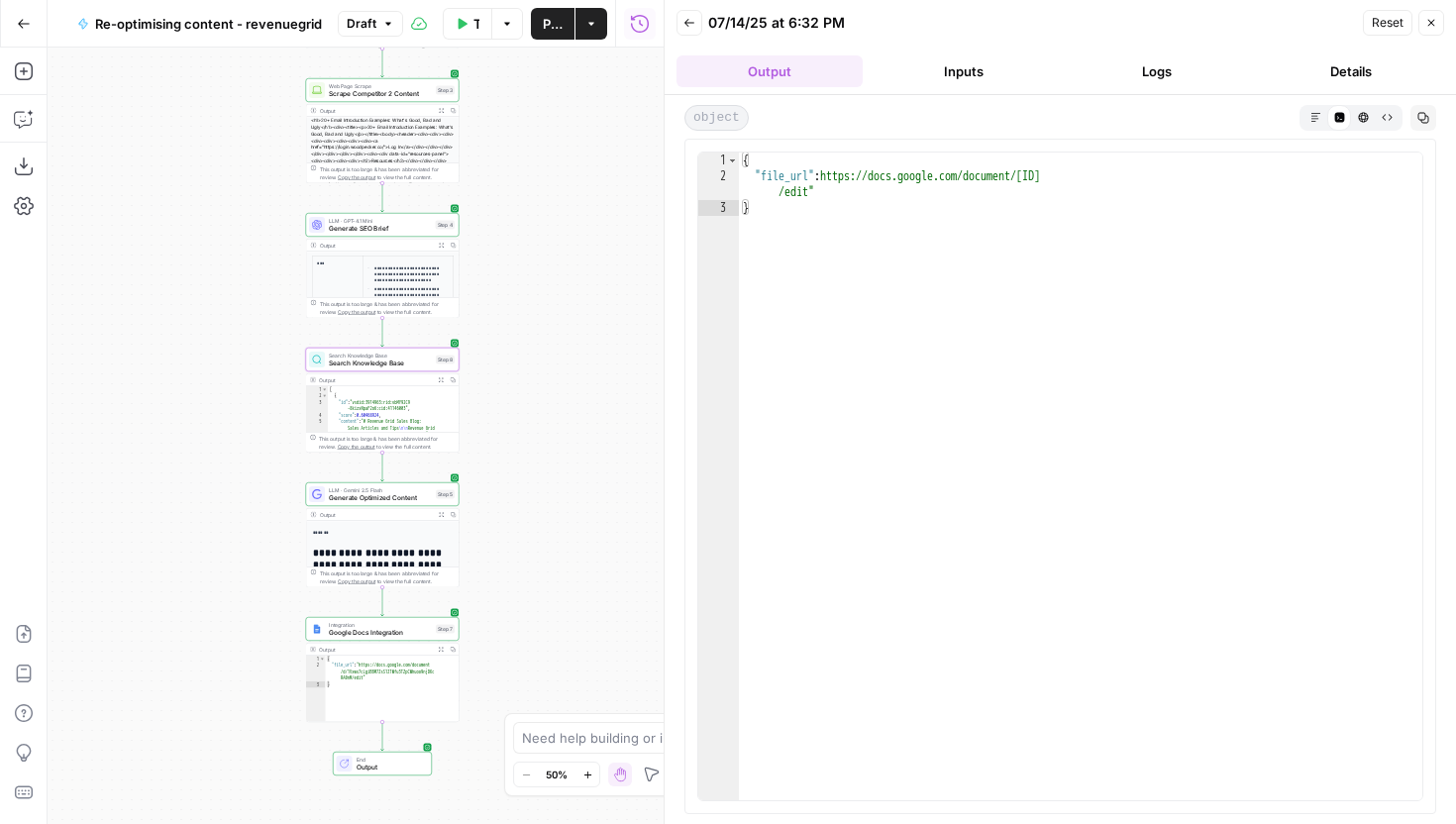 type on "**********" 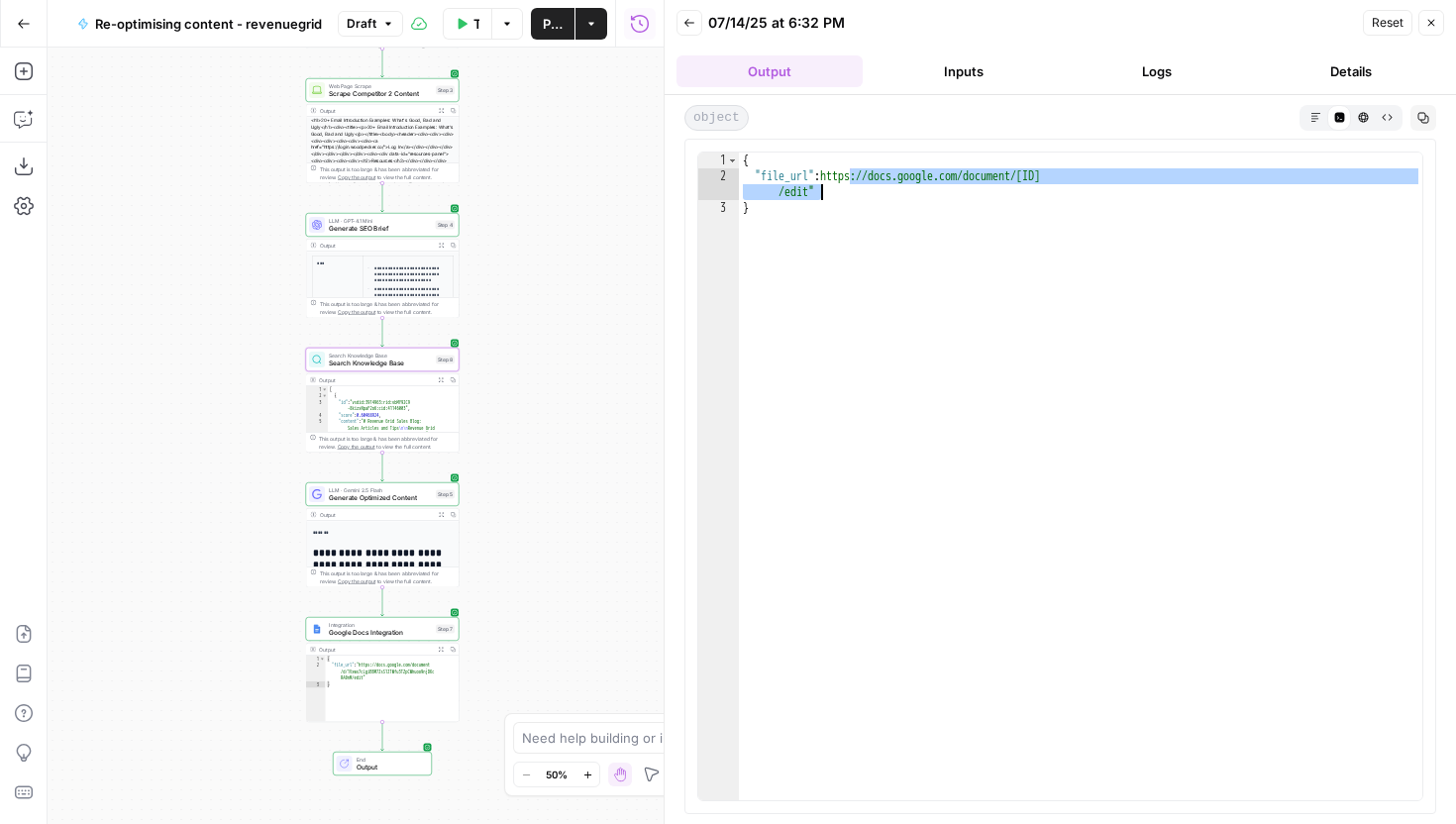 drag, startPoint x: 851, startPoint y: 171, endPoint x: 820, endPoint y: 189, distance: 35.846897 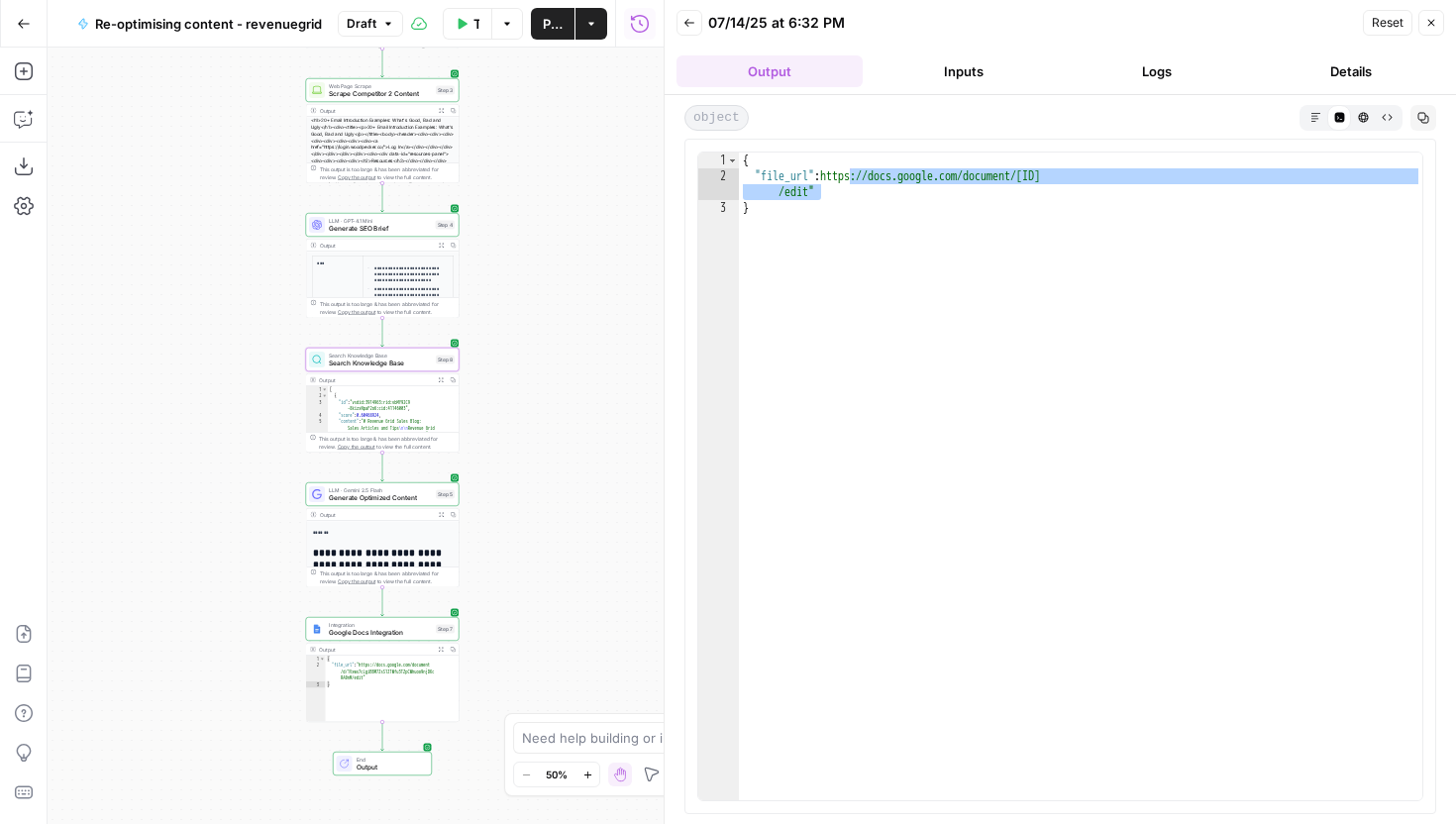 click on "Logs" at bounding box center [1158, 71] 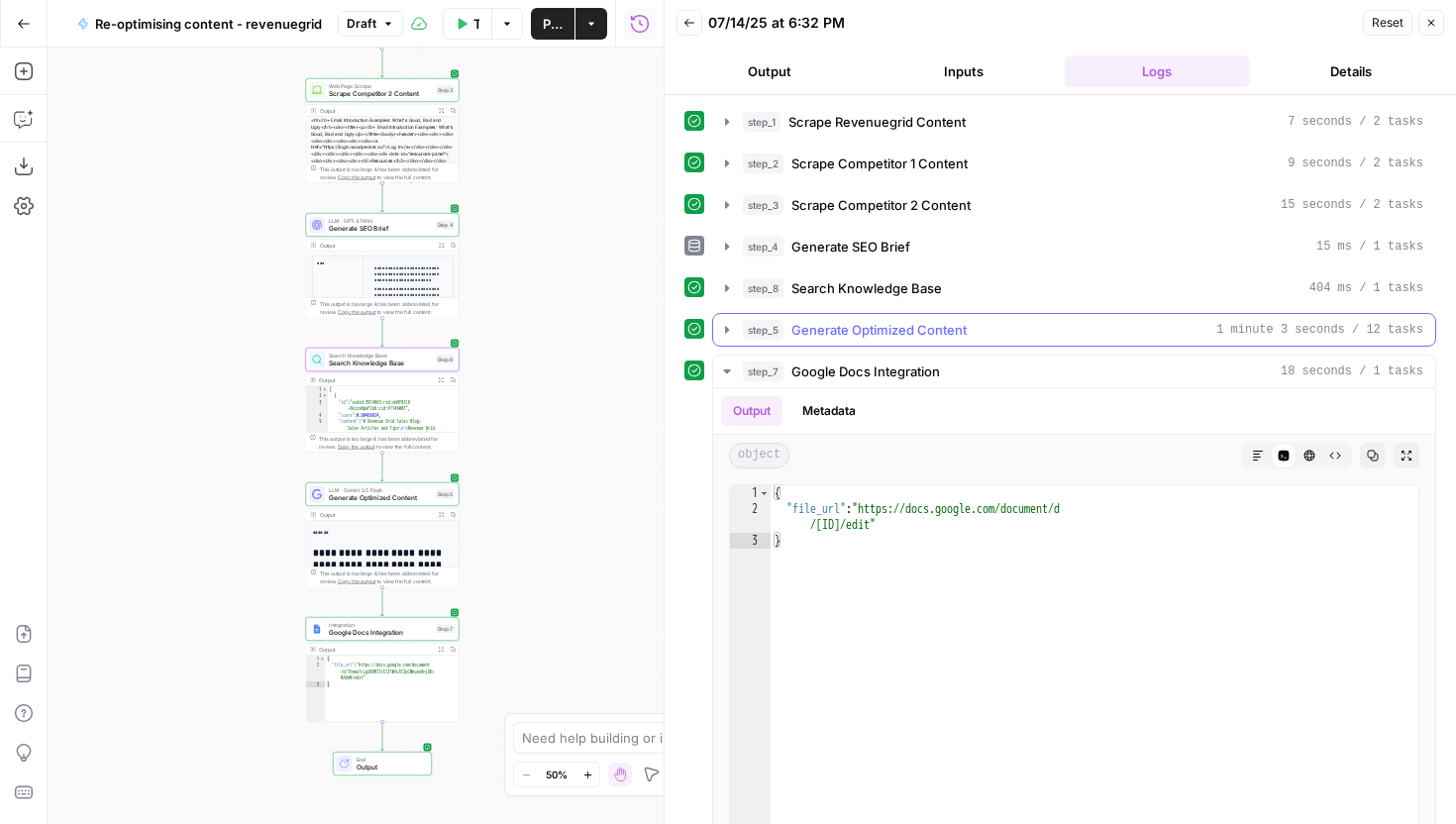 click on "step_5 Generate Optimized Content [DURATION] [DURATION] / [NUMBER] tasks" at bounding box center (1083, 330) 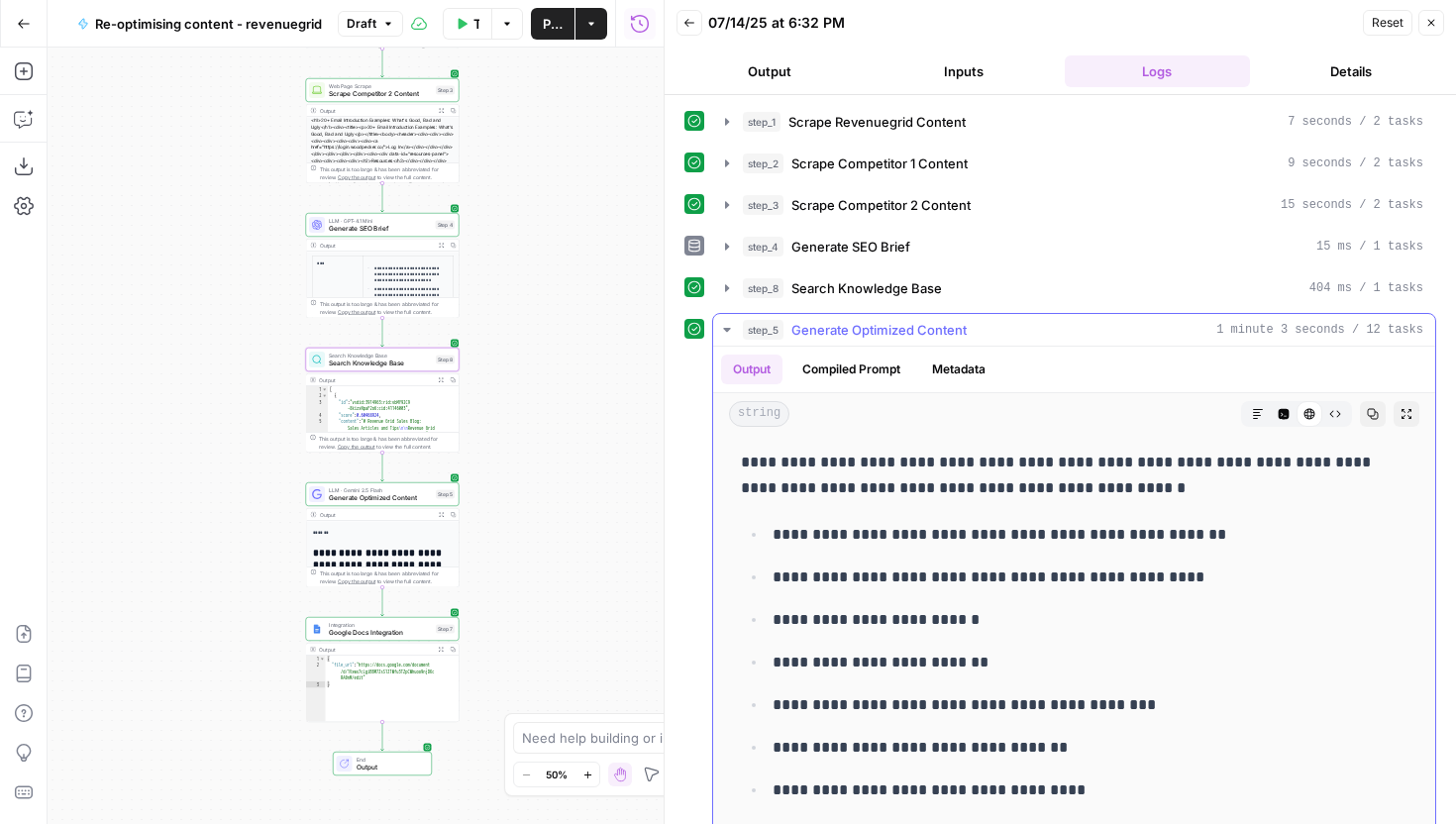 scroll, scrollTop: 0, scrollLeft: 0, axis: both 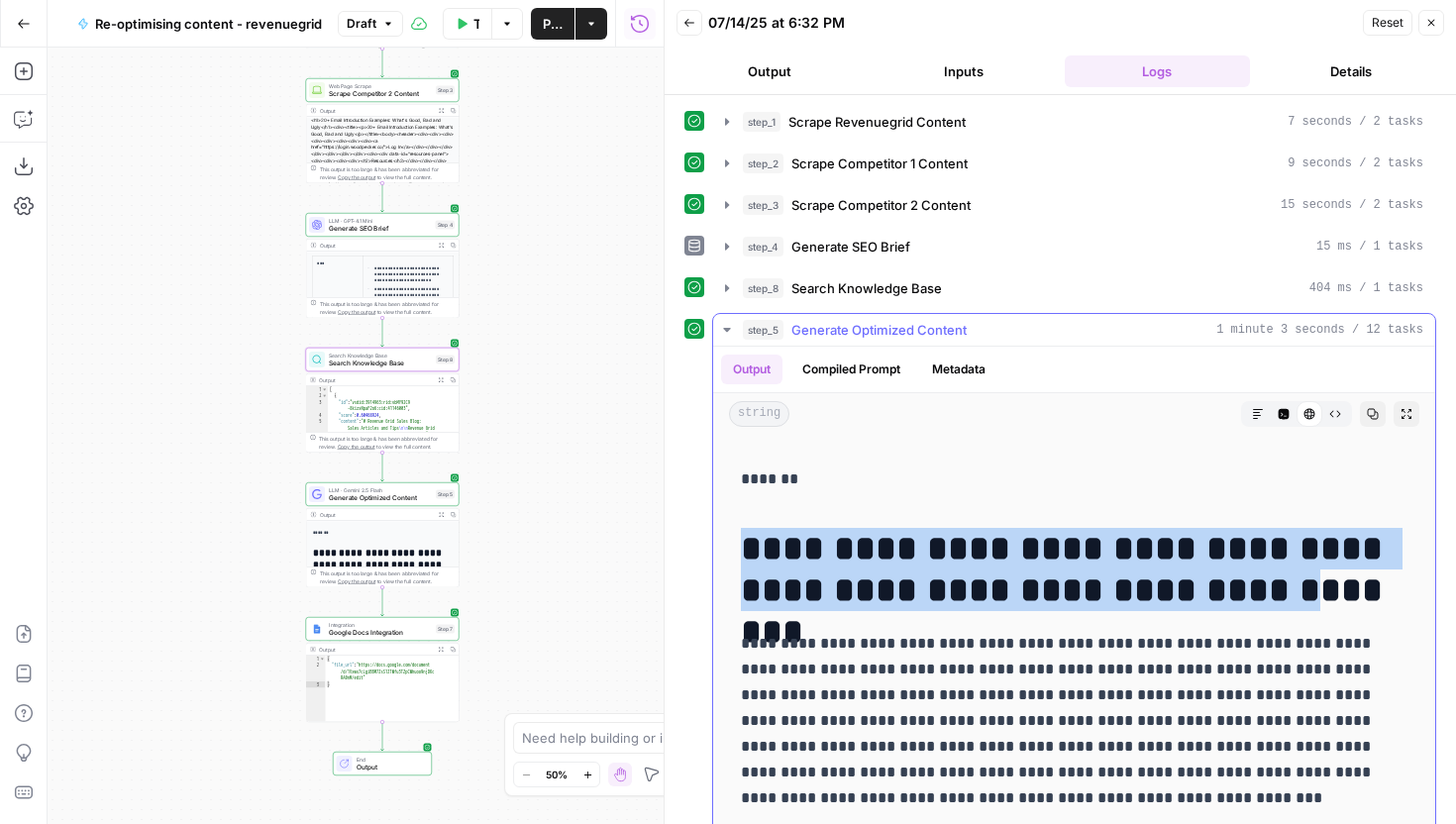 drag, startPoint x: 745, startPoint y: 546, endPoint x: 1340, endPoint y: 623, distance: 599.9617 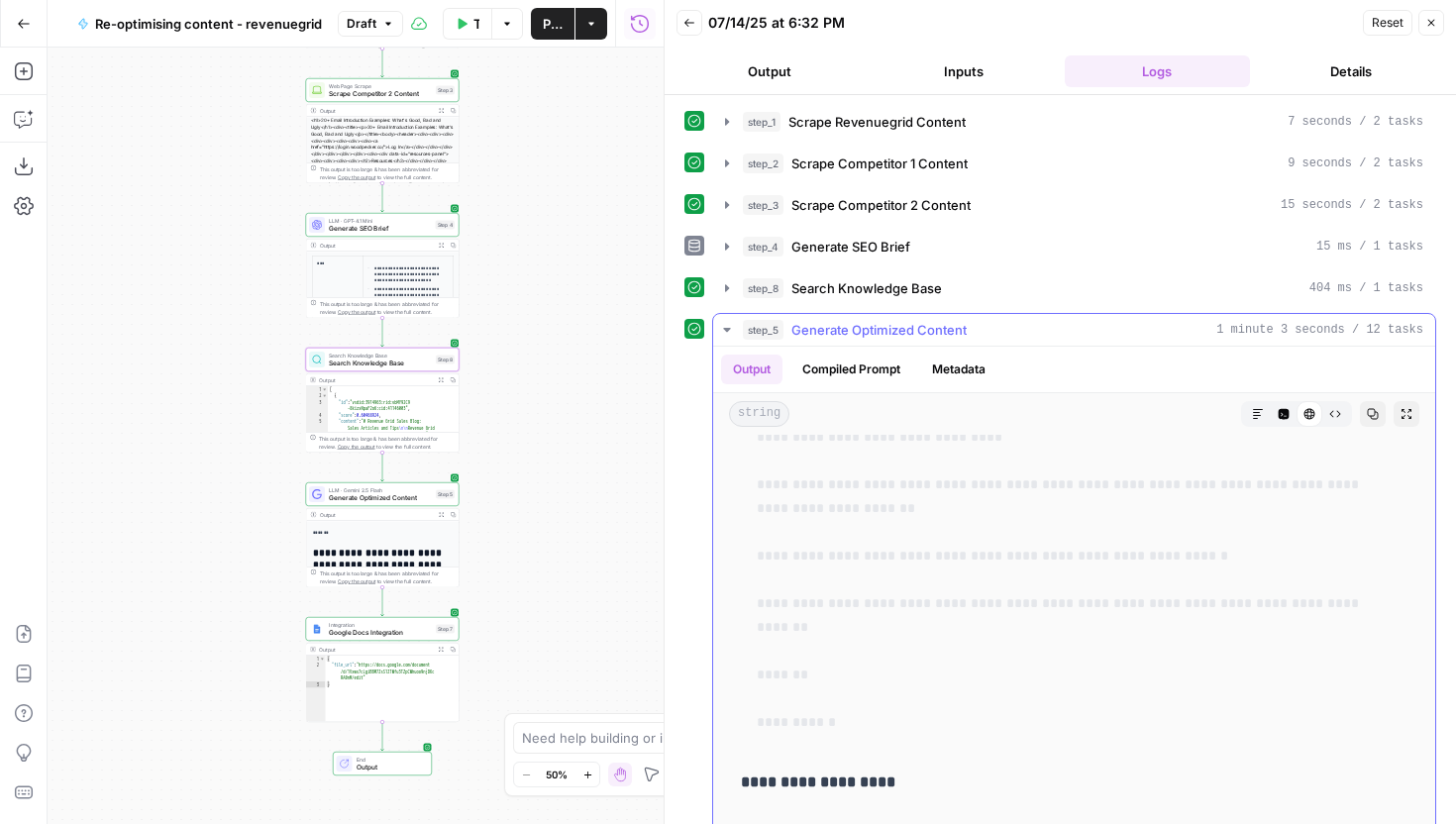 scroll, scrollTop: 15708, scrollLeft: 0, axis: vertical 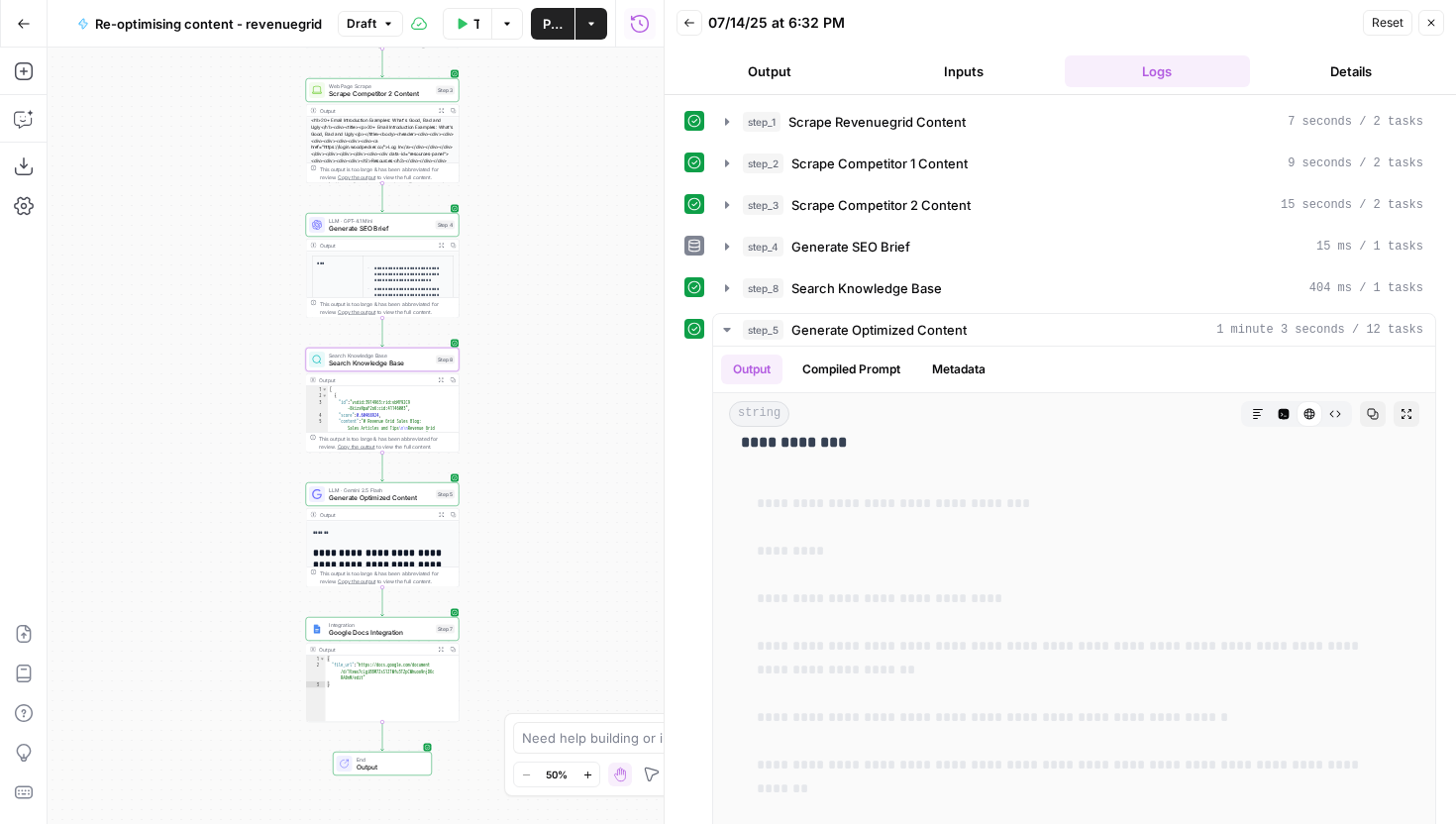 click on "Publish" at bounding box center [553, 24] 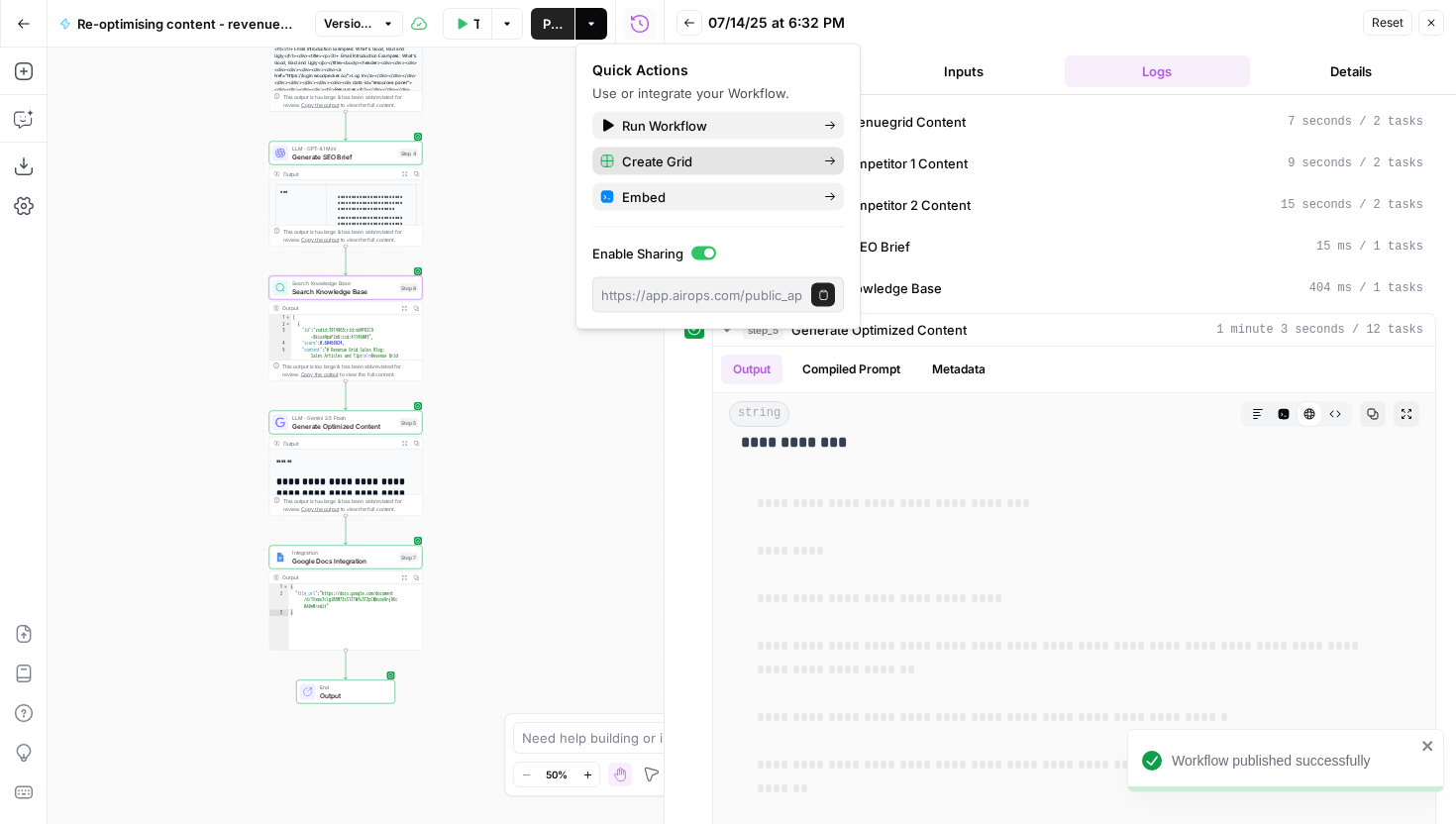 click on "Create Grid" at bounding box center (657, 161) 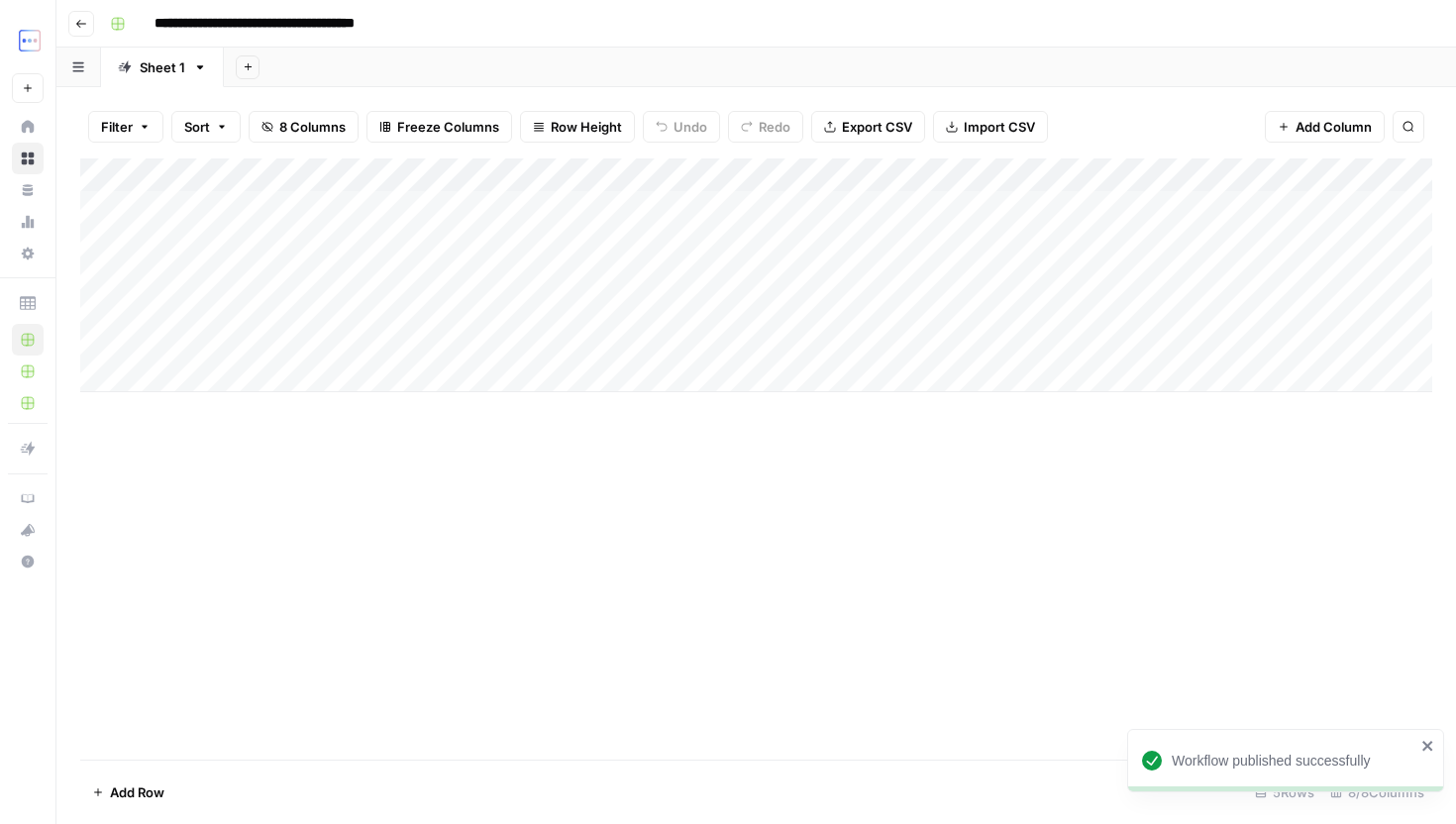 click on "Add Column" at bounding box center [756, 275] 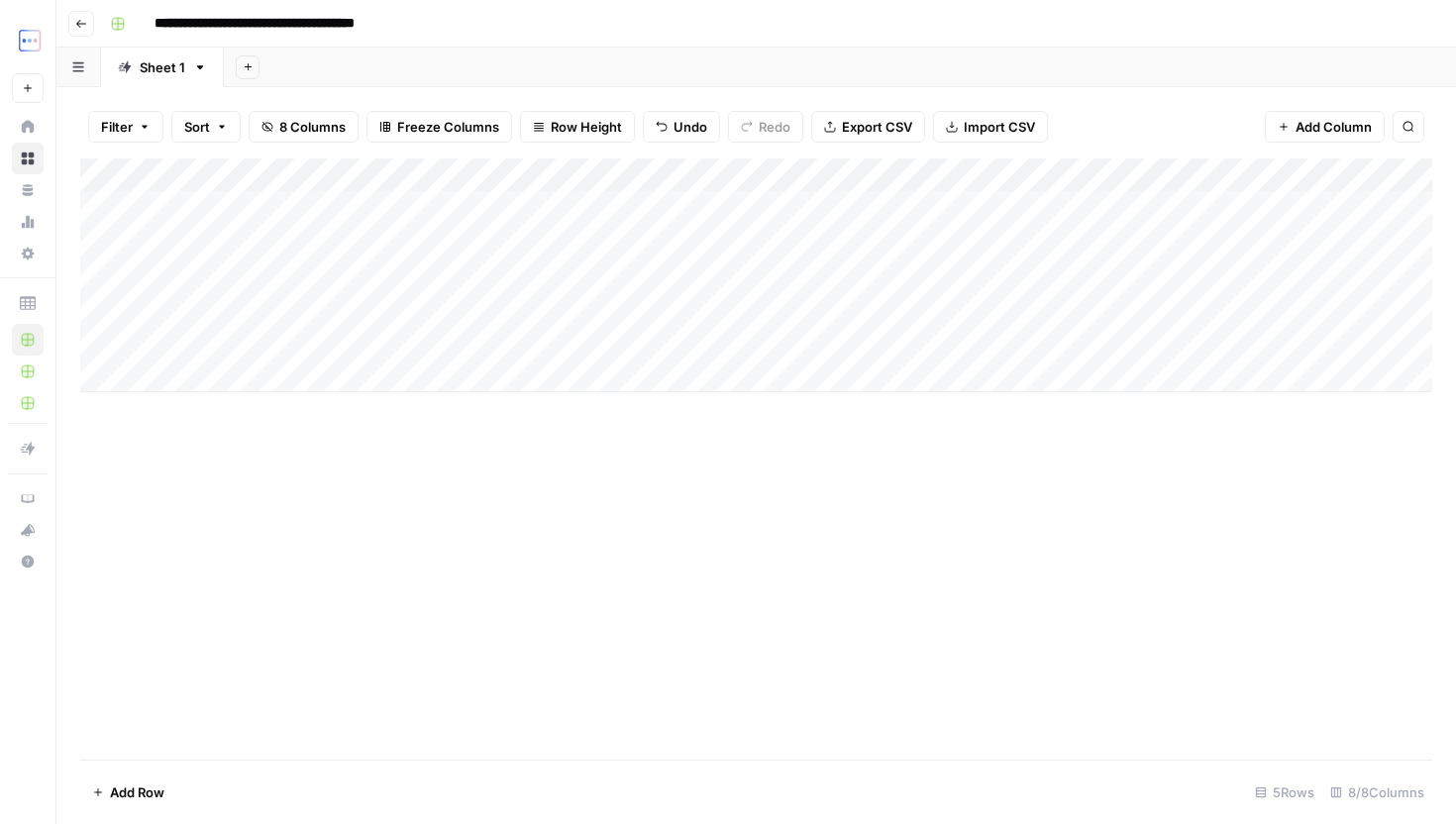 click on "Add Column" at bounding box center [756, 275] 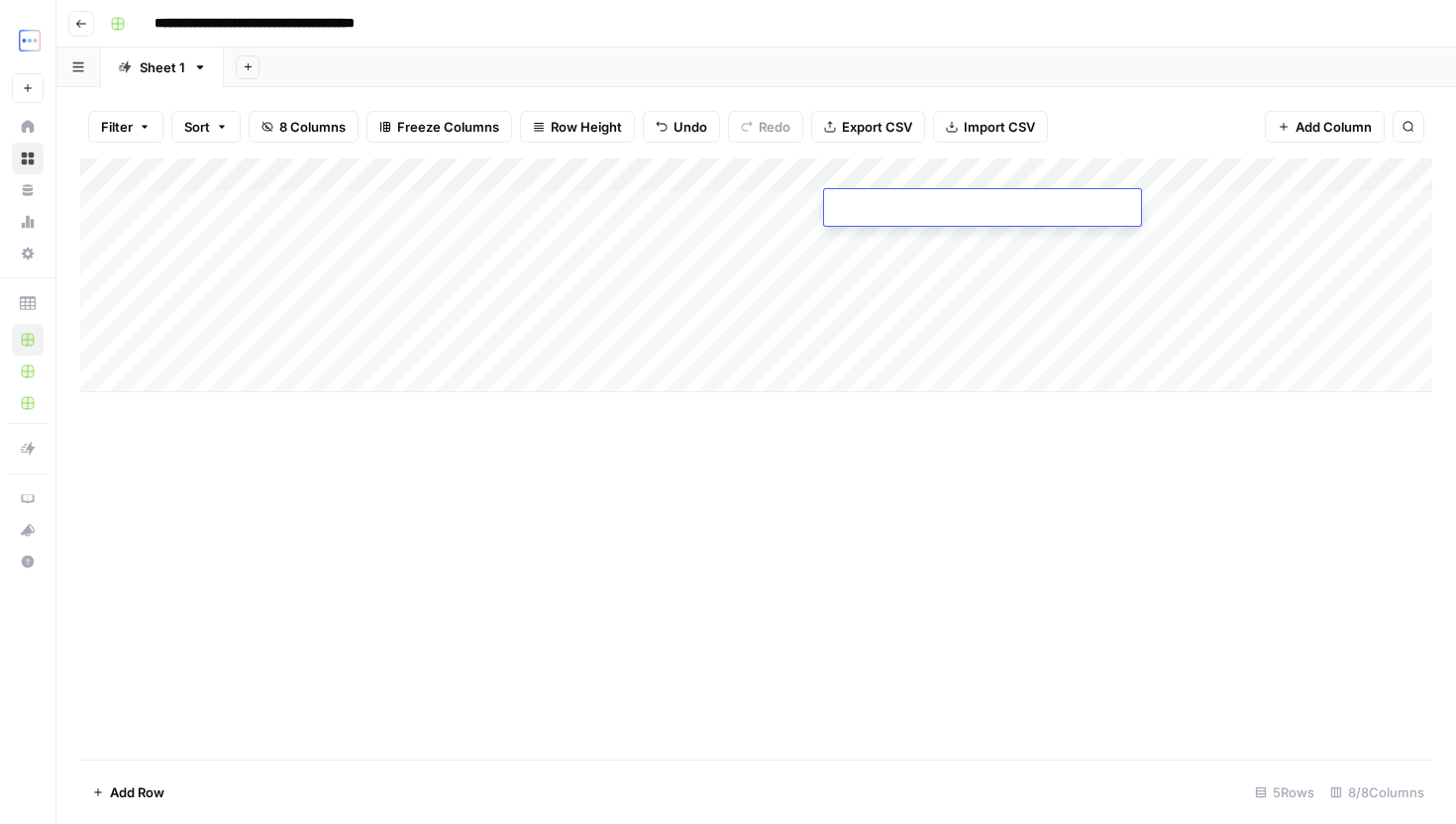 click at bounding box center (983, 209) 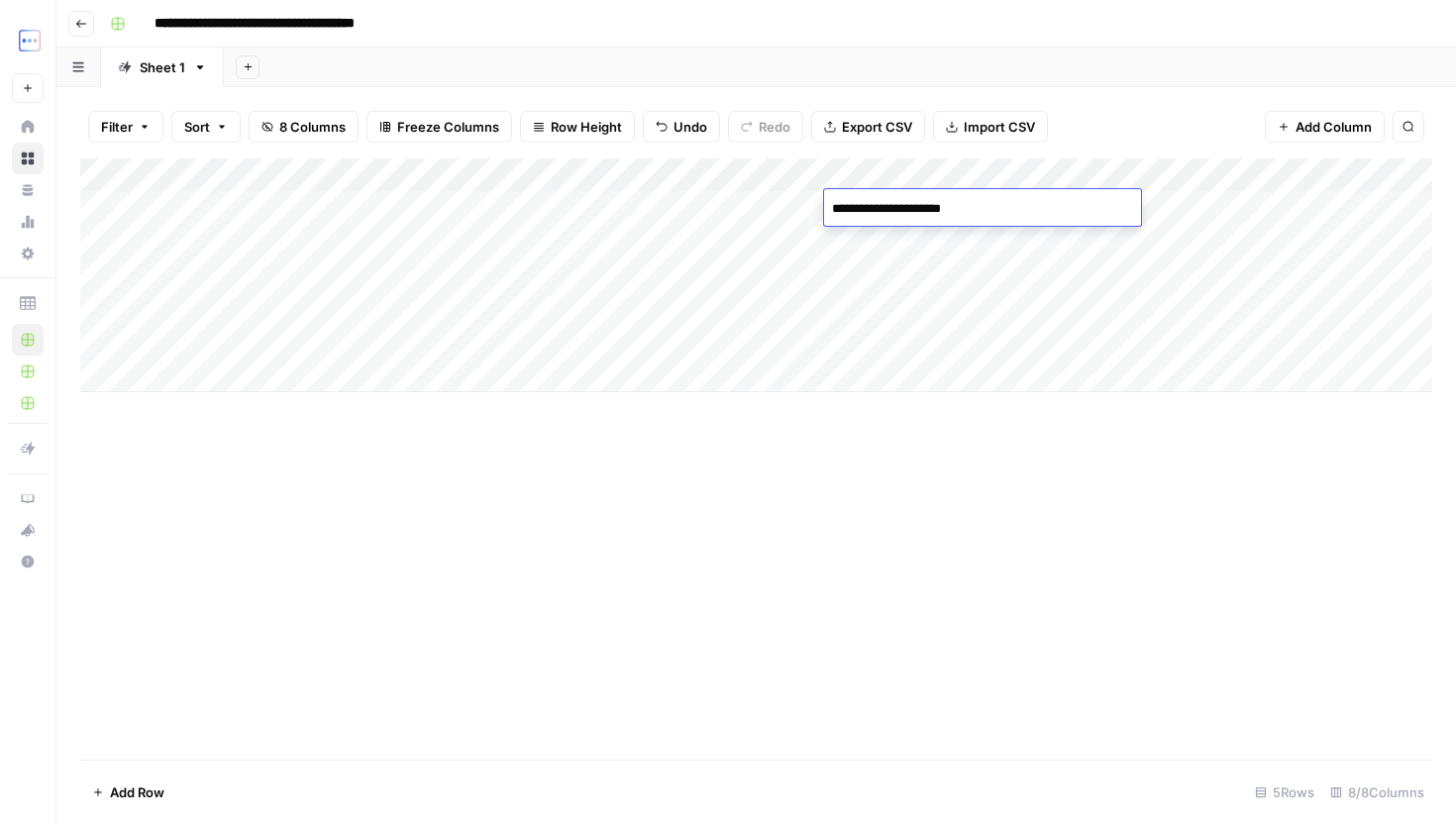 type on "**********" 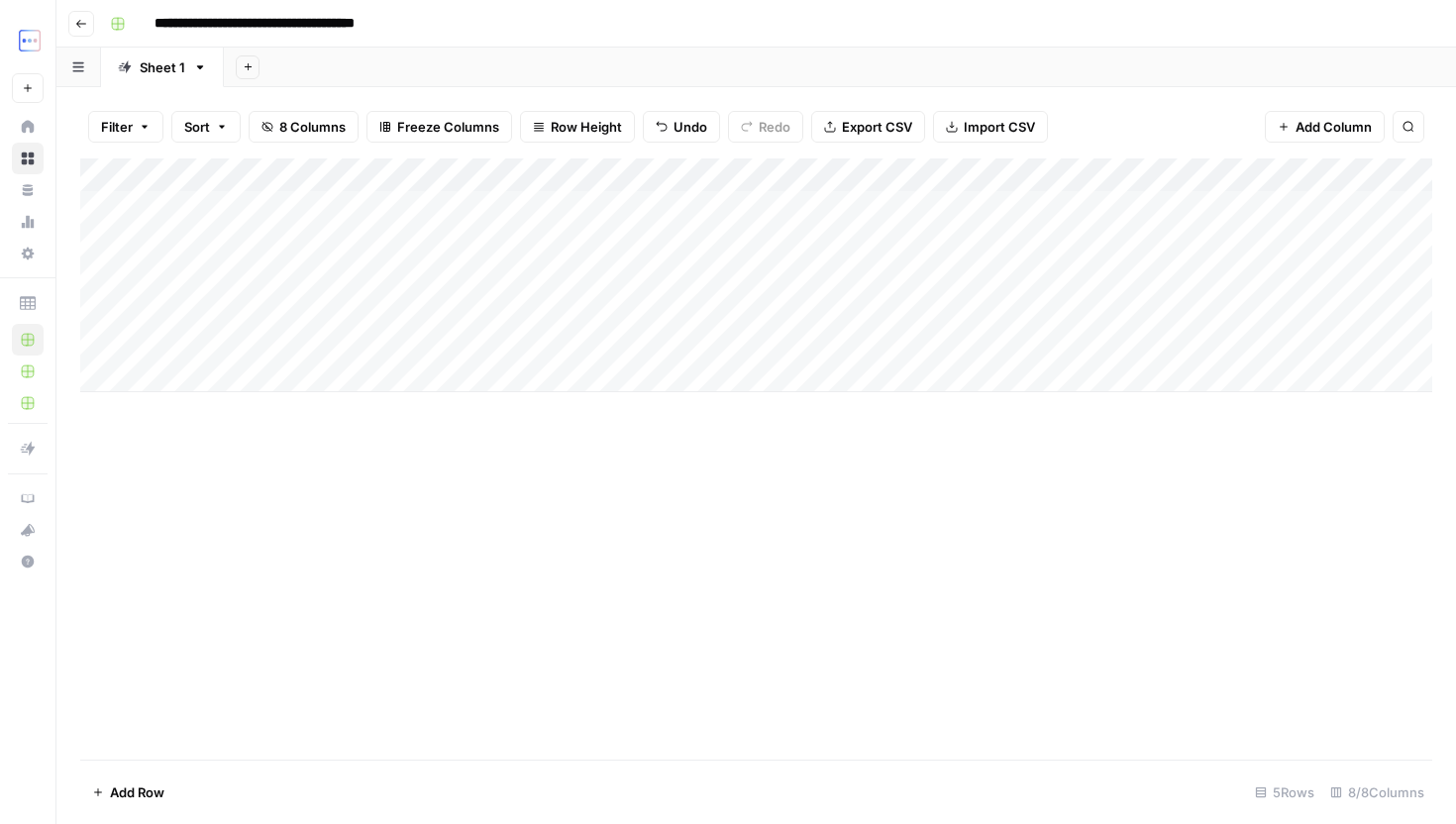 click on "Add Column" at bounding box center (756, 275) 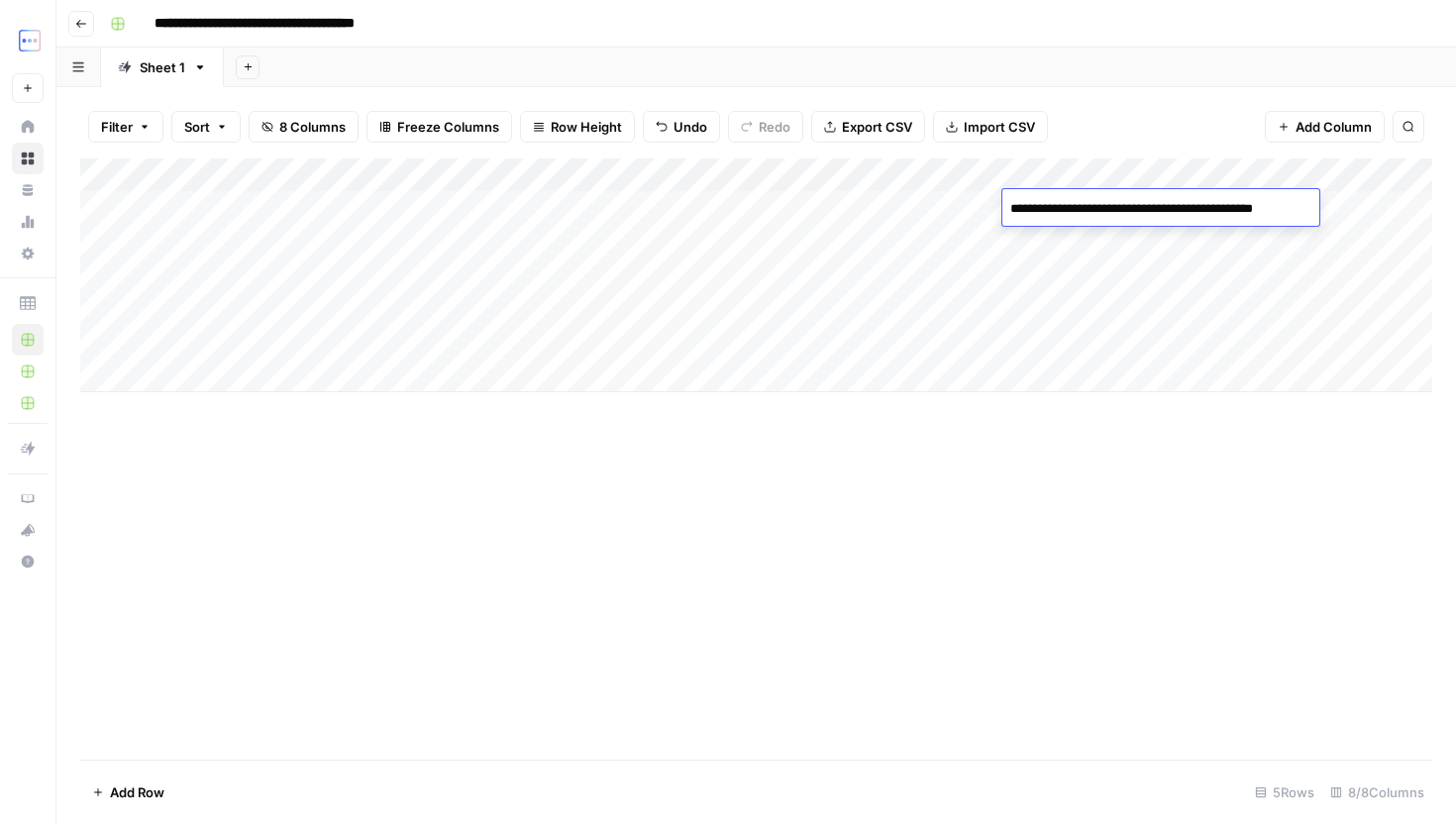 click on "**********" at bounding box center [1161, 209] 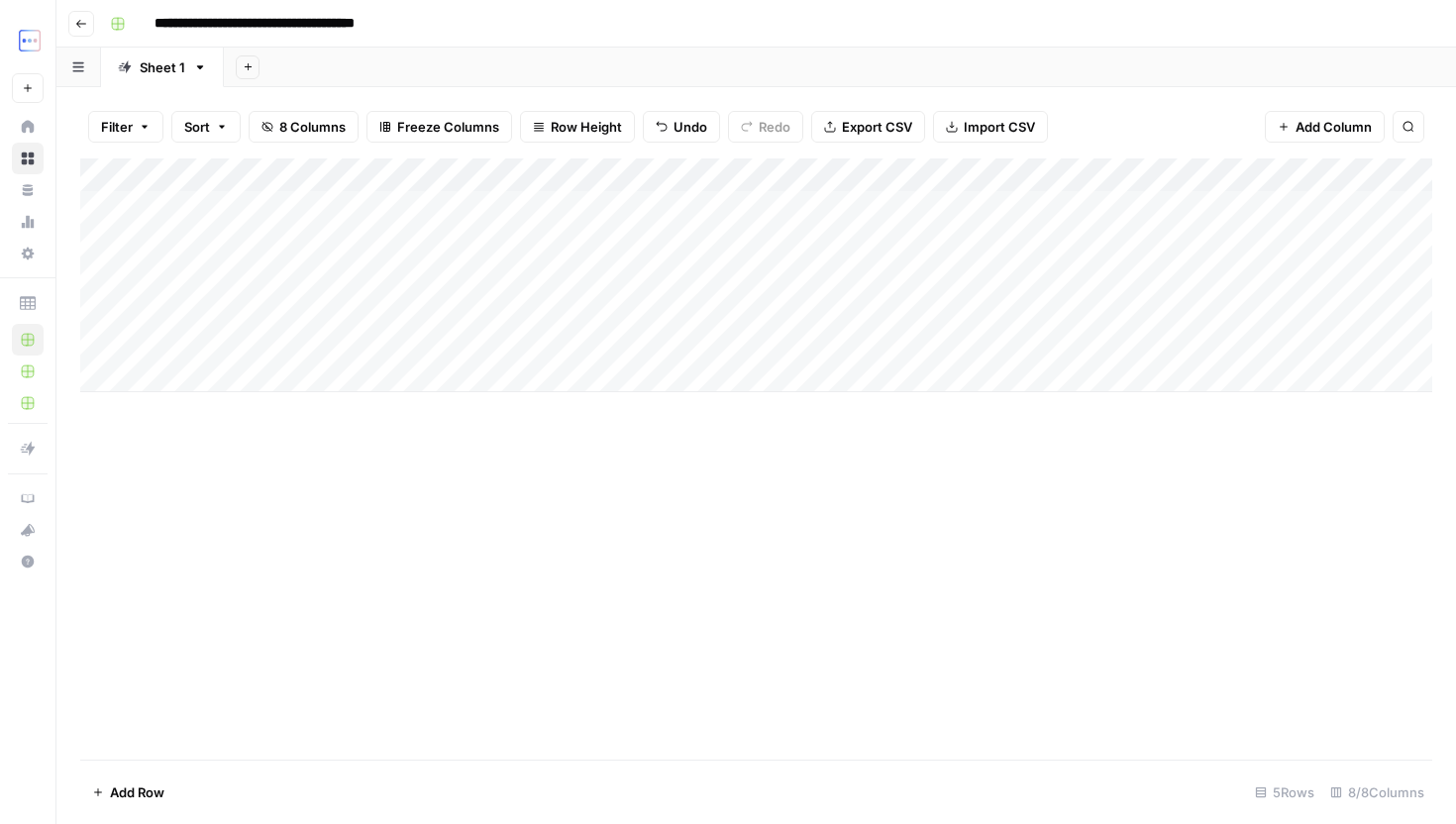 click on "Add Column" at bounding box center (756, 275) 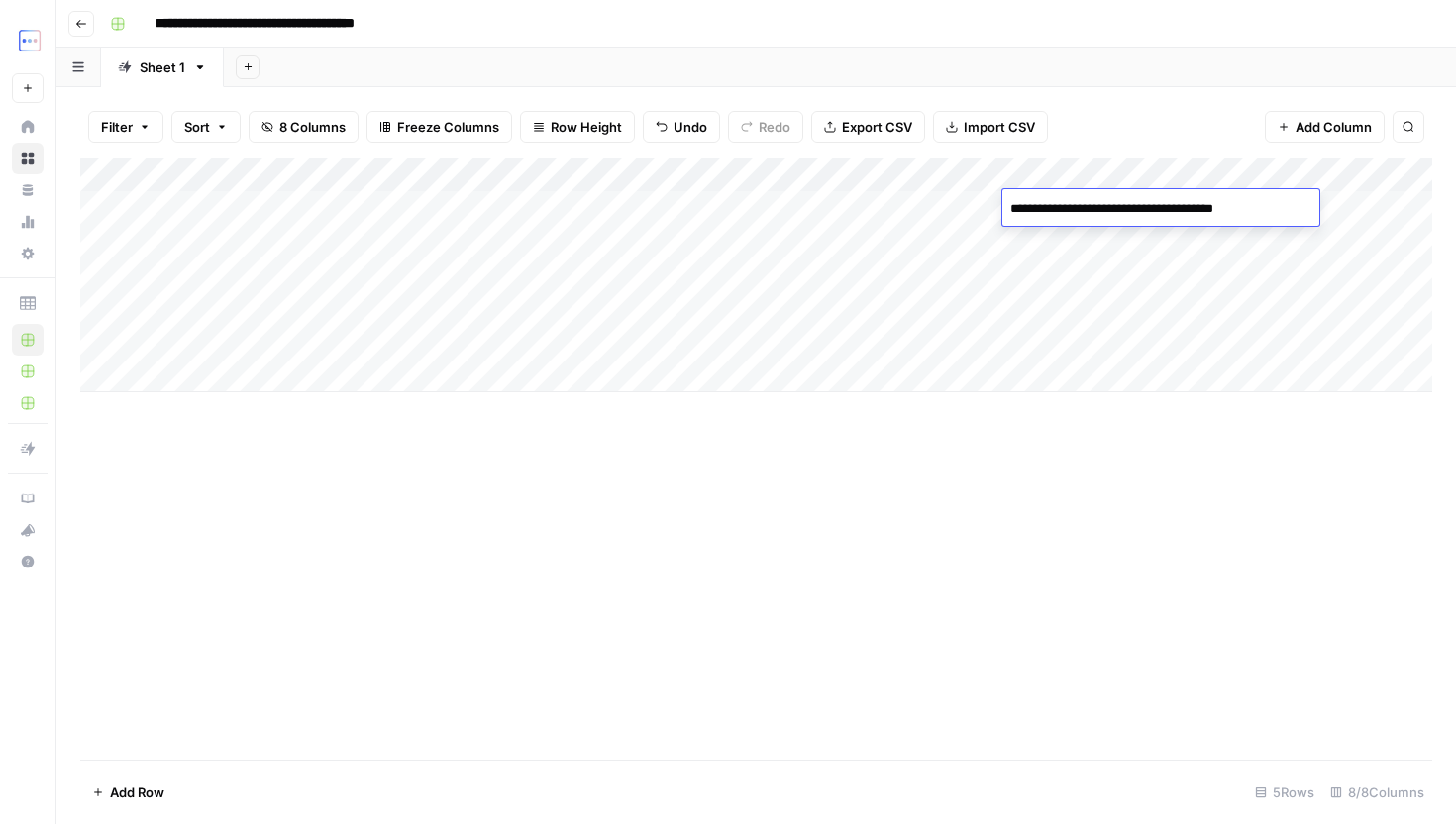 type on "**********" 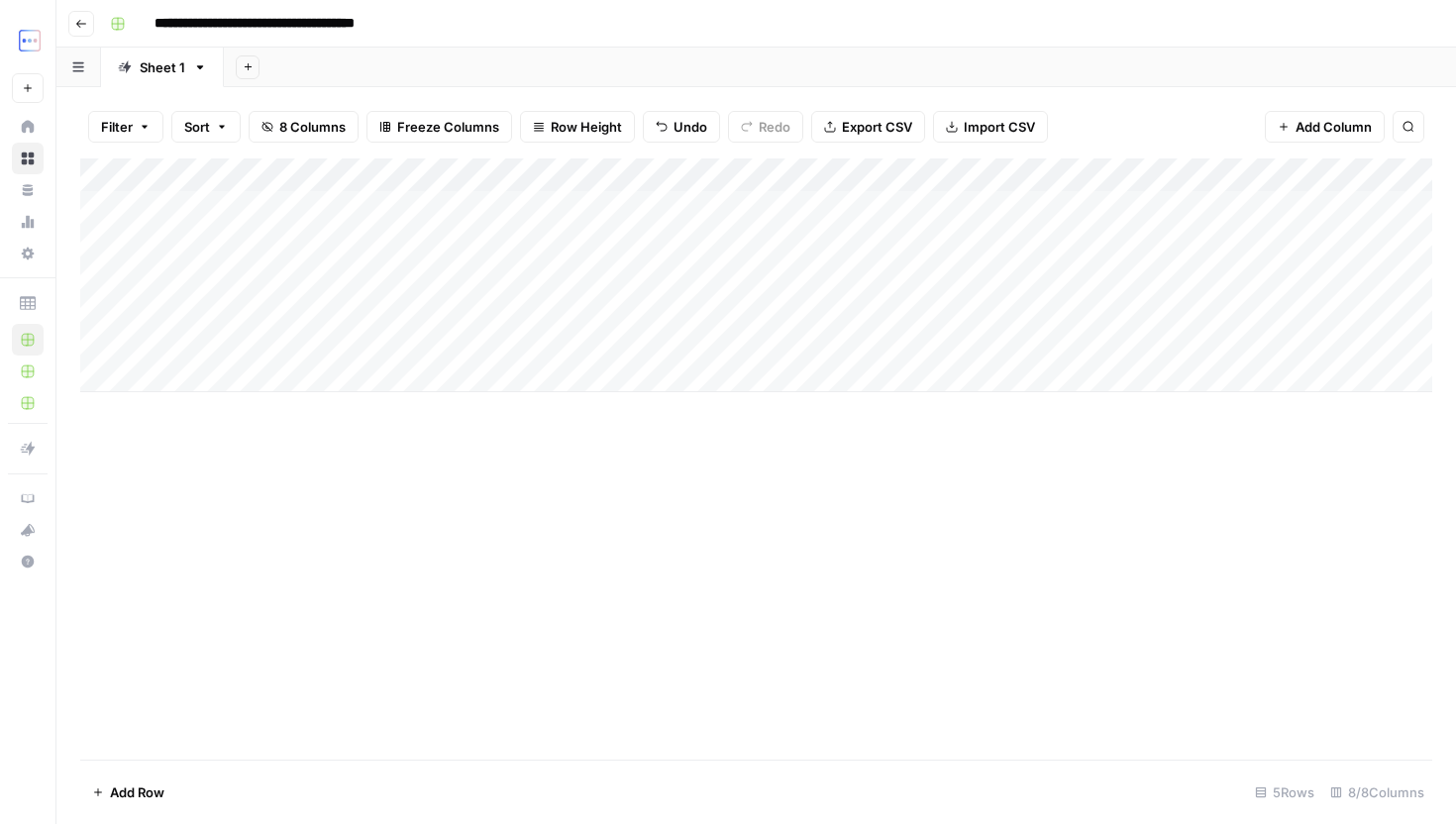 click on "Add Column" at bounding box center [756, 275] 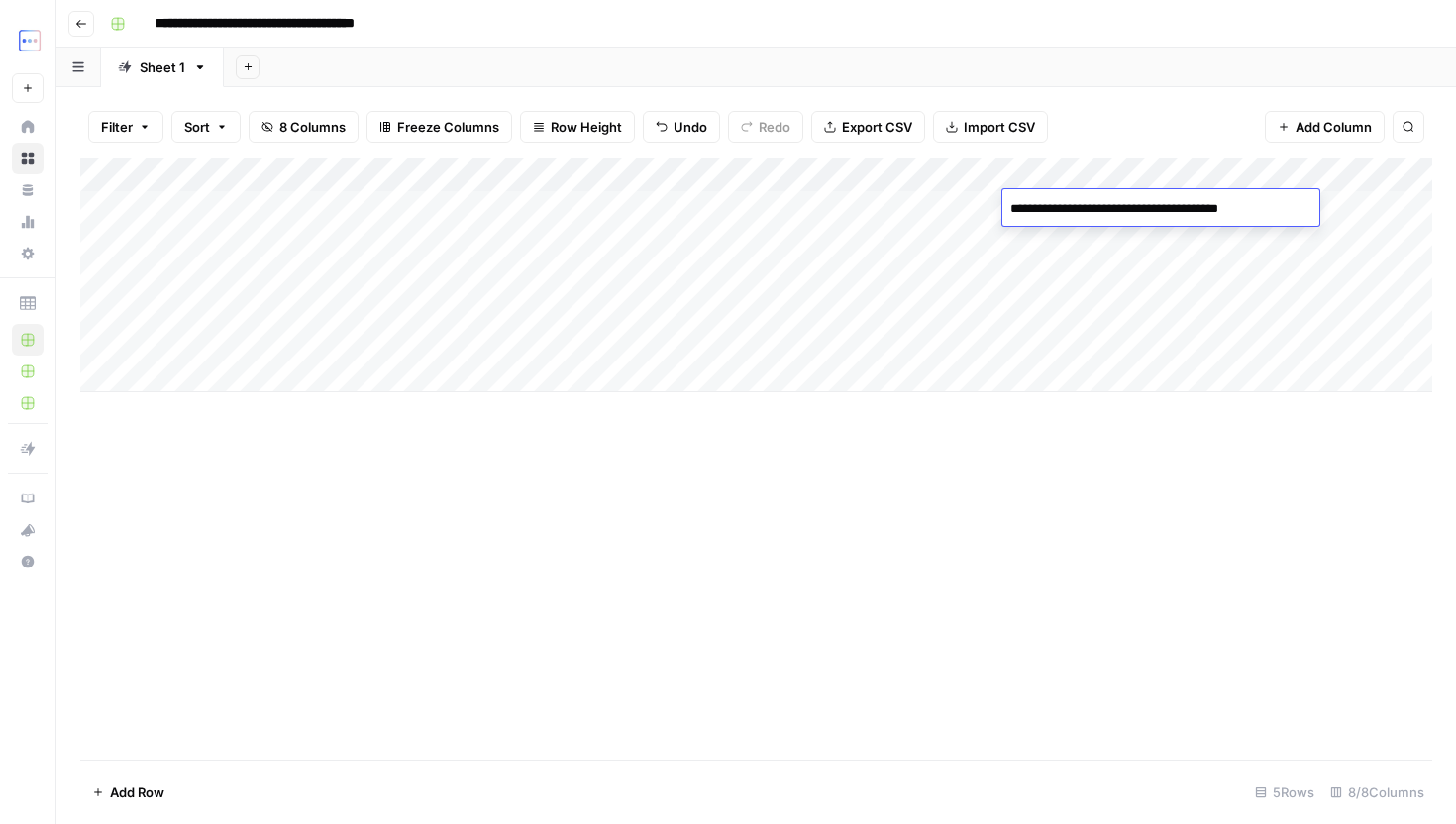 paste on "**********" 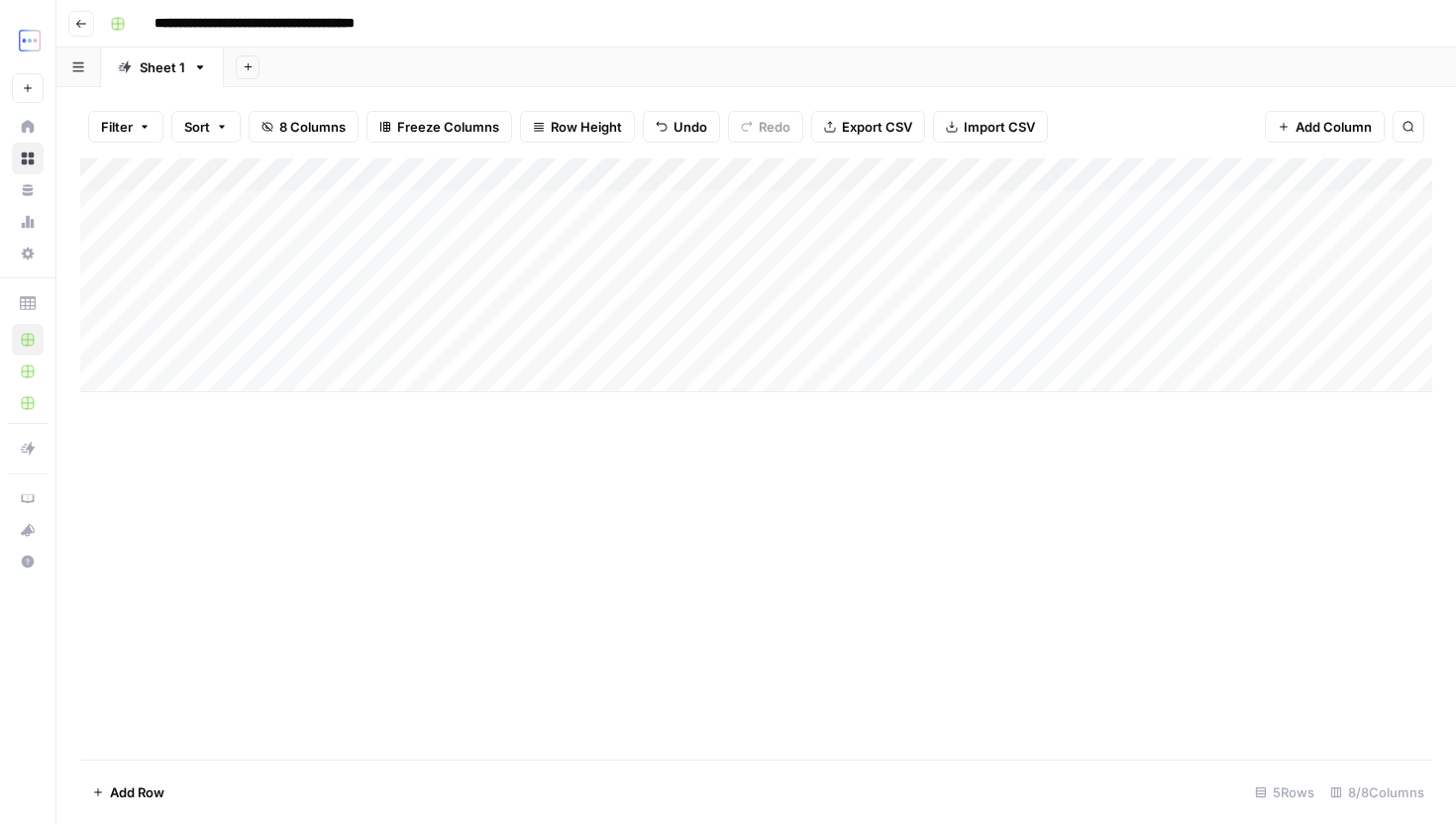 click on "Add Column" at bounding box center (756, 275) 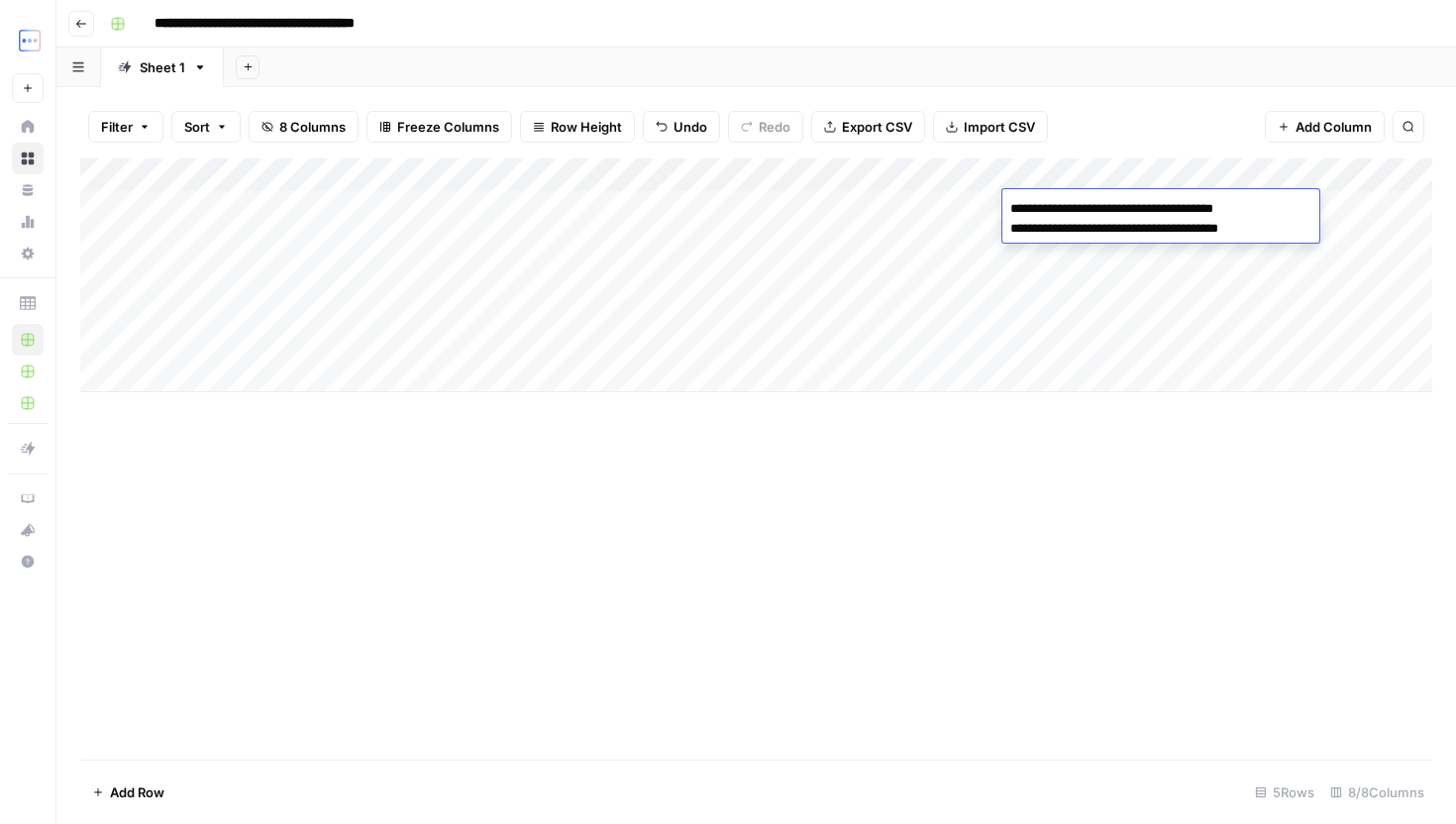 paste on "**********" 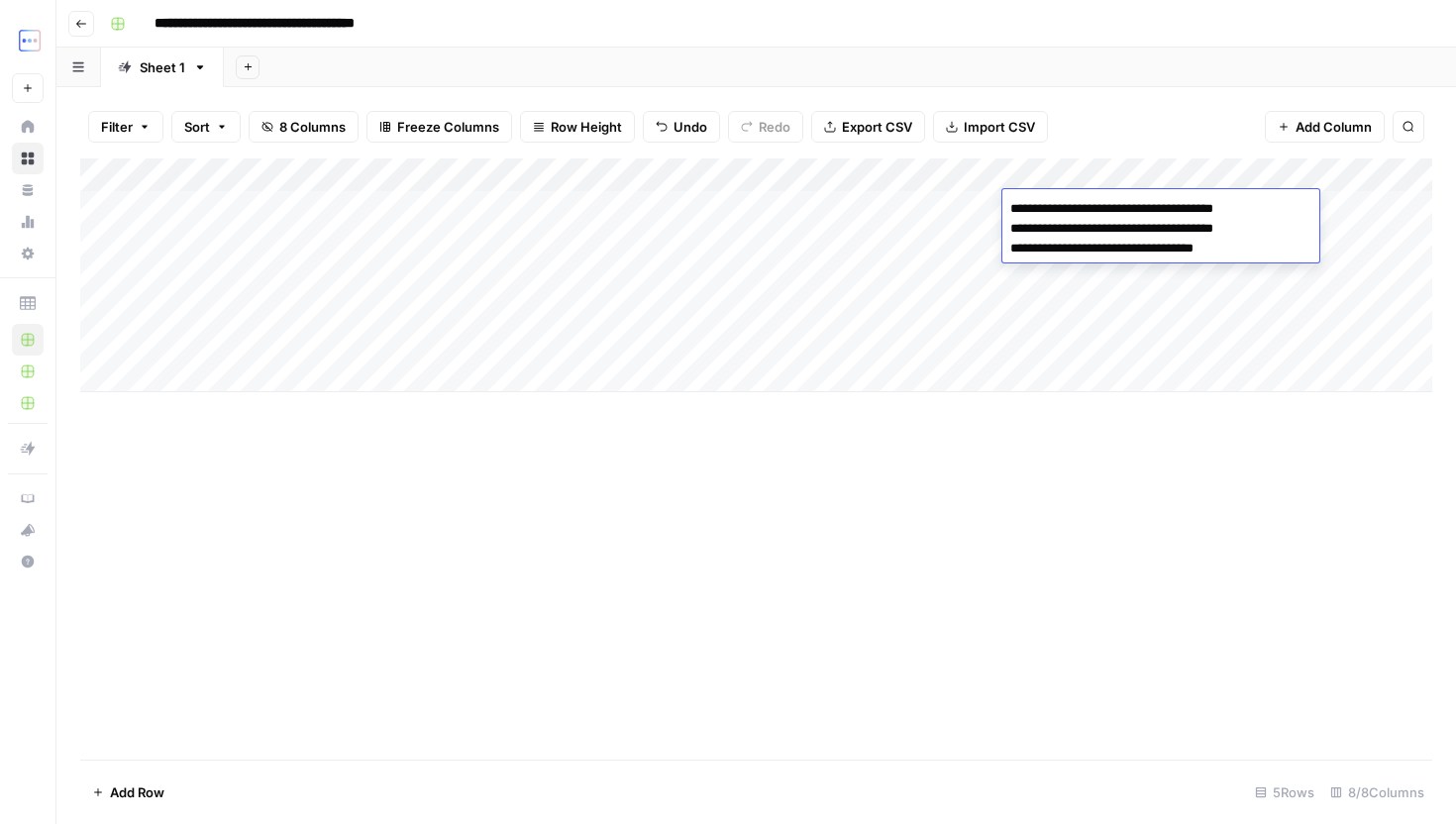 paste on "**********" 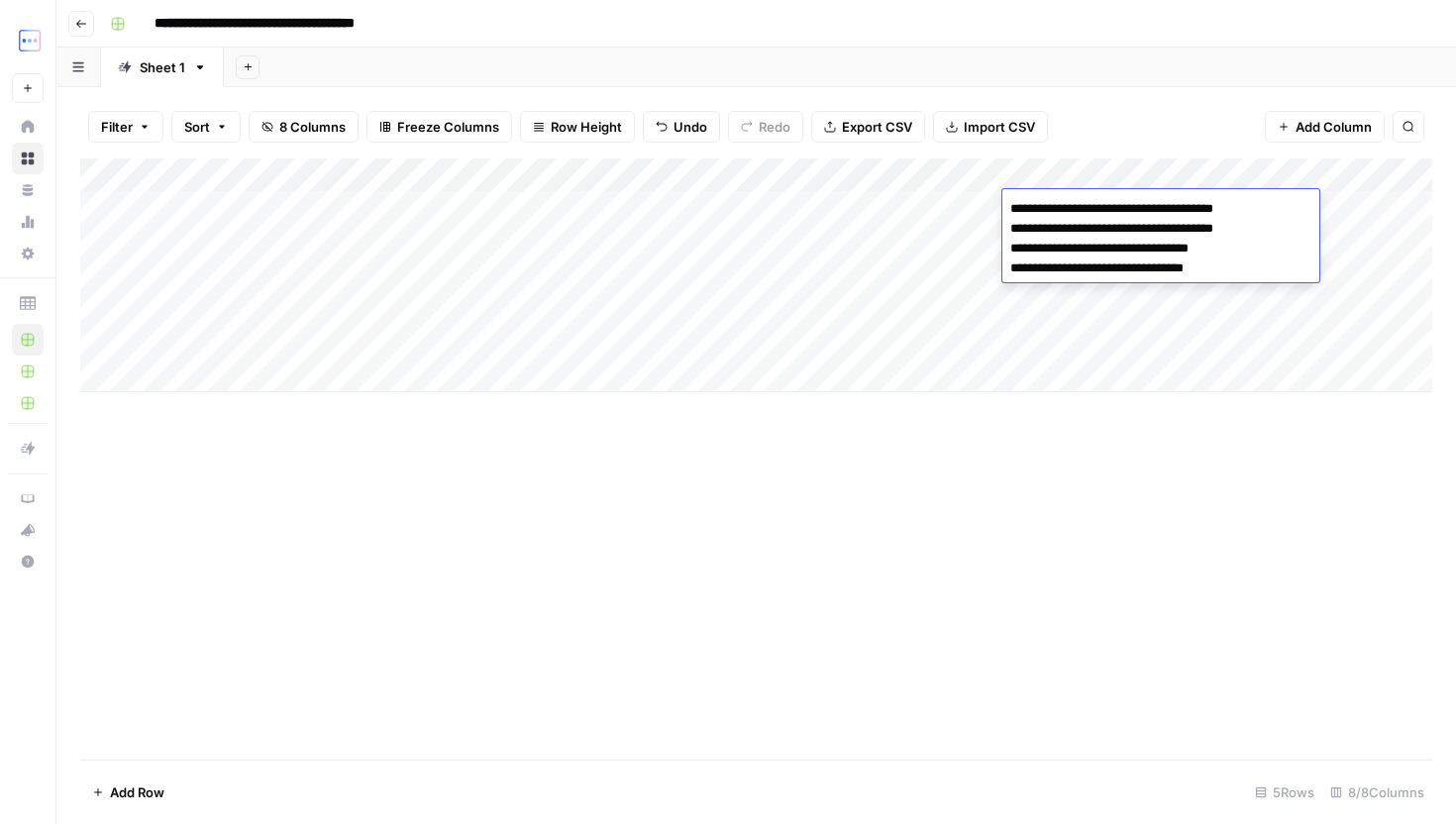 type on "**********" 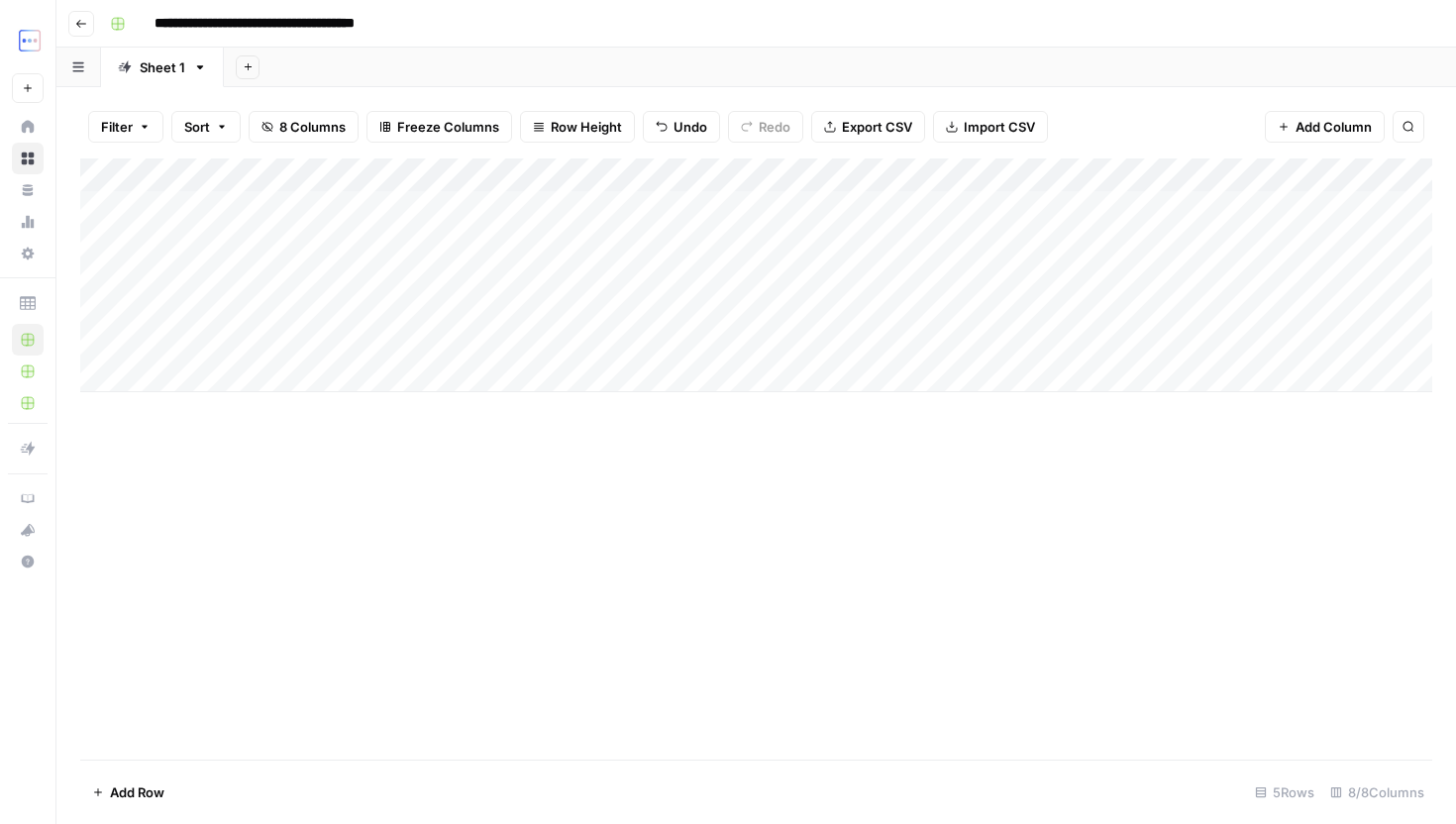 click on "Add Column" at bounding box center (756, 275) 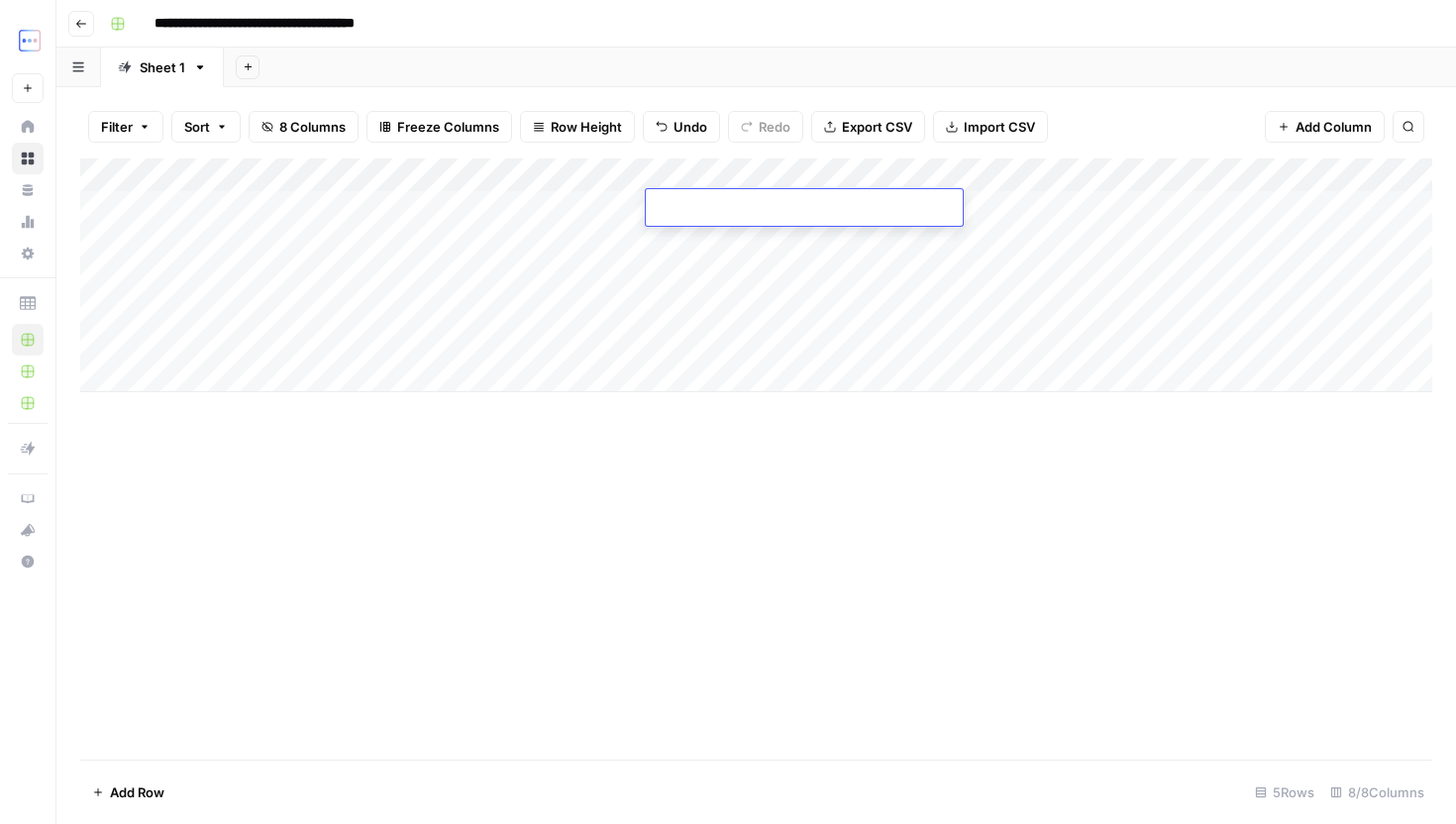 type on "**********" 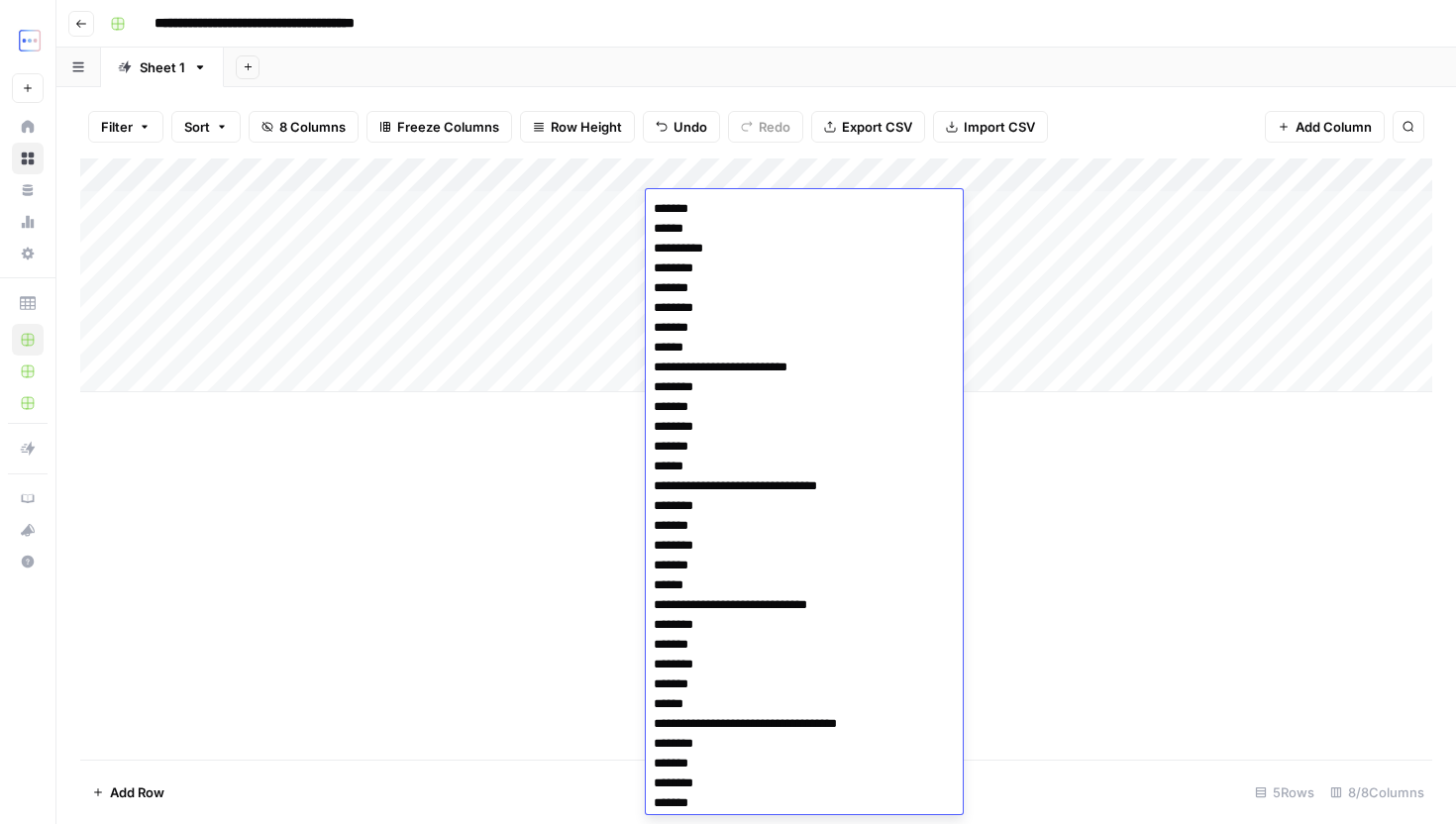 scroll, scrollTop: 868, scrollLeft: 0, axis: vertical 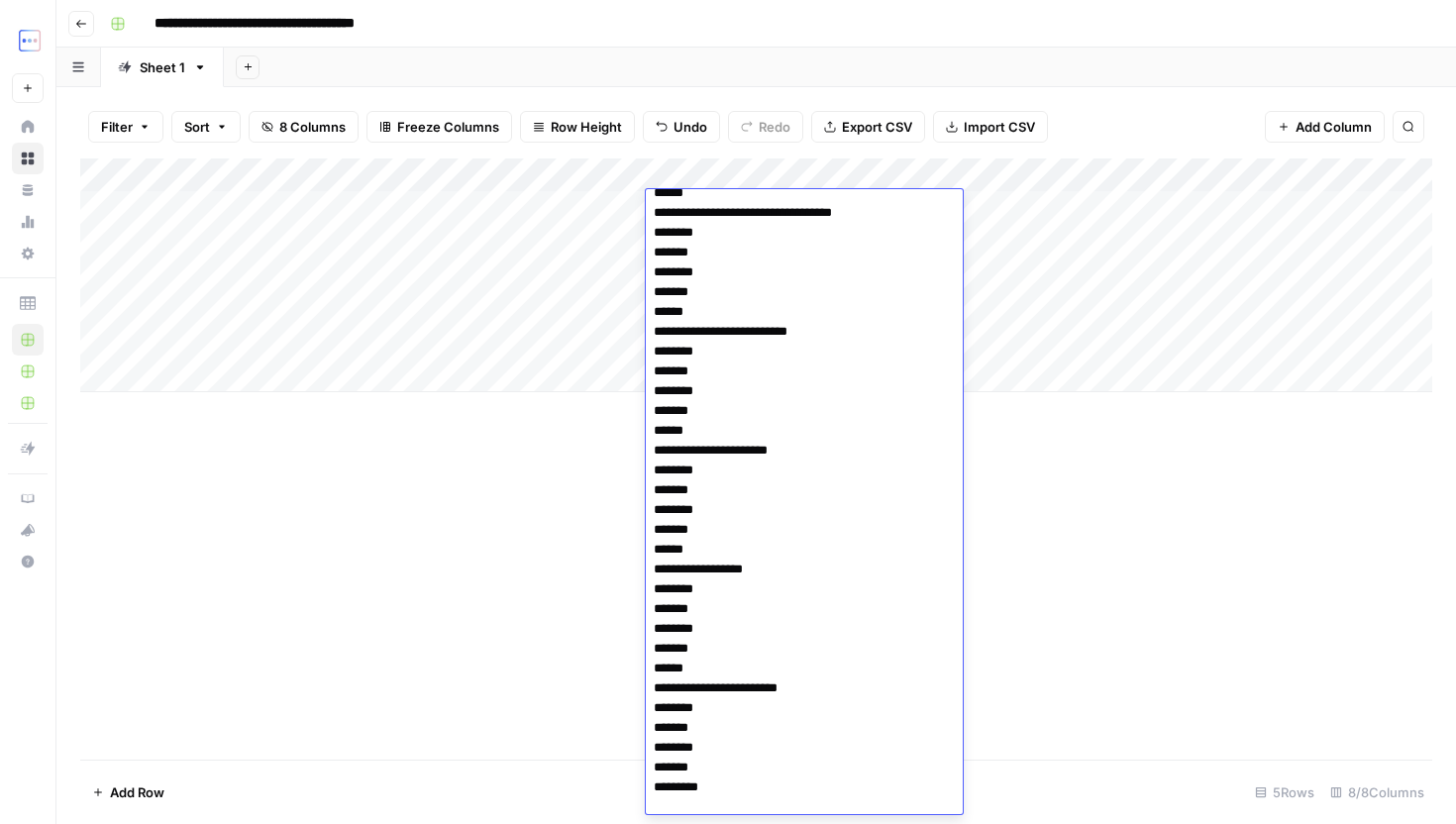 click on "Add Column" at bounding box center [756, 459] 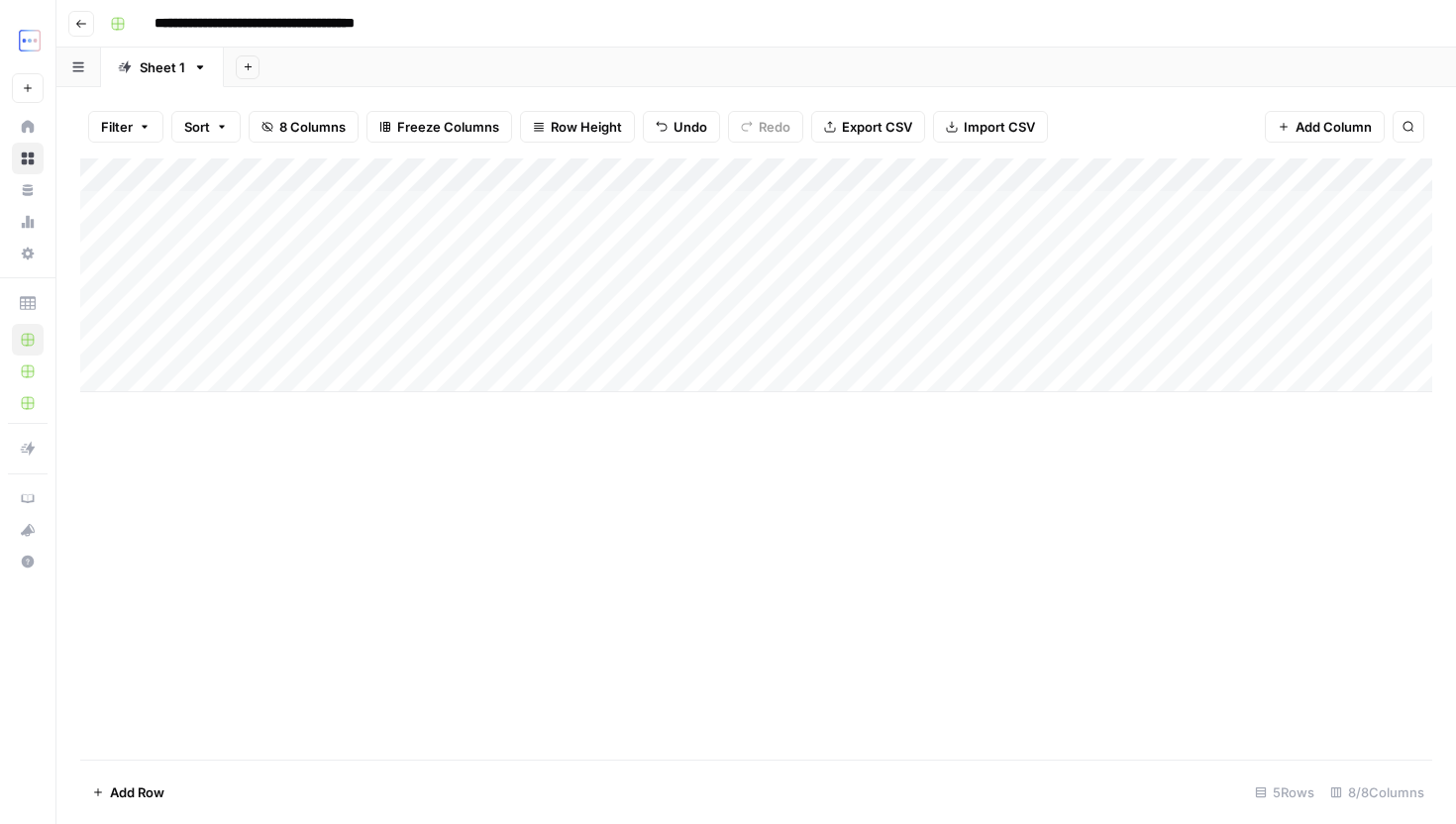click on "Add Column" at bounding box center [756, 275] 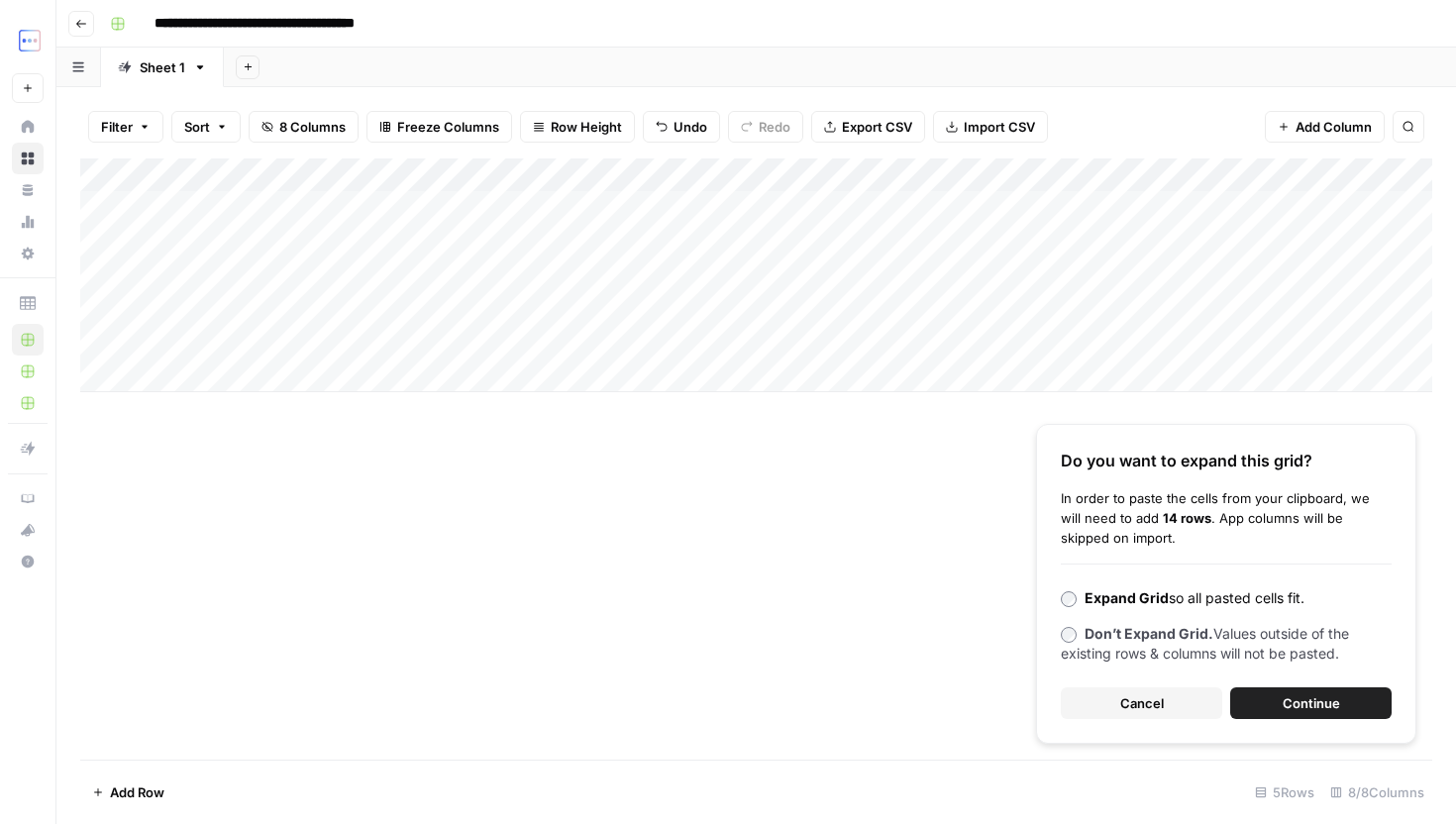 click on "Don’t Expand Grid.  Values outside of the existing rows & columns will not be pasted." at bounding box center [1204, 643] 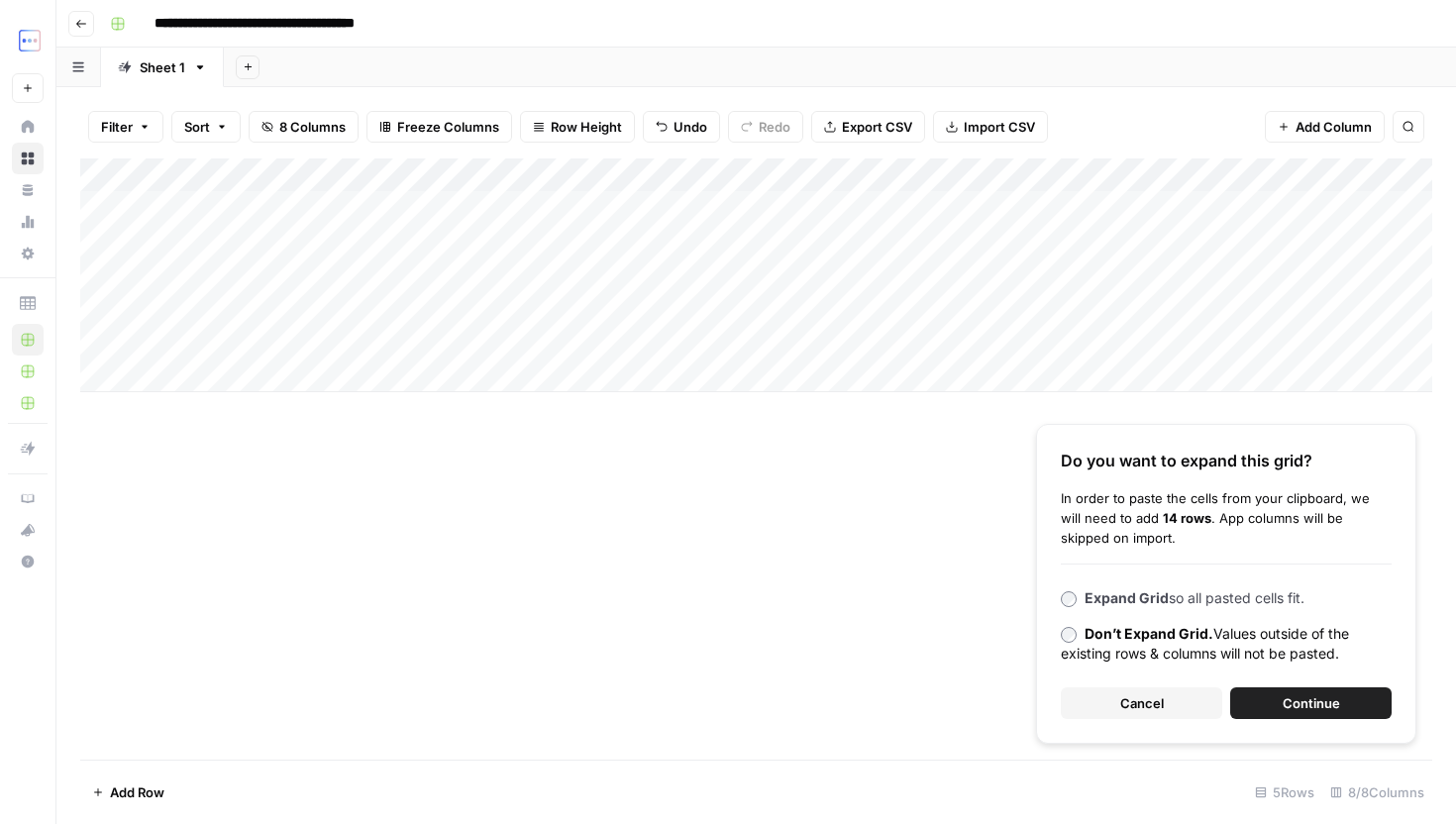 click on "Continue" at bounding box center [1311, 703] 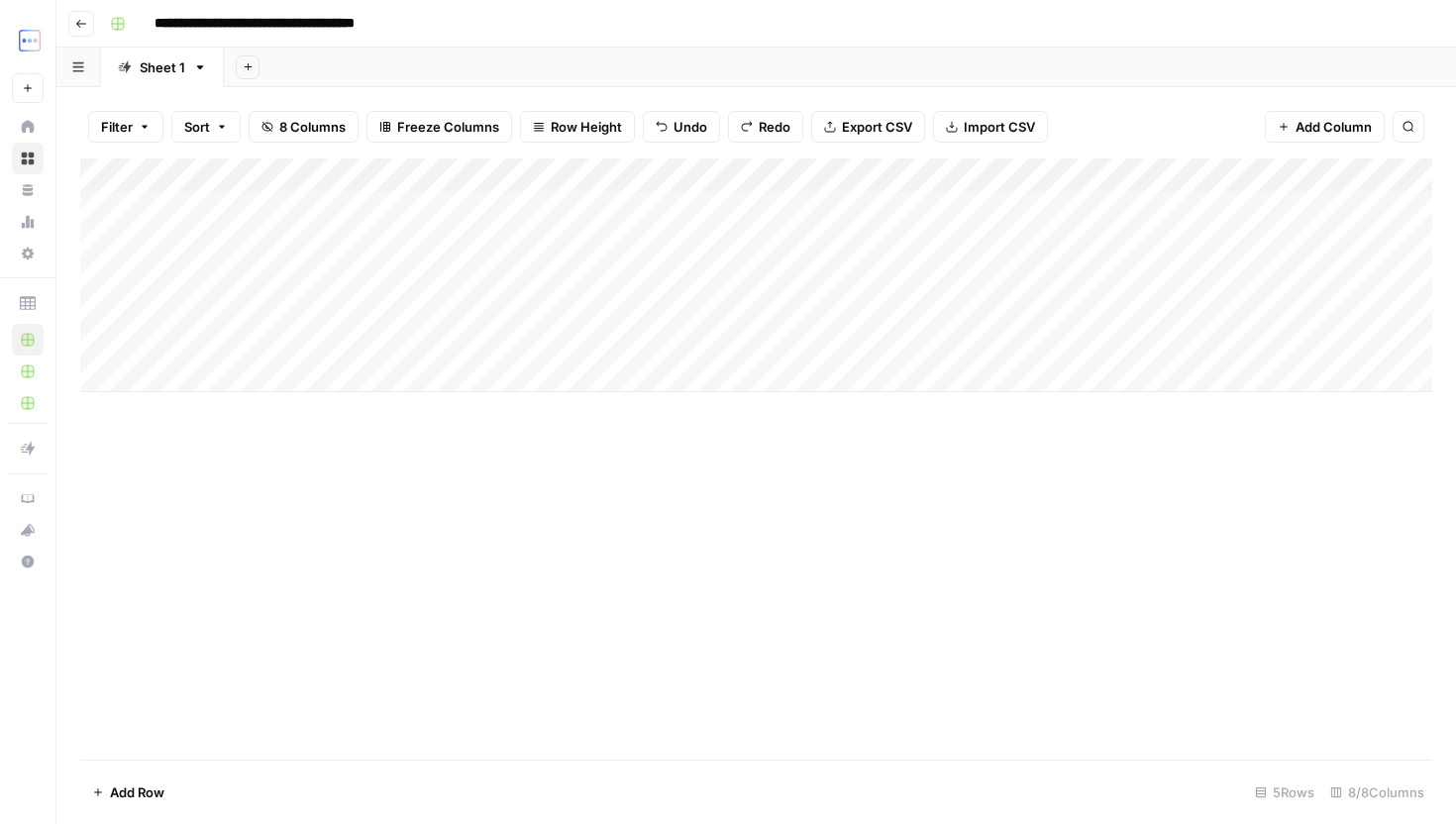 click on "Add Column" at bounding box center [756, 275] 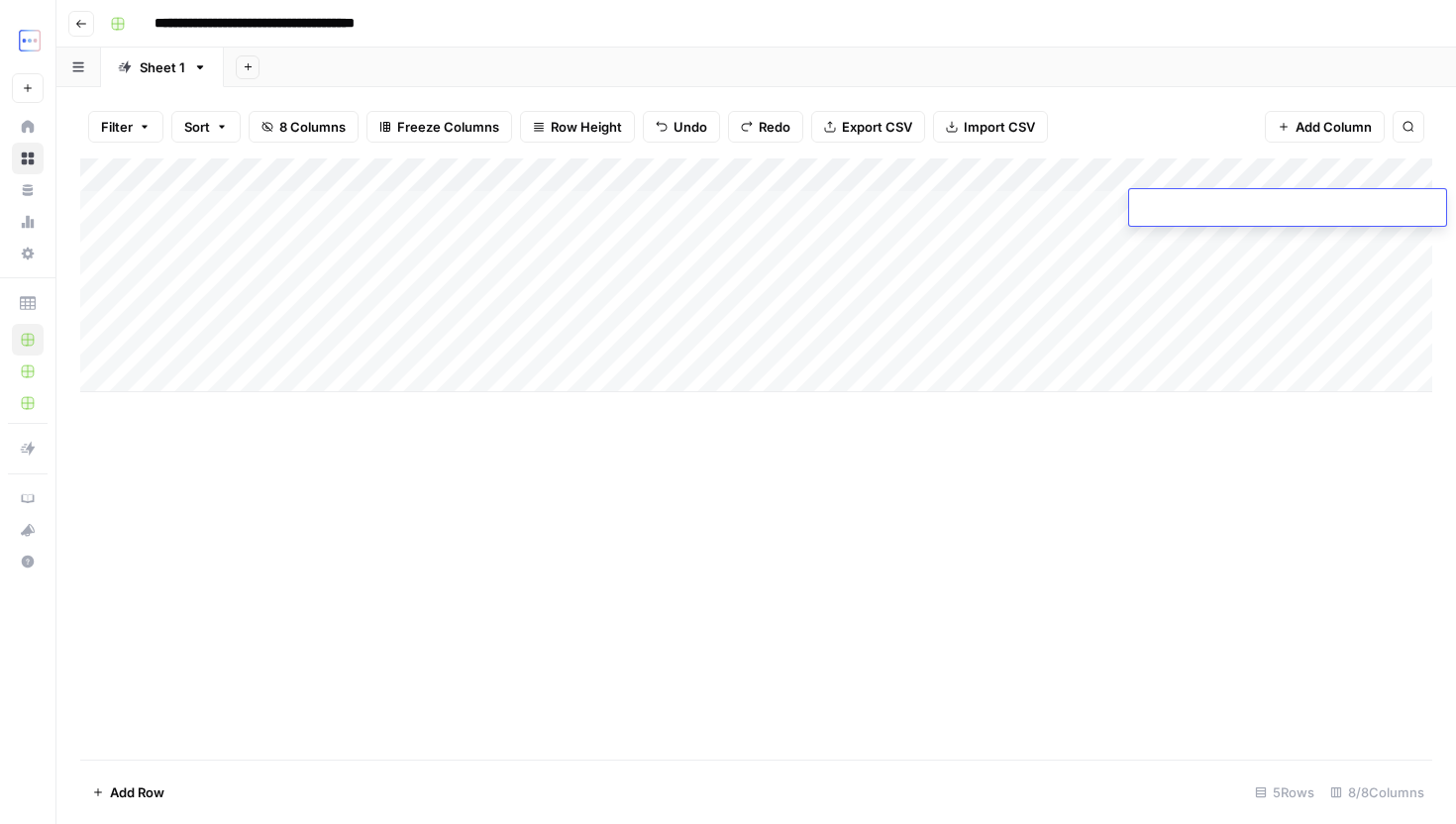 click at bounding box center (1288, 209) 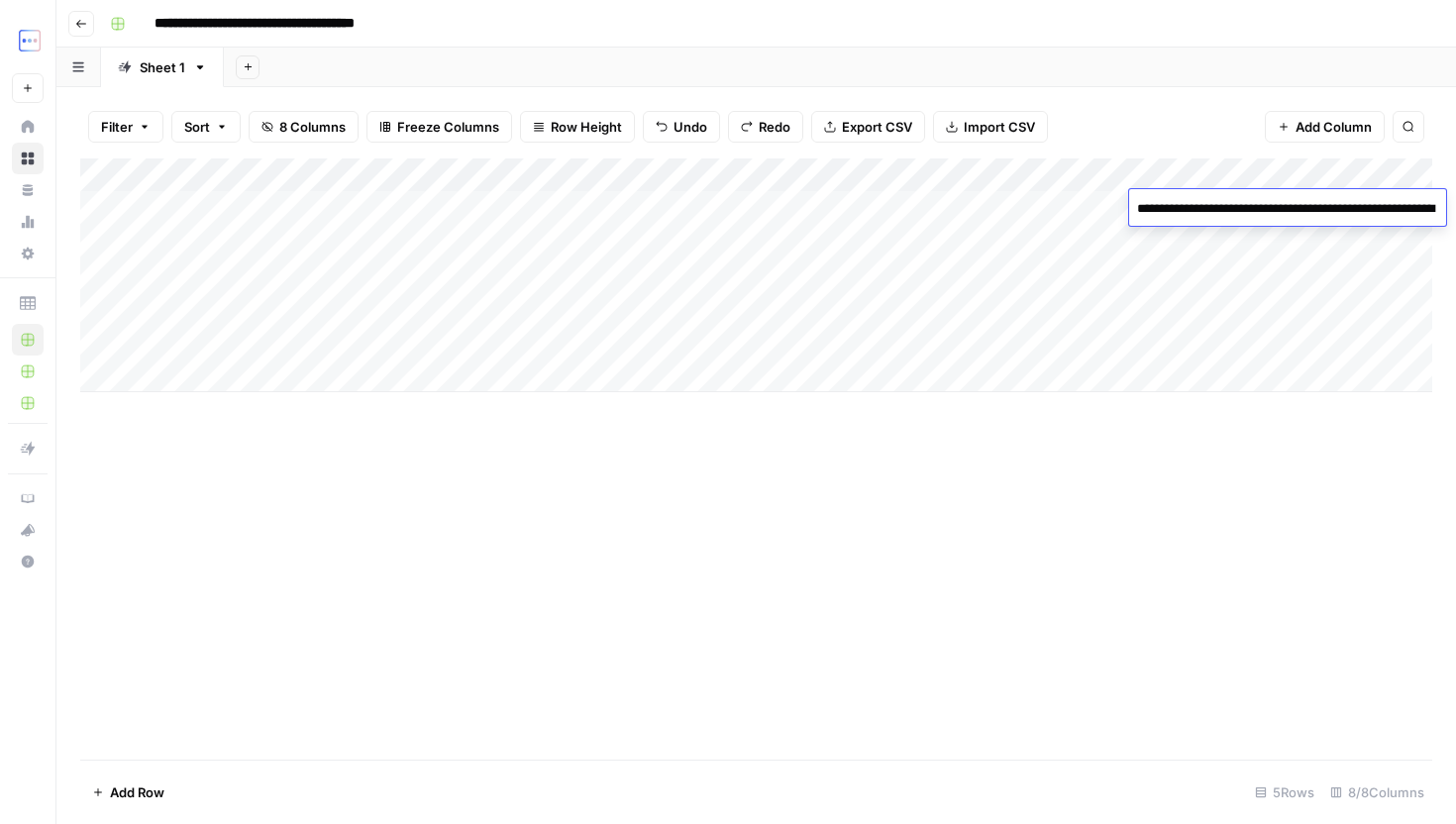 scroll, scrollTop: 115, scrollLeft: 0, axis: vertical 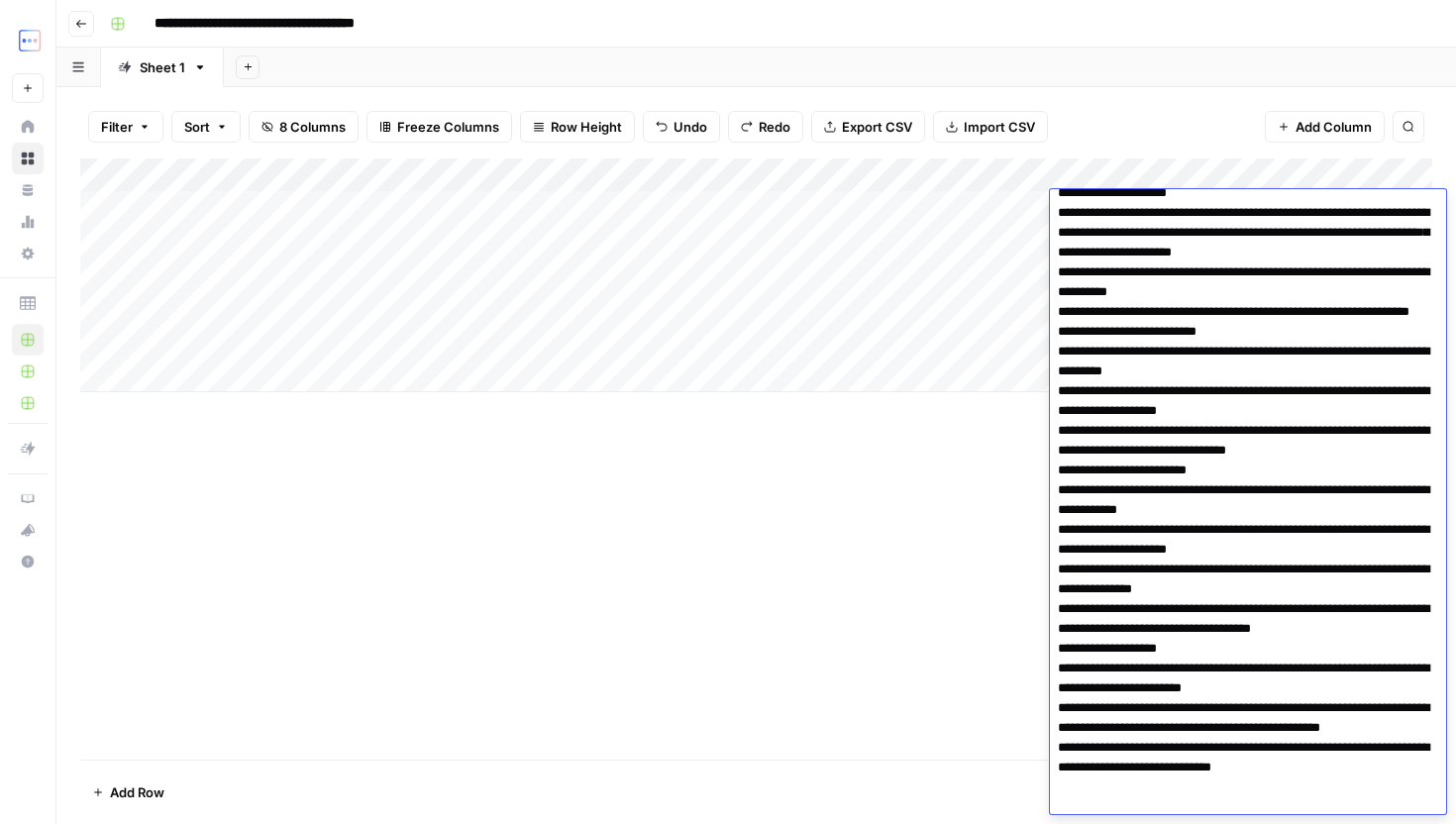 click on "Add Column" at bounding box center [756, 459] 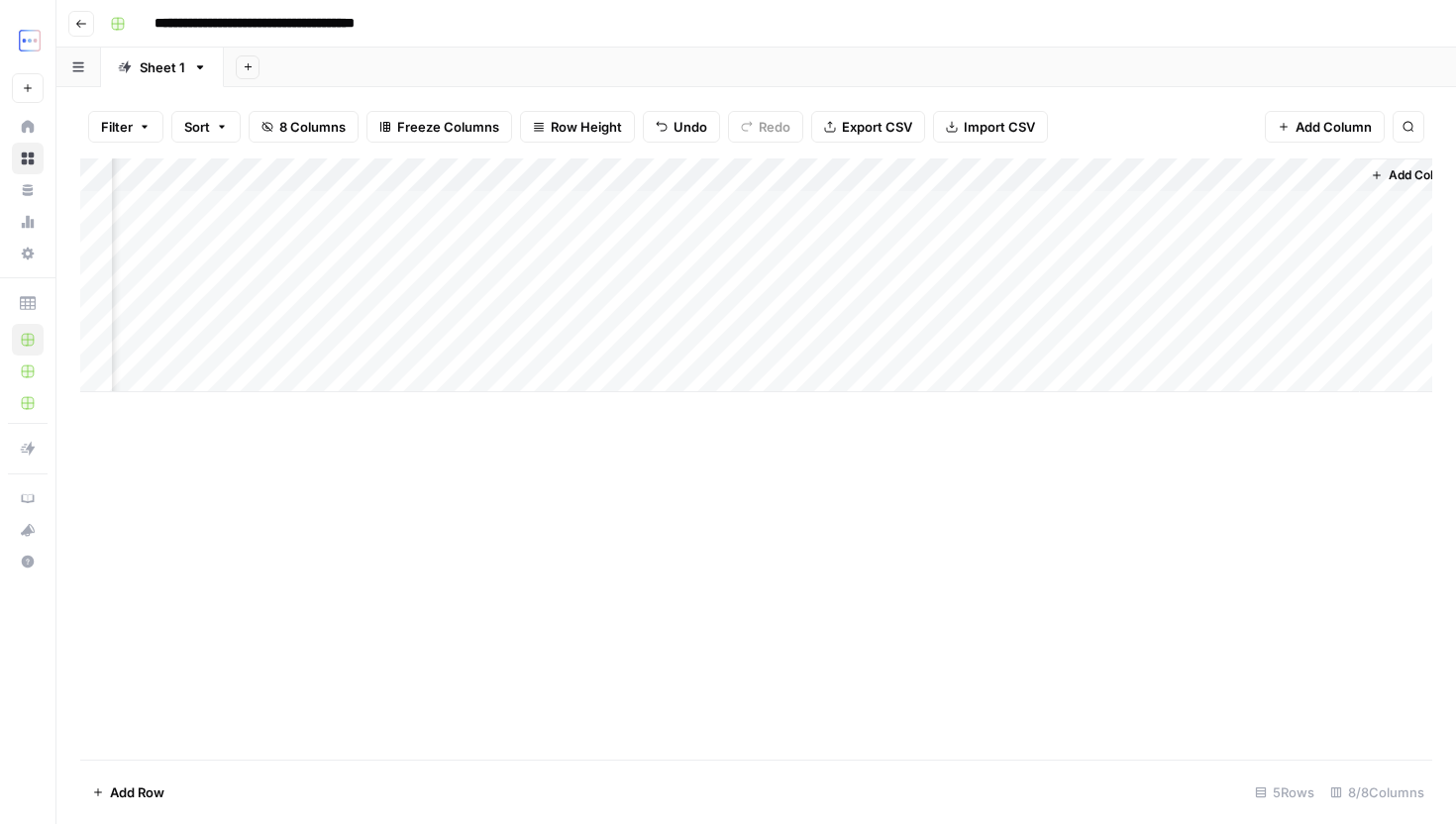 scroll, scrollTop: 0, scrollLeft: 0, axis: both 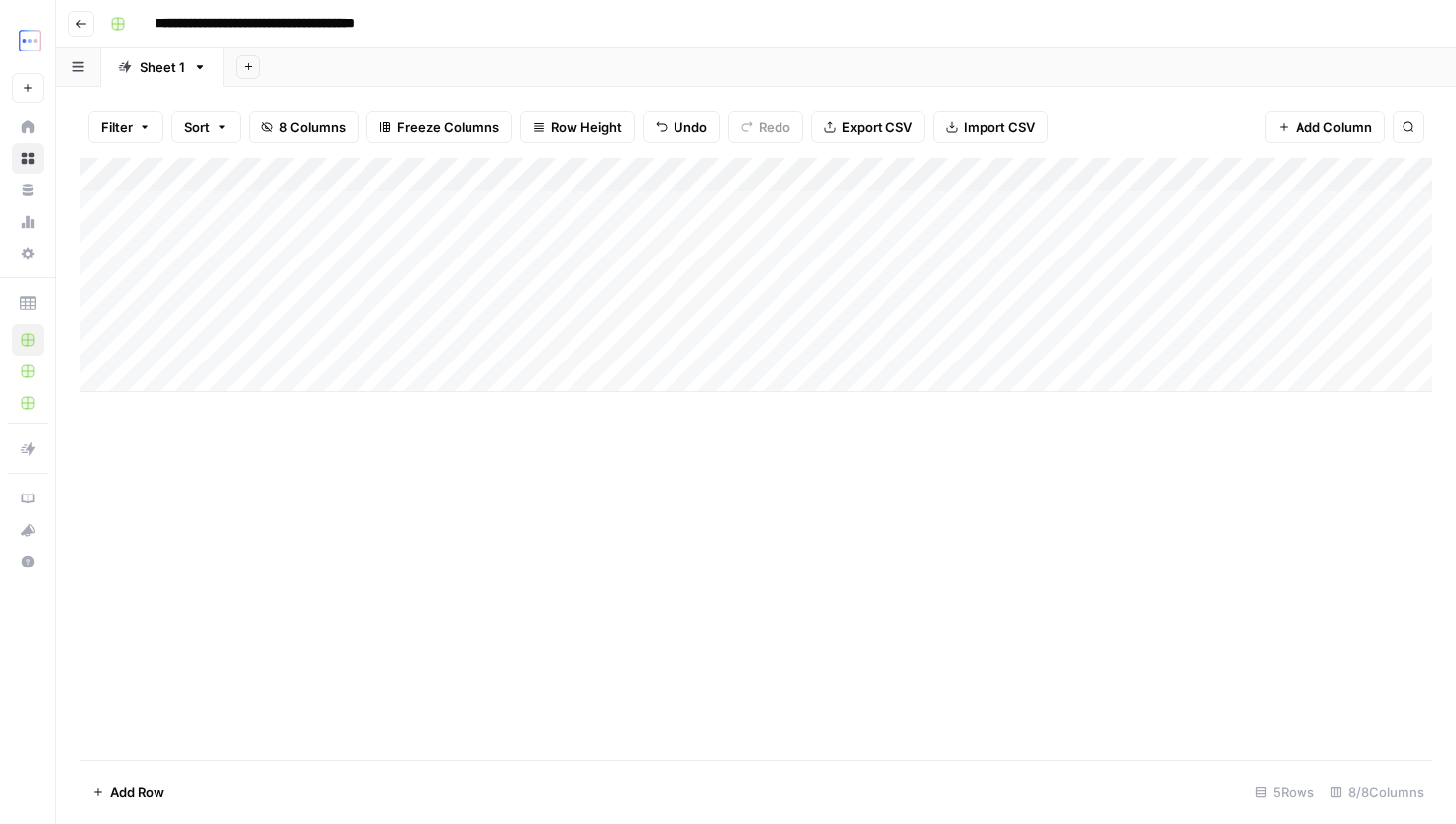 click on "Add Column" at bounding box center [756, 275] 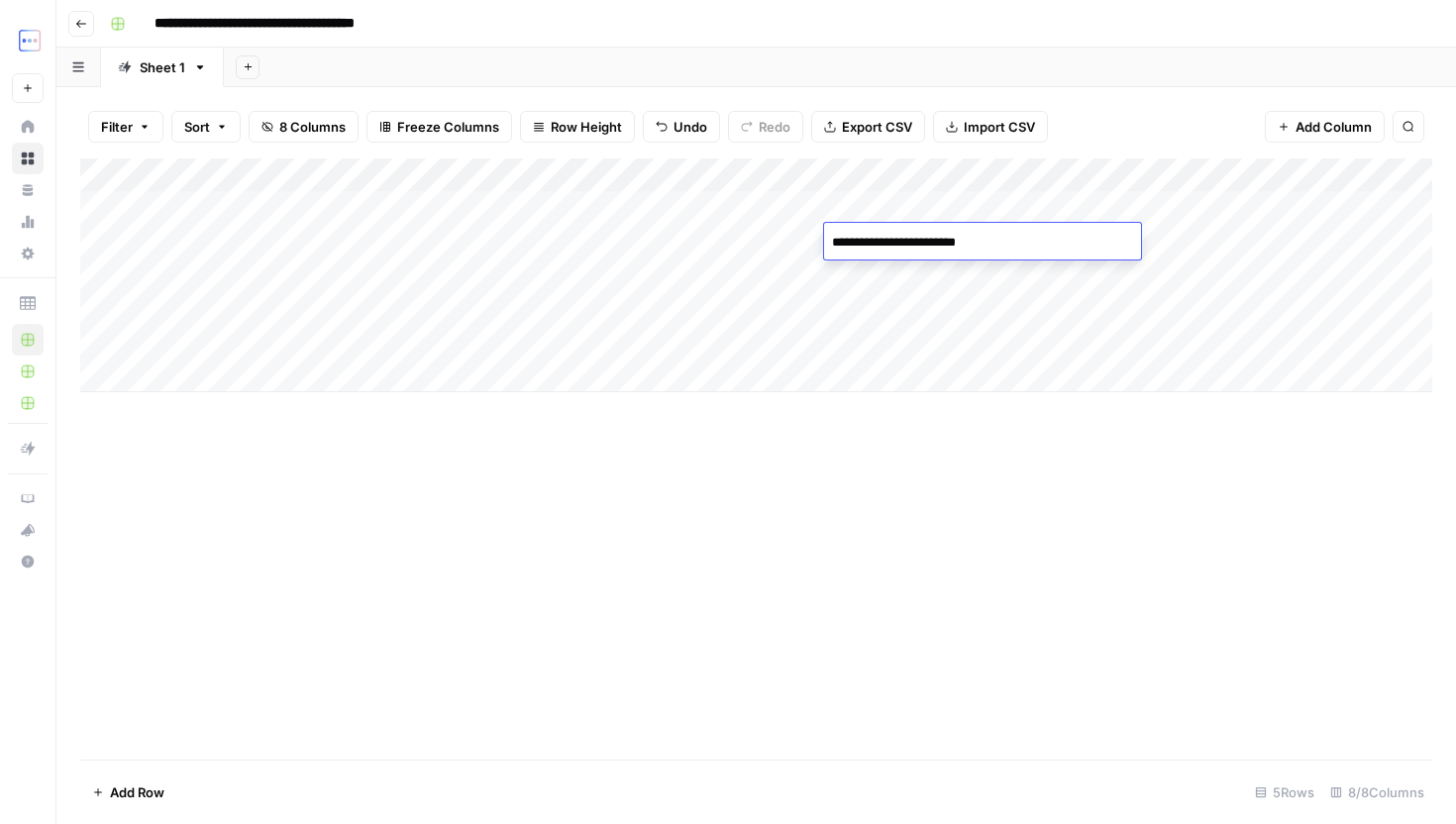 click on "**********" at bounding box center [983, 243] 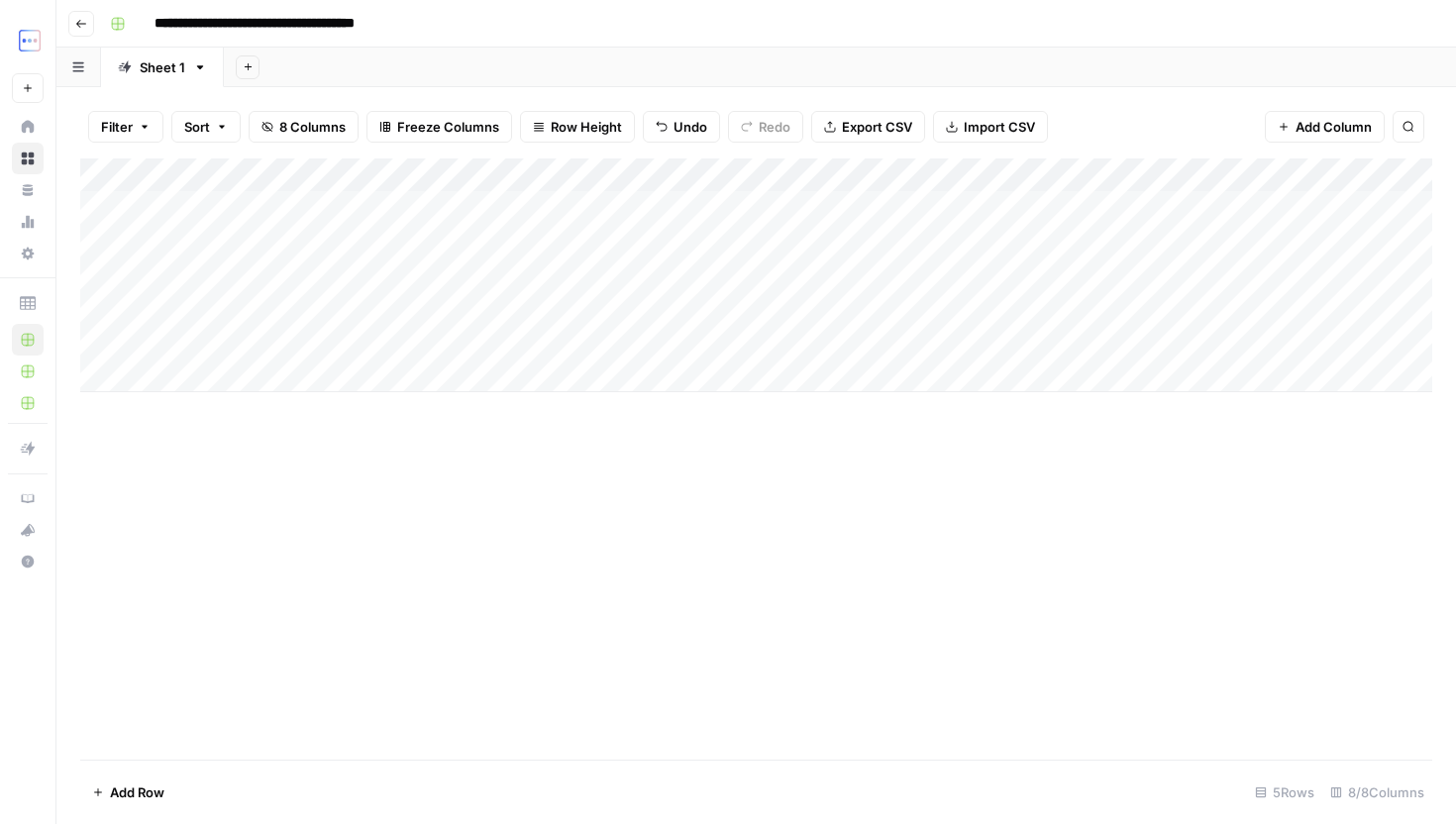 click on "Add Column" at bounding box center (756, 275) 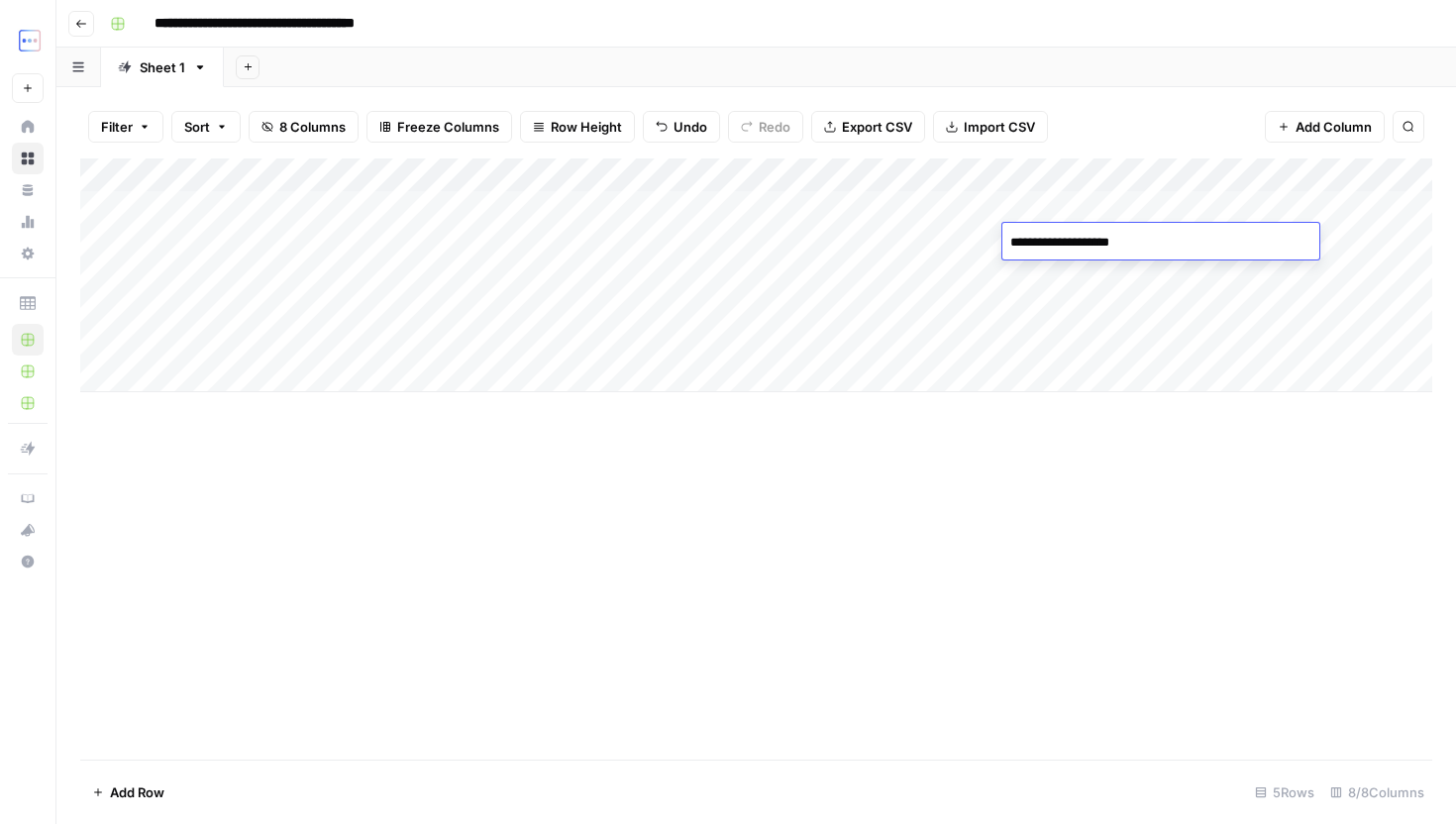 click on "**********" at bounding box center [1161, 262] 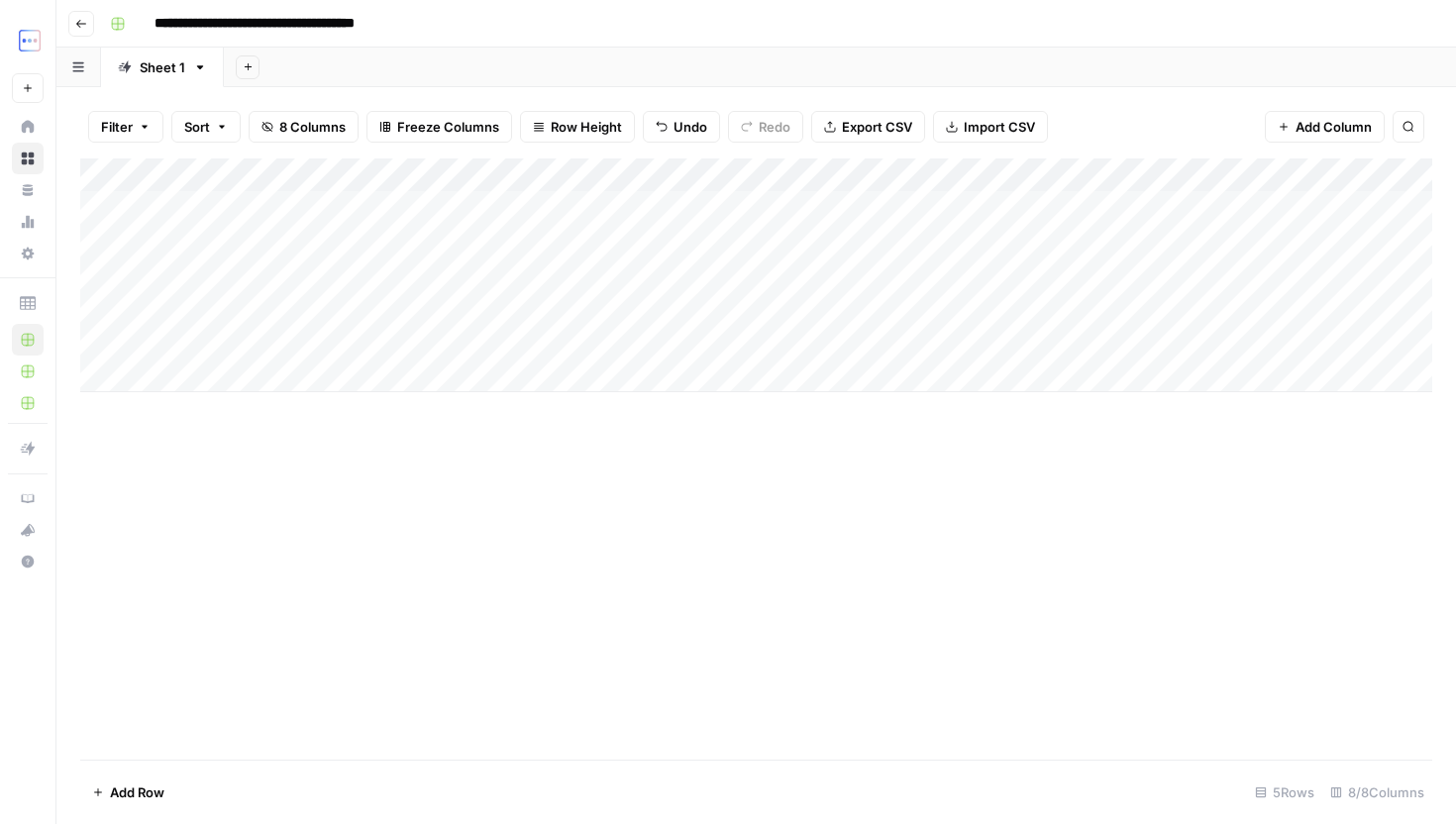 click on "Add Column" at bounding box center [756, 459] 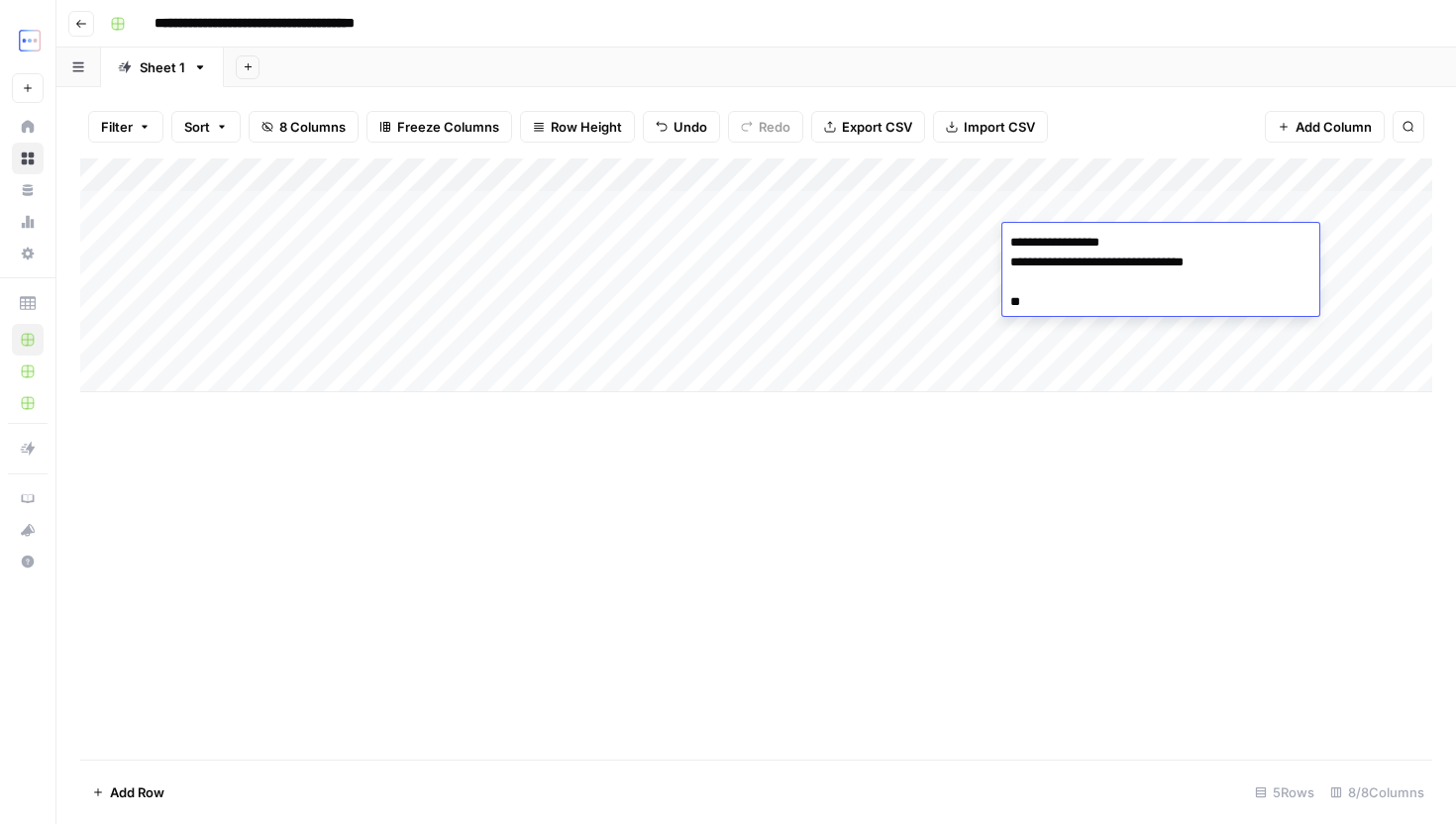 click on "**********" at bounding box center (1161, 282) 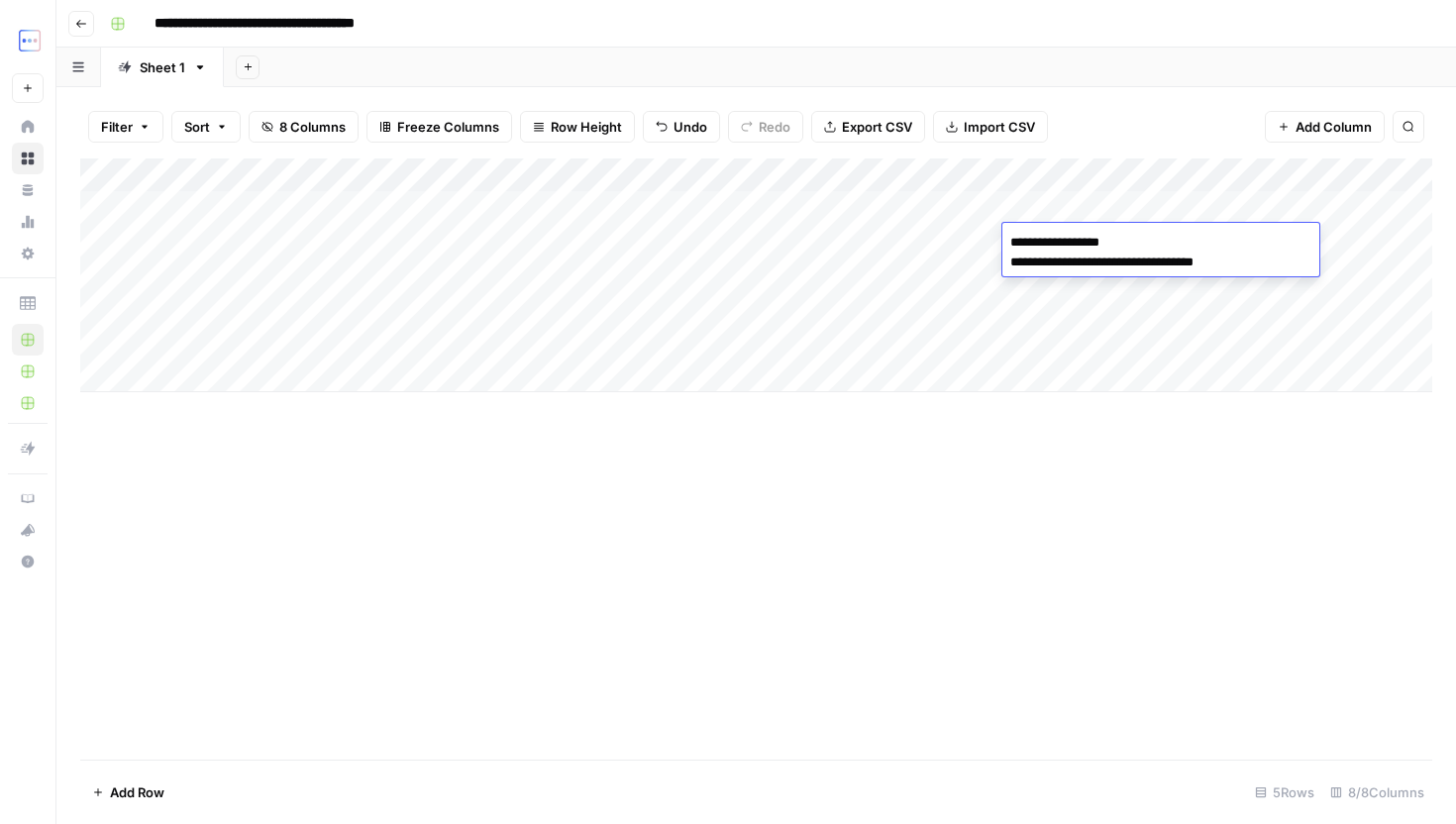 type on "**********" 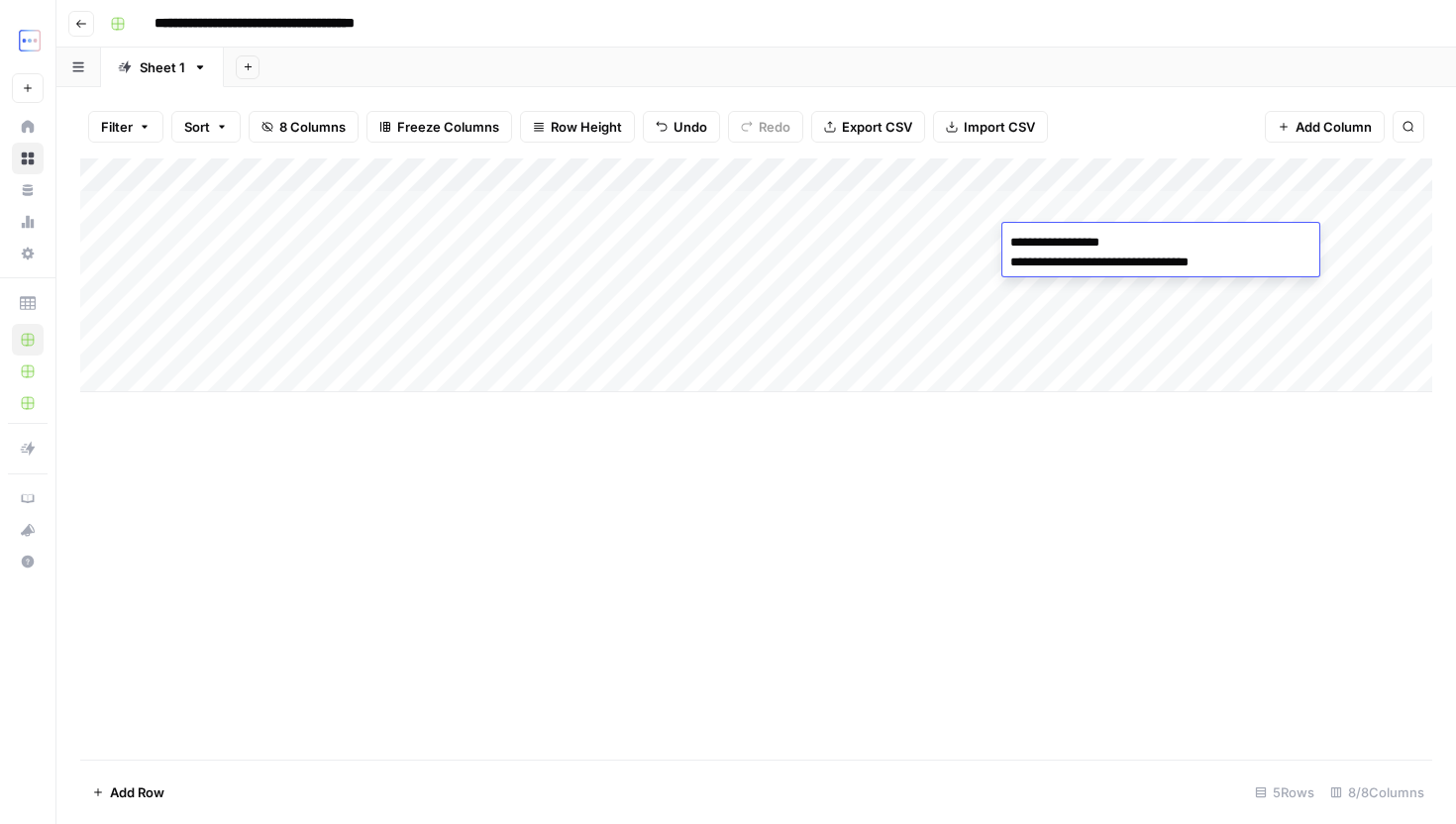 click on "Add Column" at bounding box center (756, 459) 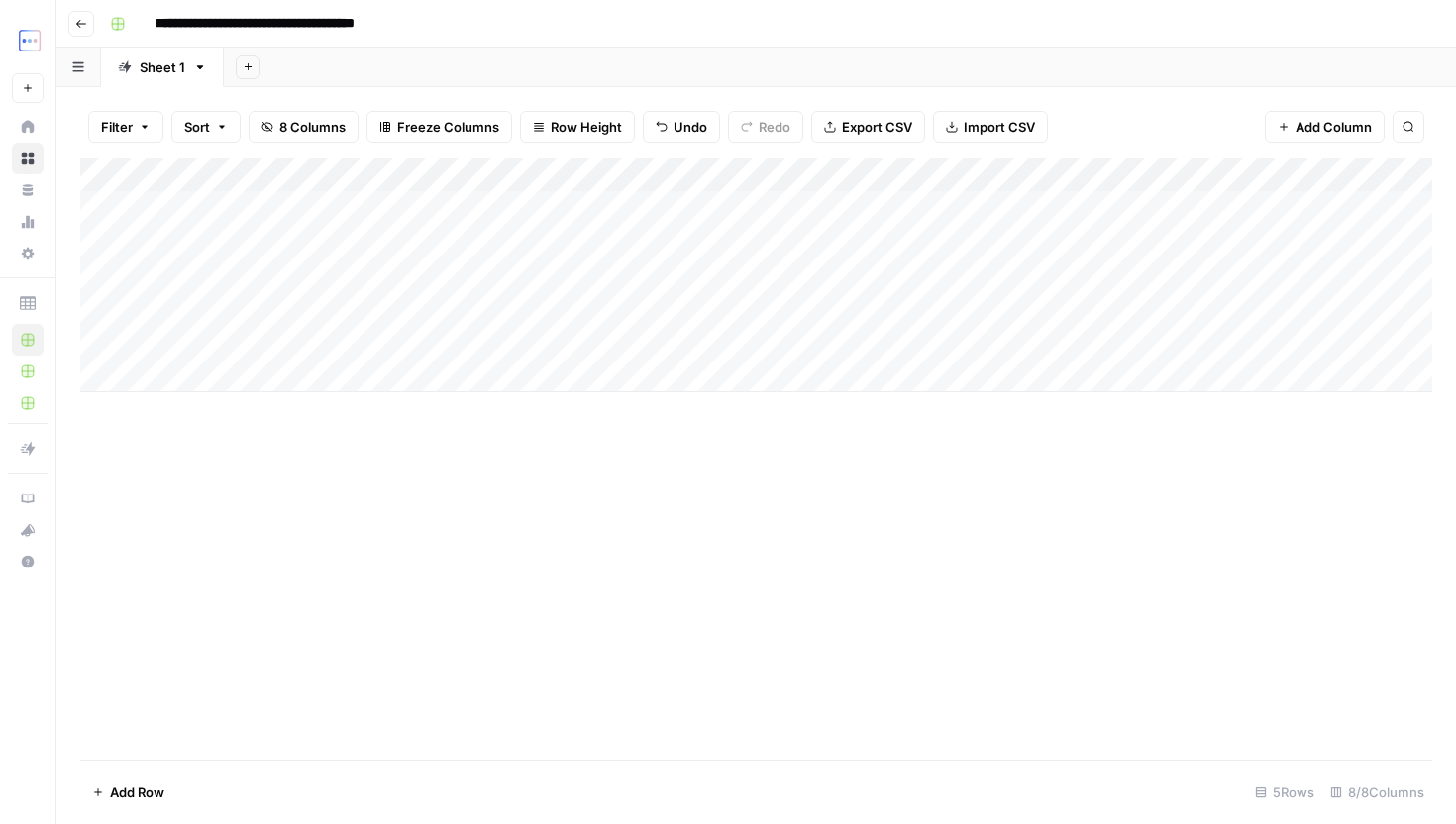 click on "Add Column" at bounding box center (756, 275) 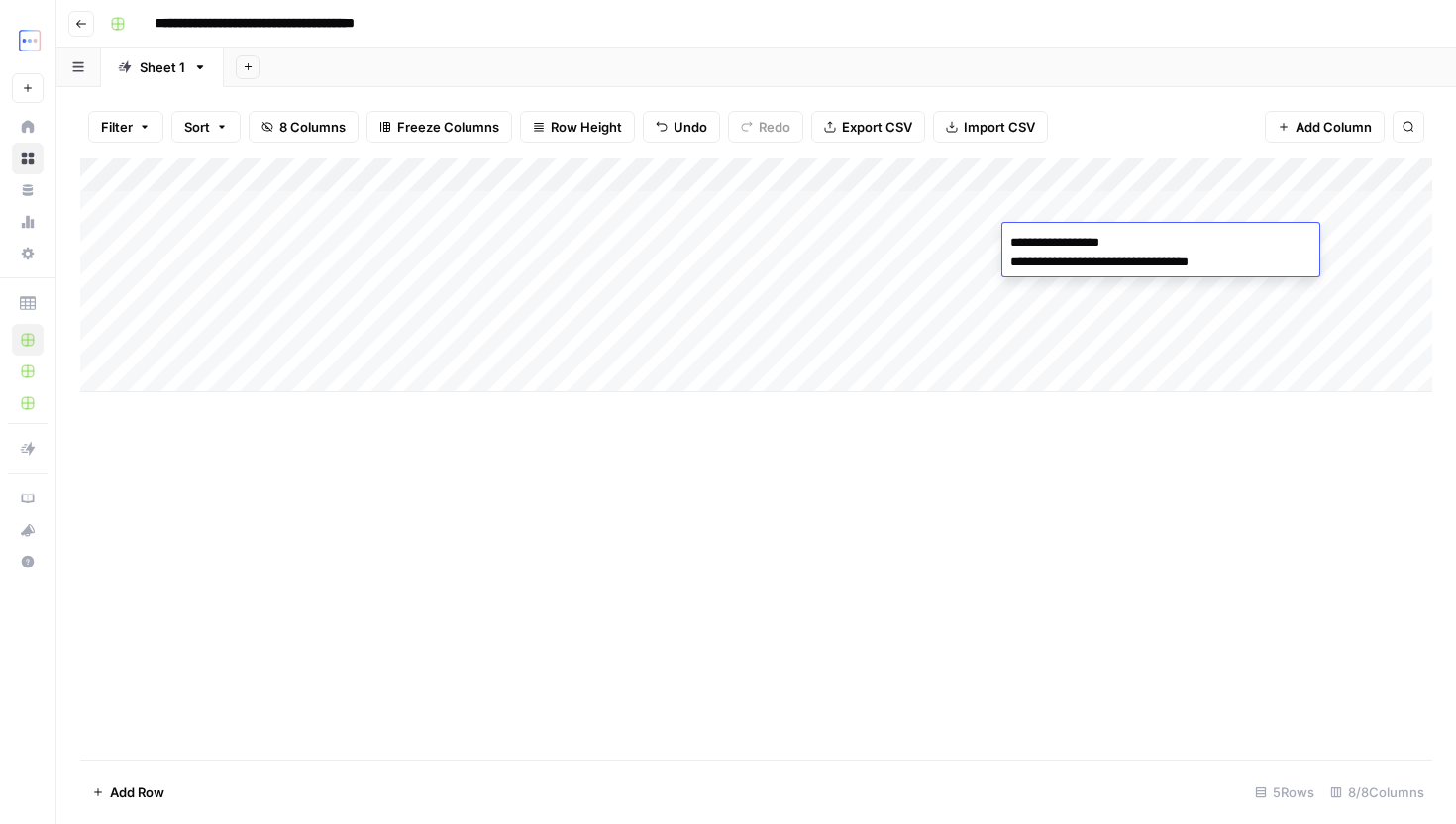drag, startPoint x: 1123, startPoint y: 239, endPoint x: 982, endPoint y: 240, distance: 141.0035 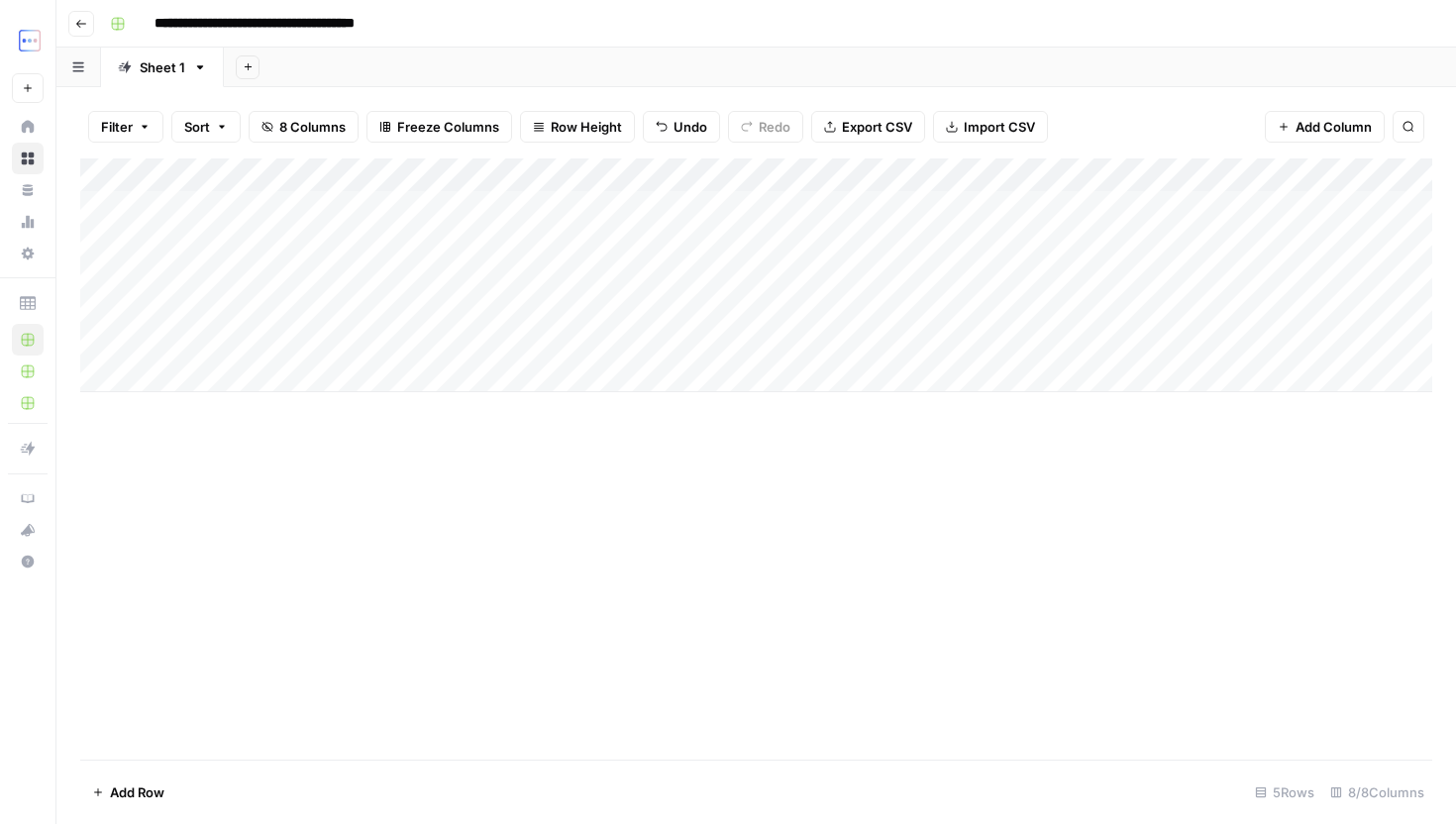click on "Add Column" at bounding box center (756, 275) 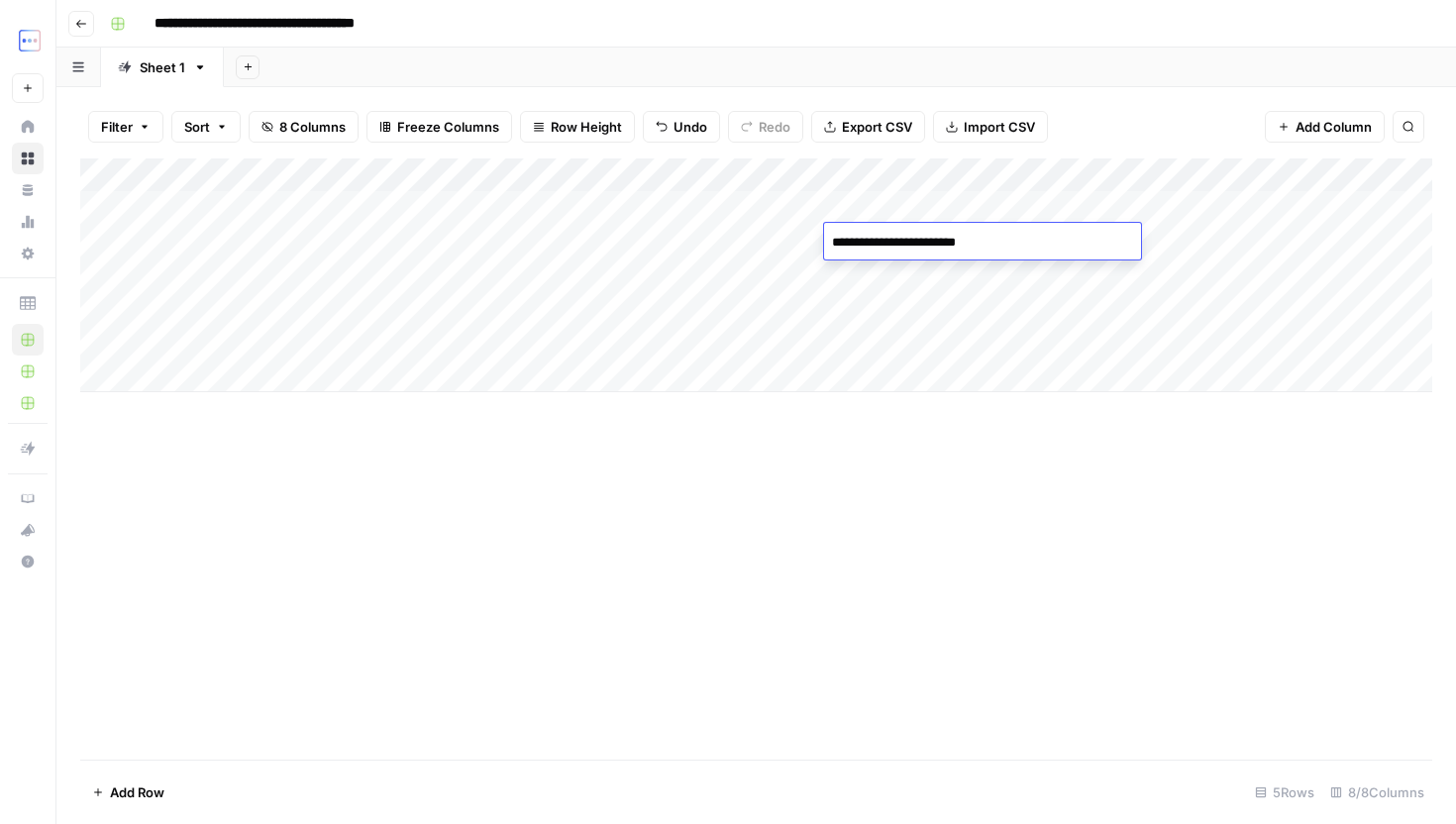 click on "**********" at bounding box center [983, 243] 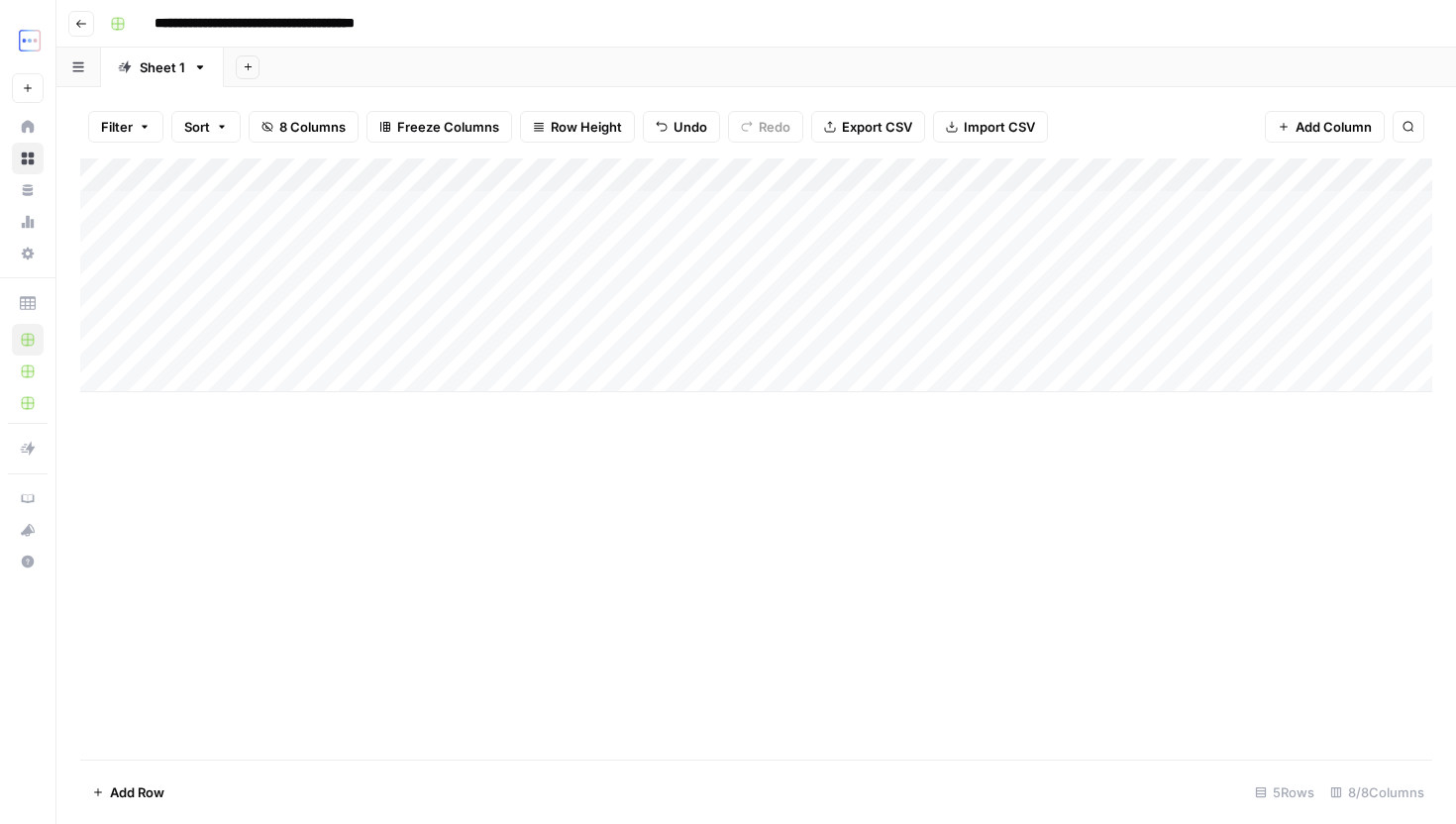 click on "Add Column" at bounding box center [756, 275] 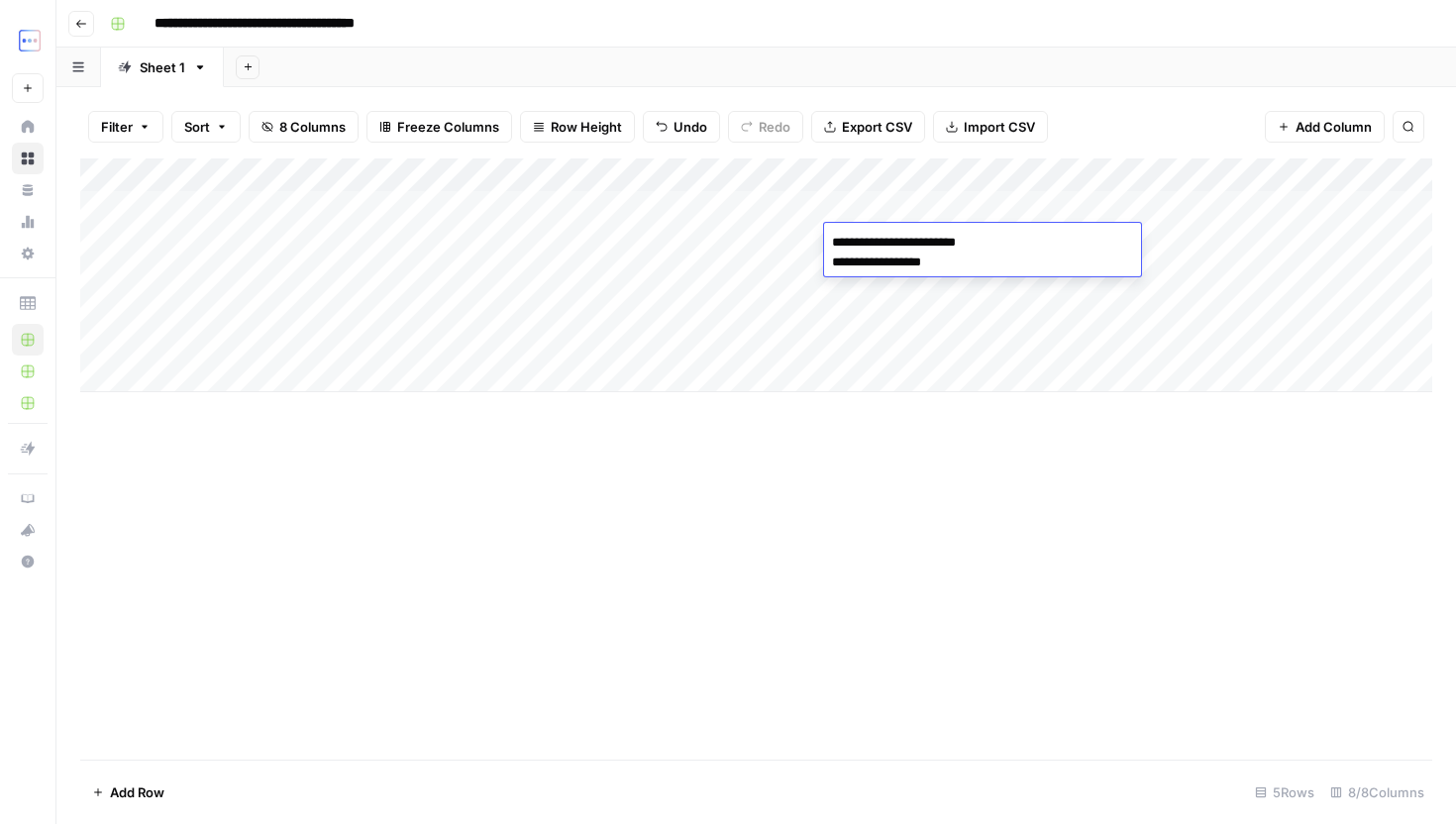 drag, startPoint x: 828, startPoint y: 237, endPoint x: 773, endPoint y: 236, distance: 55.00909 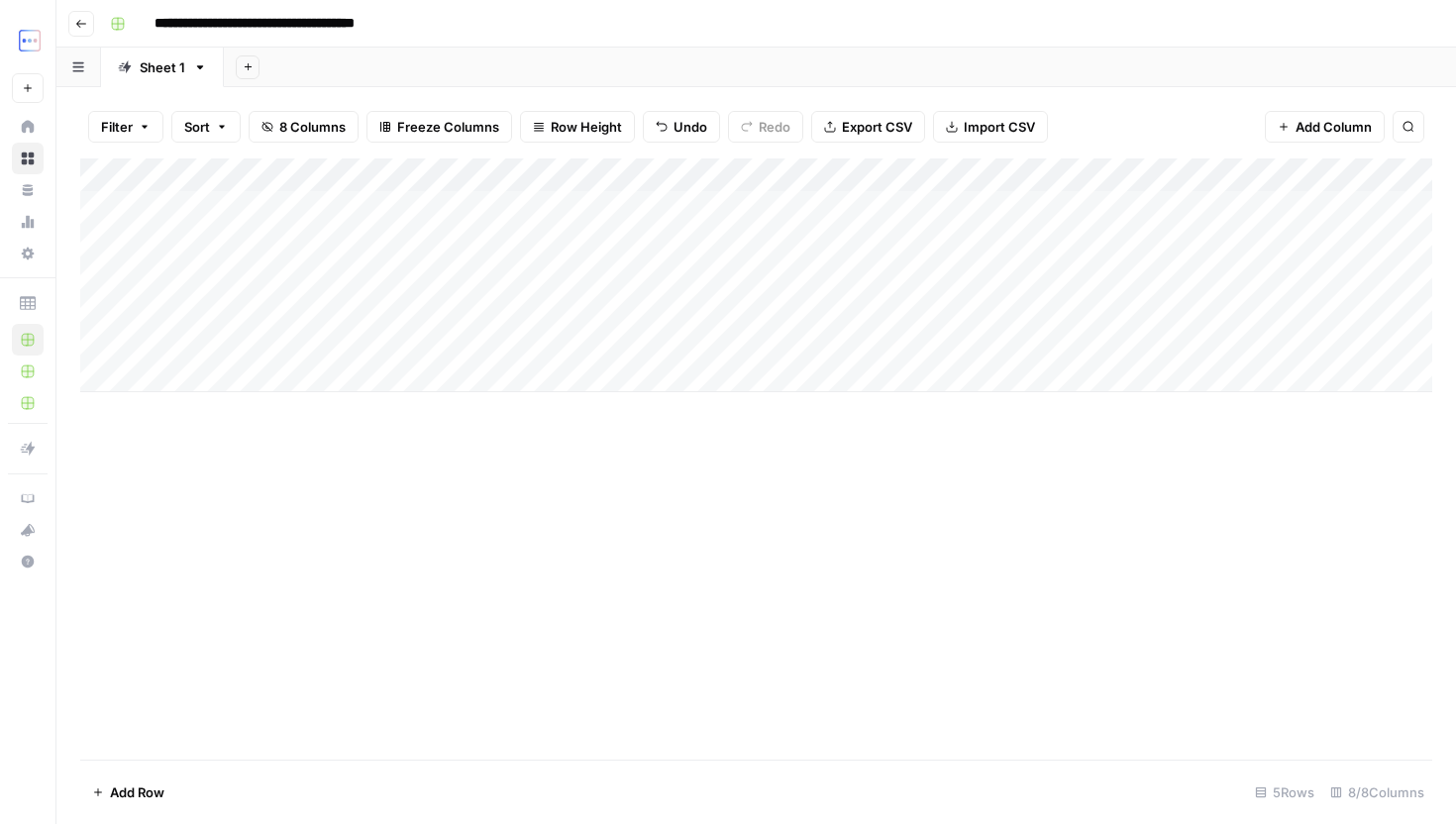 click on "Add Column" at bounding box center (756, 275) 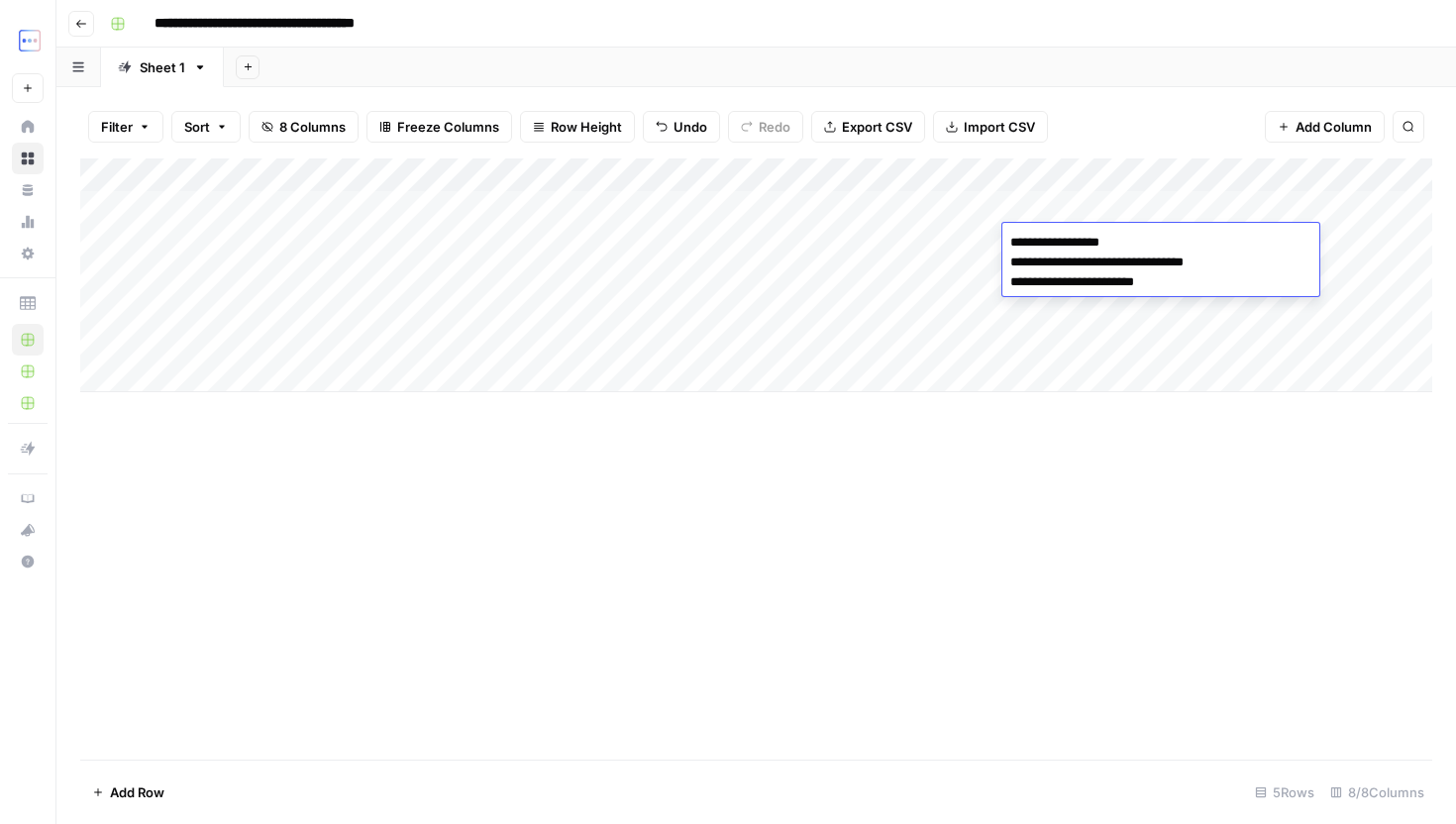 drag, startPoint x: 1124, startPoint y: 239, endPoint x: 864, endPoint y: 234, distance: 260.04807 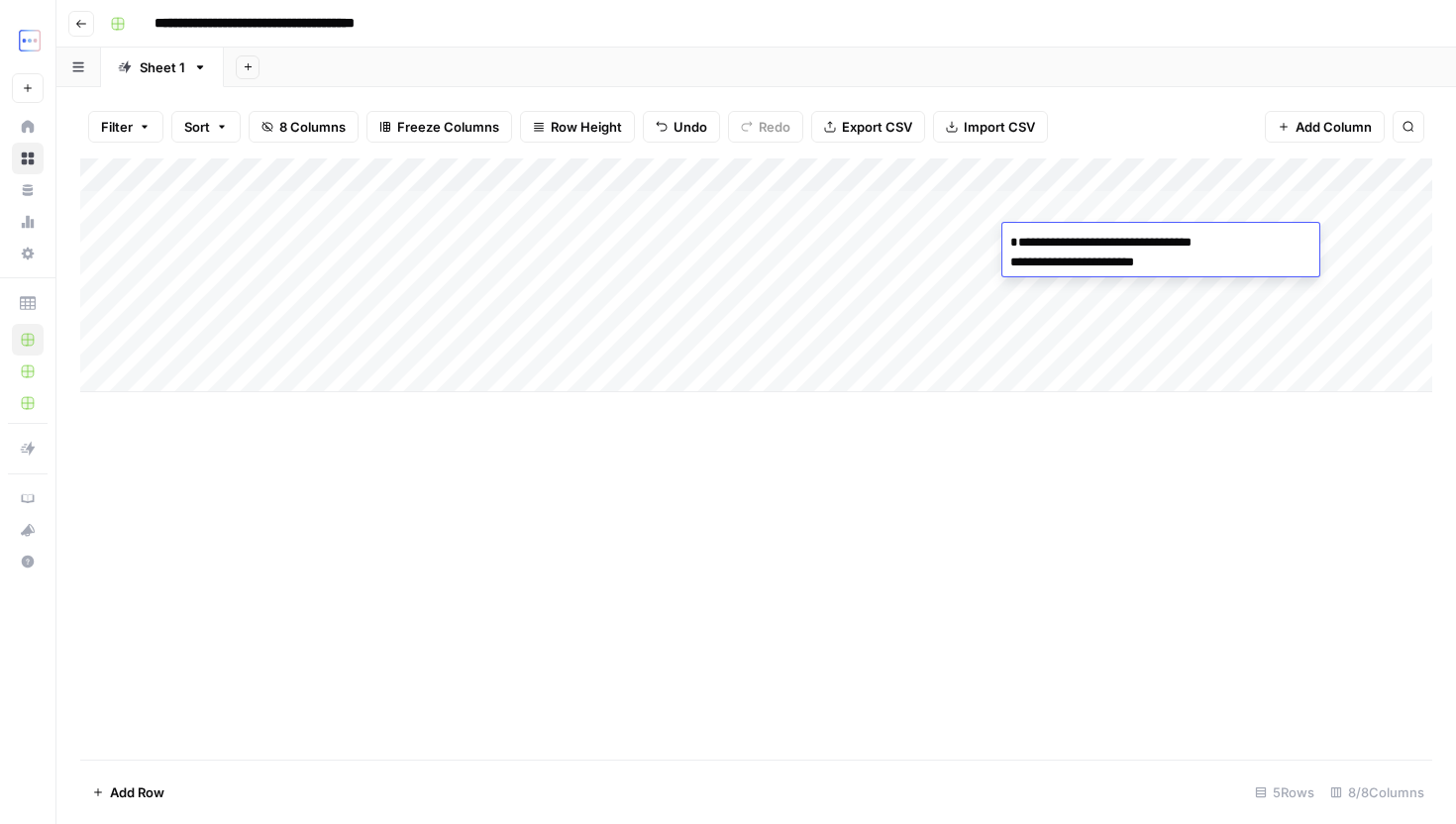 drag, startPoint x: 989, startPoint y: 474, endPoint x: 991, endPoint y: 464, distance: 10.19804 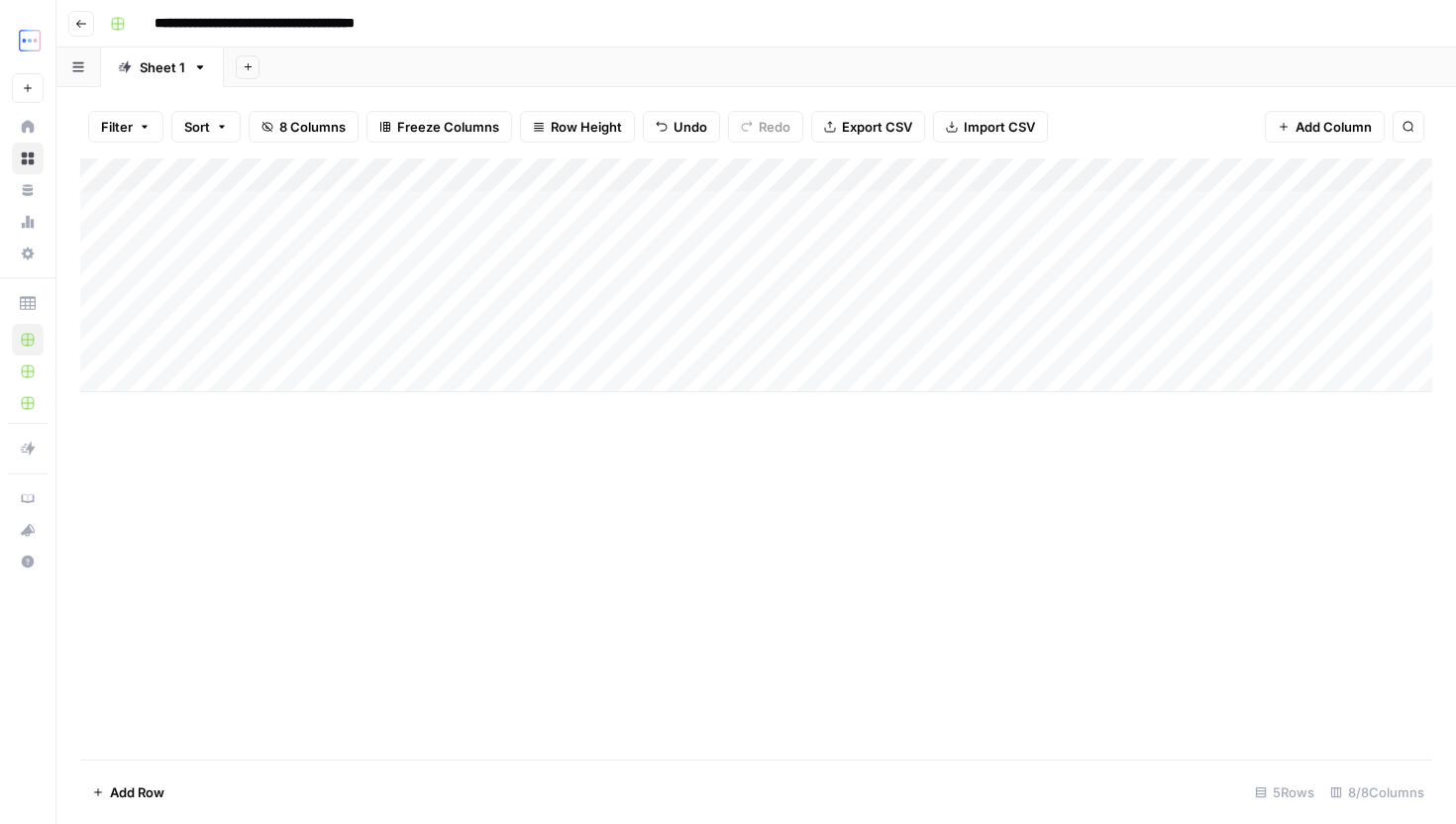 click on "Add Column" at bounding box center [756, 275] 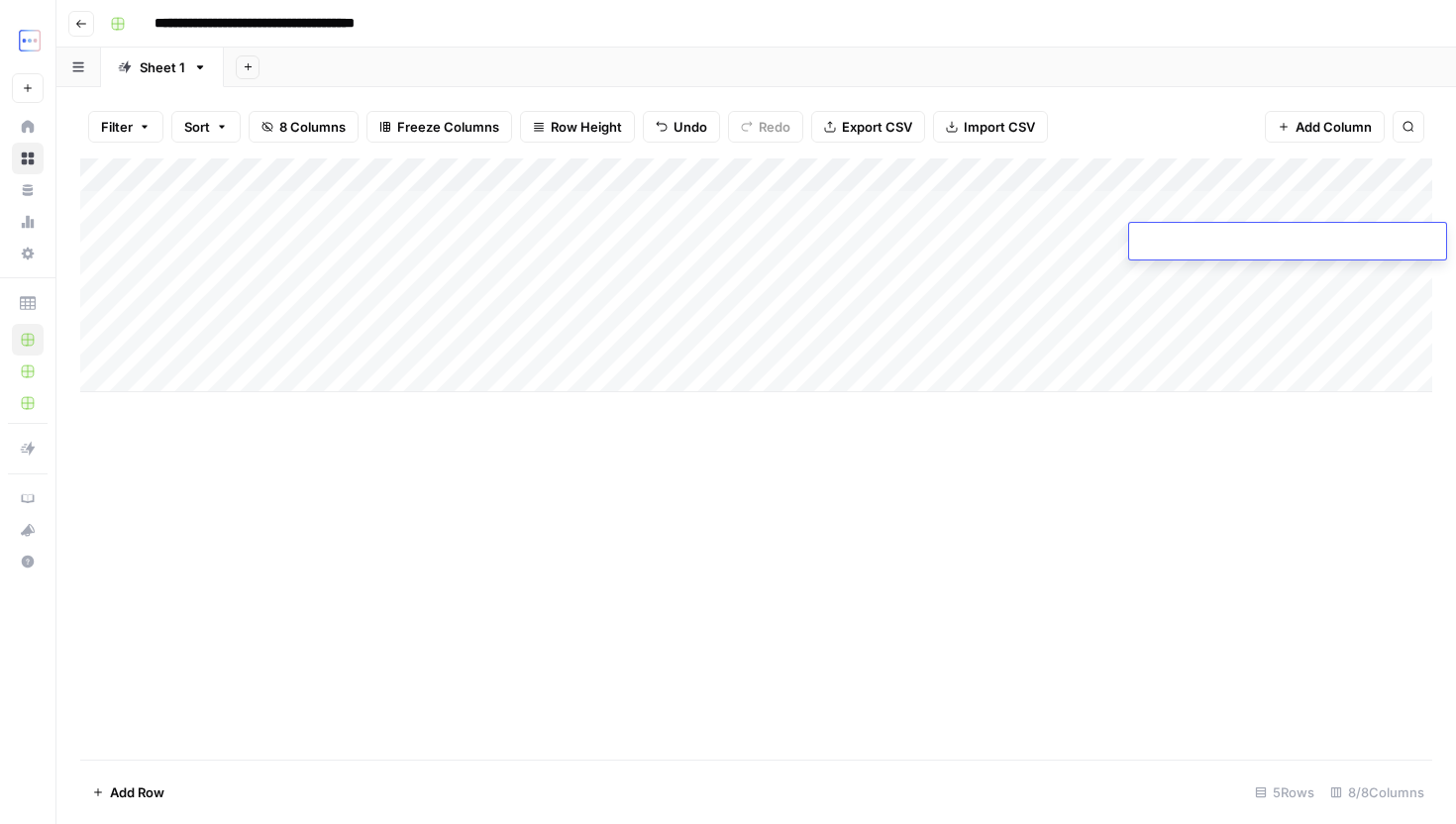 type on "**********" 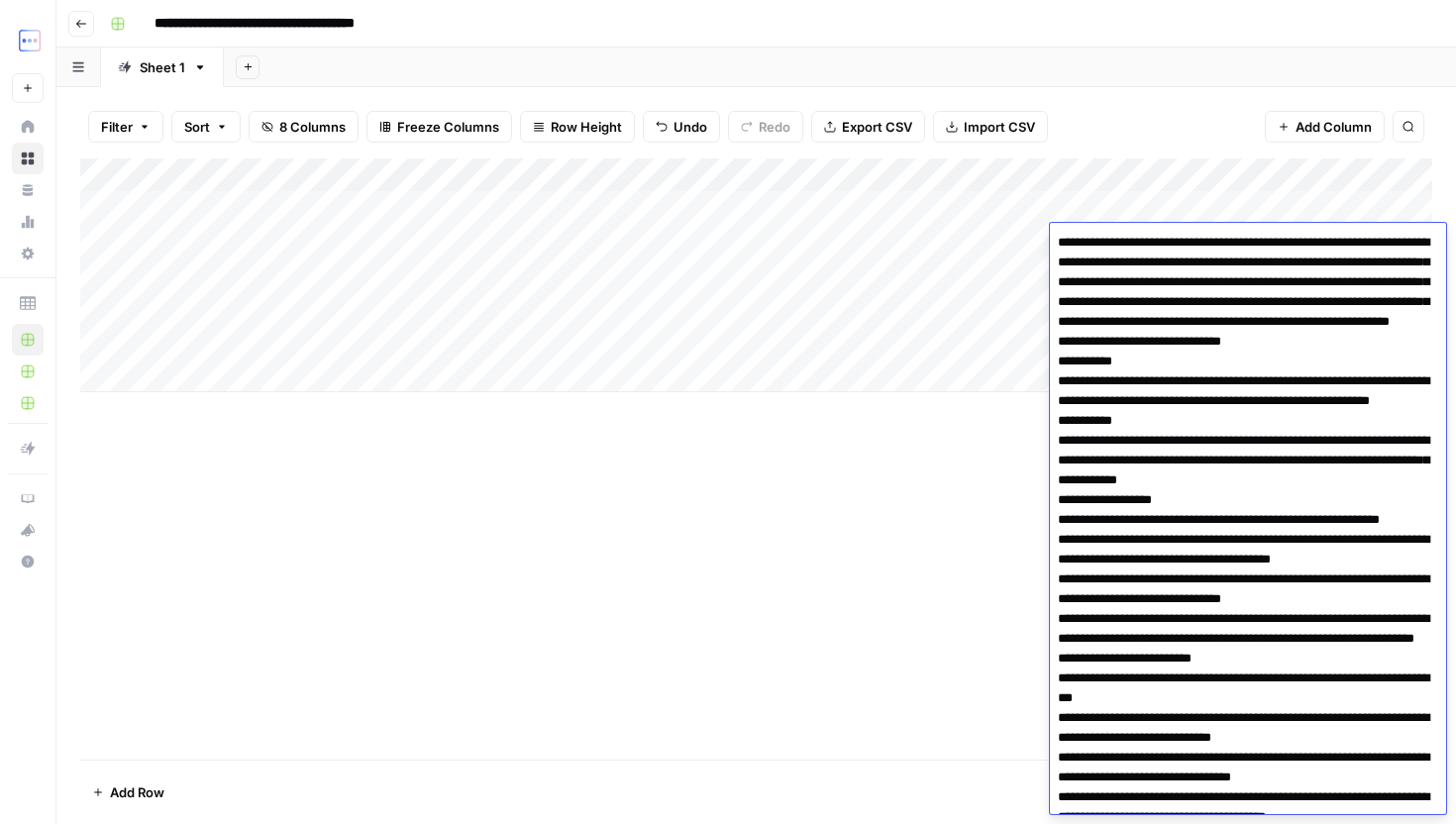 scroll, scrollTop: 426, scrollLeft: 0, axis: vertical 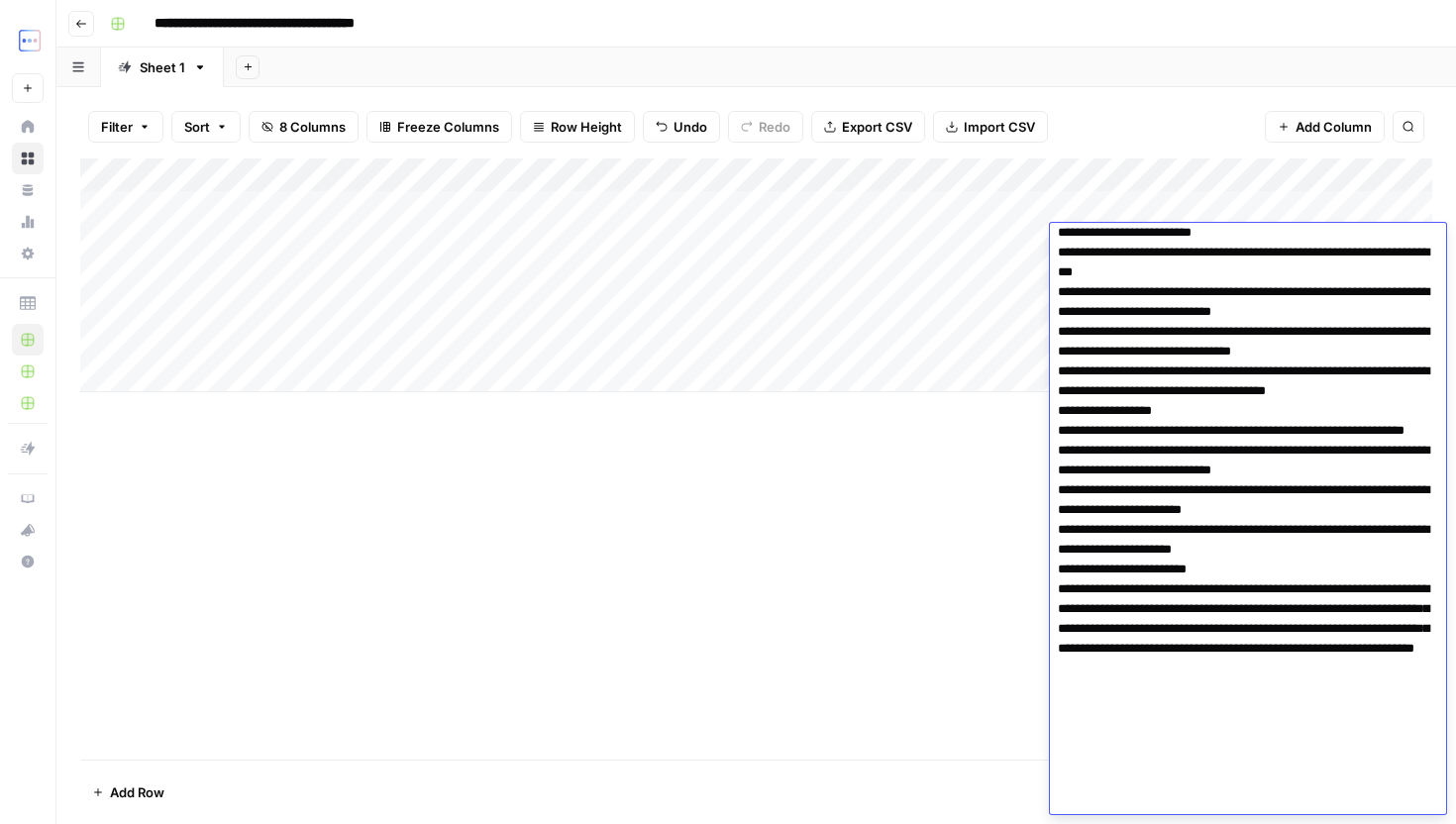 click on "Add Column" at bounding box center (756, 275) 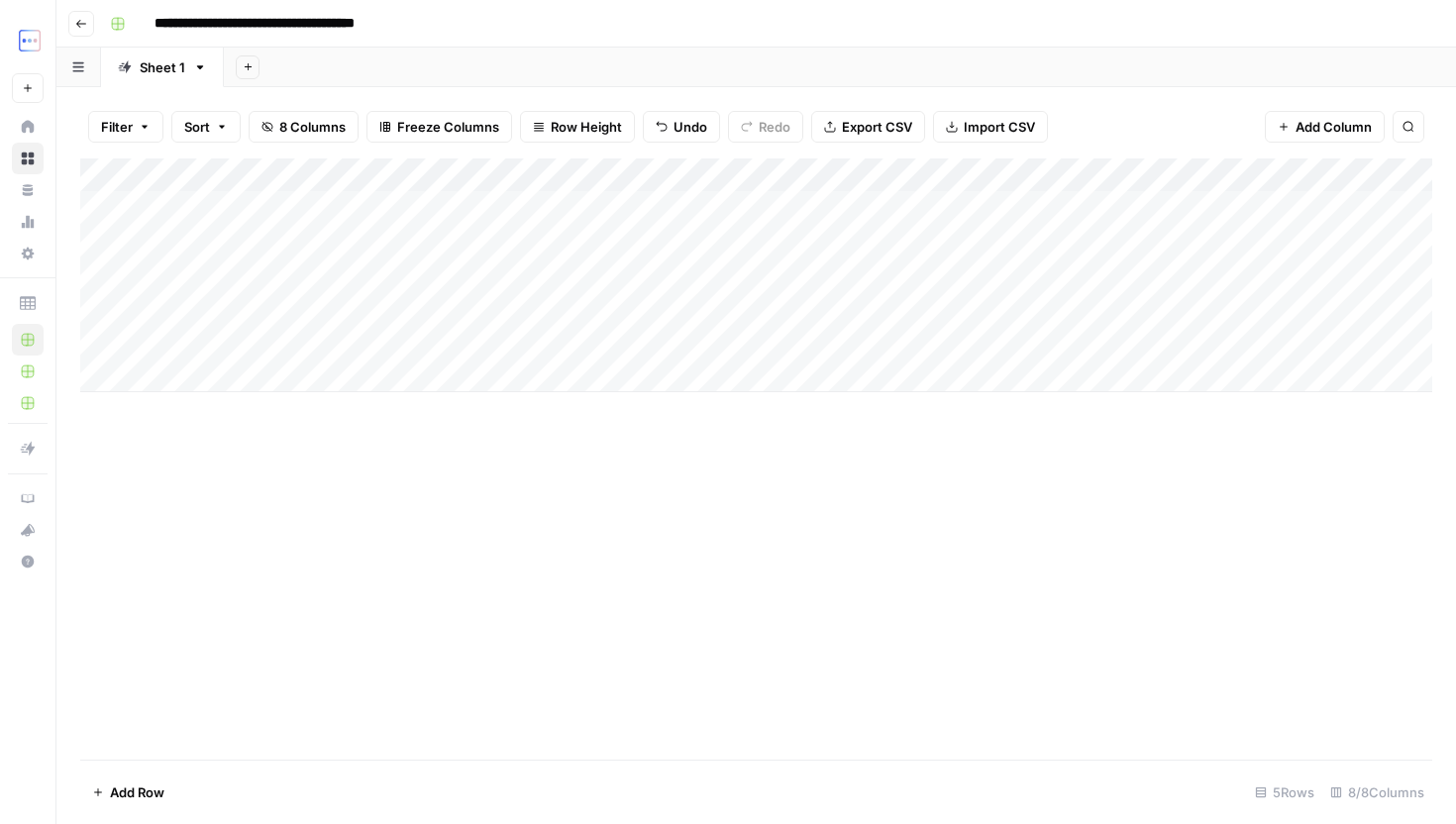 scroll, scrollTop: 0, scrollLeft: 0, axis: both 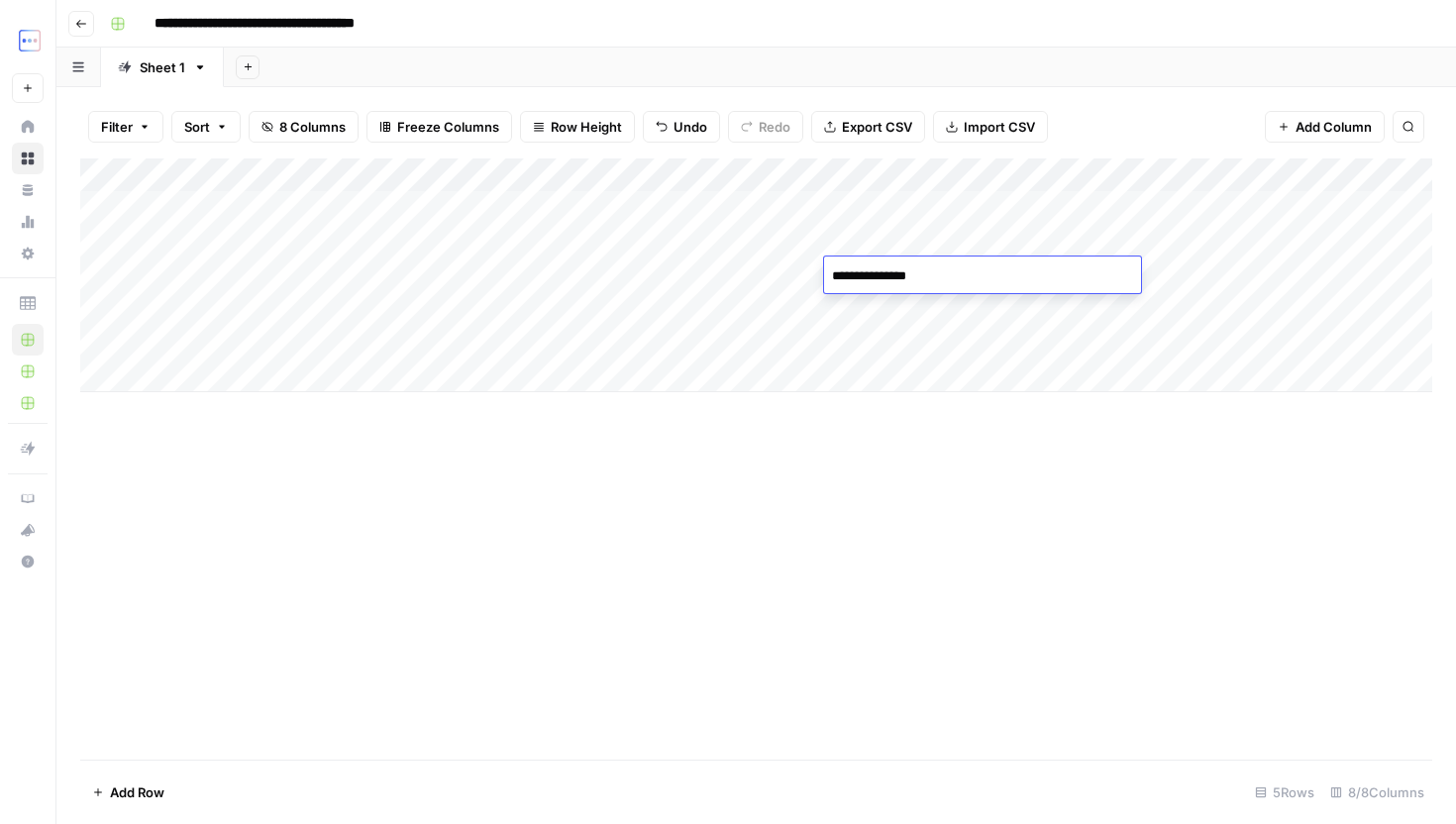 type on "**********" 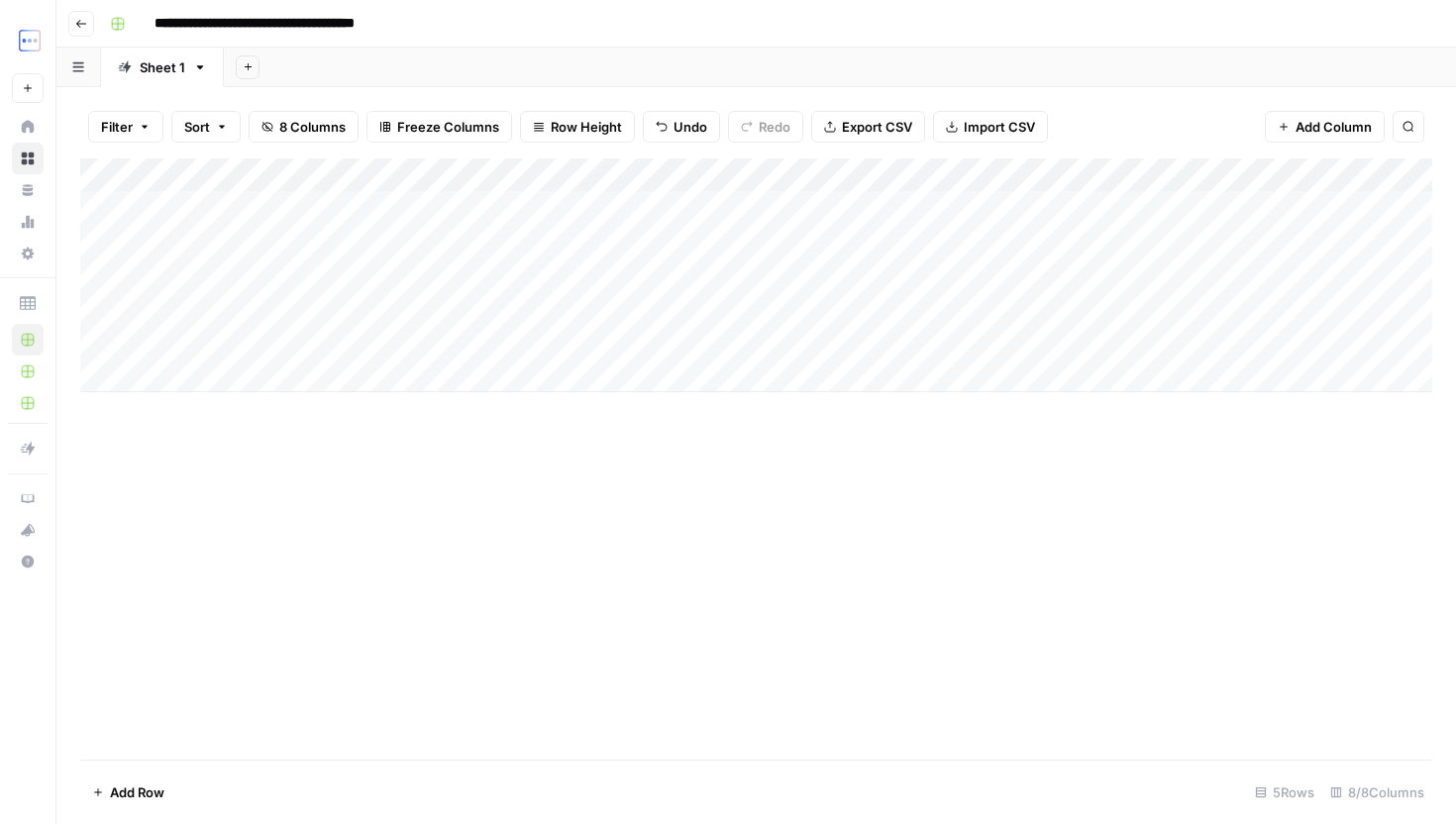 click on "Add Column" at bounding box center (756, 275) 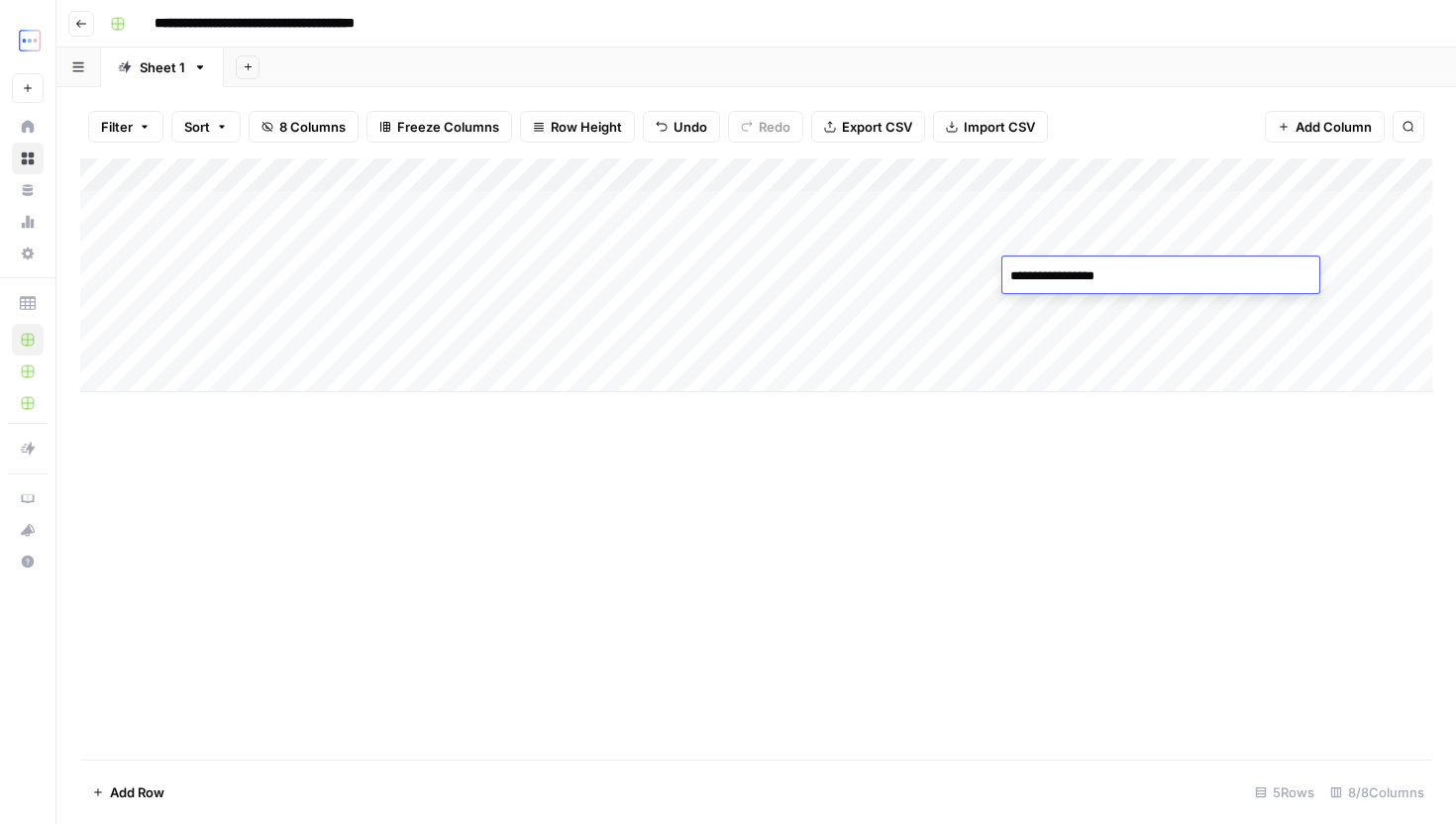 click on "**********" at bounding box center (1161, 296) 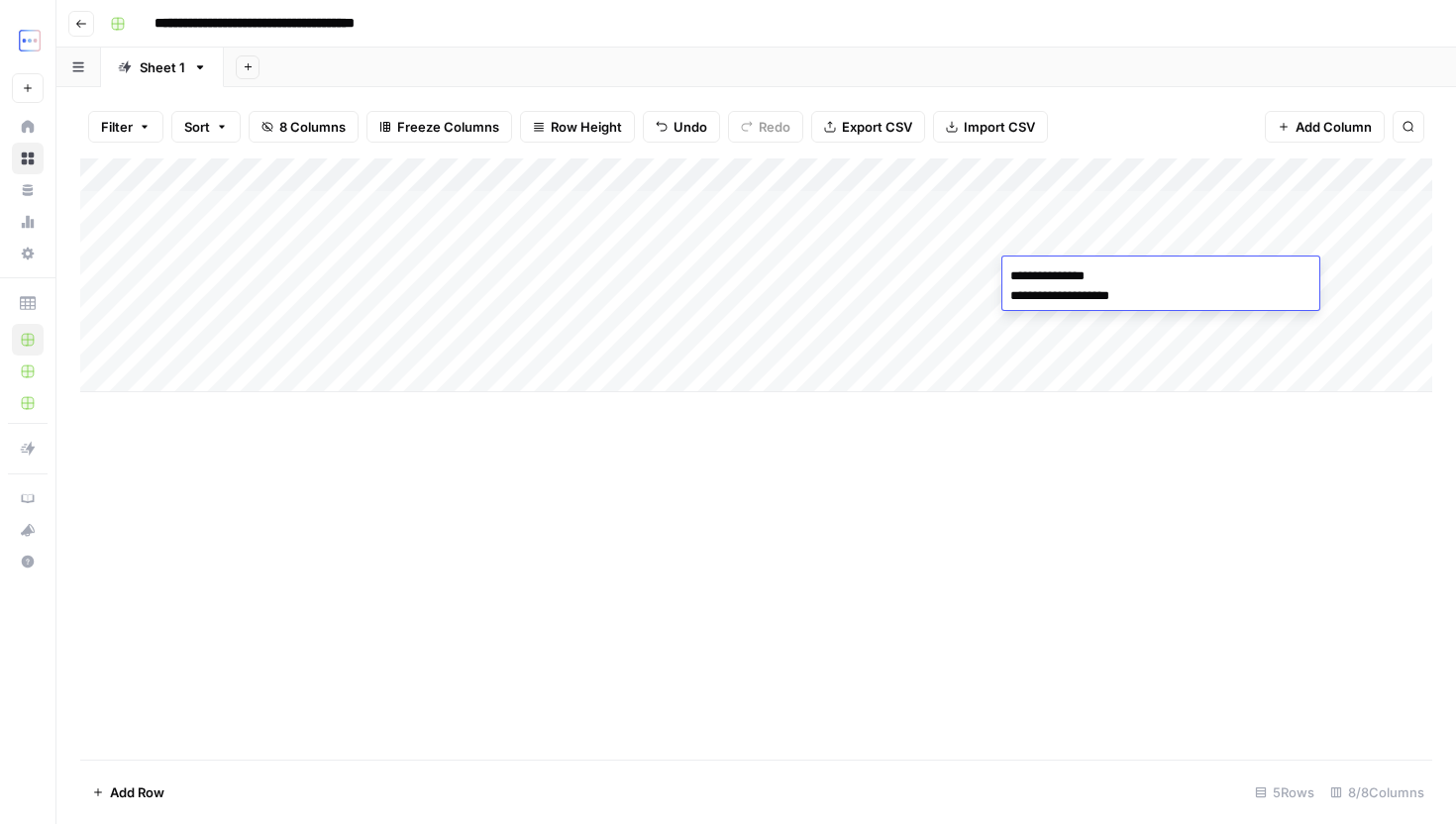click on "**********" at bounding box center [1161, 316] 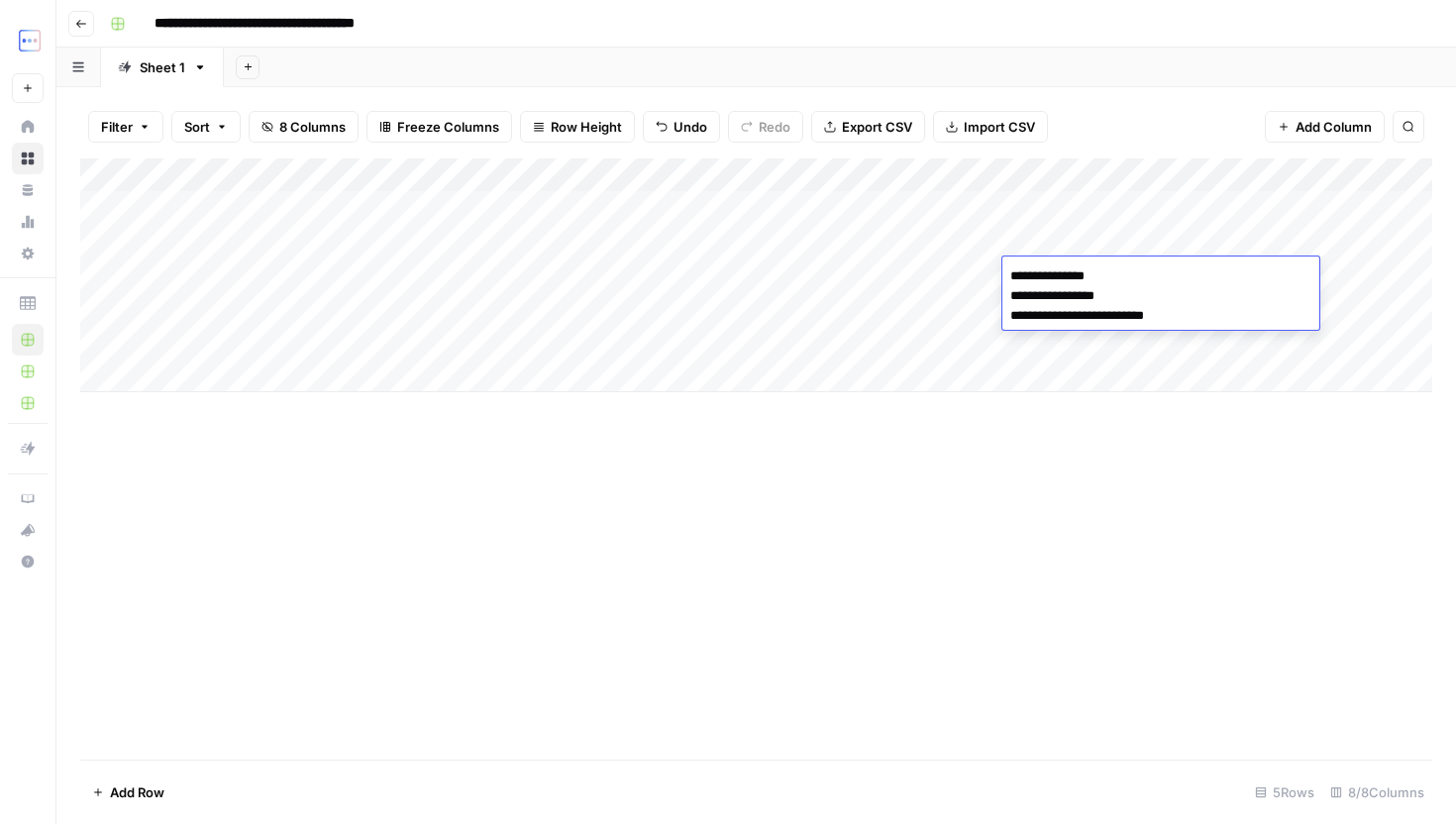 click on "**********" at bounding box center [1161, 336] 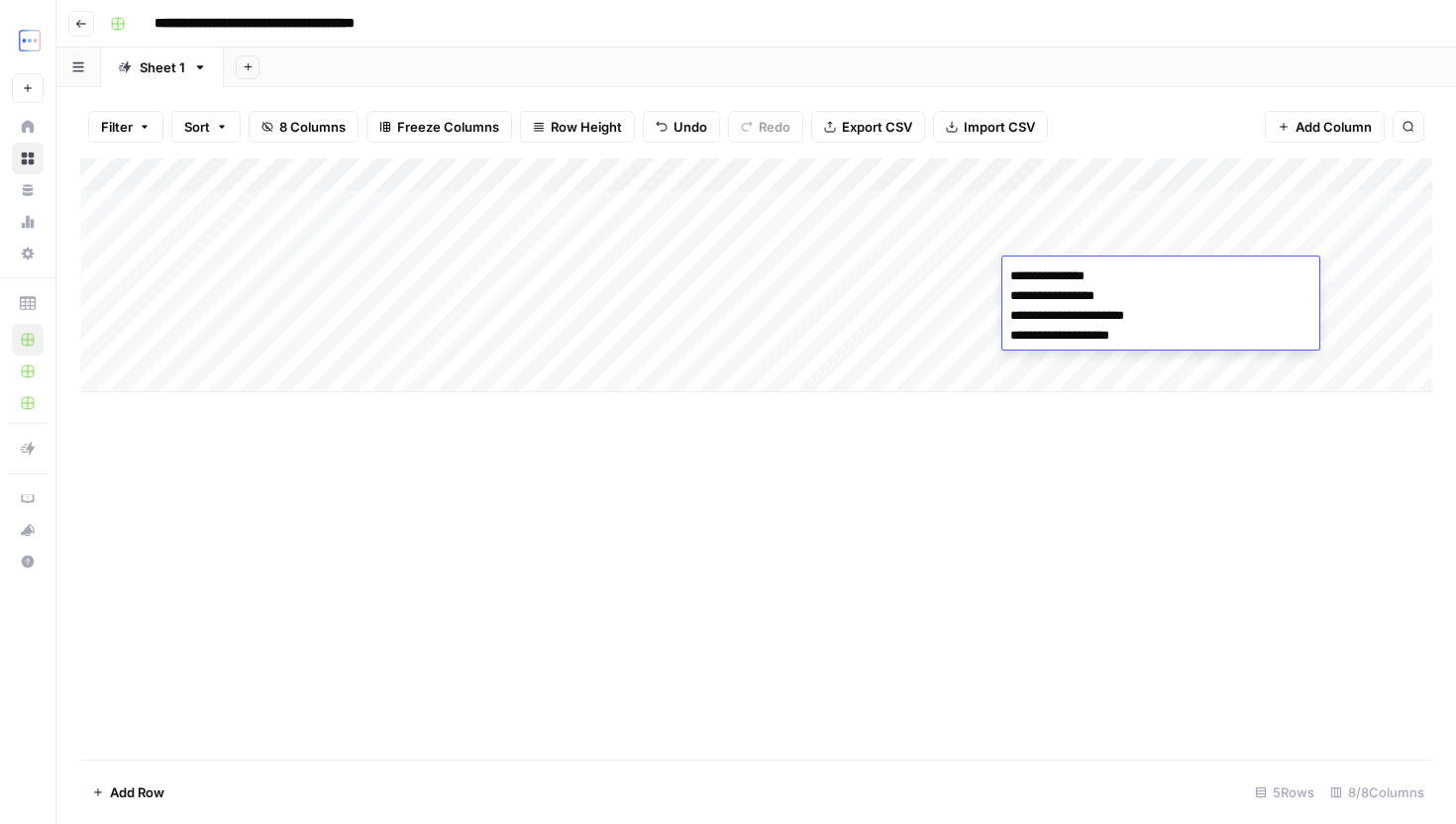click on "Add Column" at bounding box center [756, 459] 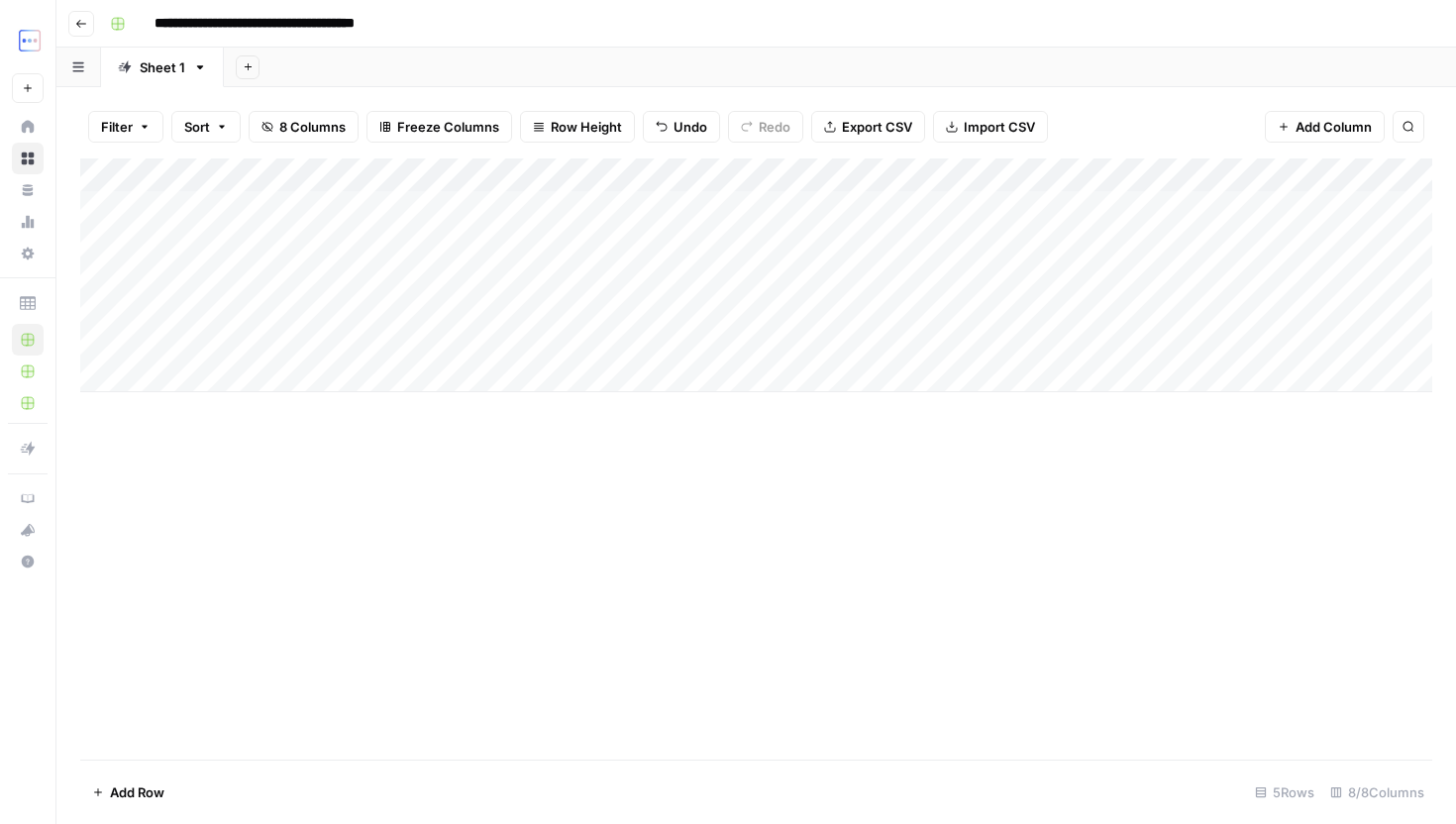 click on "Add Column" at bounding box center (756, 275) 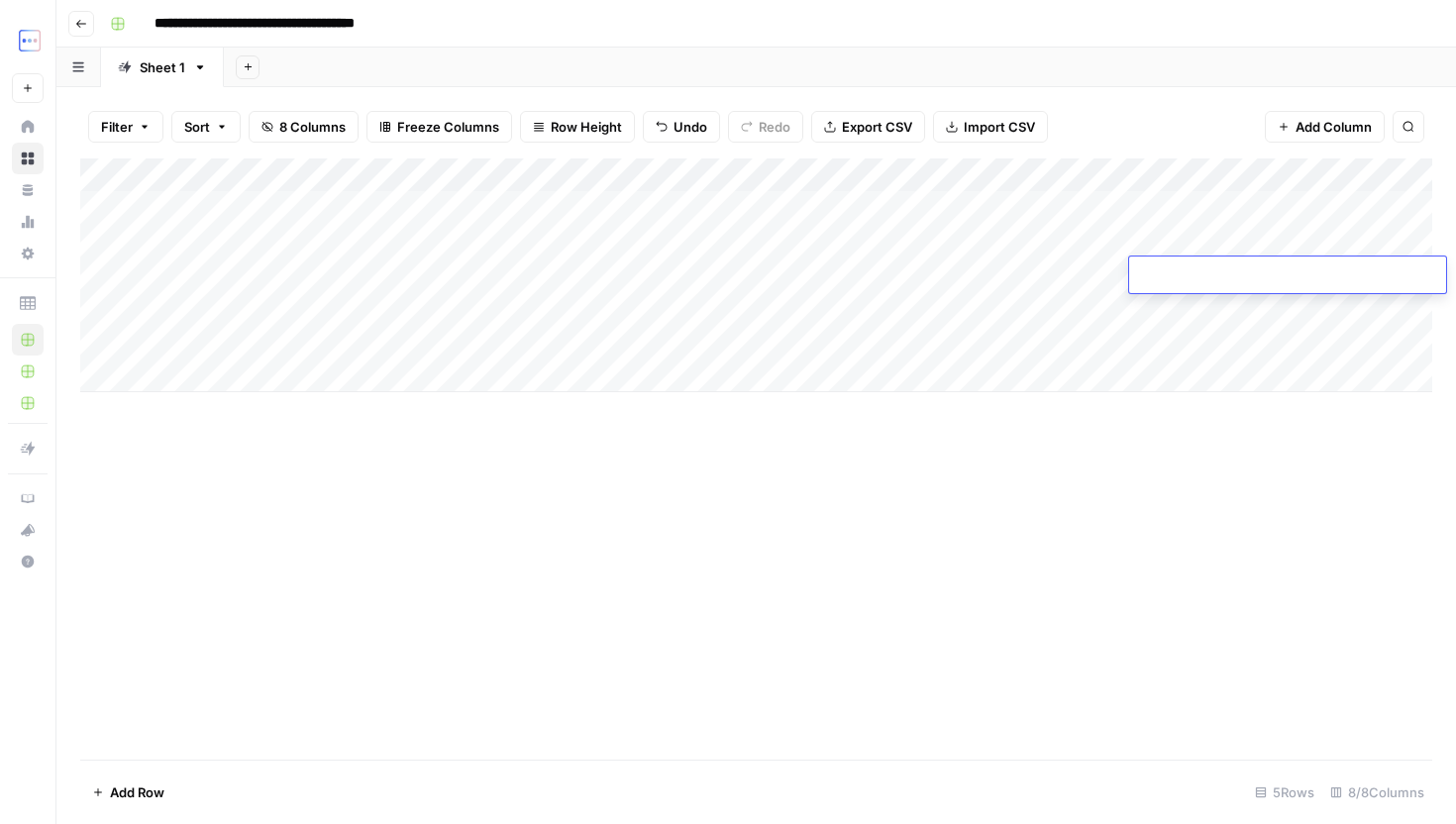 type on "**********" 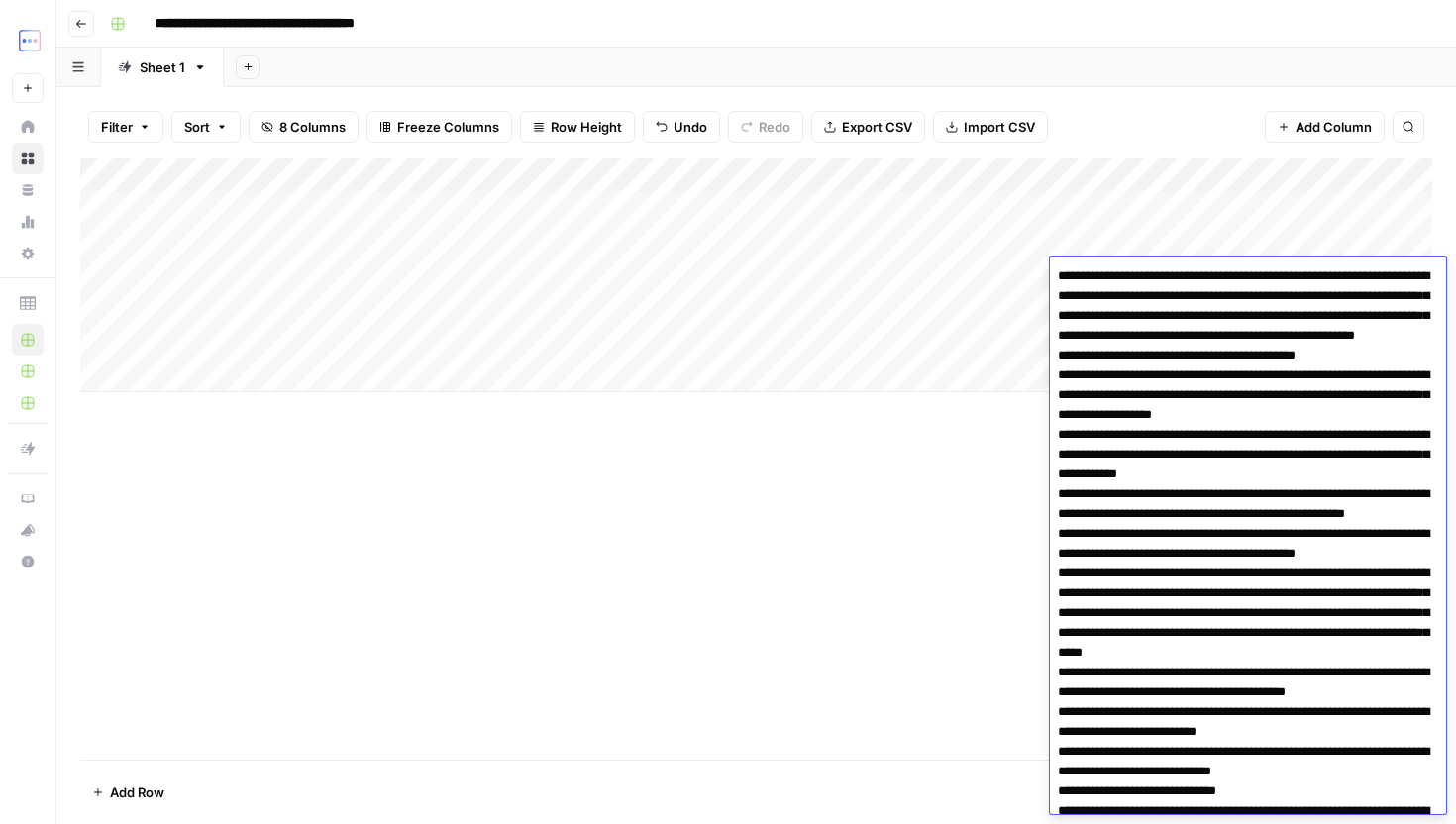 scroll, scrollTop: 222, scrollLeft: 0, axis: vertical 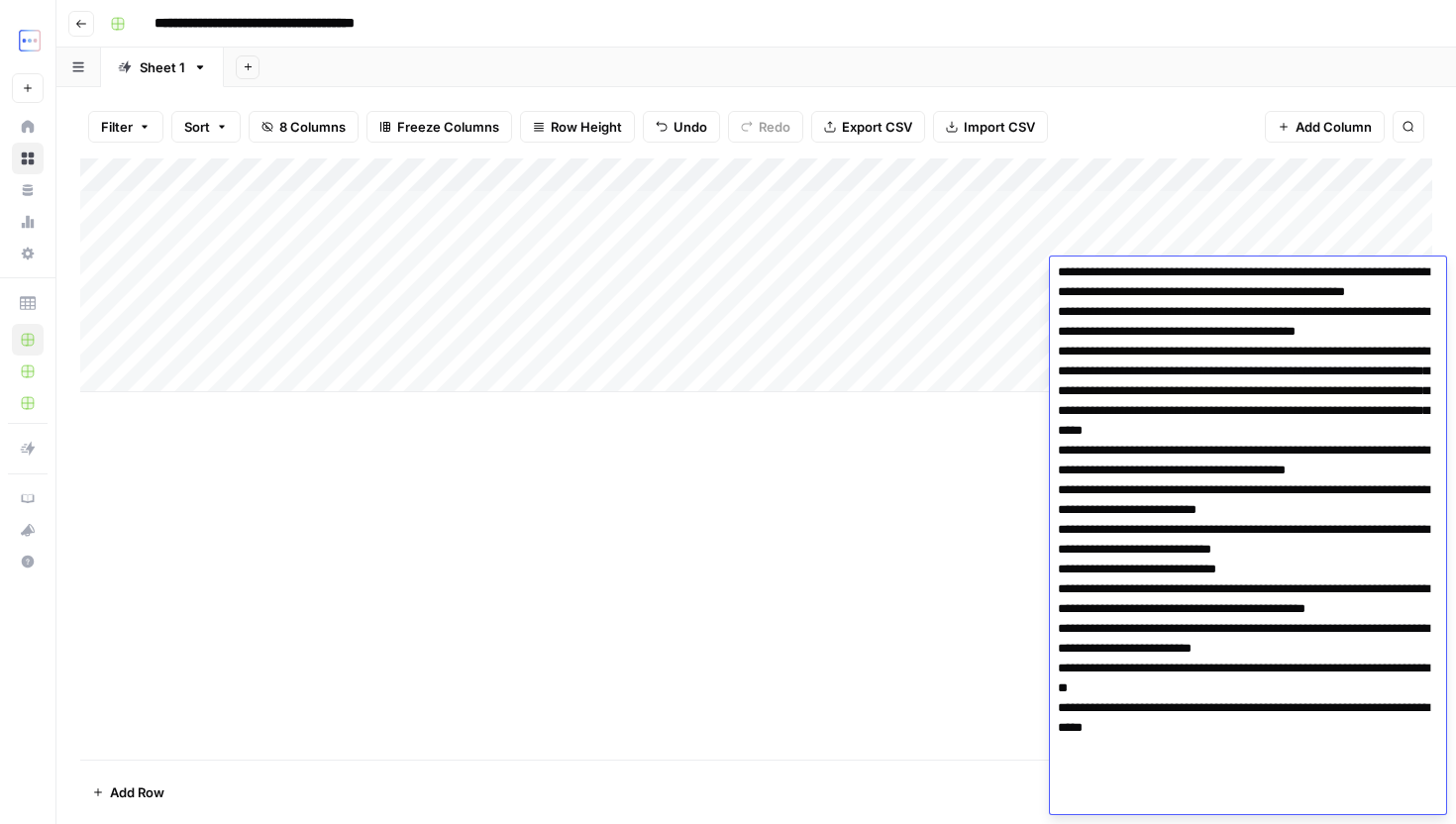 click on "Add Column" at bounding box center (756, 459) 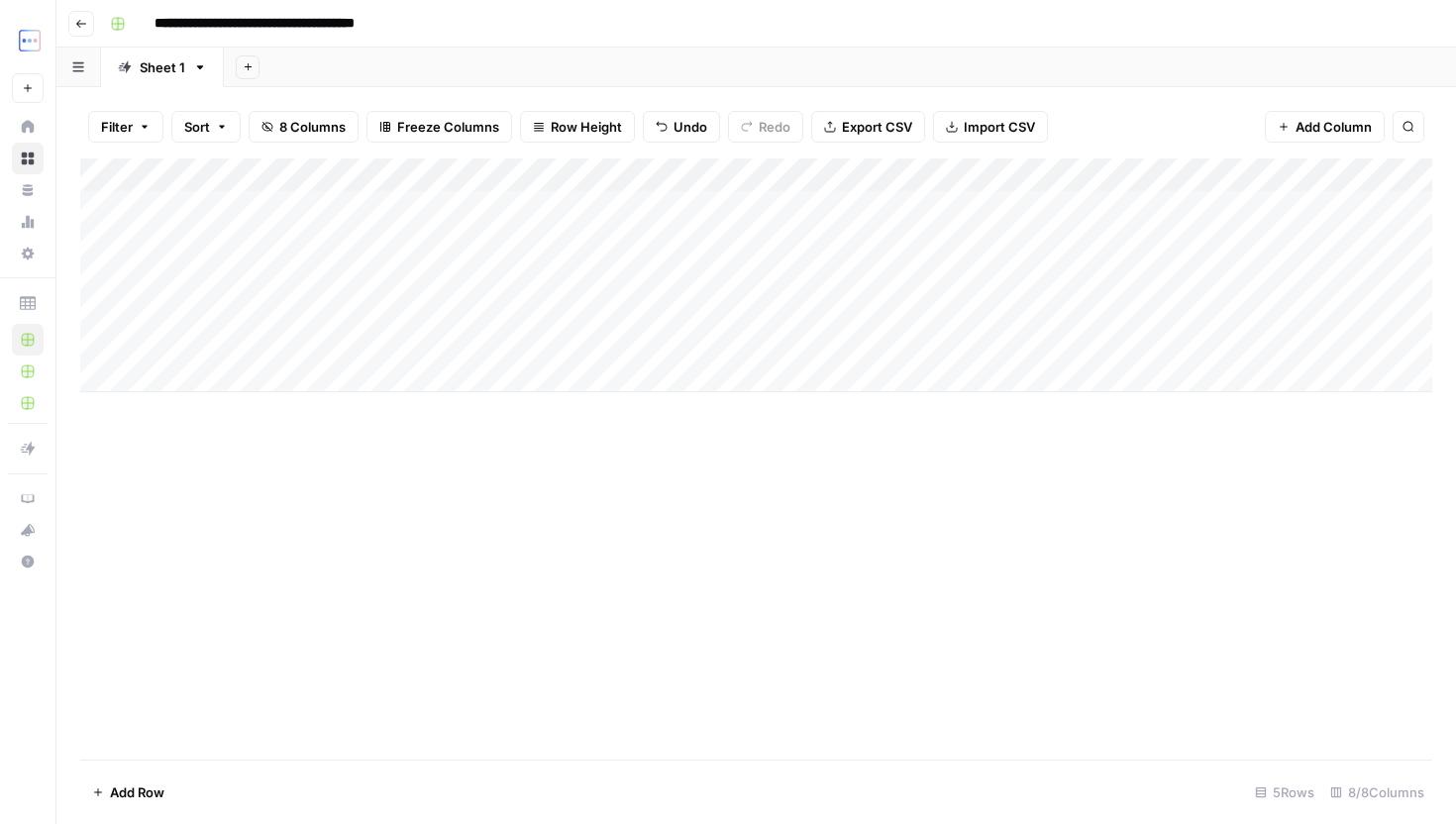 click on "Add Column" at bounding box center (756, 275) 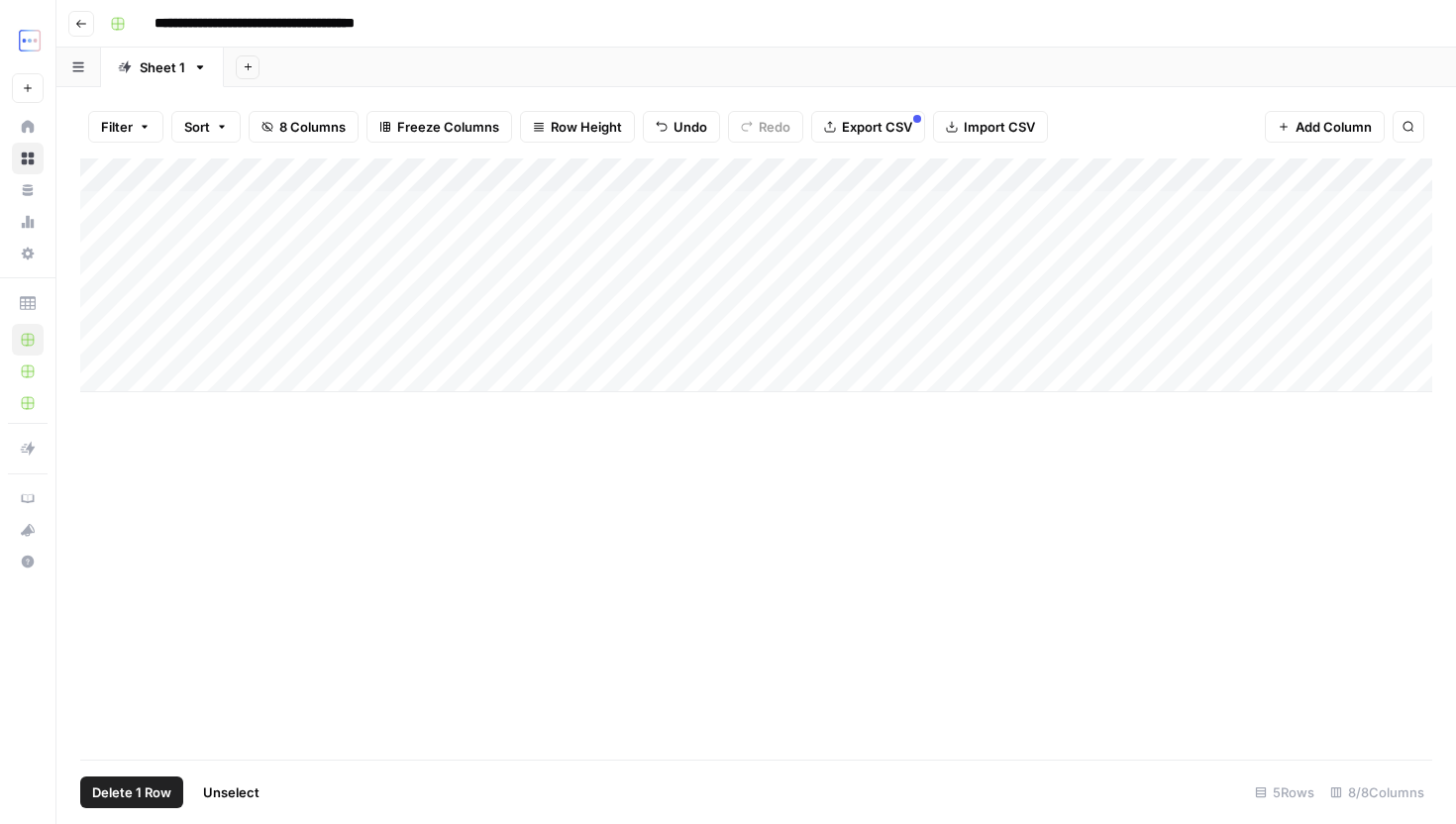 click on "Delete 1 Row" at bounding box center [132, 792] 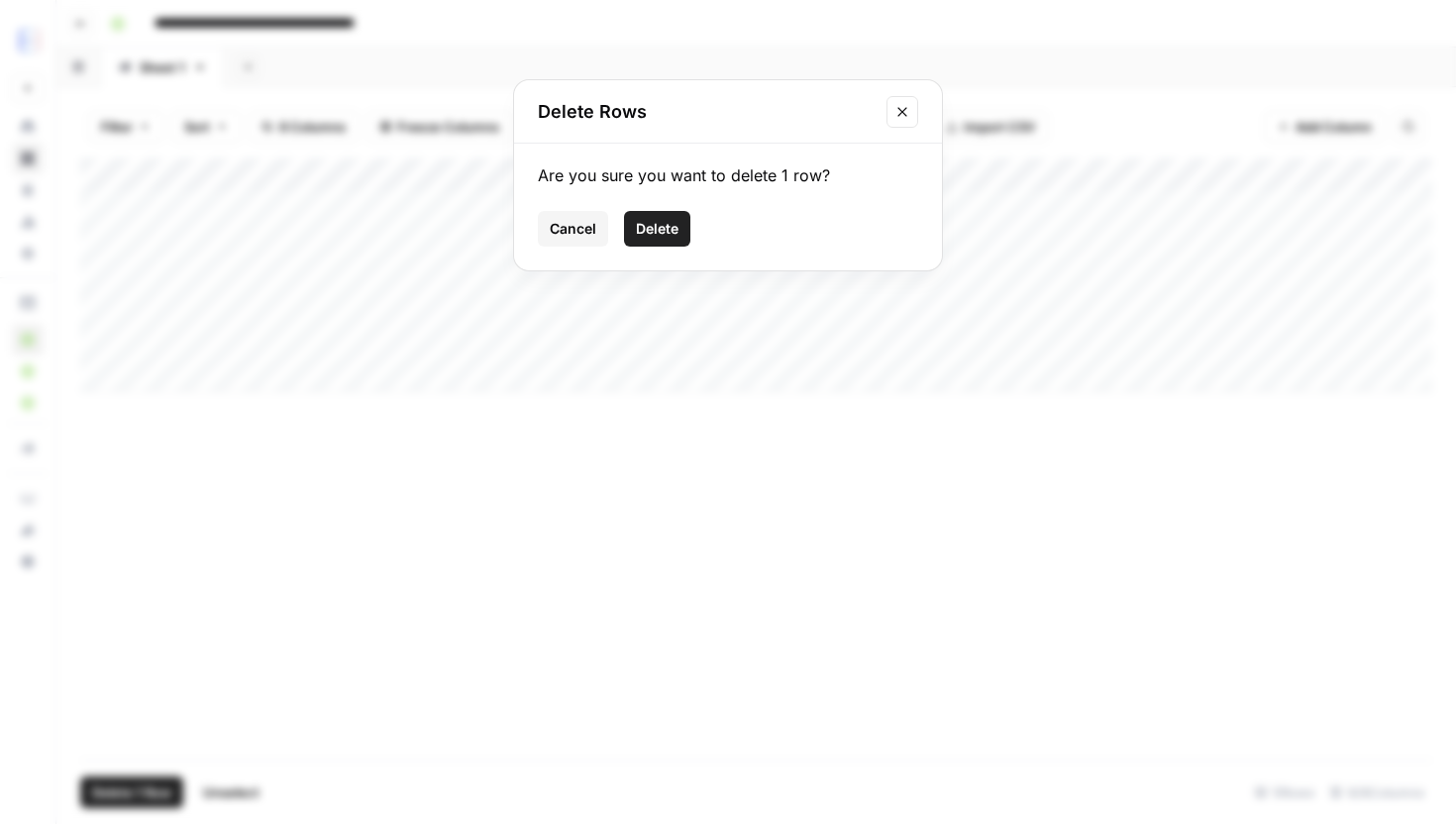 click on "Delete" at bounding box center (657, 229) 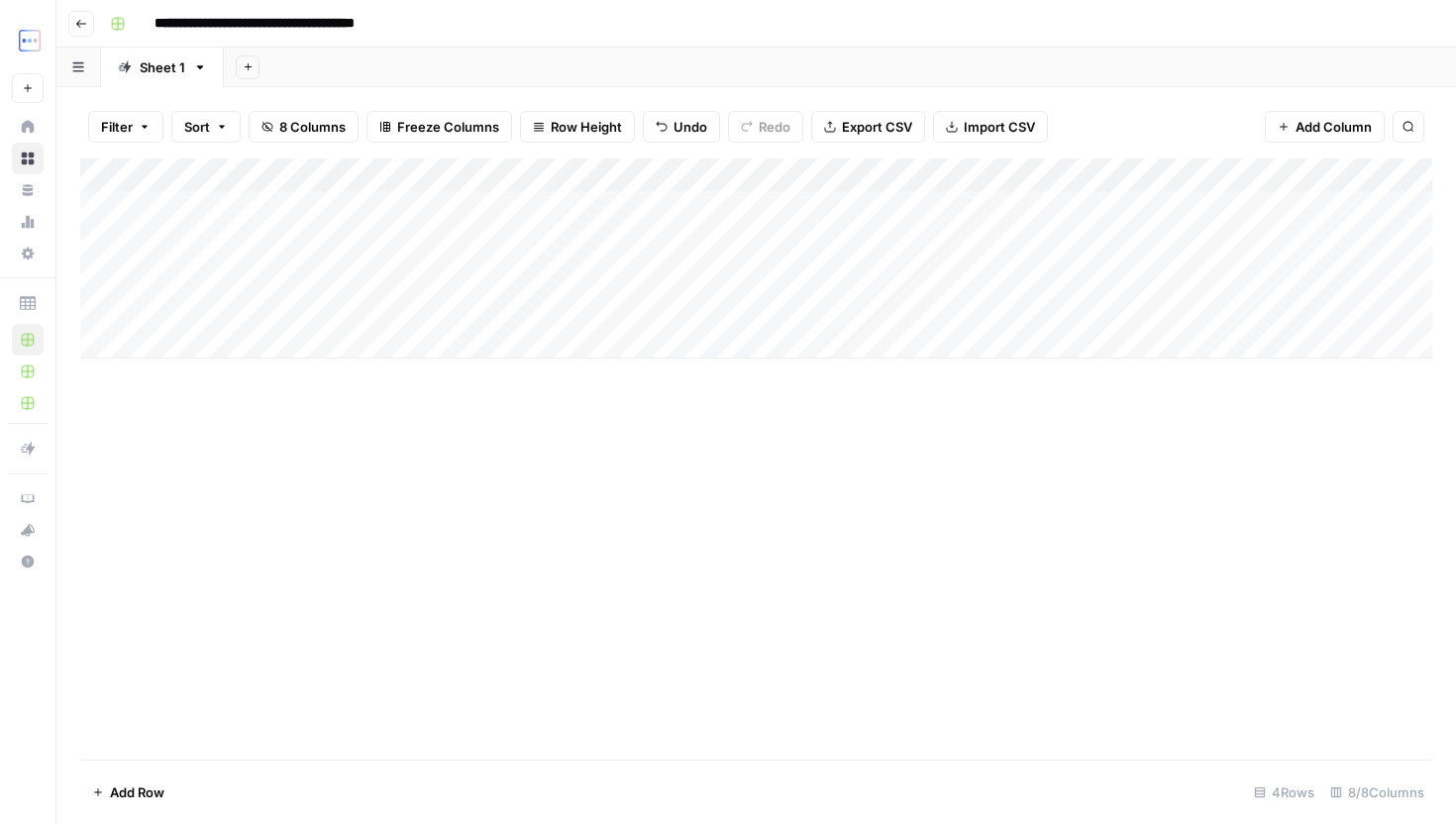 click on "Add Column" at bounding box center (756, 258) 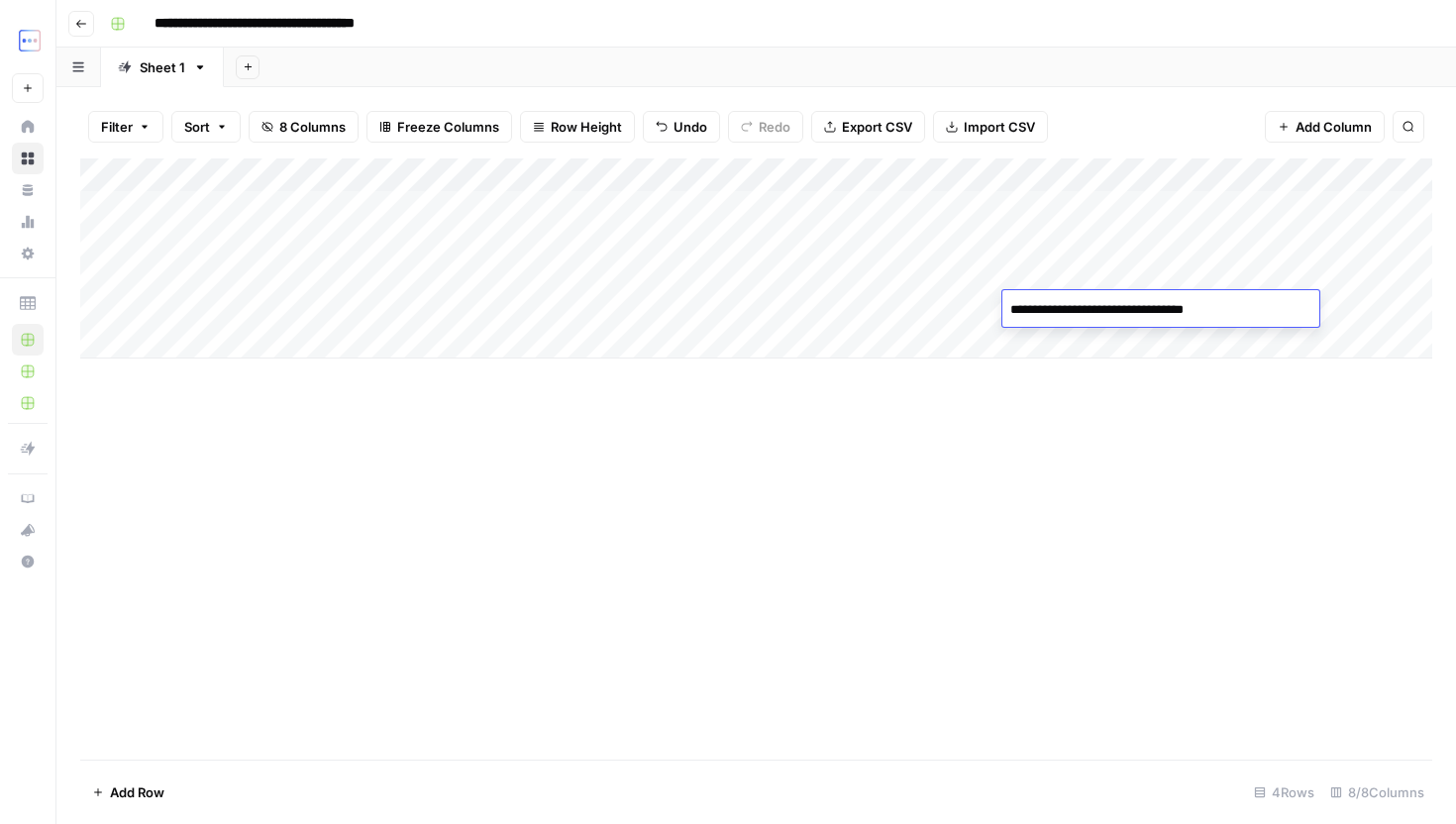 click on "**********" at bounding box center (1161, 310) 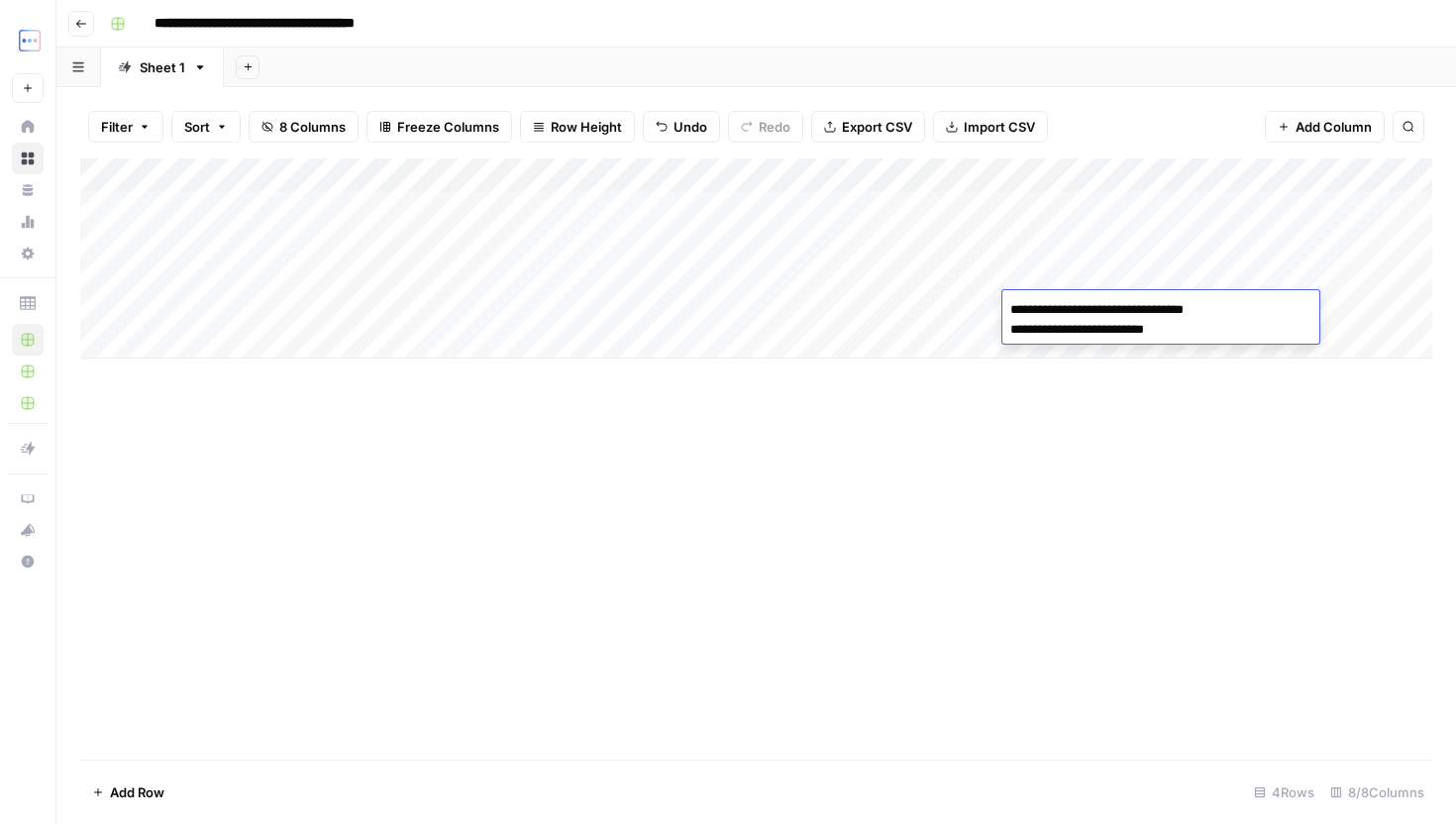 paste on "**********" 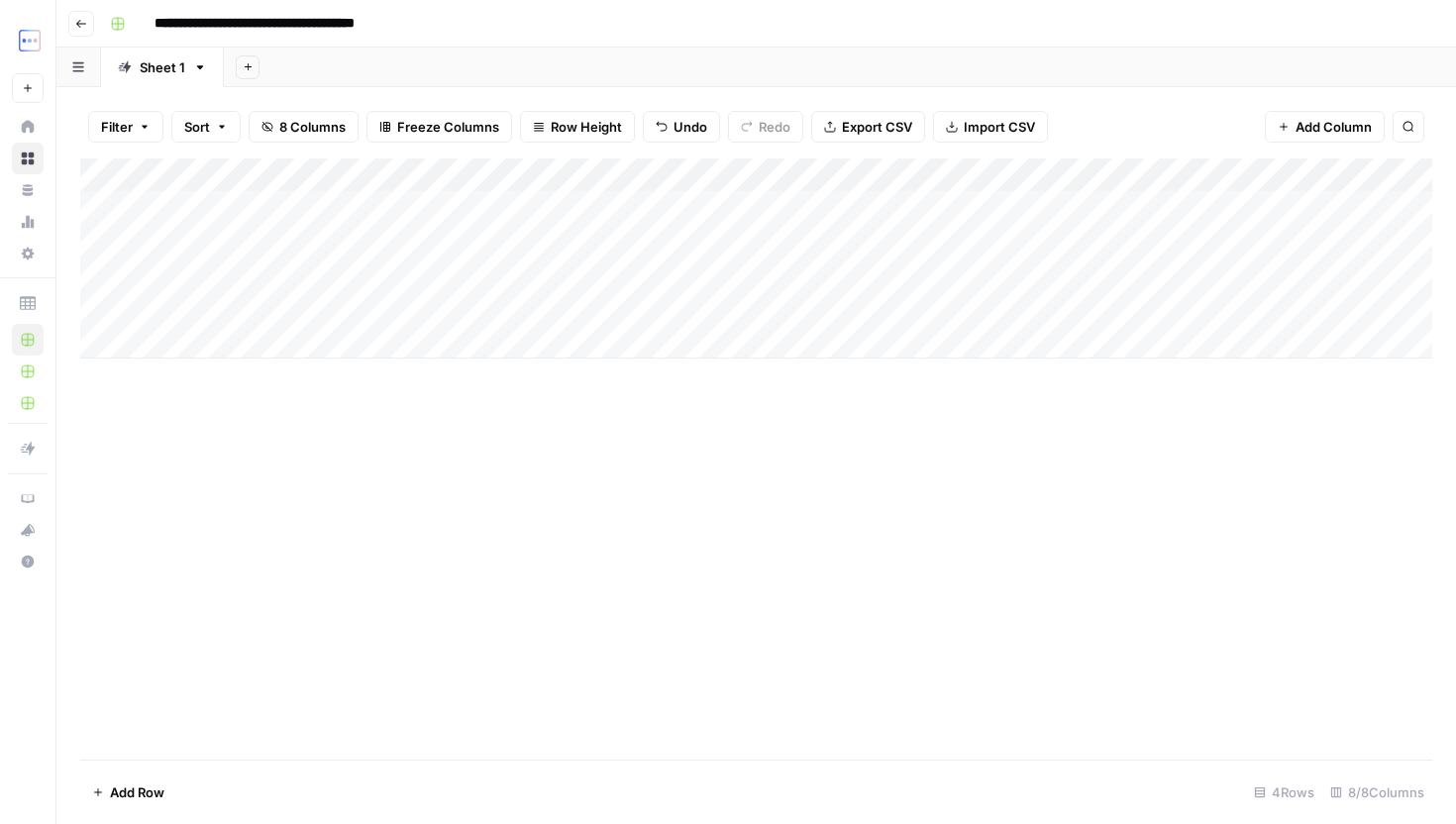 click on "Add Column" at bounding box center (756, 459) 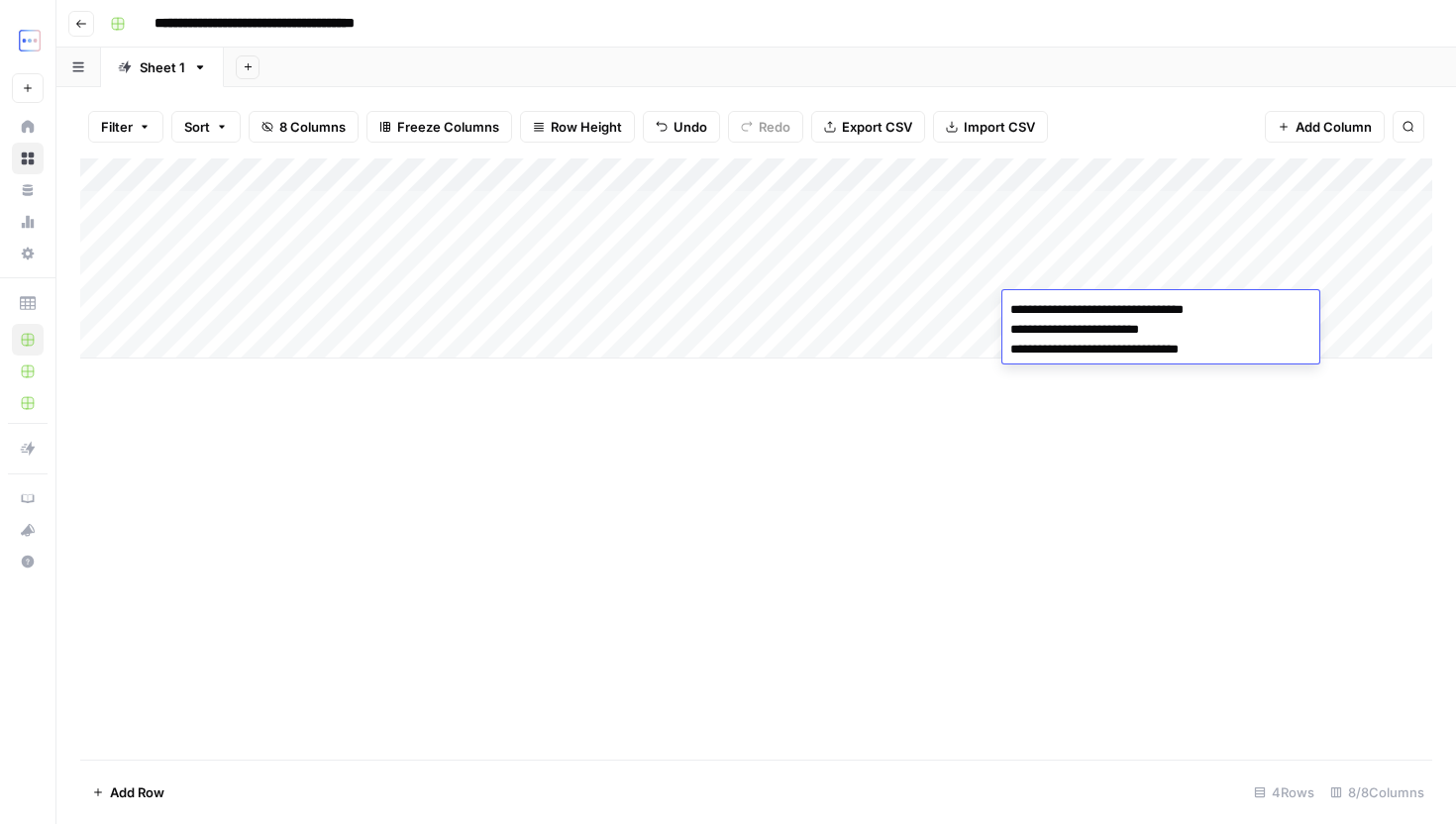 drag, startPoint x: 1196, startPoint y: 330, endPoint x: 870, endPoint y: 328, distance: 326.00613 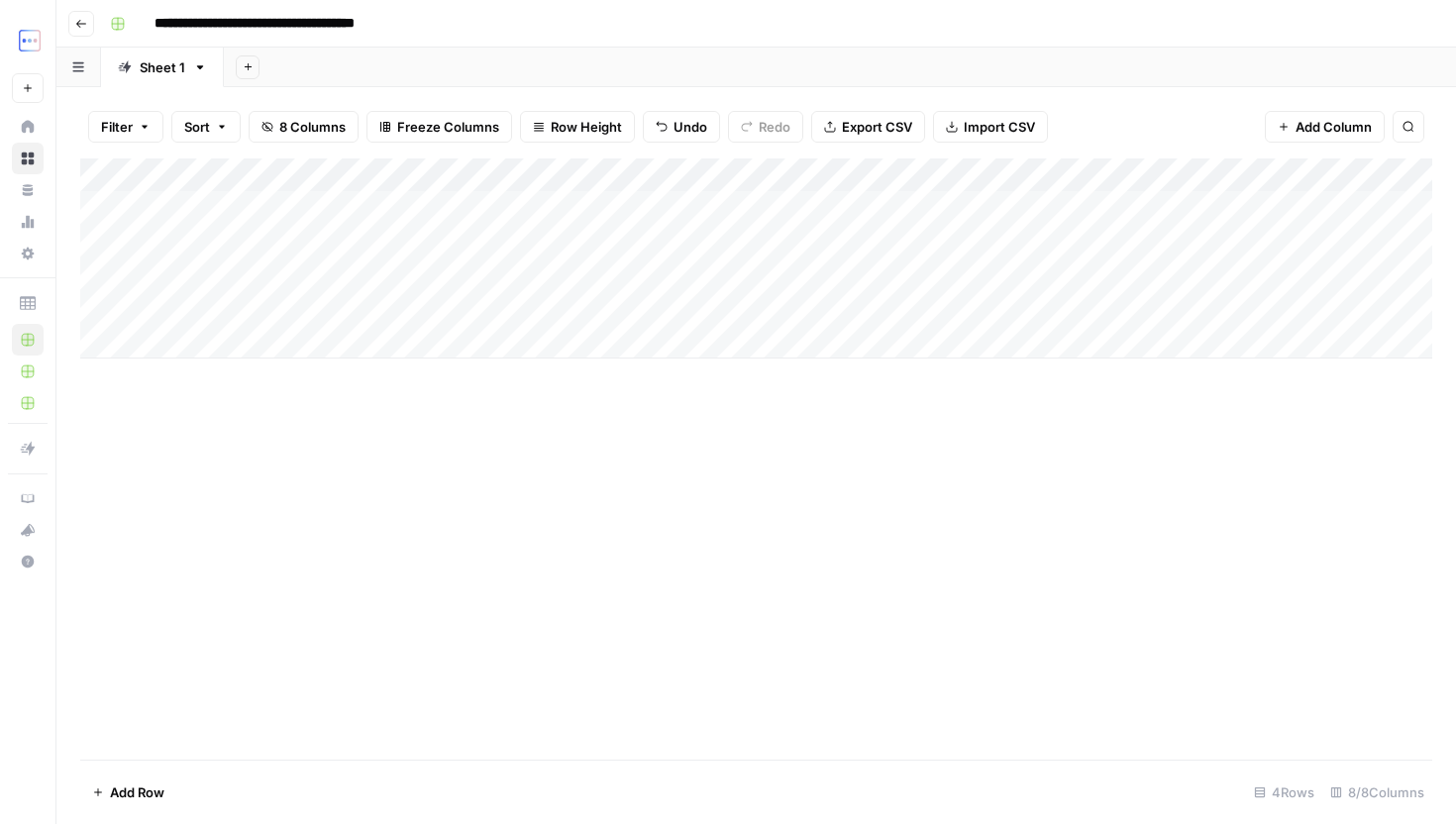 click on "Add Column" at bounding box center (756, 258) 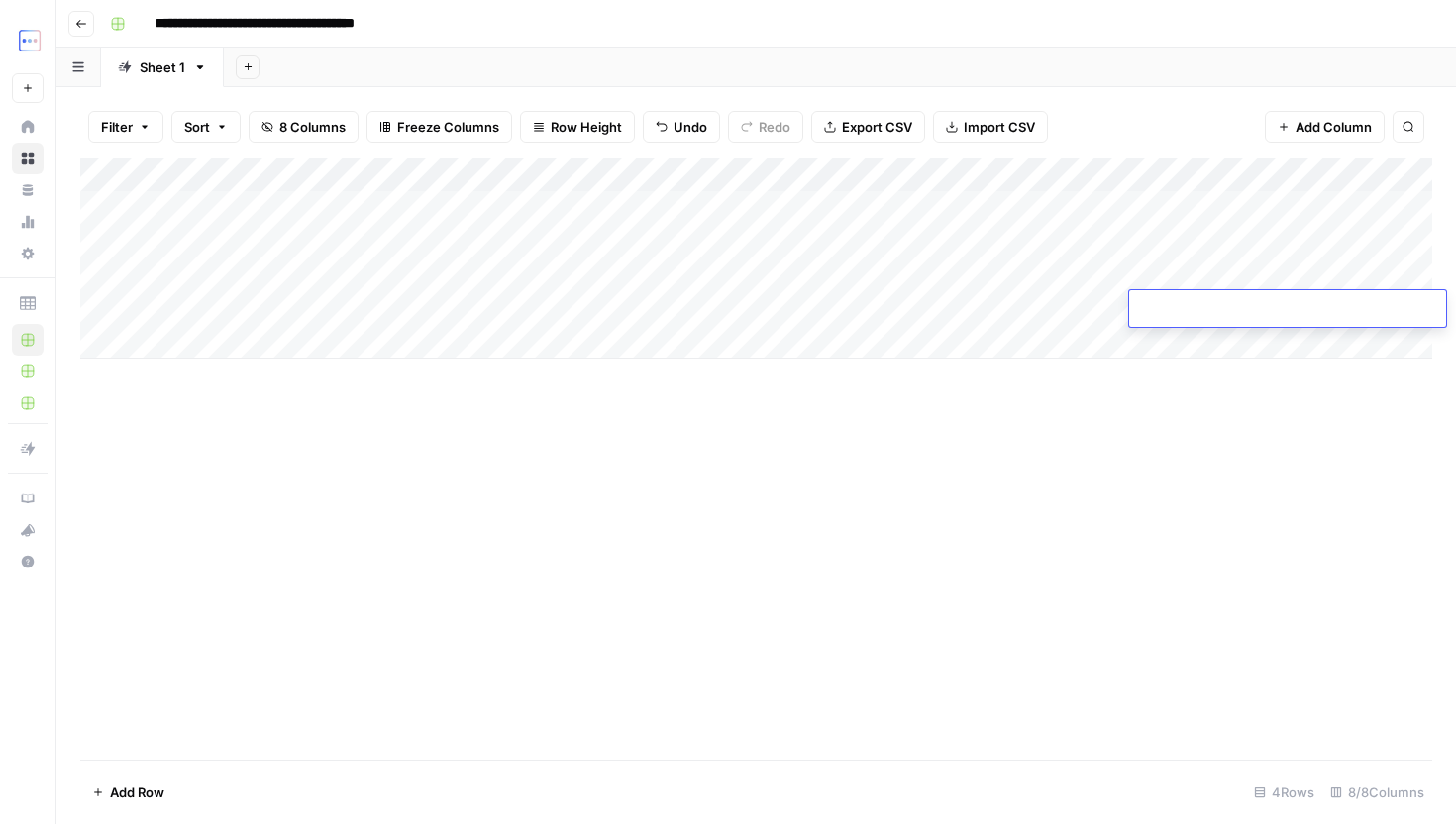 type on "**********" 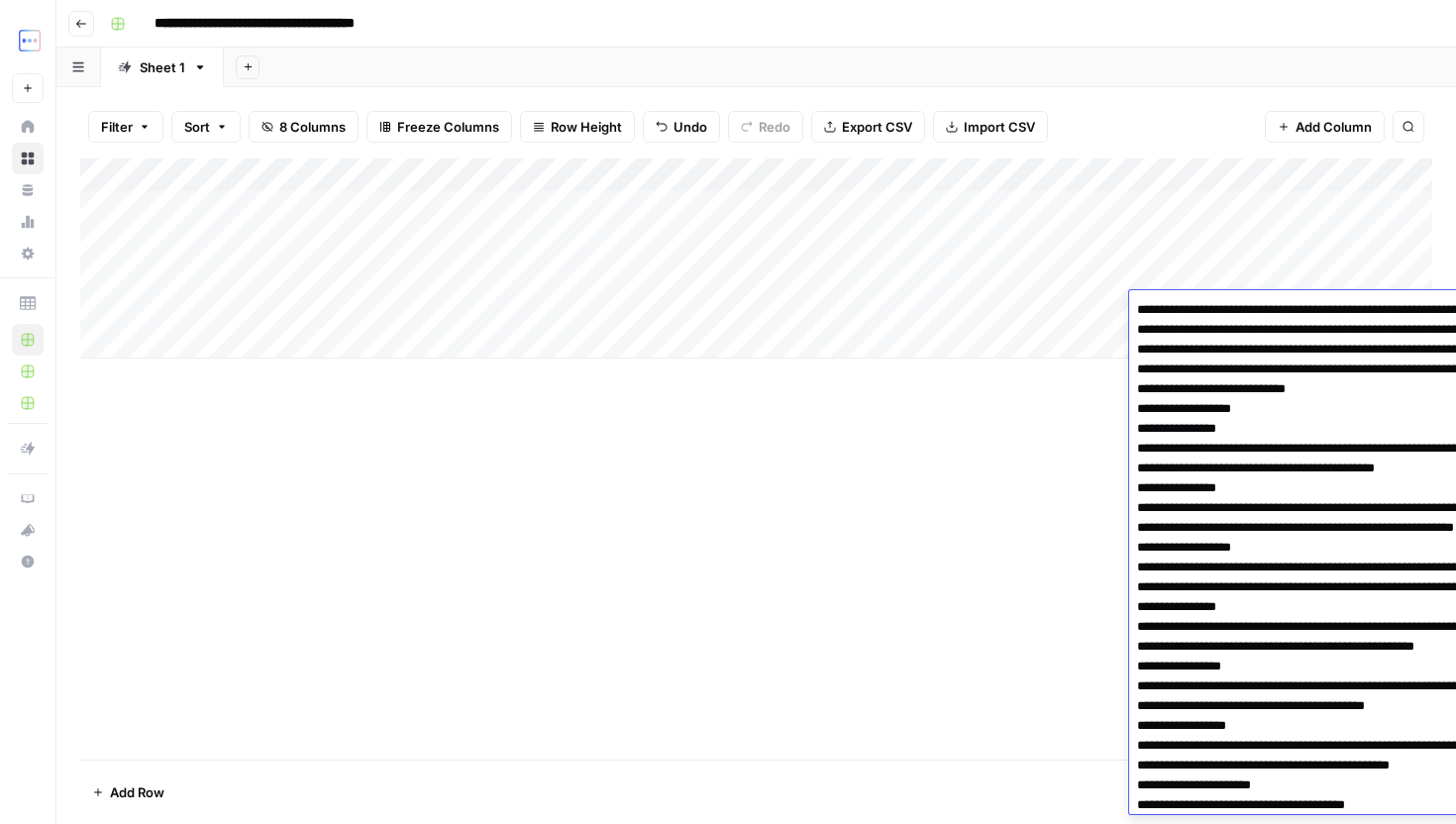 scroll, scrollTop: 612, scrollLeft: 0, axis: vertical 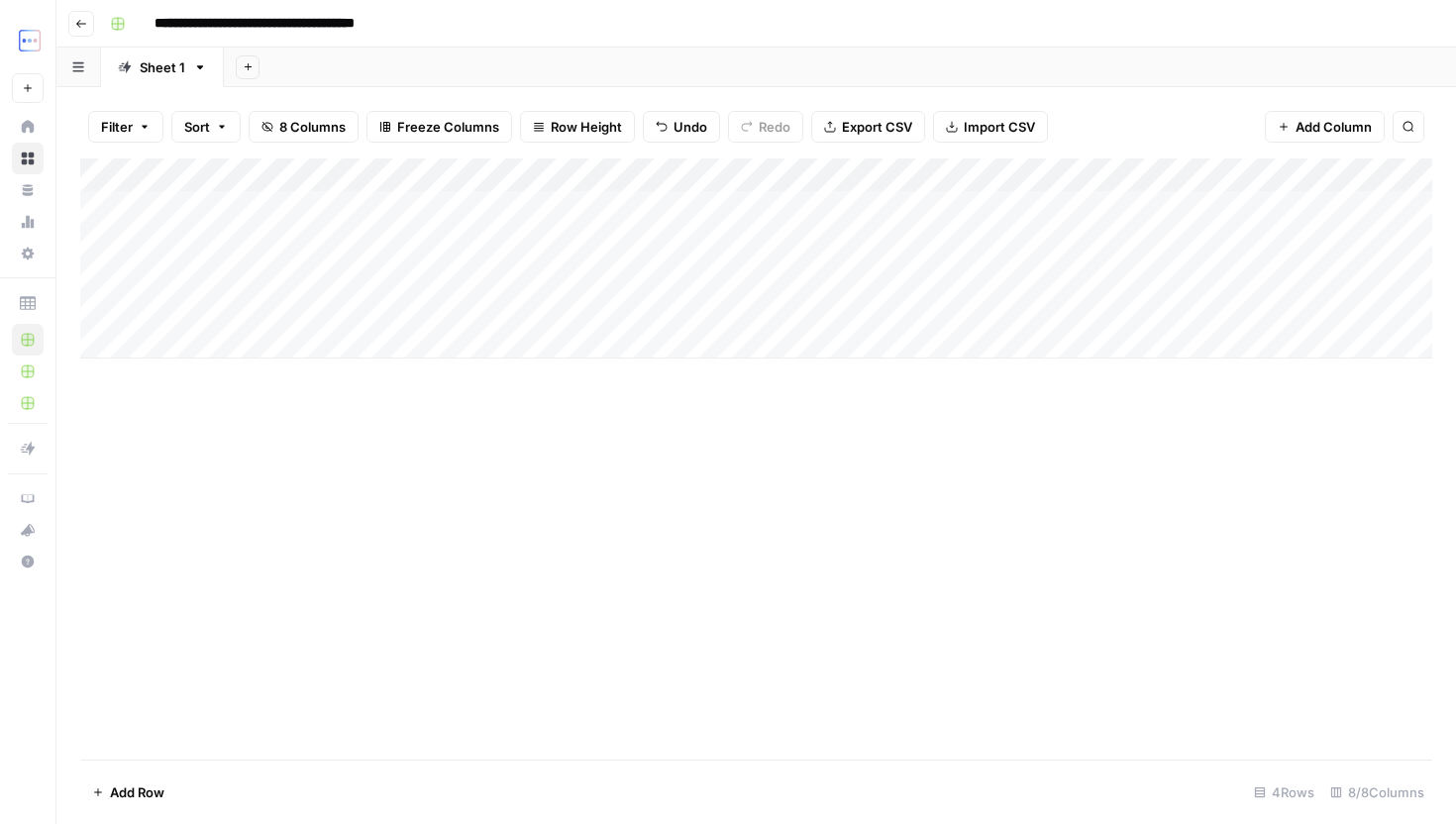 click on "Add Column" at bounding box center (756, 459) 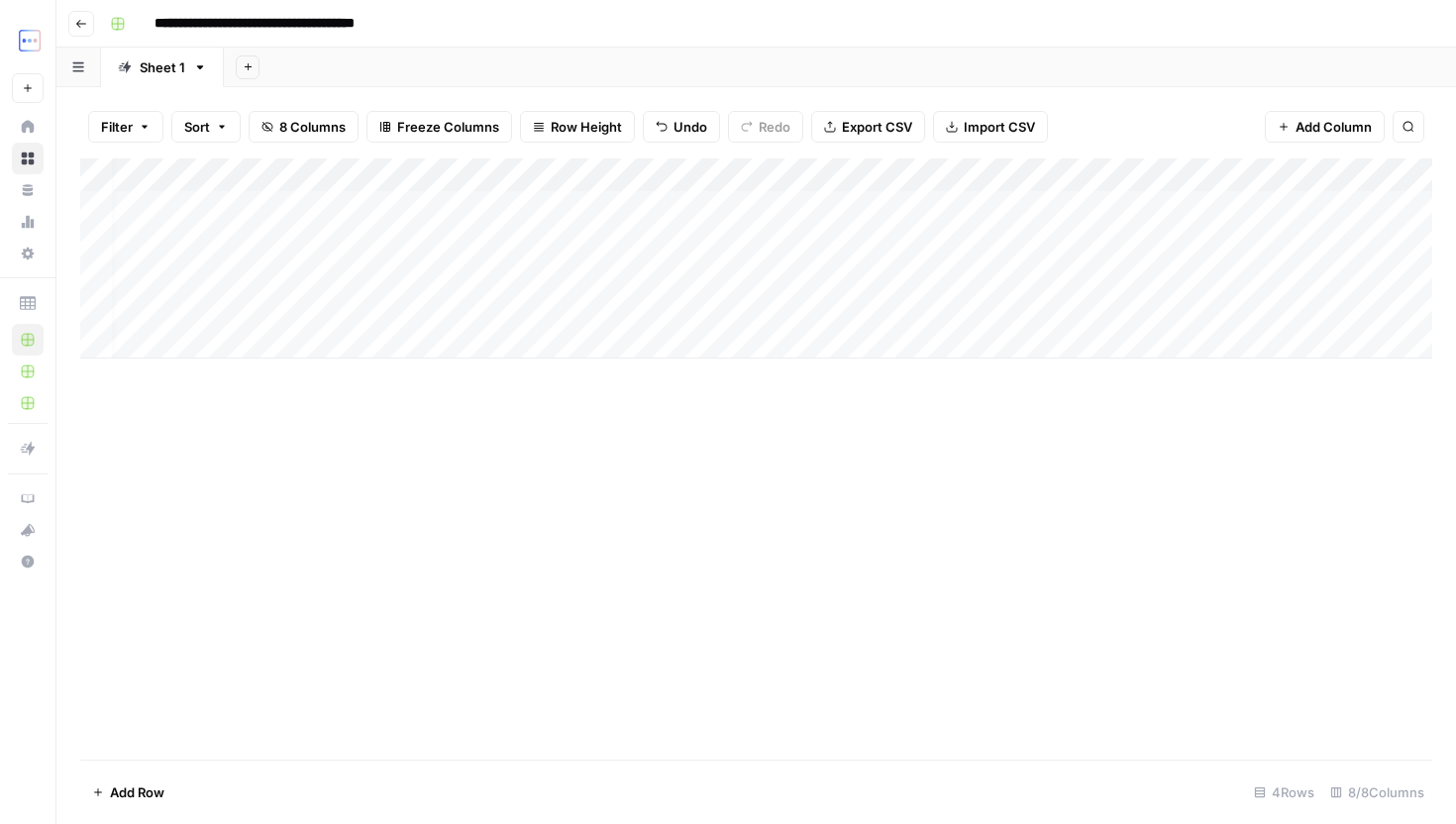 scroll, scrollTop: 0, scrollLeft: 217, axis: horizontal 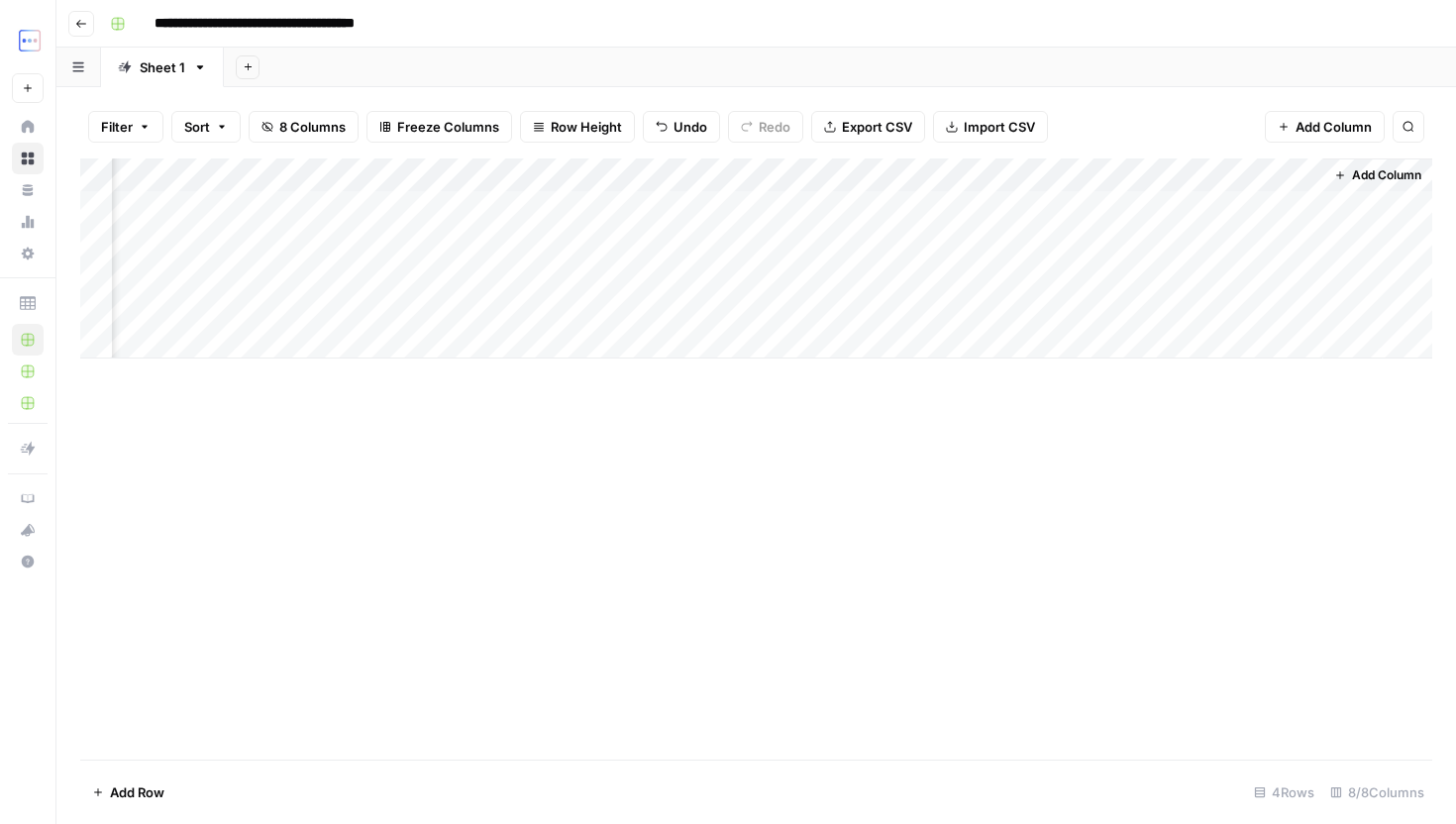click on "Add Column" at bounding box center [756, 258] 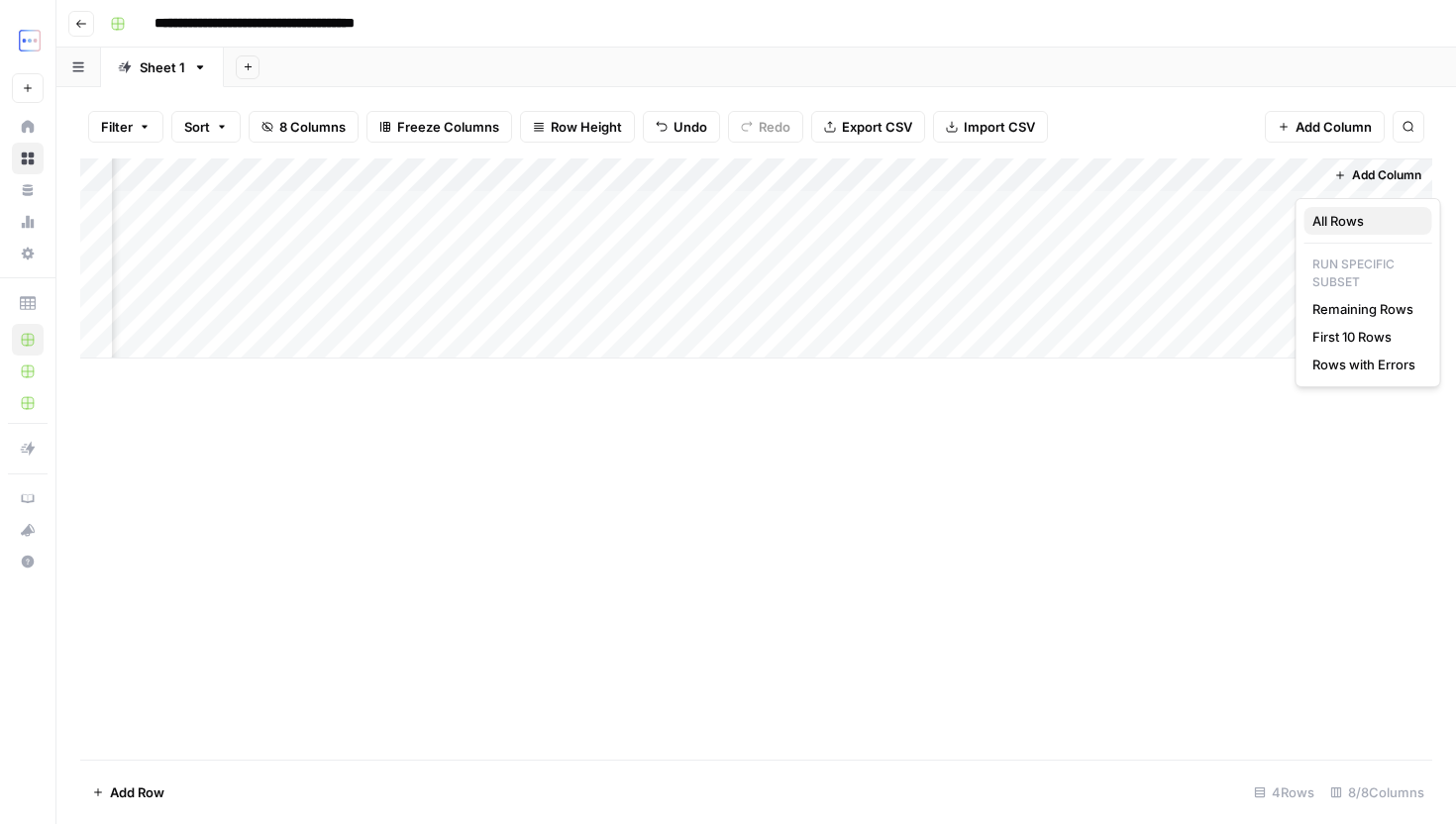 click on "All Rows" at bounding box center [1368, 221] 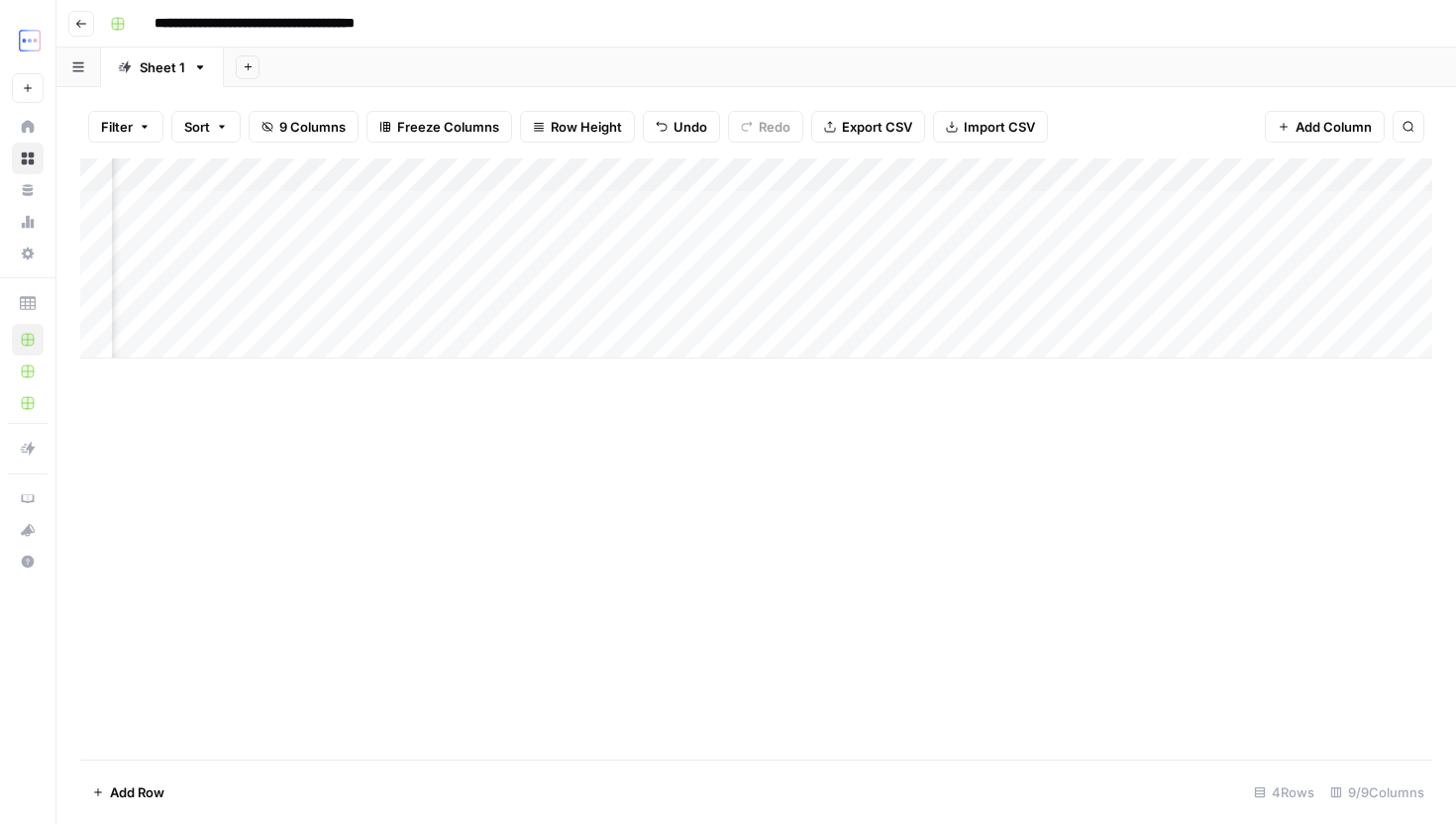 click on "Add Column" at bounding box center [756, 258] 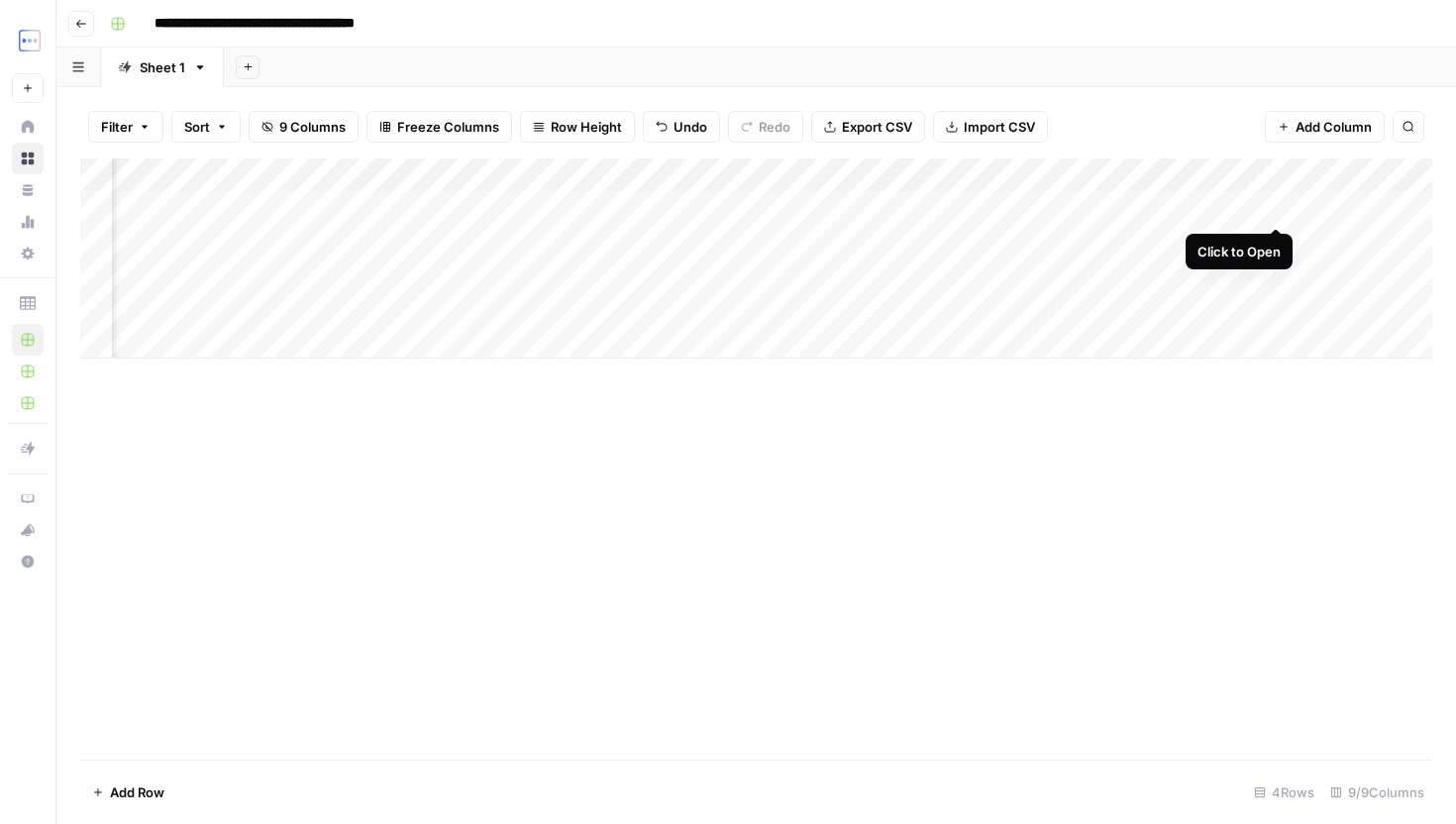 click on "Add Column" at bounding box center [756, 258] 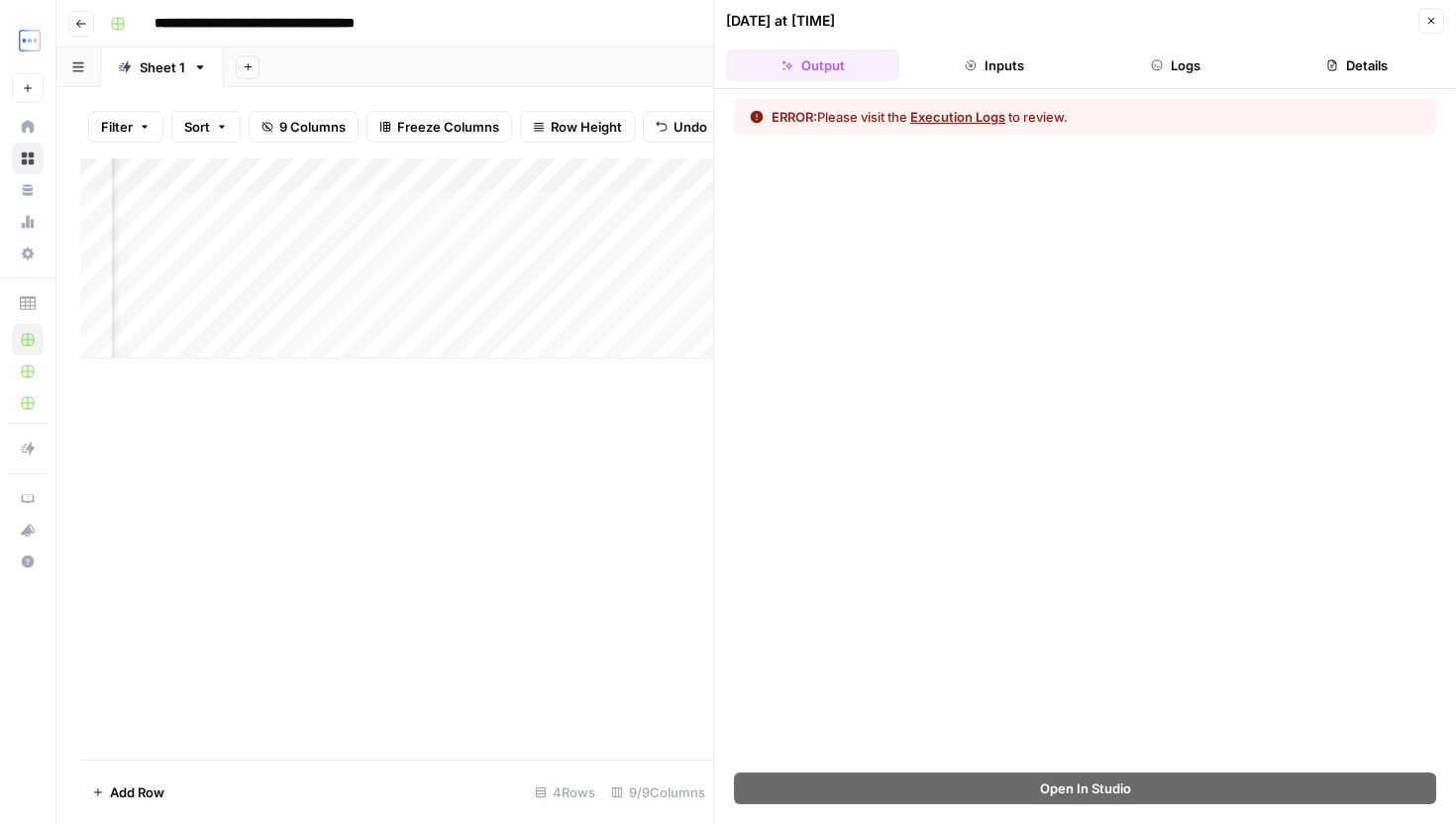 click on "07/14/25 at 7:16 PM Close Output Inputs Logs Details" at bounding box center [1085, 45] 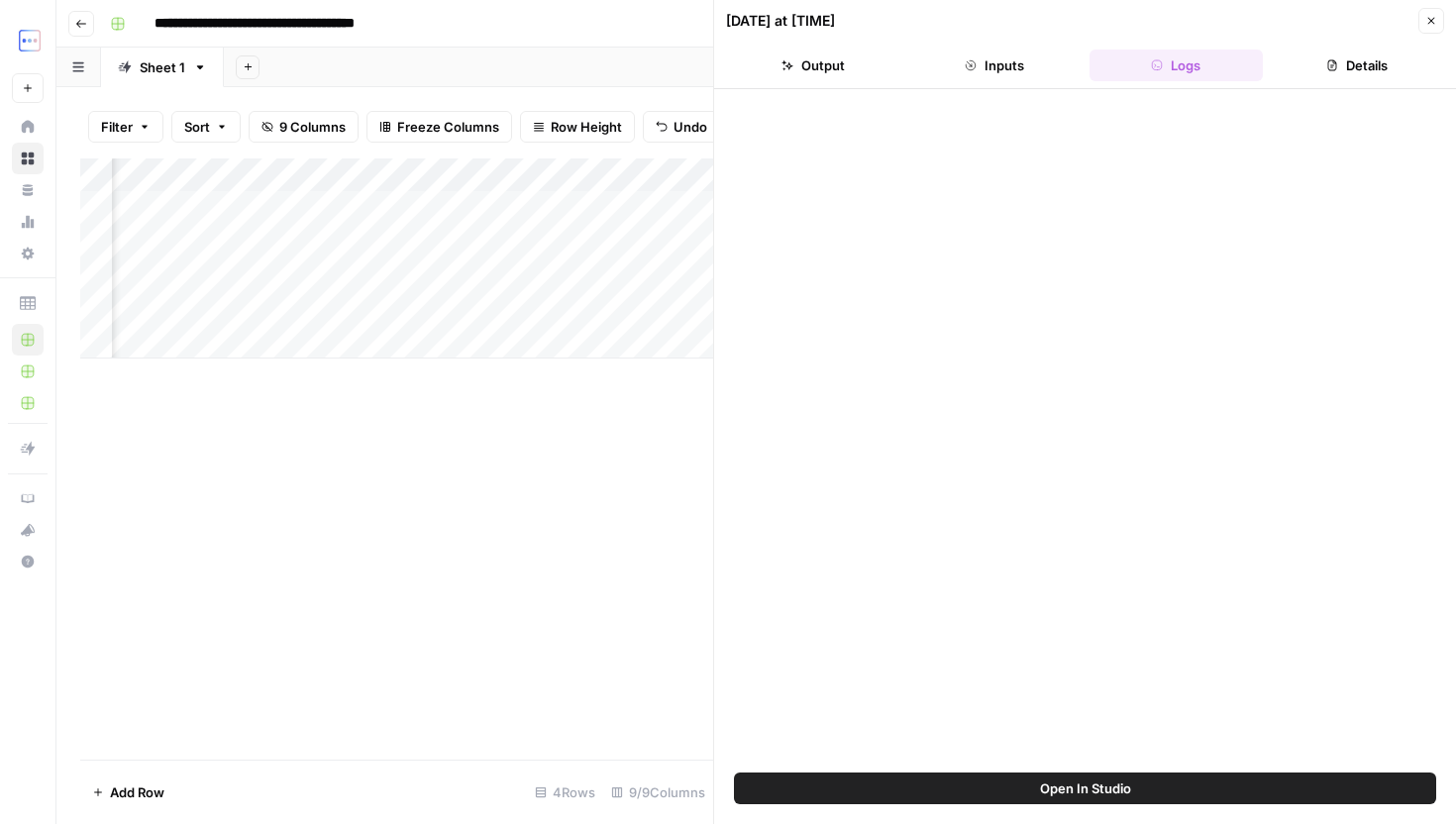 click on "Output" at bounding box center (812, 65) 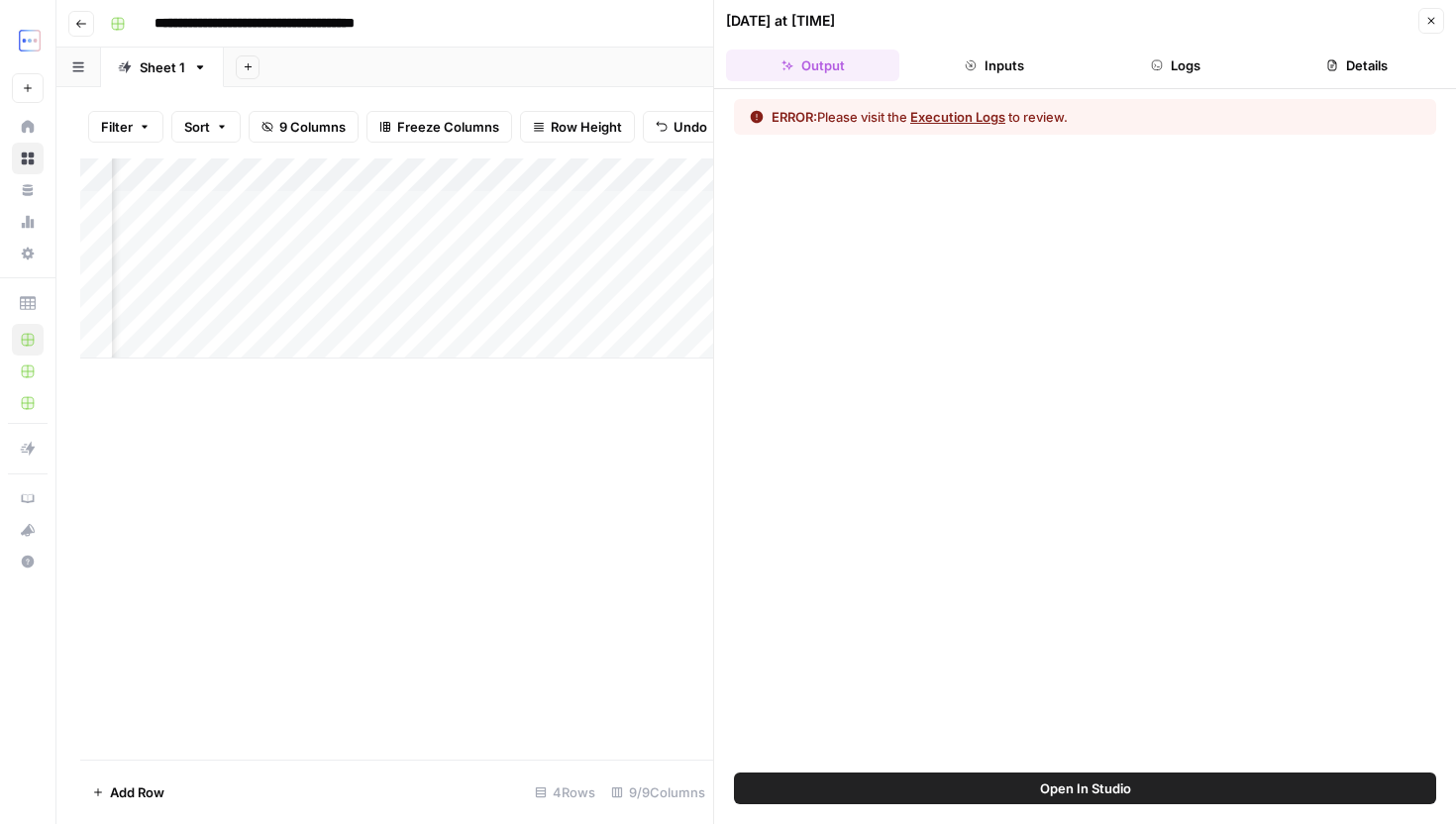 click on "Execution Logs" at bounding box center (958, 117) 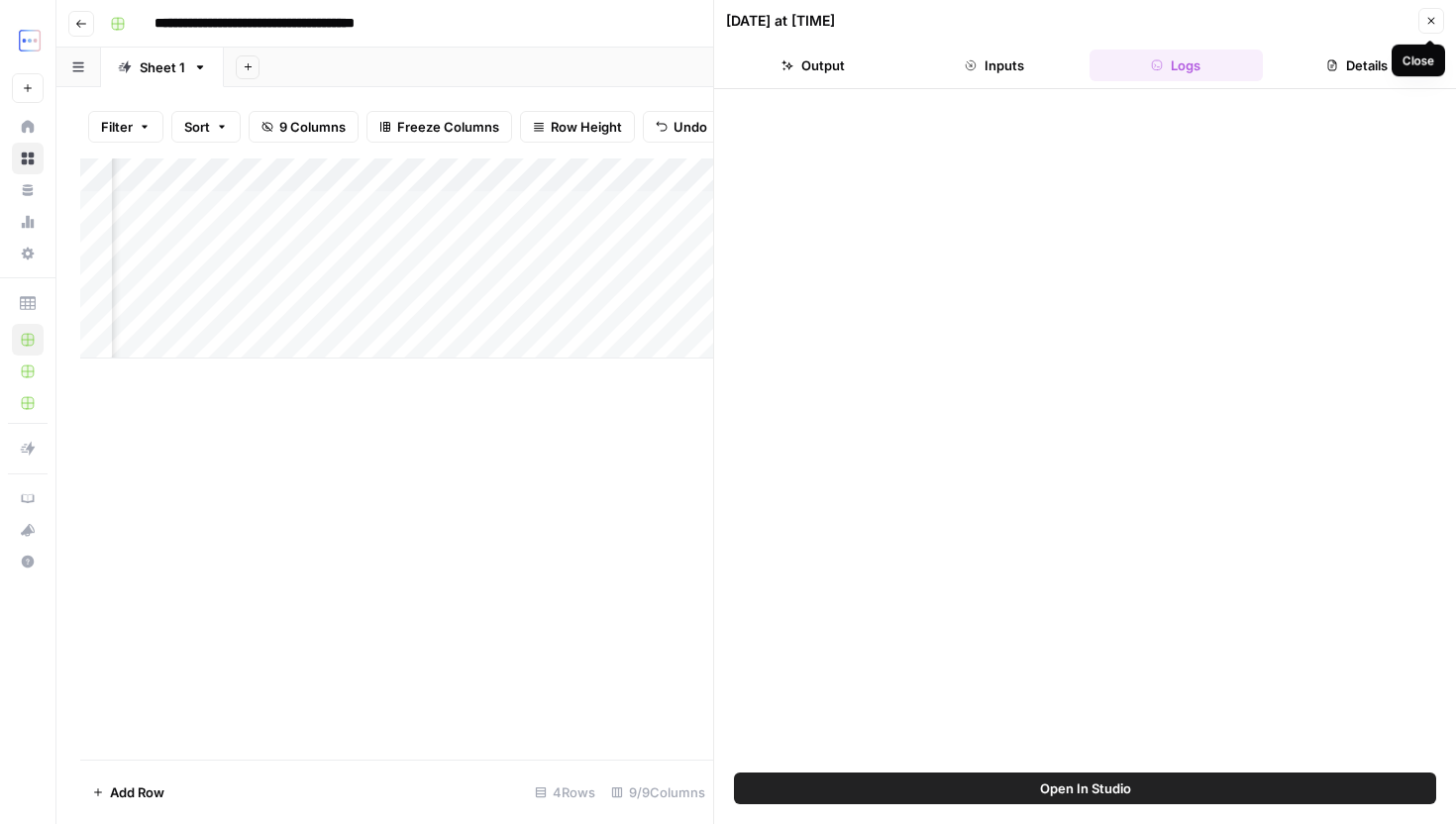 click on "Close" at bounding box center [1431, 21] 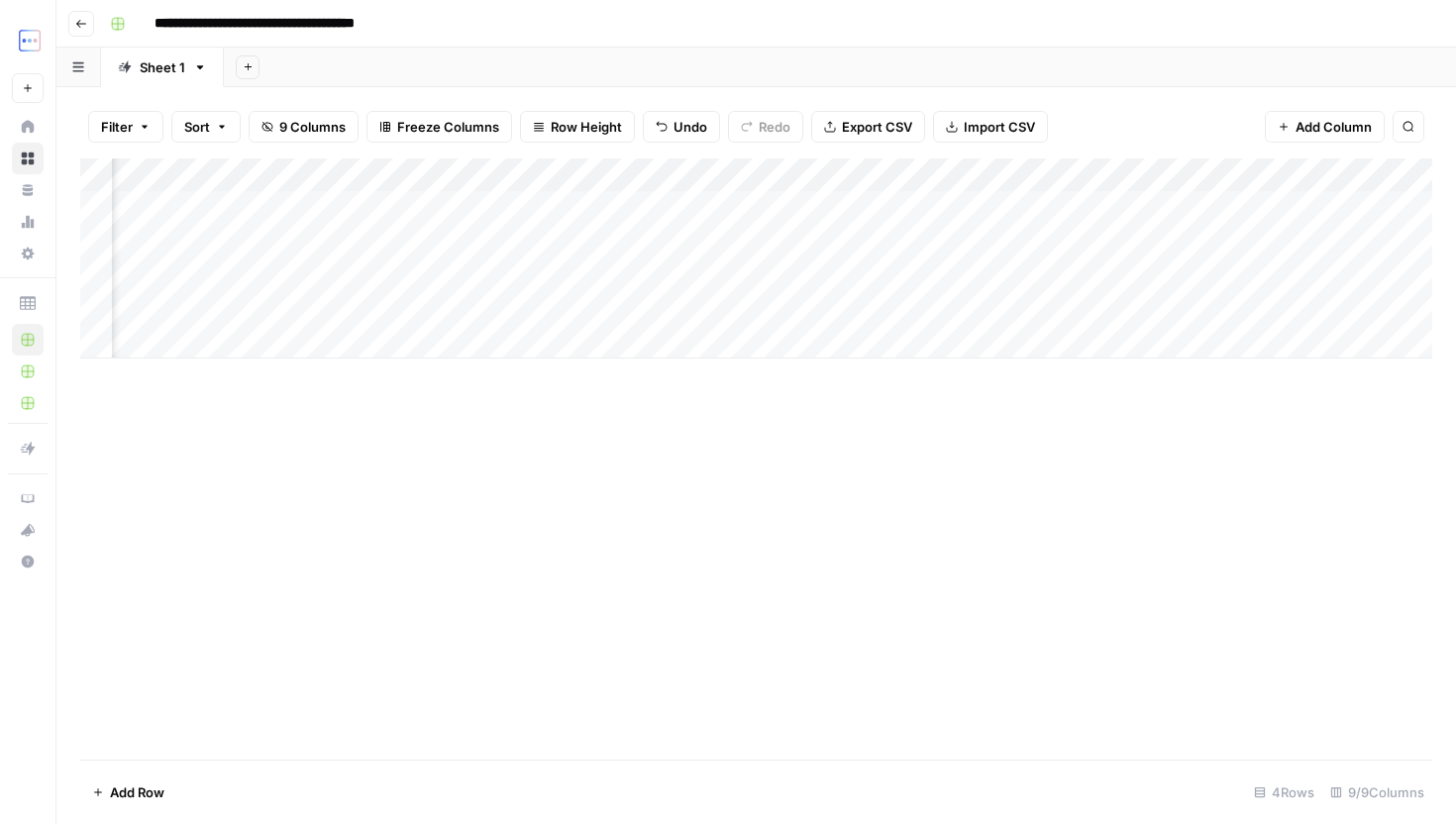click on "Add Column" at bounding box center [756, 258] 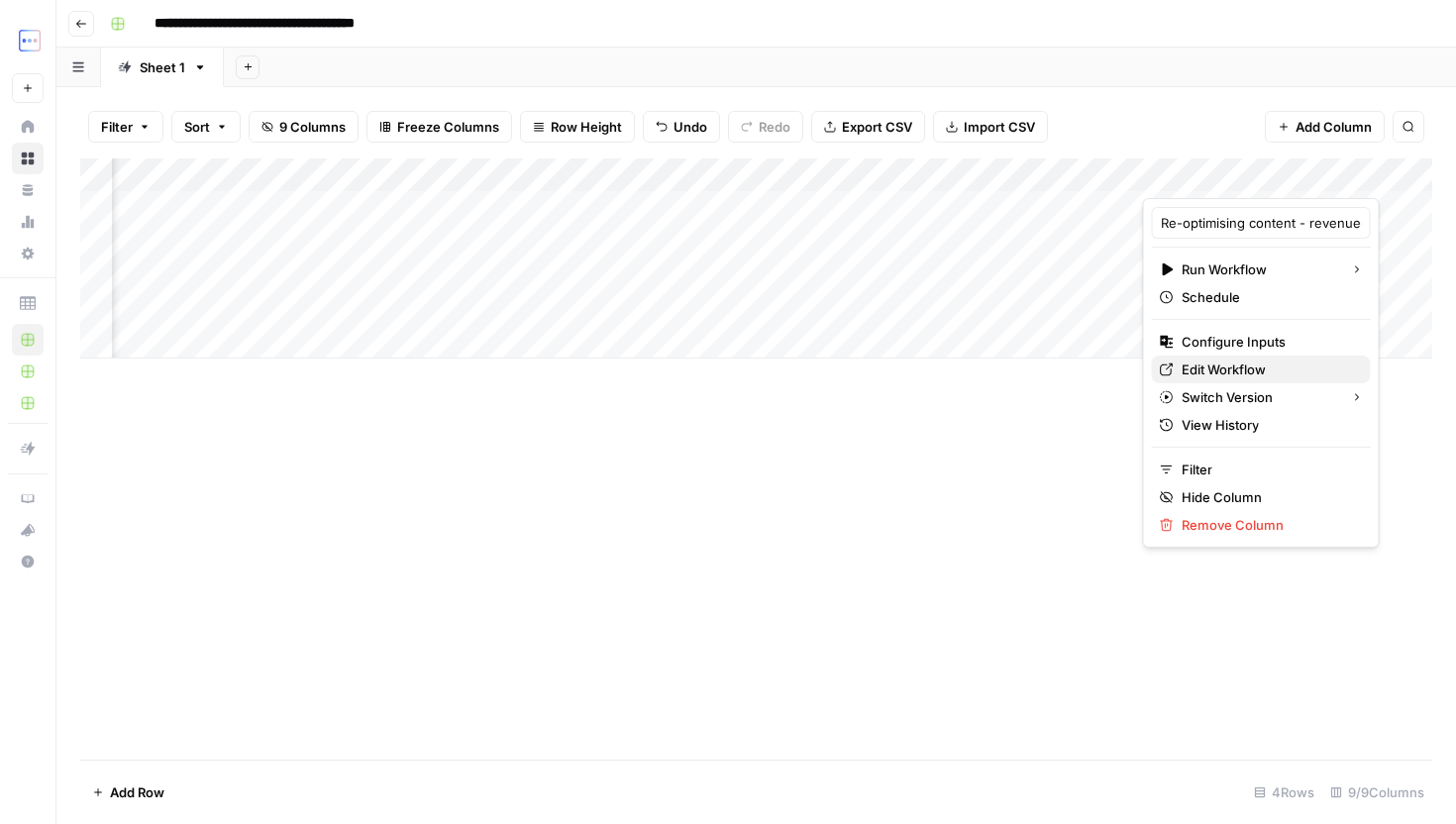 click on "Edit Workflow" at bounding box center [1223, 369] 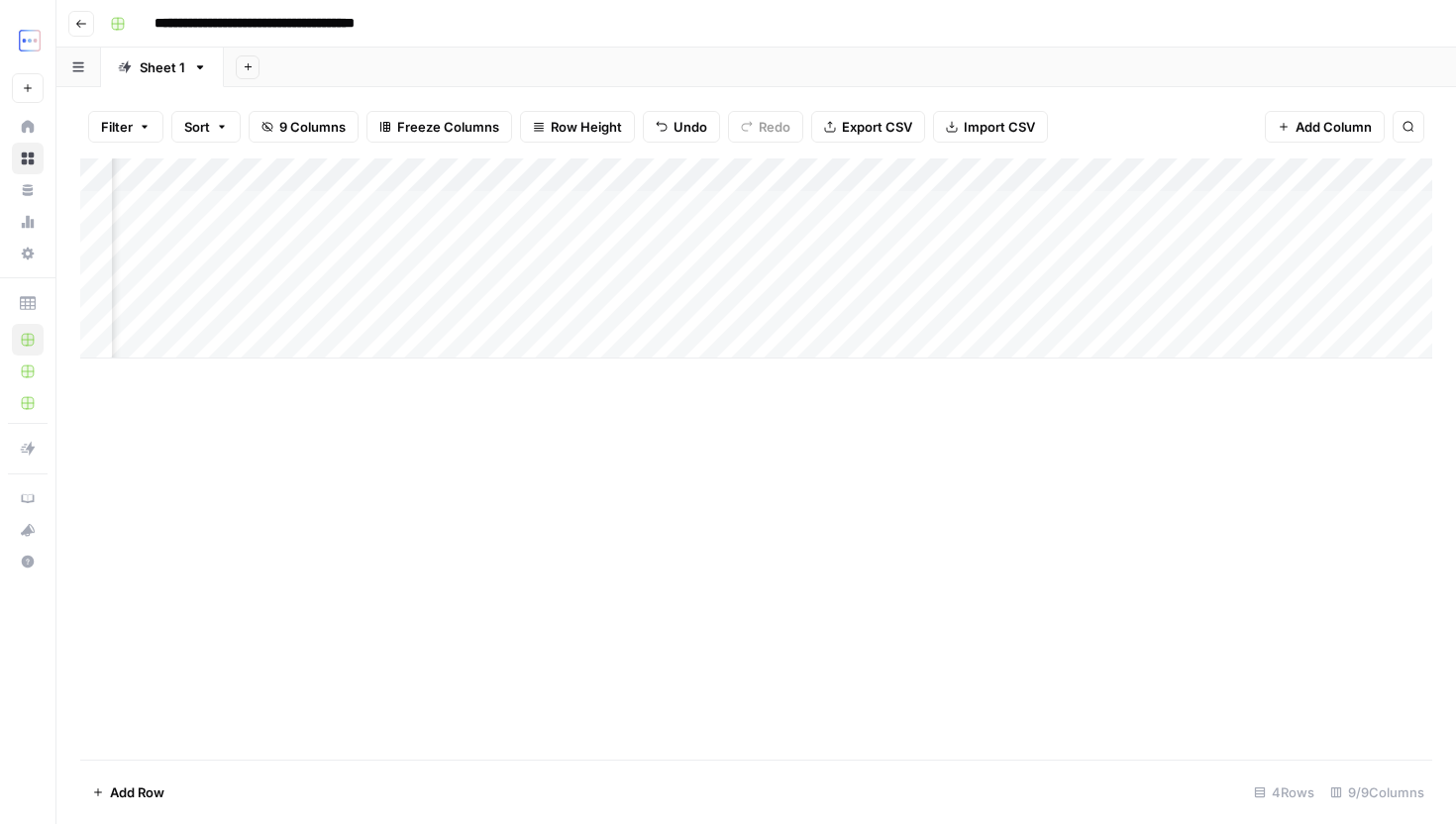 click on "Add Column" at bounding box center [756, 258] 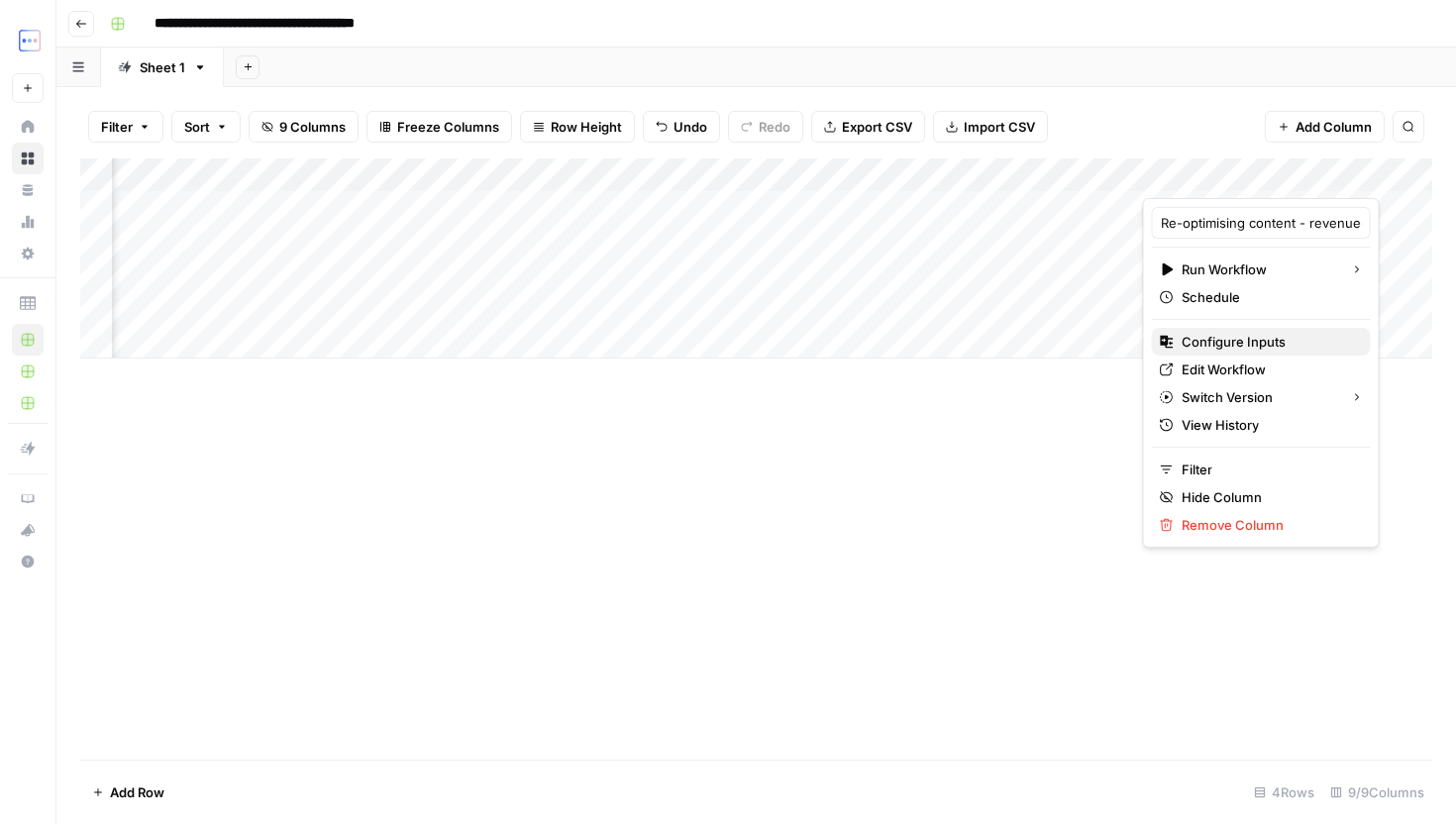click on "Configure Inputs" at bounding box center (1233, 342) 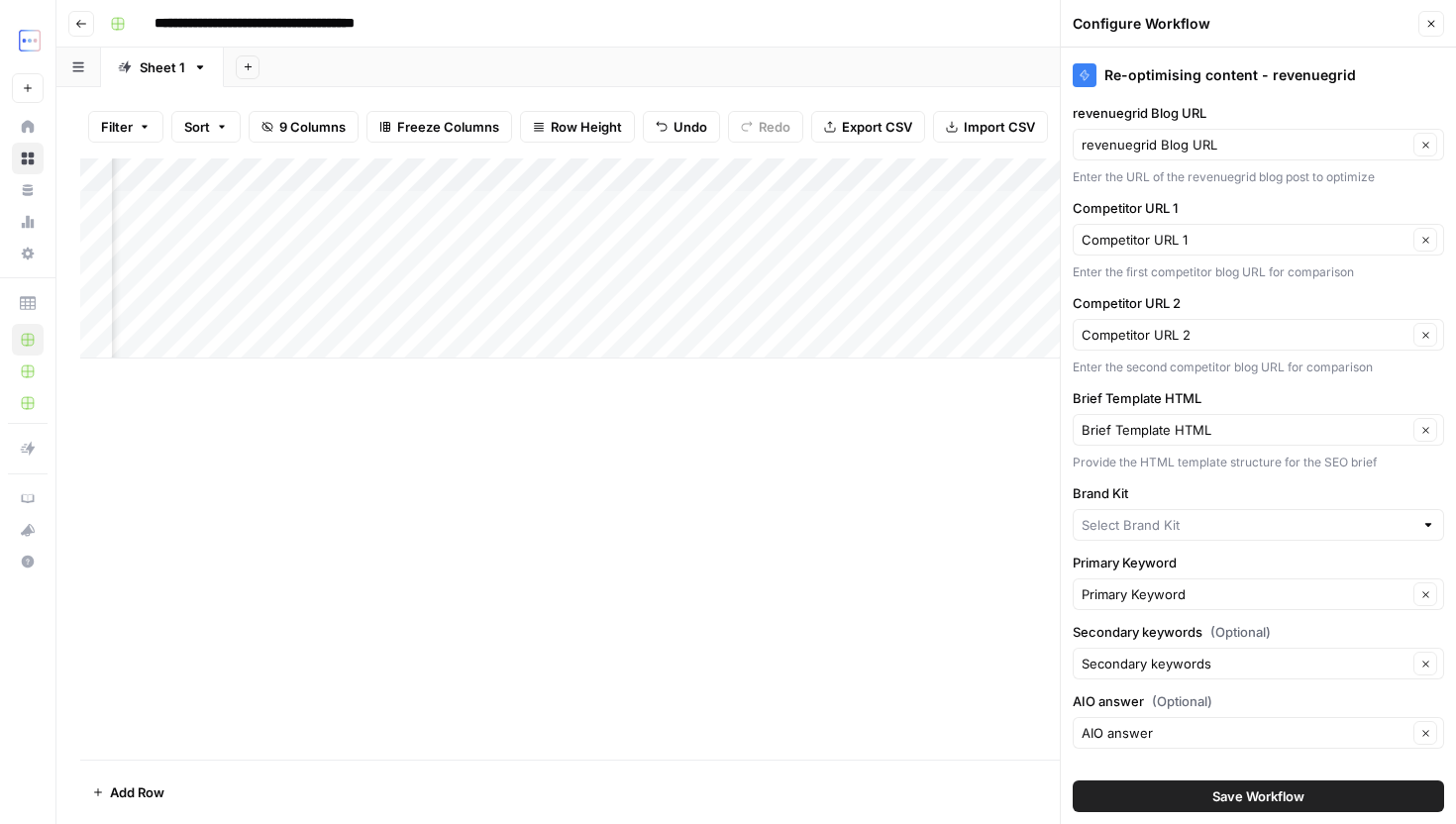 scroll, scrollTop: 26, scrollLeft: 0, axis: vertical 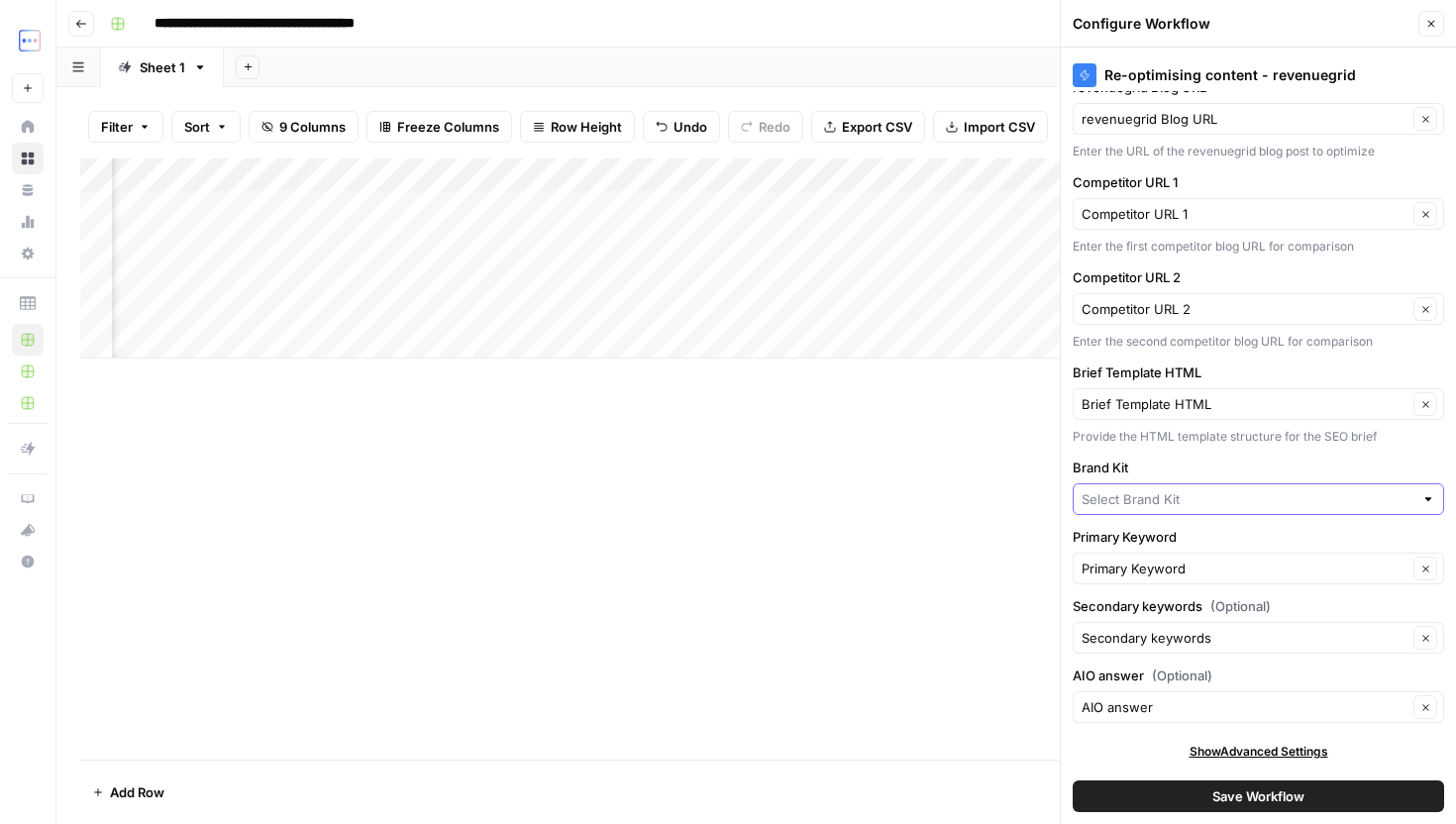 click on "Brand Kit" at bounding box center (1247, 499) 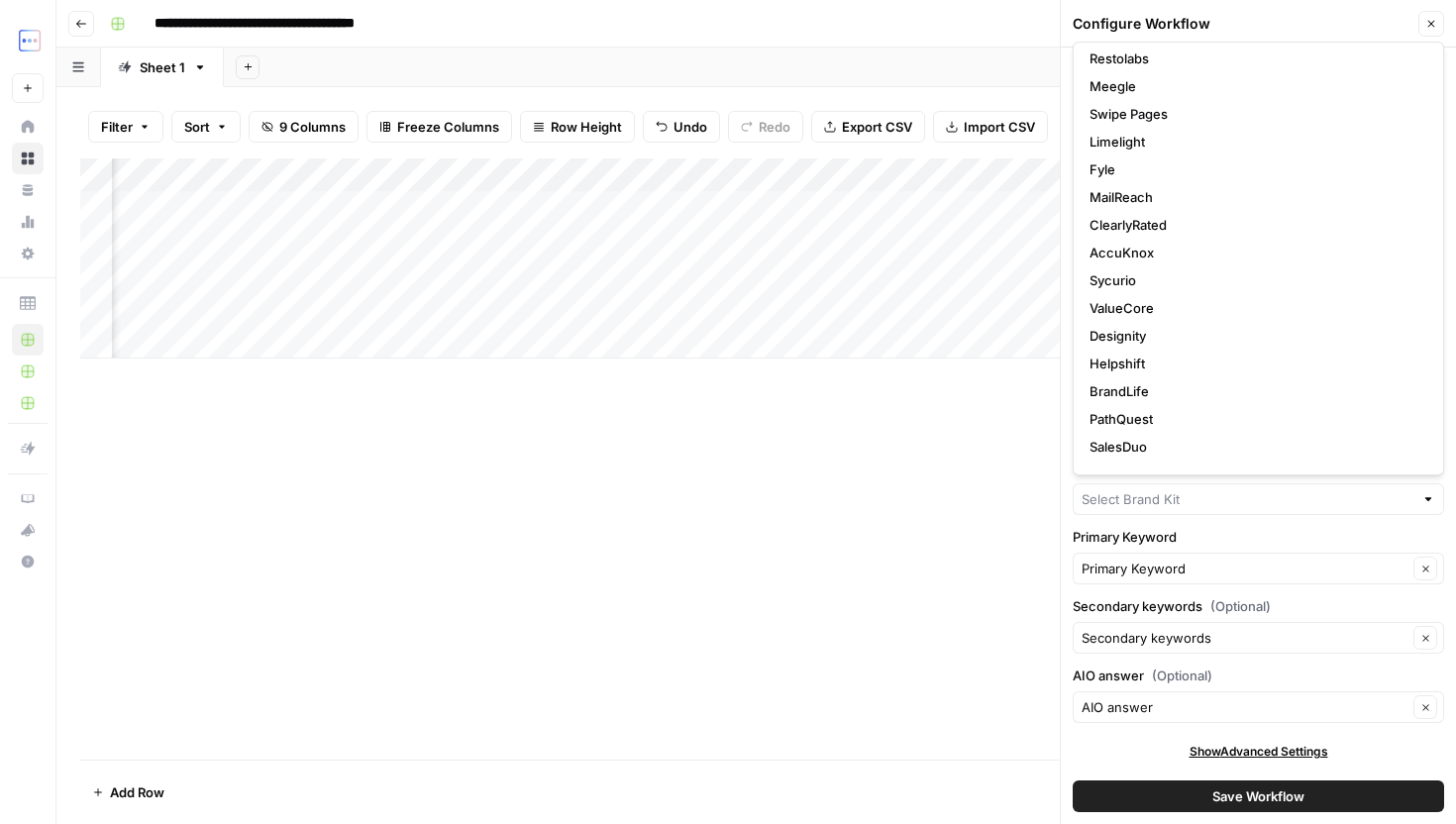 scroll, scrollTop: 444, scrollLeft: 0, axis: vertical 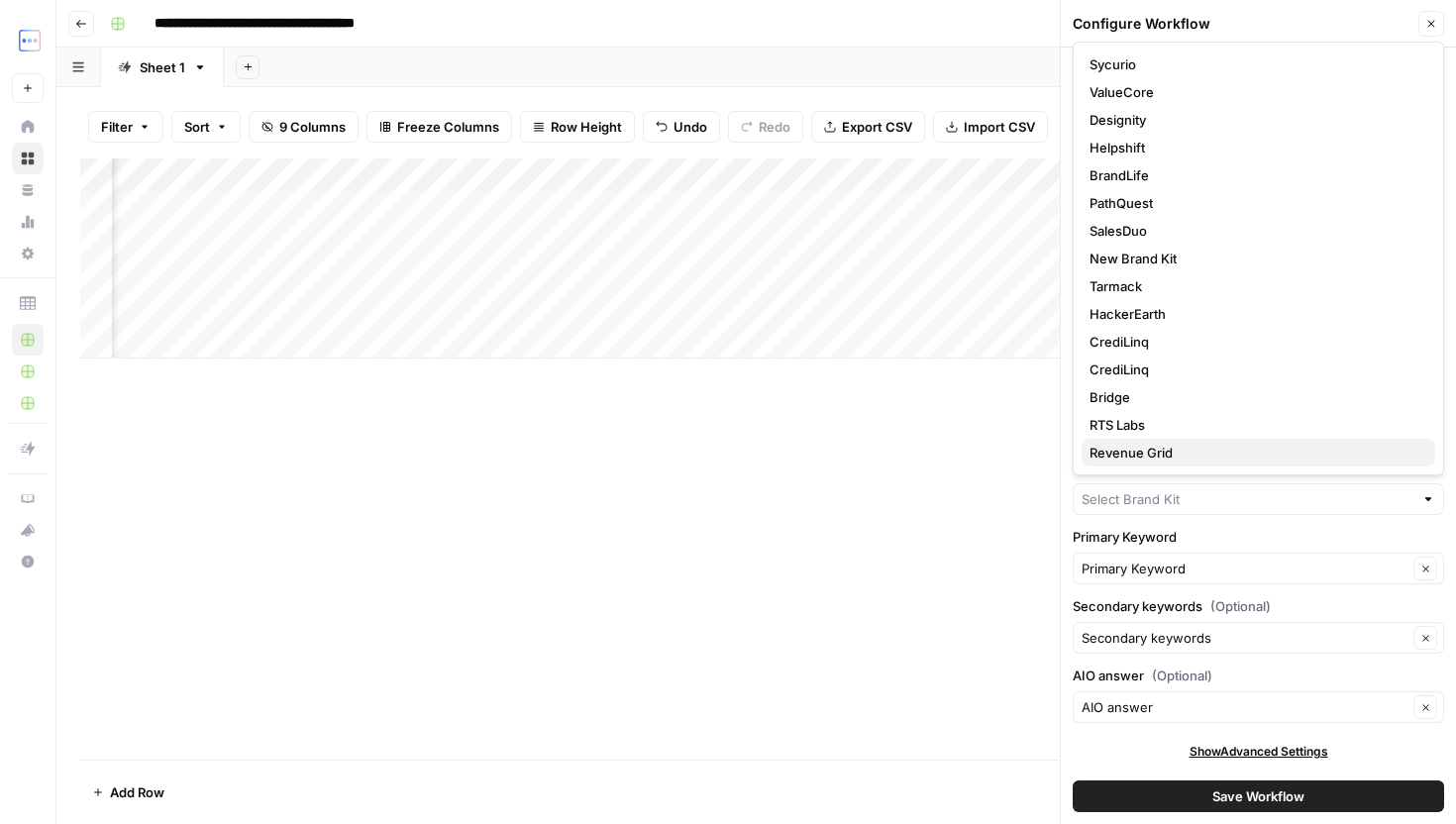 click on "Revenue Grid" at bounding box center [1258, 453] 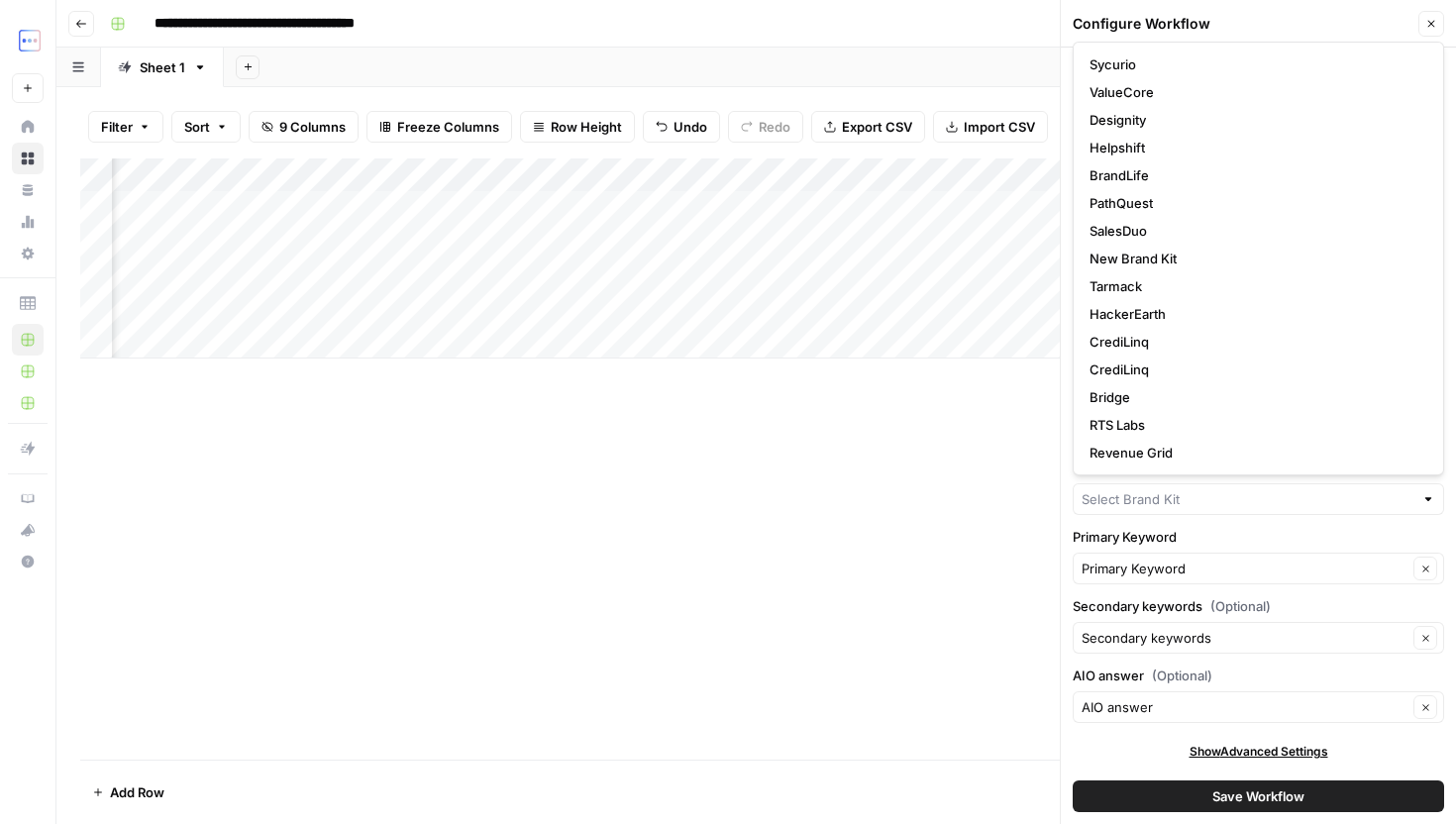 type on "Revenue Grid" 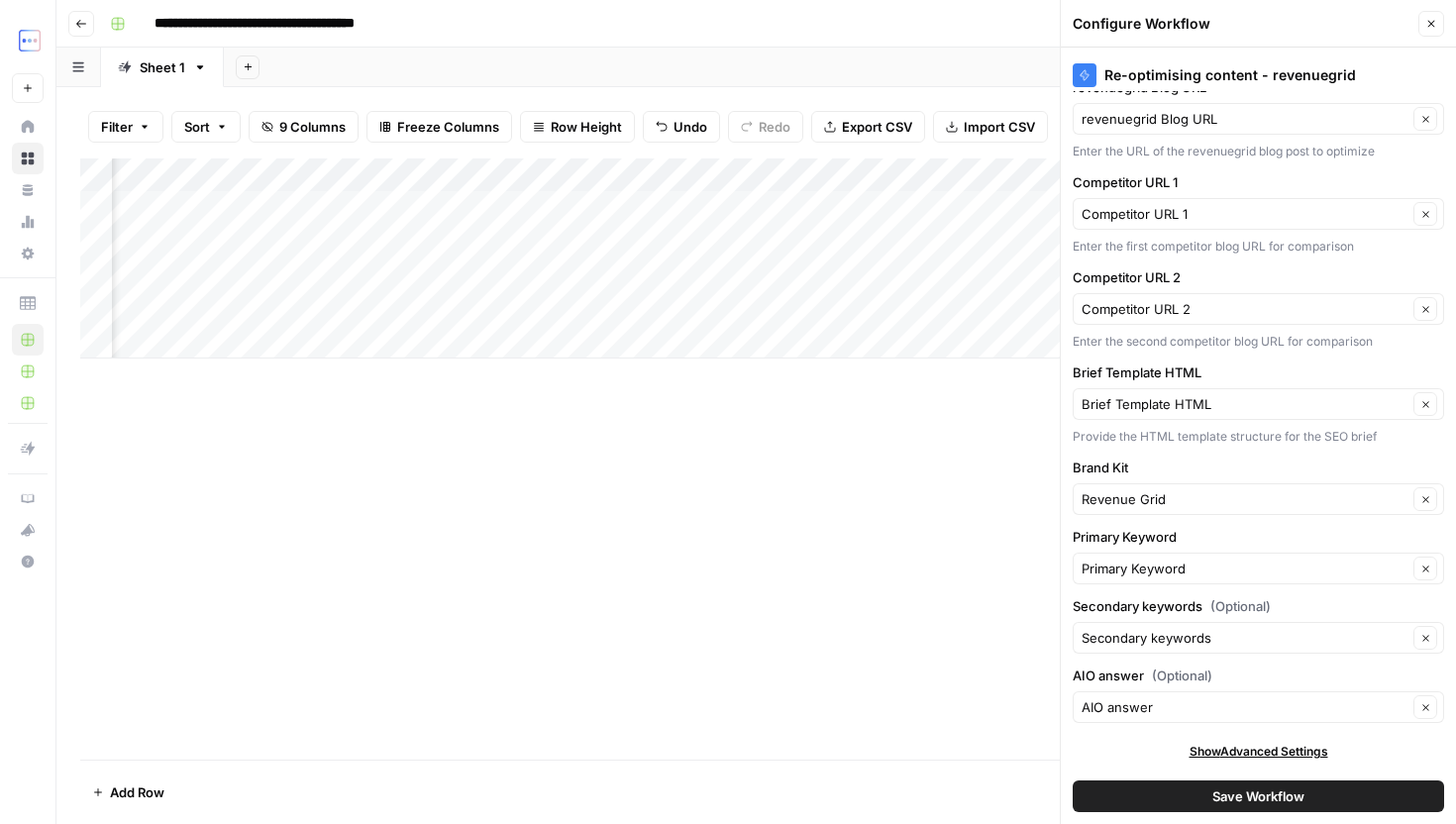 click on "Save Workflow" at bounding box center [1258, 796] 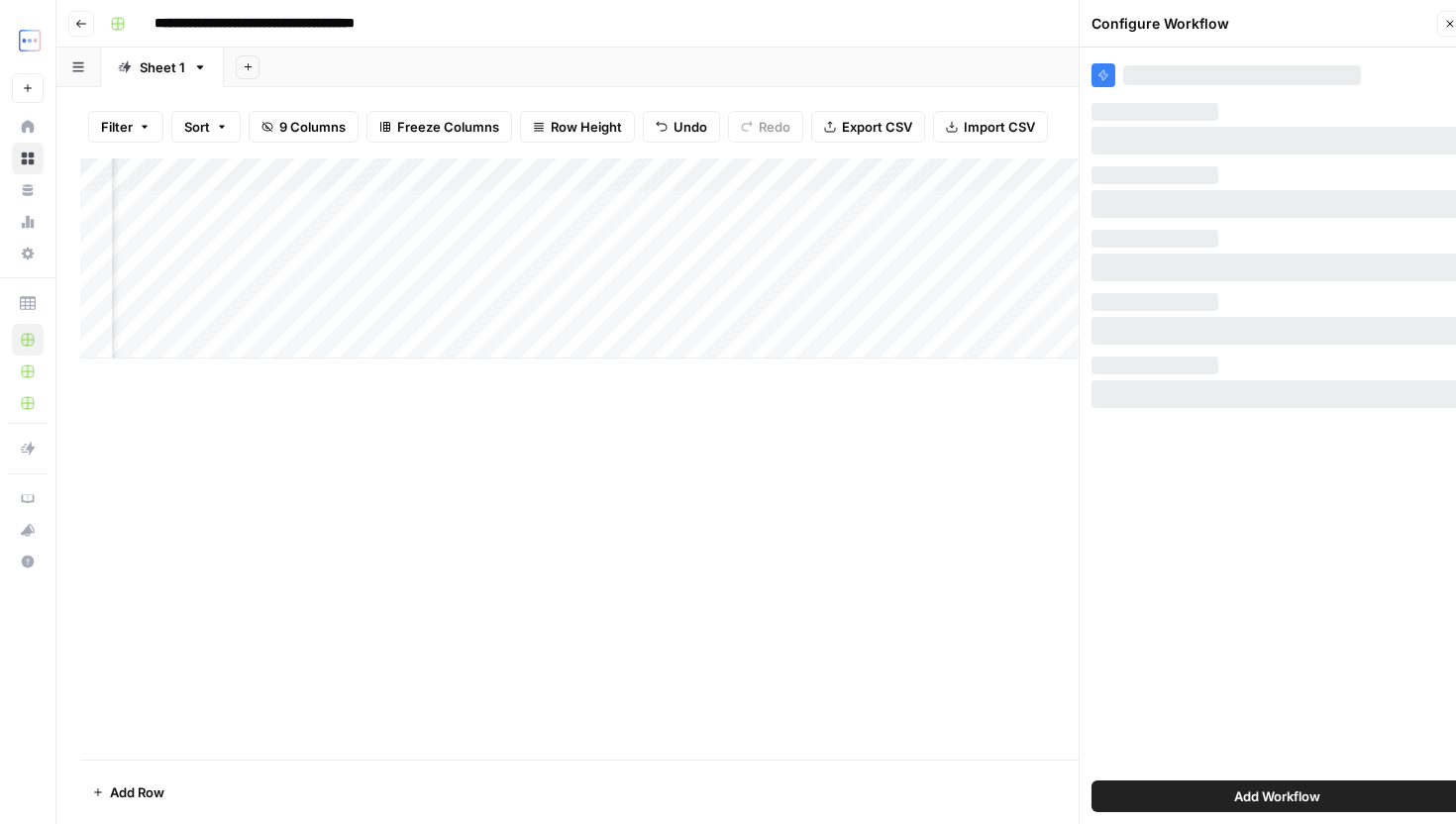 scroll, scrollTop: 0, scrollLeft: 0, axis: both 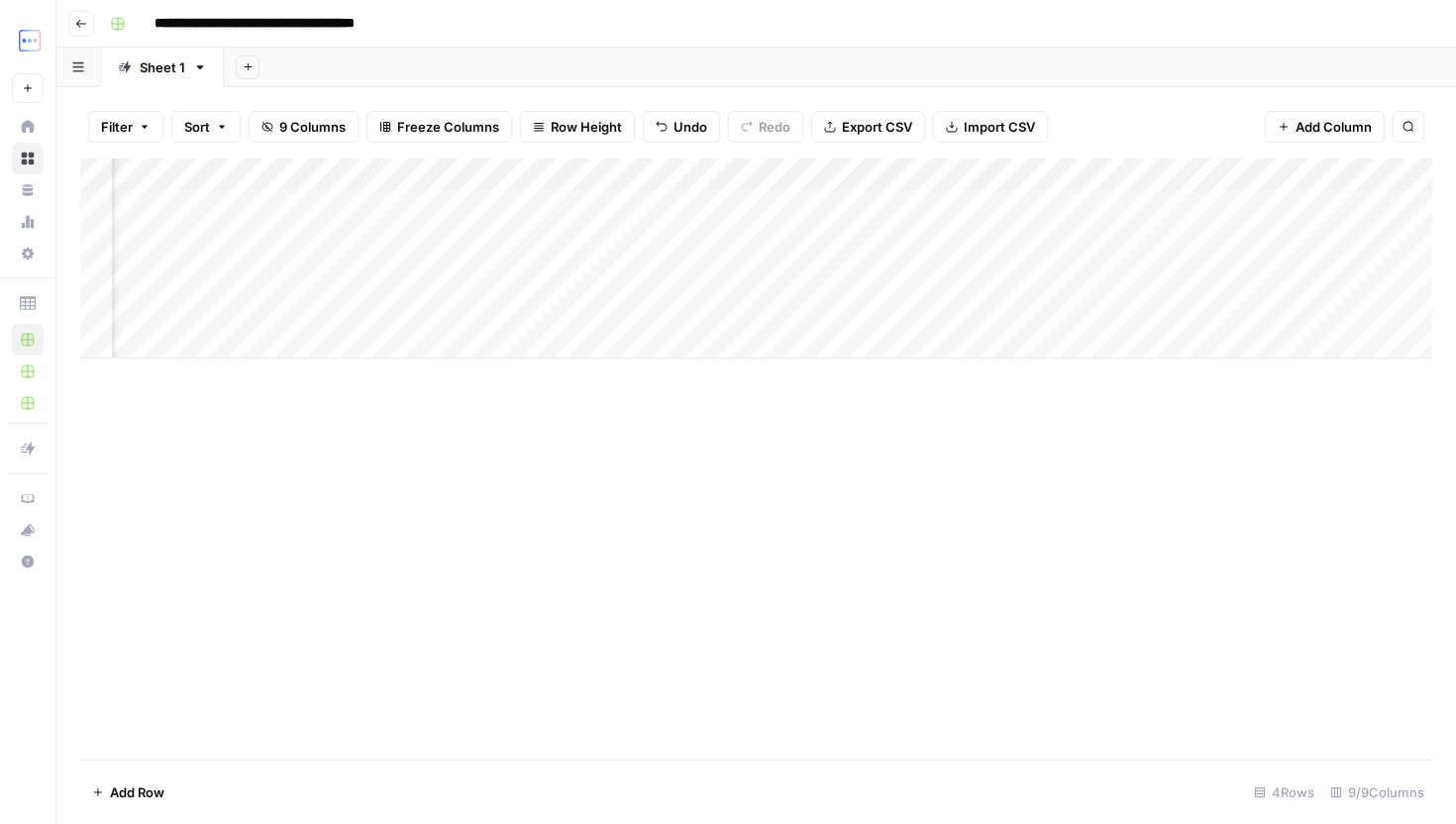 click on "Add Column" at bounding box center [756, 258] 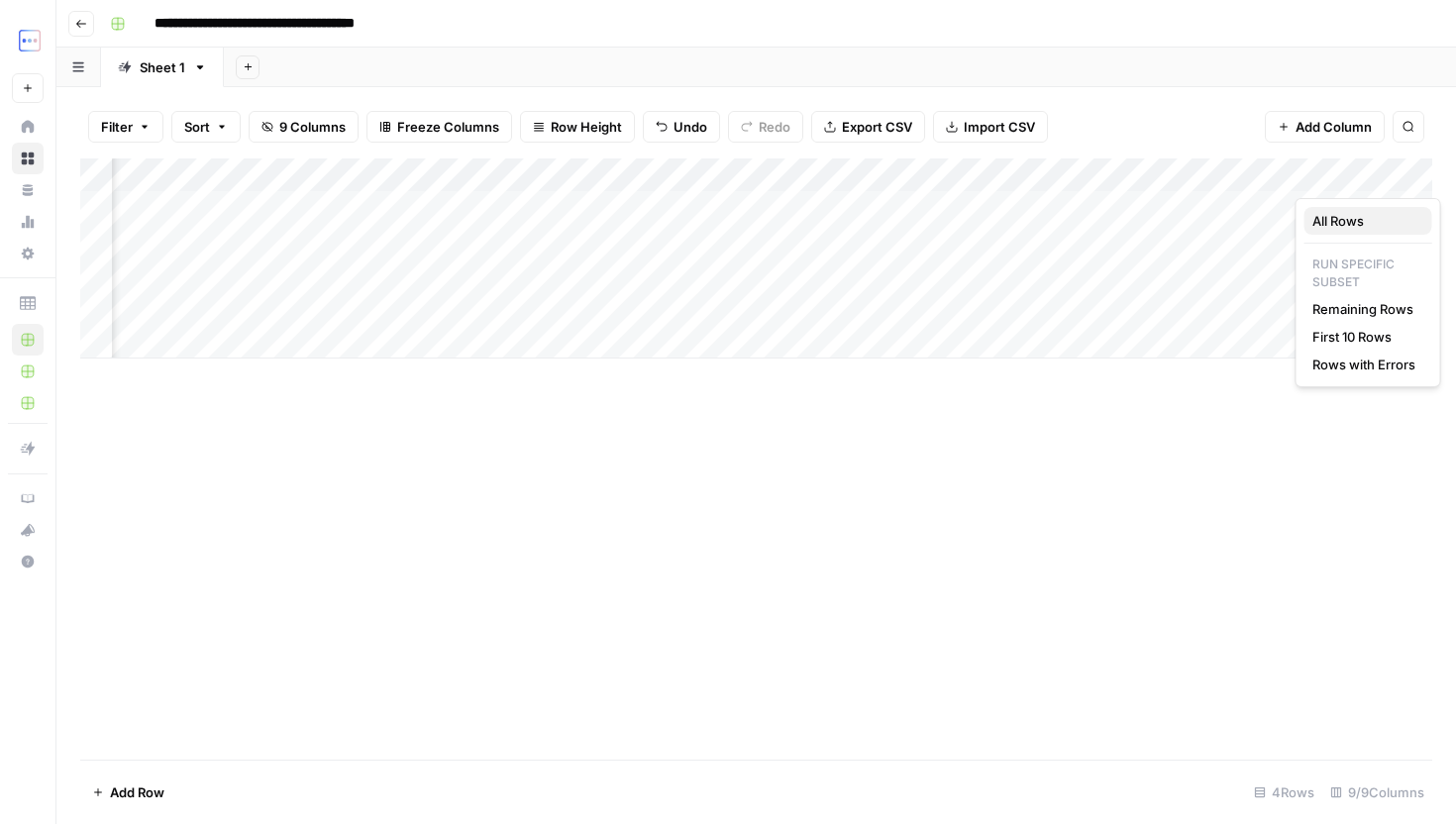 click on "All Rows" at bounding box center (1368, 221) 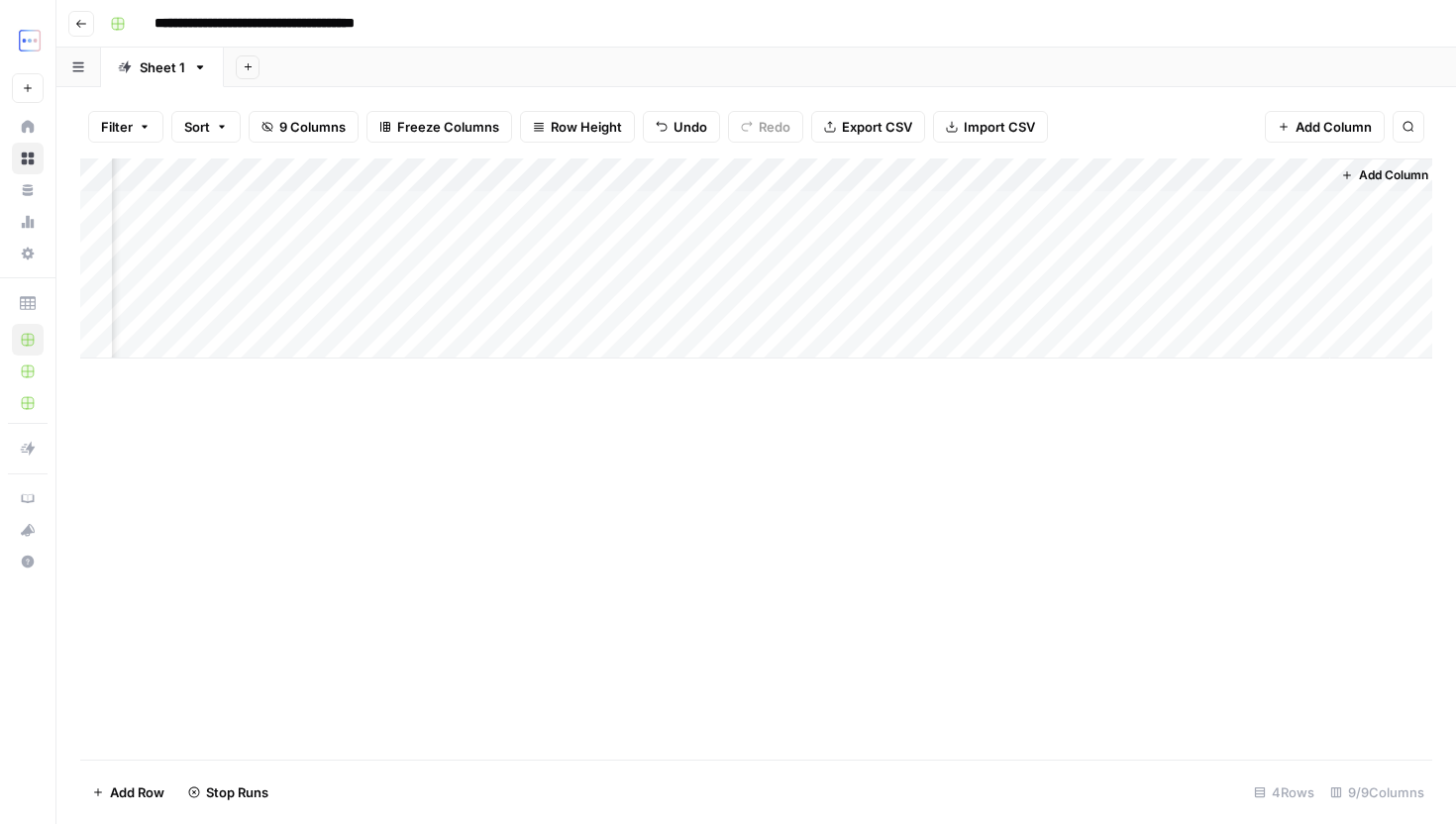 scroll, scrollTop: 0, scrollLeft: 395, axis: horizontal 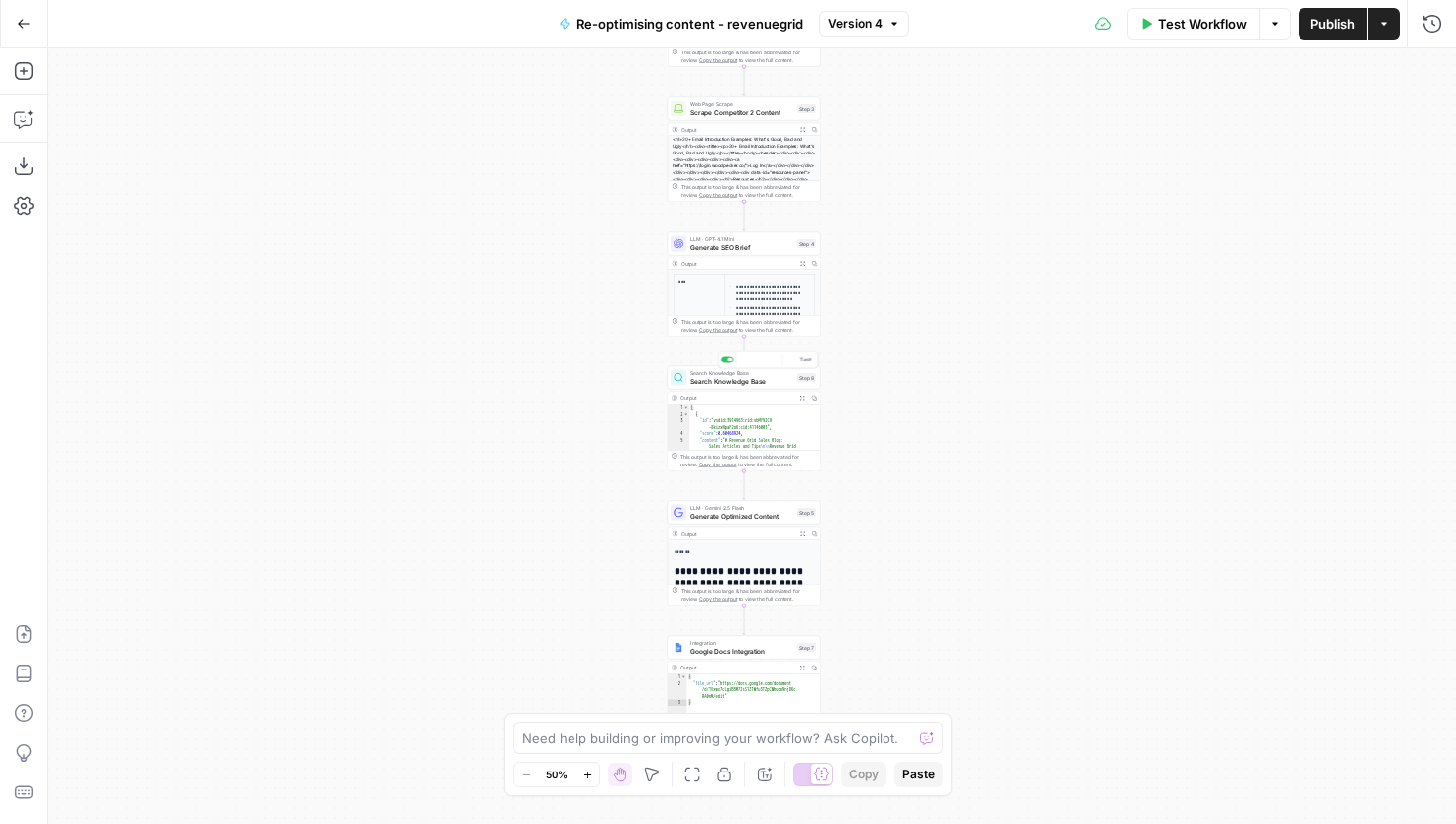 click on "Search Knowledge Base" at bounding box center [742, 381] 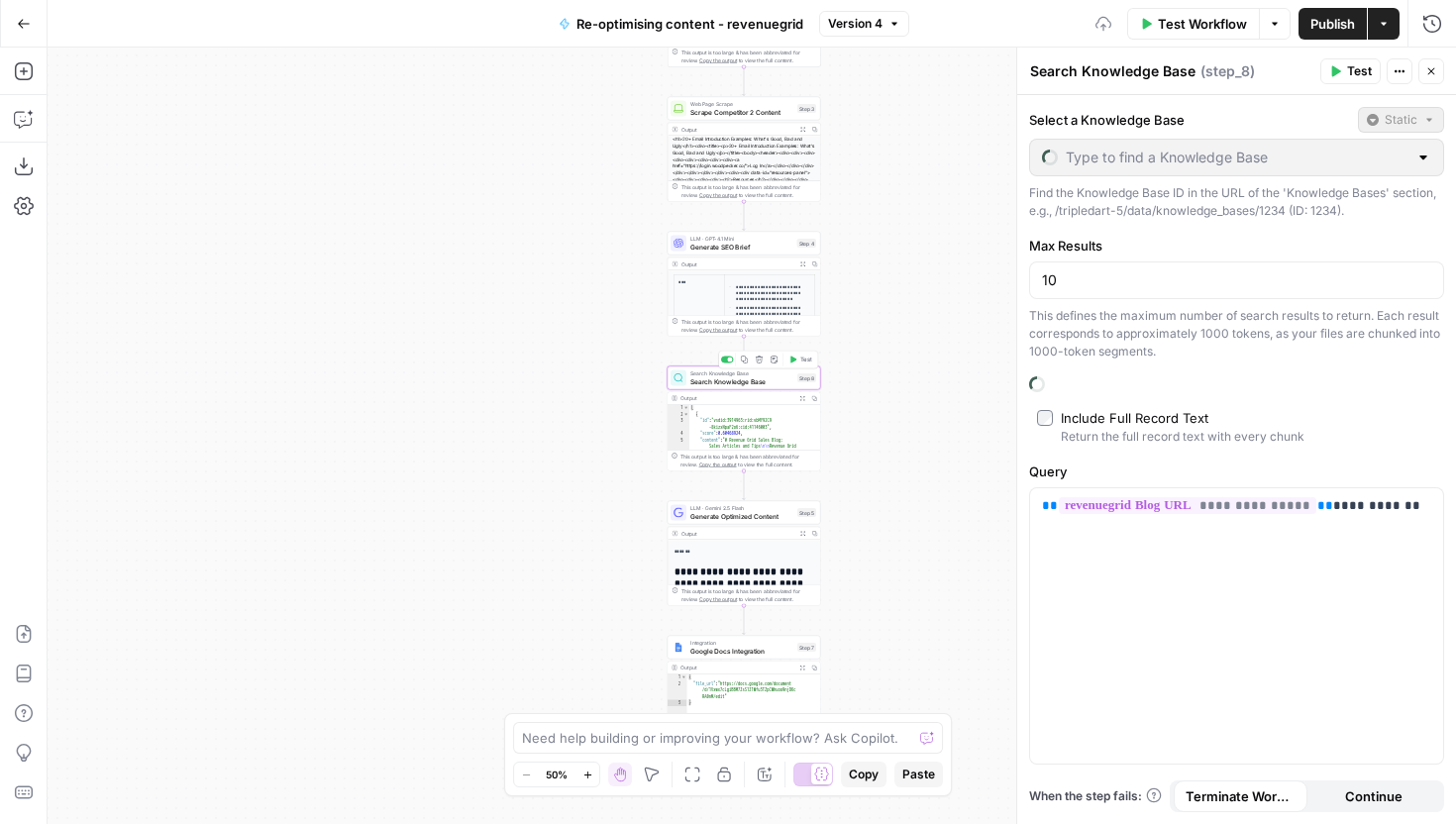 type on "Revenuegrid" 